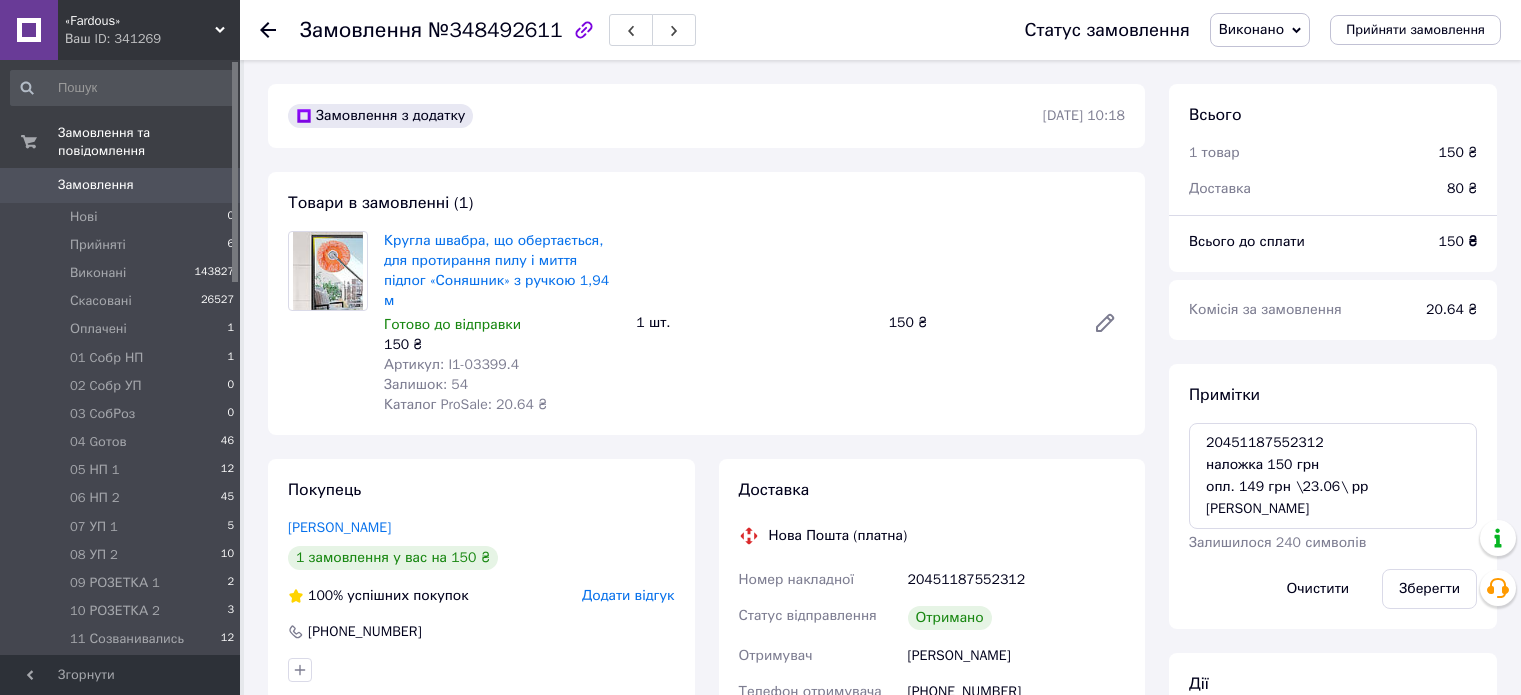 scroll, scrollTop: 0, scrollLeft: 0, axis: both 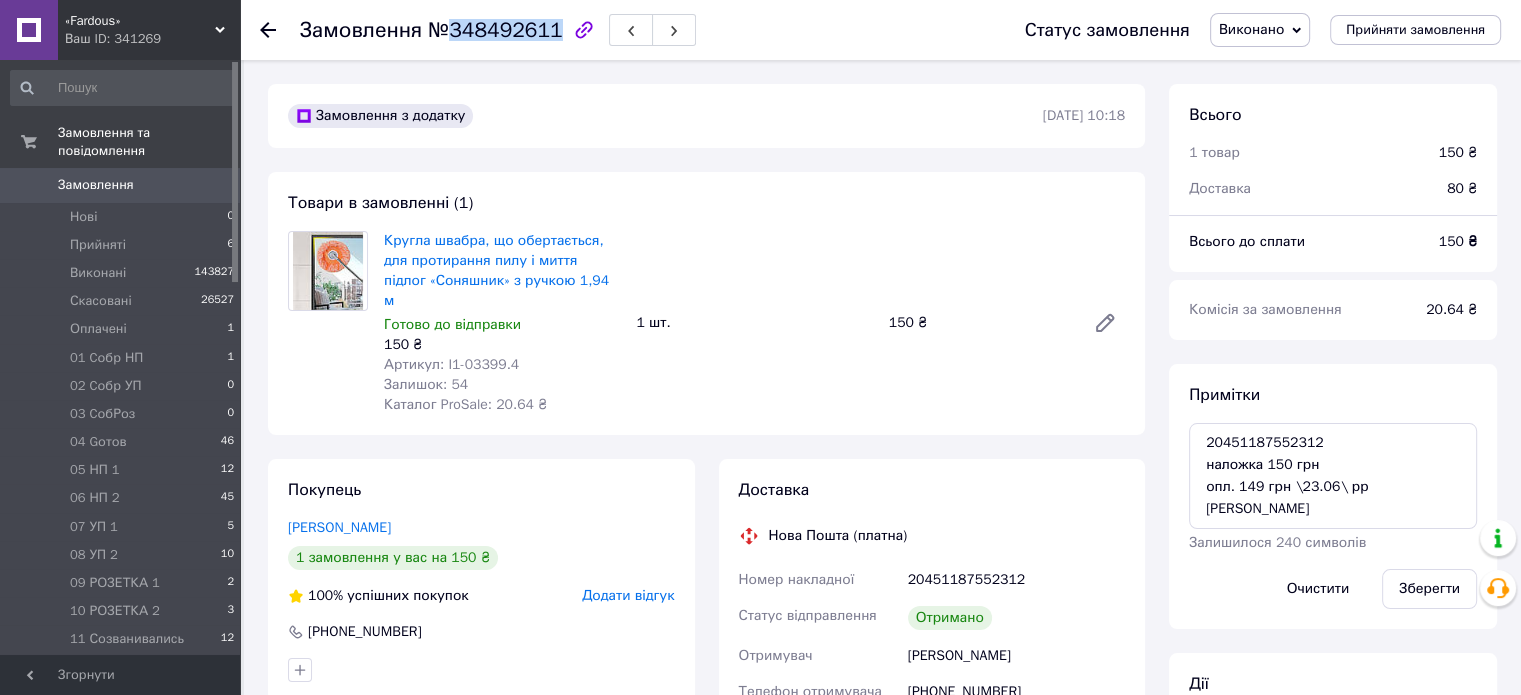 click on "Замовлення" at bounding box center [121, 185] 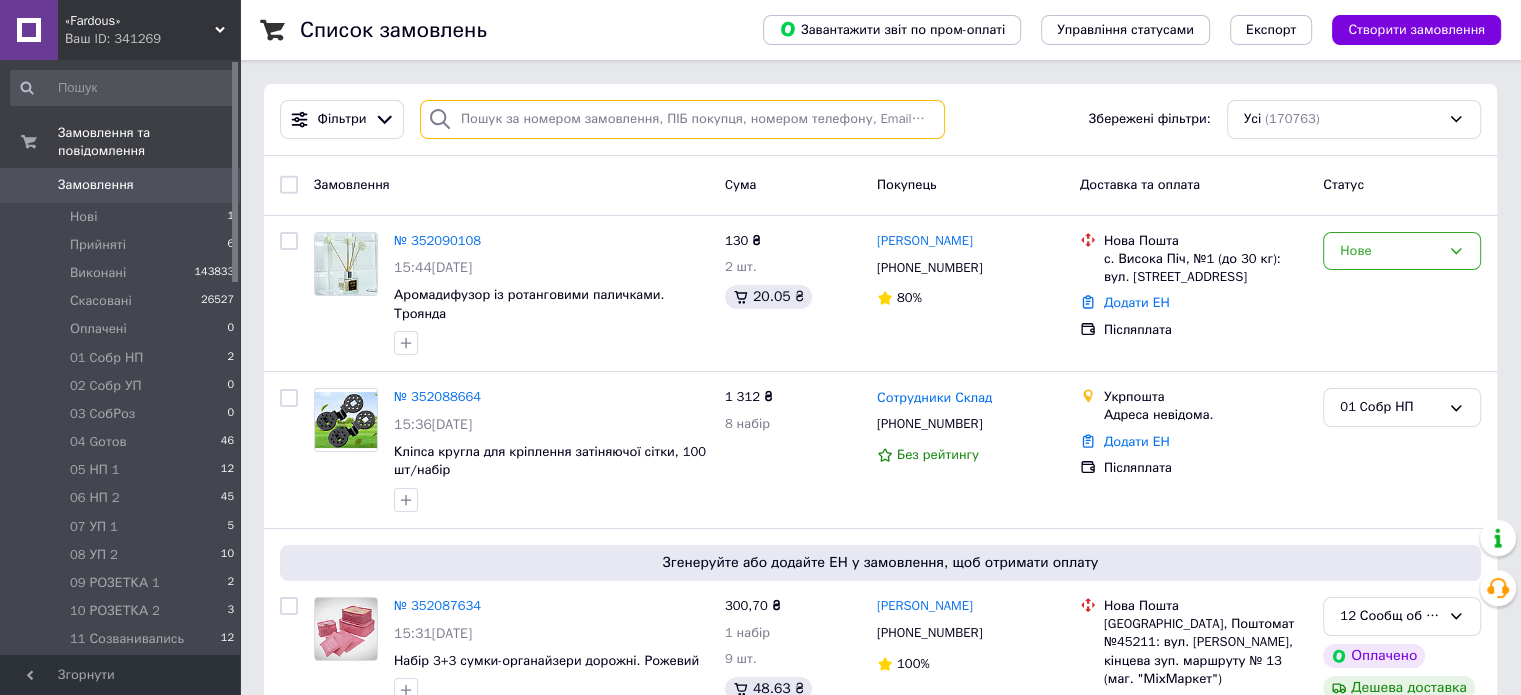 click at bounding box center [682, 119] 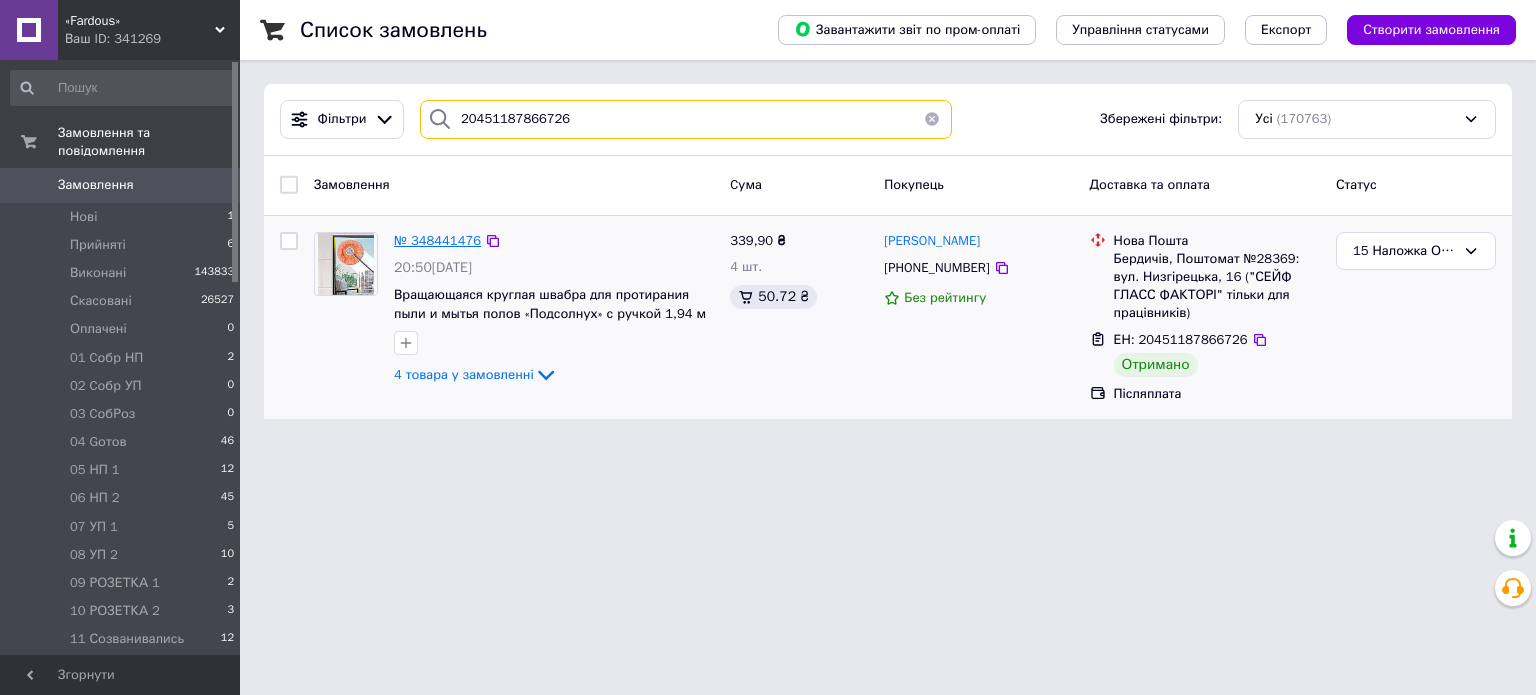 type on "20451187866726" 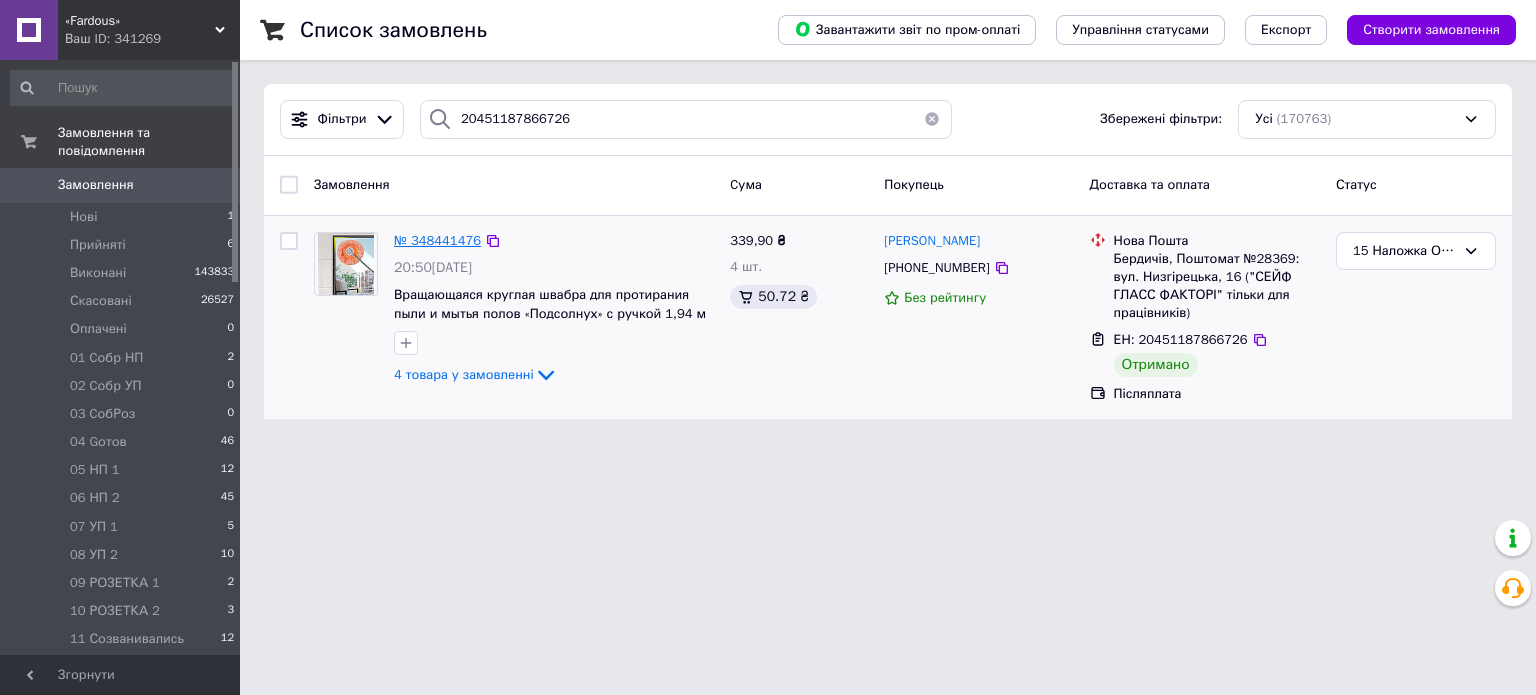 click on "№ 348441476" at bounding box center [437, 240] 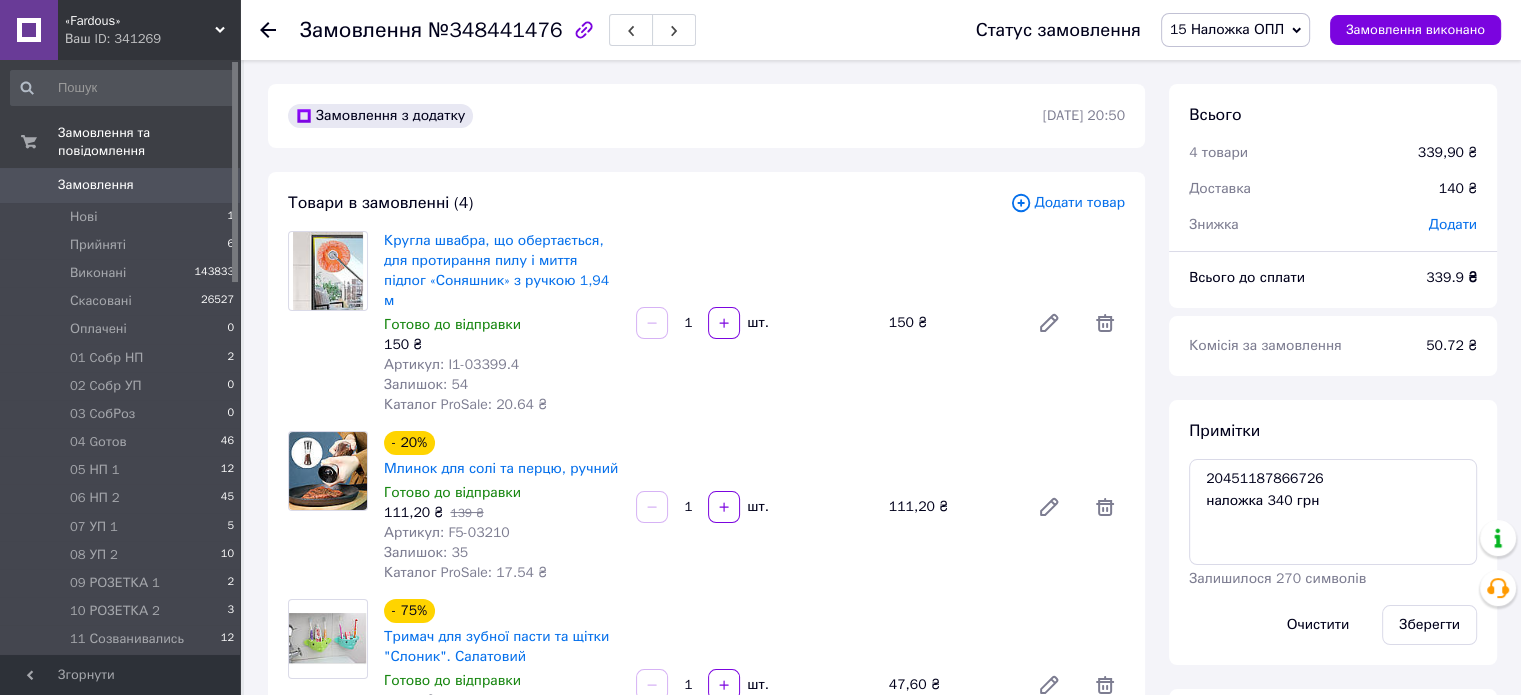 scroll, scrollTop: 439, scrollLeft: 0, axis: vertical 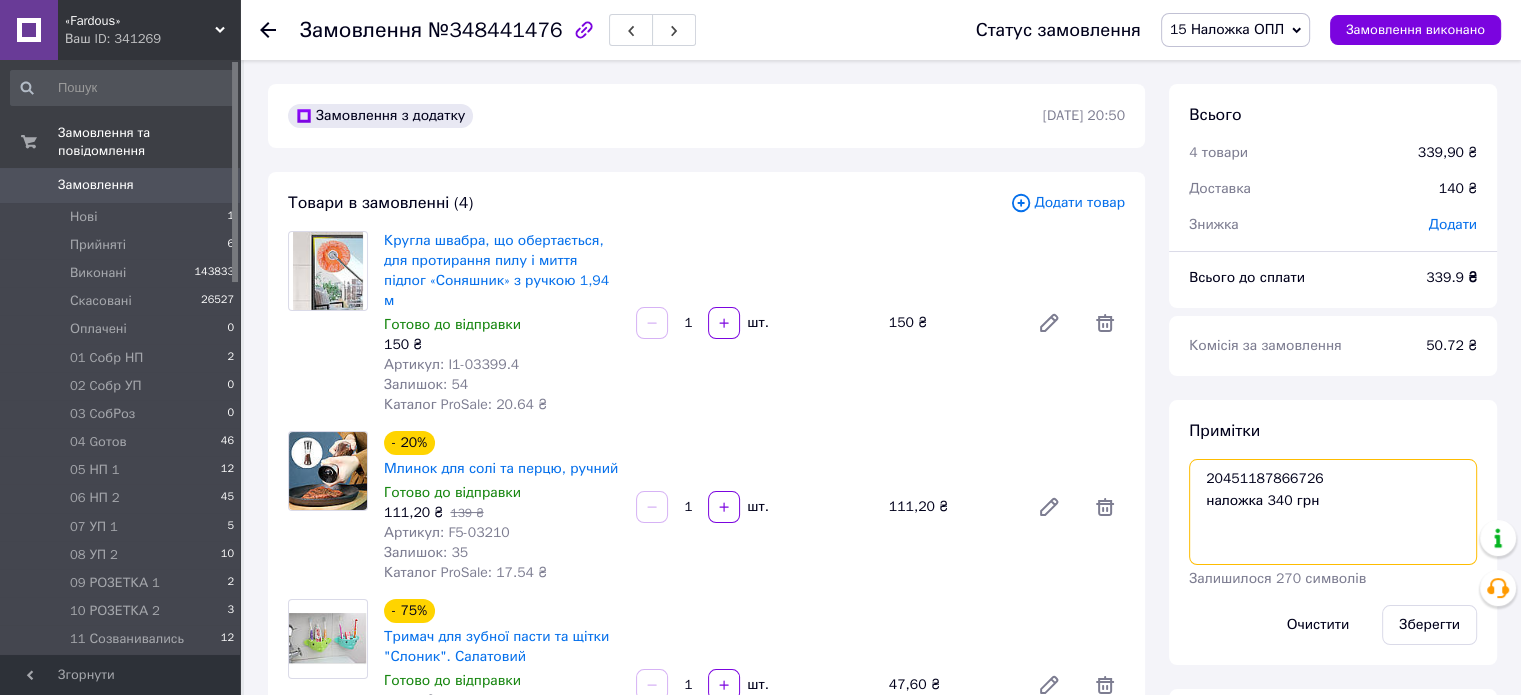 click on "20451187866726
наложка 340 грн" at bounding box center [1333, 512] 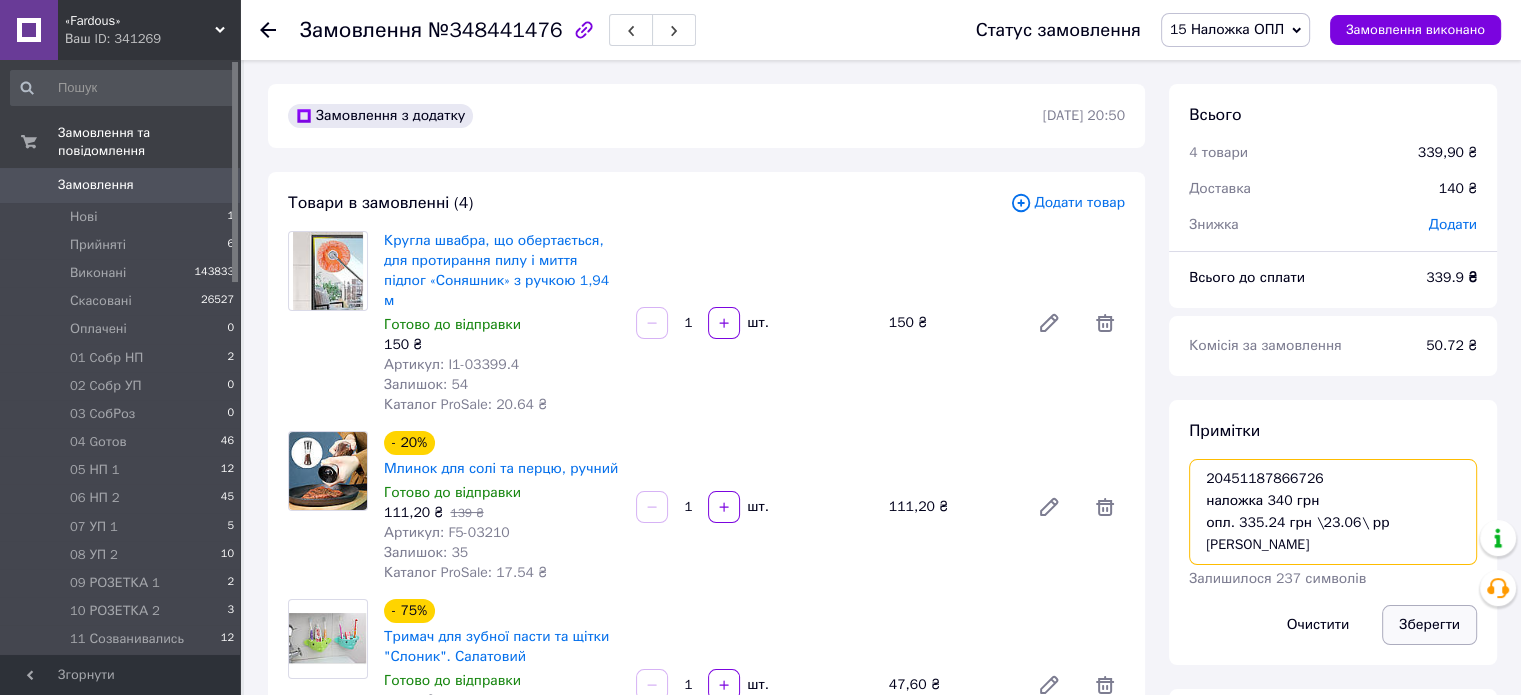 type on "20451187866726
наложка 340 грн
опл. 335.24 грн \23.06\ рр иван" 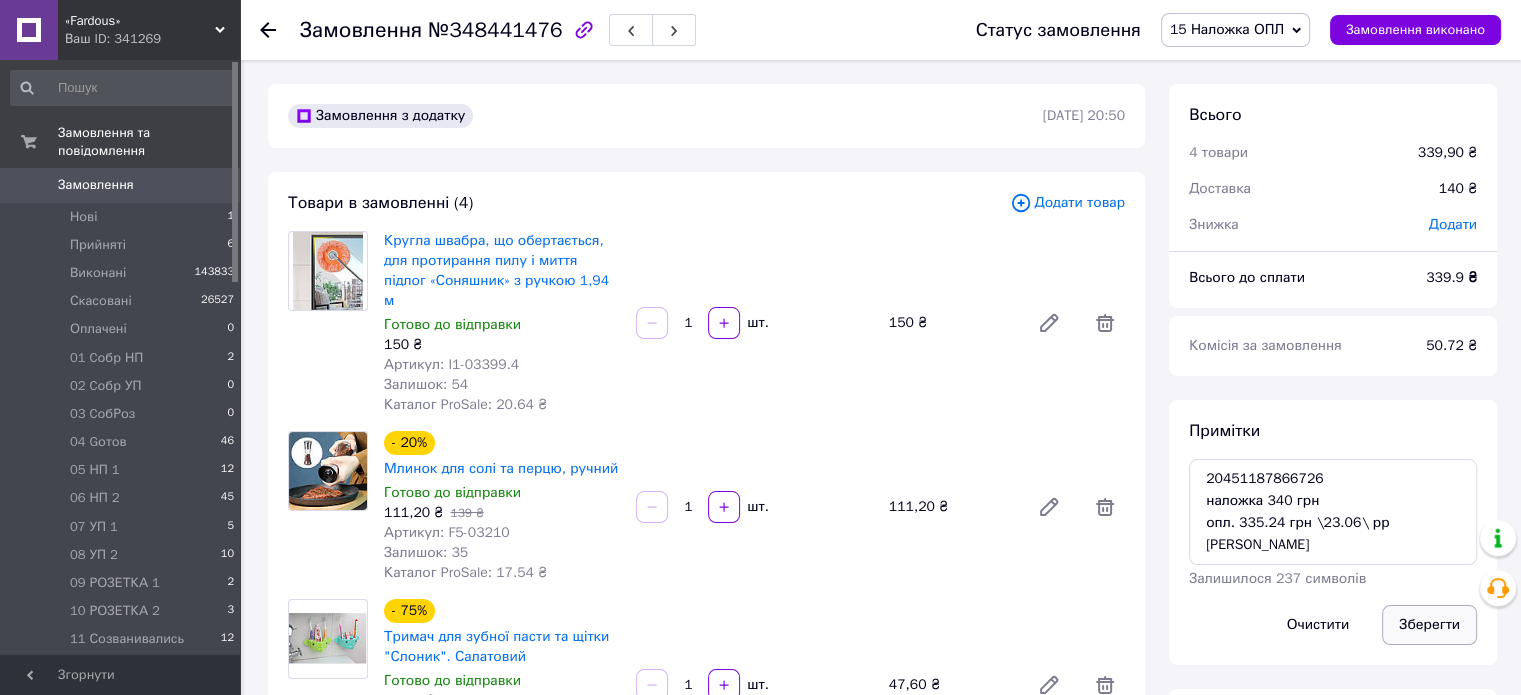 click on "Зберегти" at bounding box center [1429, 625] 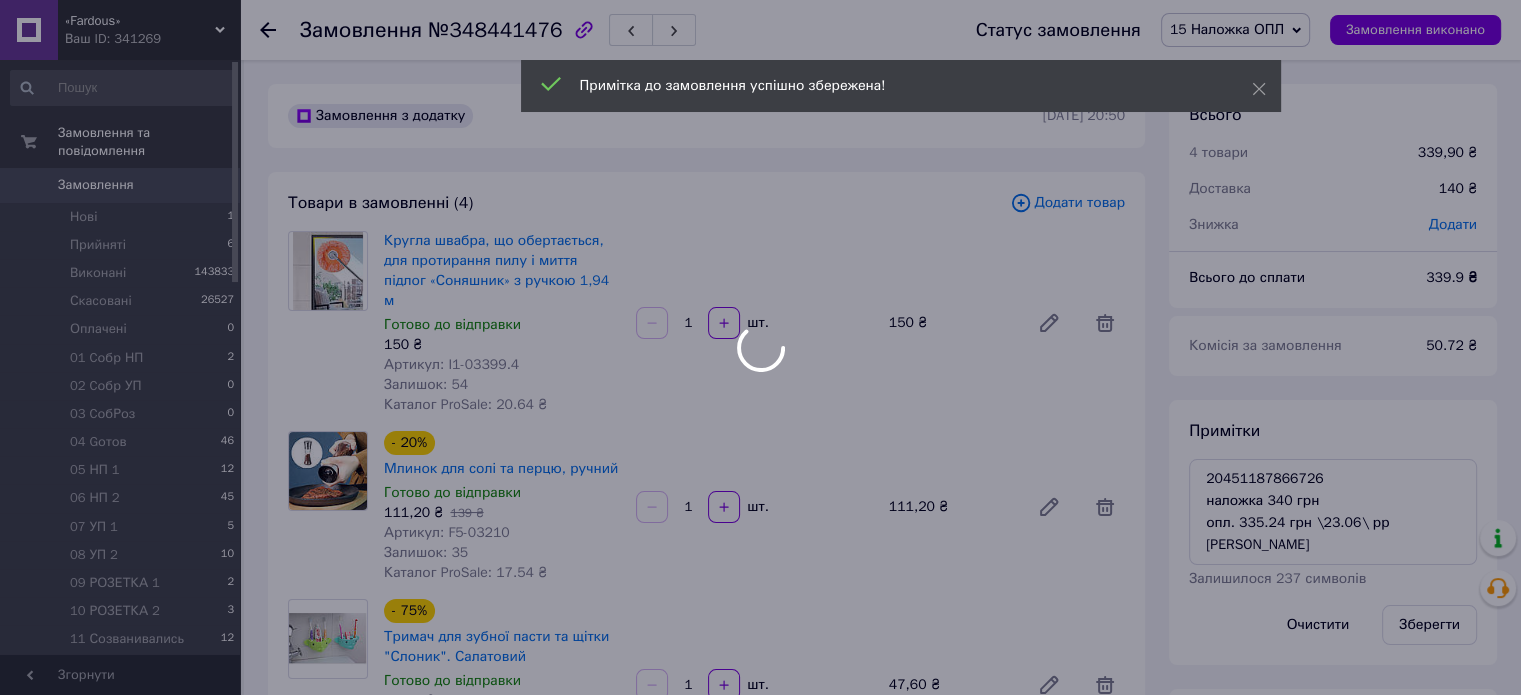 scroll, scrollTop: 487, scrollLeft: 0, axis: vertical 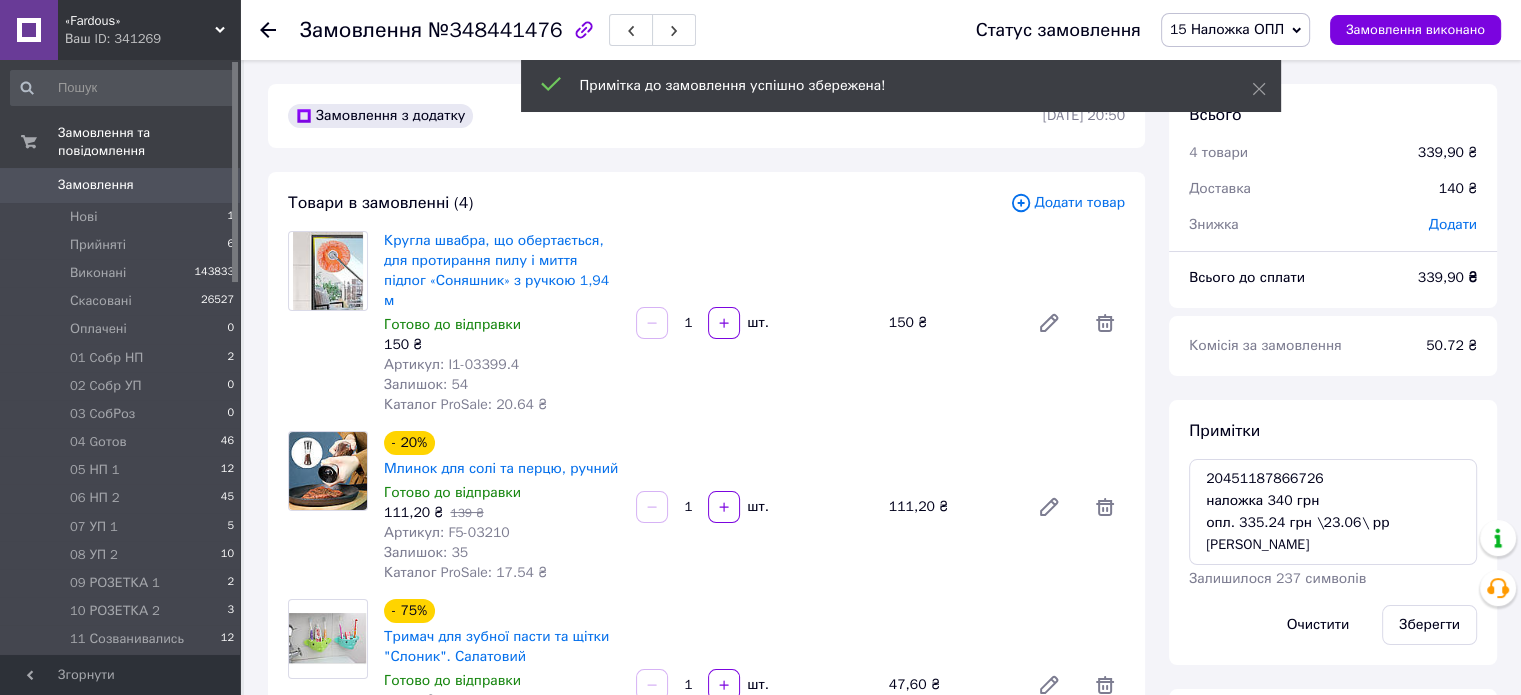 click 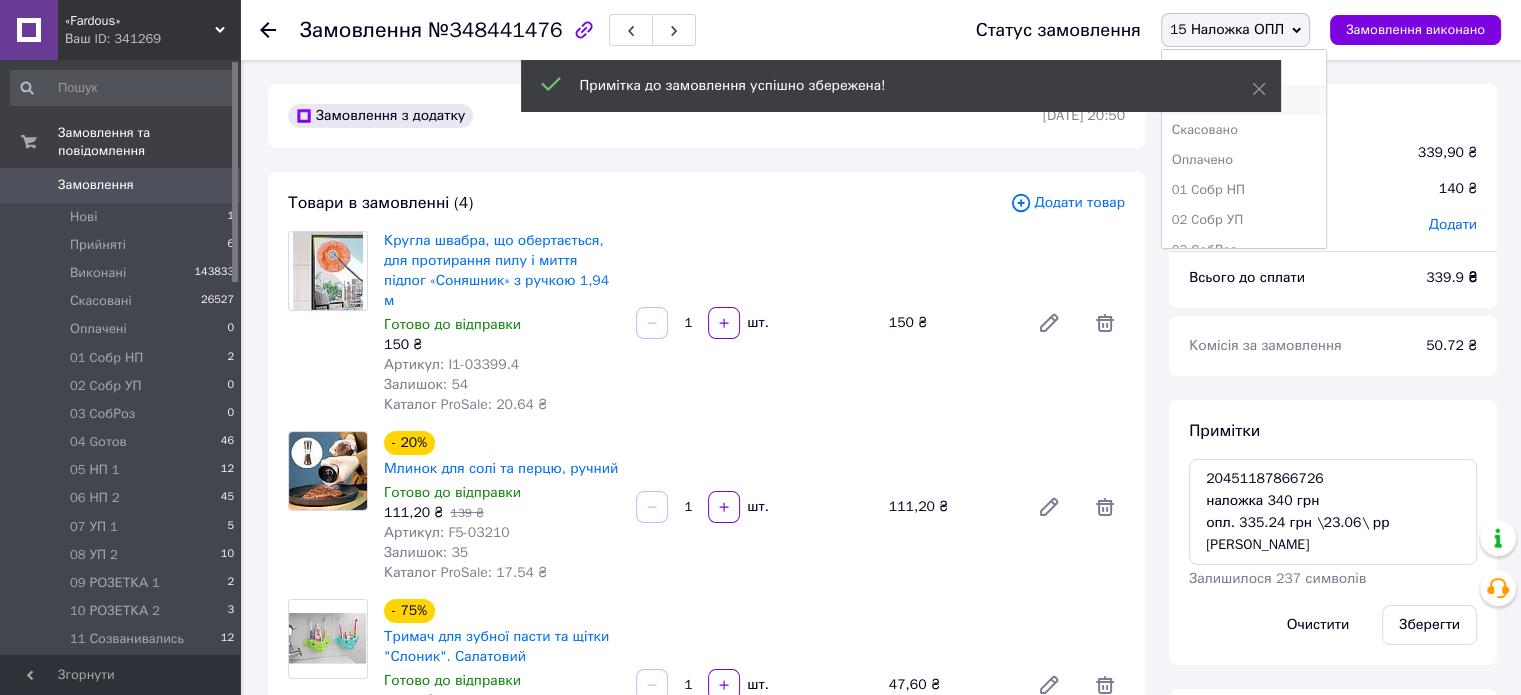 click on "Виконано" at bounding box center (1244, 100) 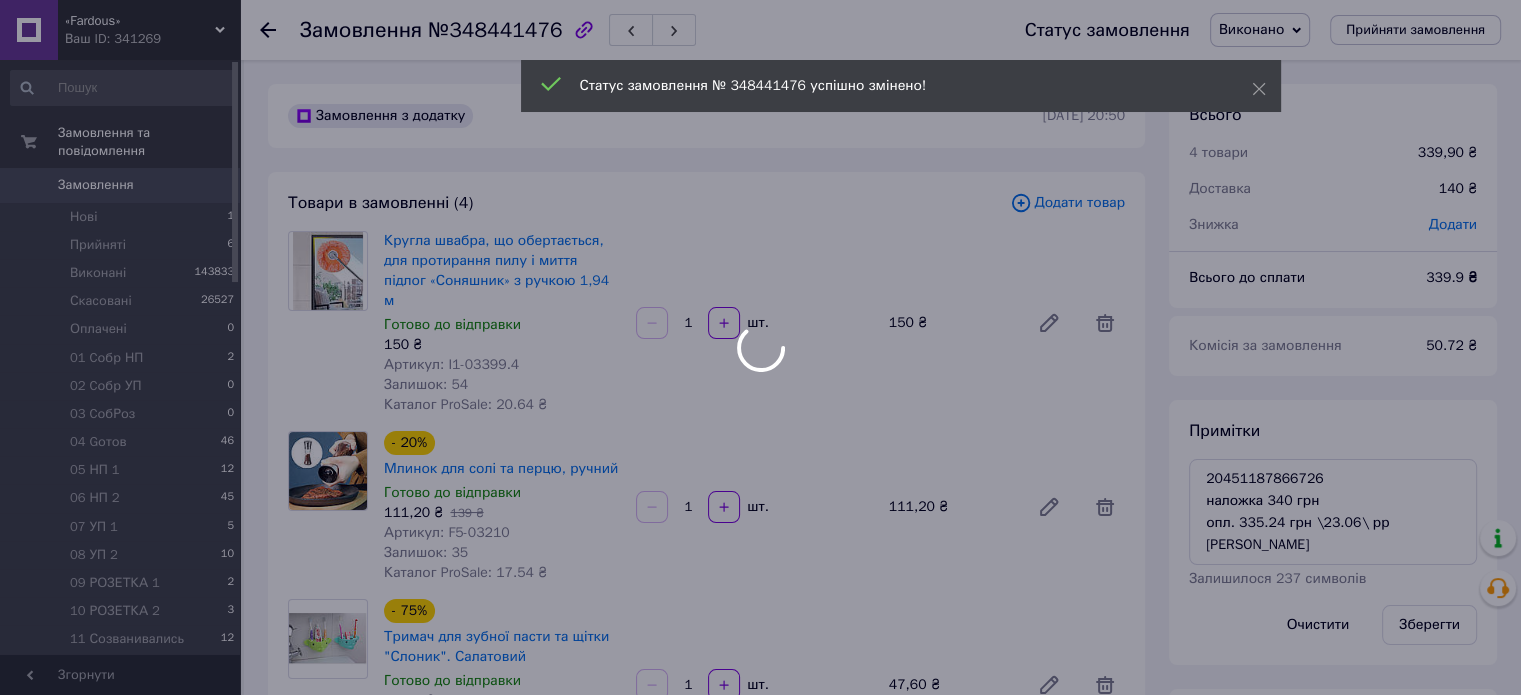 scroll, scrollTop: 536, scrollLeft: 0, axis: vertical 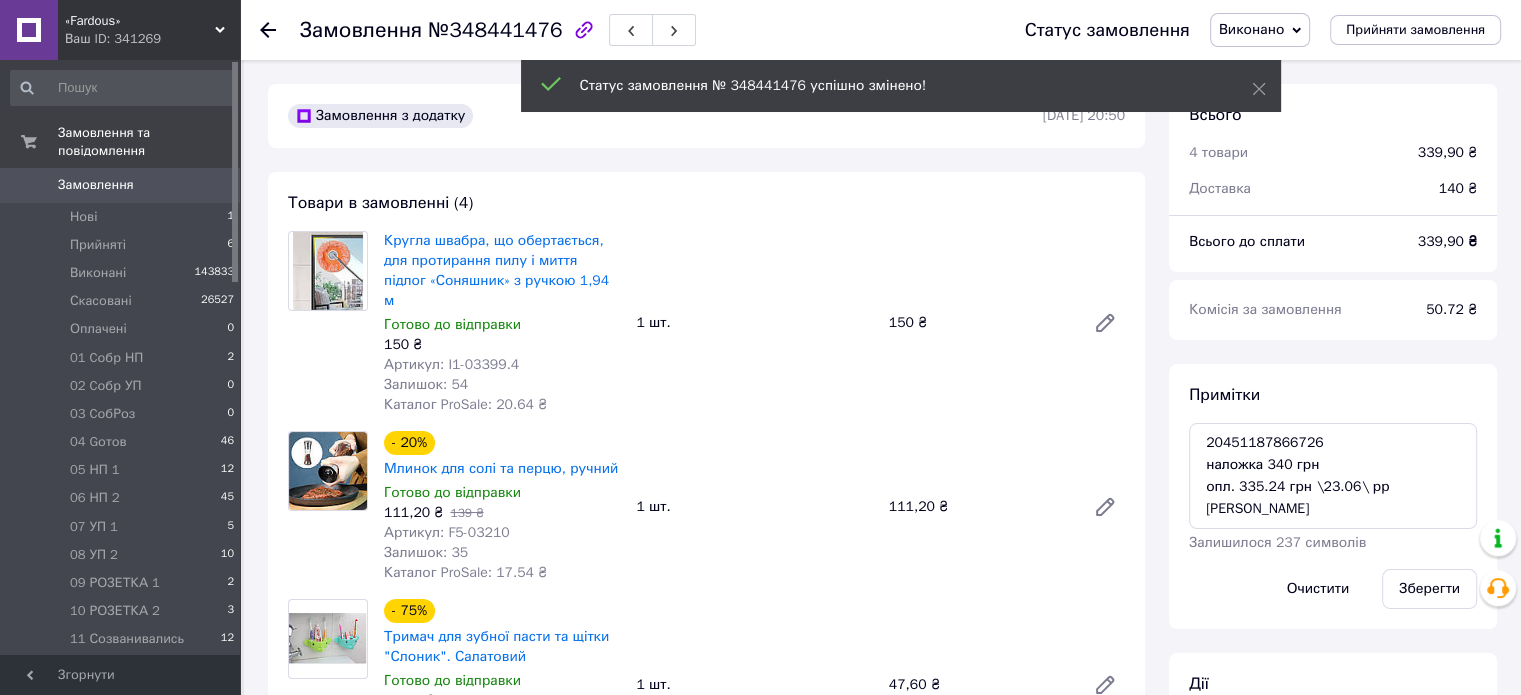 click on "№348441476" at bounding box center [495, 30] 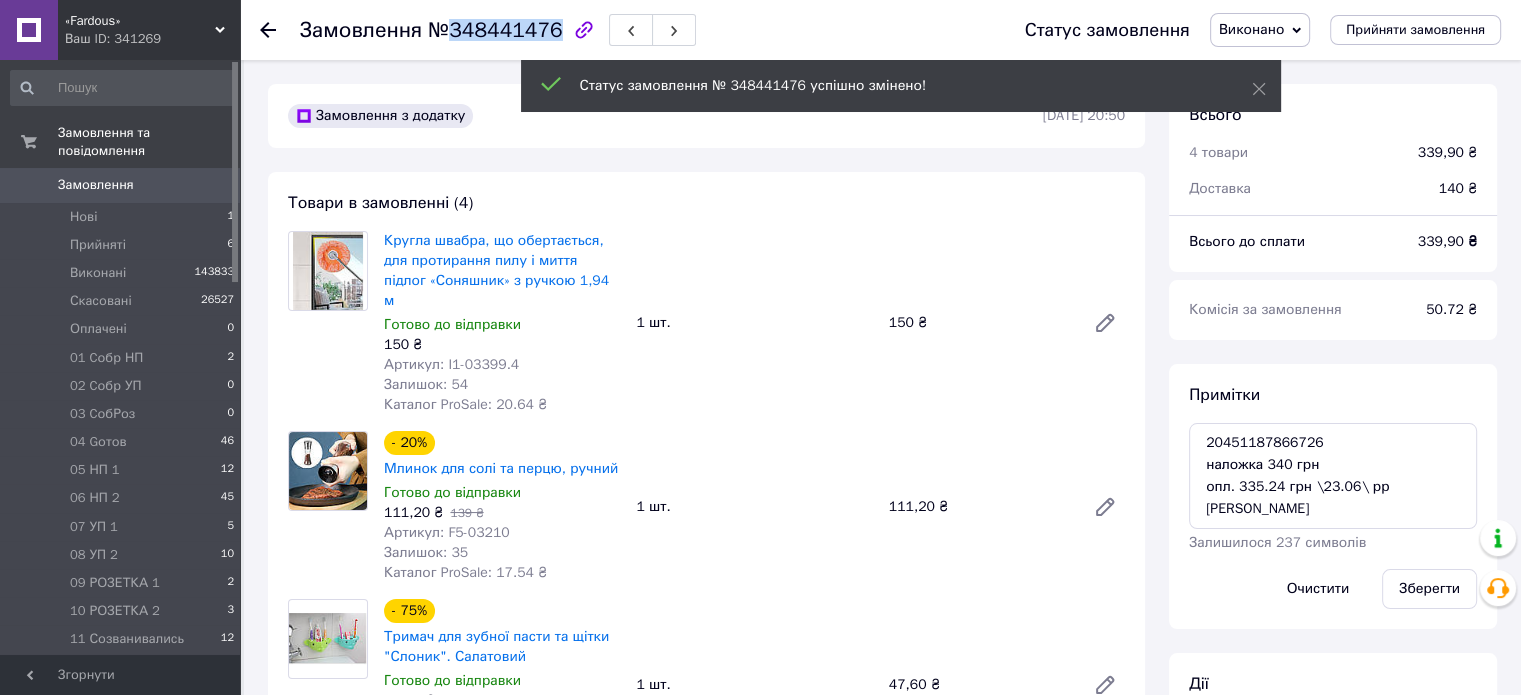 click on "№348441476" at bounding box center (495, 30) 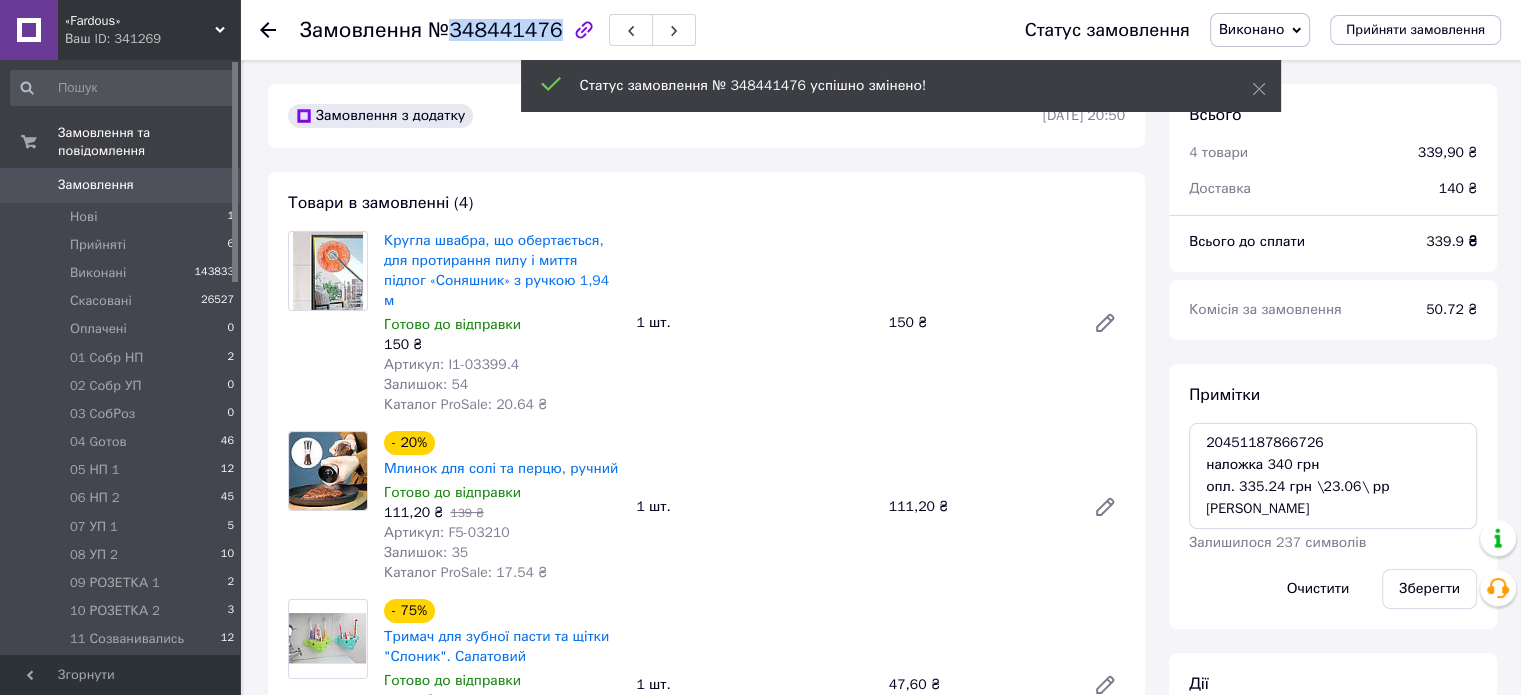 copy on "348441476" 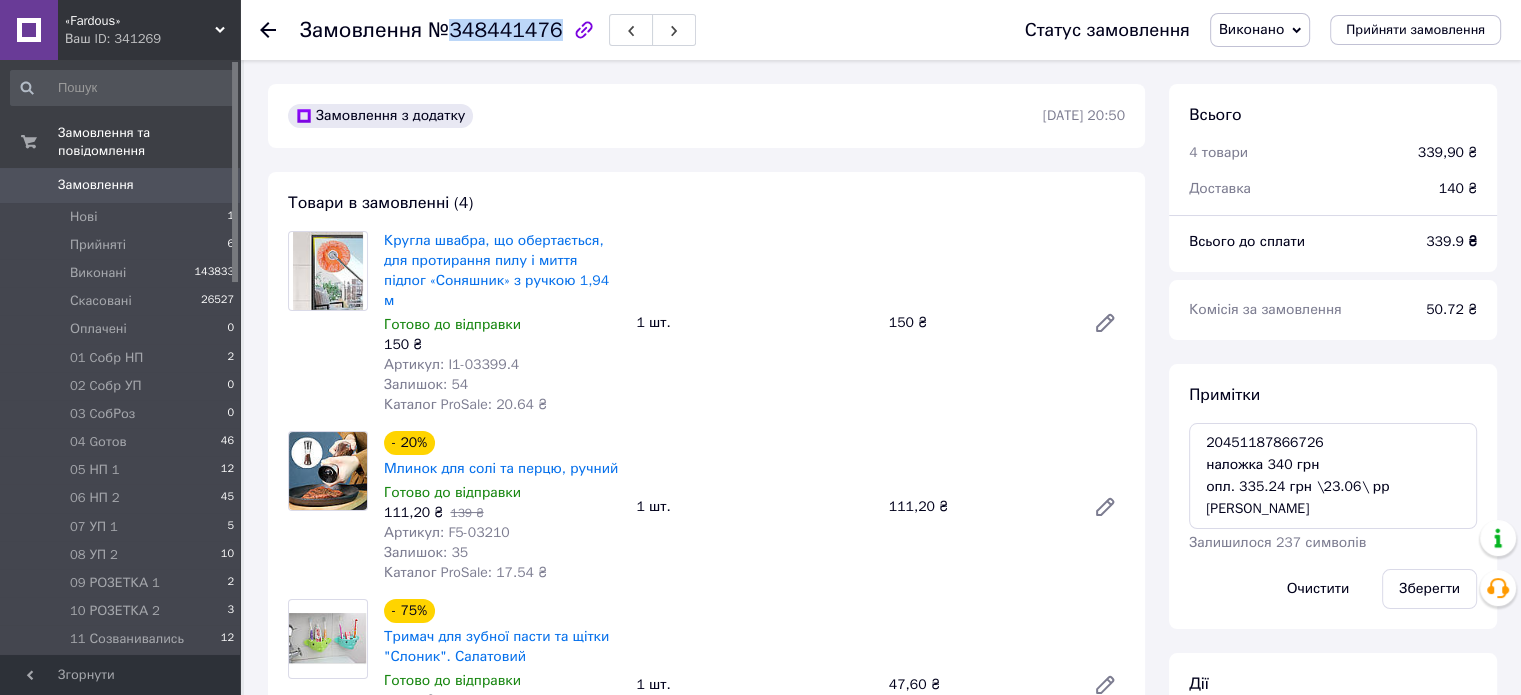 click on "0" at bounding box center (212, 185) 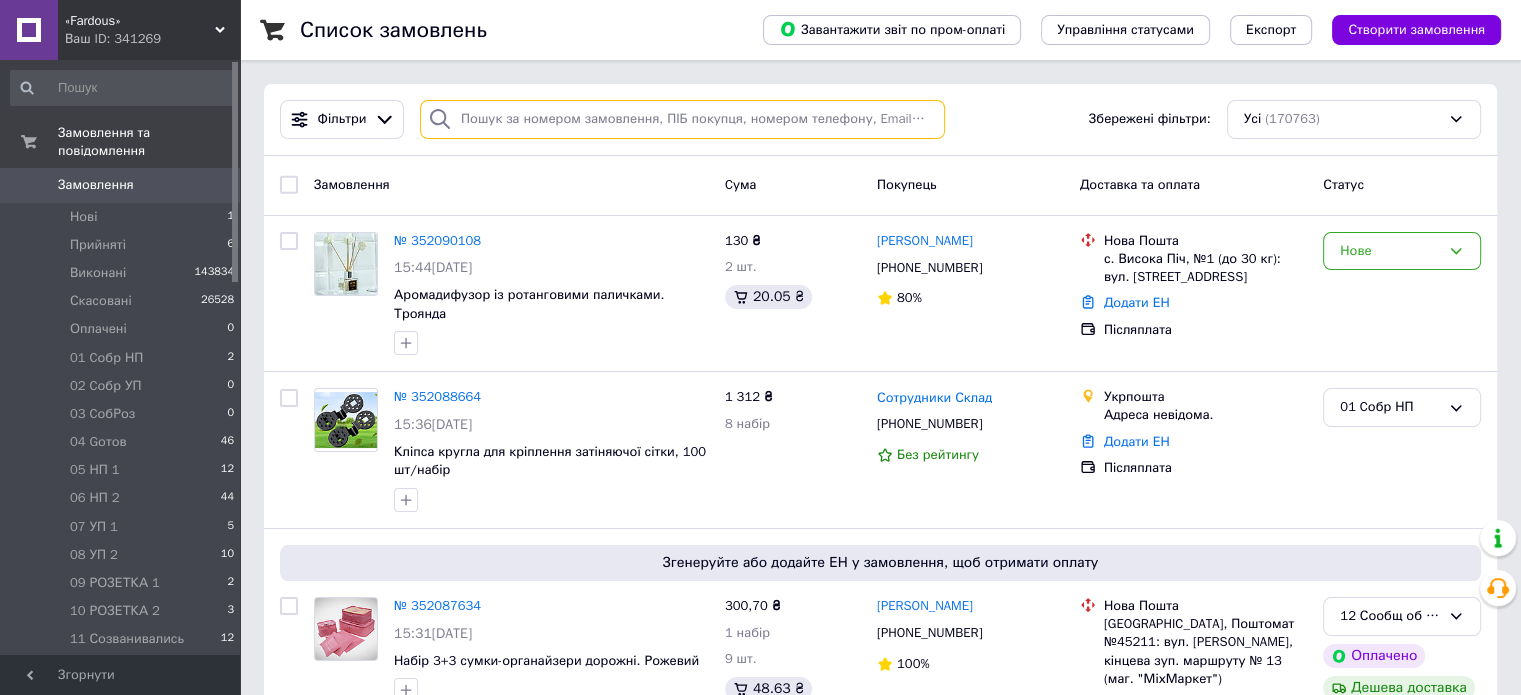 click at bounding box center [682, 119] 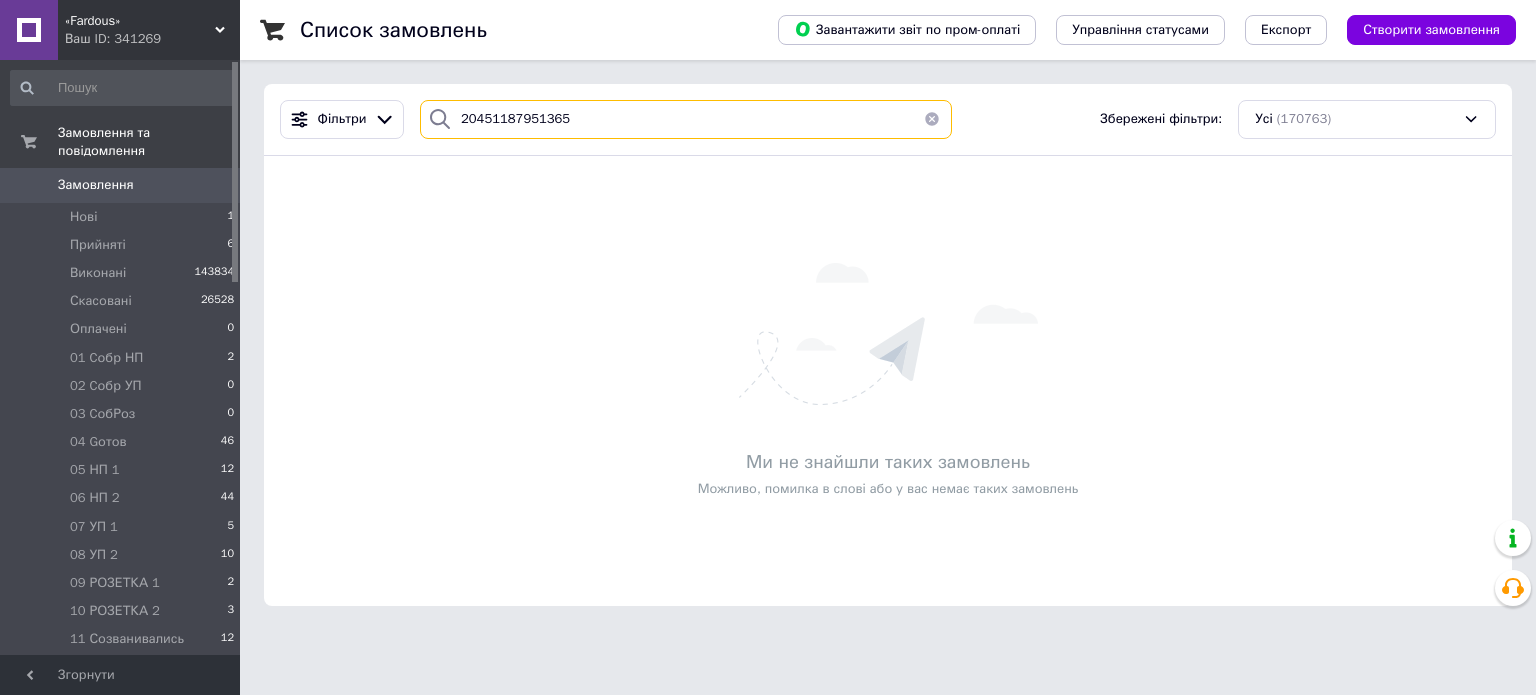 type on "20451187951365" 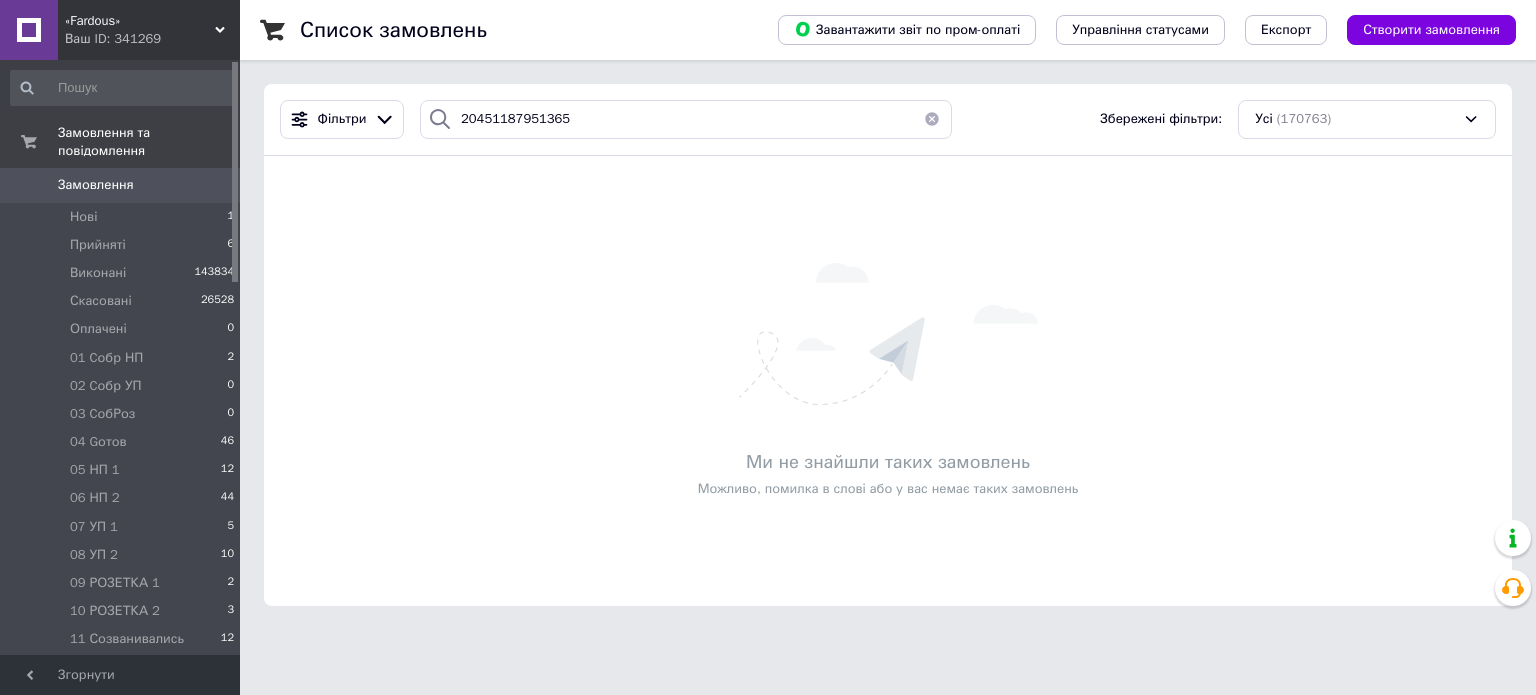 click at bounding box center [932, 119] 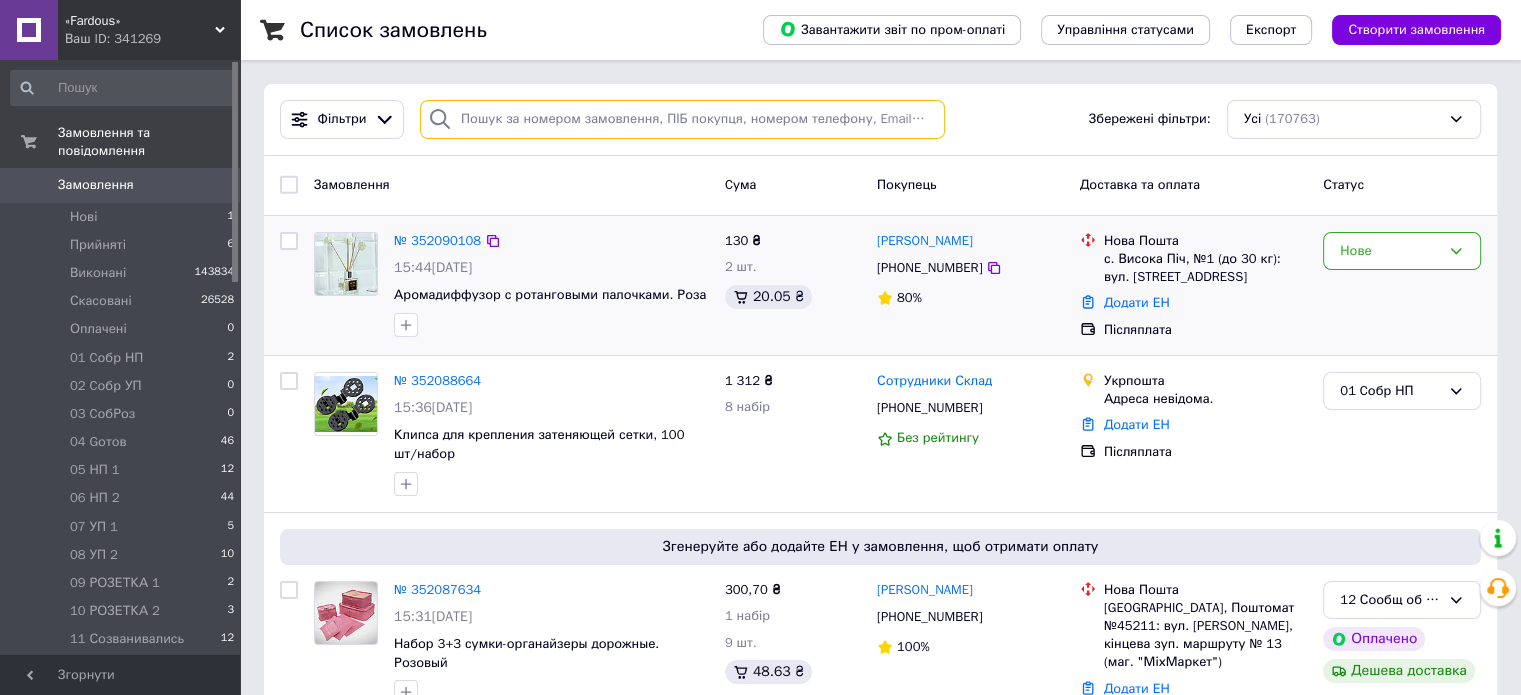 paste on "20451187945527" 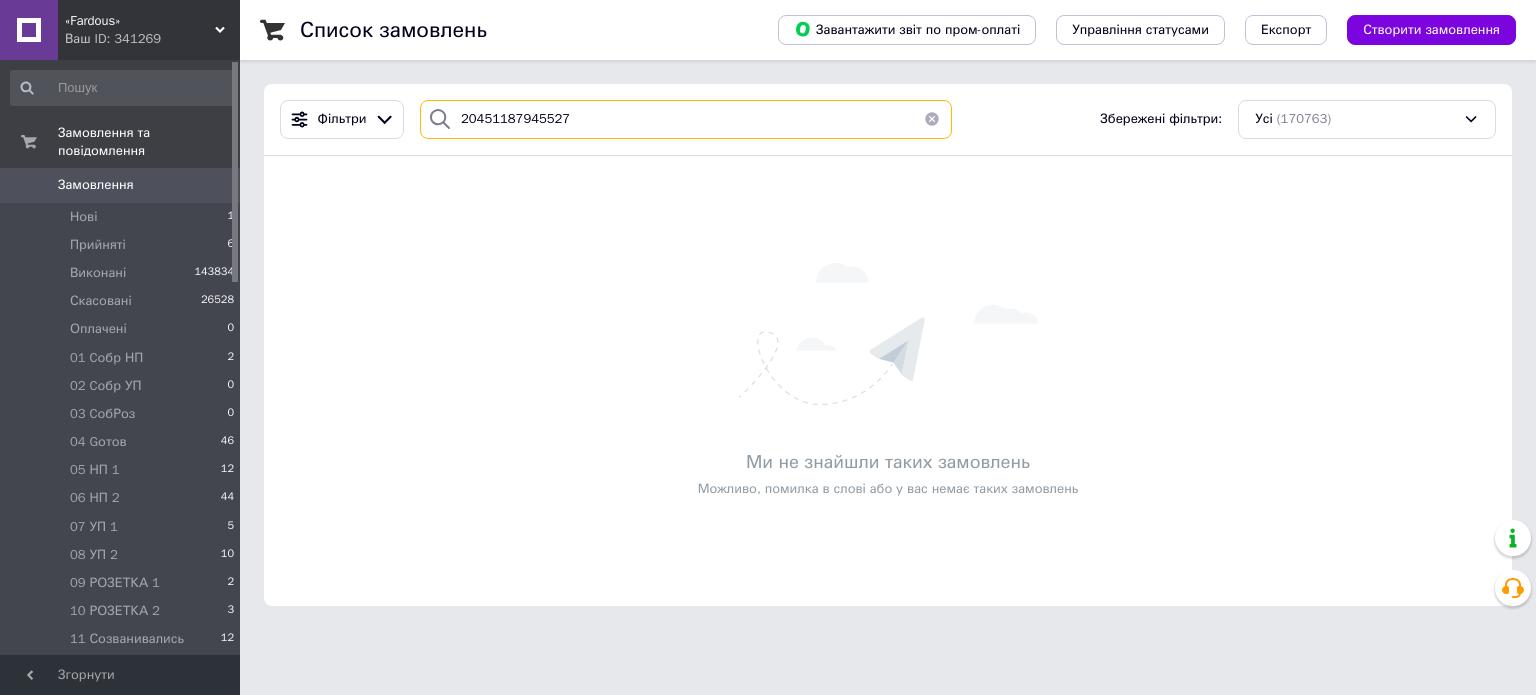 type on "20451187945527" 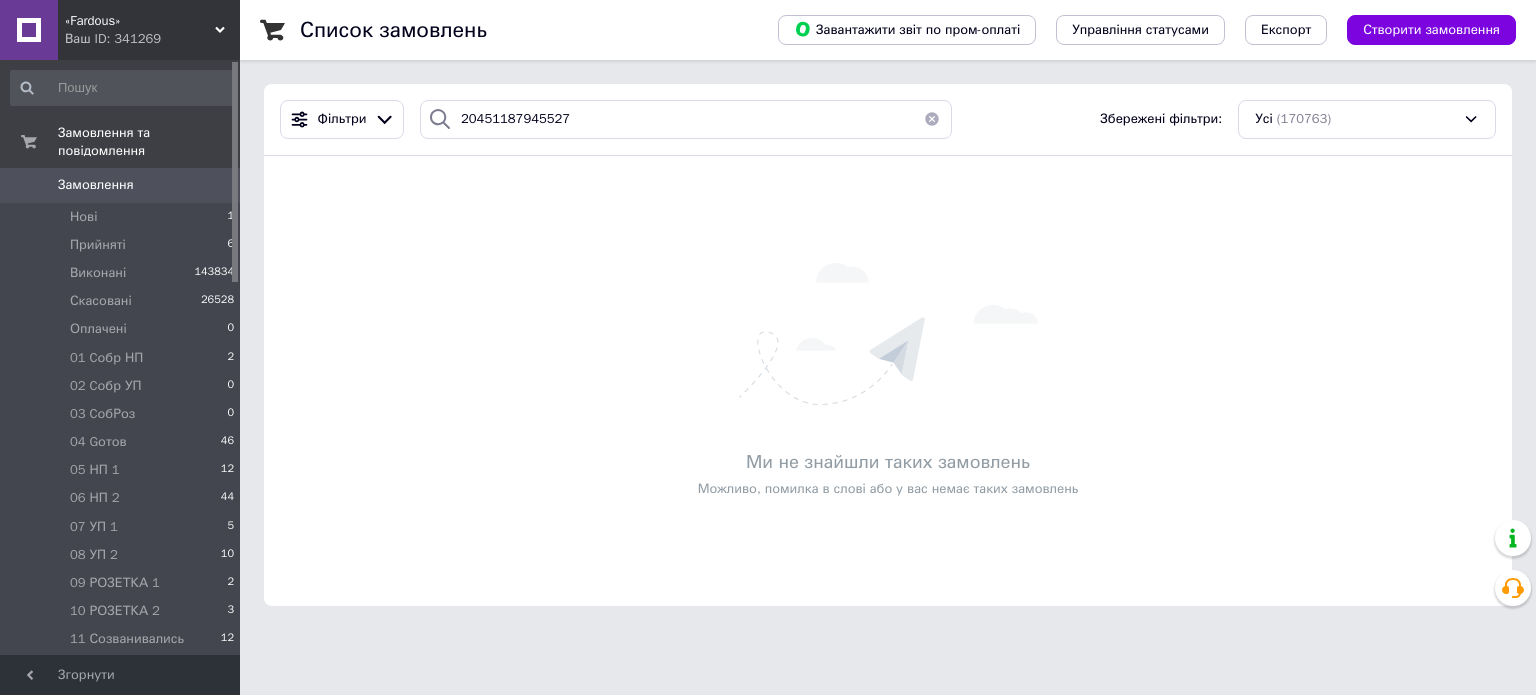 click at bounding box center (932, 119) 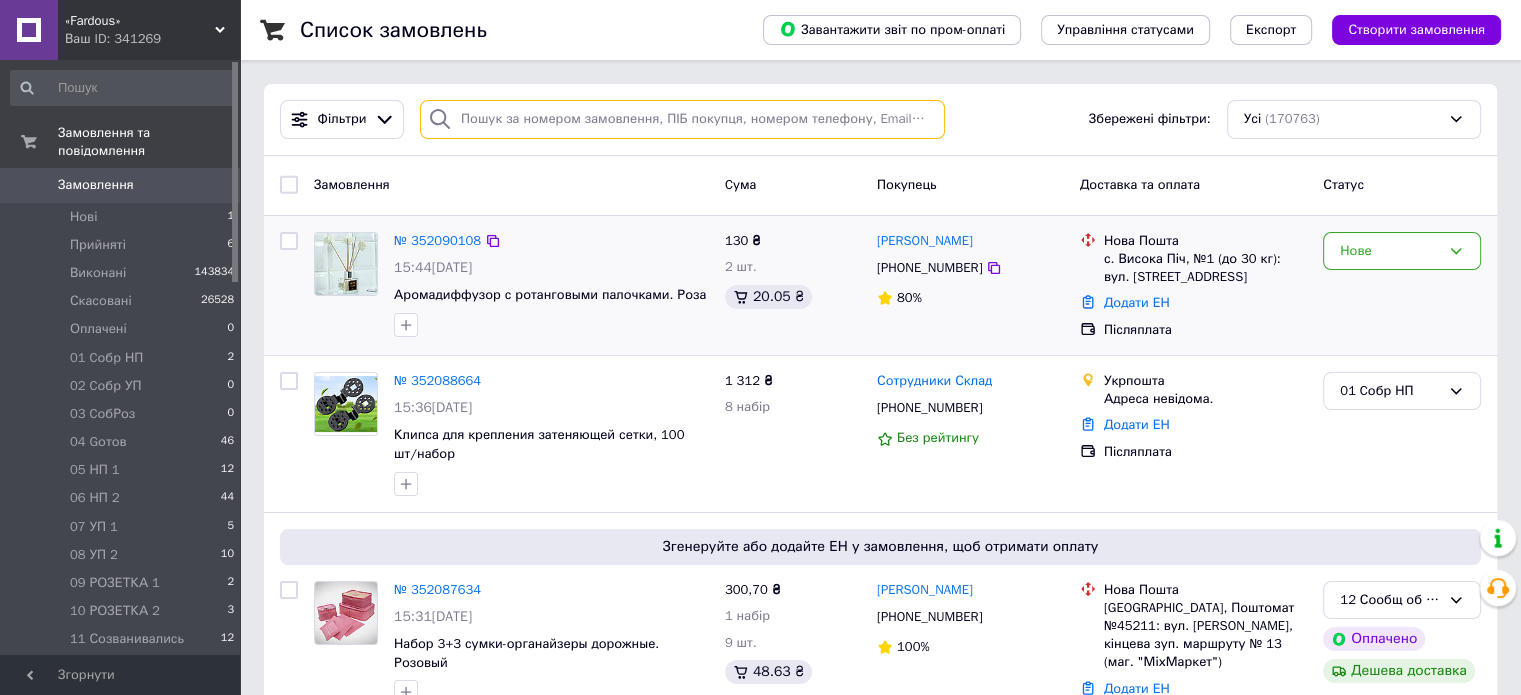 paste on "20451187904107" 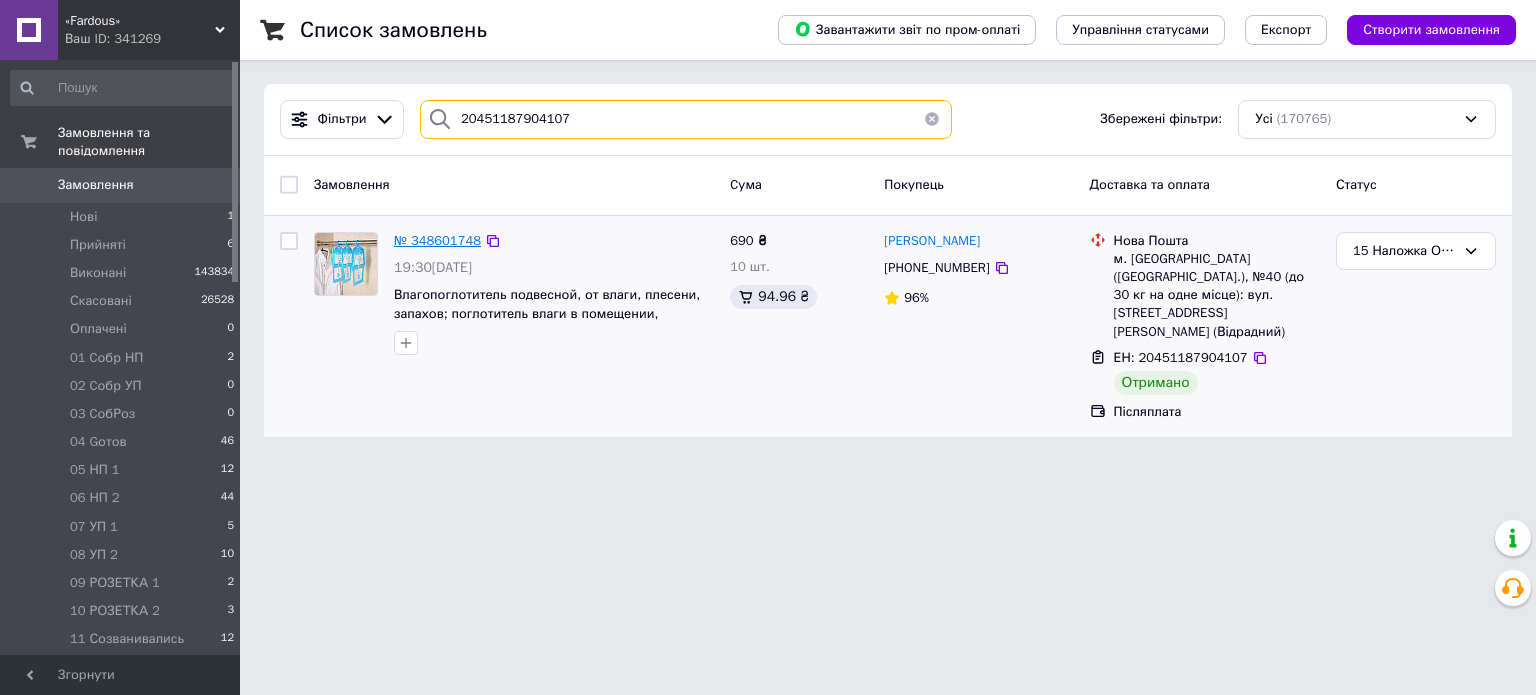 type on "20451187904107" 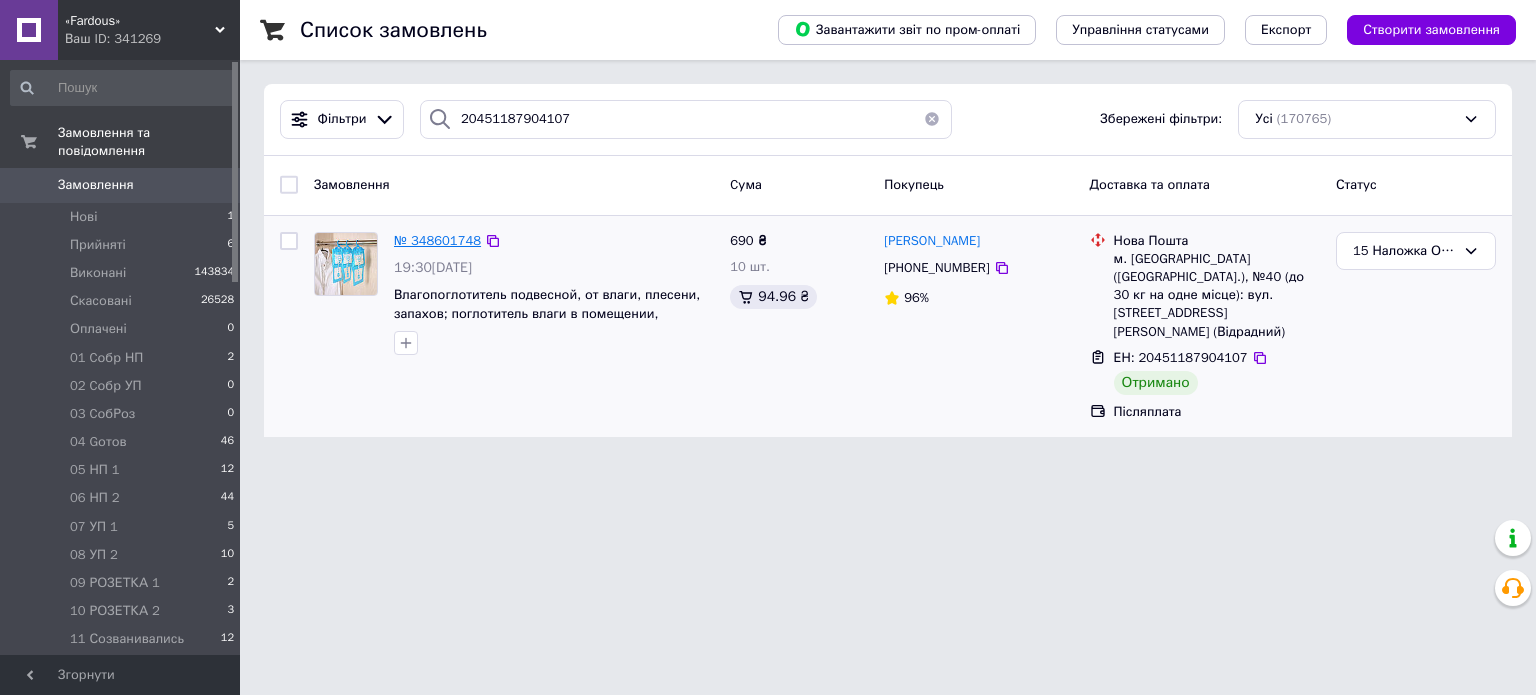 click on "№ 348601748" at bounding box center [437, 240] 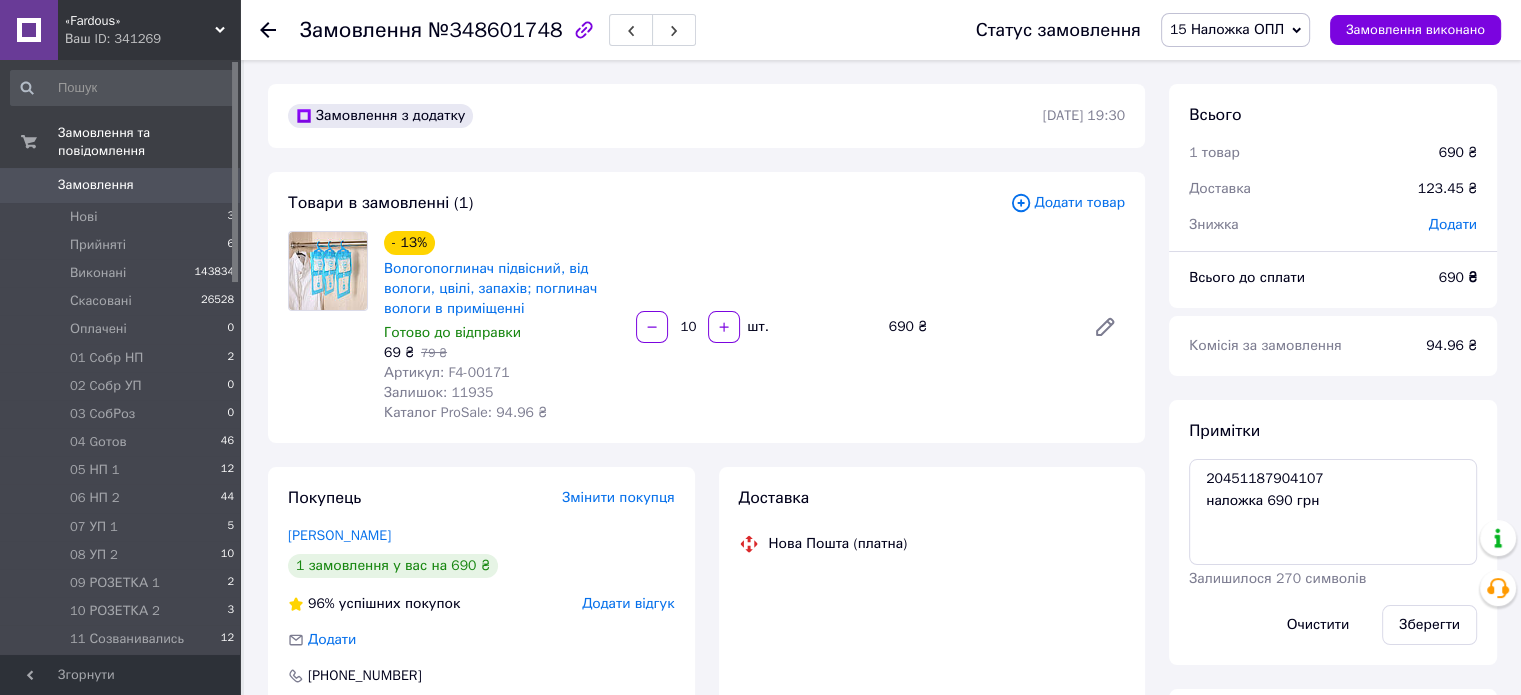 scroll, scrollTop: 382, scrollLeft: 0, axis: vertical 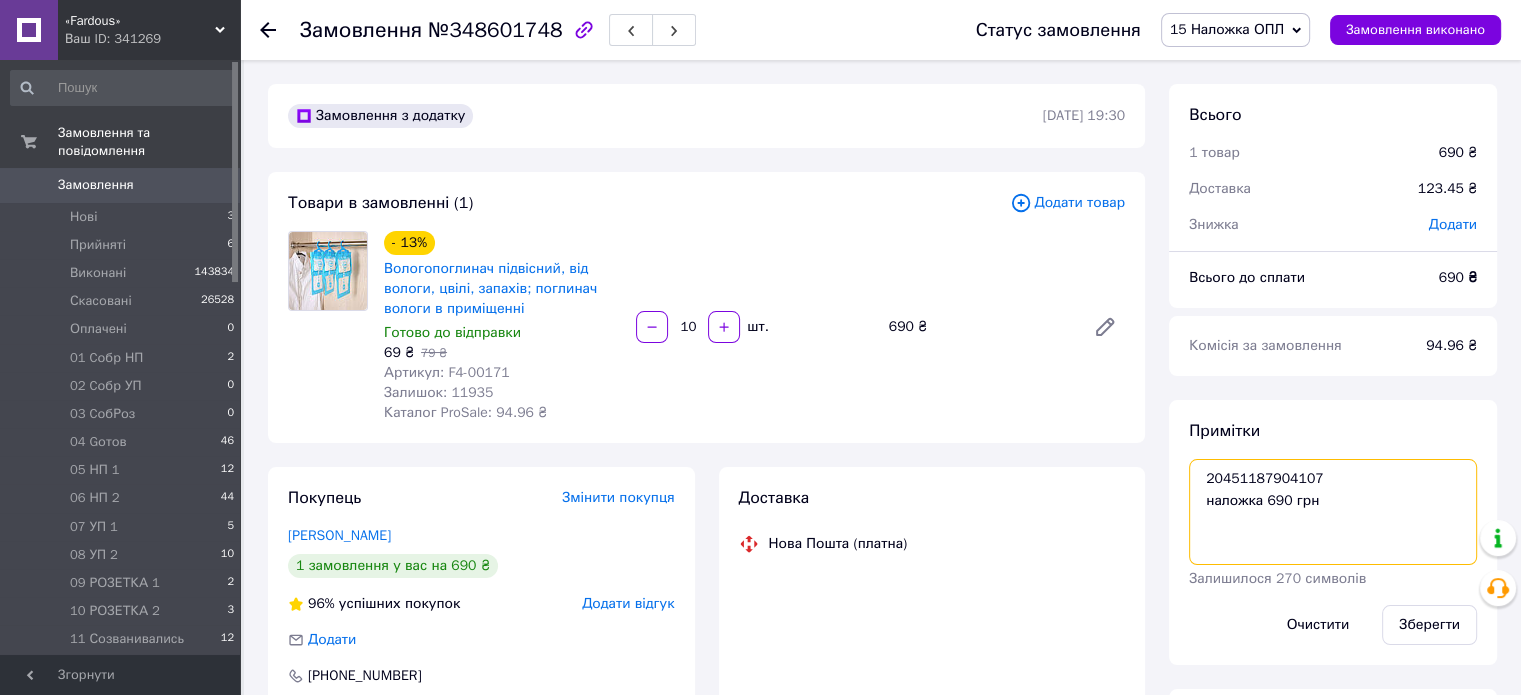 click on "20451187904107
наложка 690 грн" at bounding box center (1333, 512) 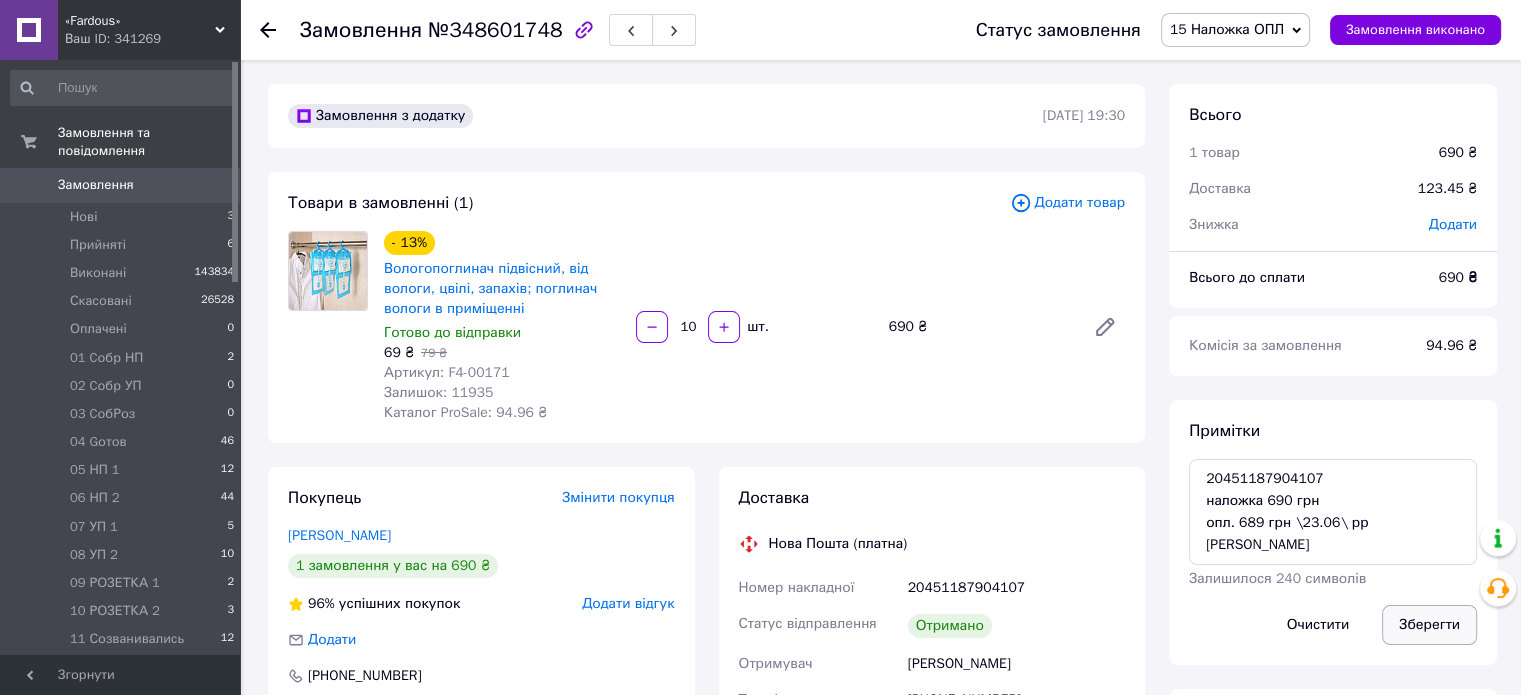 click on "Зберегти" at bounding box center (1429, 625) 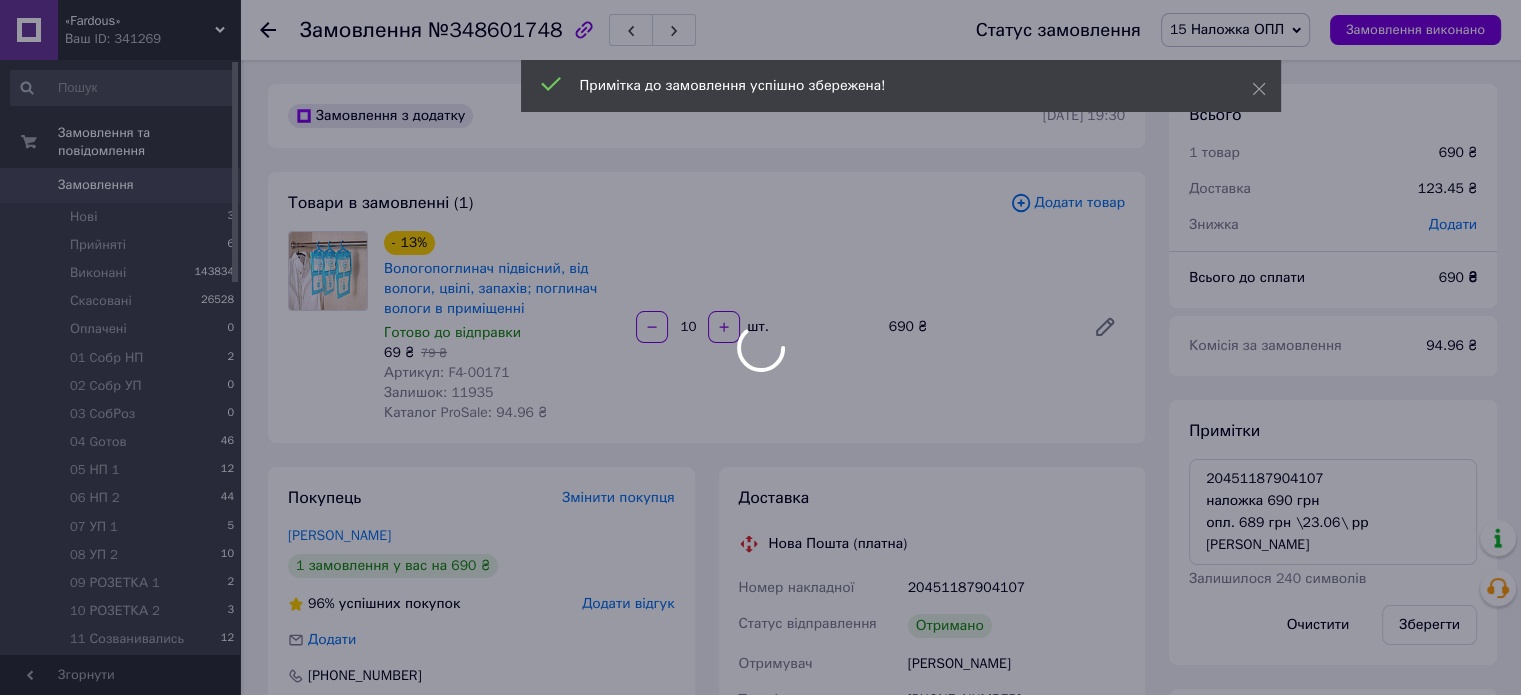 scroll, scrollTop: 430, scrollLeft: 0, axis: vertical 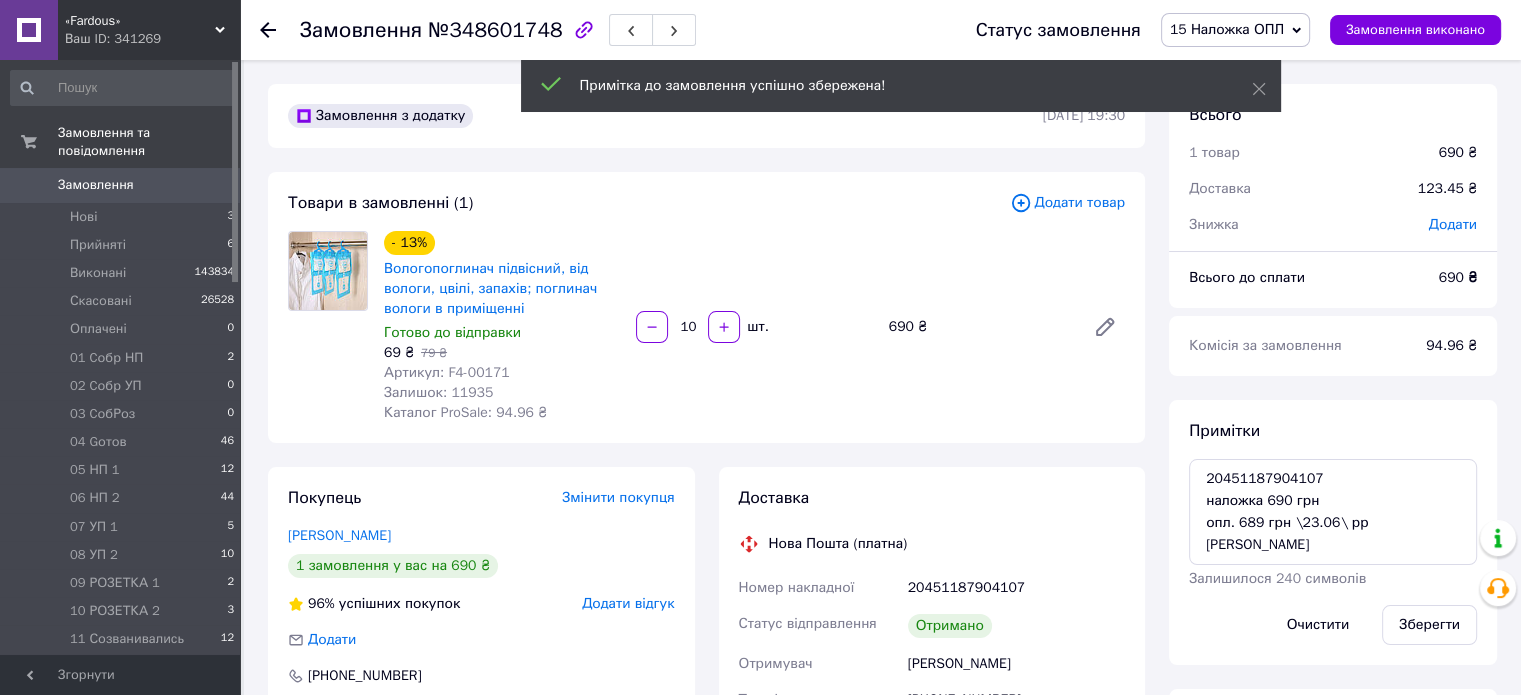 click 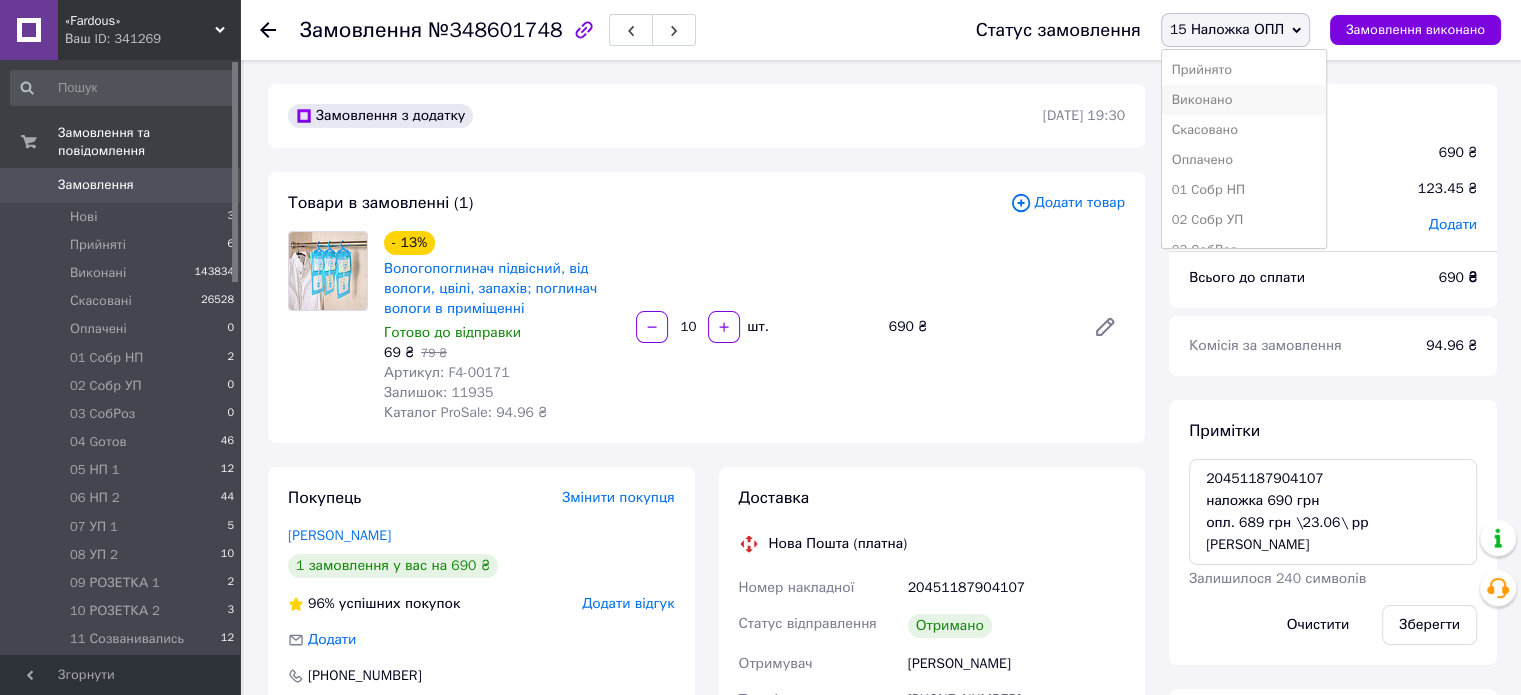 click on "Виконано" at bounding box center [1244, 100] 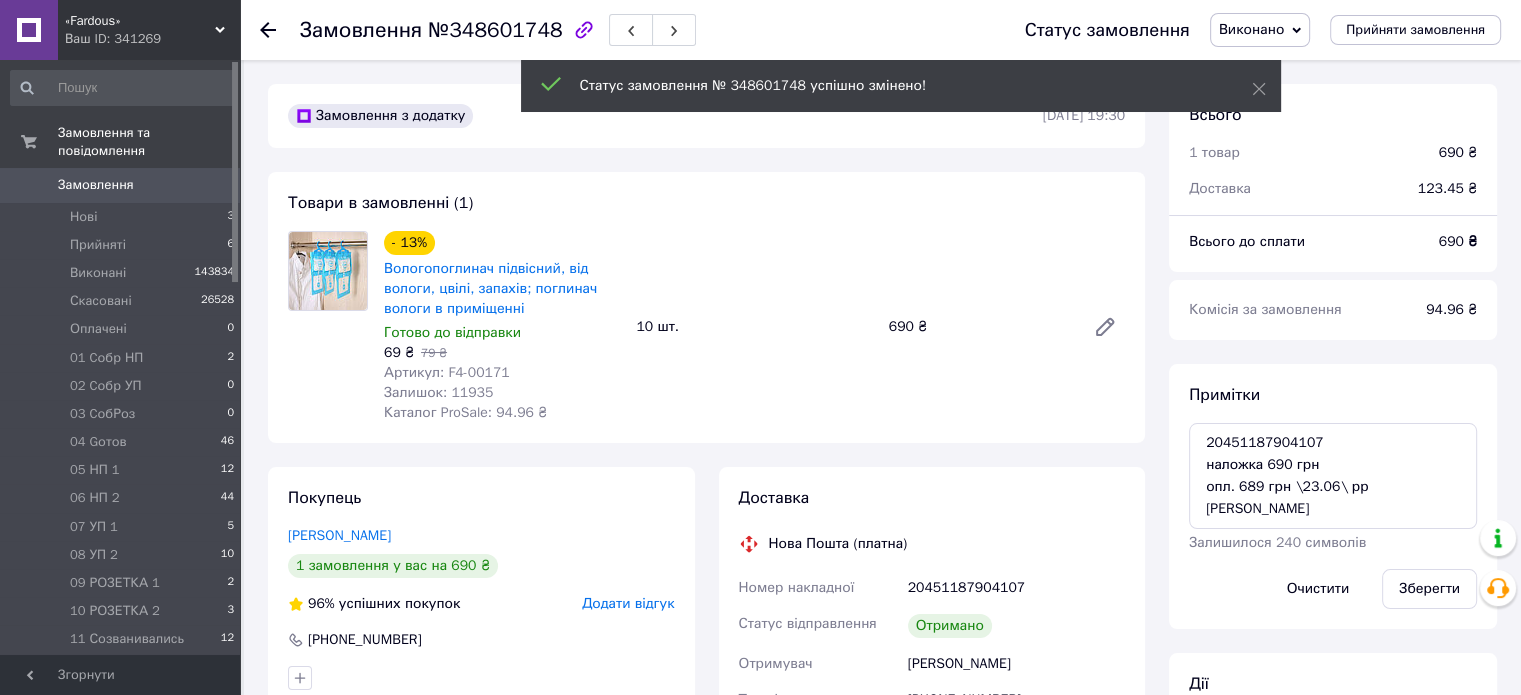 click on "№348601748" at bounding box center (495, 30) 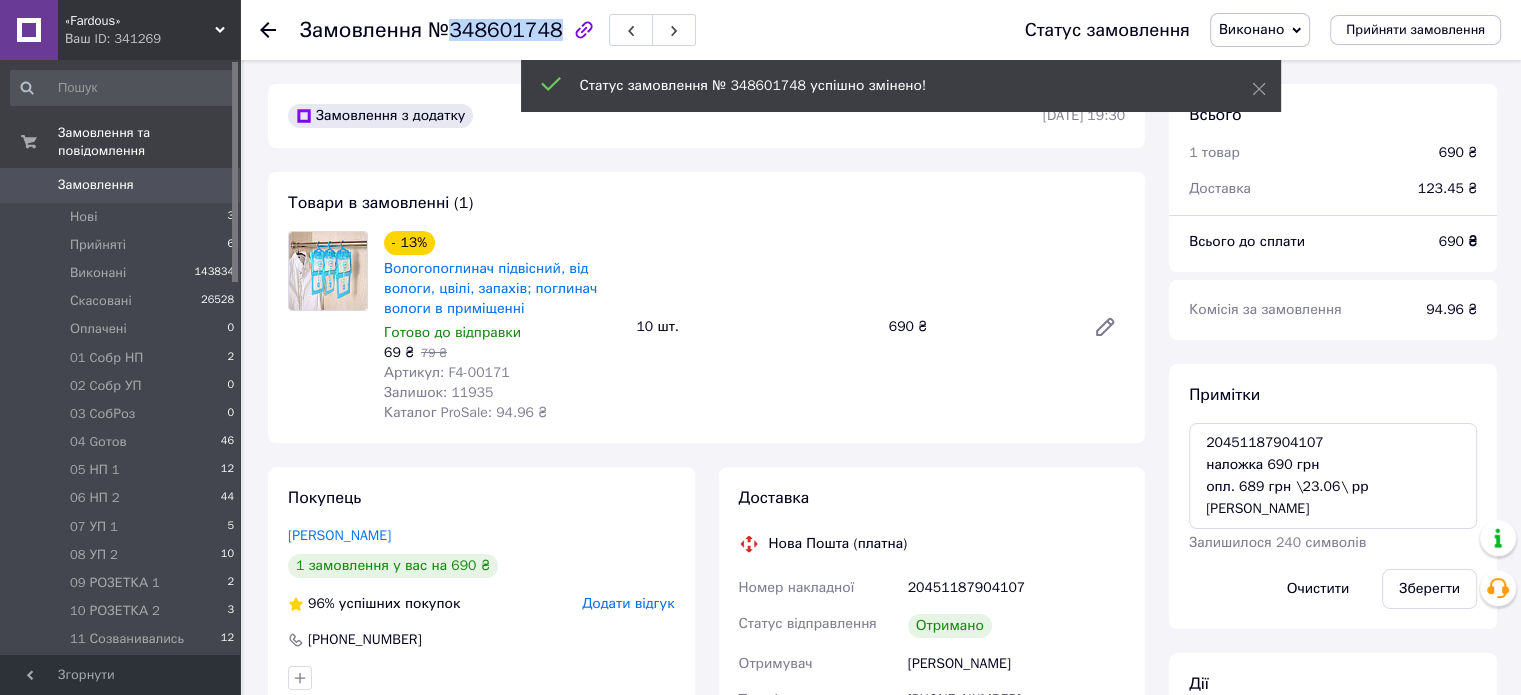click on "№348601748" at bounding box center (495, 30) 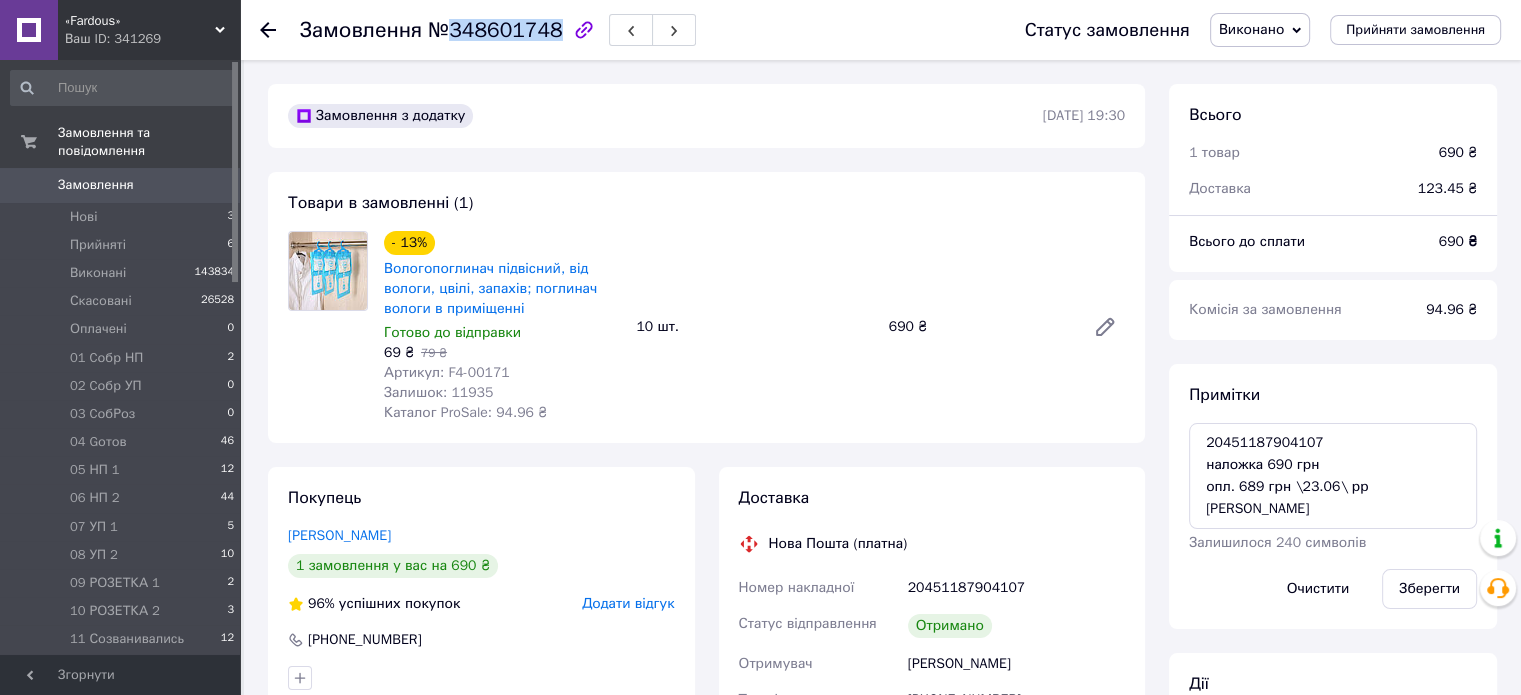 click on "Замовлення" at bounding box center (121, 185) 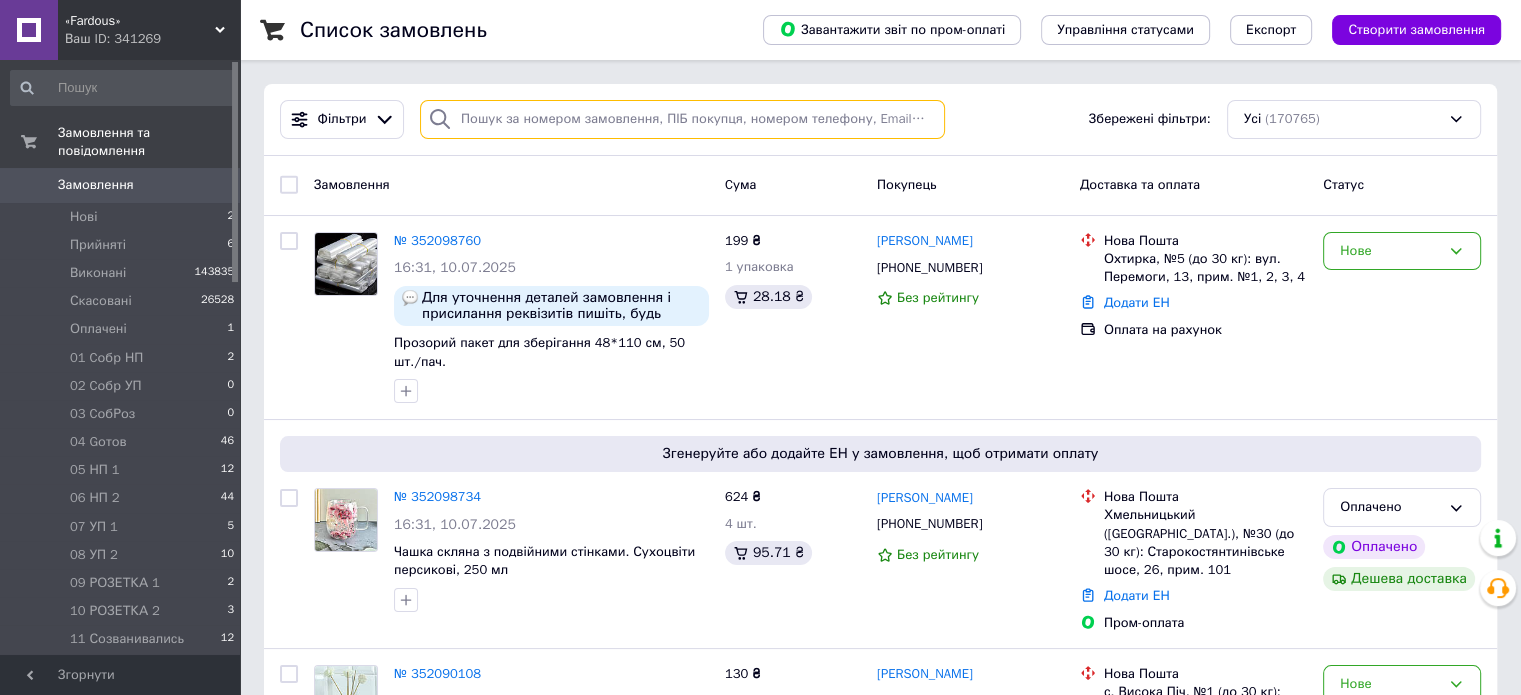 click at bounding box center [682, 119] 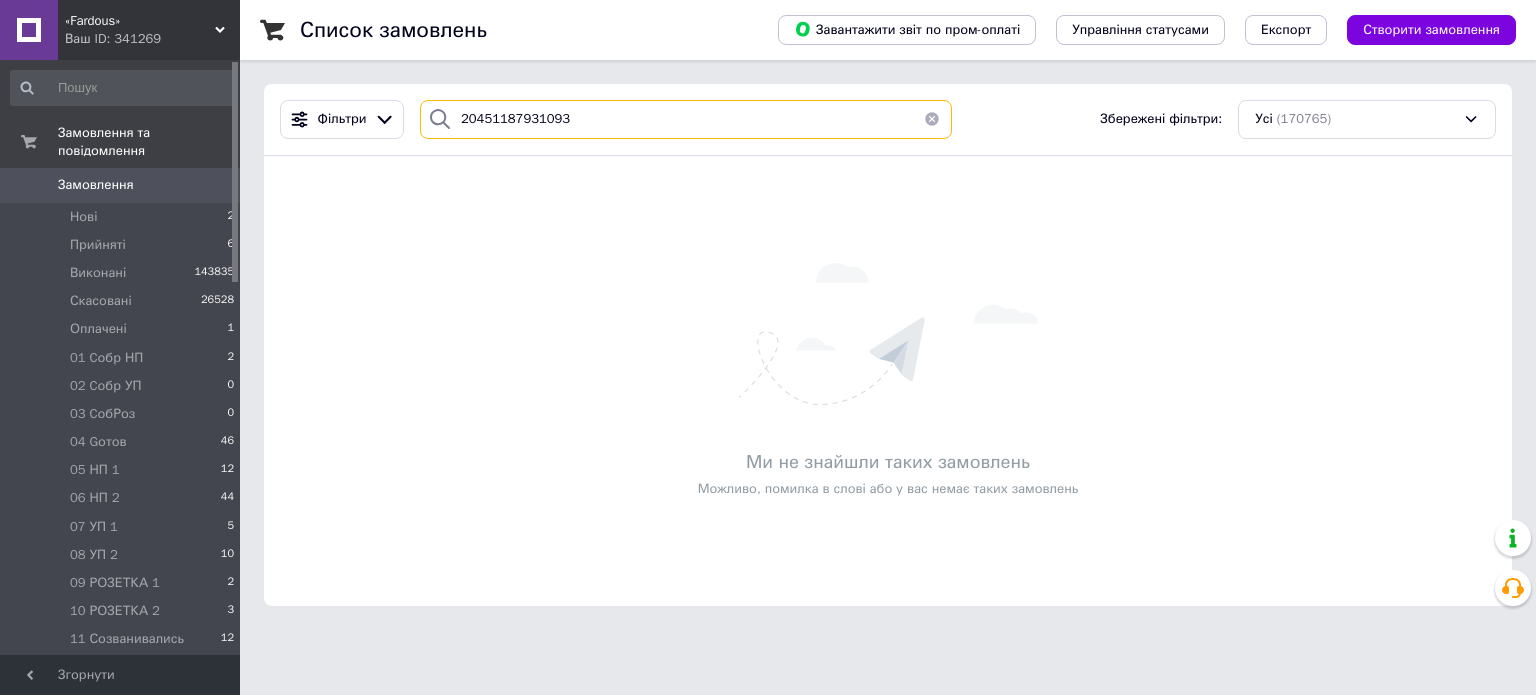 type on "20451187931093" 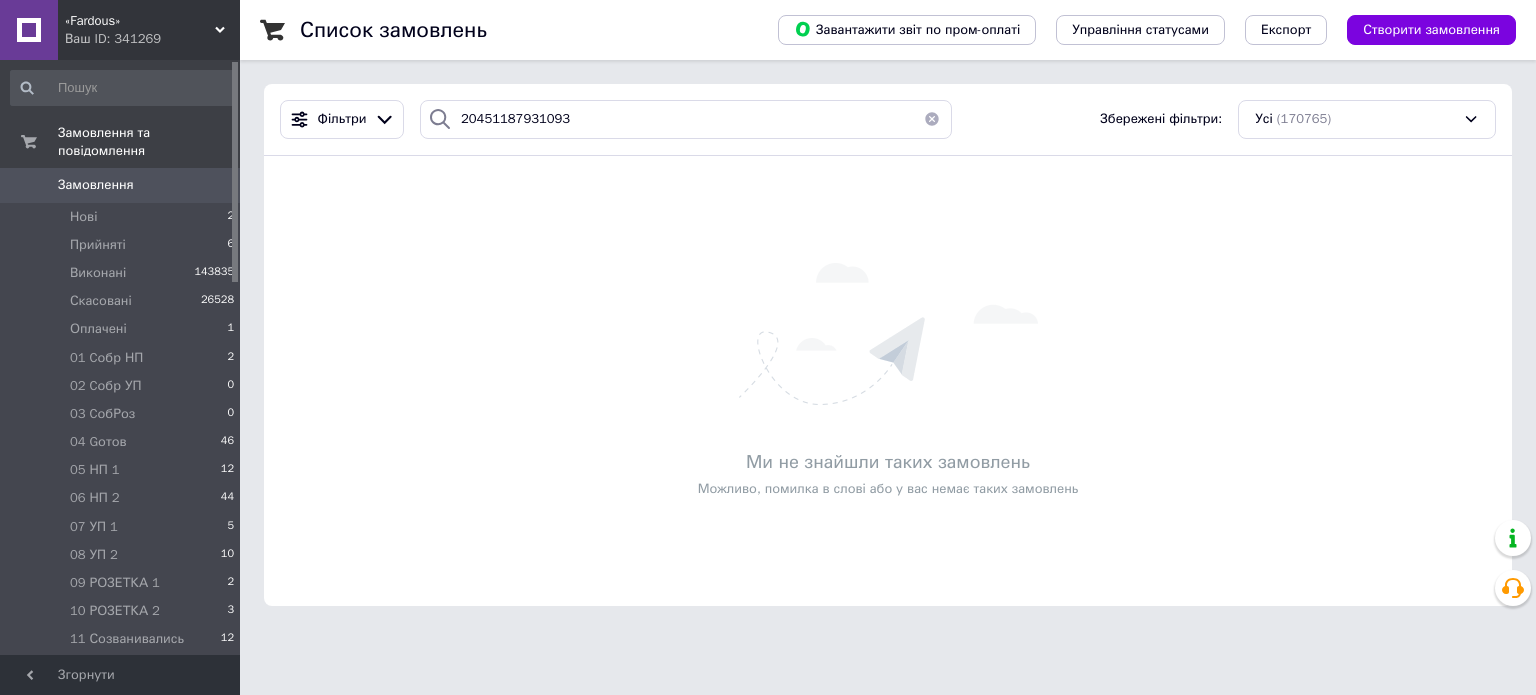 click at bounding box center [932, 119] 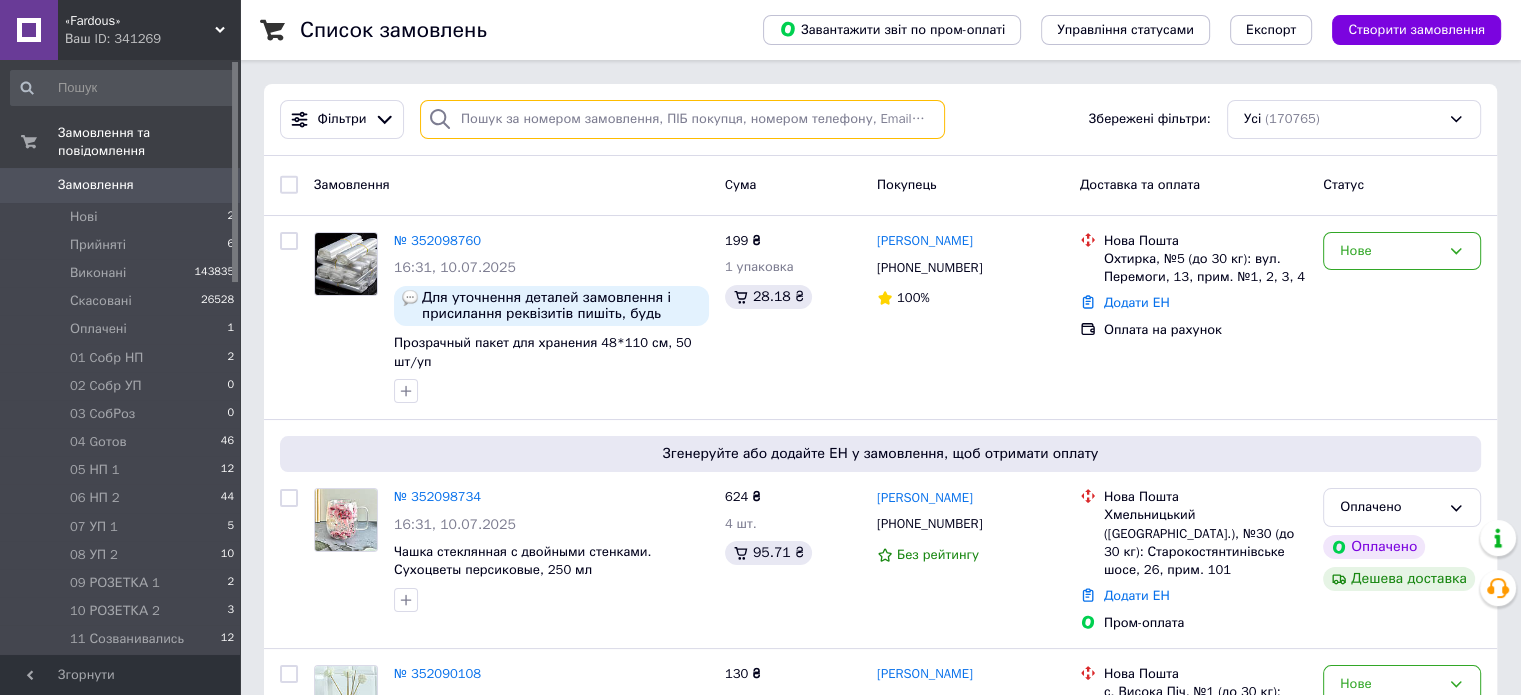 paste on "20451187907829" 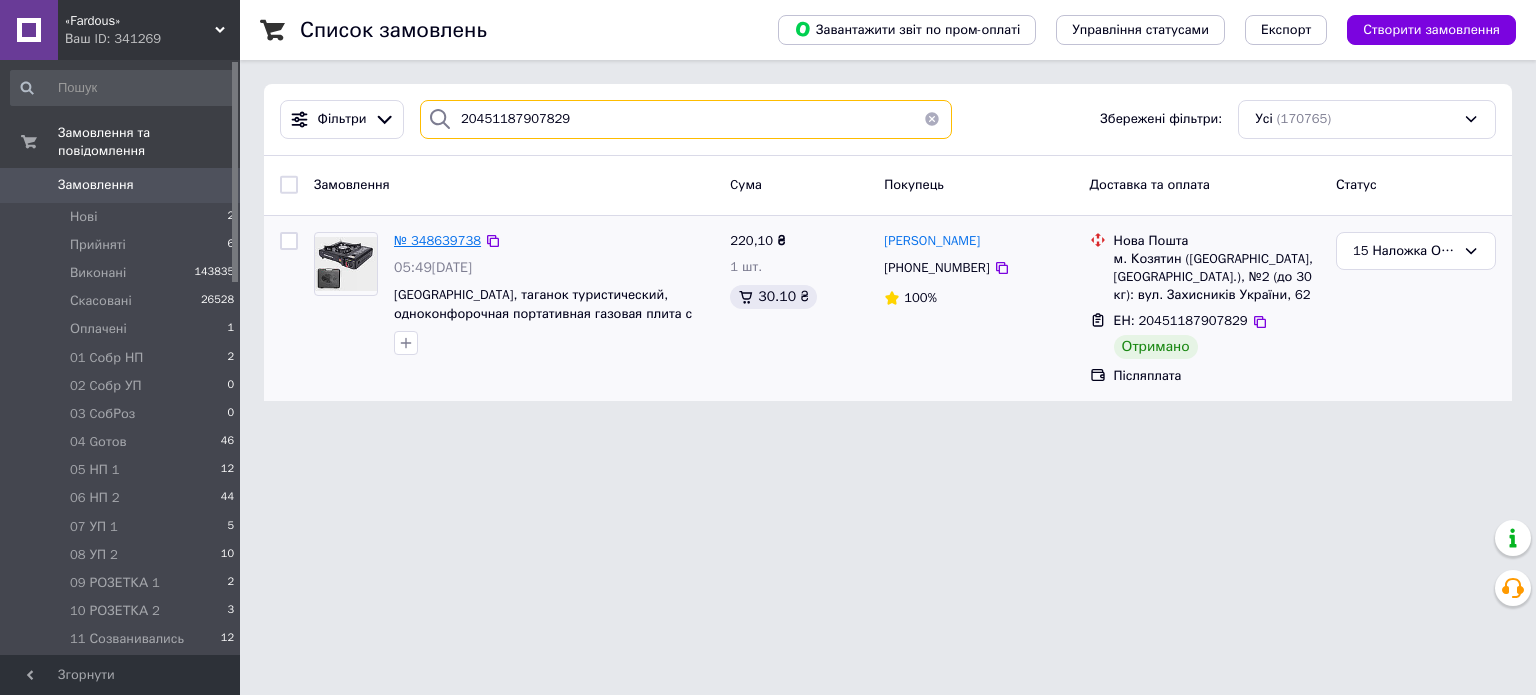 type on "20451187907829" 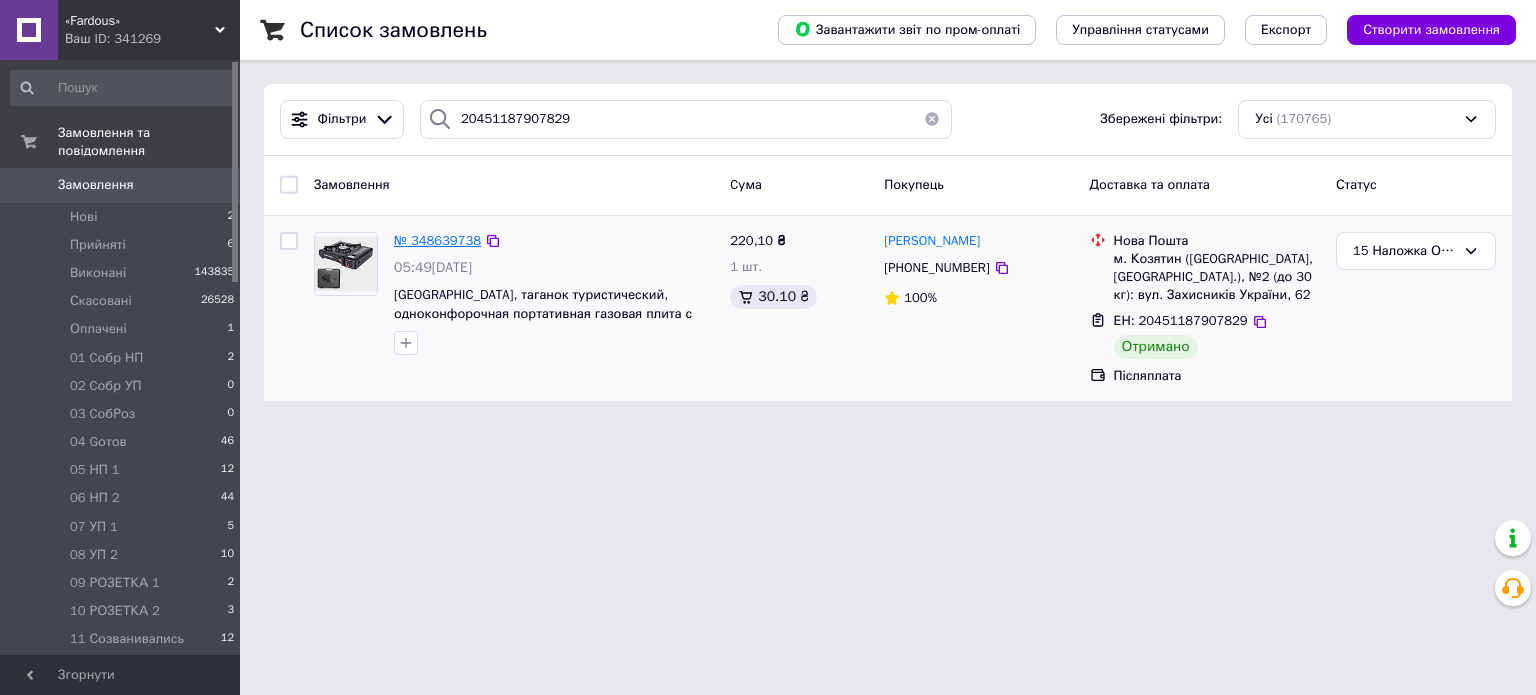 click on "№ 348639738" at bounding box center [437, 240] 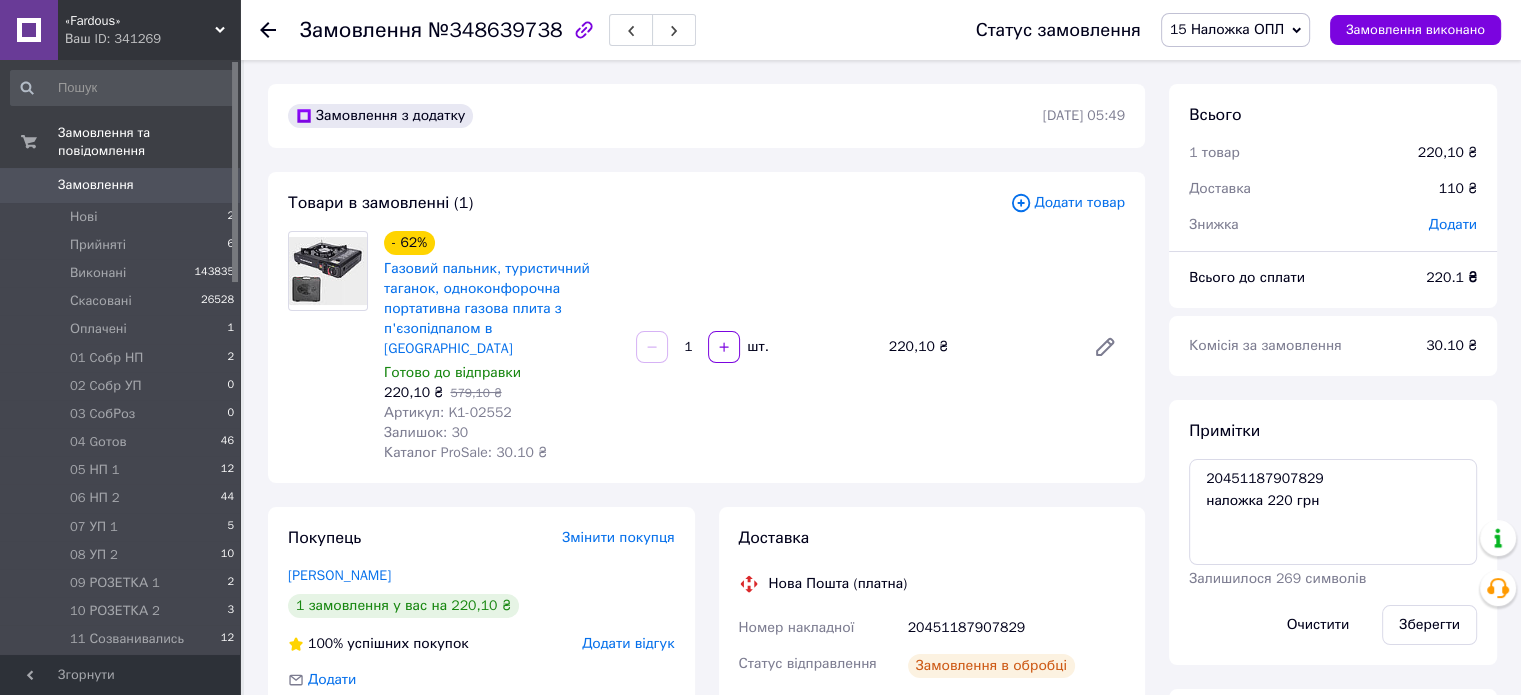 scroll, scrollTop: 382, scrollLeft: 0, axis: vertical 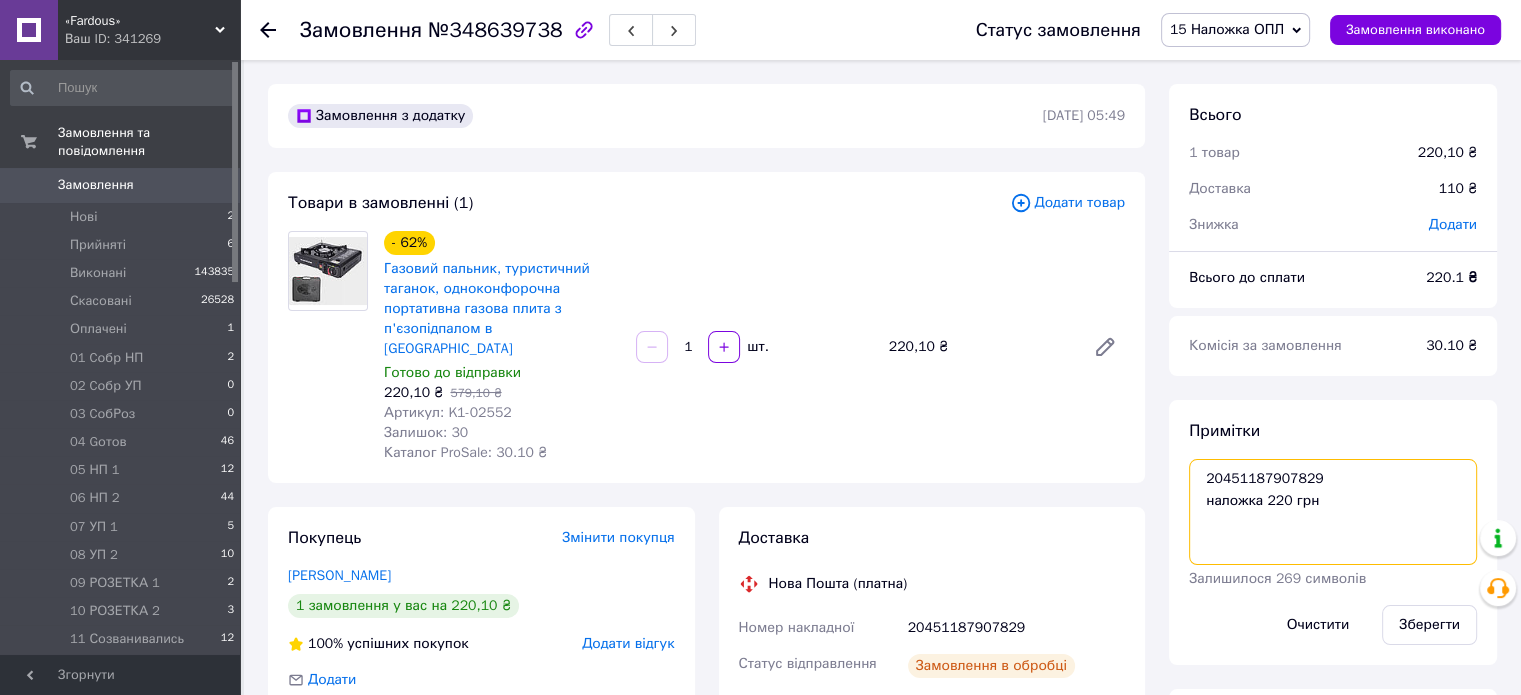 click on "20451187907829
наложка 220 грн" at bounding box center [1333, 512] 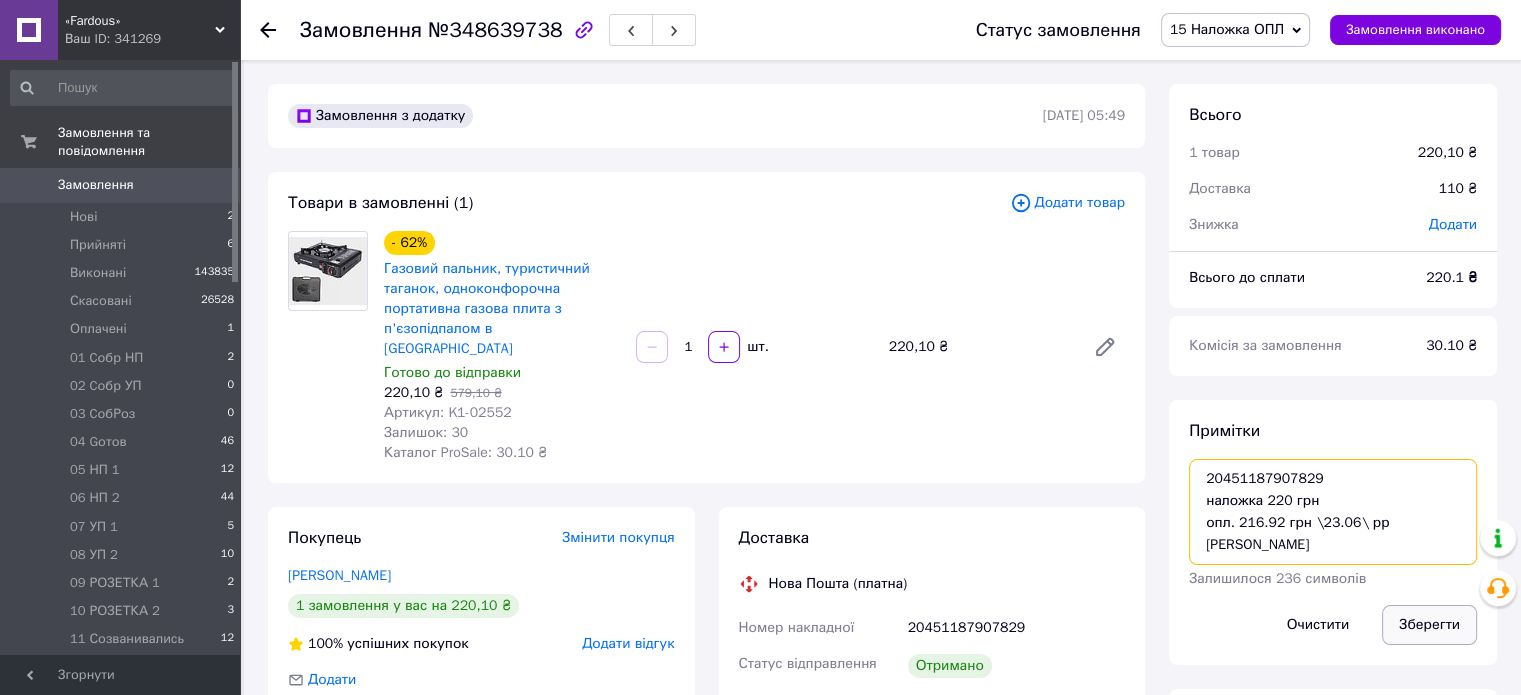 type on "20451187907829
наложка 220 грн
опл. 216.92 грн \23.06\ рр иван" 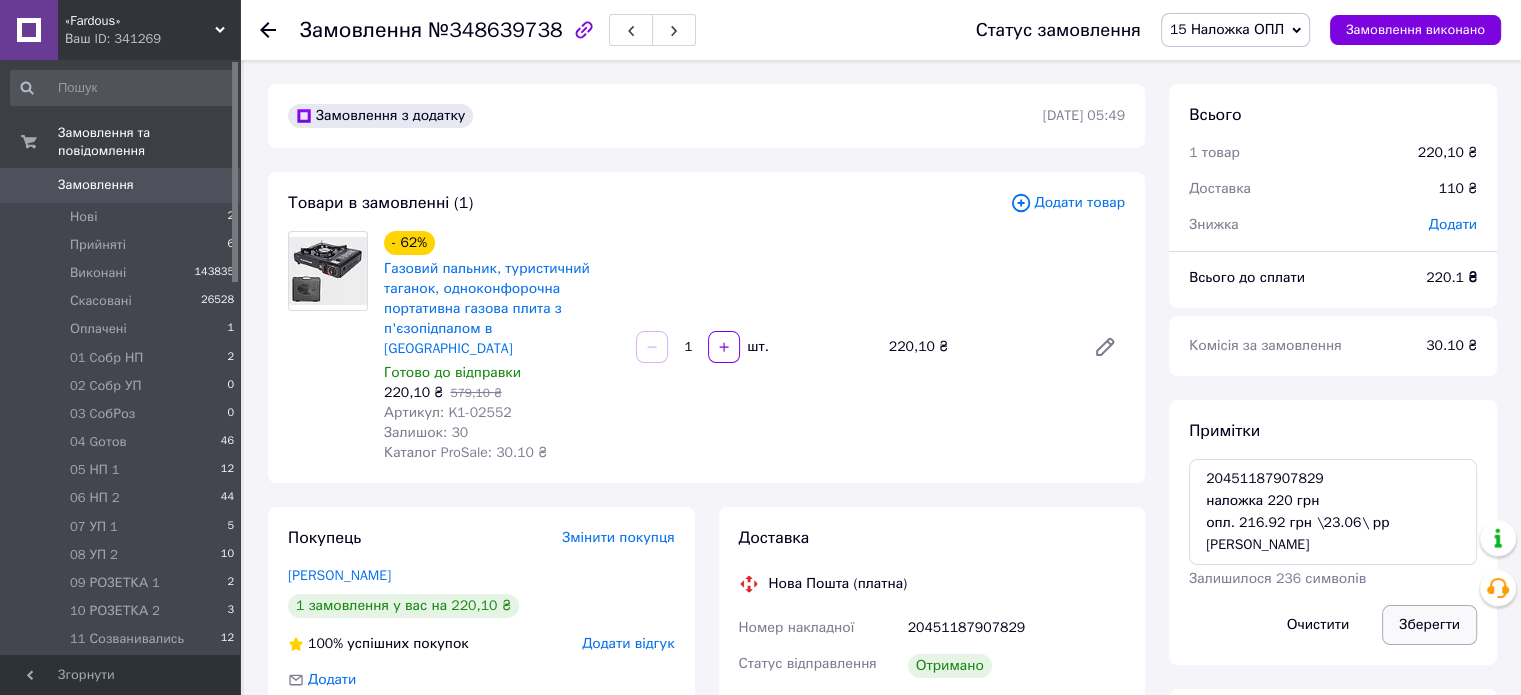 click on "Зберегти" at bounding box center [1429, 625] 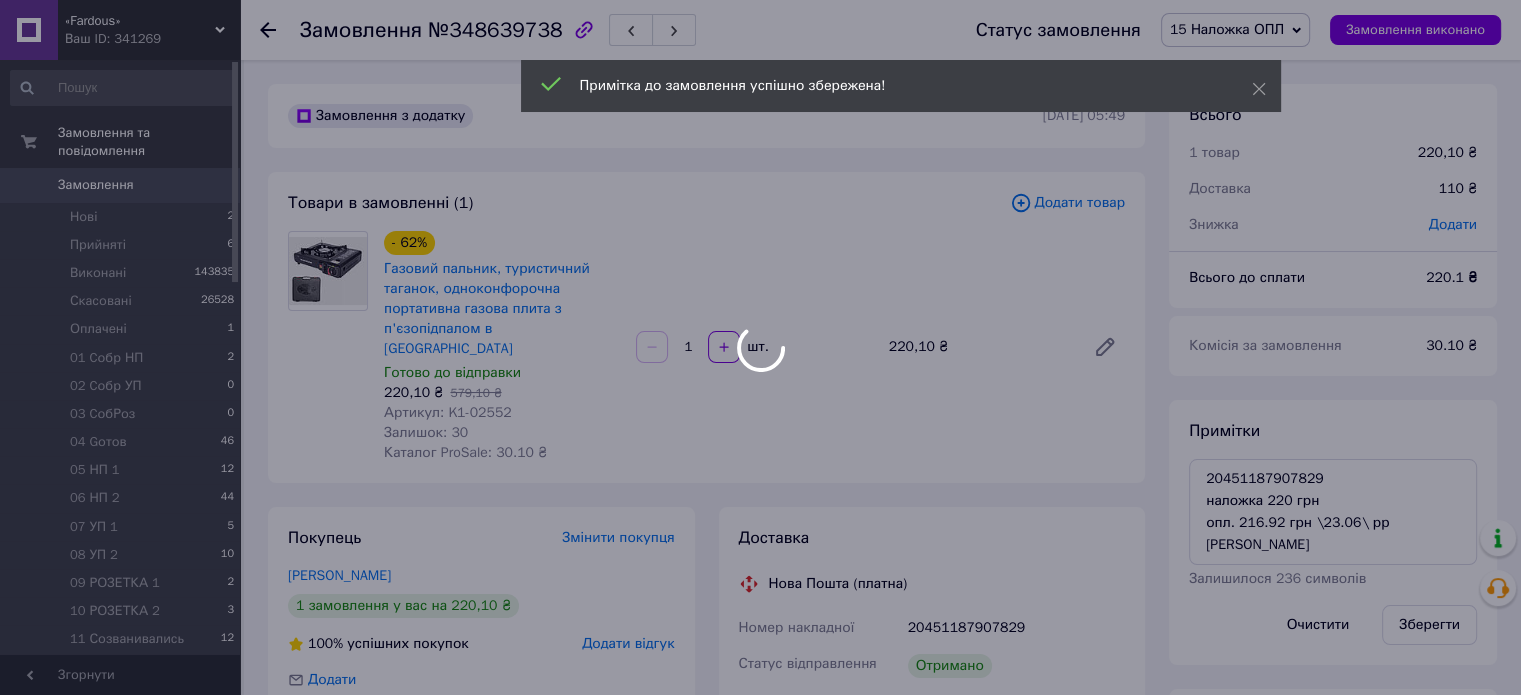 scroll, scrollTop: 430, scrollLeft: 0, axis: vertical 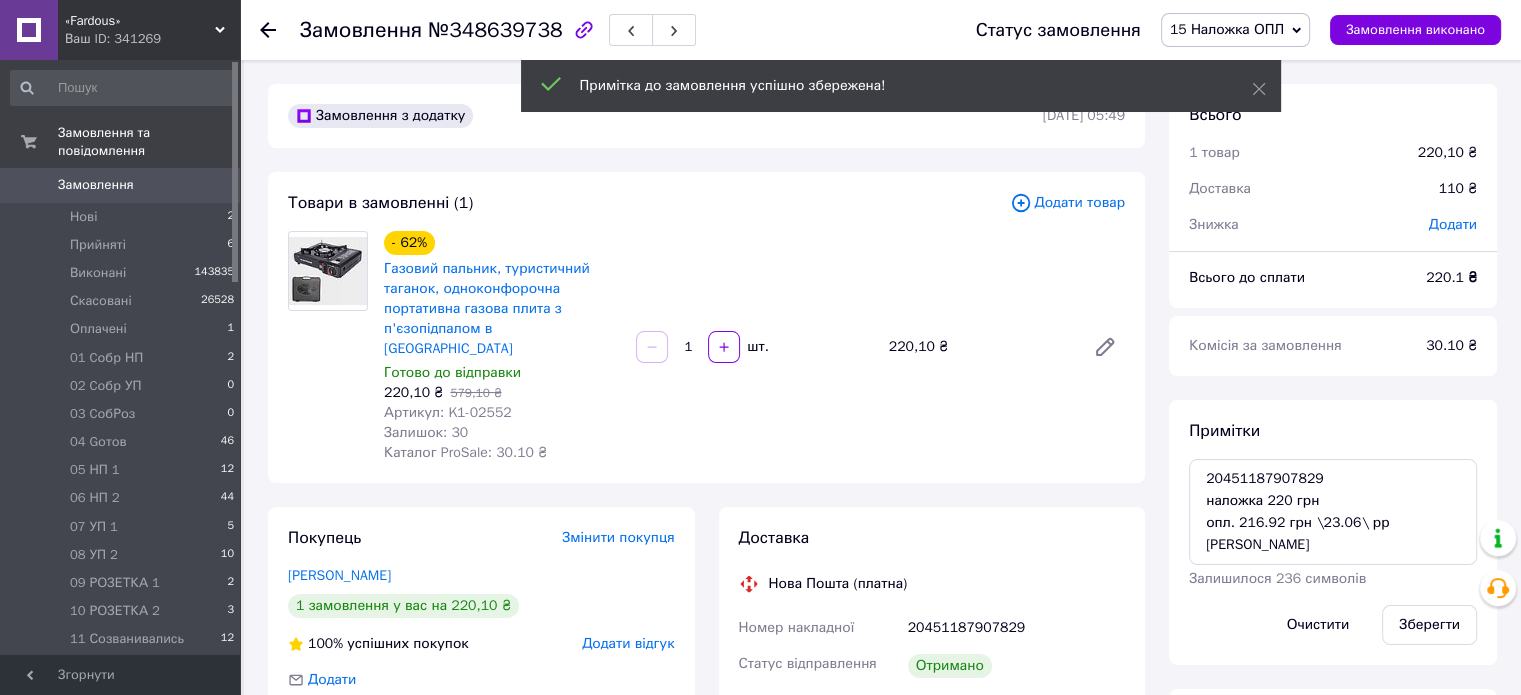 click 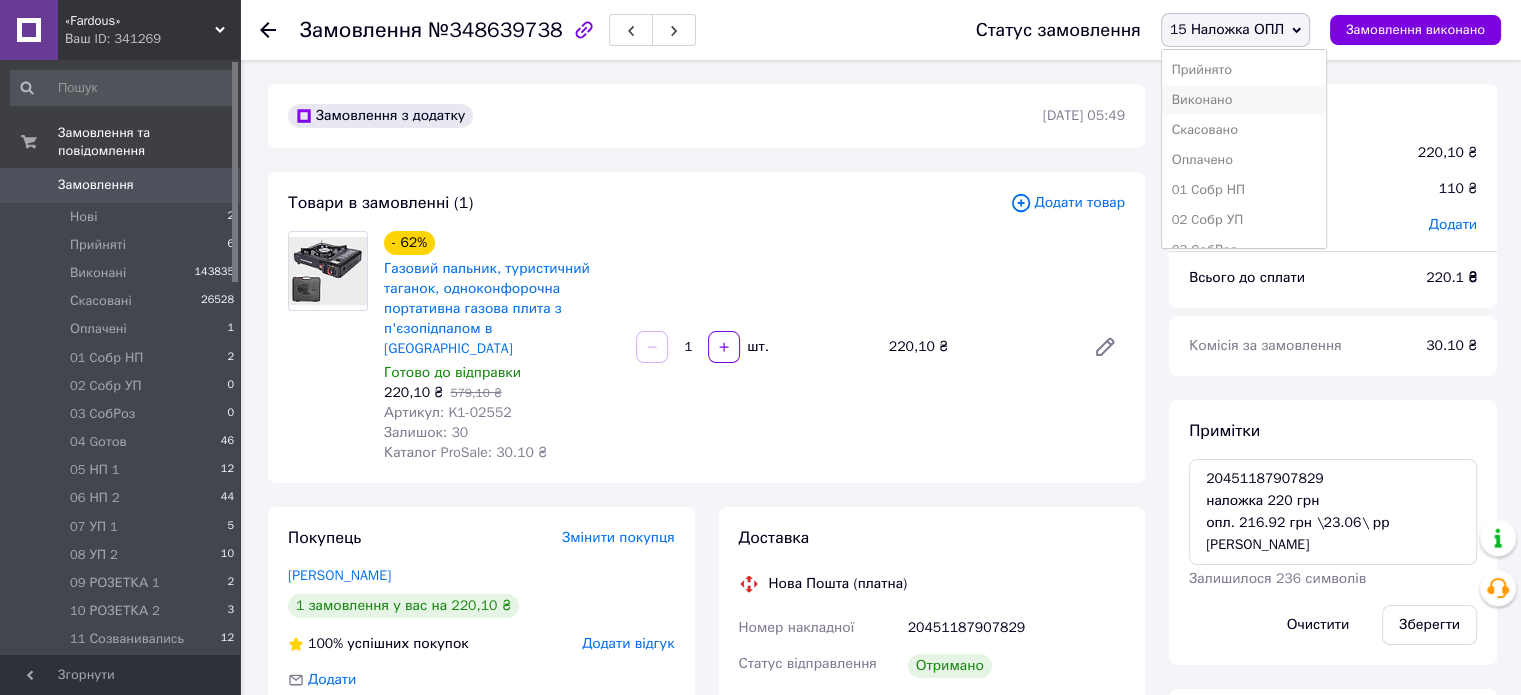 click on "Виконано" at bounding box center (1244, 100) 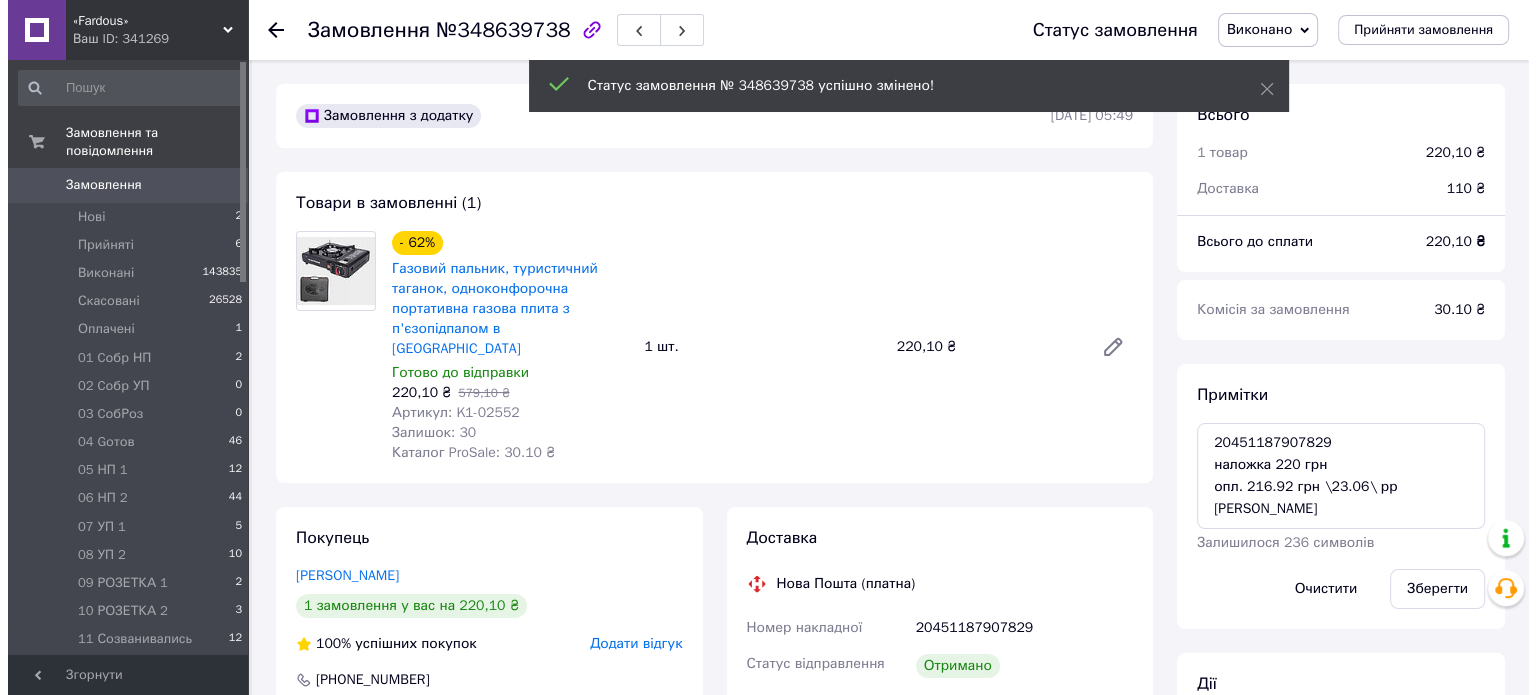 scroll, scrollTop: 479, scrollLeft: 0, axis: vertical 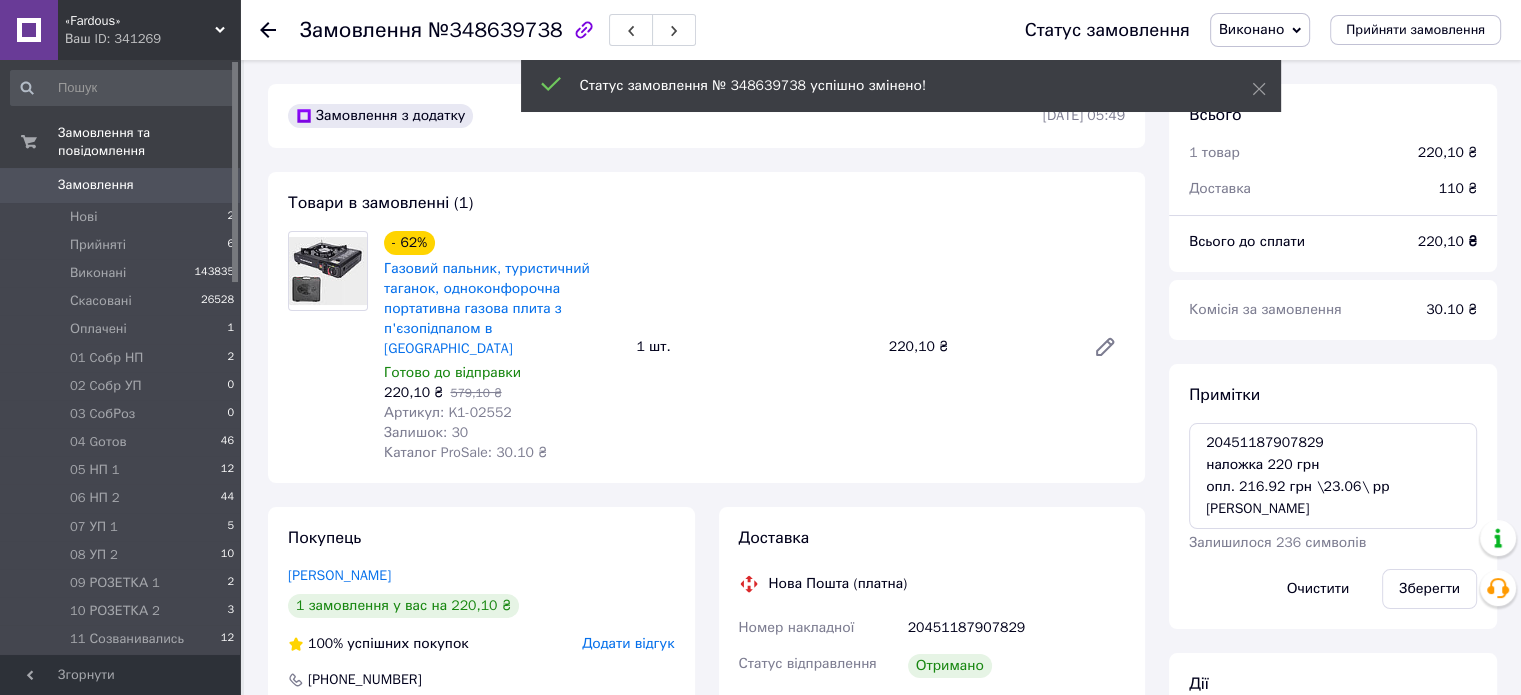 click on "№348639738" at bounding box center (495, 30) 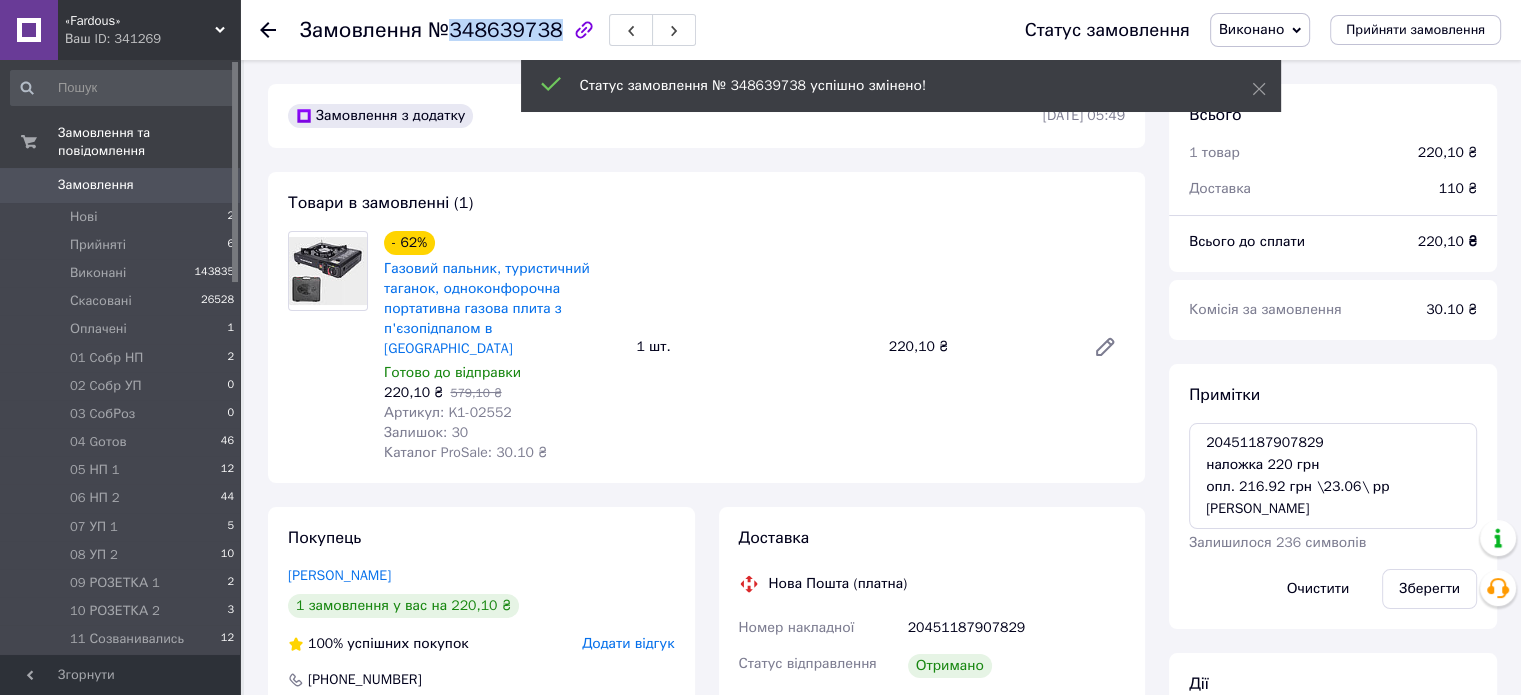 click on "№348639738" at bounding box center (495, 30) 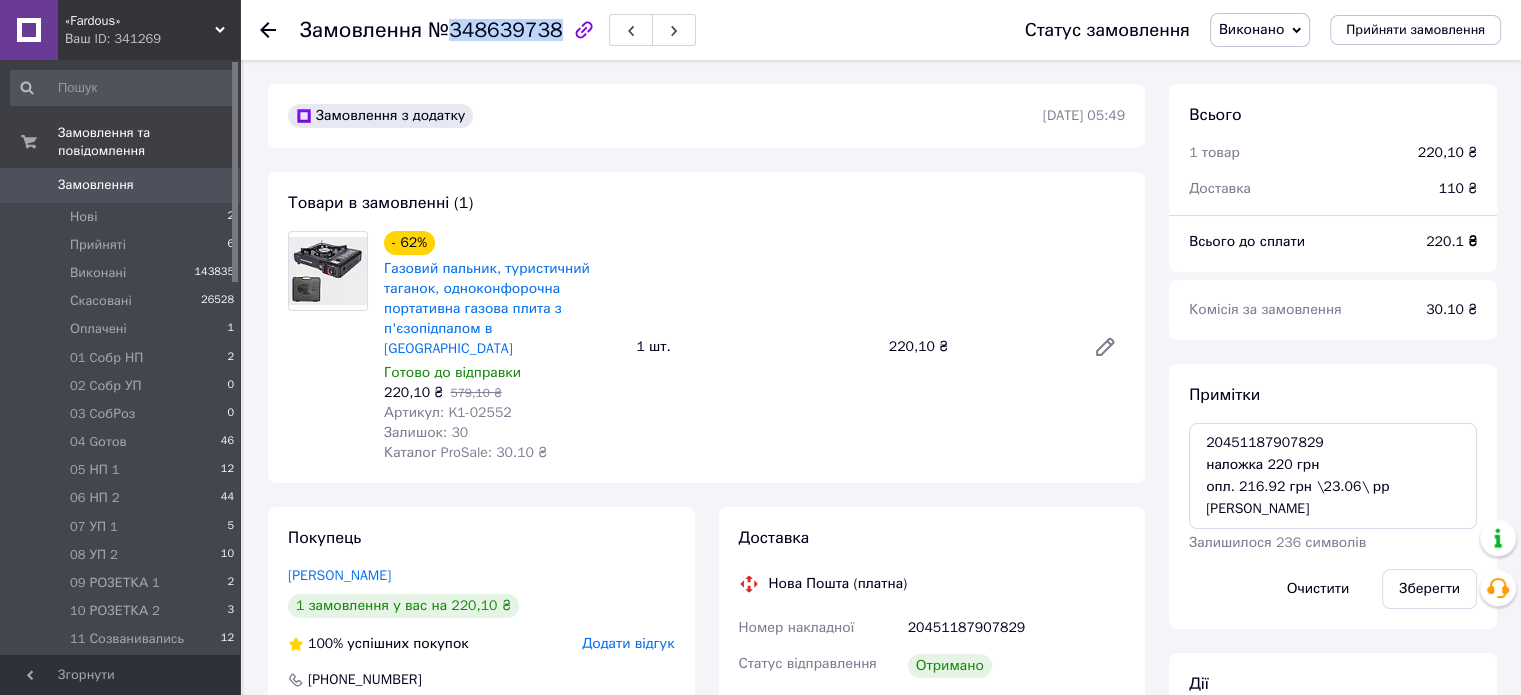 click on "0" at bounding box center [212, 185] 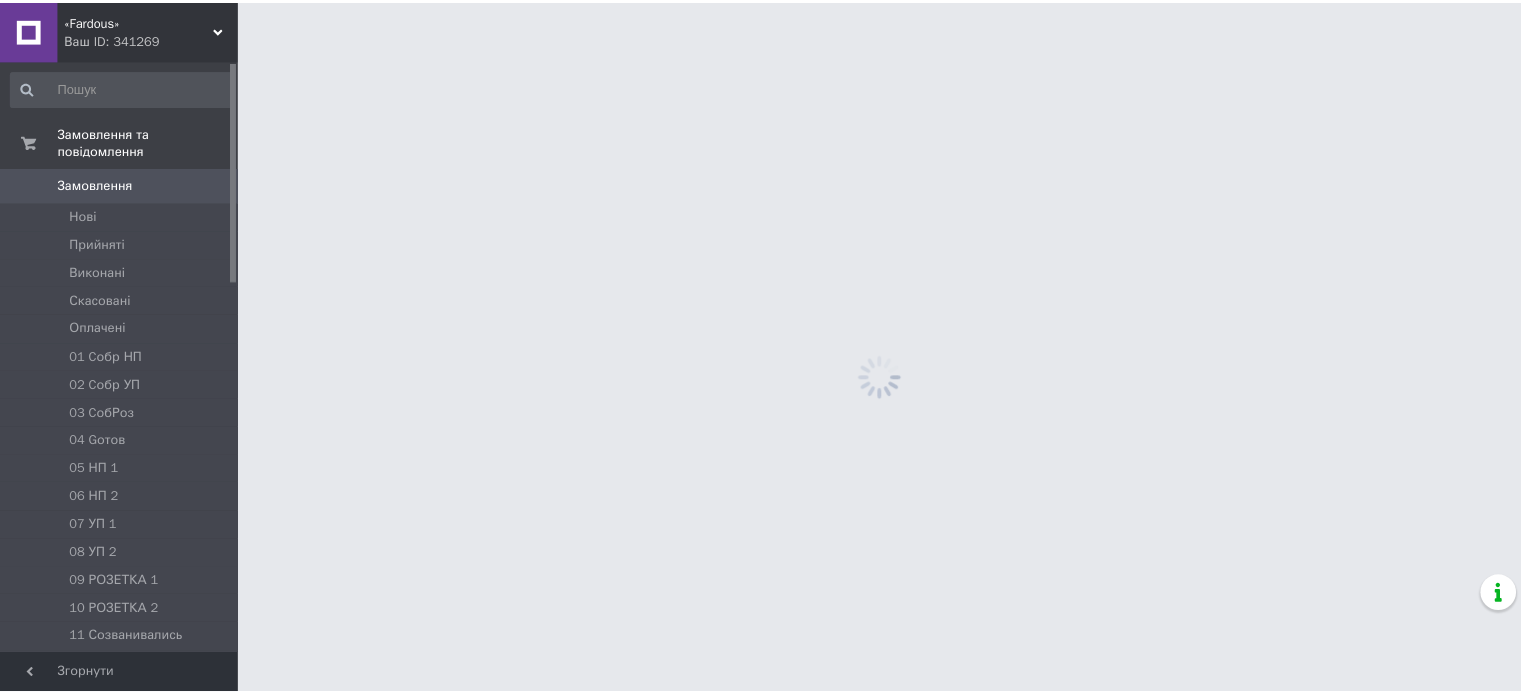 scroll, scrollTop: 0, scrollLeft: 0, axis: both 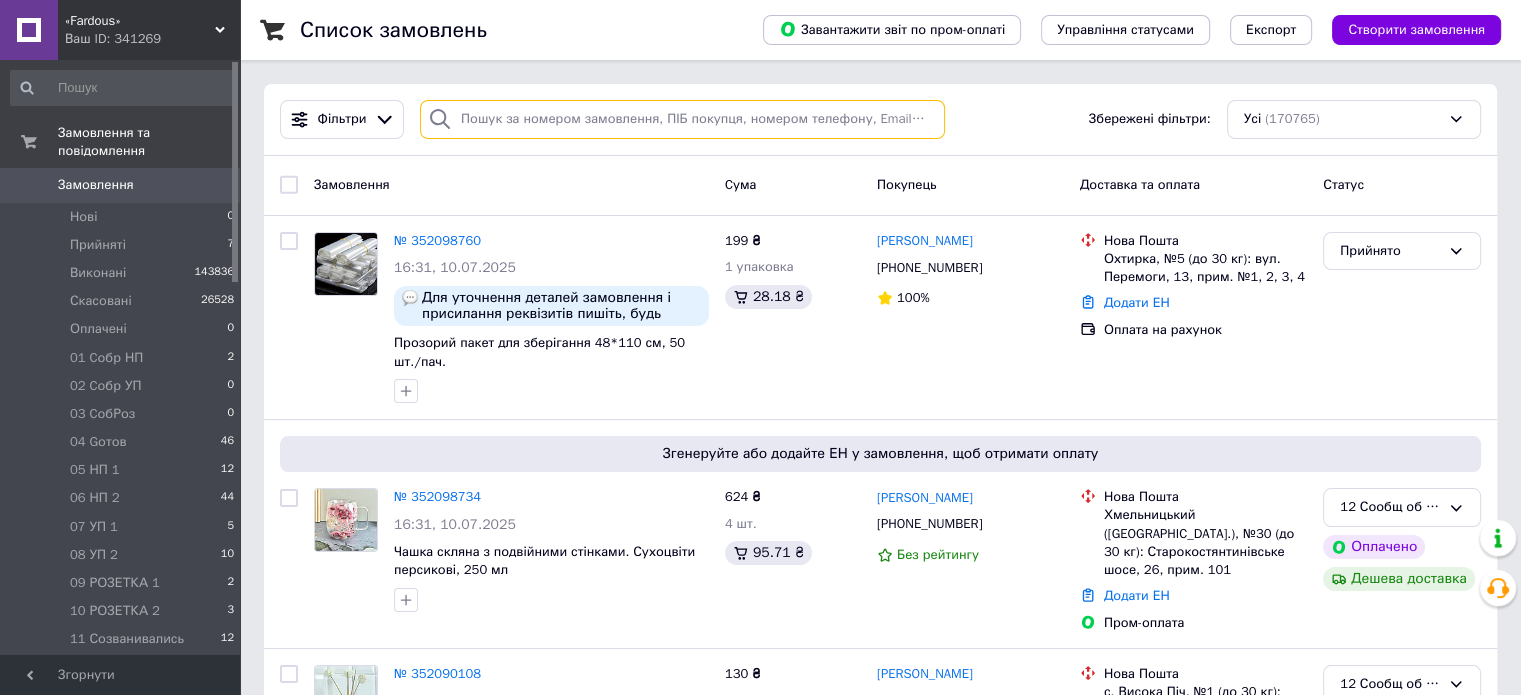click at bounding box center (682, 119) 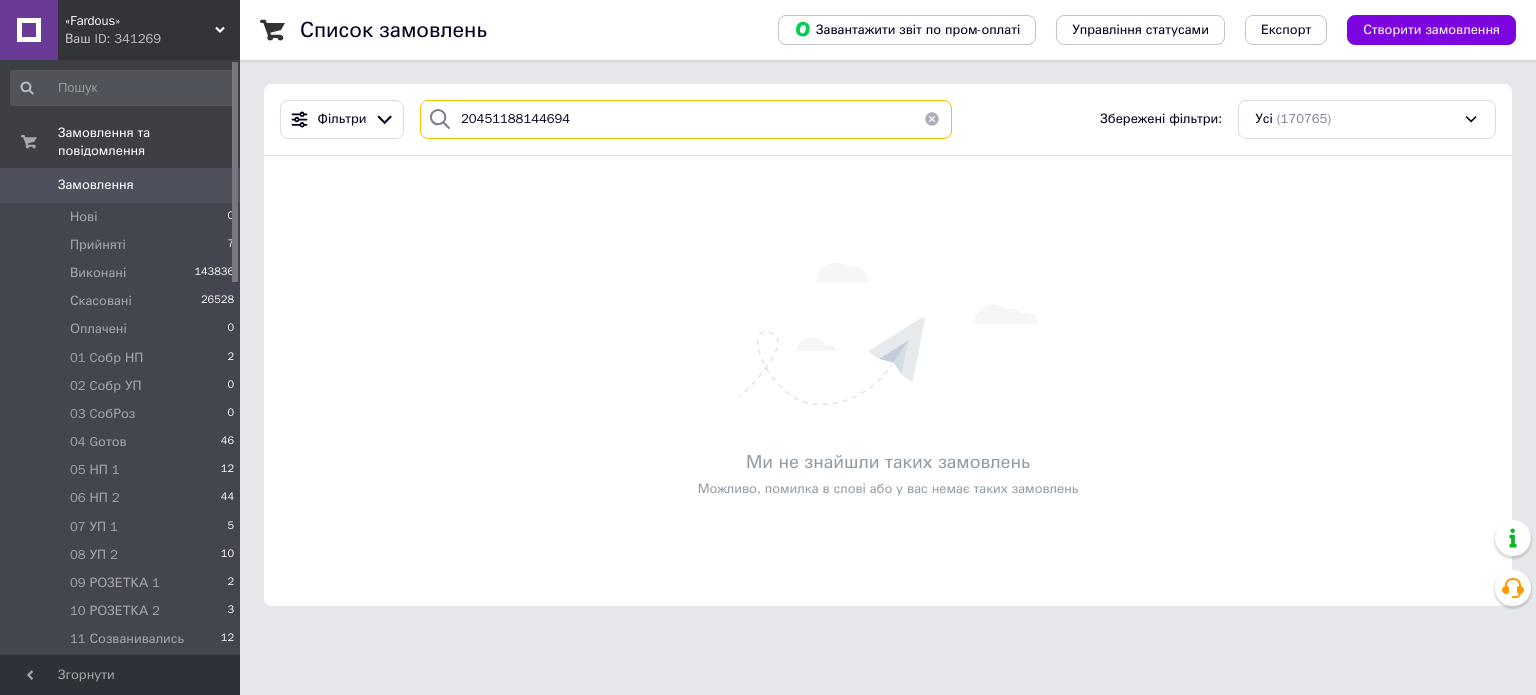 type on "20451188144694" 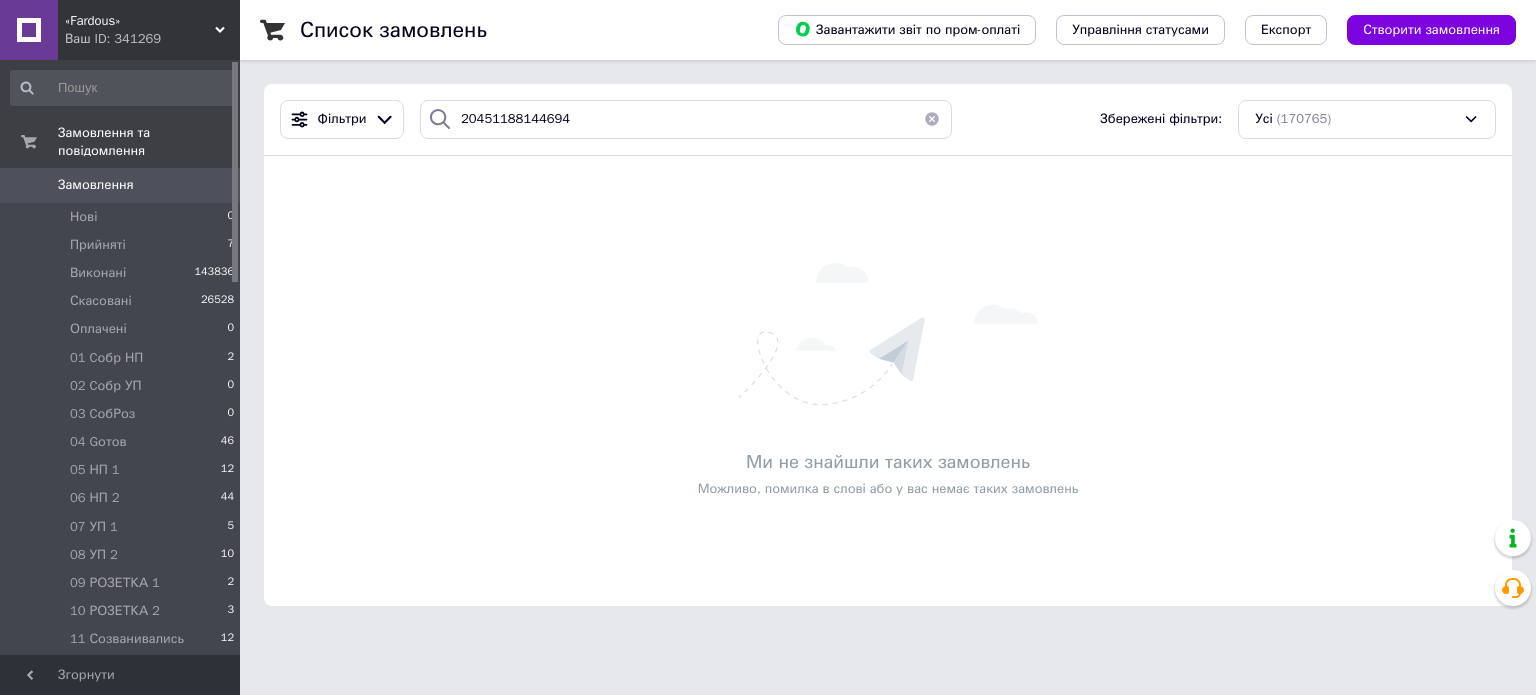 click at bounding box center (932, 119) 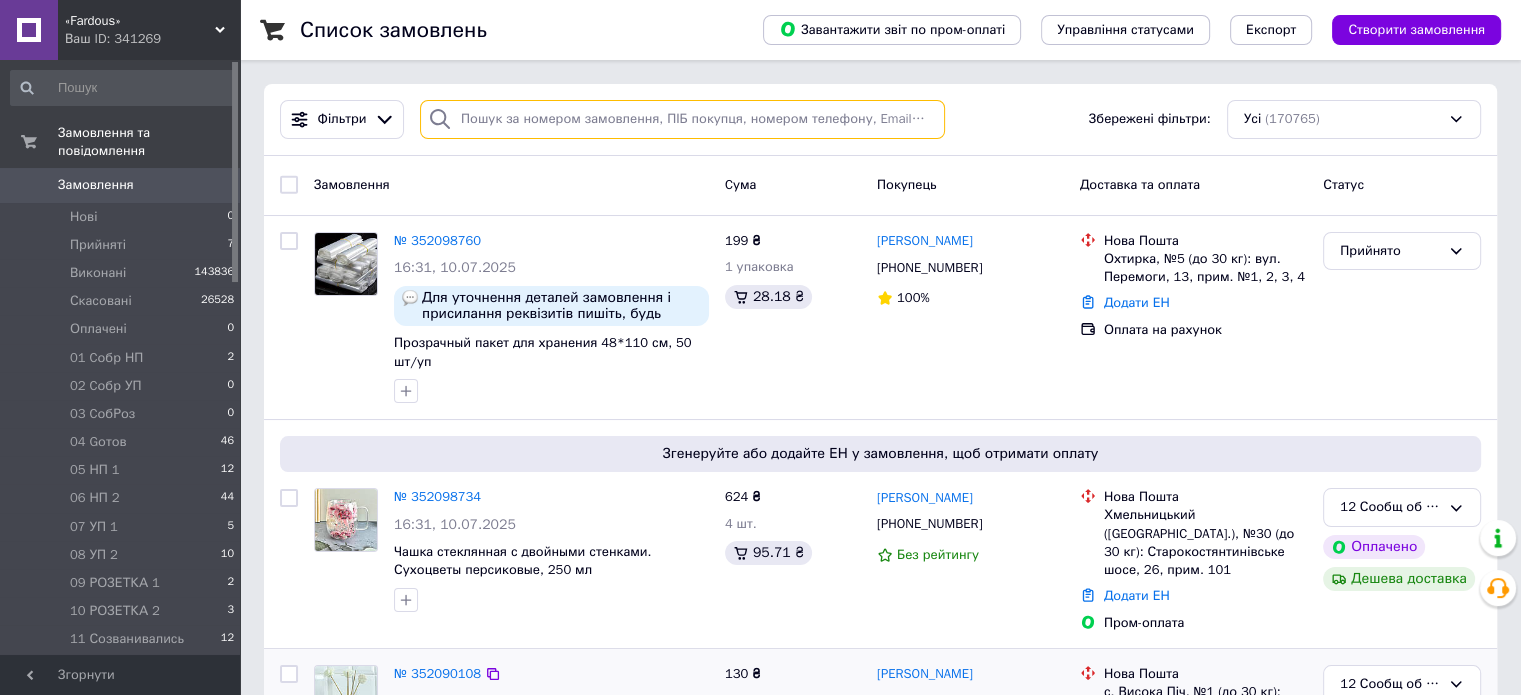 paste on "20451188154221" 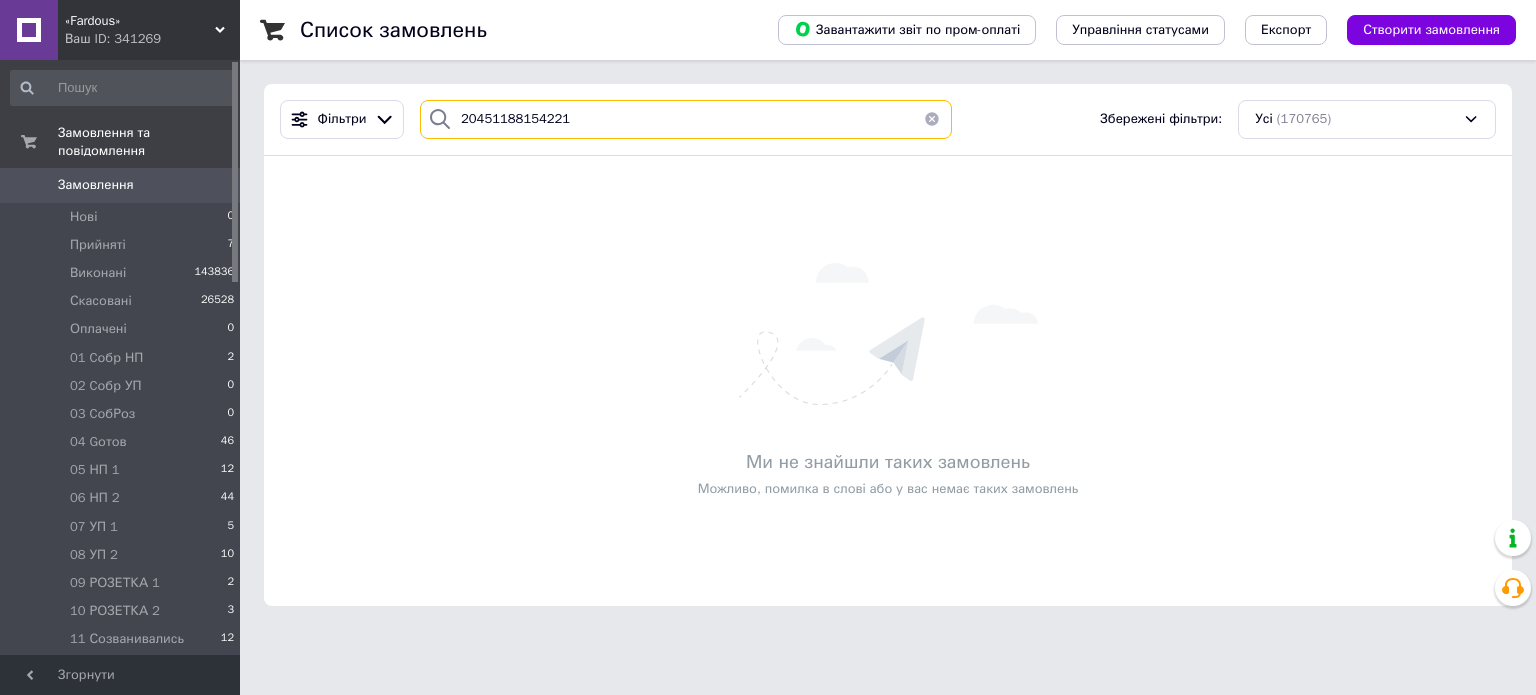 type on "20451188154221" 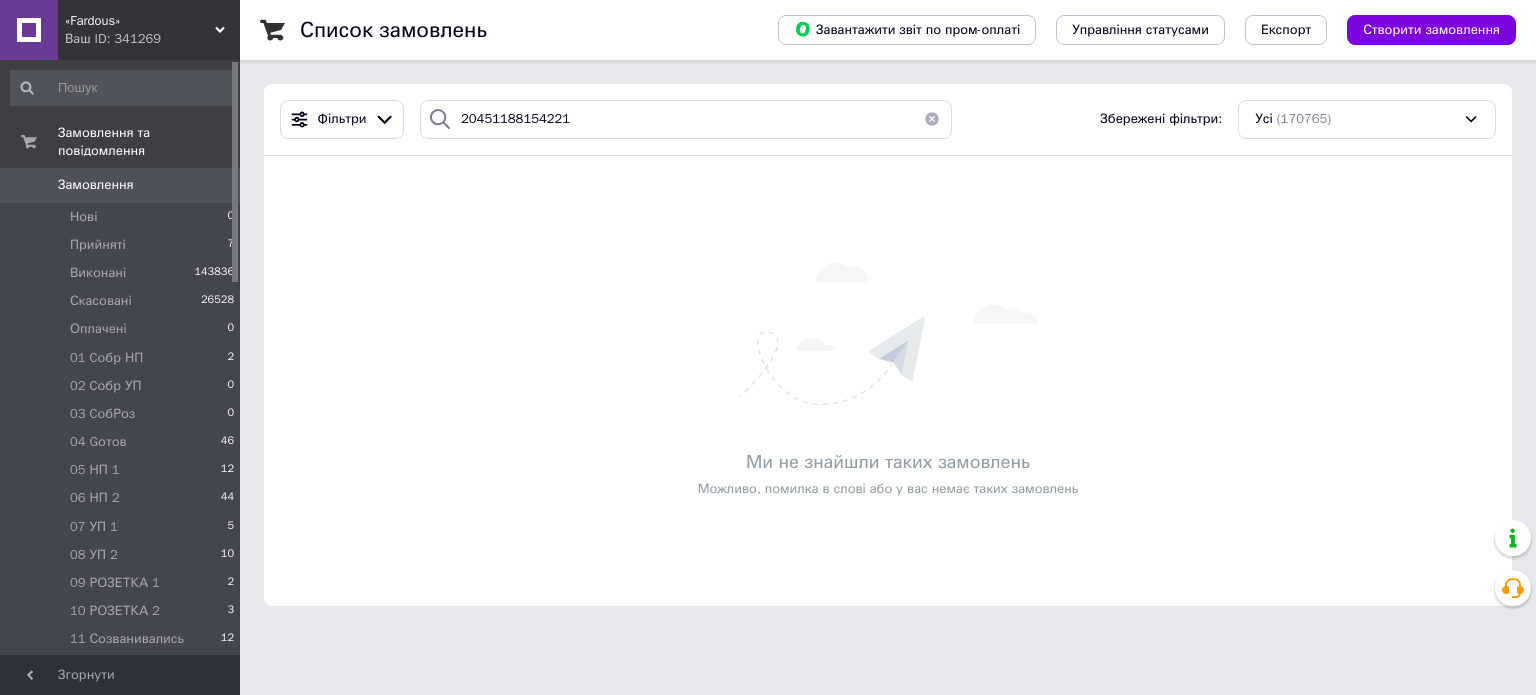 click at bounding box center [932, 119] 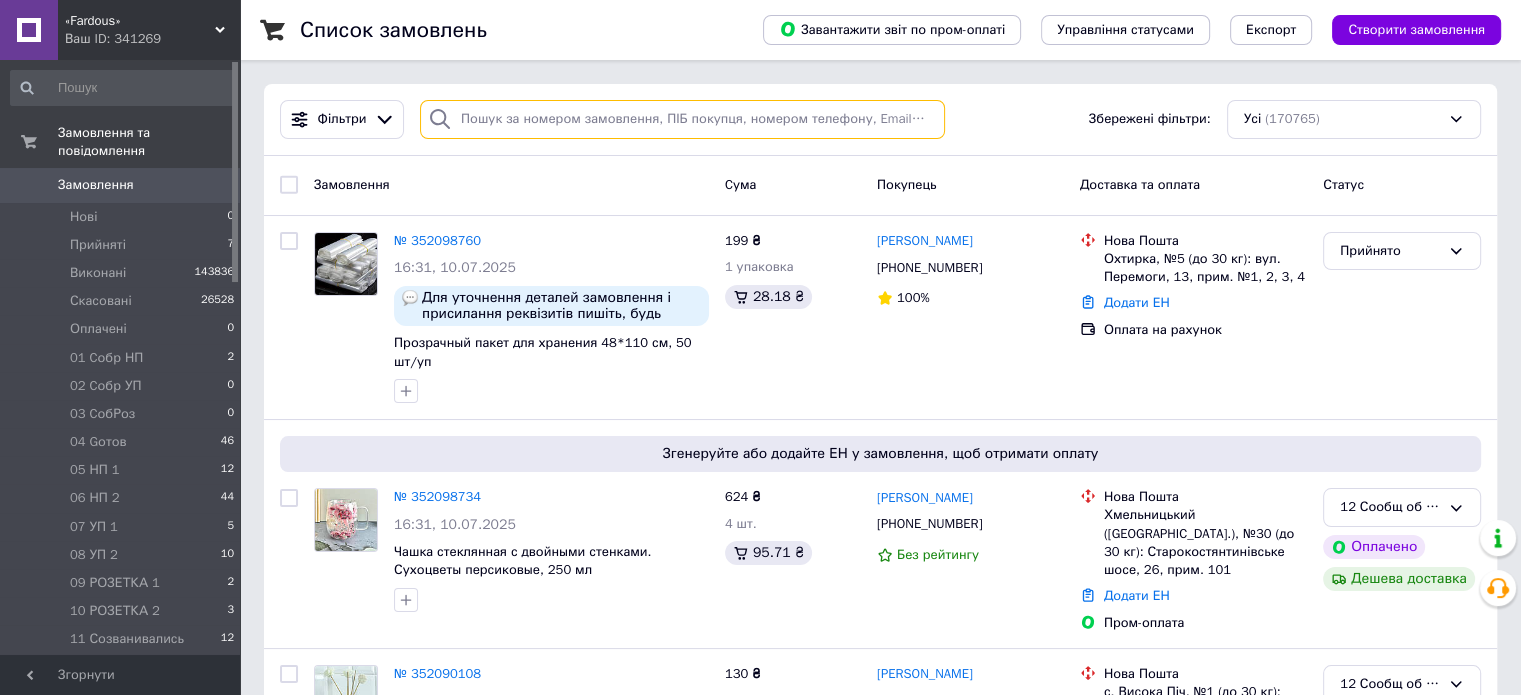 paste on "20451188155795" 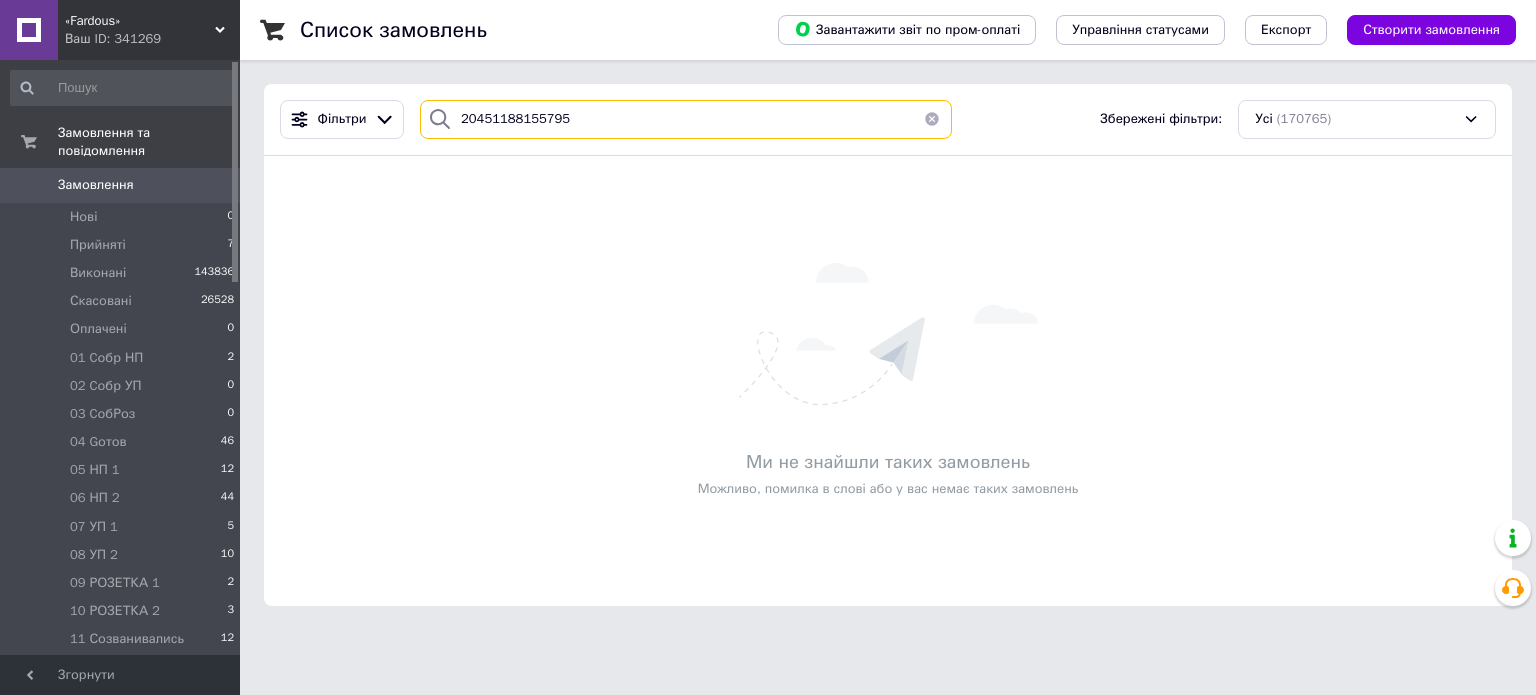 type on "20451188155795" 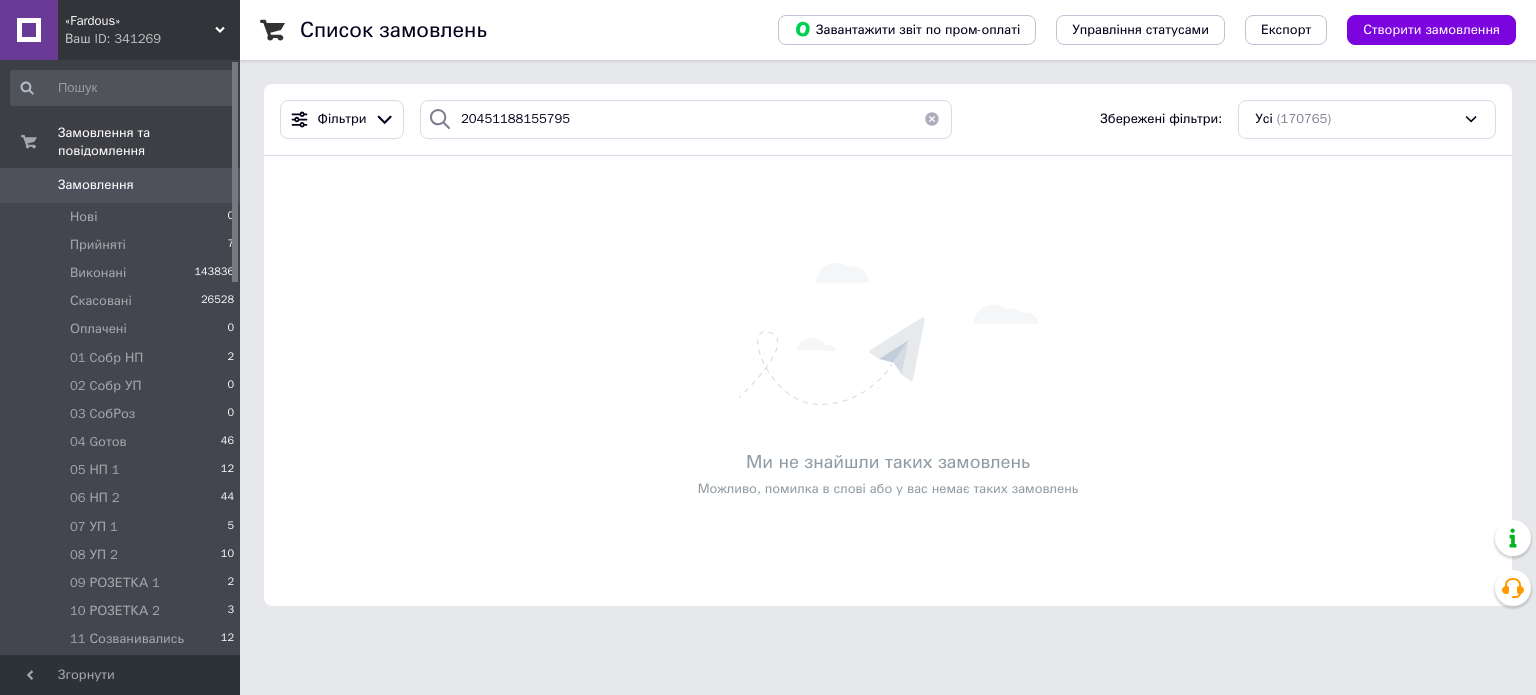 click at bounding box center [932, 119] 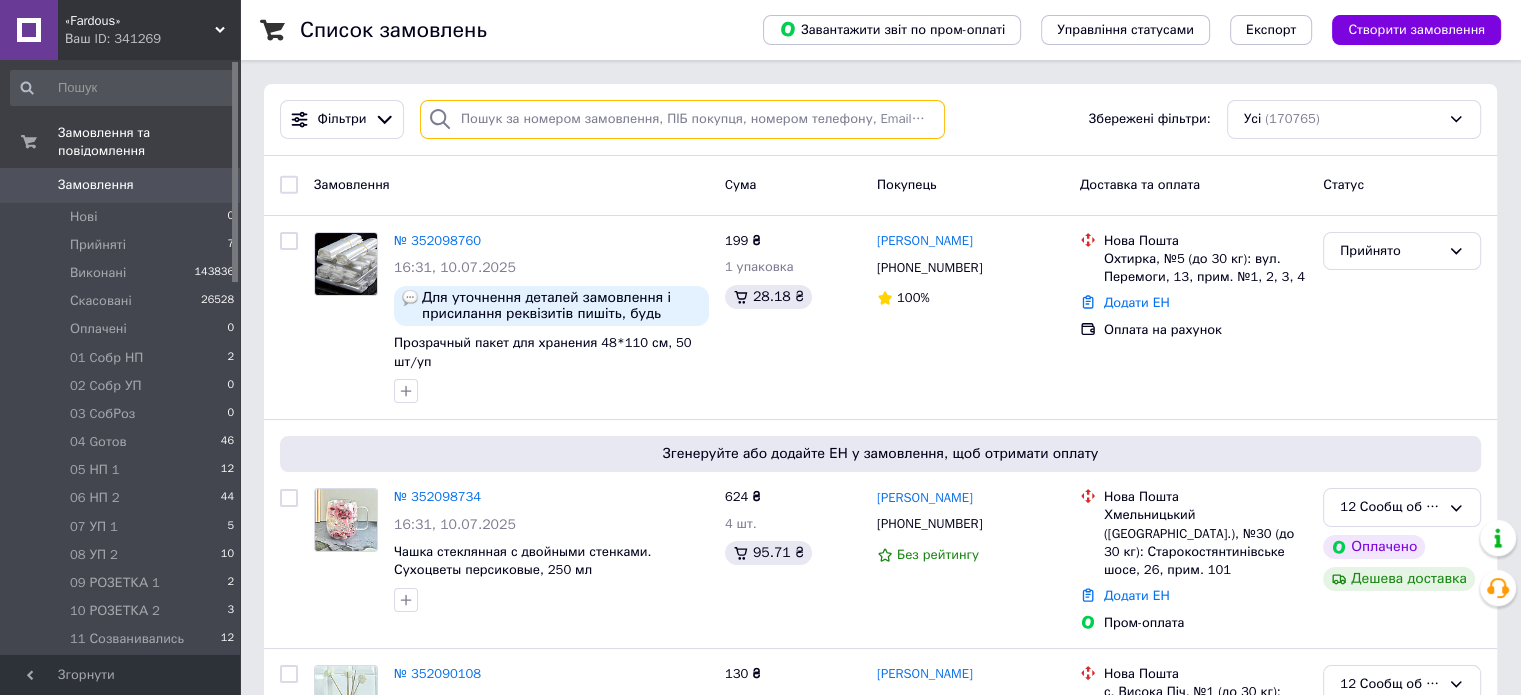 paste on "20451188196012" 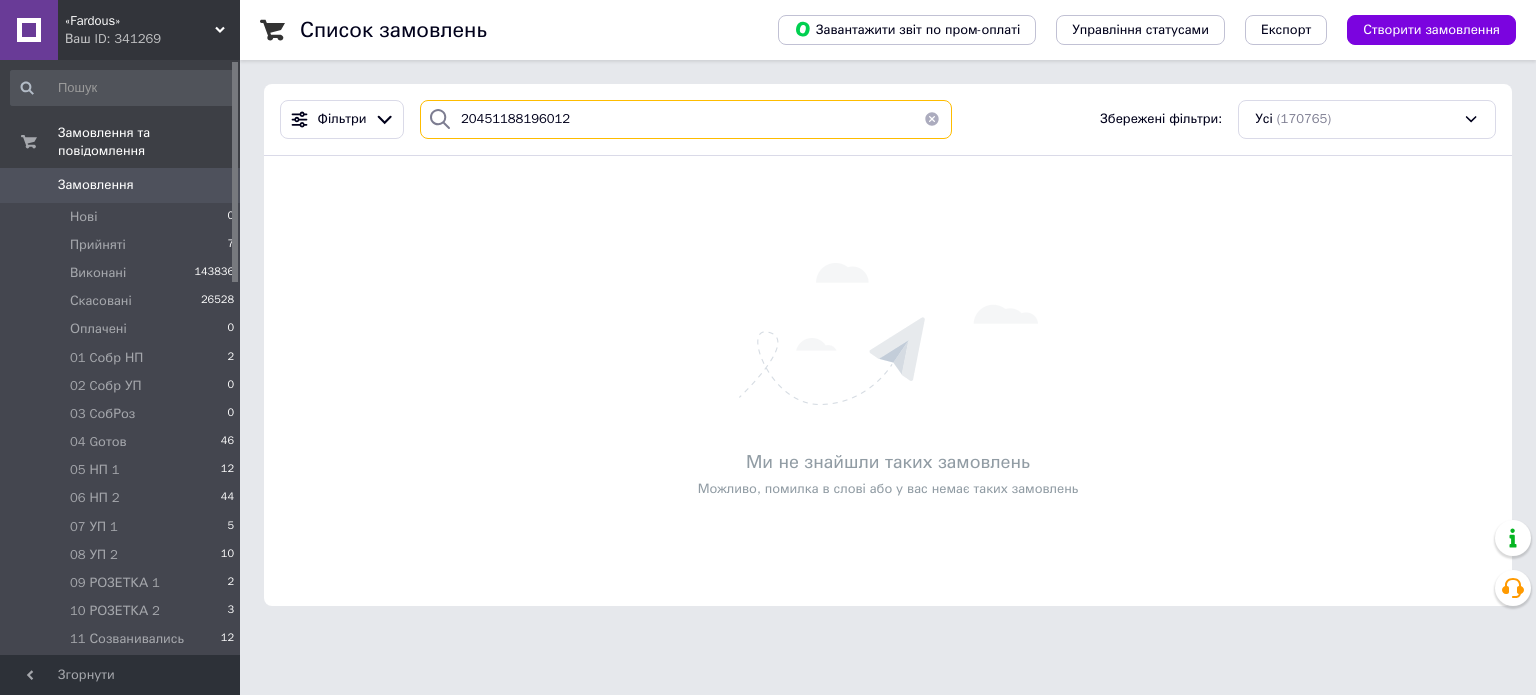 type on "20451188196012" 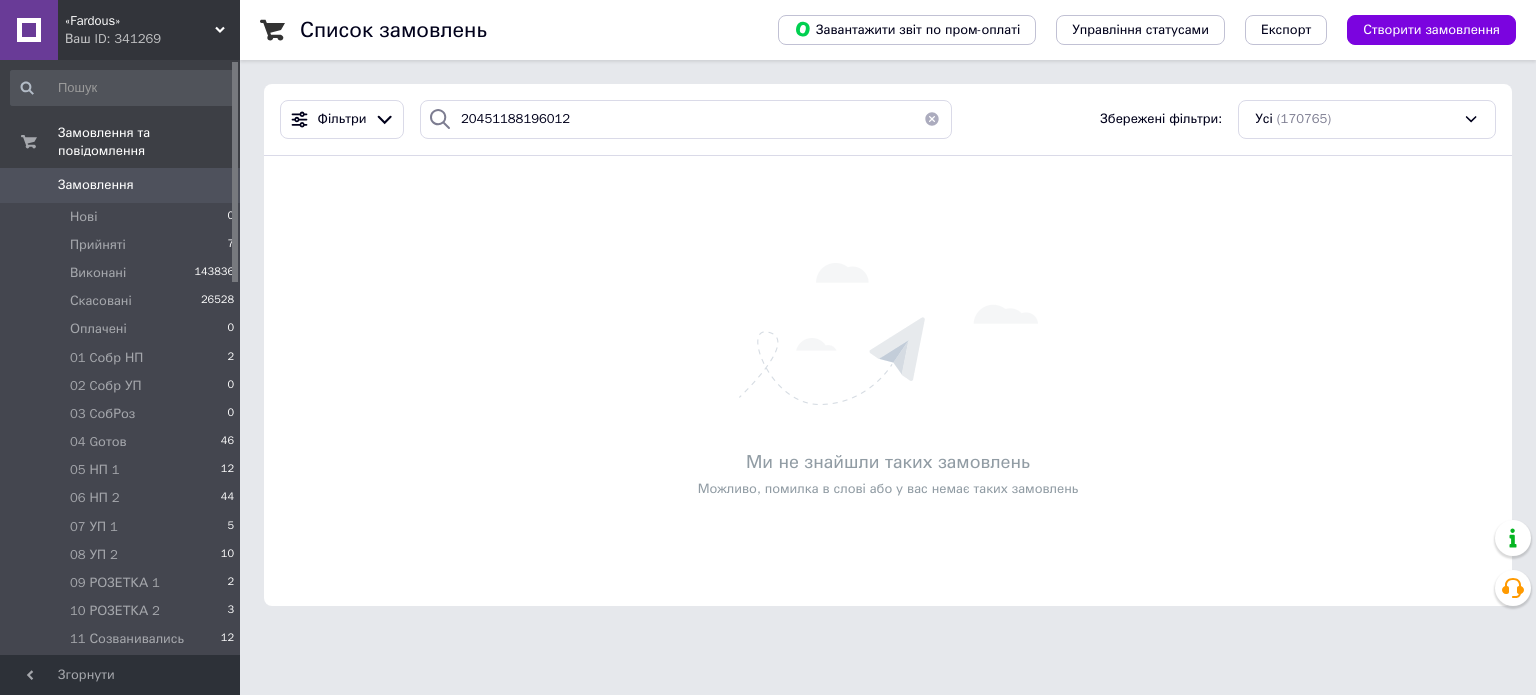 click at bounding box center (932, 119) 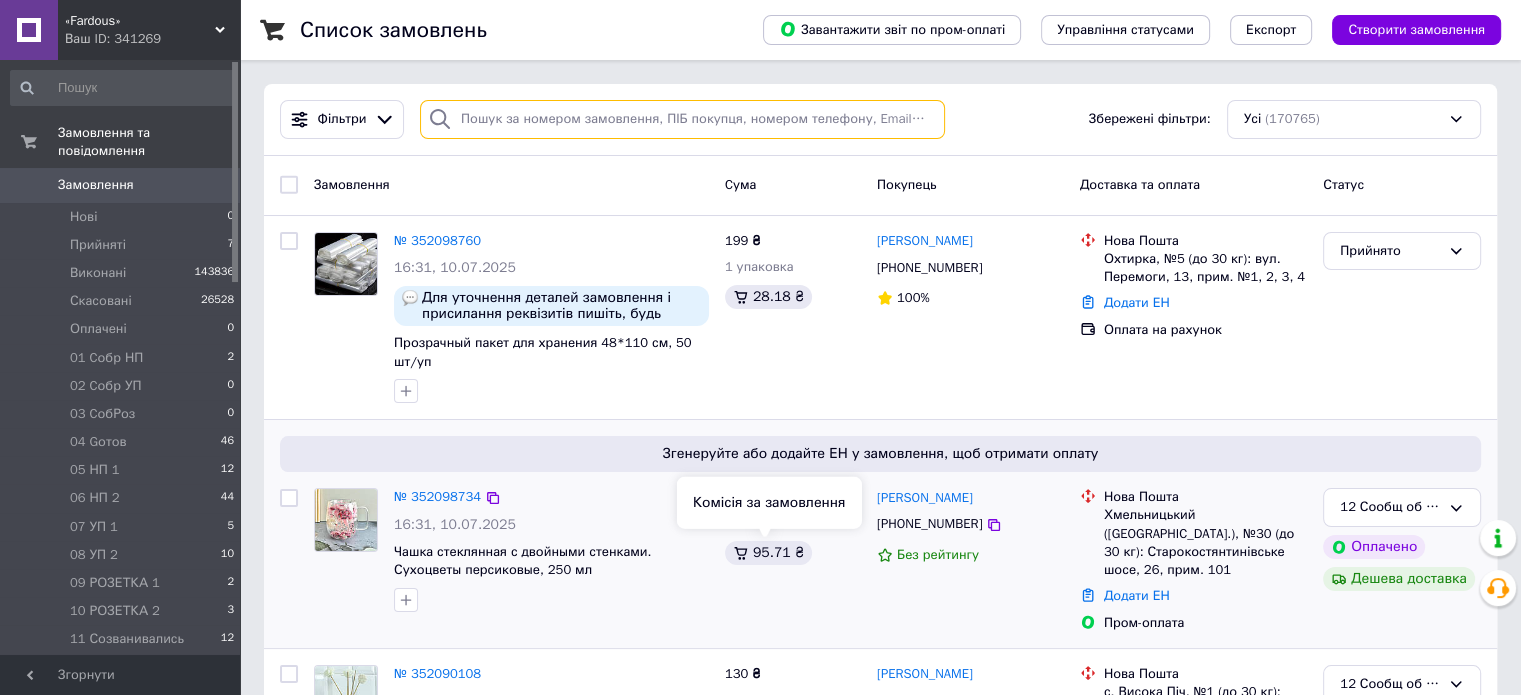 paste on "20451188251557" 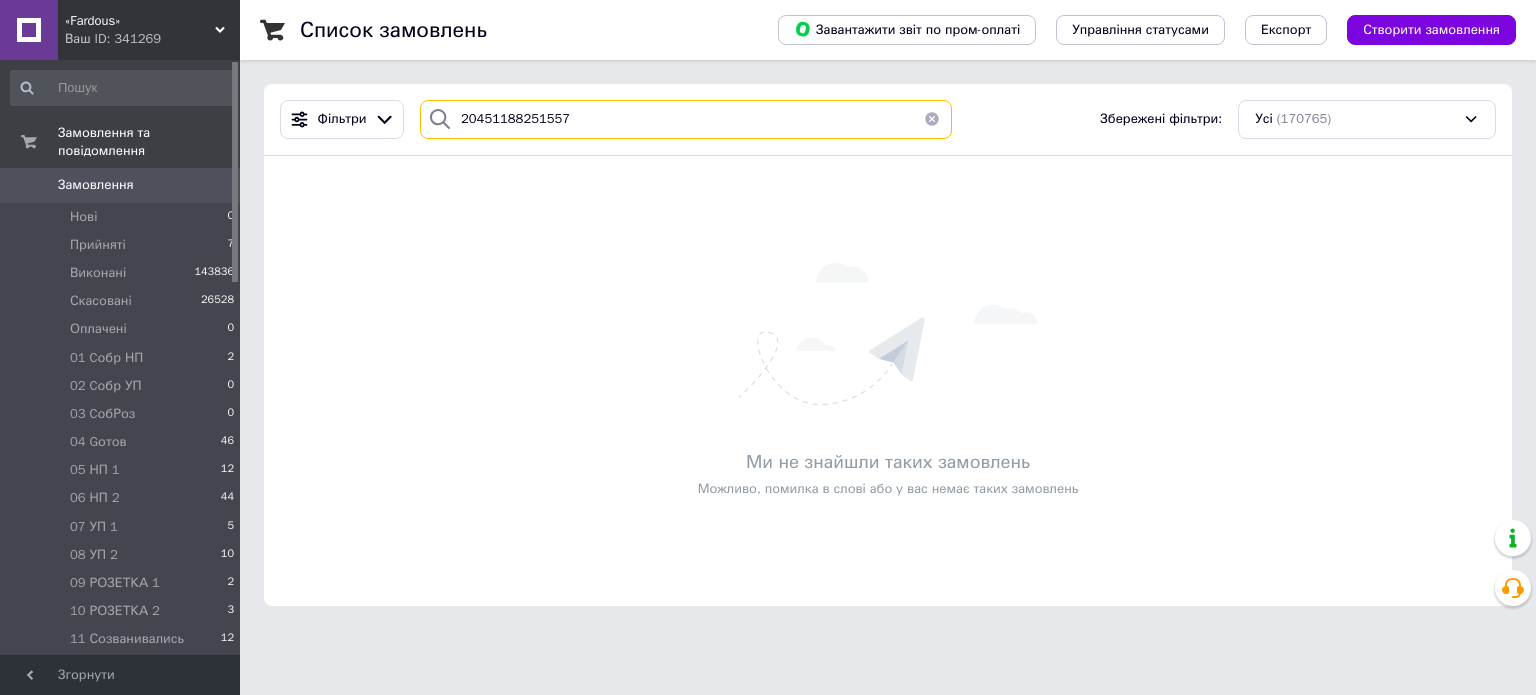 type on "20451188251557" 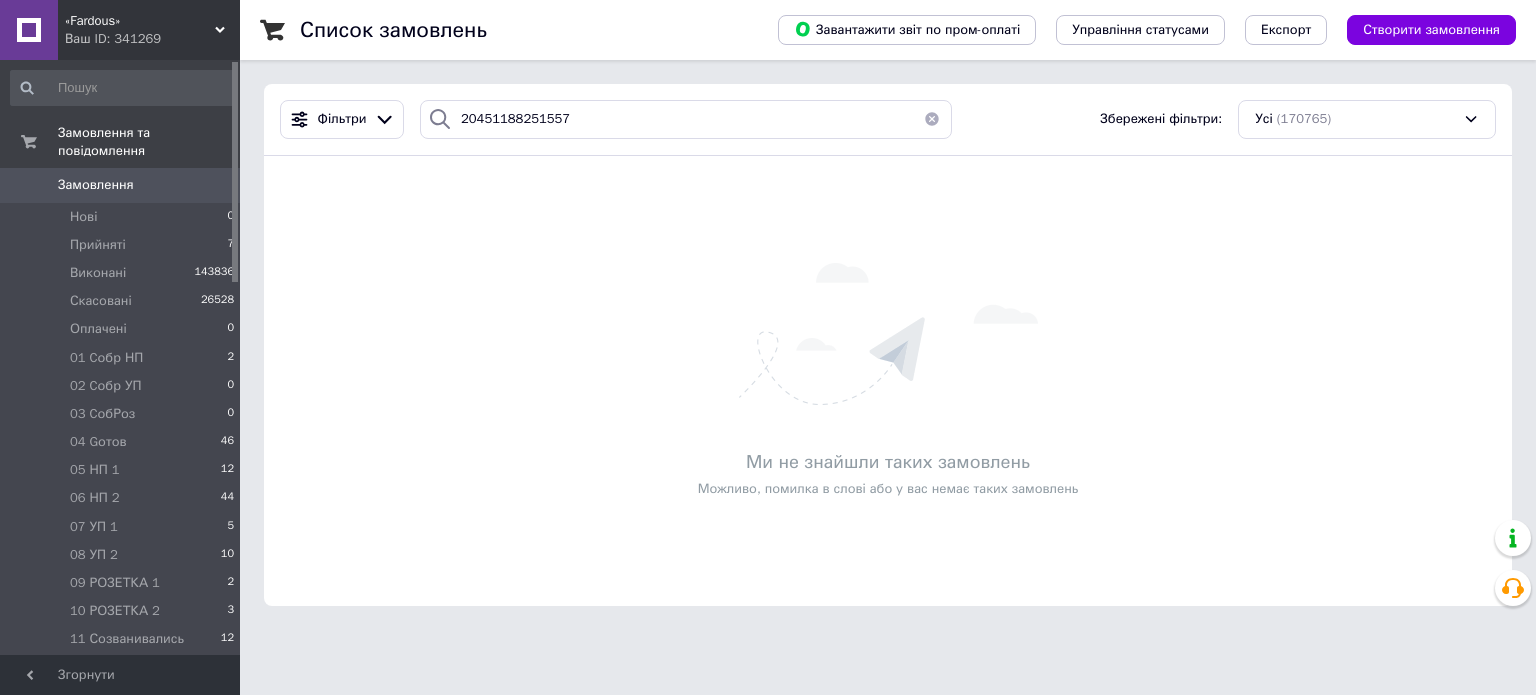 click at bounding box center (932, 119) 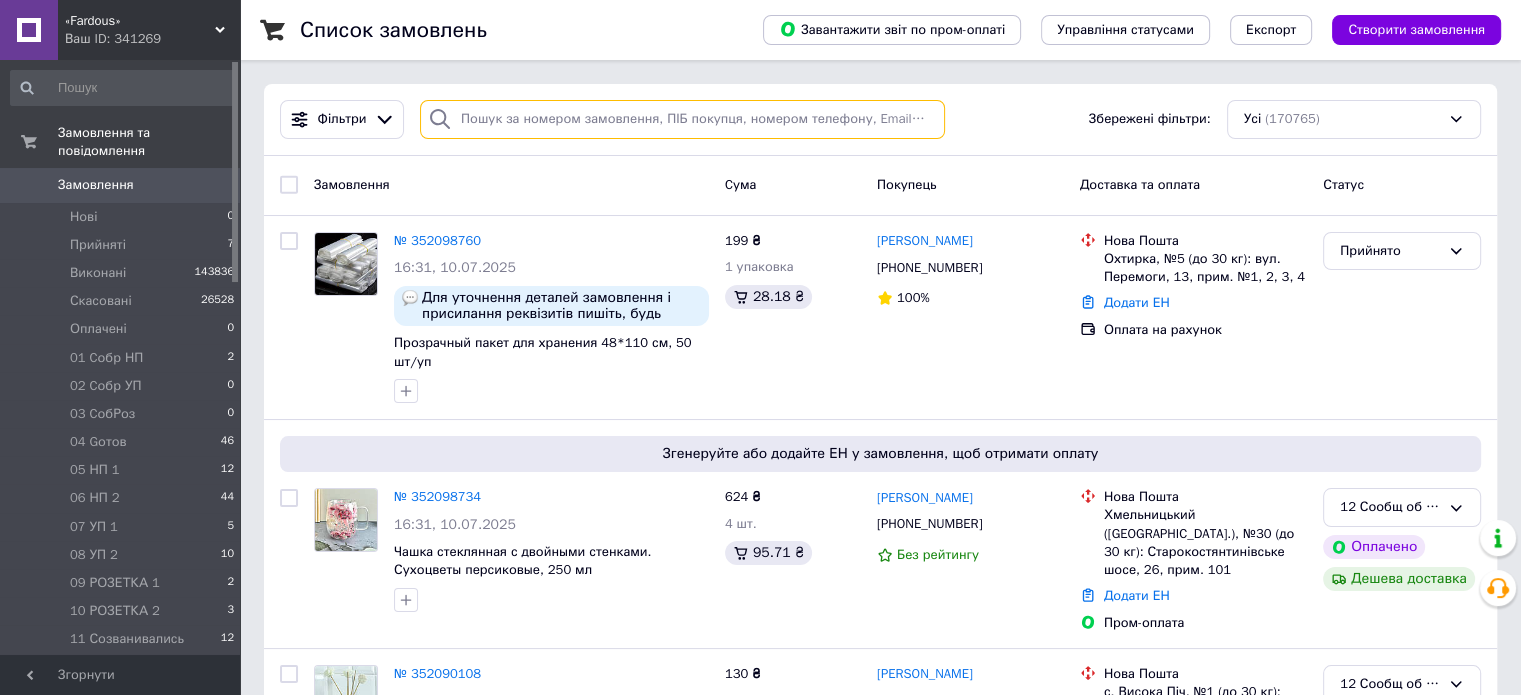 paste on "20451188256097" 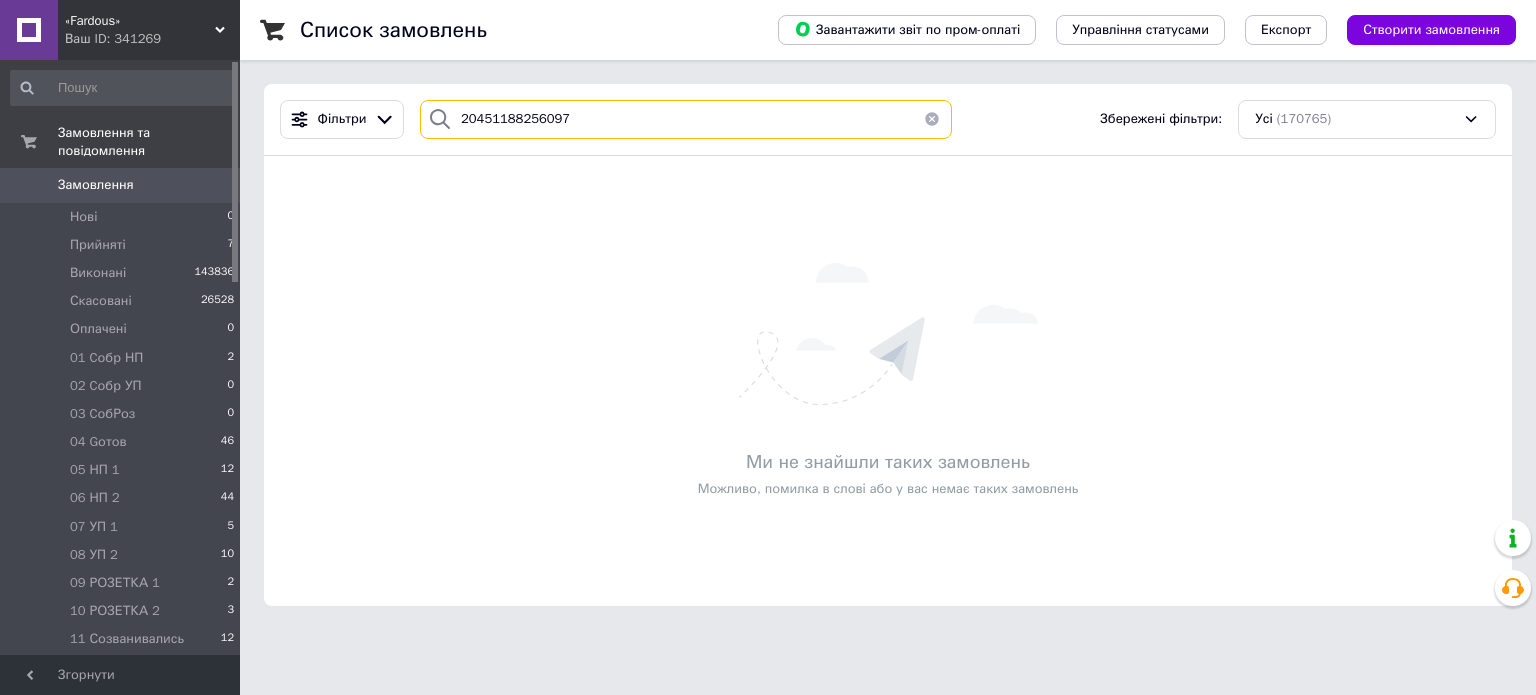type on "20451188256097" 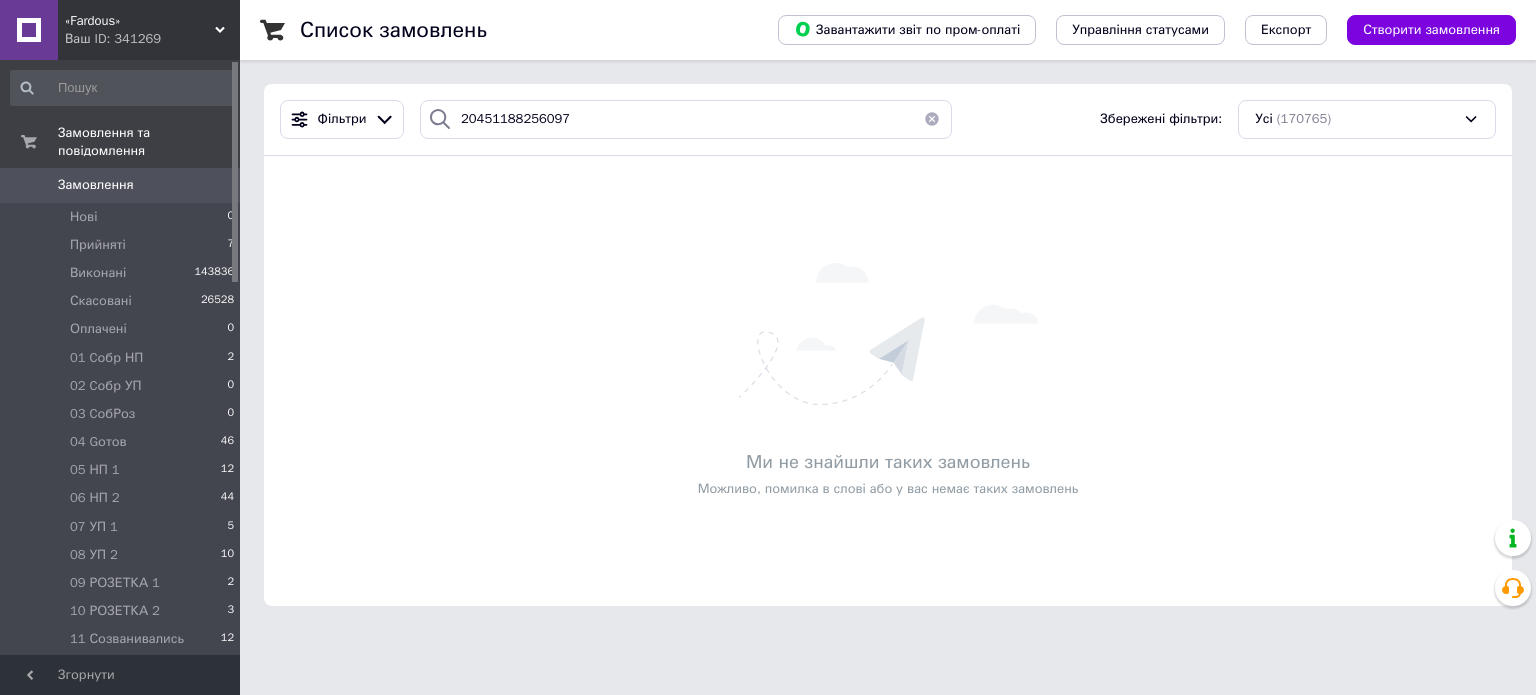 click at bounding box center [932, 119] 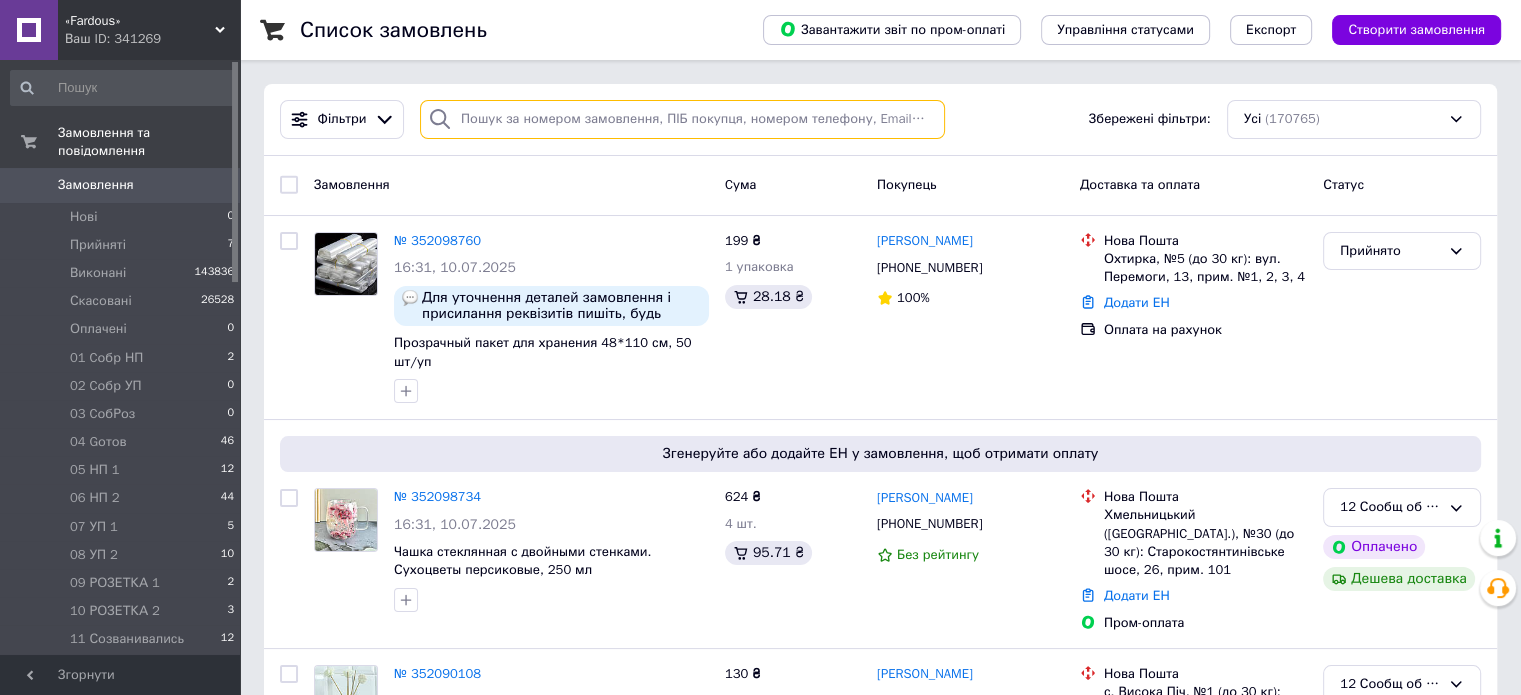 paste on "20451188261425" 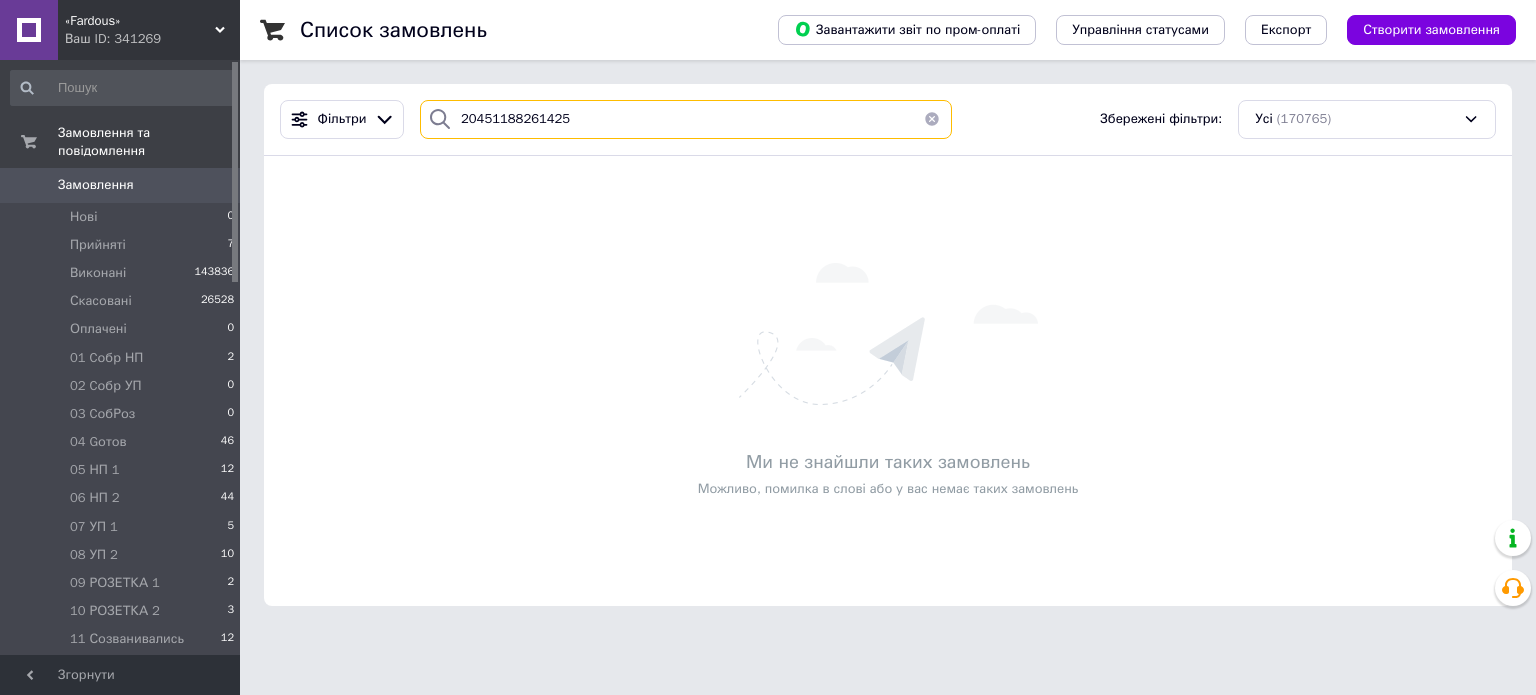 type on "20451188261425" 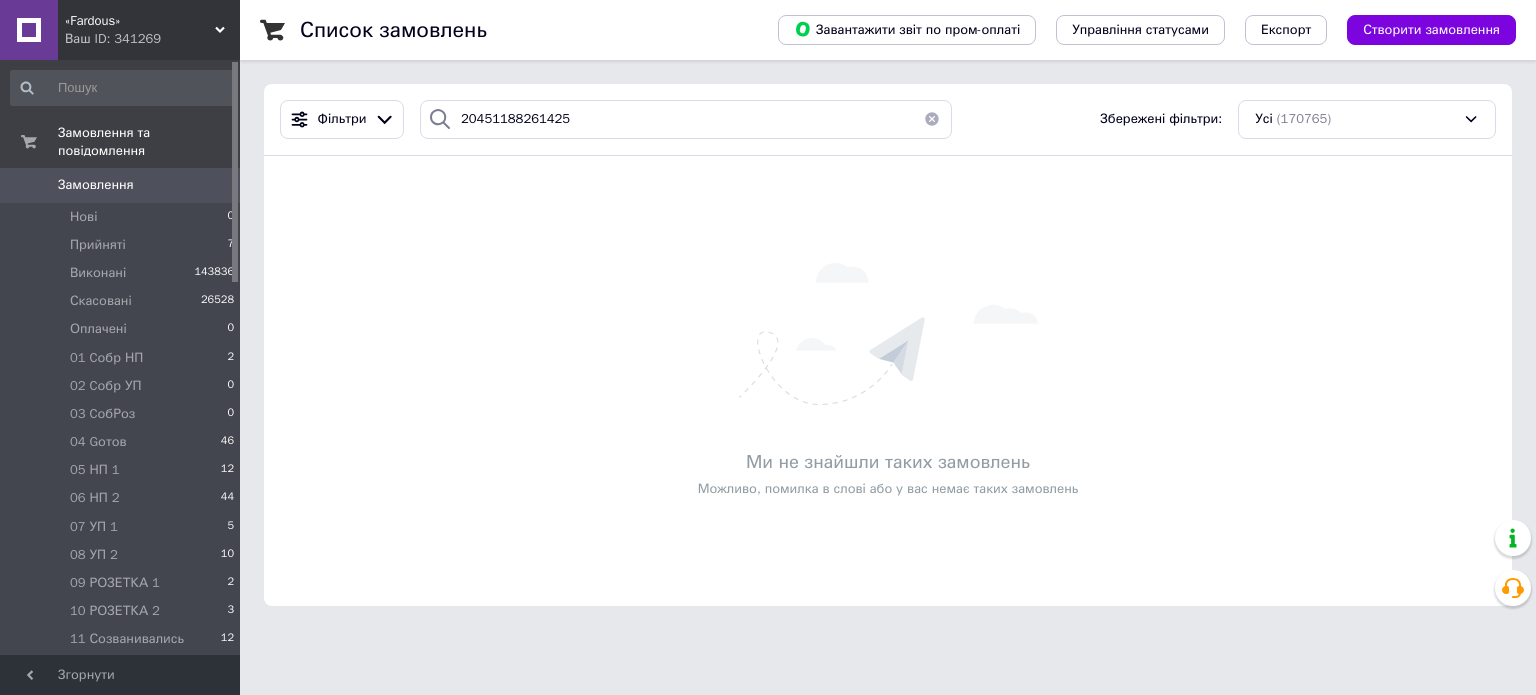 click at bounding box center (932, 119) 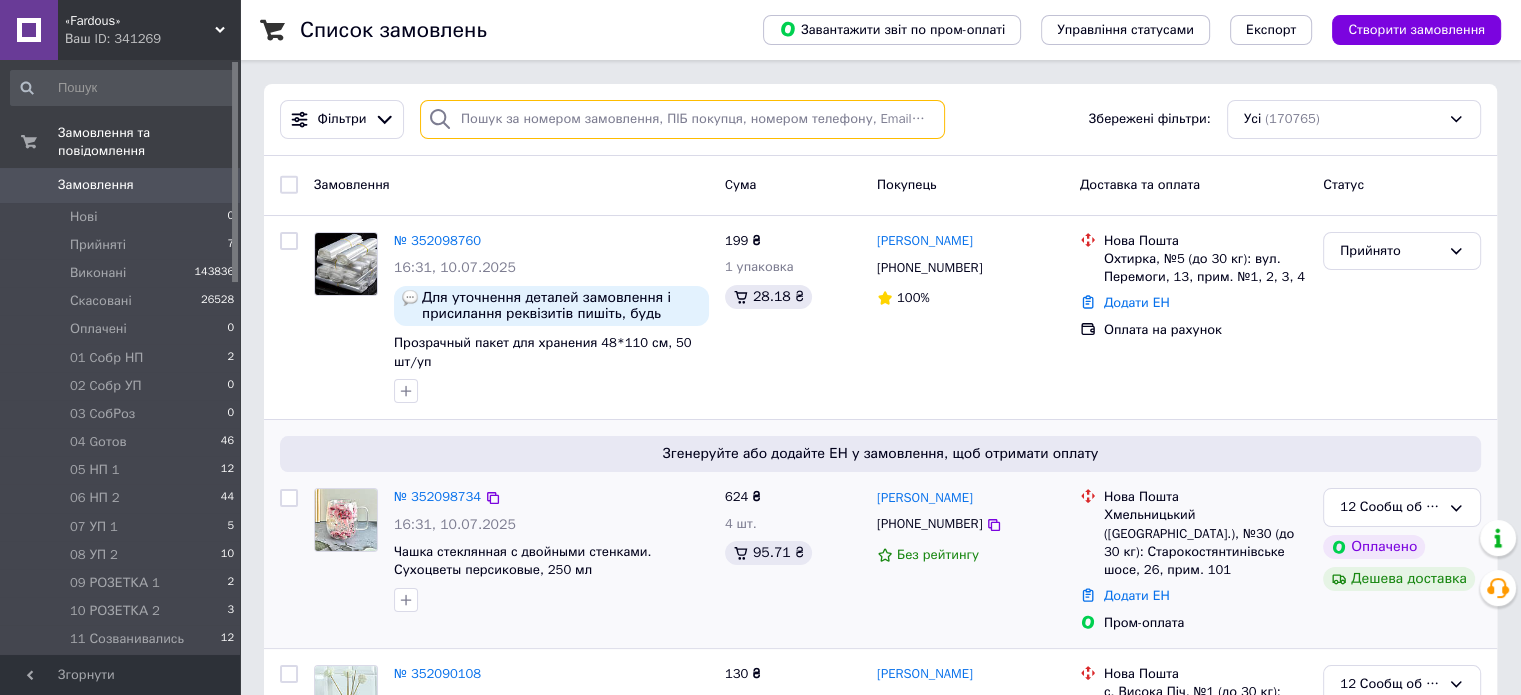 type on "м" 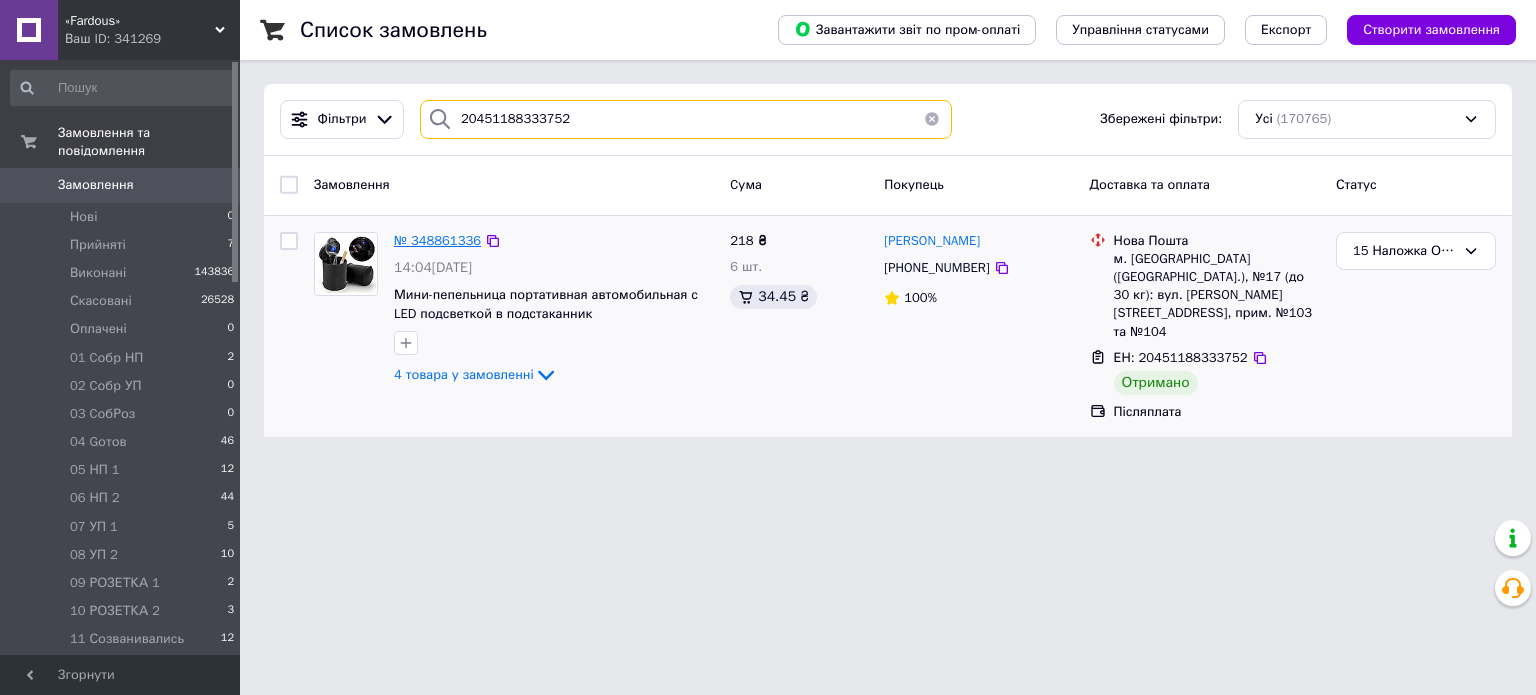 type on "20451188333752" 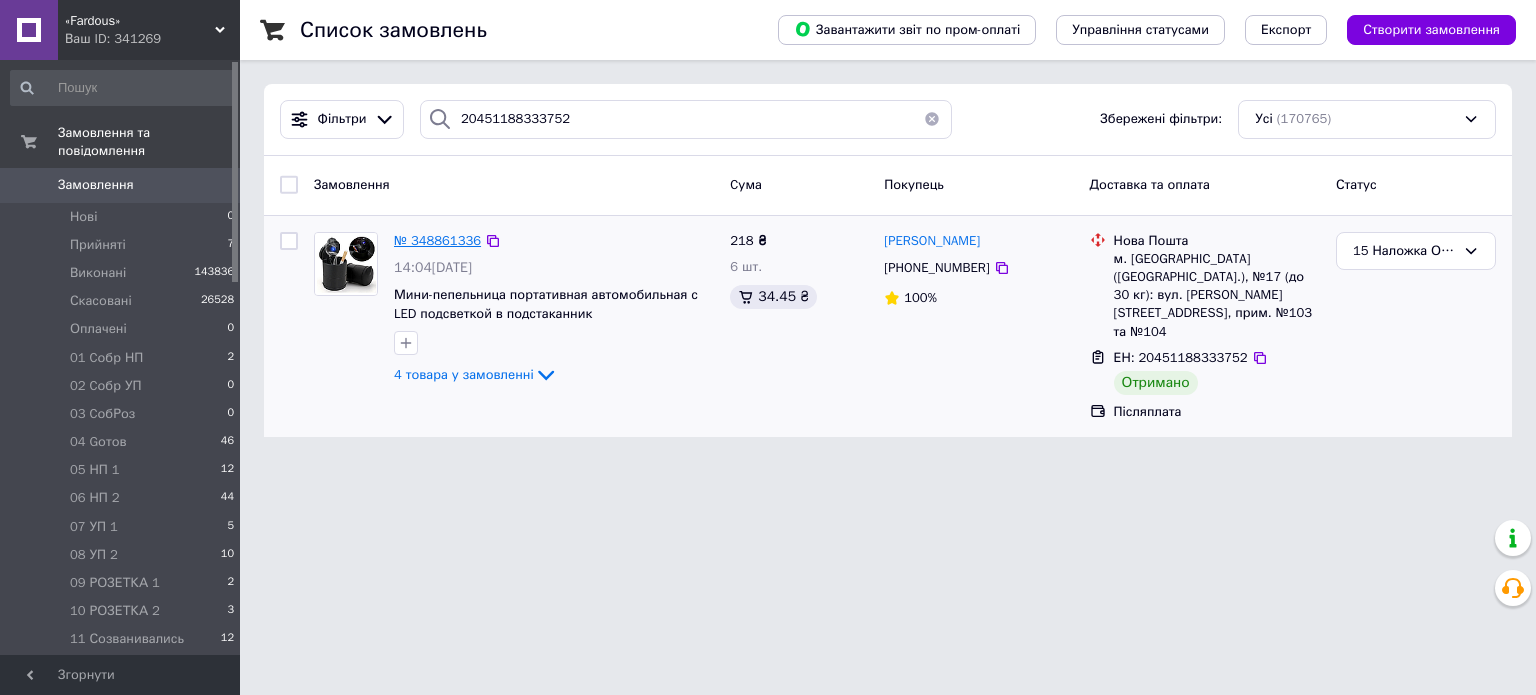 click on "№ 348861336" at bounding box center (437, 240) 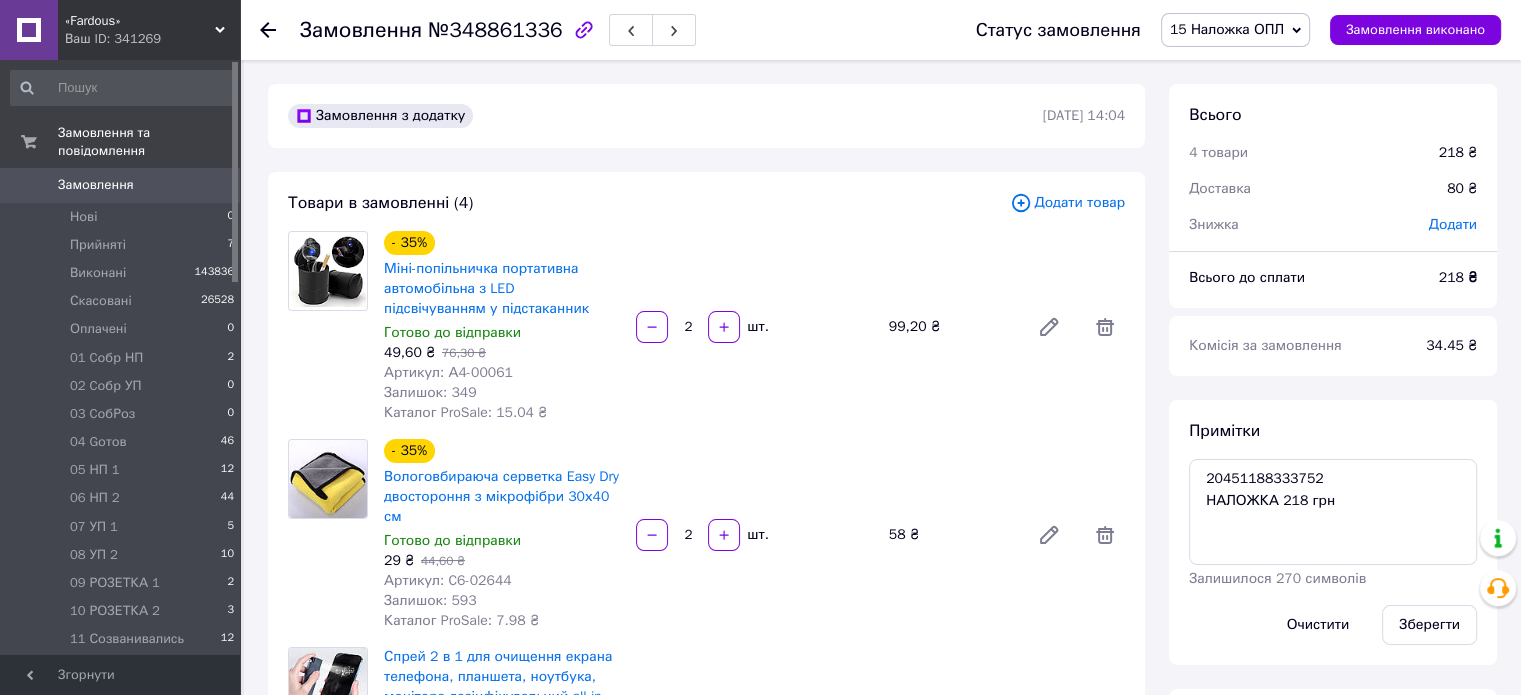 scroll, scrollTop: 382, scrollLeft: 0, axis: vertical 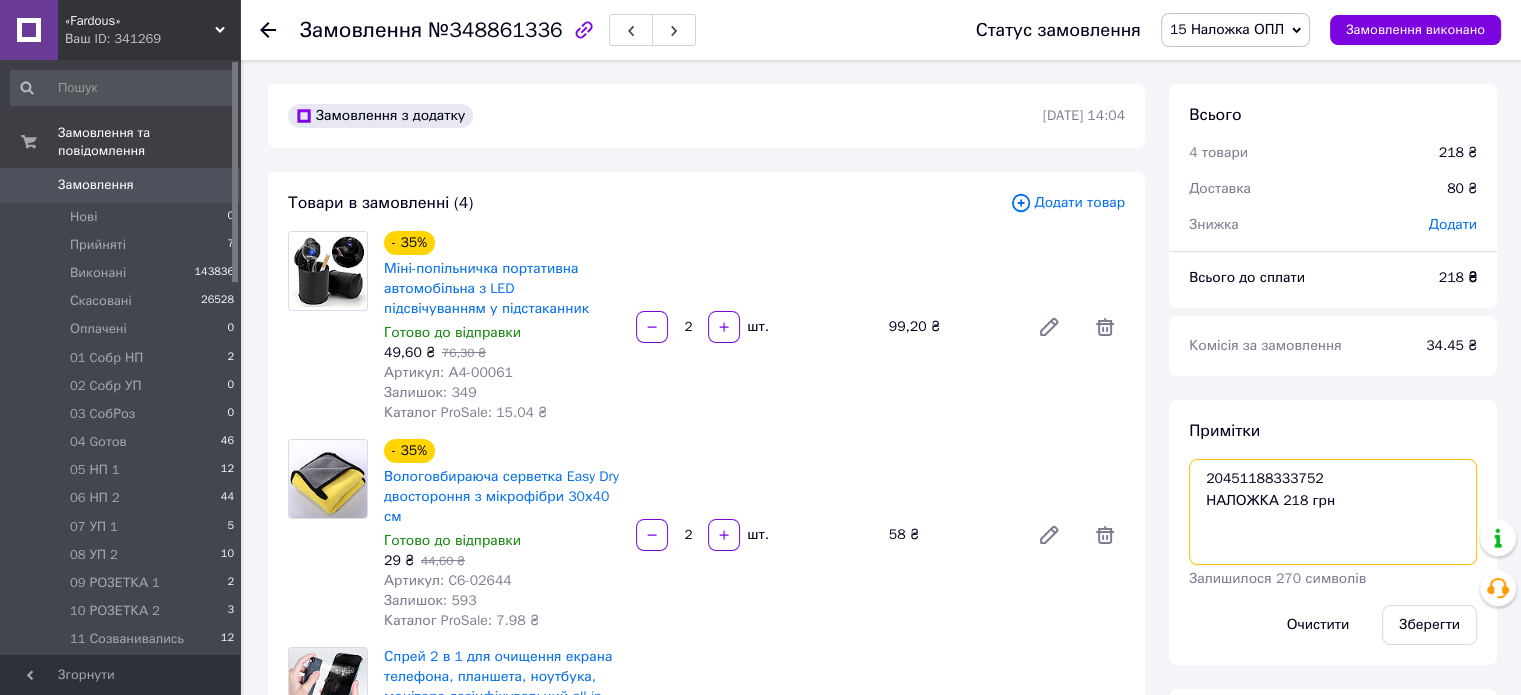 click on "20451188333752
НАЛОЖКА 218 грн" at bounding box center [1333, 512] 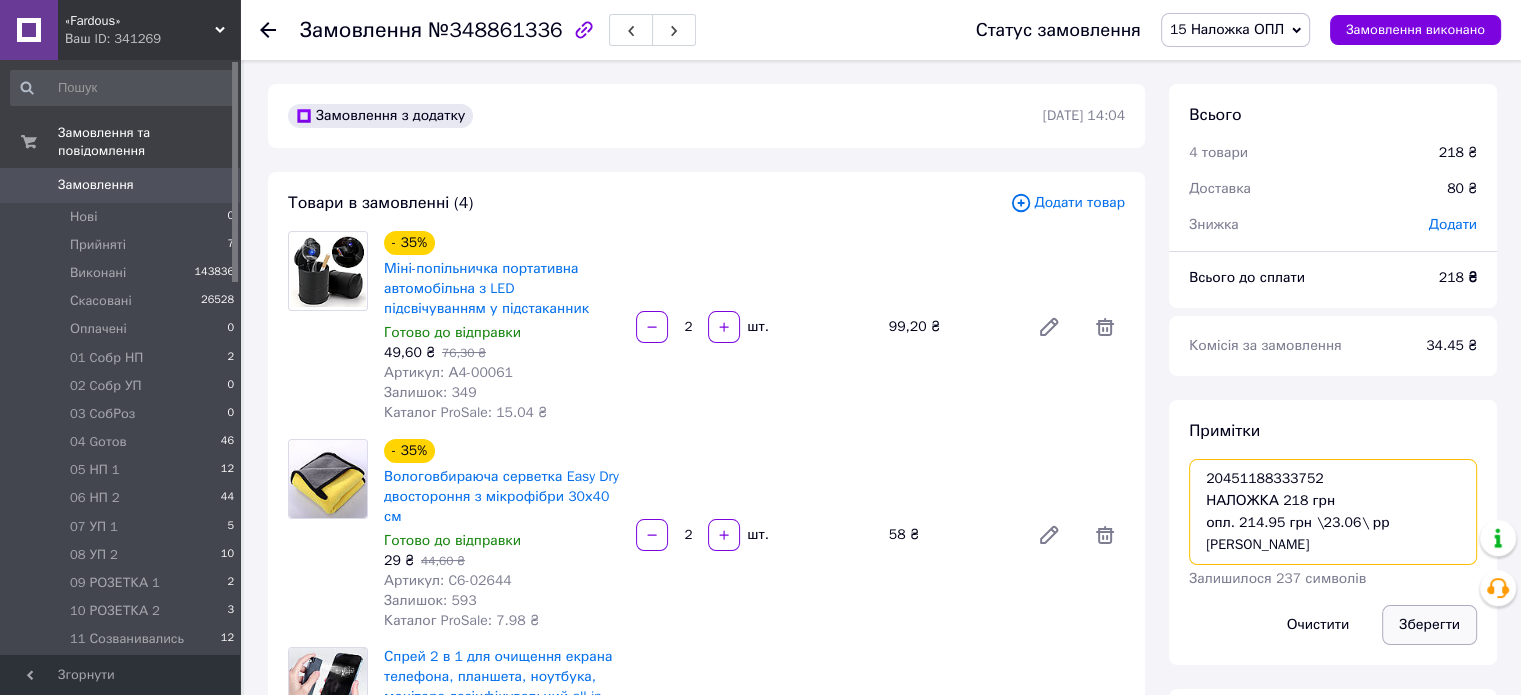 type on "20451188333752
НАЛОЖКА 218 грн
опл. 214.95 грн \23.06\ рр [PERSON_NAME]" 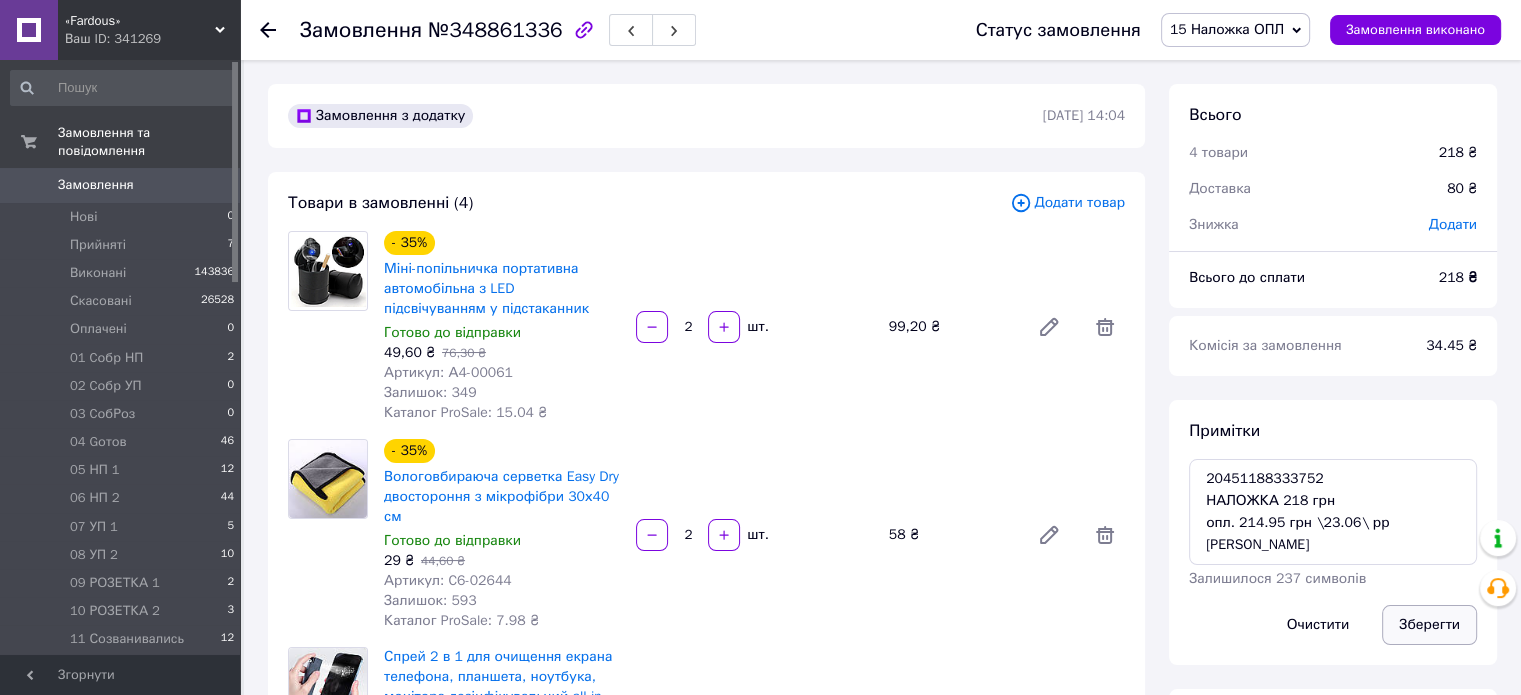 click on "Зберегти" at bounding box center [1429, 625] 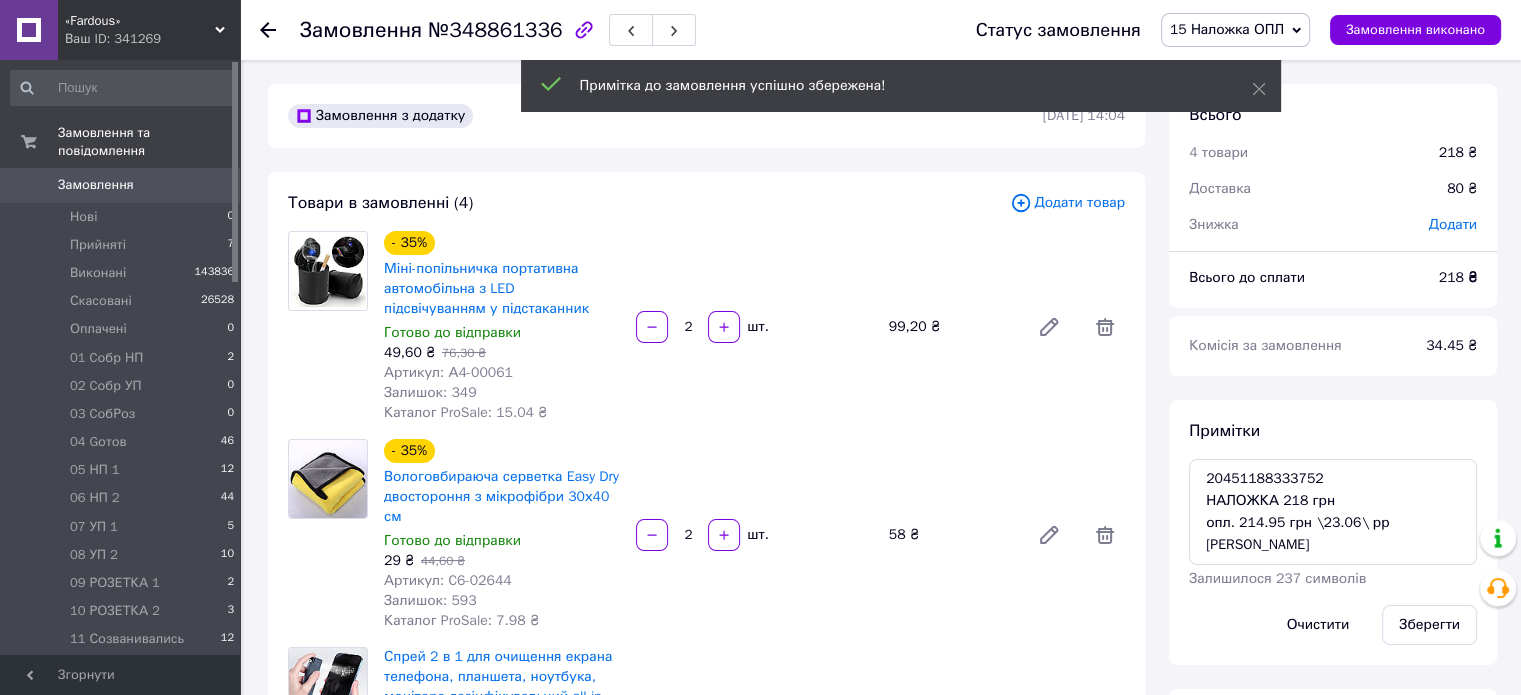 scroll, scrollTop: 430, scrollLeft: 0, axis: vertical 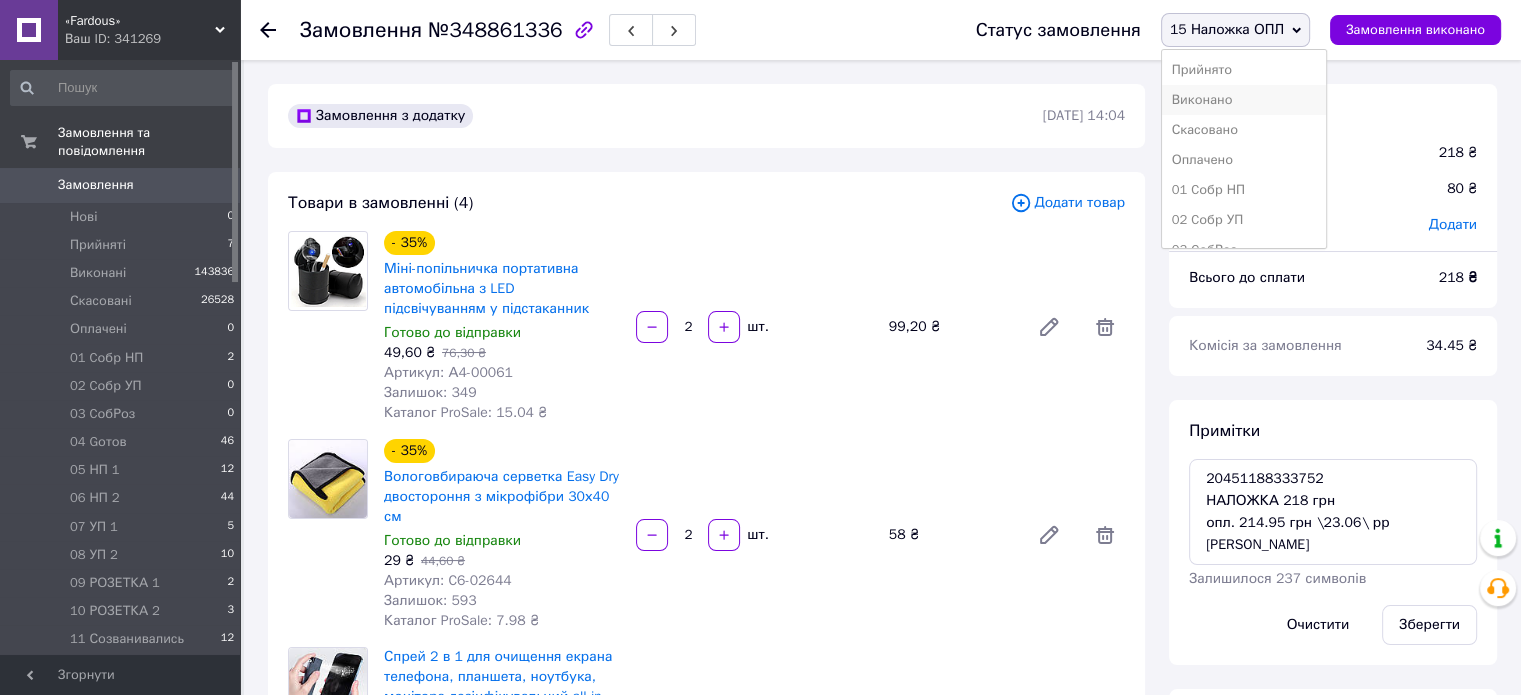 click on "Виконано" at bounding box center (1244, 100) 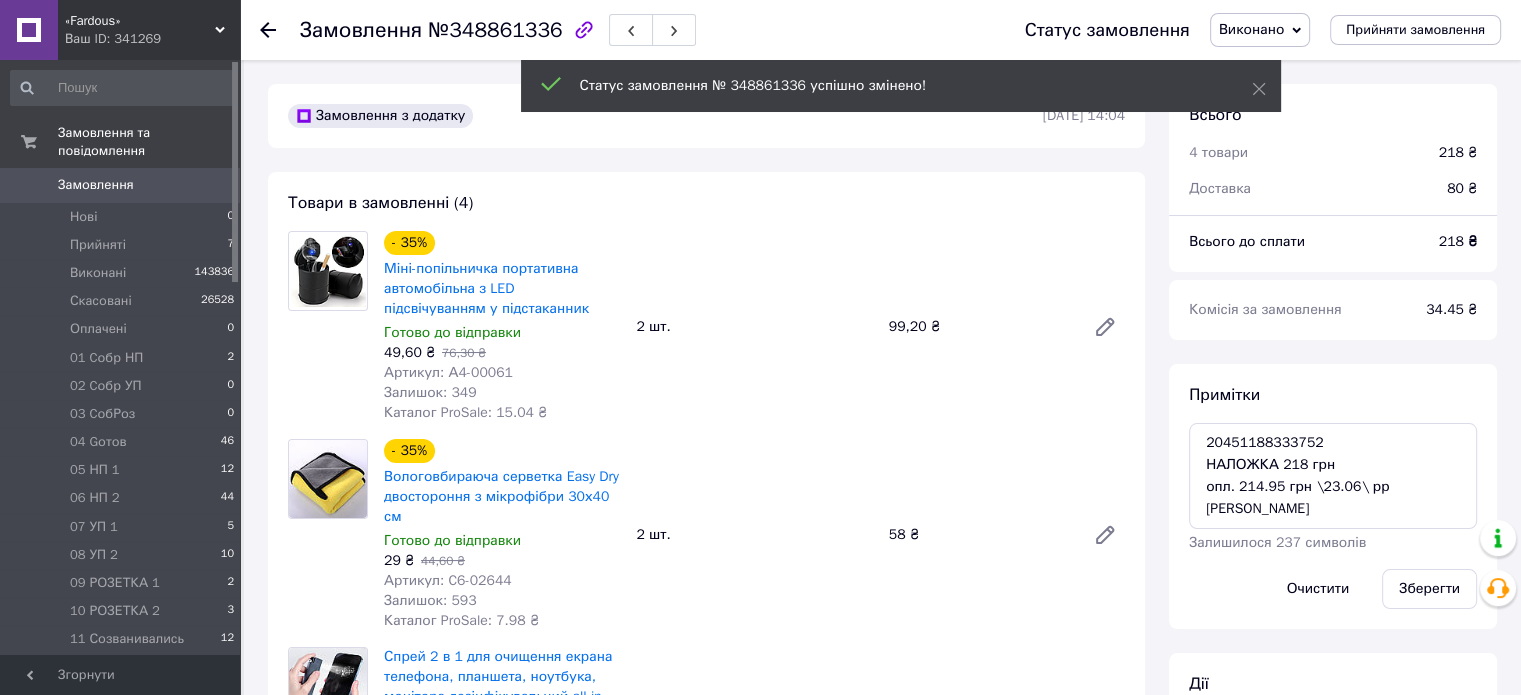 scroll, scrollTop: 479, scrollLeft: 0, axis: vertical 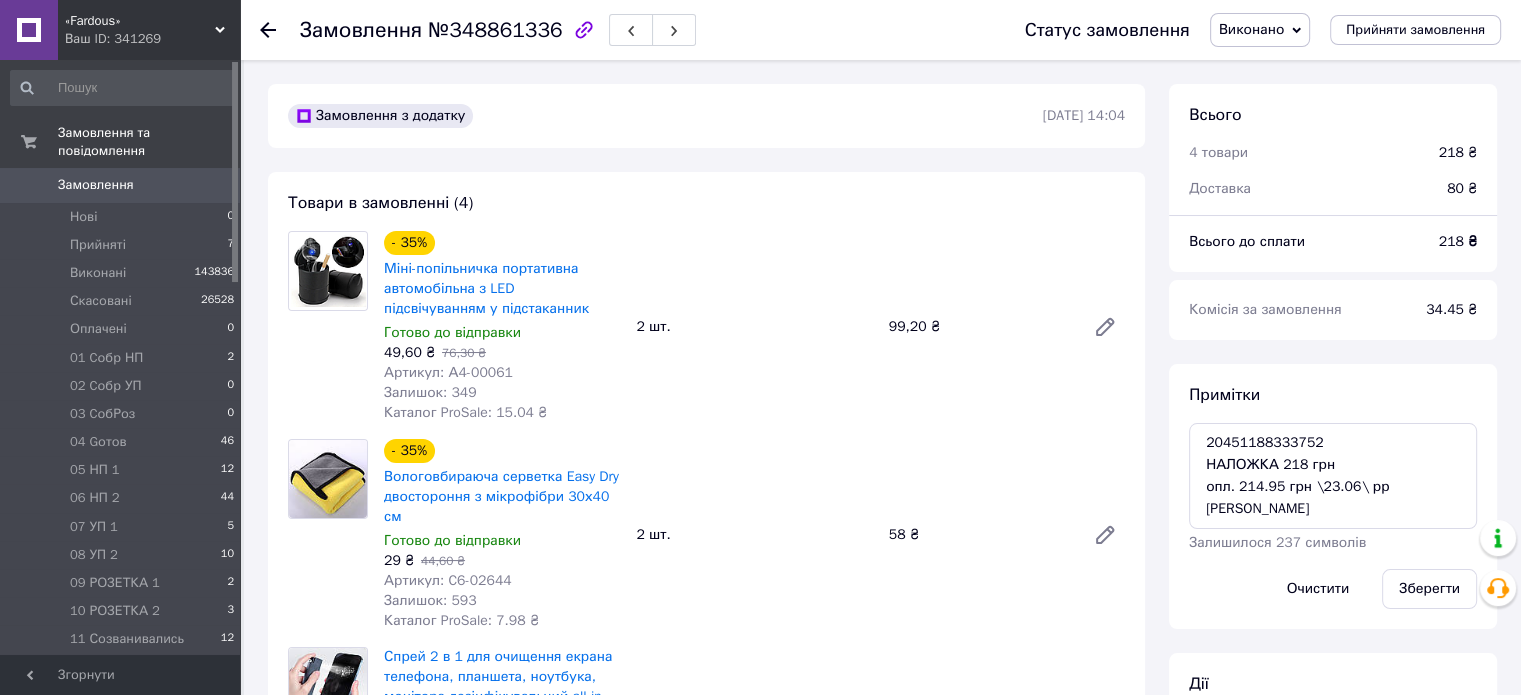 click on "№348861336" at bounding box center (495, 30) 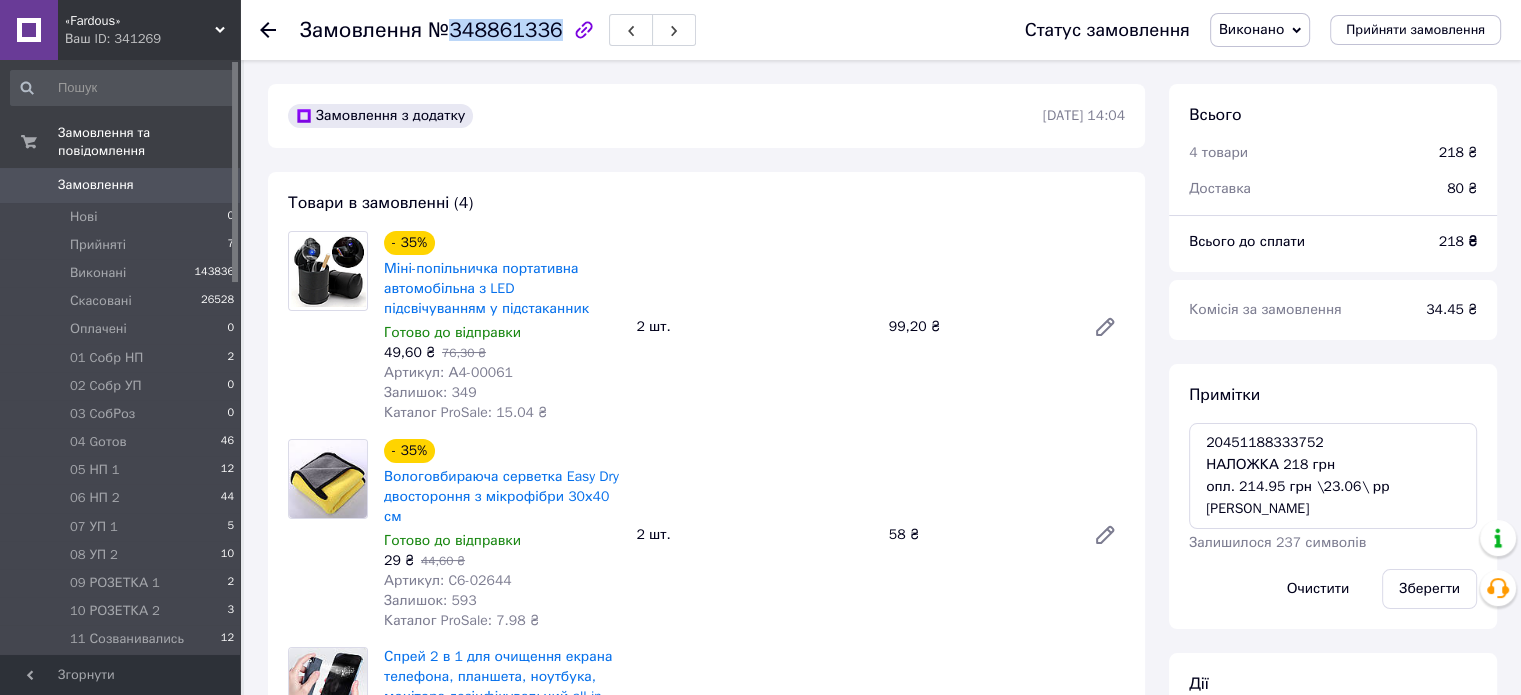 click on "№348861336" at bounding box center (495, 30) 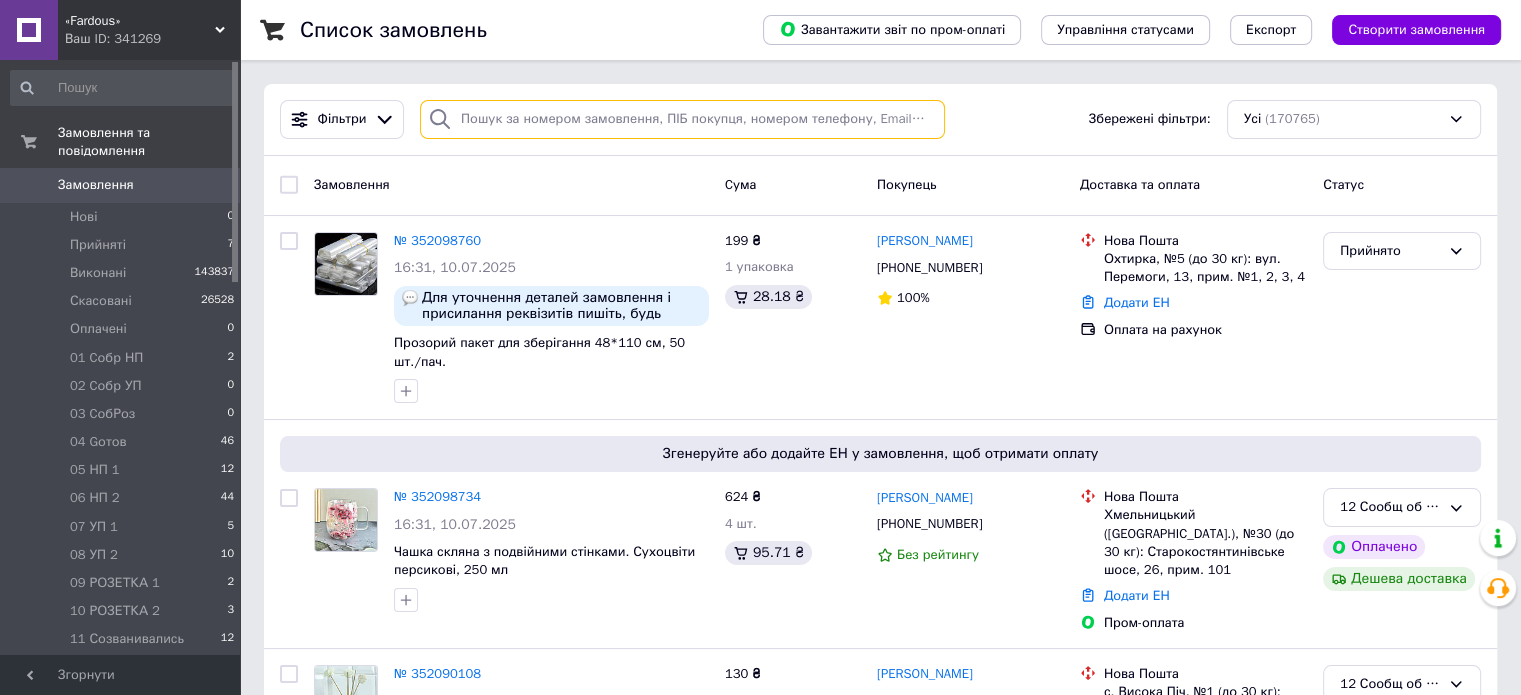 click at bounding box center [682, 119] 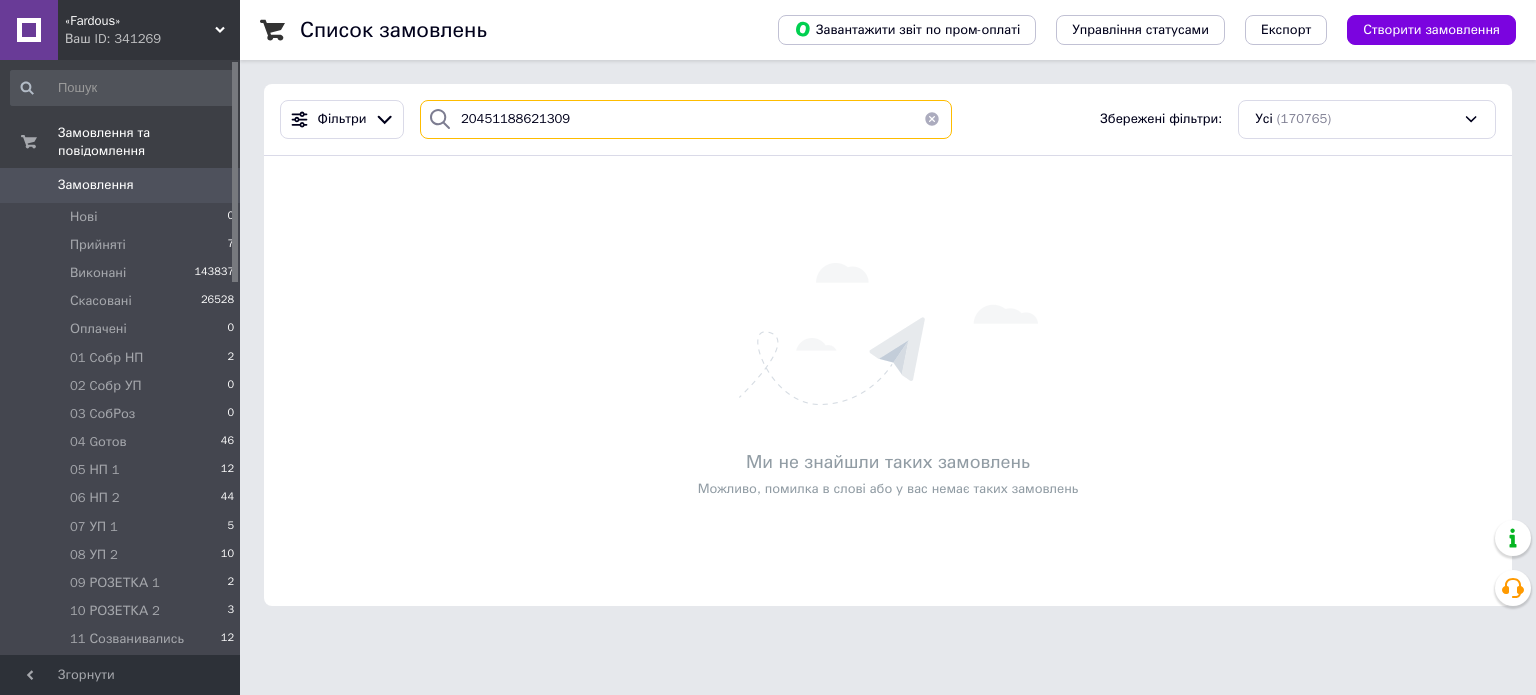 type on "20451188621309" 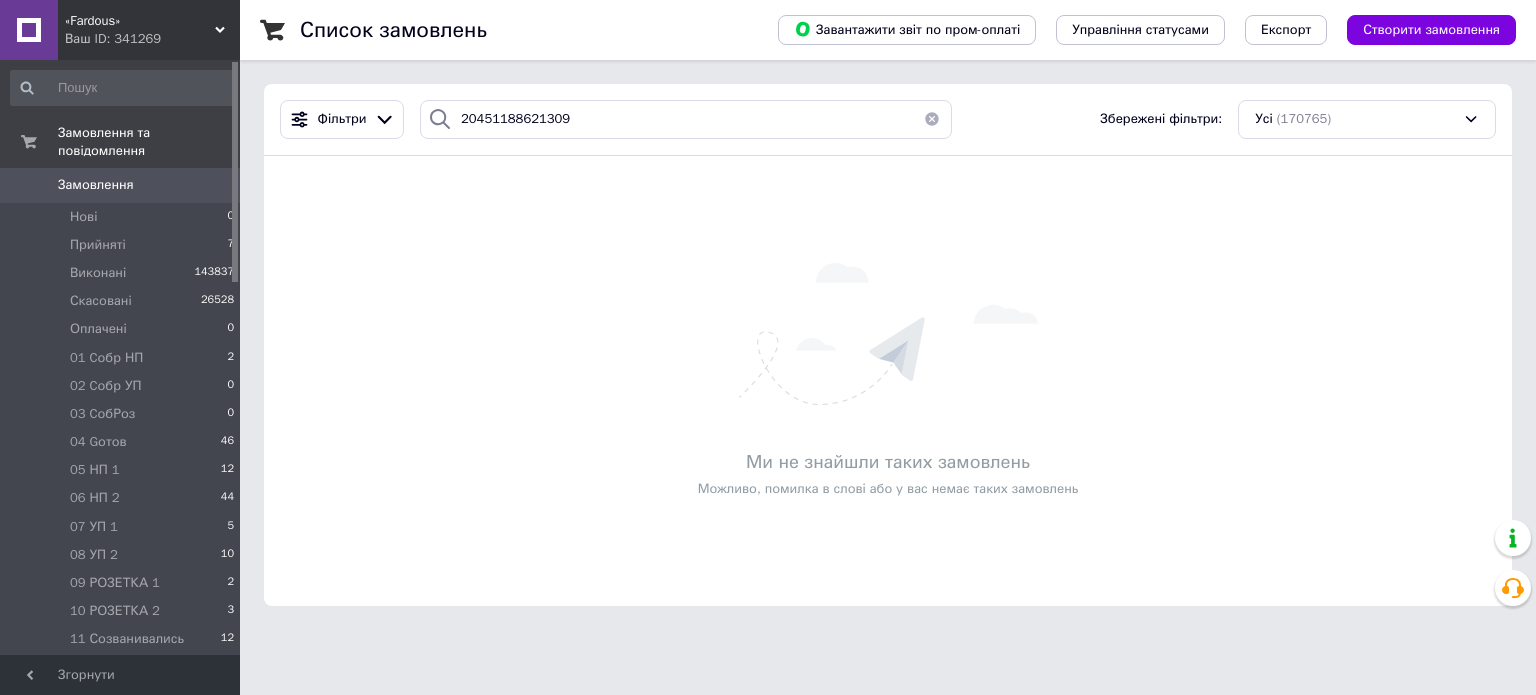 click at bounding box center (932, 119) 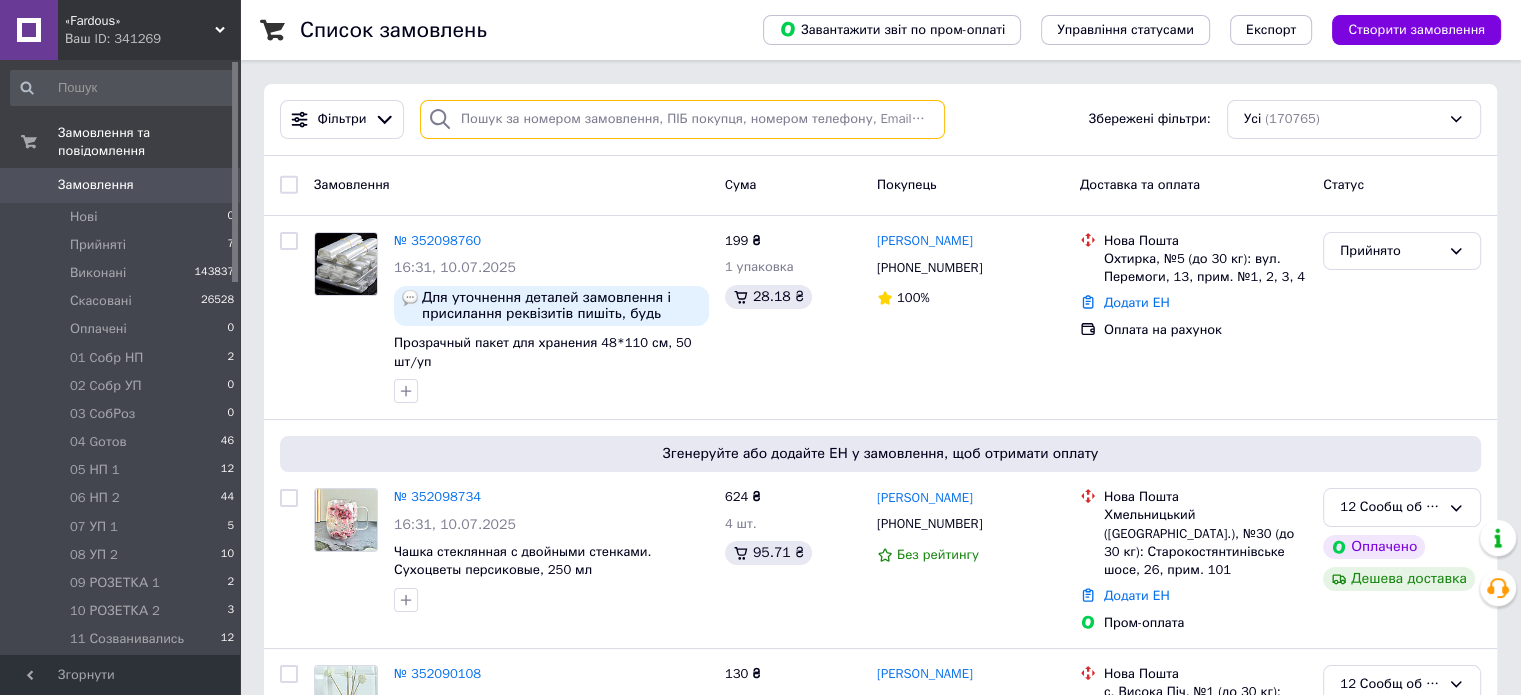 paste on "20451189818355" 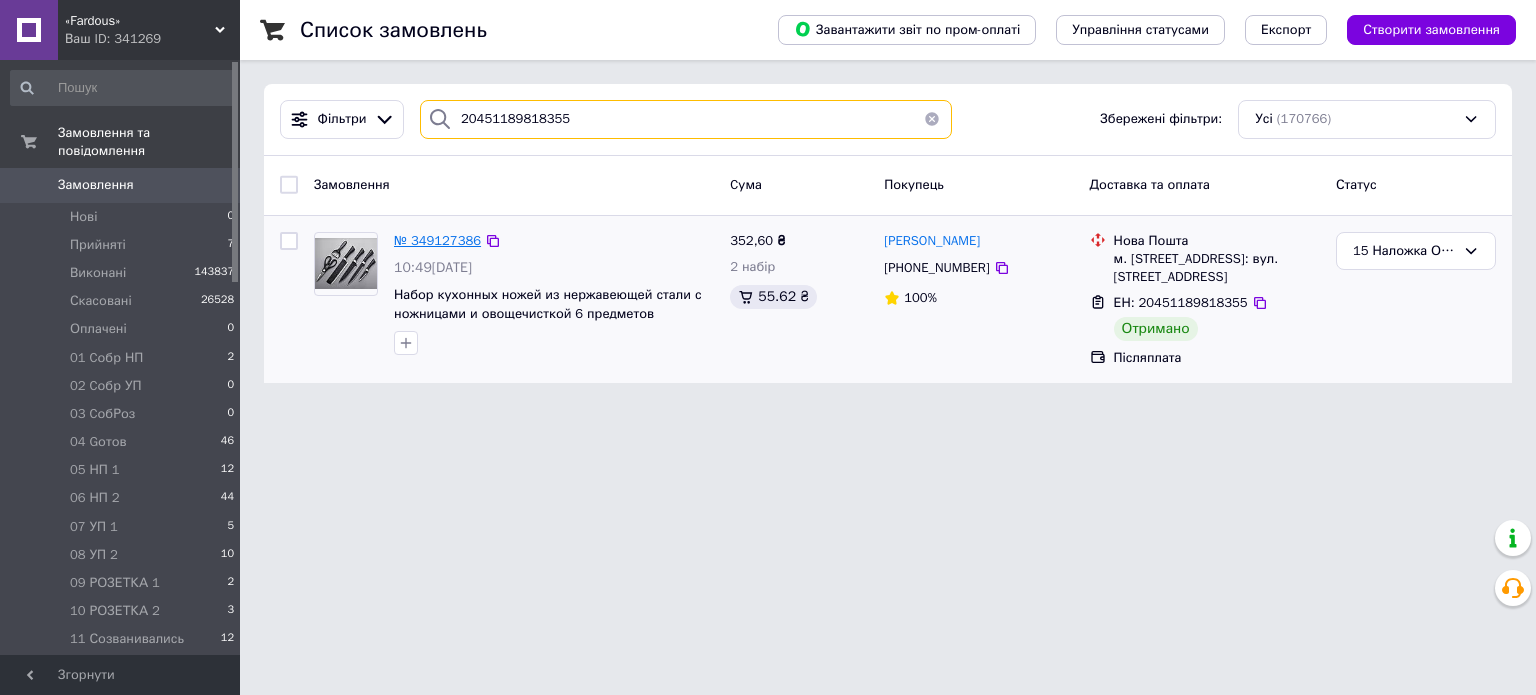type on "20451189818355" 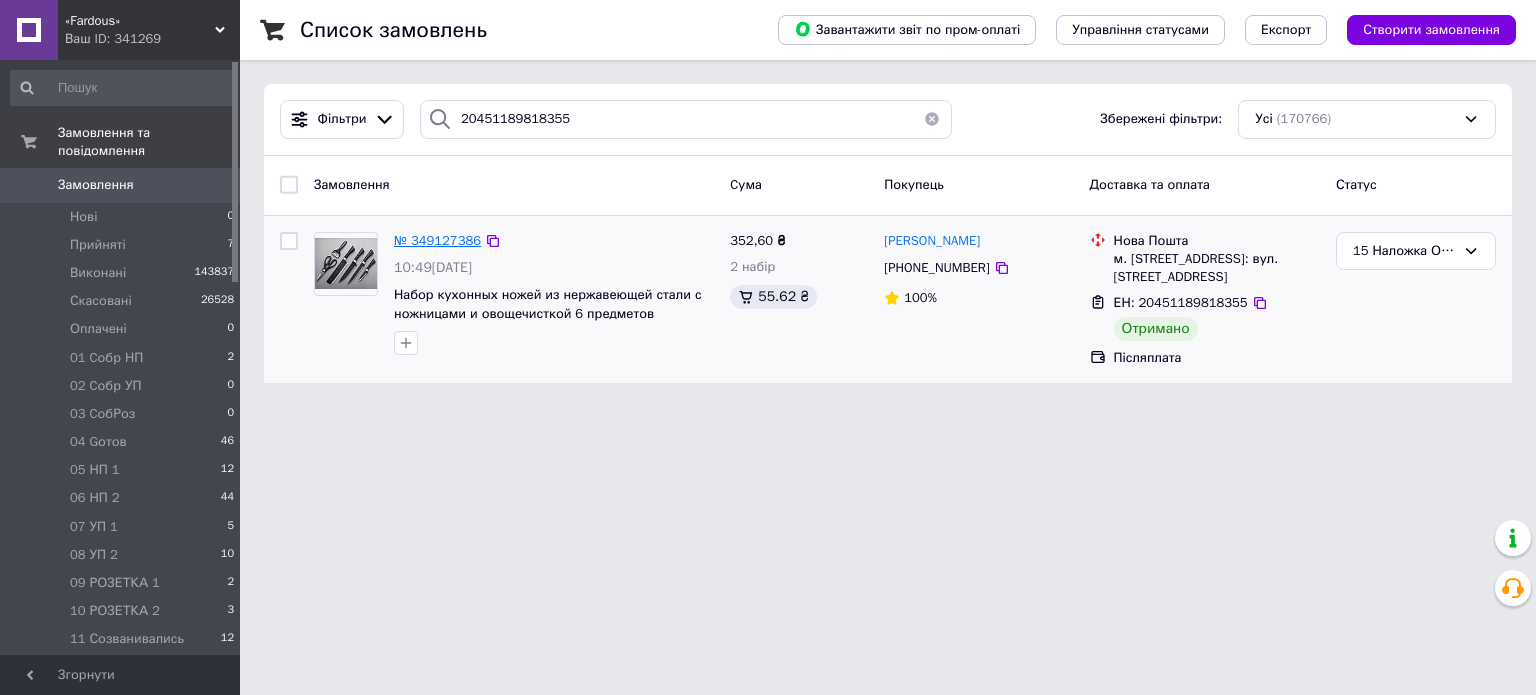 click on "№ 349127386" at bounding box center (437, 240) 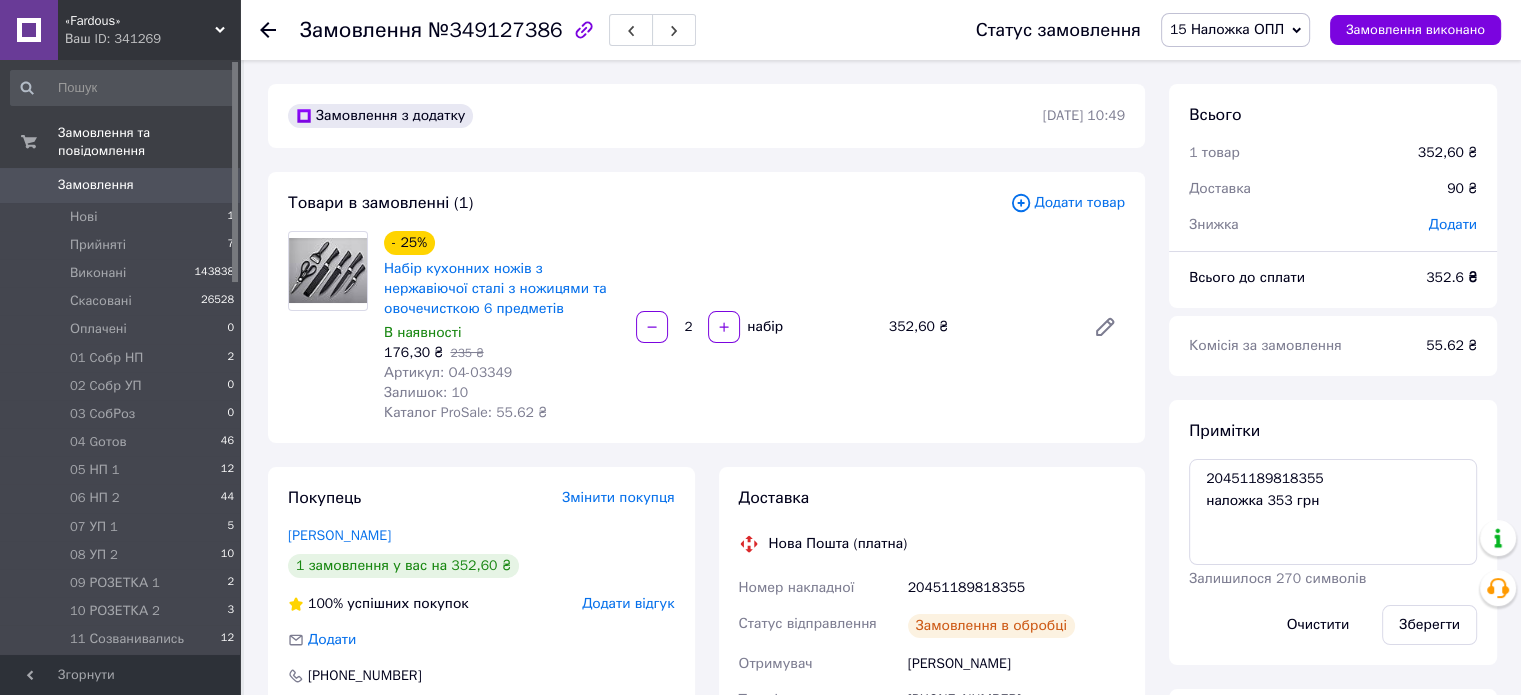 scroll, scrollTop: 342, scrollLeft: 0, axis: vertical 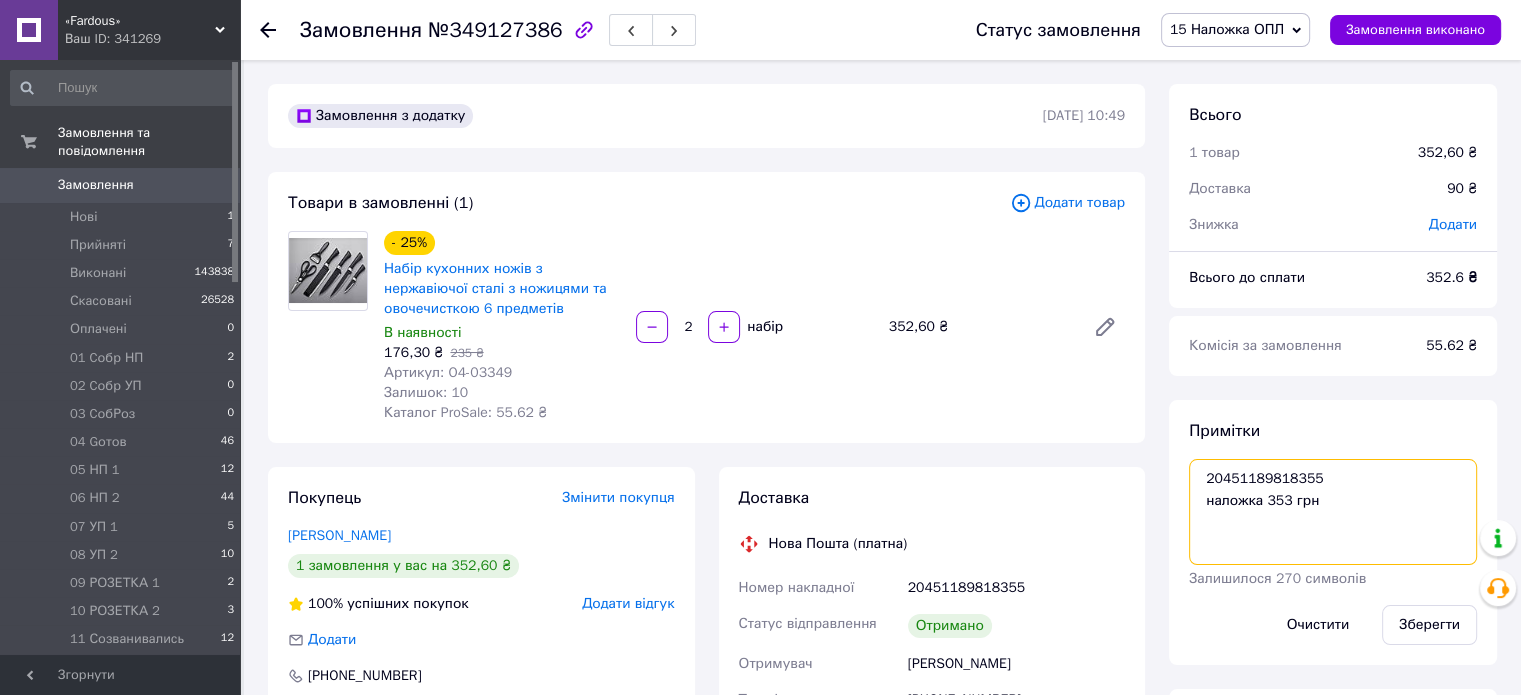 click on "20451189818355
наложка 353 грн" at bounding box center [1333, 512] 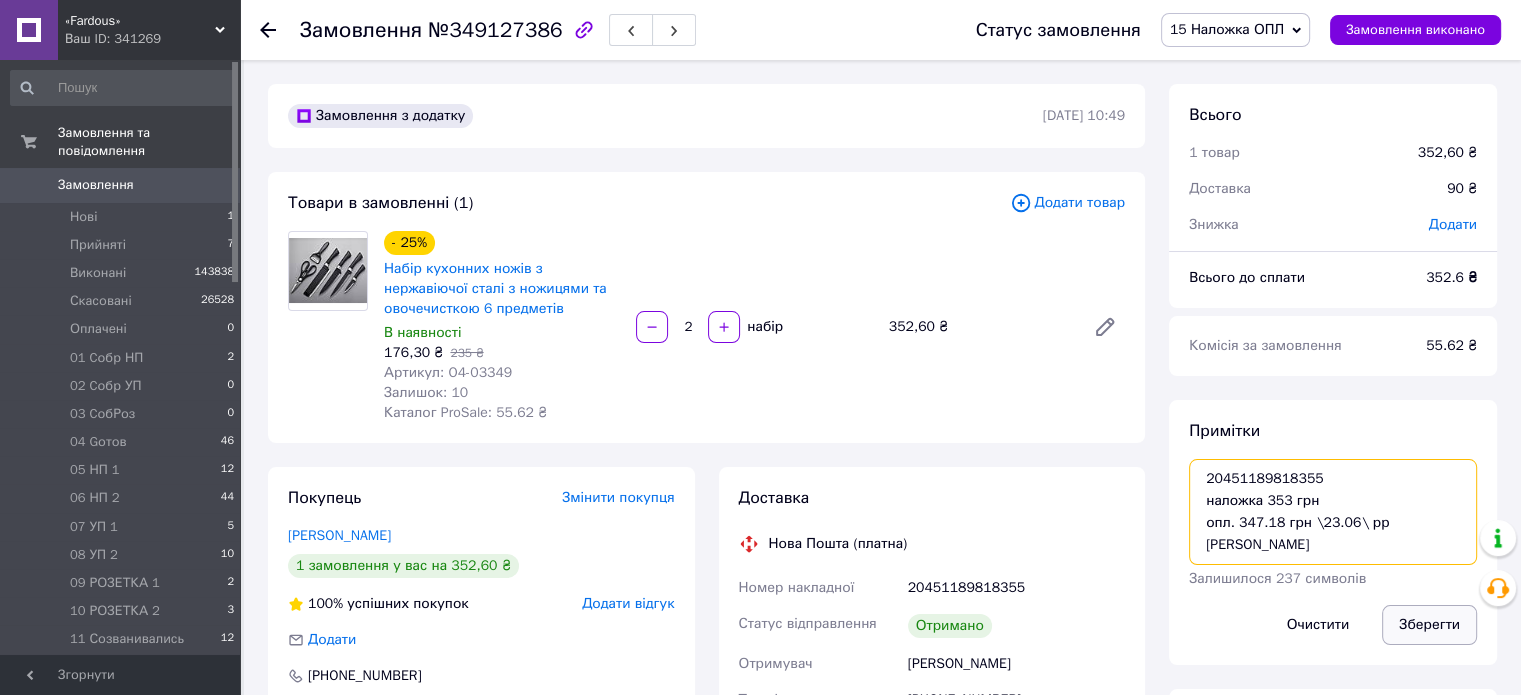 type on "20451189818355
наложка 353 грн
опл. 347.18 грн \23.06\ рр [PERSON_NAME]" 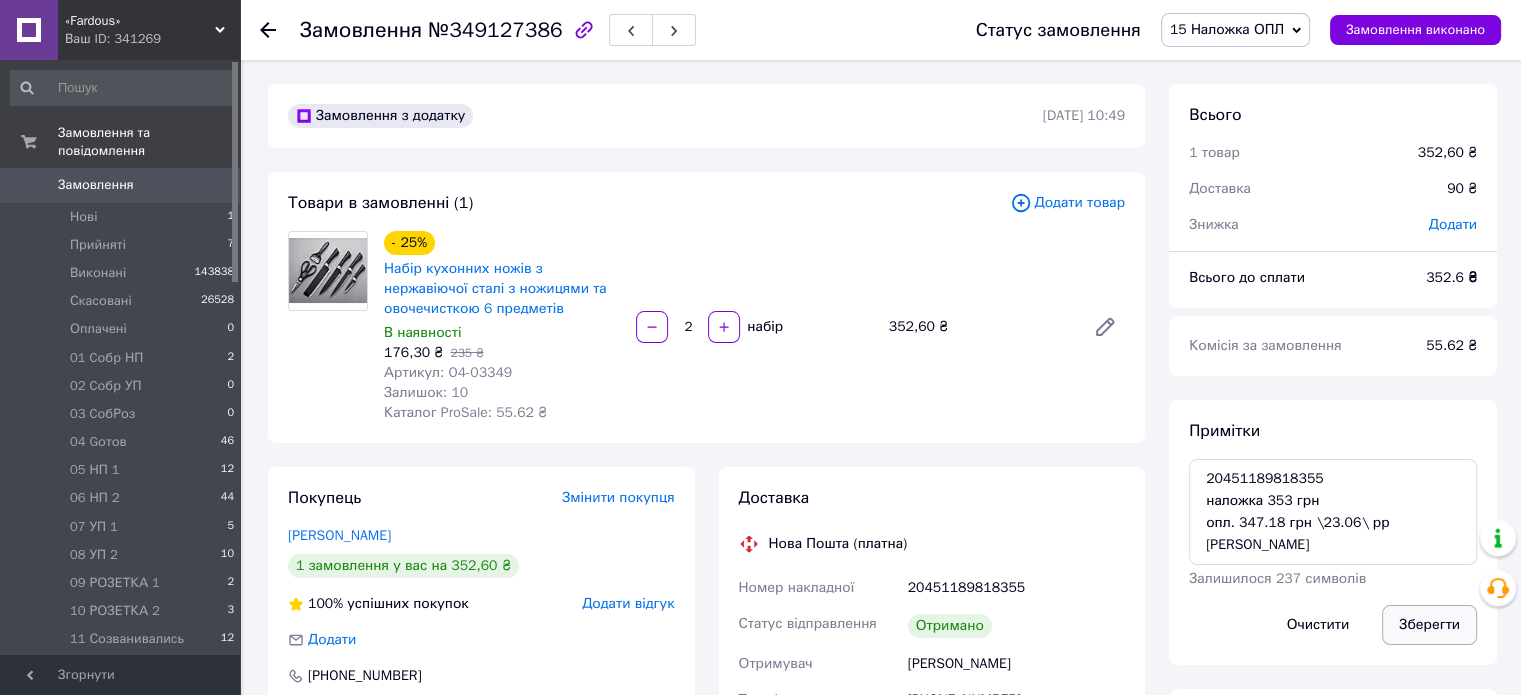 click on "Зберегти" at bounding box center [1429, 625] 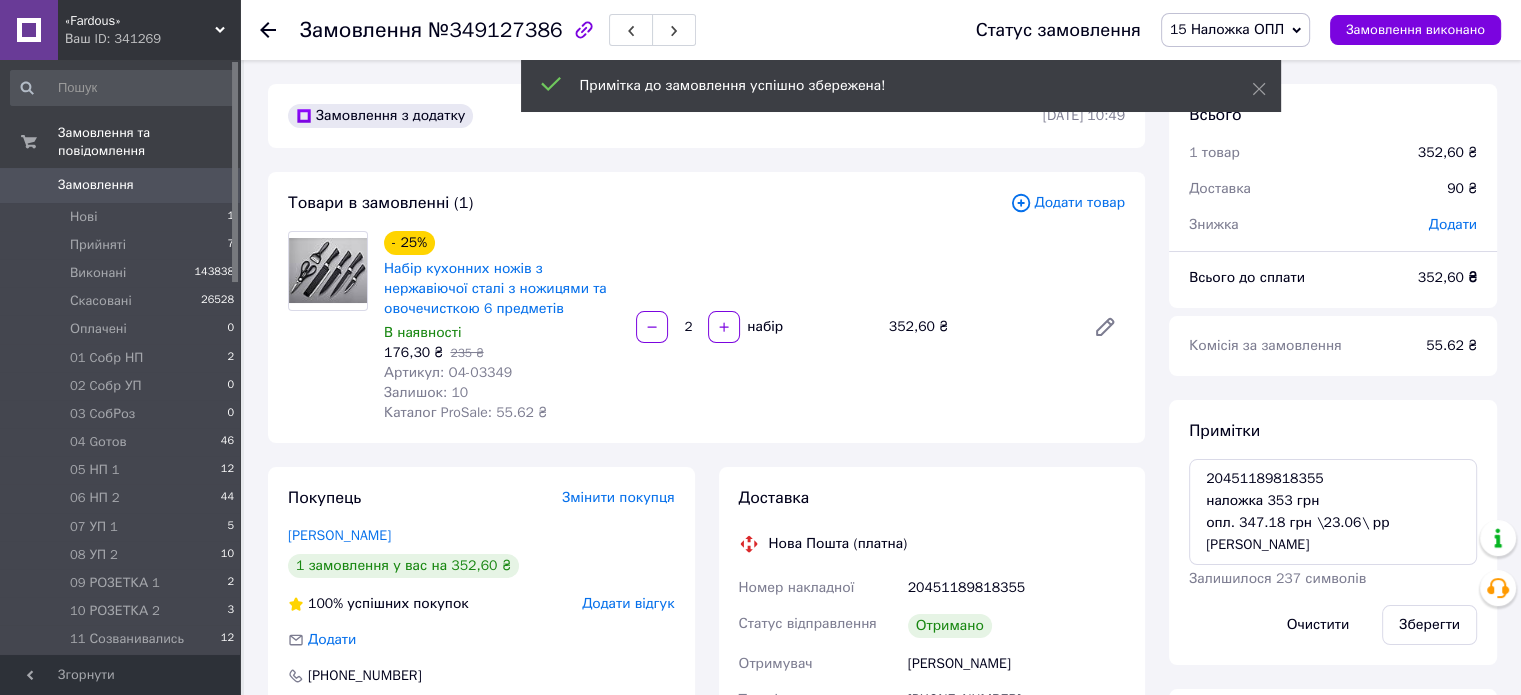 scroll, scrollTop: 390, scrollLeft: 0, axis: vertical 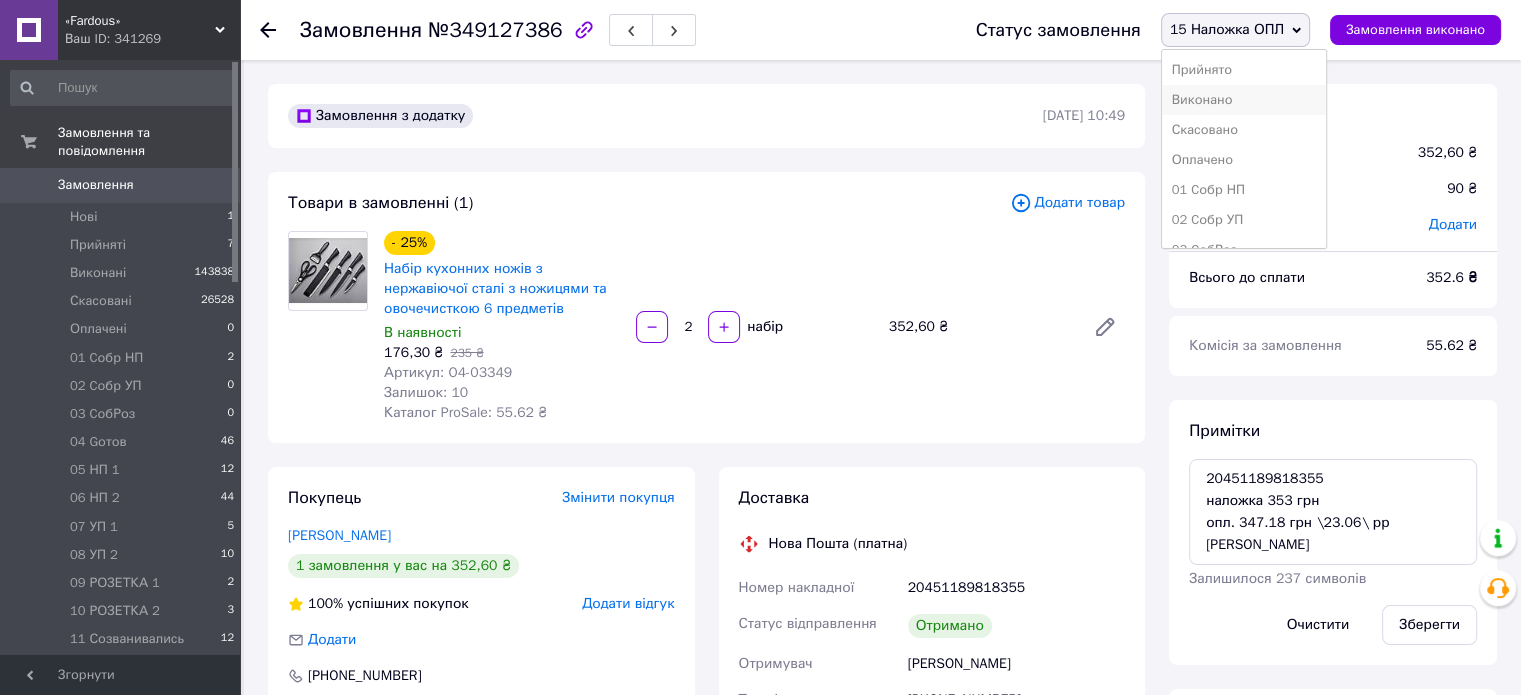 click on "Виконано" at bounding box center (1244, 100) 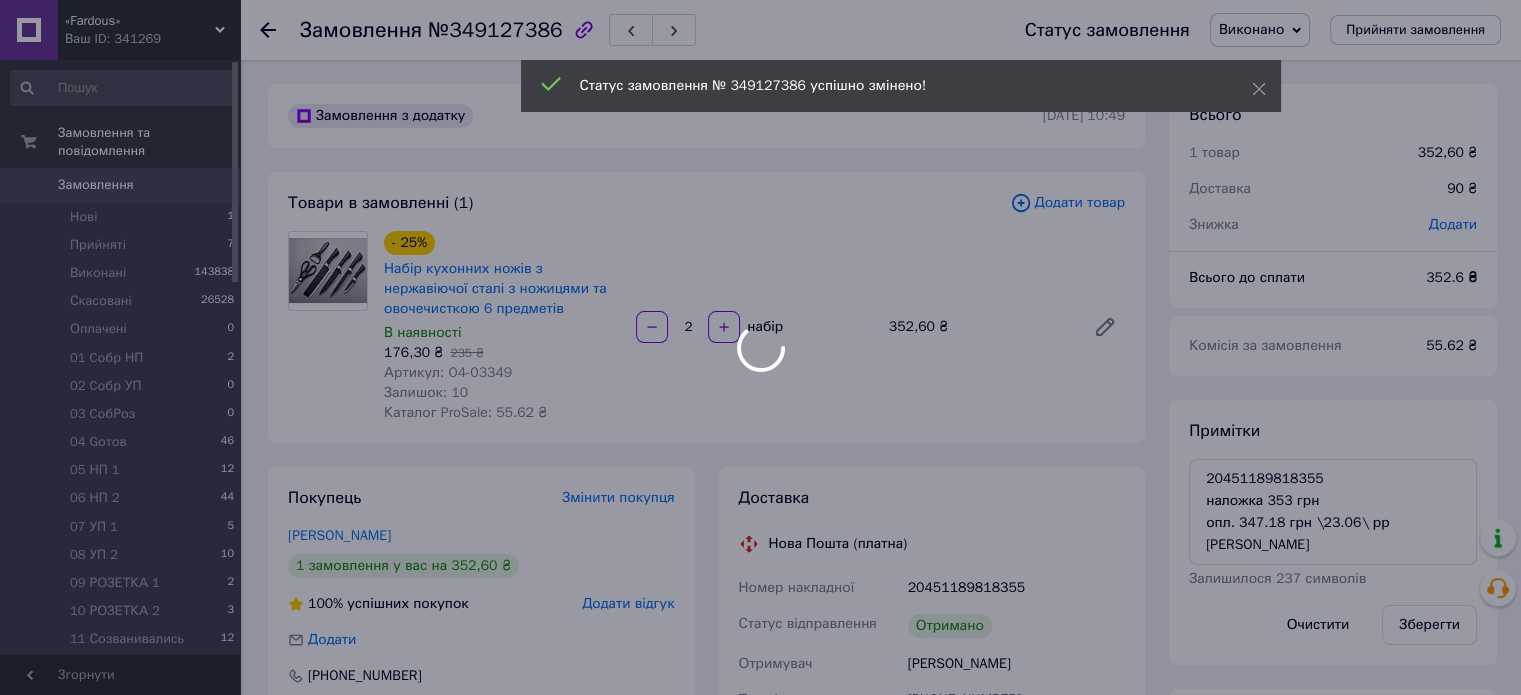 scroll, scrollTop: 439, scrollLeft: 0, axis: vertical 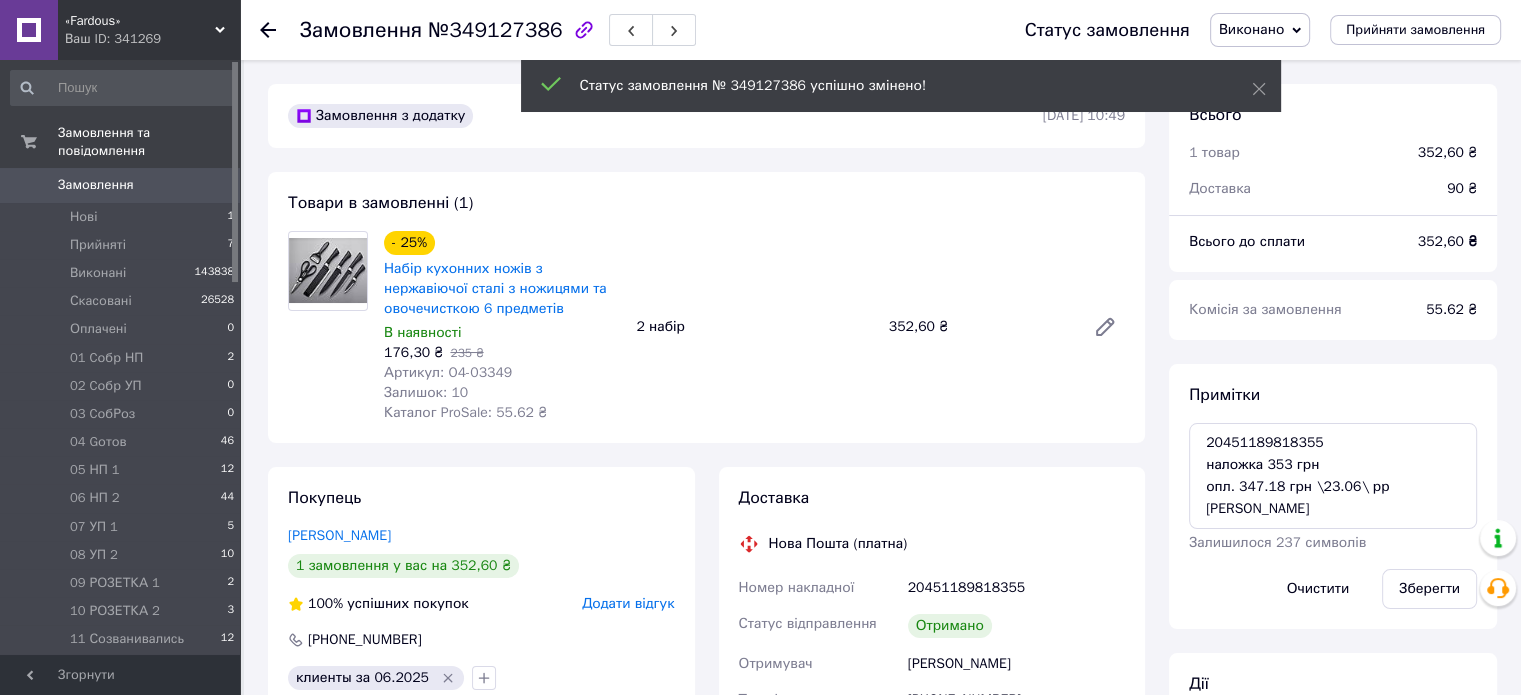 click on "№349127386" at bounding box center [495, 30] 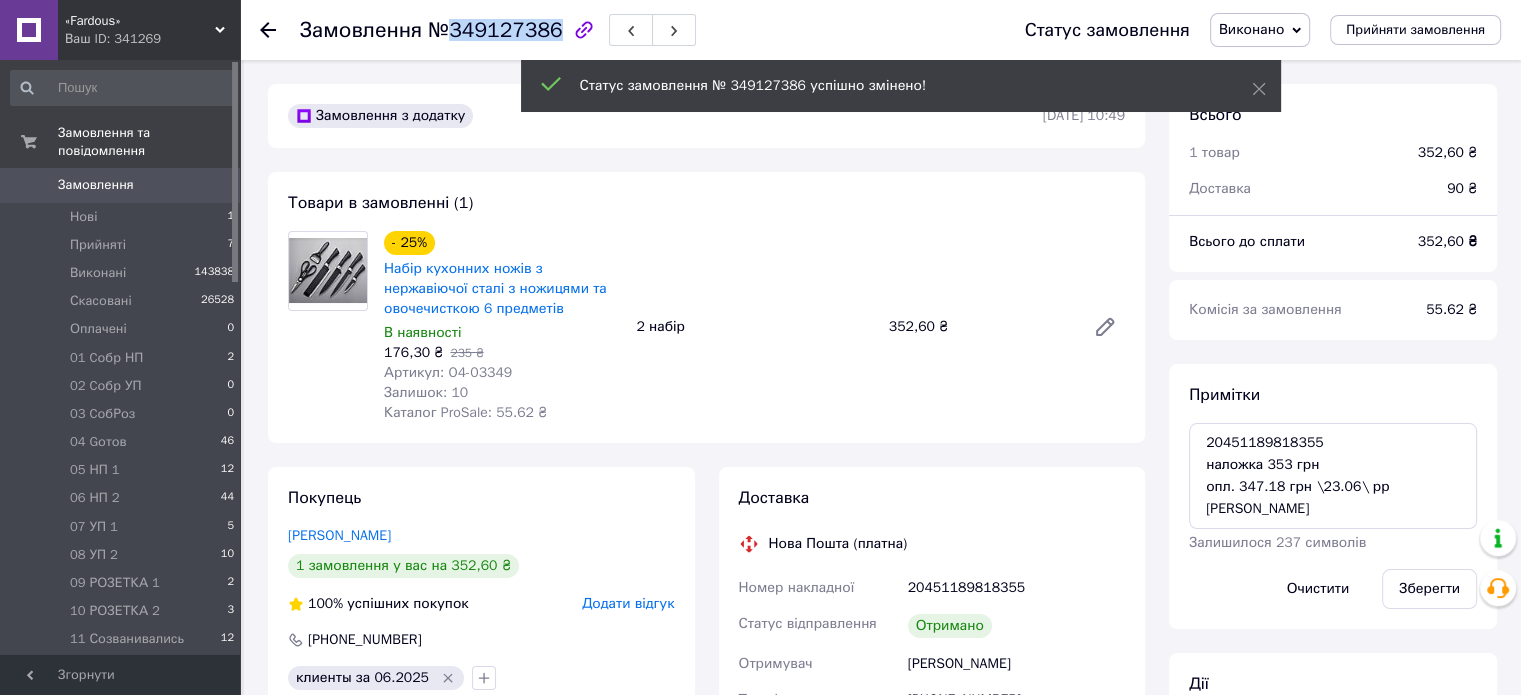 click on "№349127386" at bounding box center (495, 30) 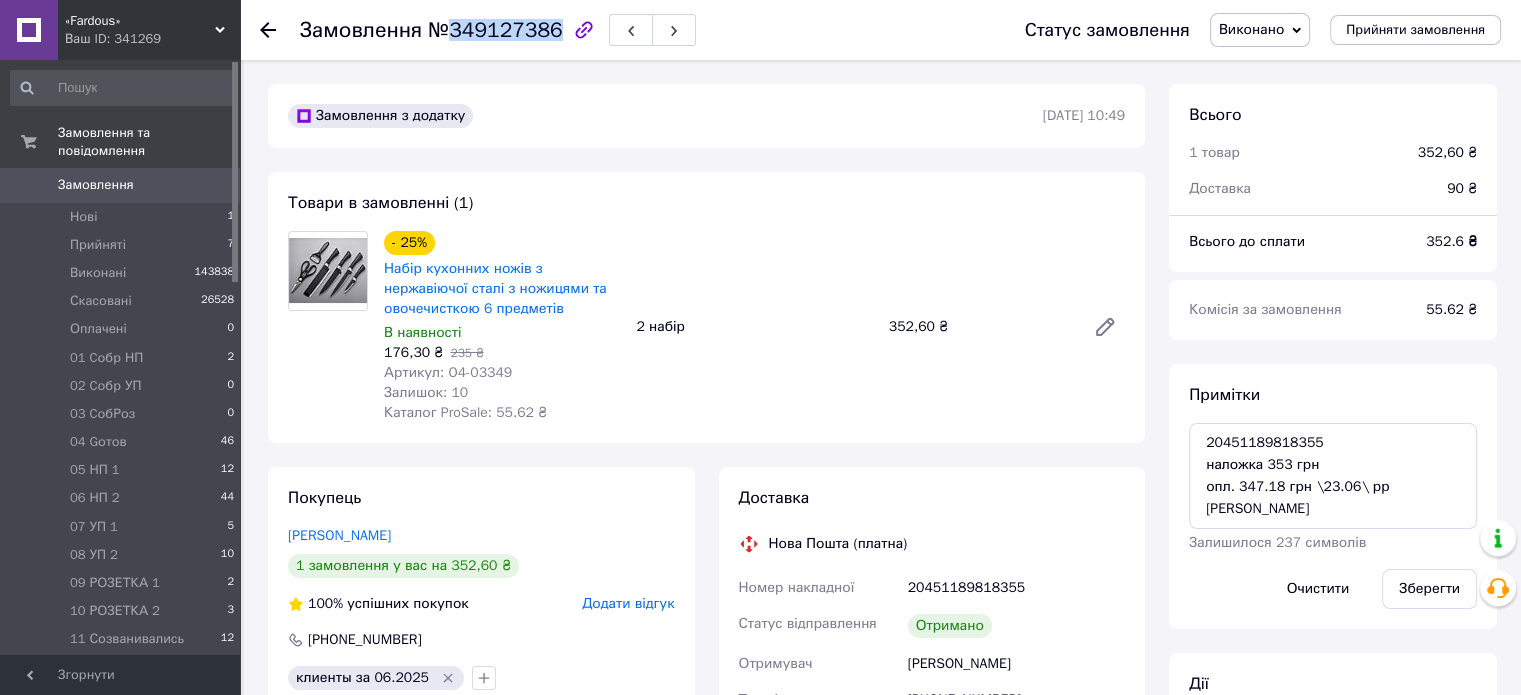 click on "0" at bounding box center [212, 185] 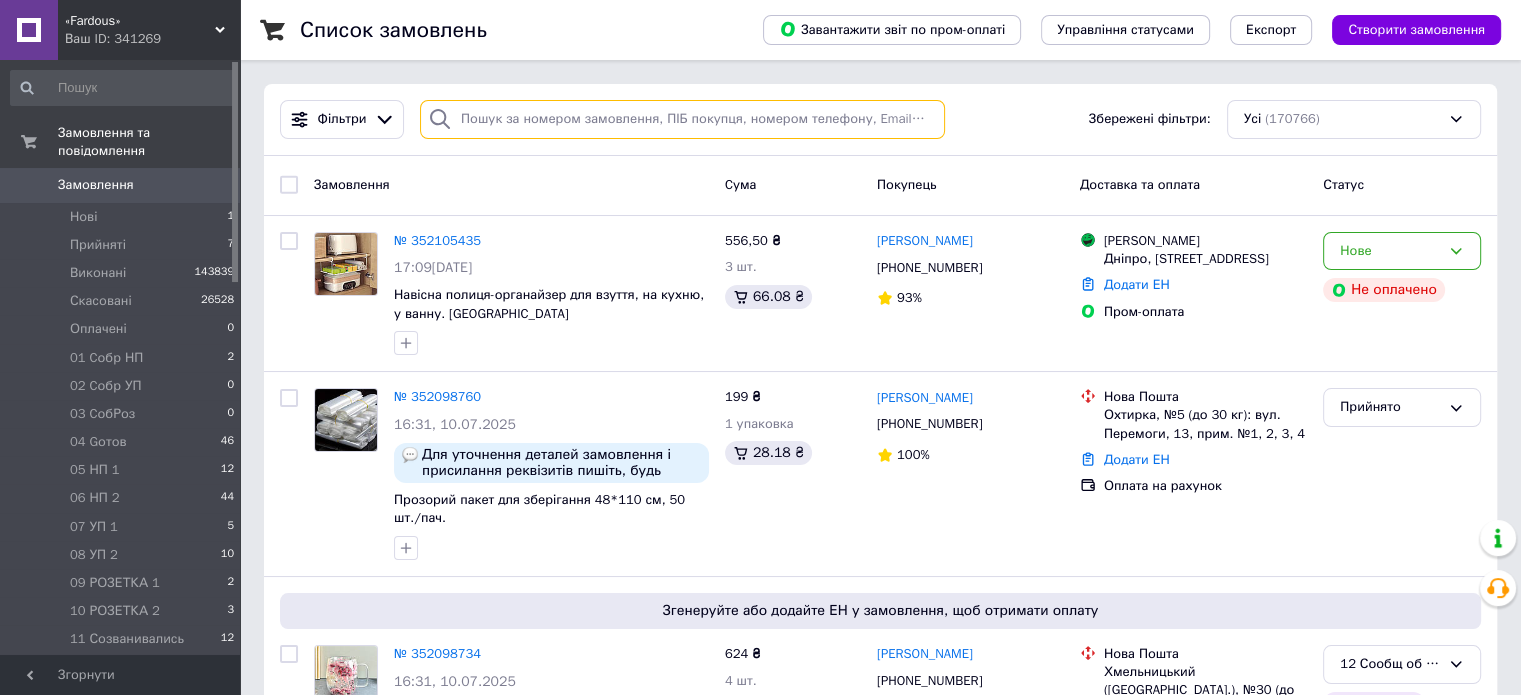 click at bounding box center [682, 119] 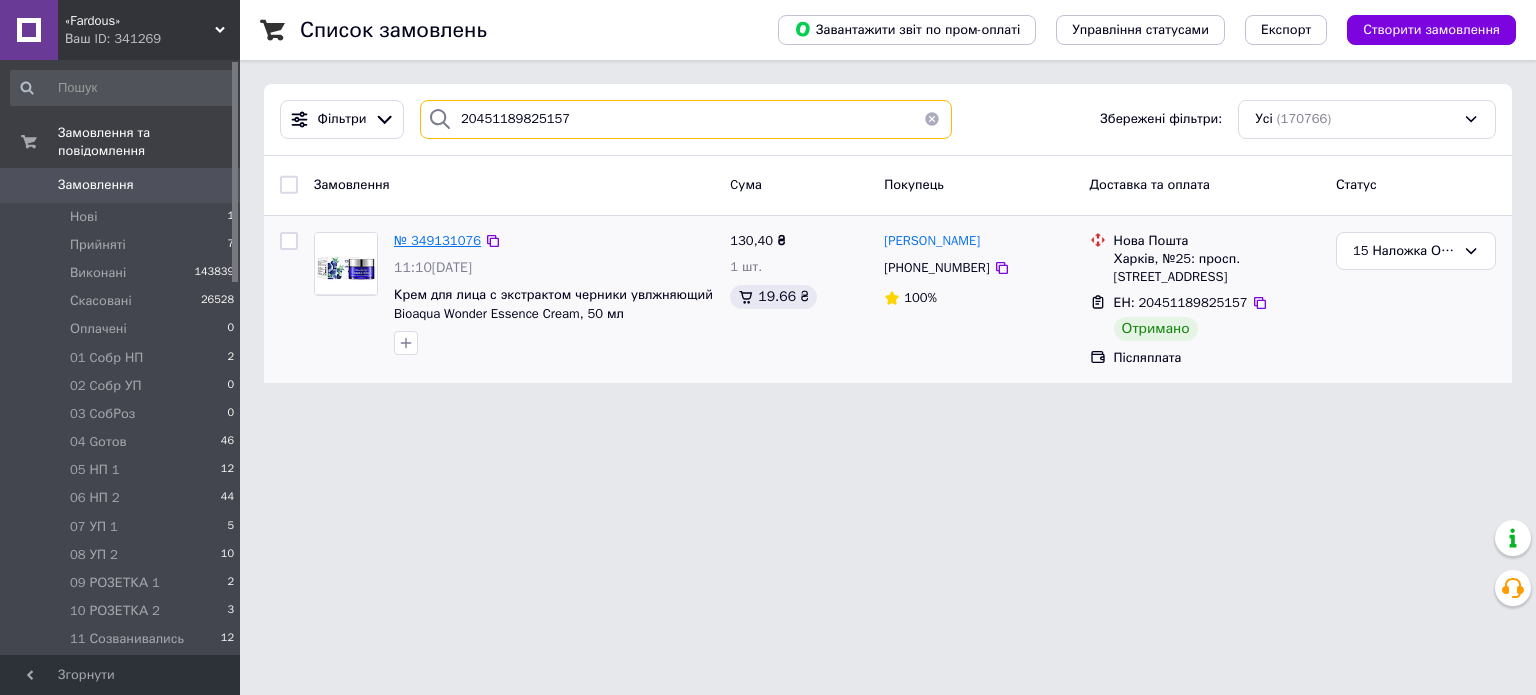 type on "20451189825157" 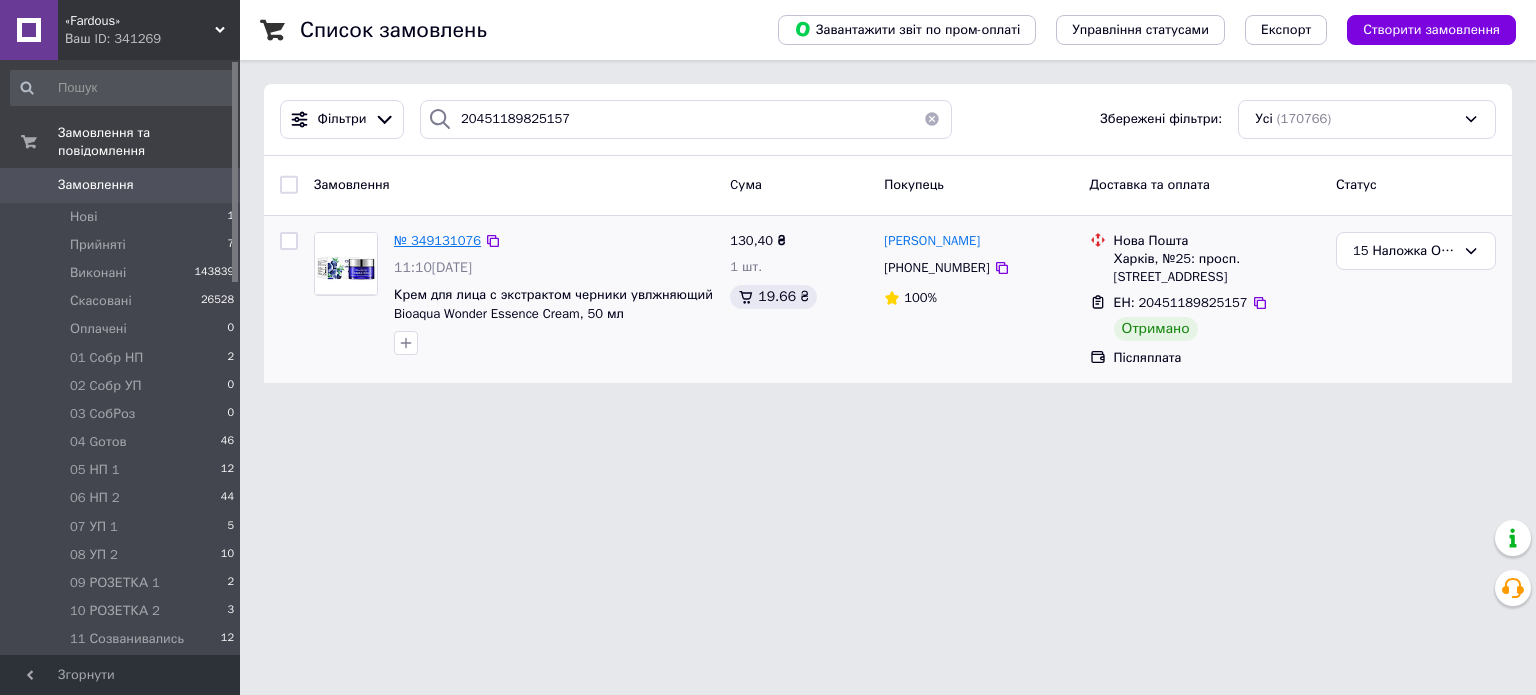 click on "№ 349131076" at bounding box center (437, 240) 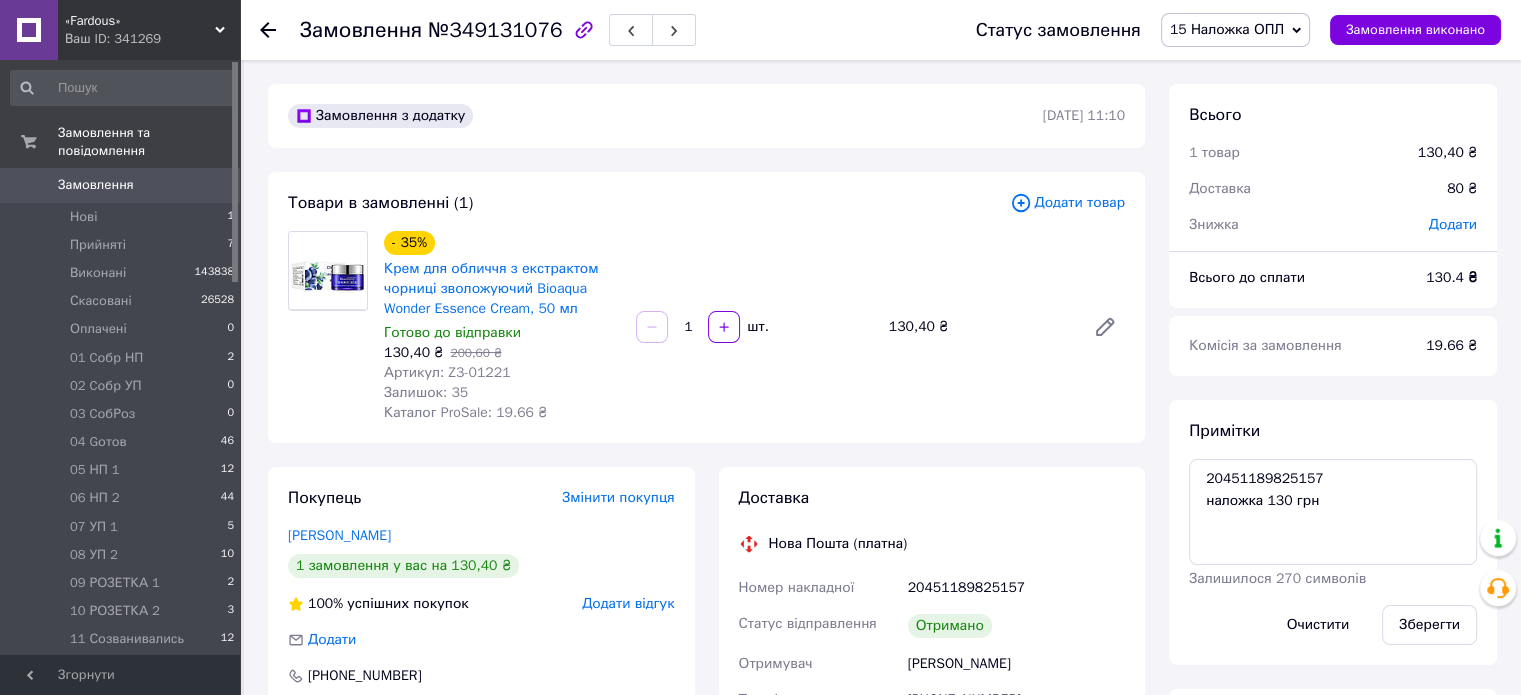 scroll, scrollTop: 293, scrollLeft: 0, axis: vertical 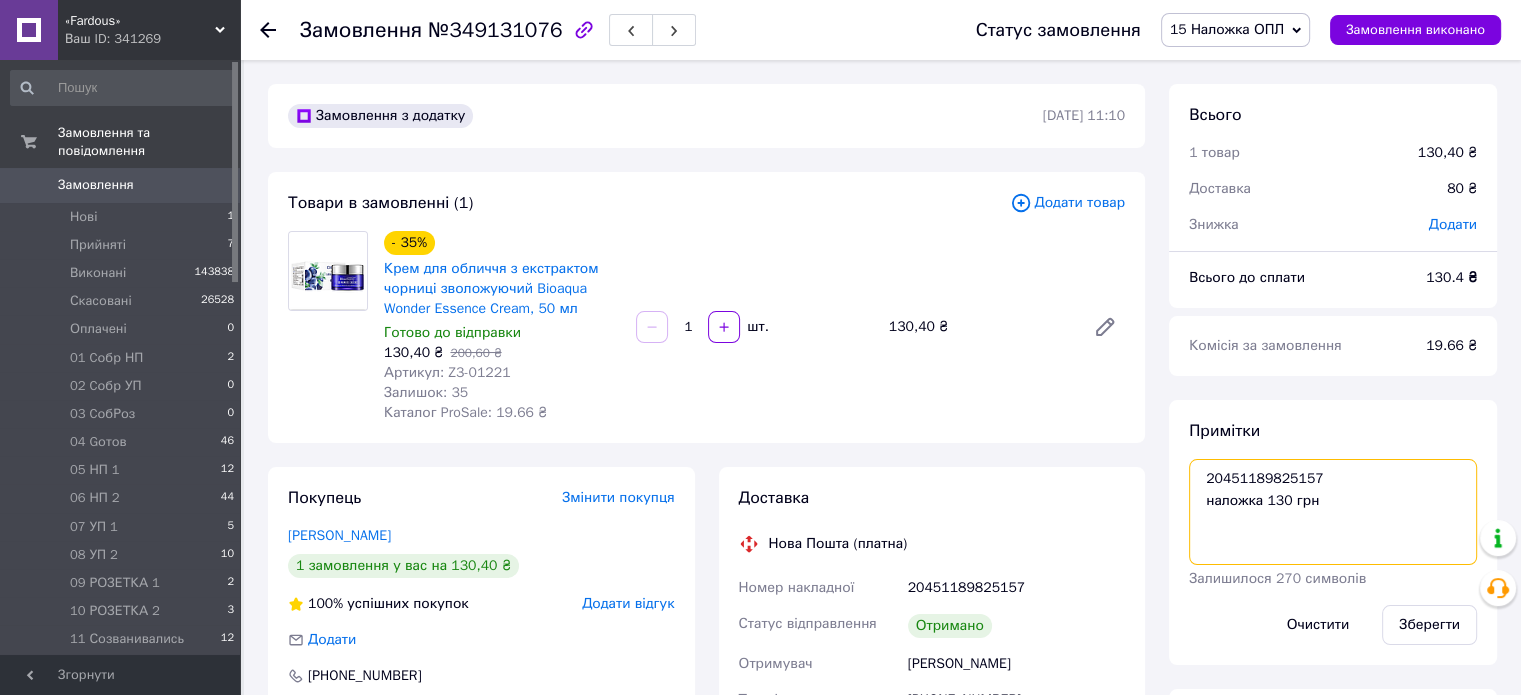 click on "20451189825157
наложка 130 грн" at bounding box center [1333, 512] 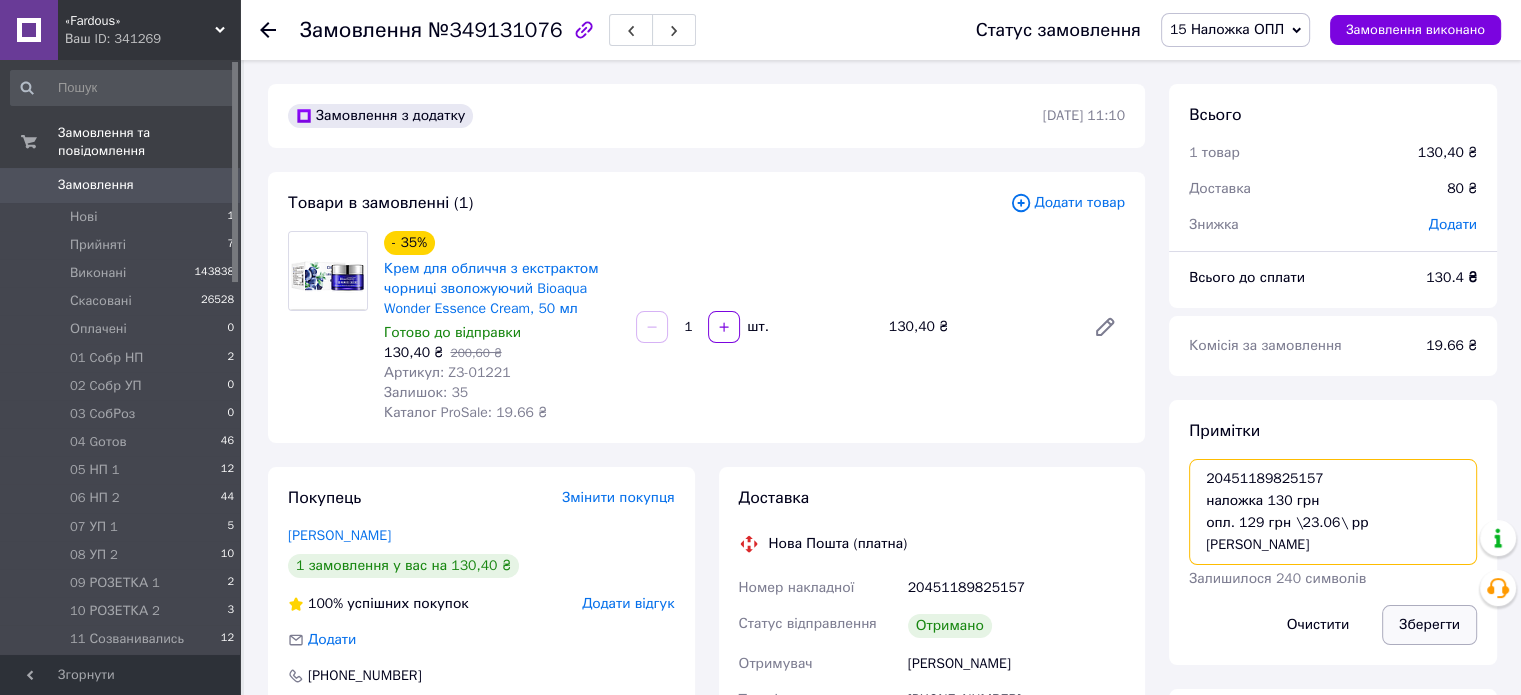 type on "20451189825157
наложка 130 грн
опл. 129 грн \23.06\ рр [PERSON_NAME]" 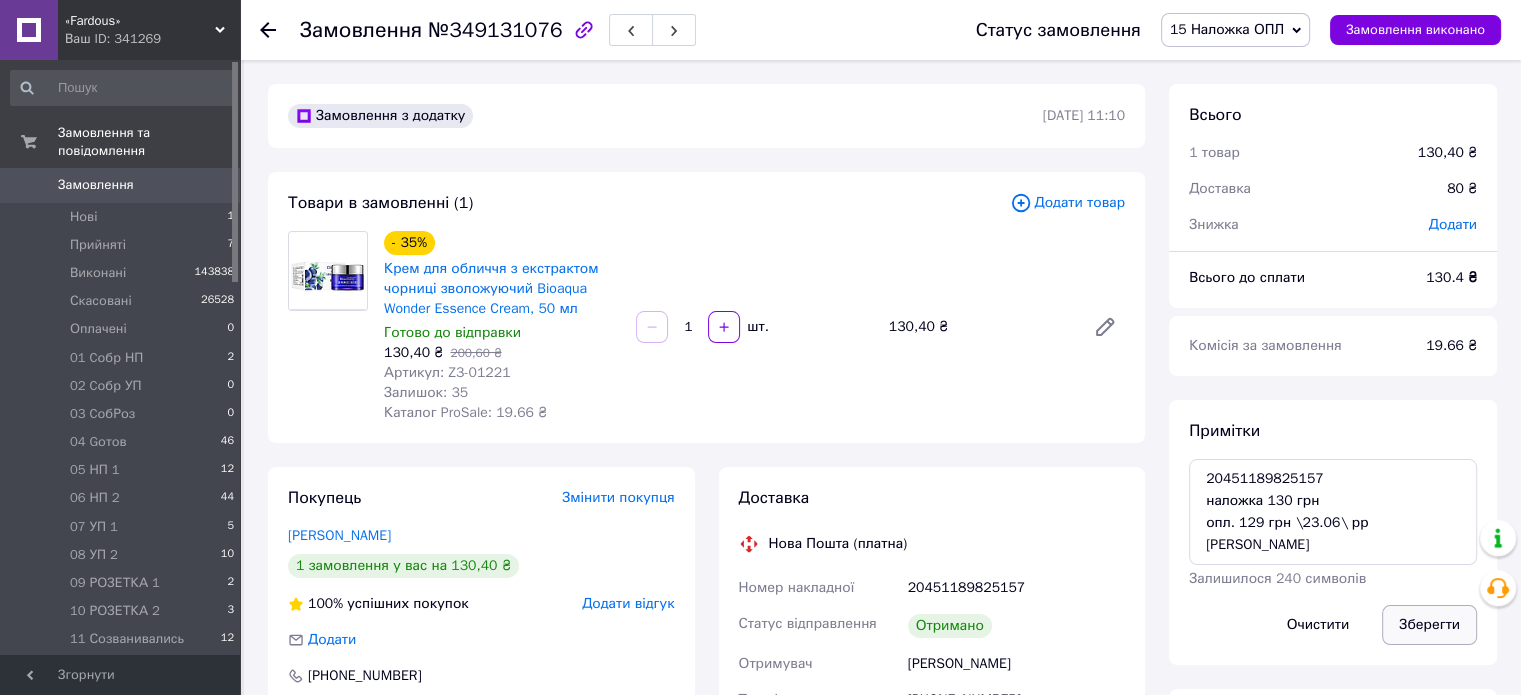 click on "Зберегти" at bounding box center (1429, 625) 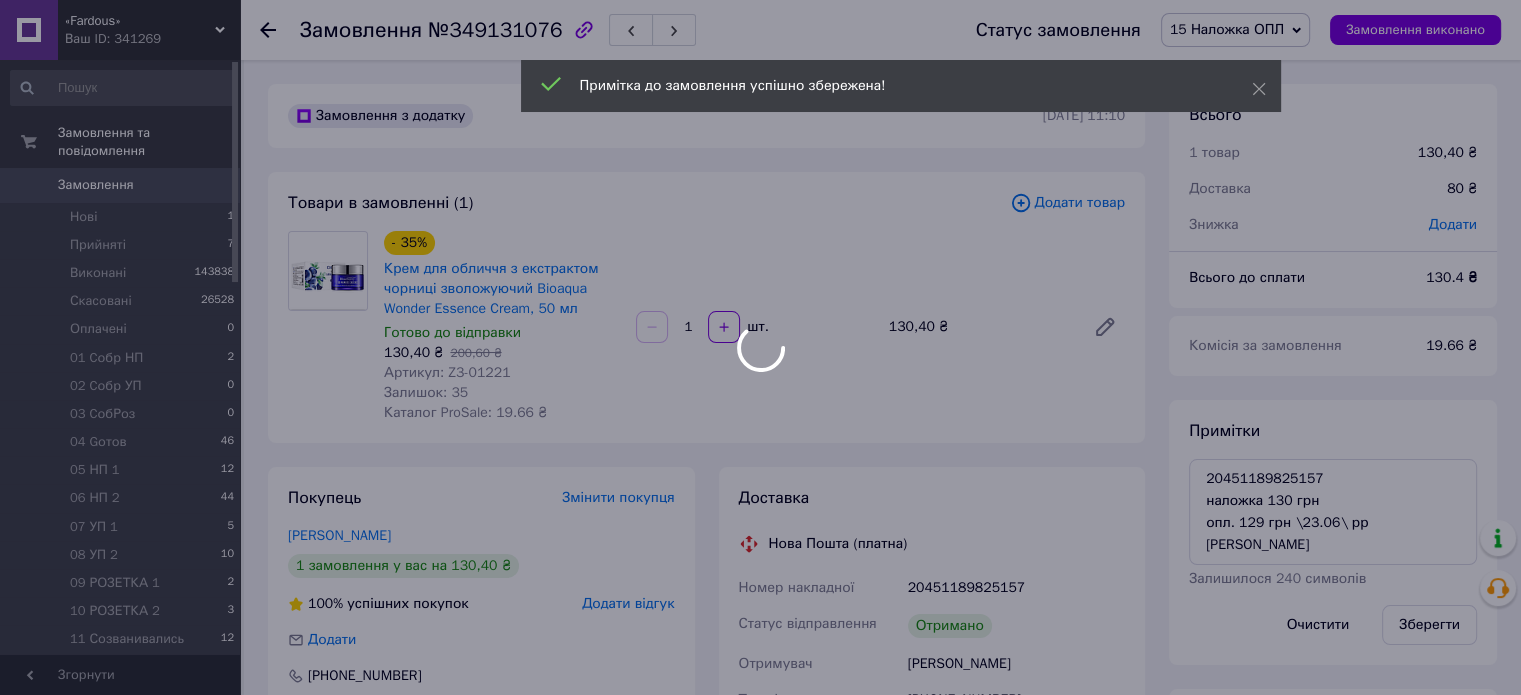scroll, scrollTop: 342, scrollLeft: 0, axis: vertical 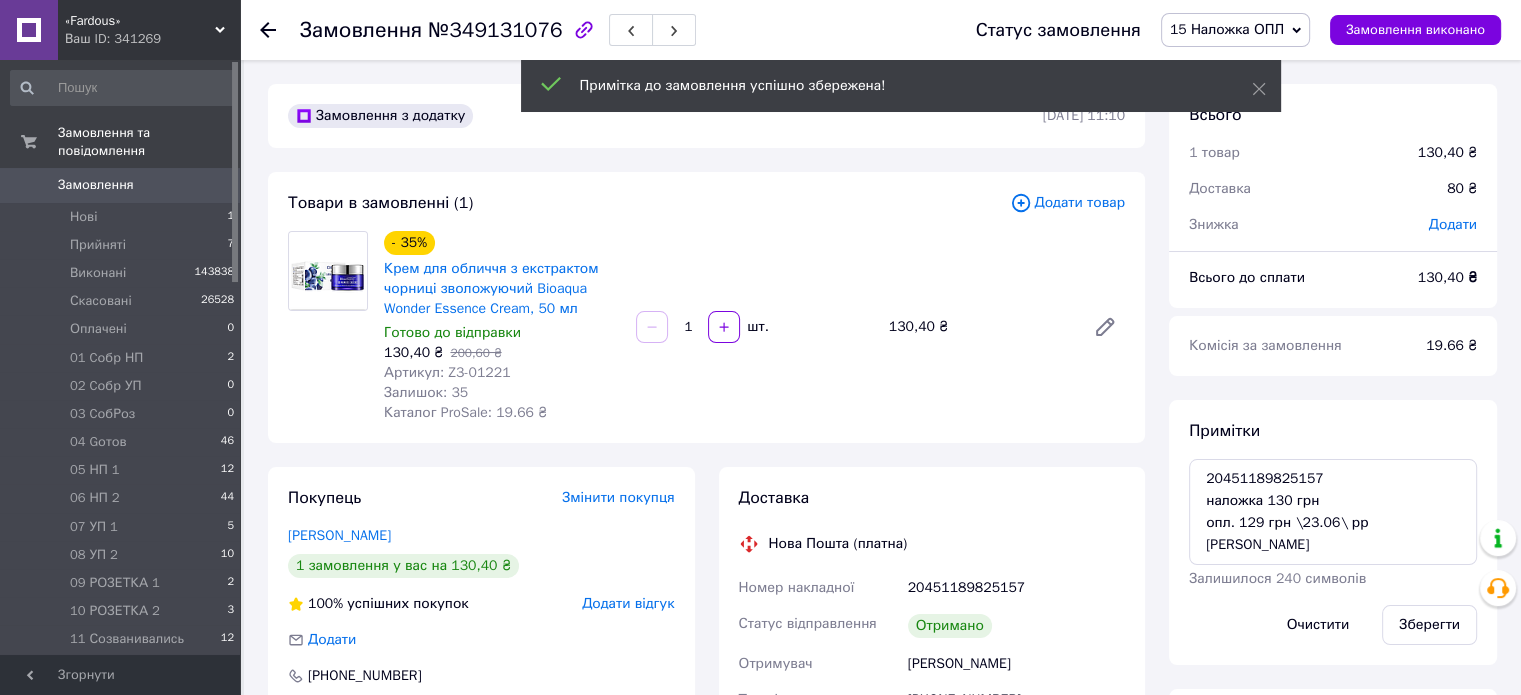 click 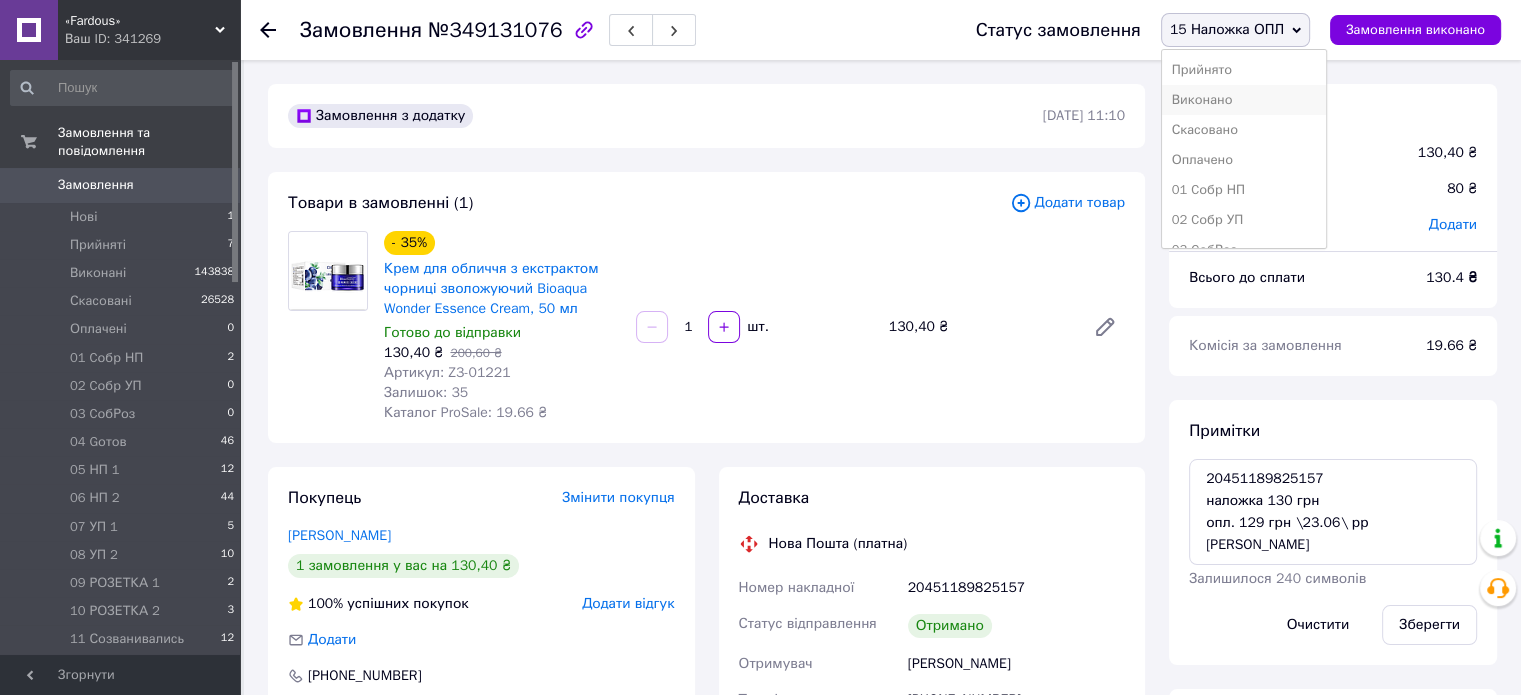 click on "Виконано" at bounding box center [1244, 100] 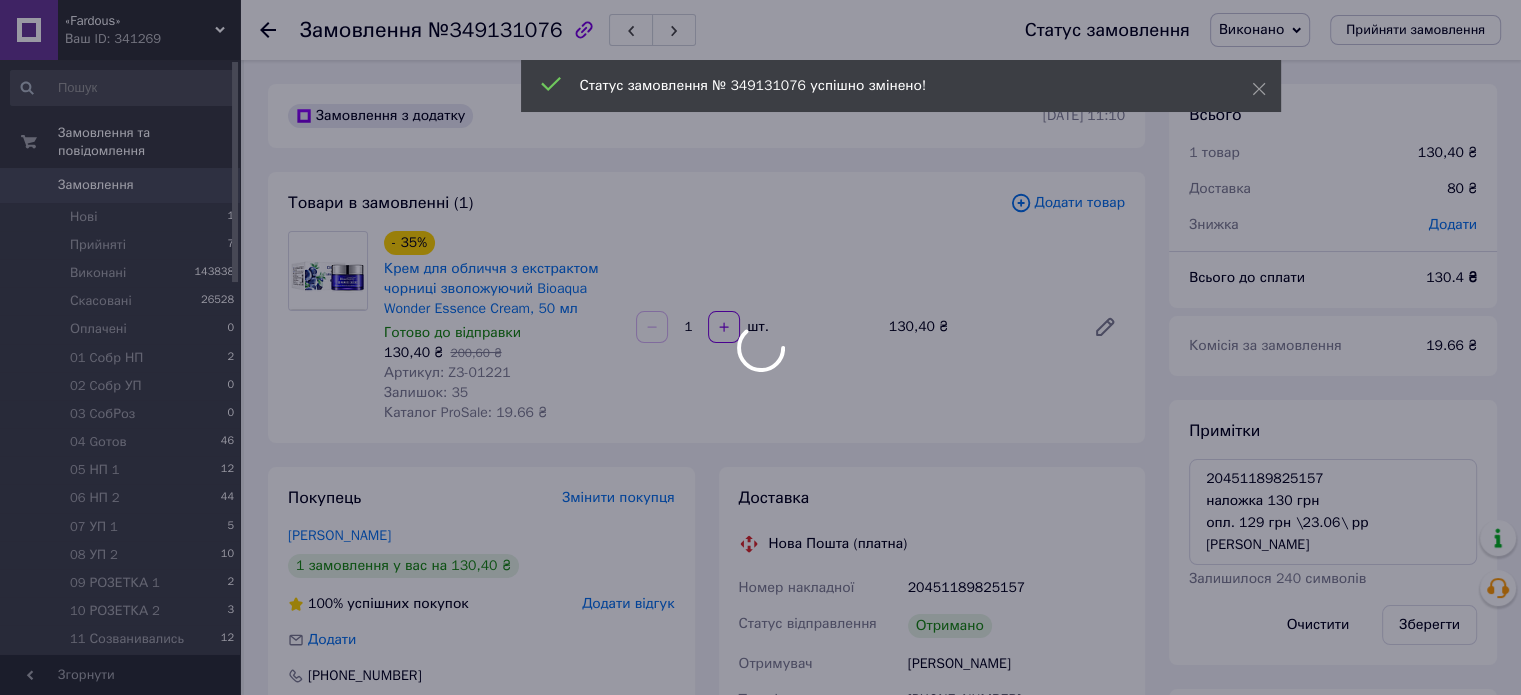 click at bounding box center [760, 347] 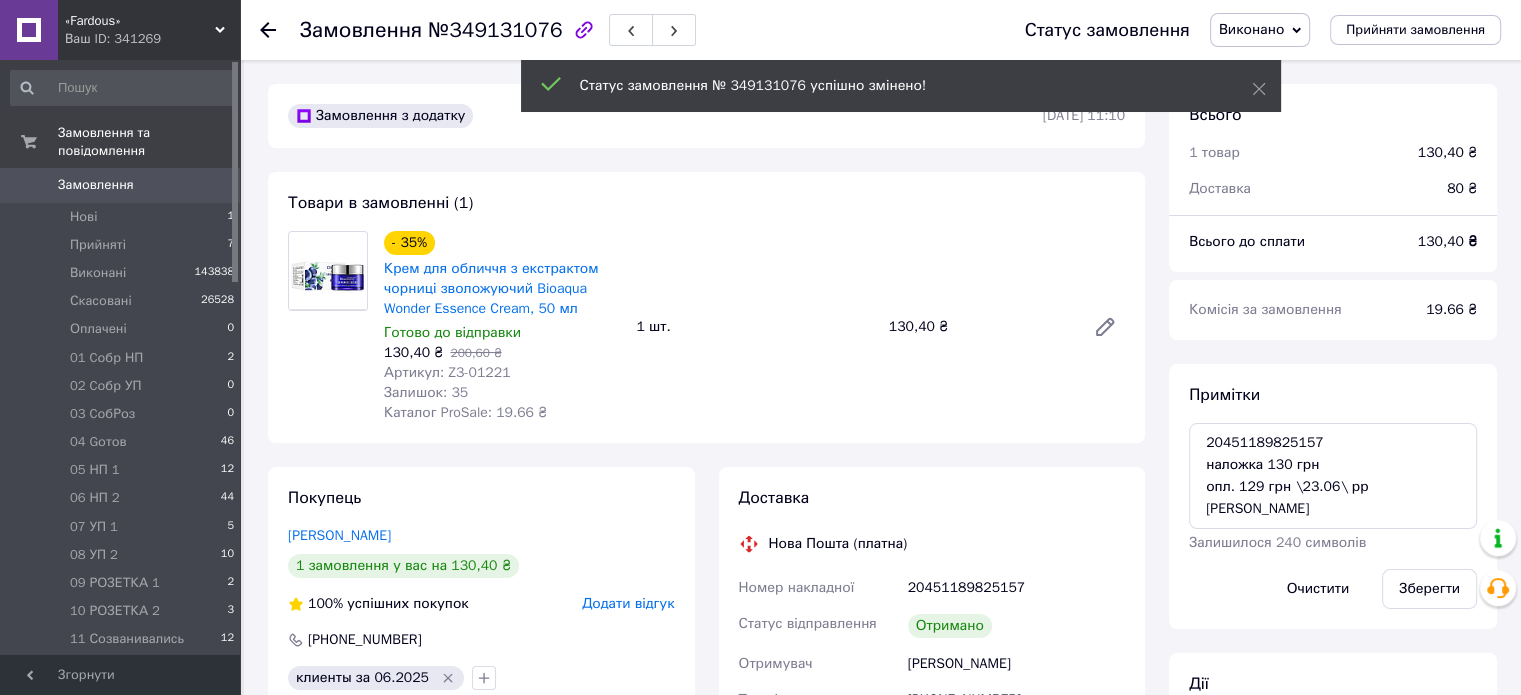 scroll, scrollTop: 390, scrollLeft: 0, axis: vertical 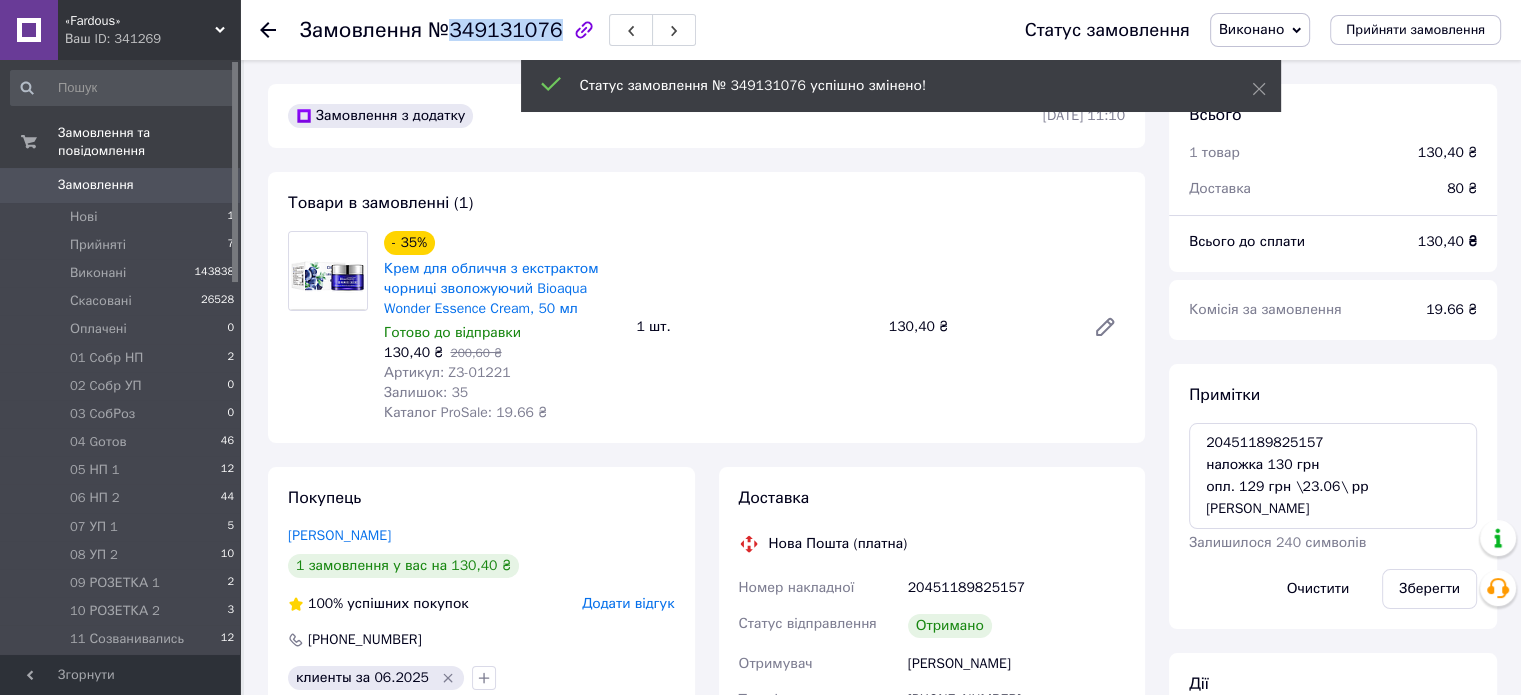 click on "№349131076" at bounding box center (495, 30) 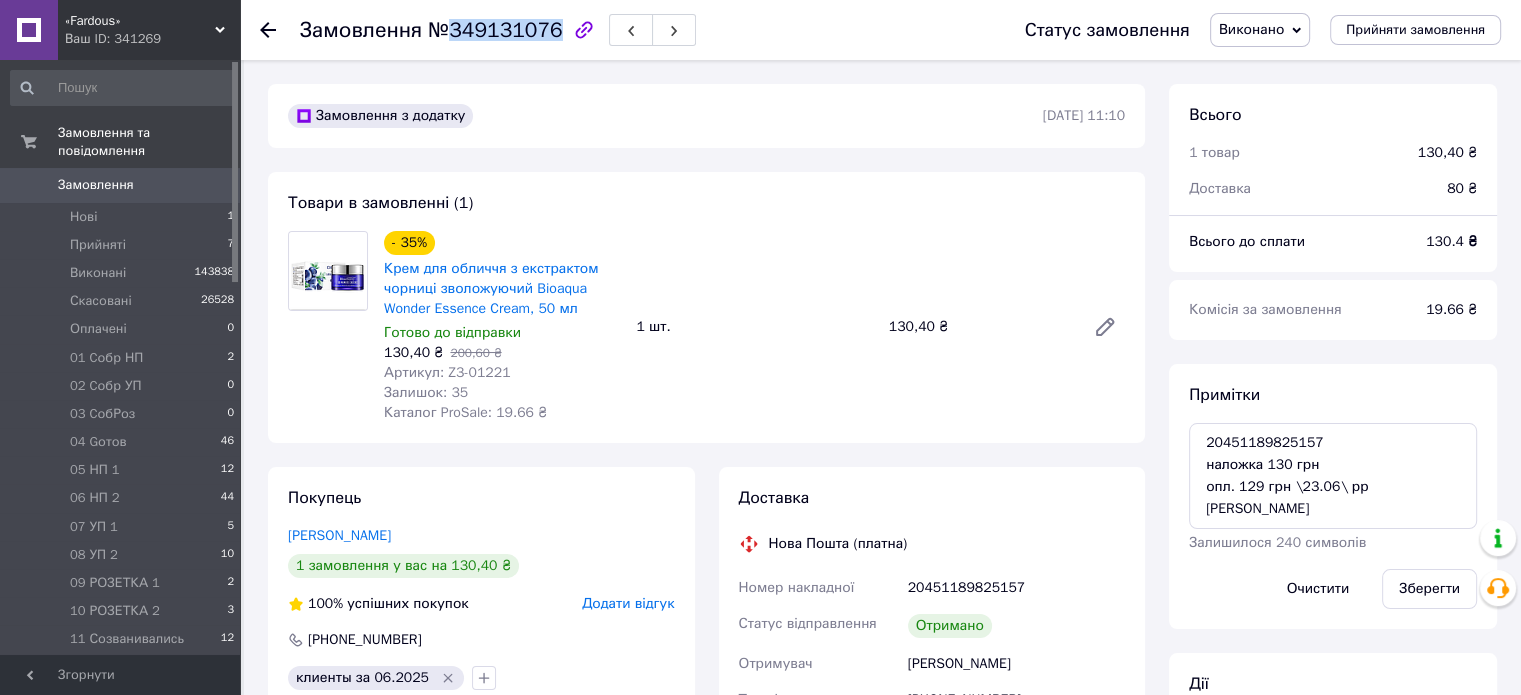 click on "0" at bounding box center (212, 185) 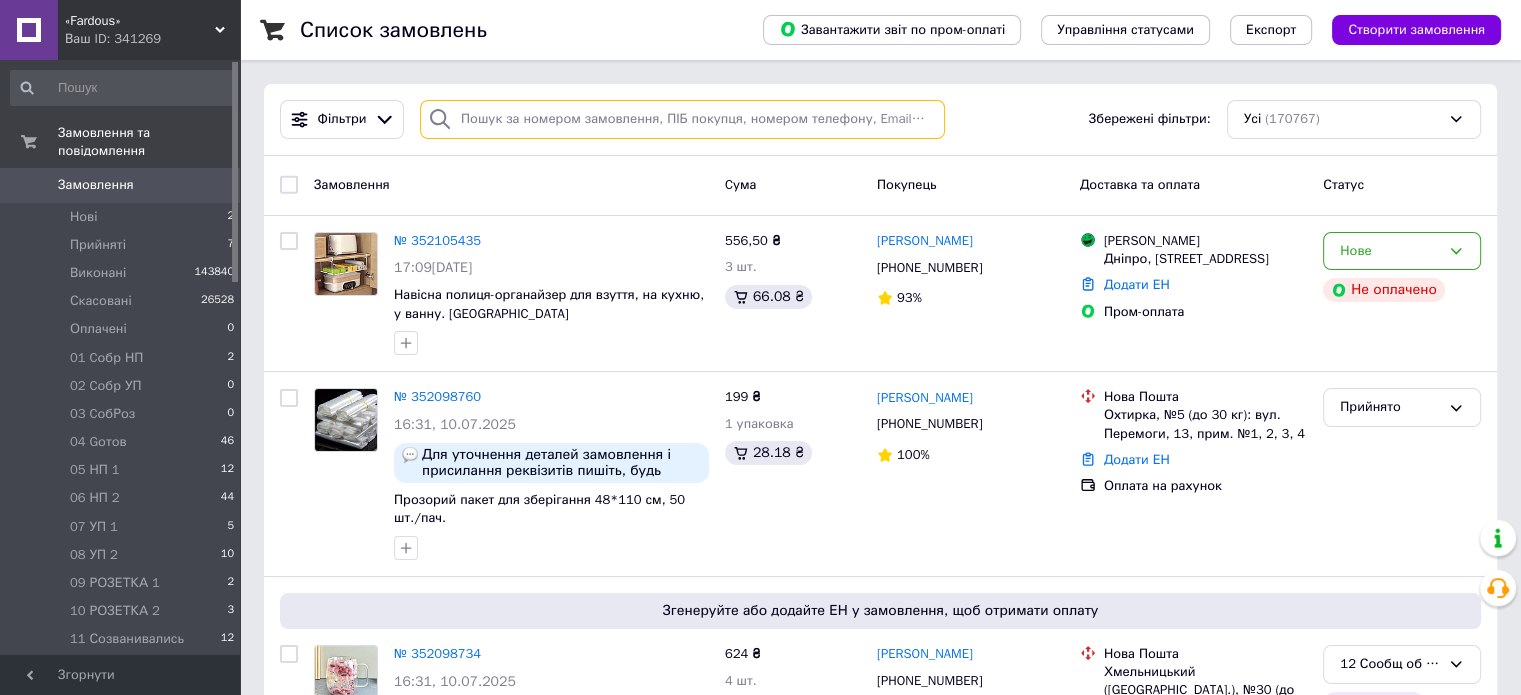click at bounding box center [682, 119] 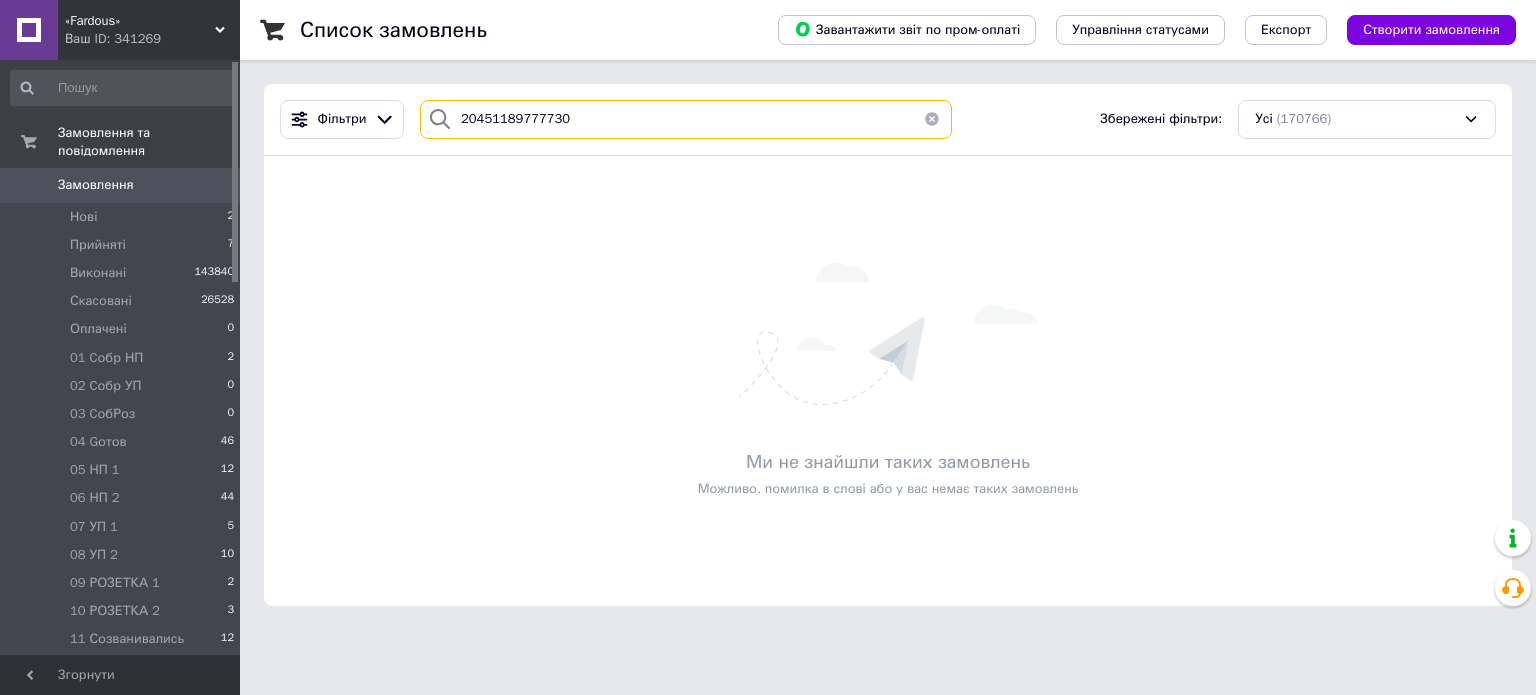 type on "20451189777730" 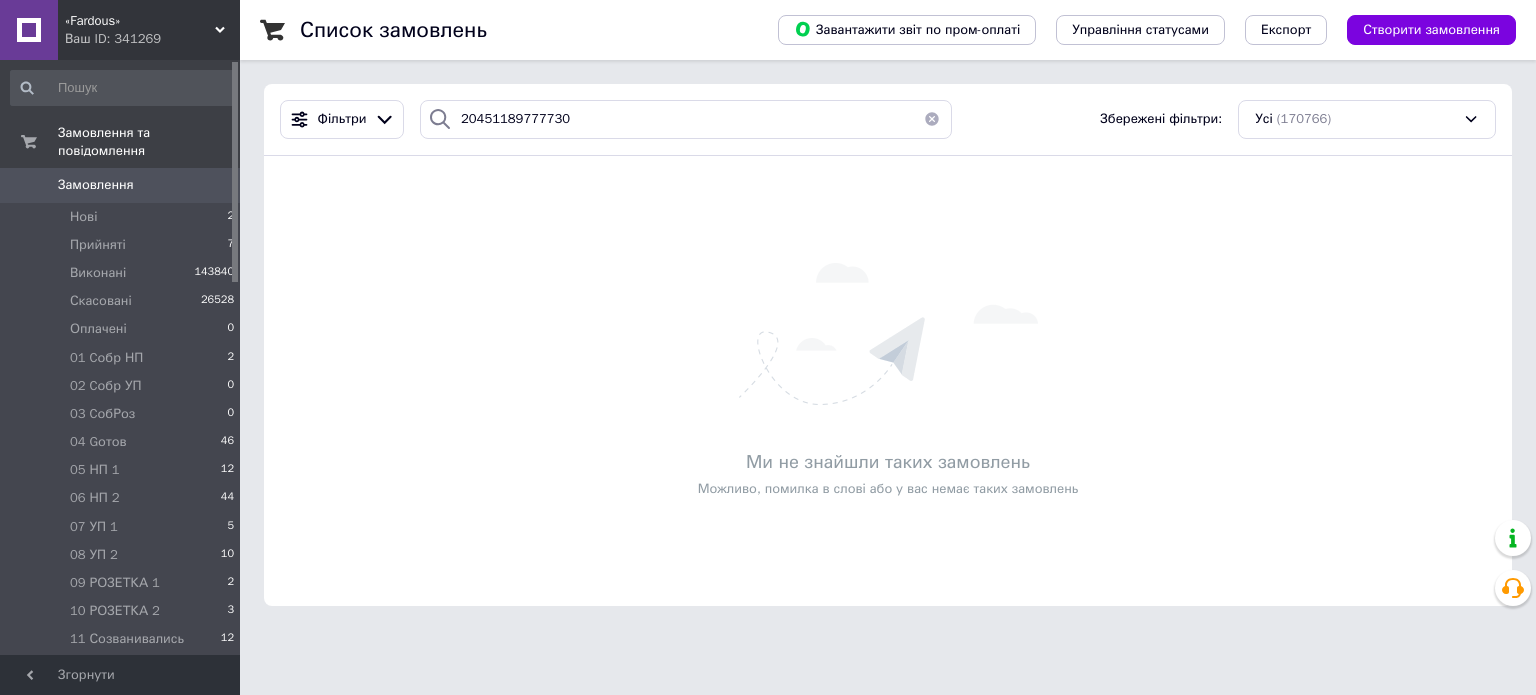 click at bounding box center [932, 119] 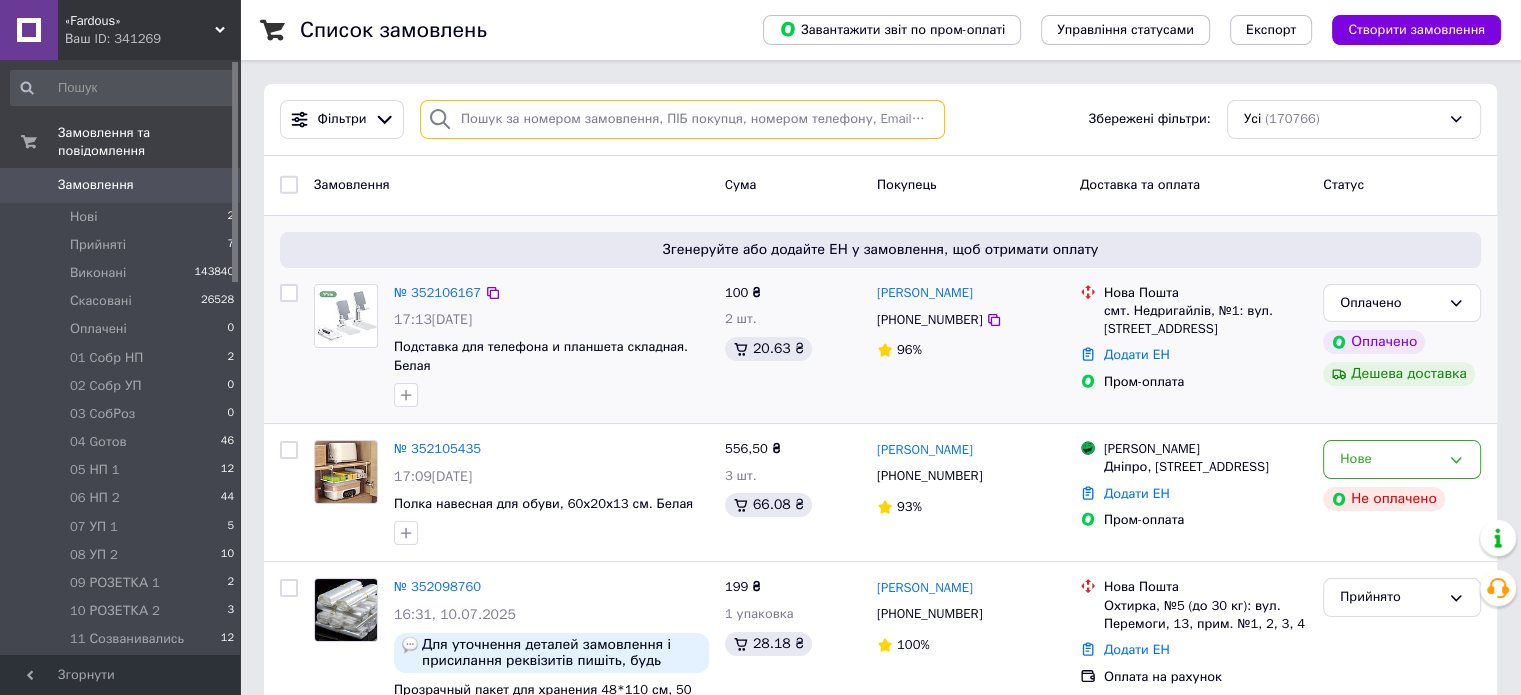 paste on "20451189783886" 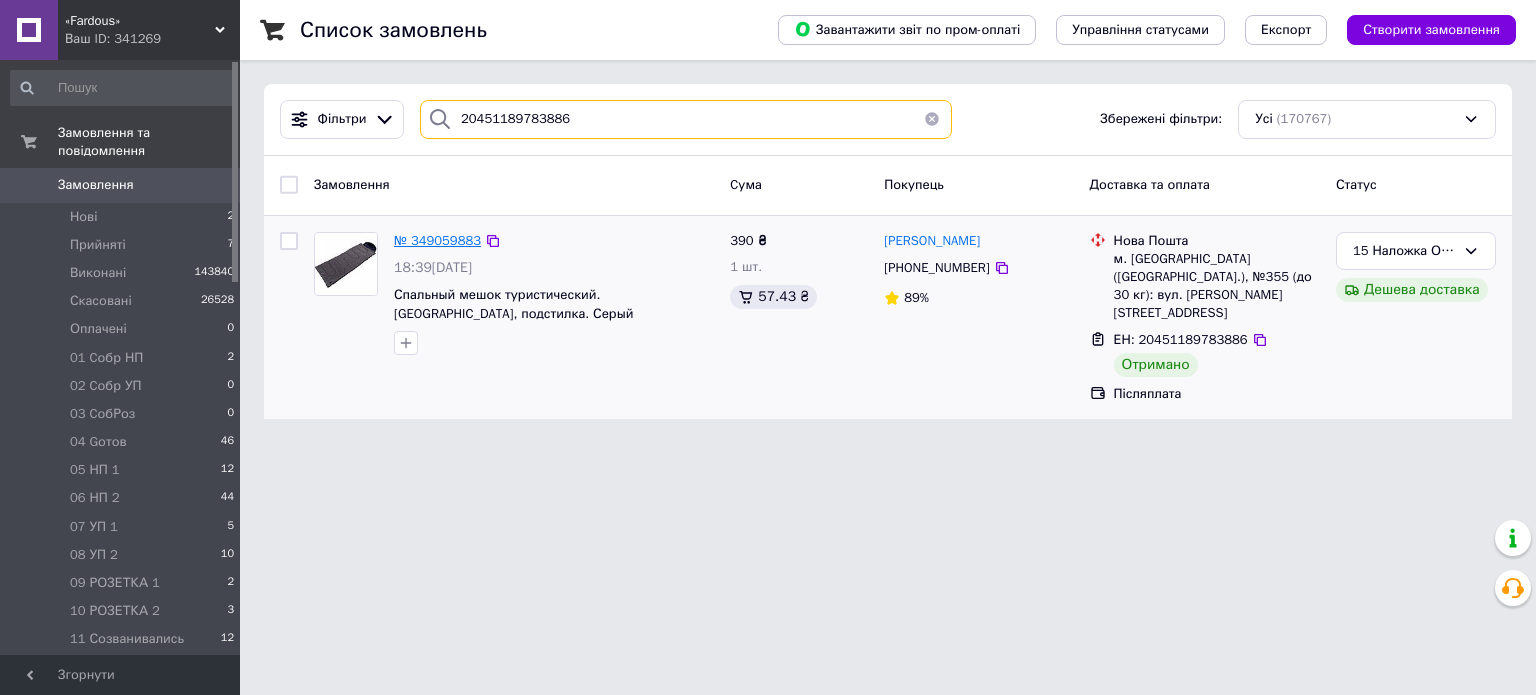 type on "20451189783886" 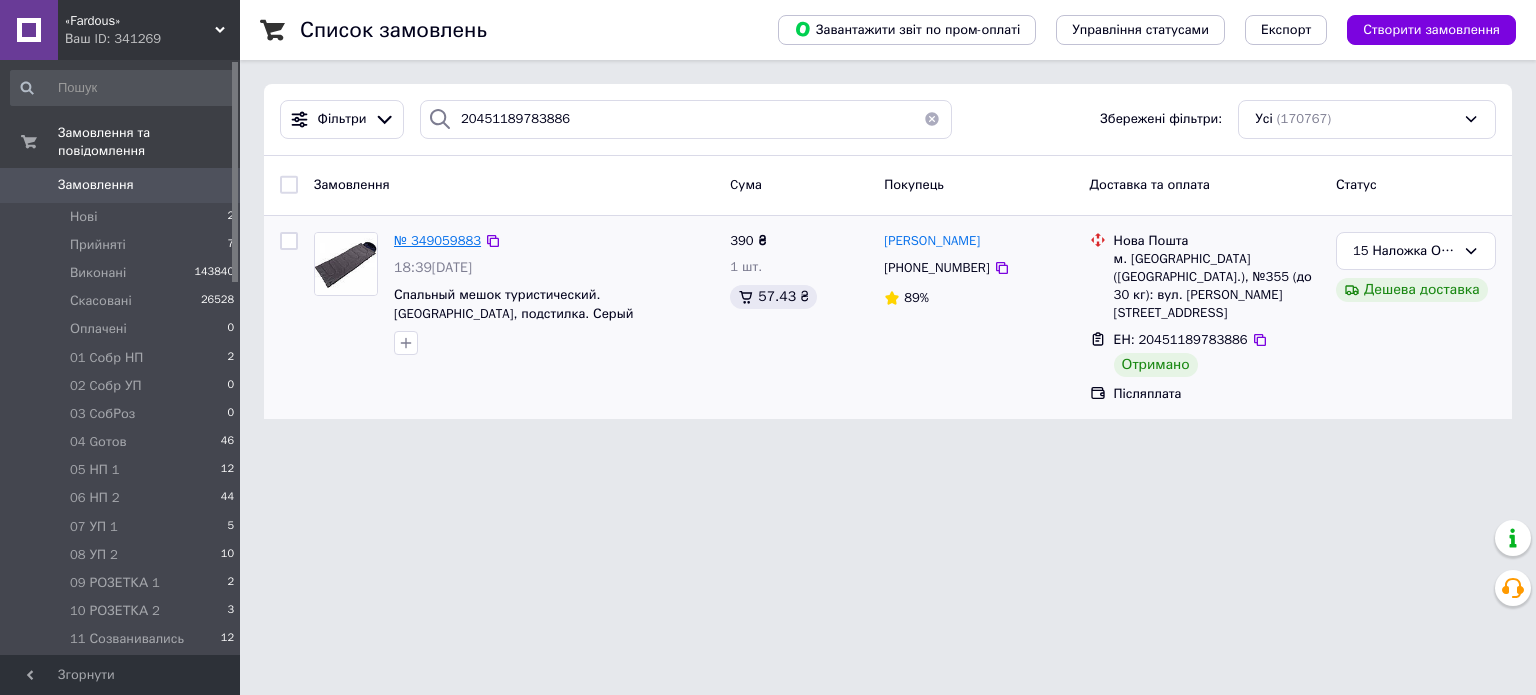 click on "№ 349059883" at bounding box center [437, 240] 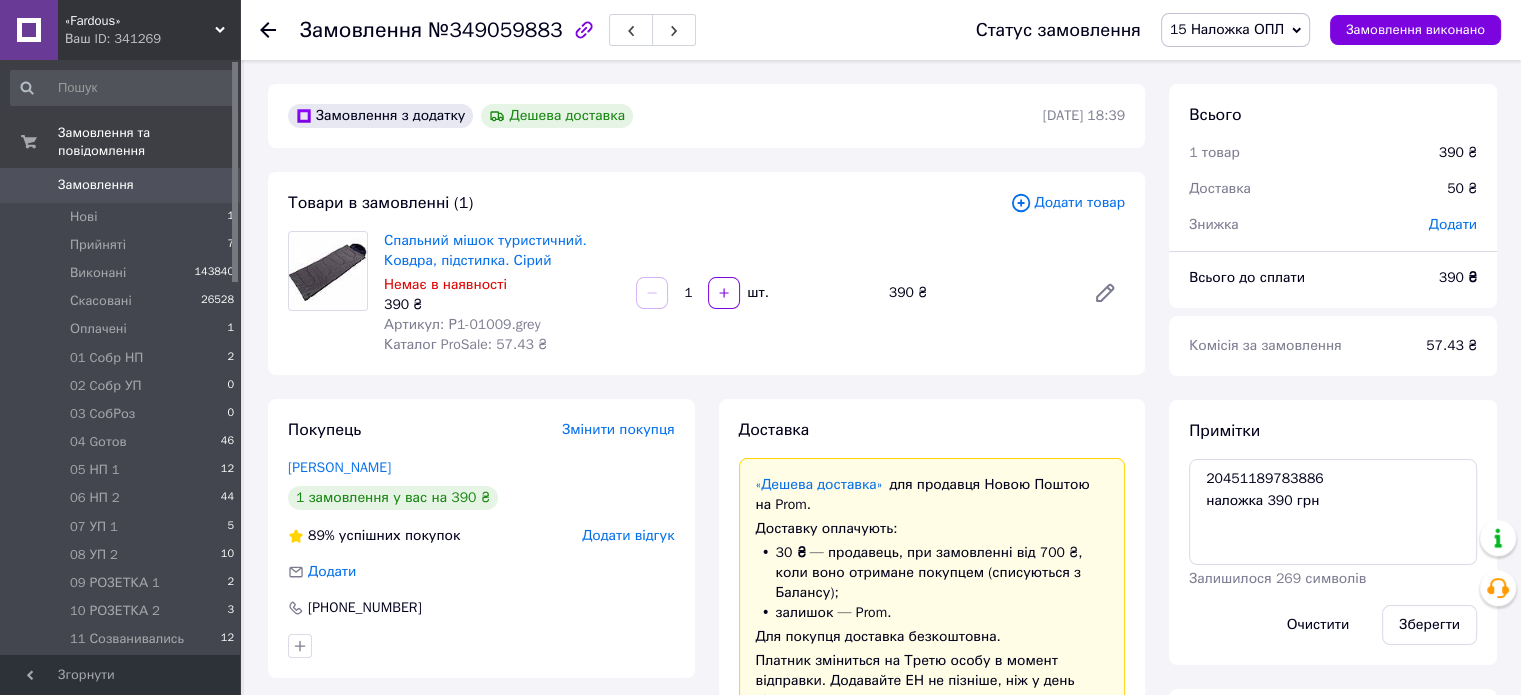scroll, scrollTop: 410, scrollLeft: 0, axis: vertical 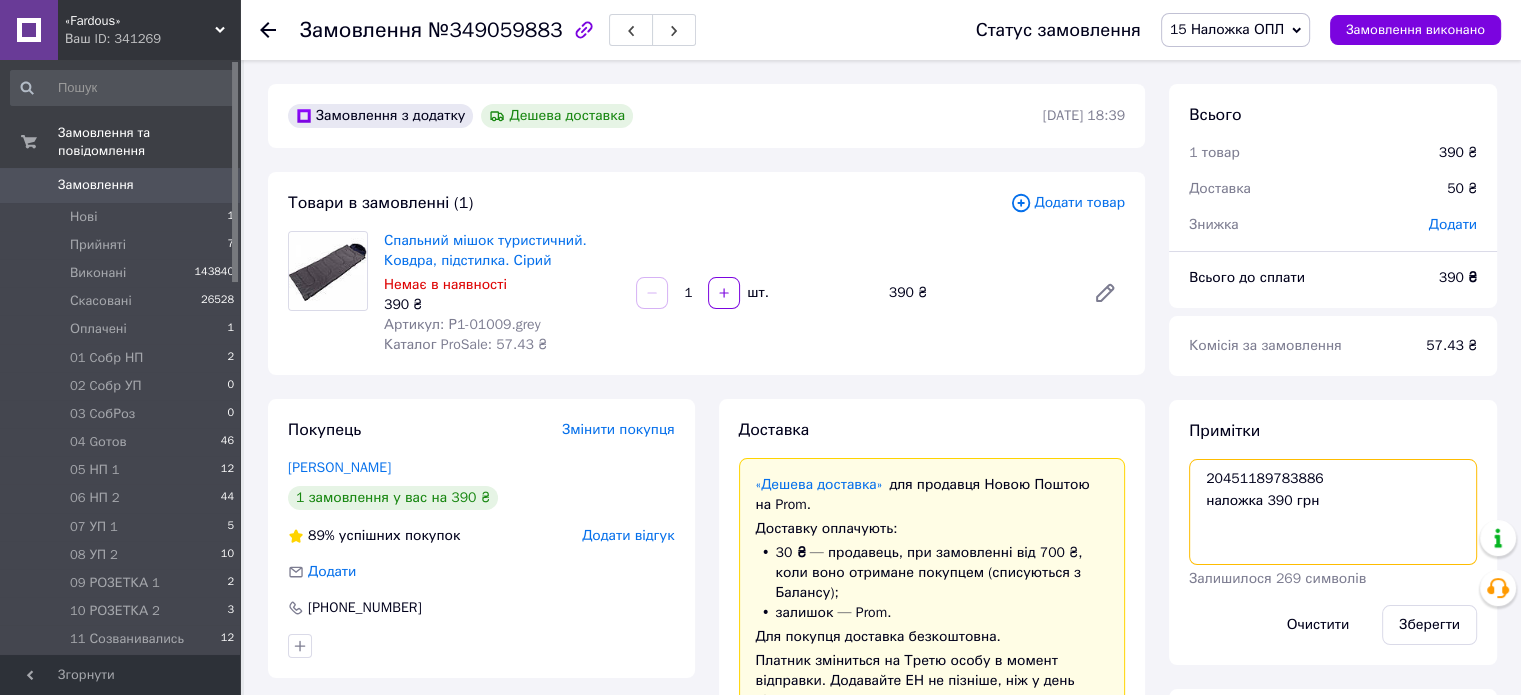 click on "20451189783886
наложка 390 грн" at bounding box center [1333, 512] 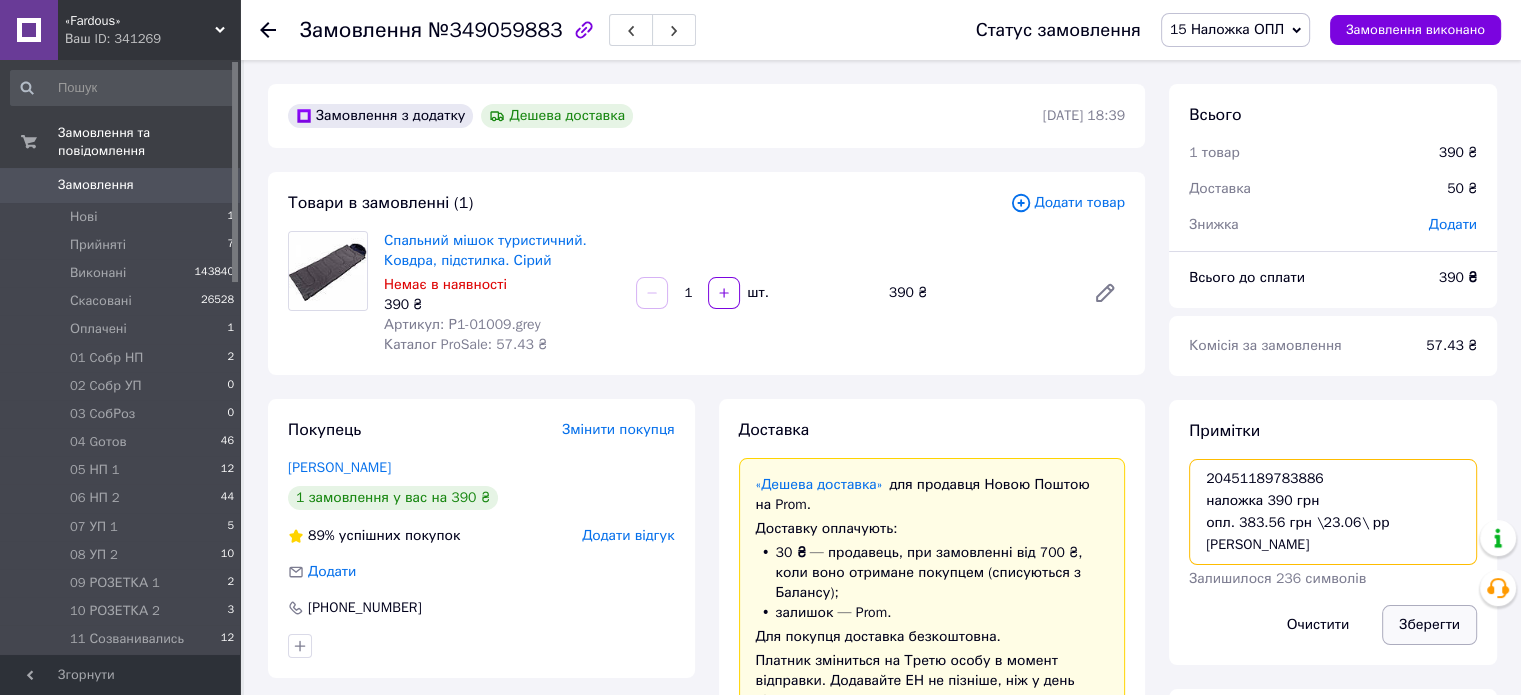type on "20451189783886
наложка 390 грн
опл. 383.56 грн \23.06\ рр [PERSON_NAME]" 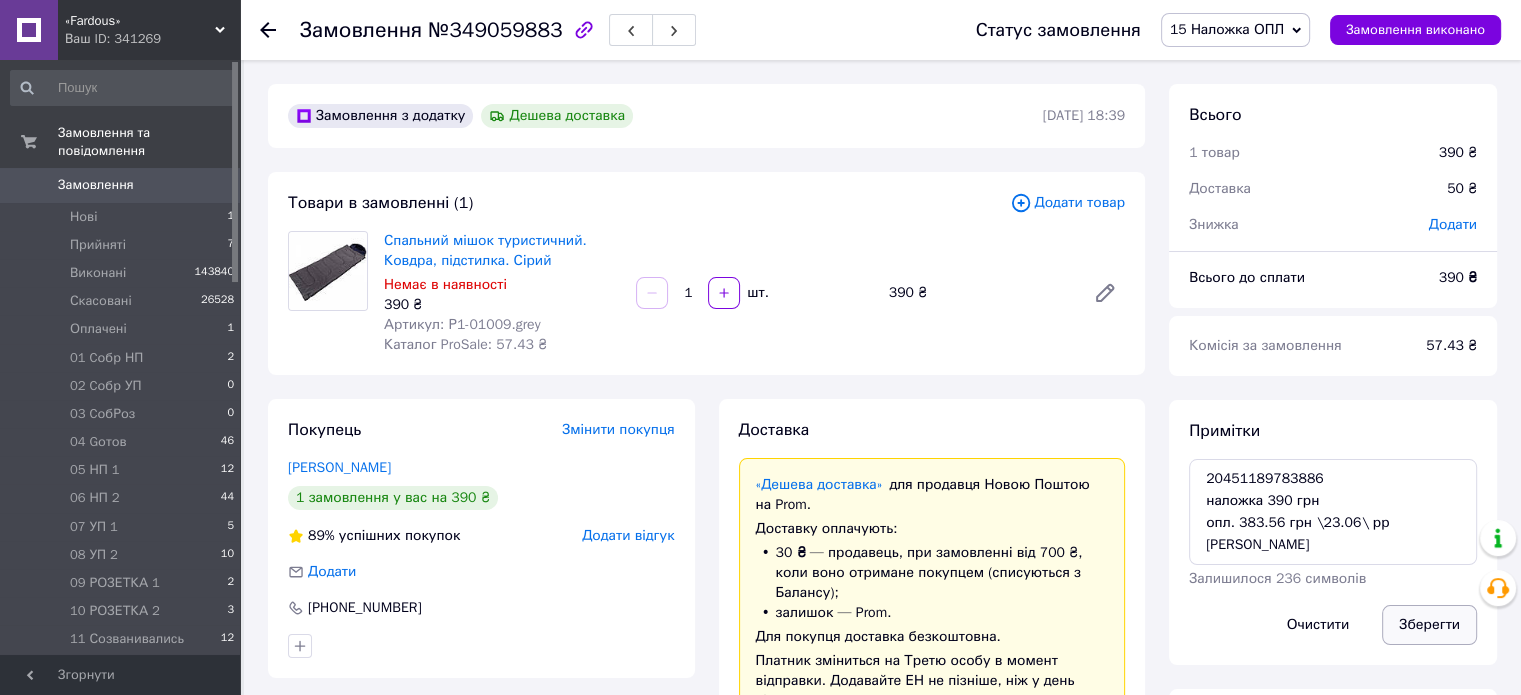 click on "Зберегти" at bounding box center (1429, 625) 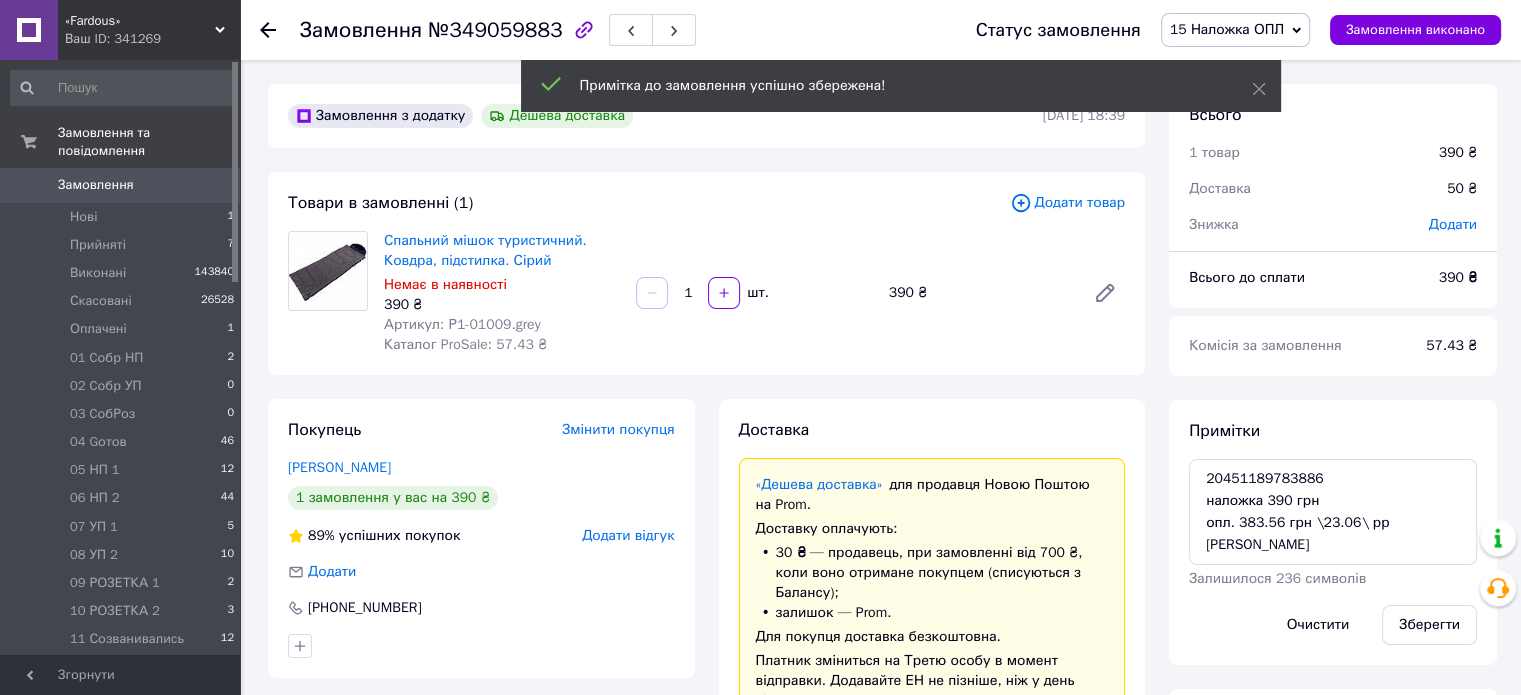 scroll, scrollTop: 459, scrollLeft: 0, axis: vertical 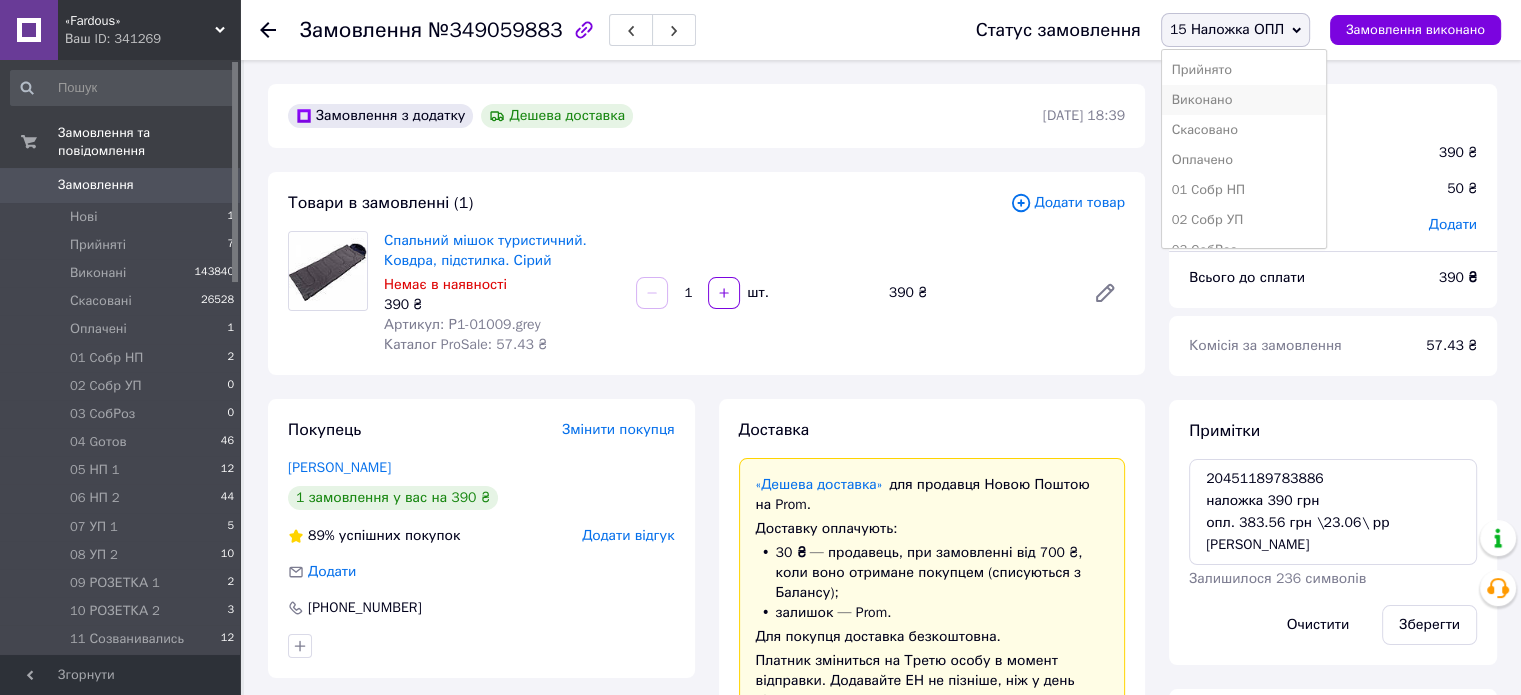 click on "Виконано" at bounding box center [1244, 100] 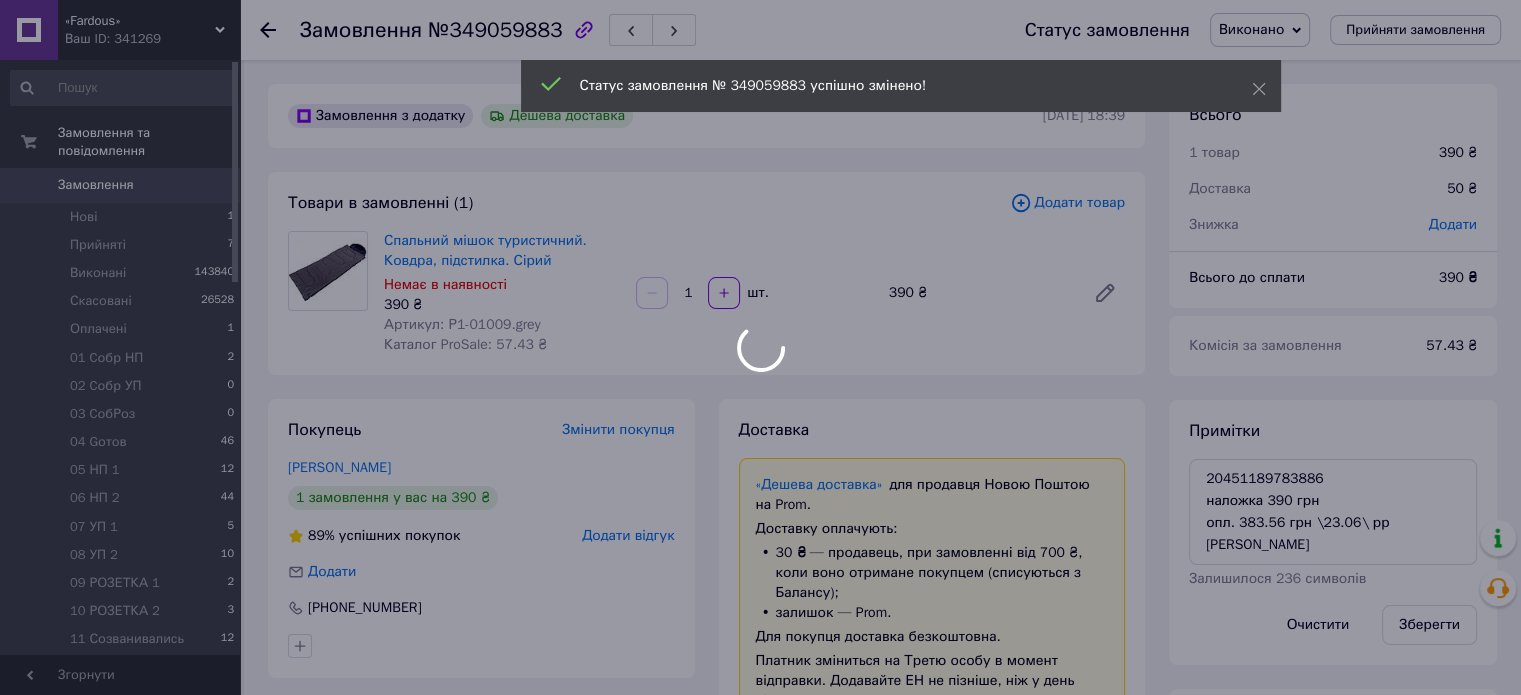 scroll, scrollTop: 507, scrollLeft: 0, axis: vertical 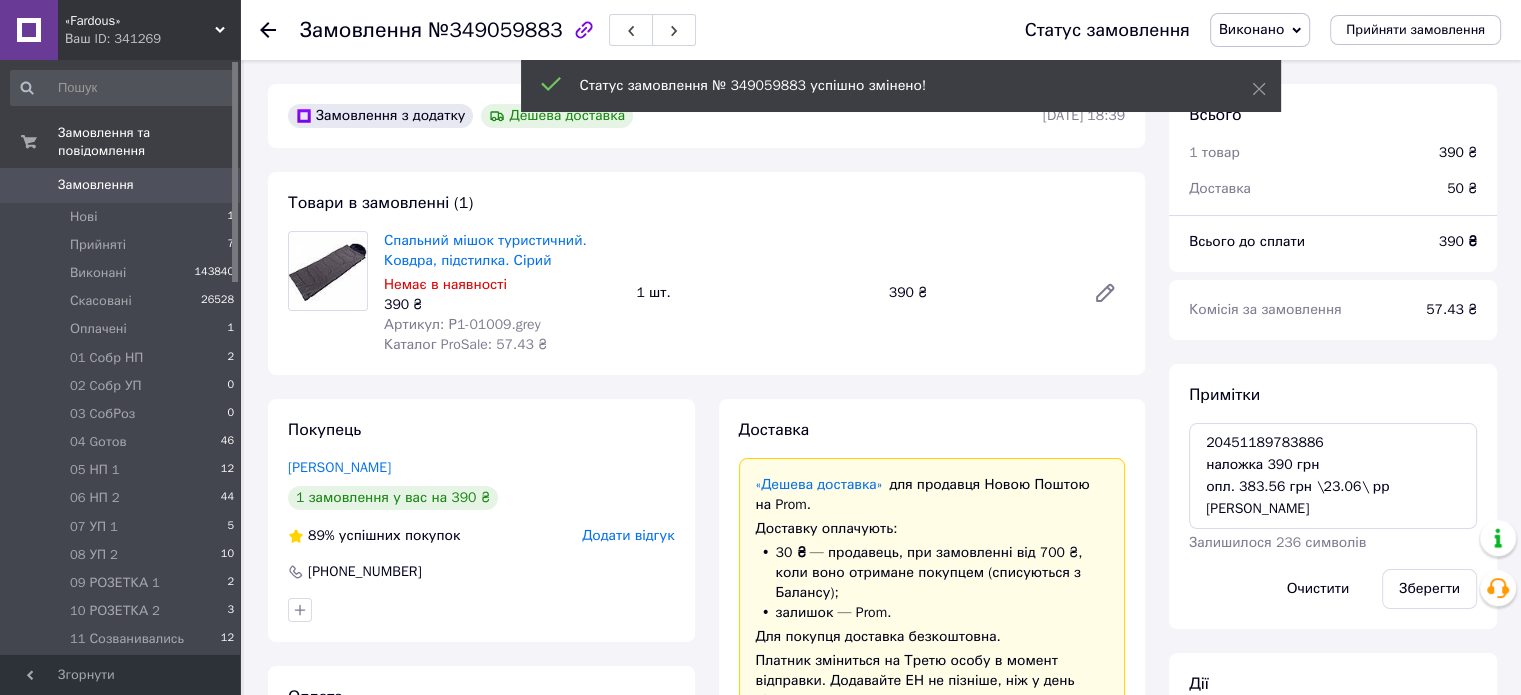click on "№349059883" at bounding box center [495, 30] 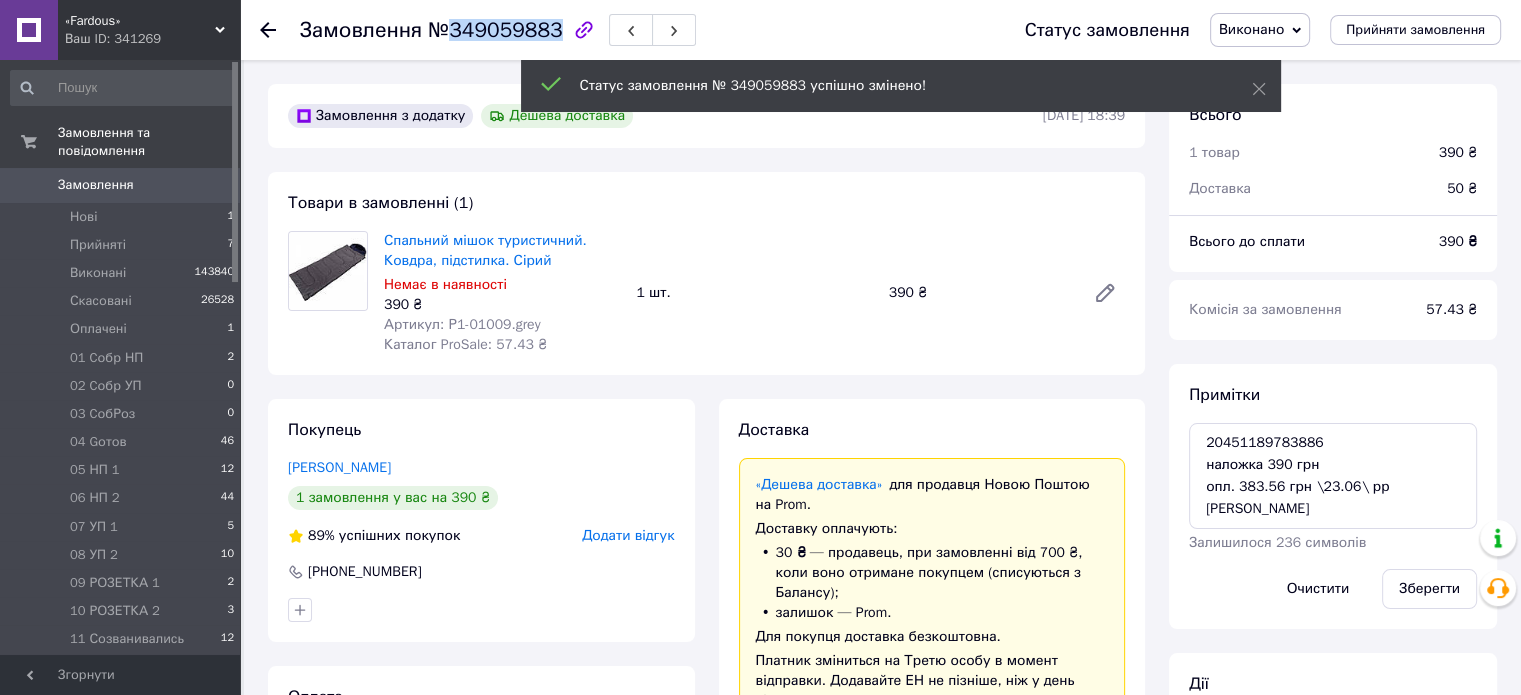 click on "№349059883" at bounding box center [495, 30] 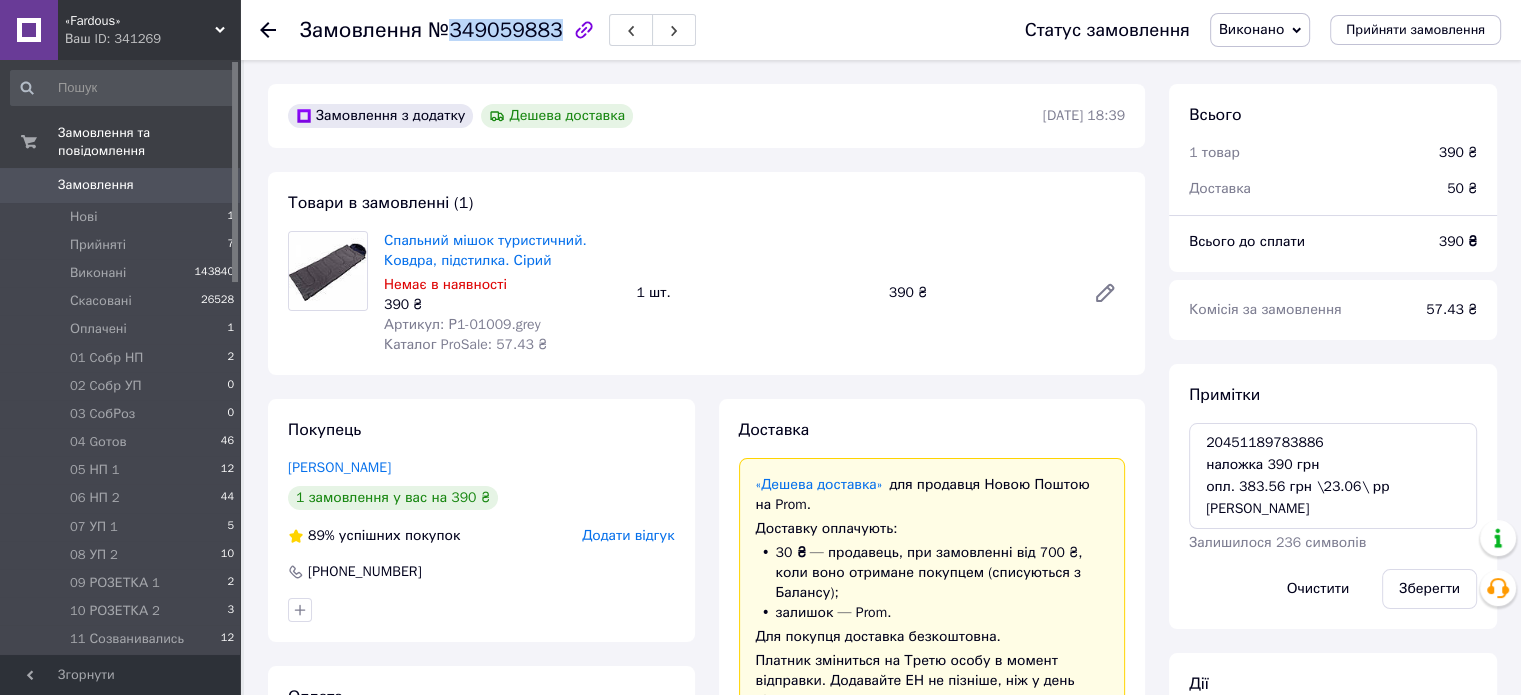 click on "0" at bounding box center [212, 185] 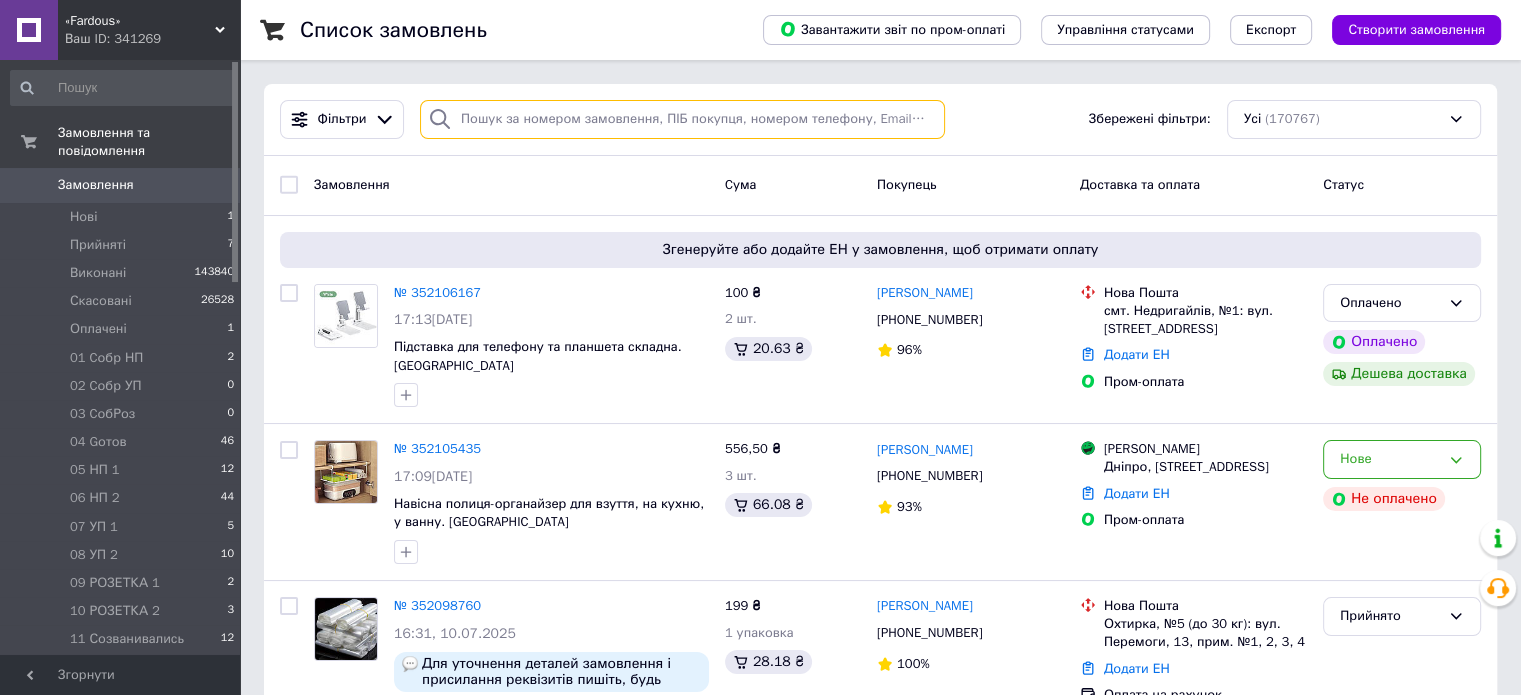 click at bounding box center [682, 119] 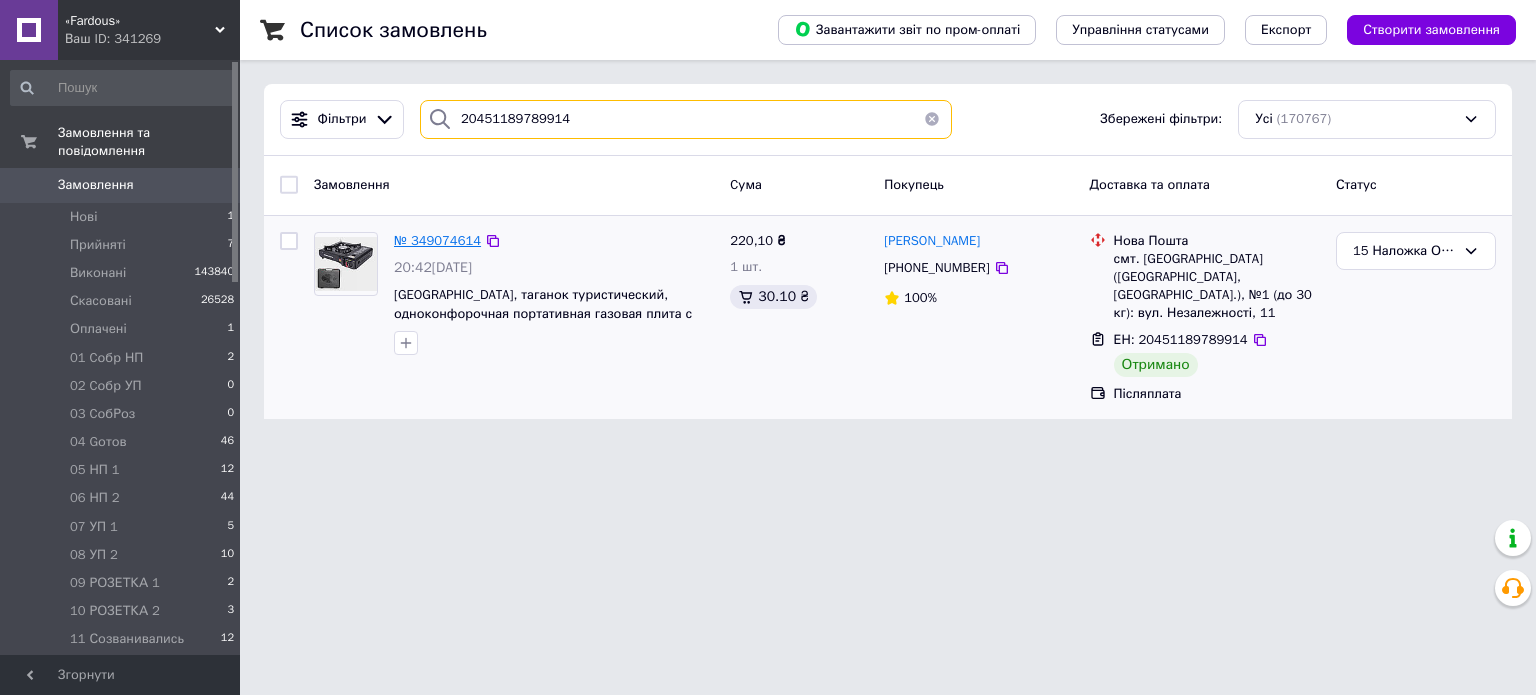 type on "20451189789914" 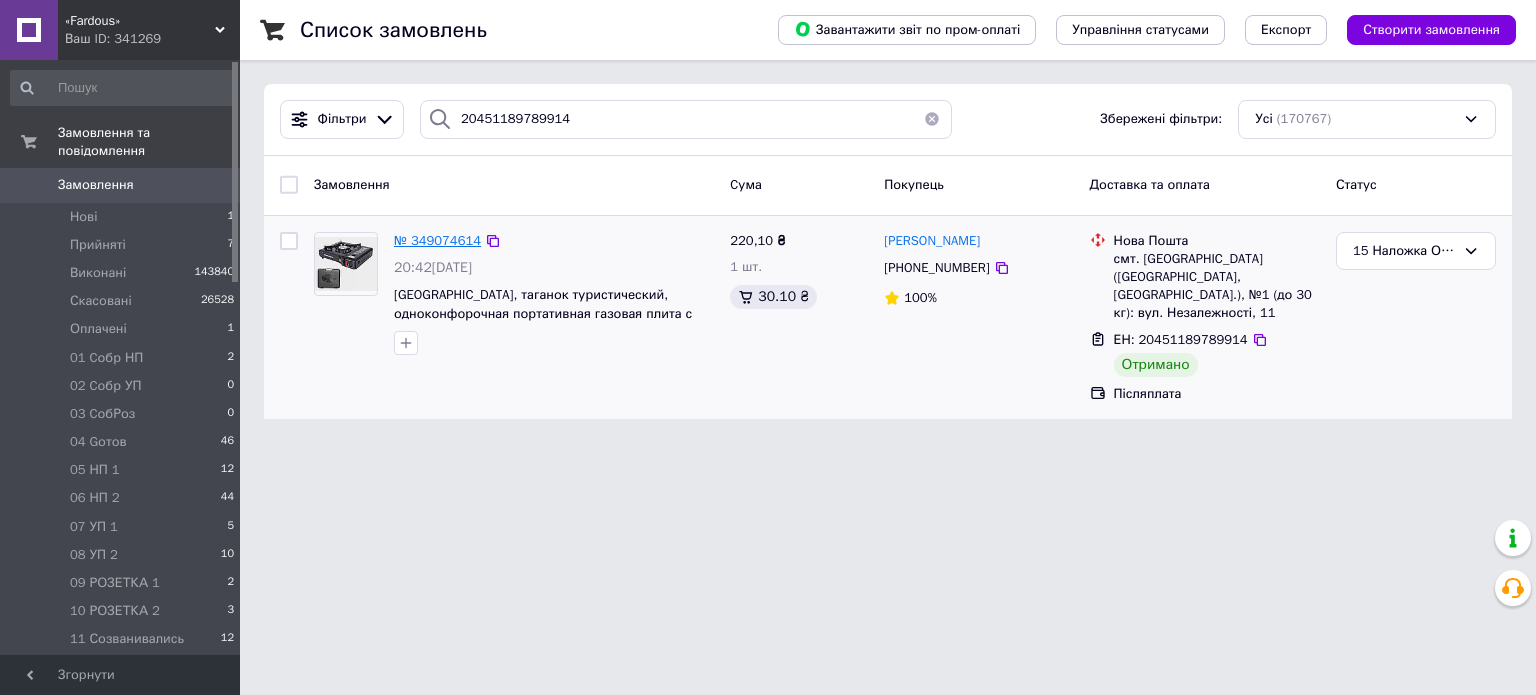 click on "№ 349074614" at bounding box center (437, 240) 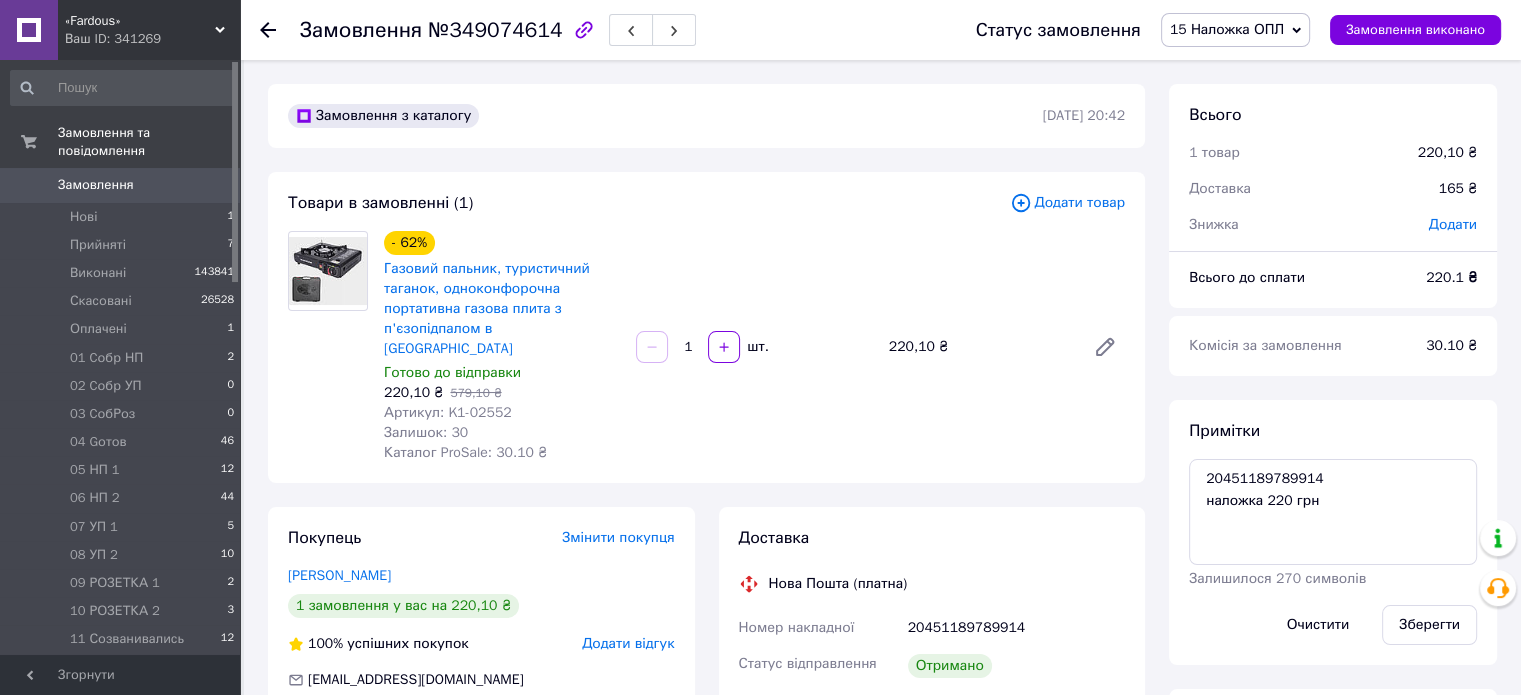 scroll, scrollTop: 342, scrollLeft: 0, axis: vertical 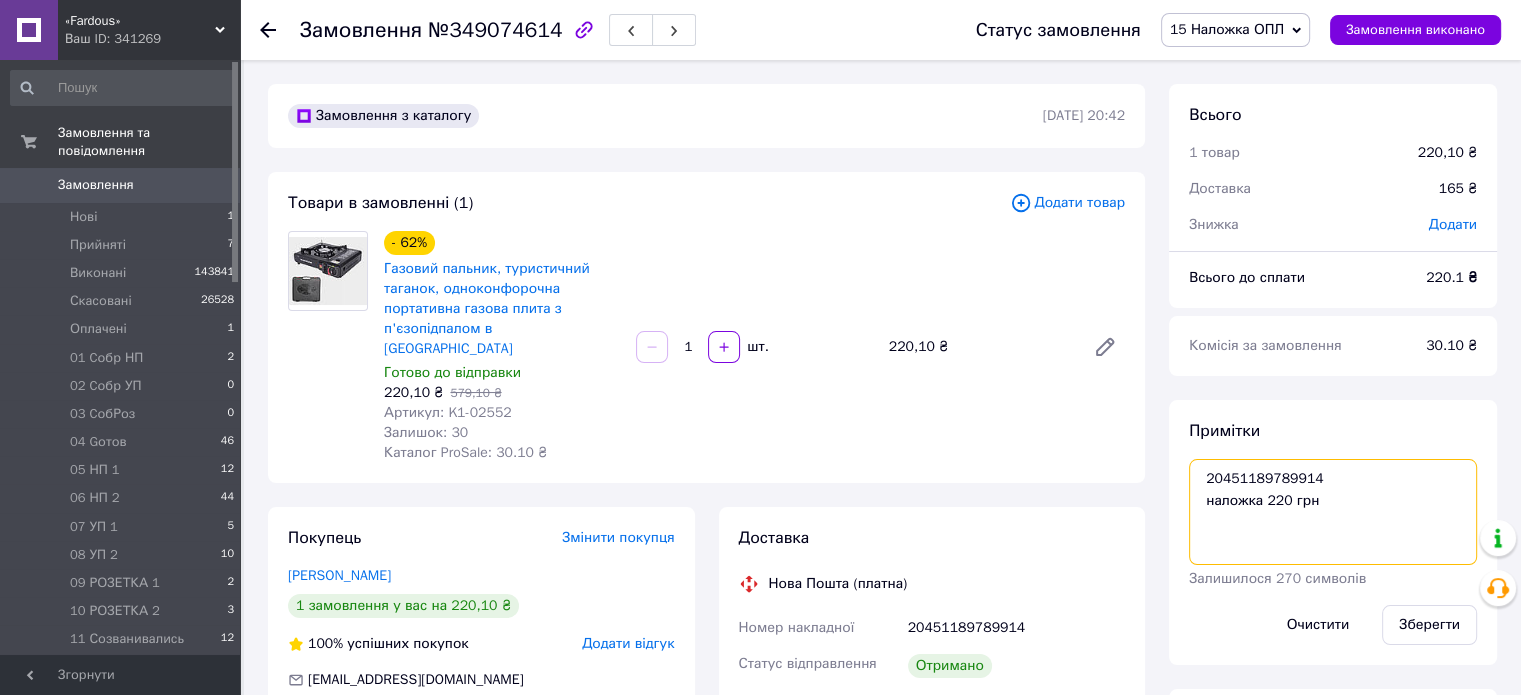click on "20451189789914
наложка 220 грн" at bounding box center (1333, 512) 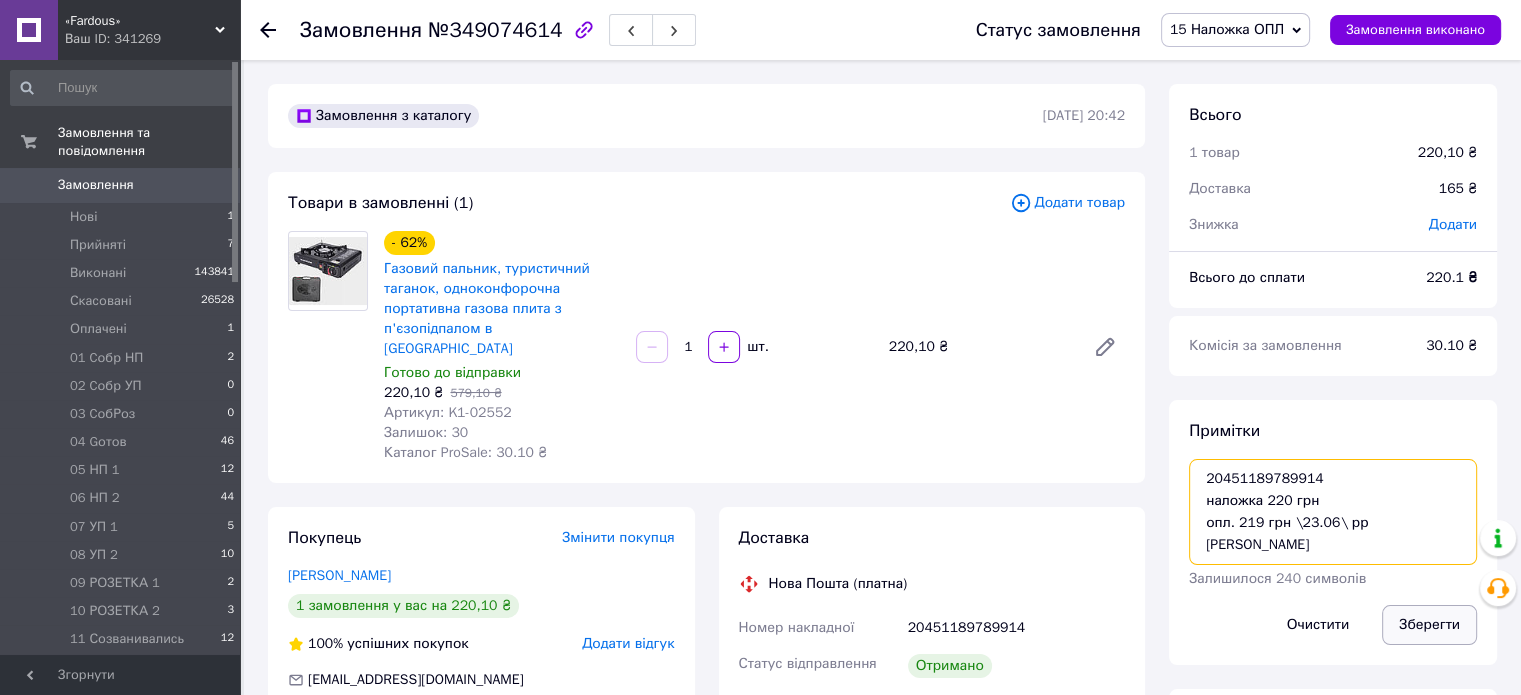 type on "20451189789914
наложка 220 грн
опл. 219 грн \23.06\ рр [PERSON_NAME]" 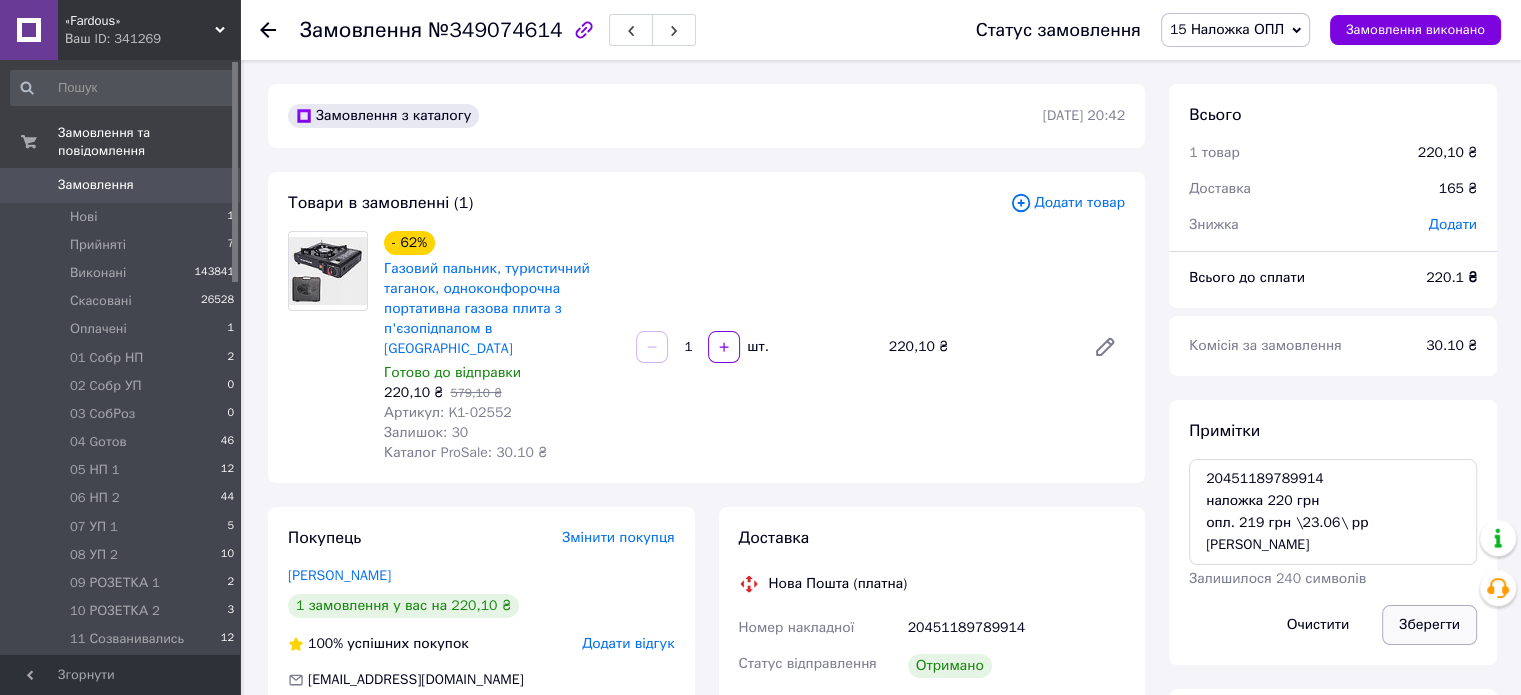 click on "Зберегти" at bounding box center (1429, 625) 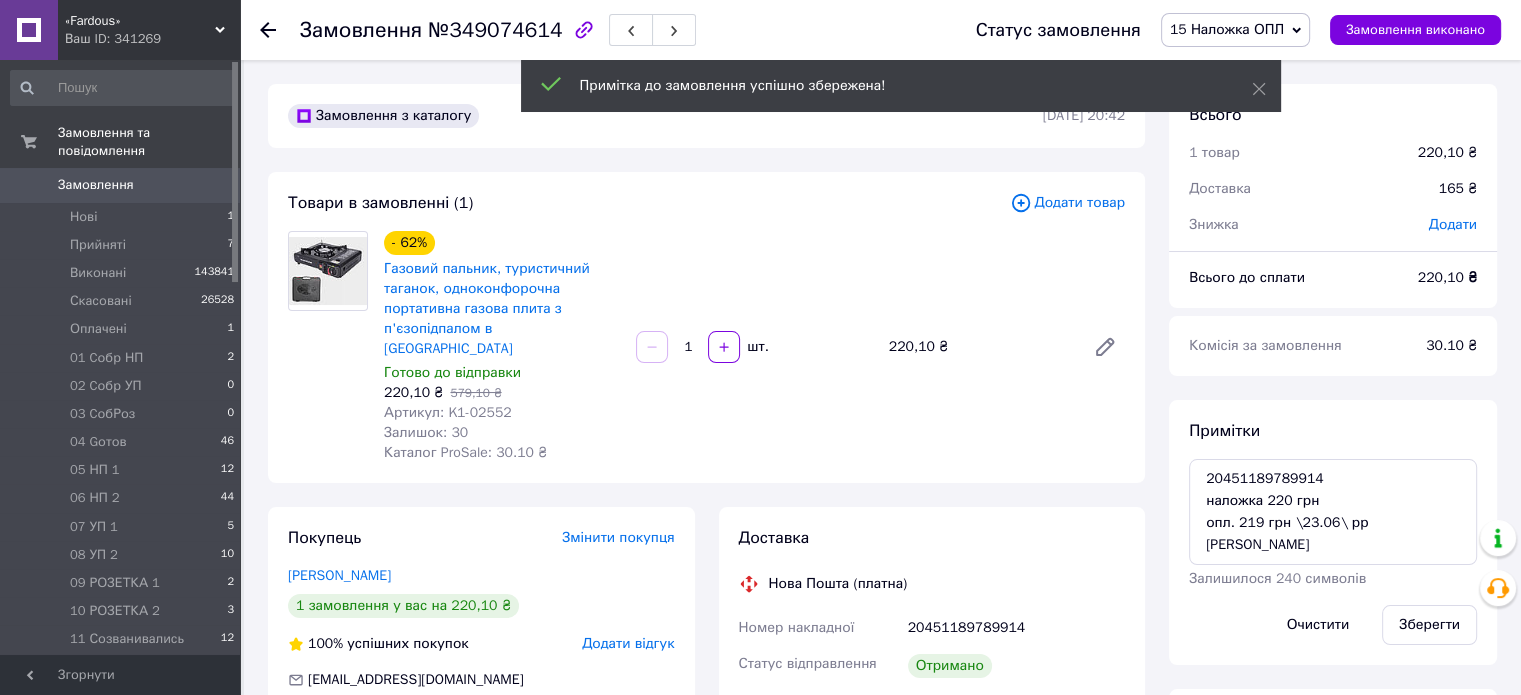scroll, scrollTop: 390, scrollLeft: 0, axis: vertical 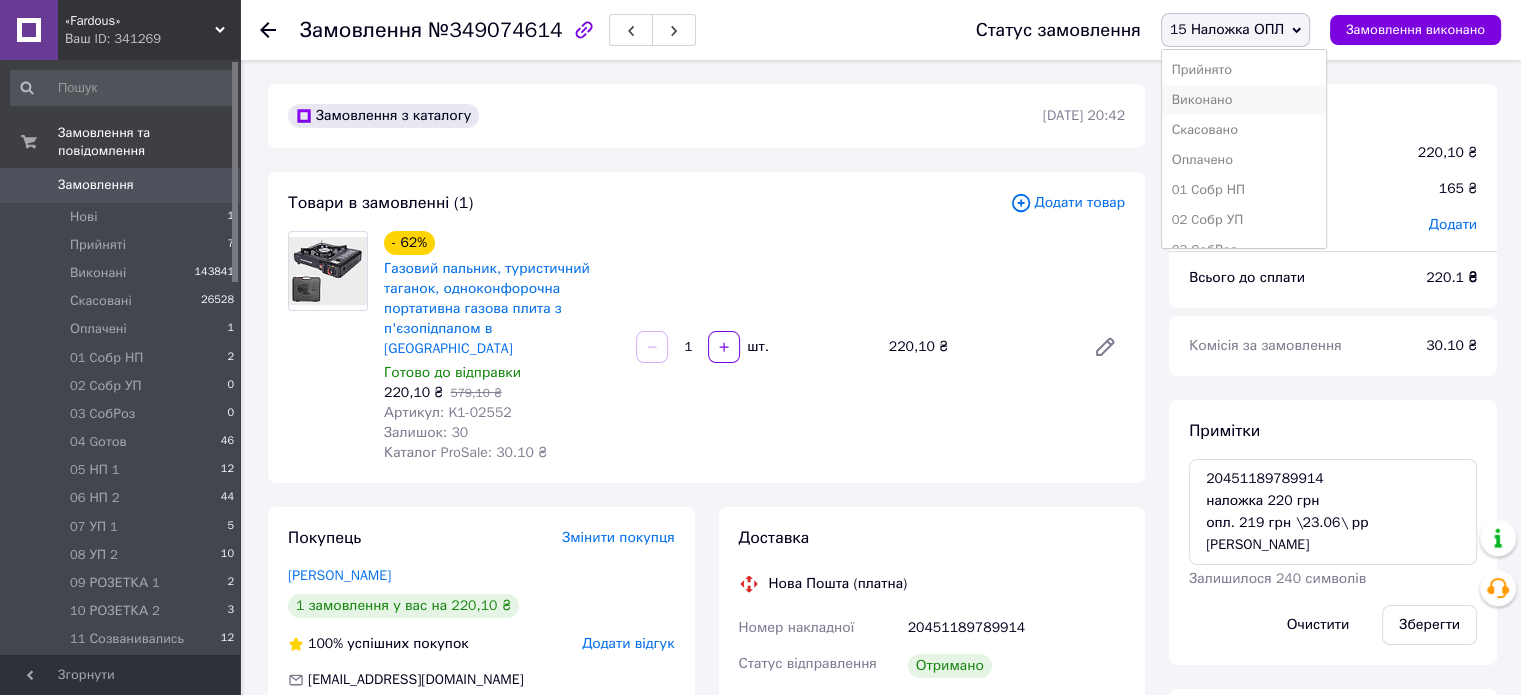 click on "Виконано" at bounding box center (1244, 100) 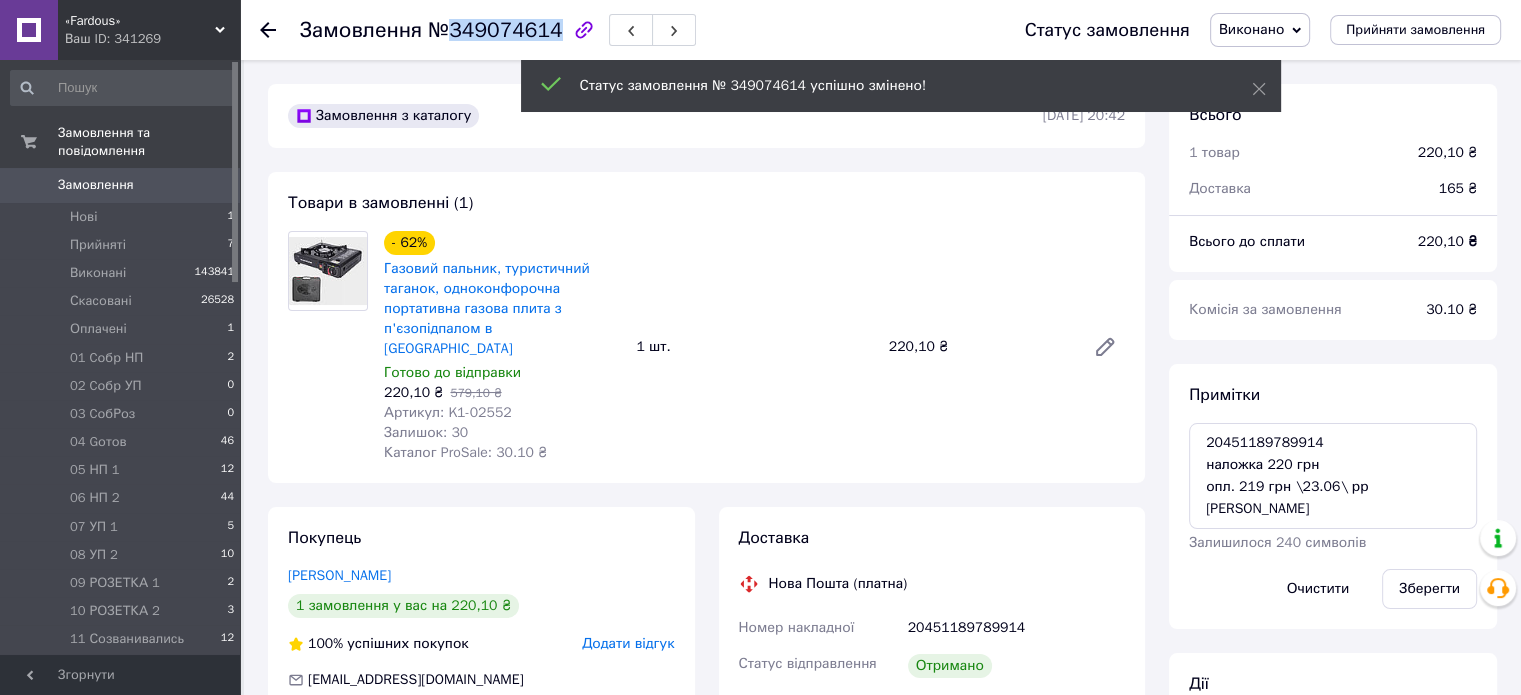 click on "№349074614" at bounding box center (495, 30) 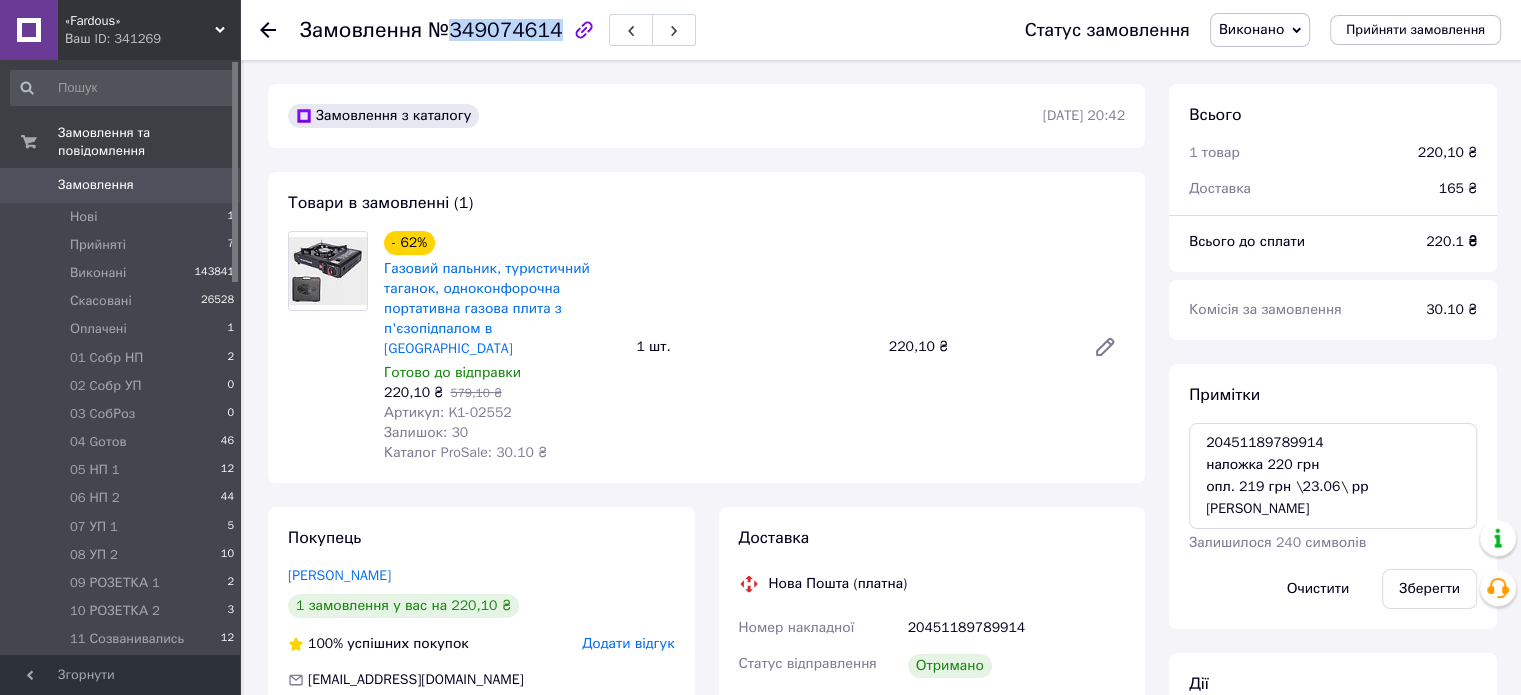 click on "0" at bounding box center (212, 185) 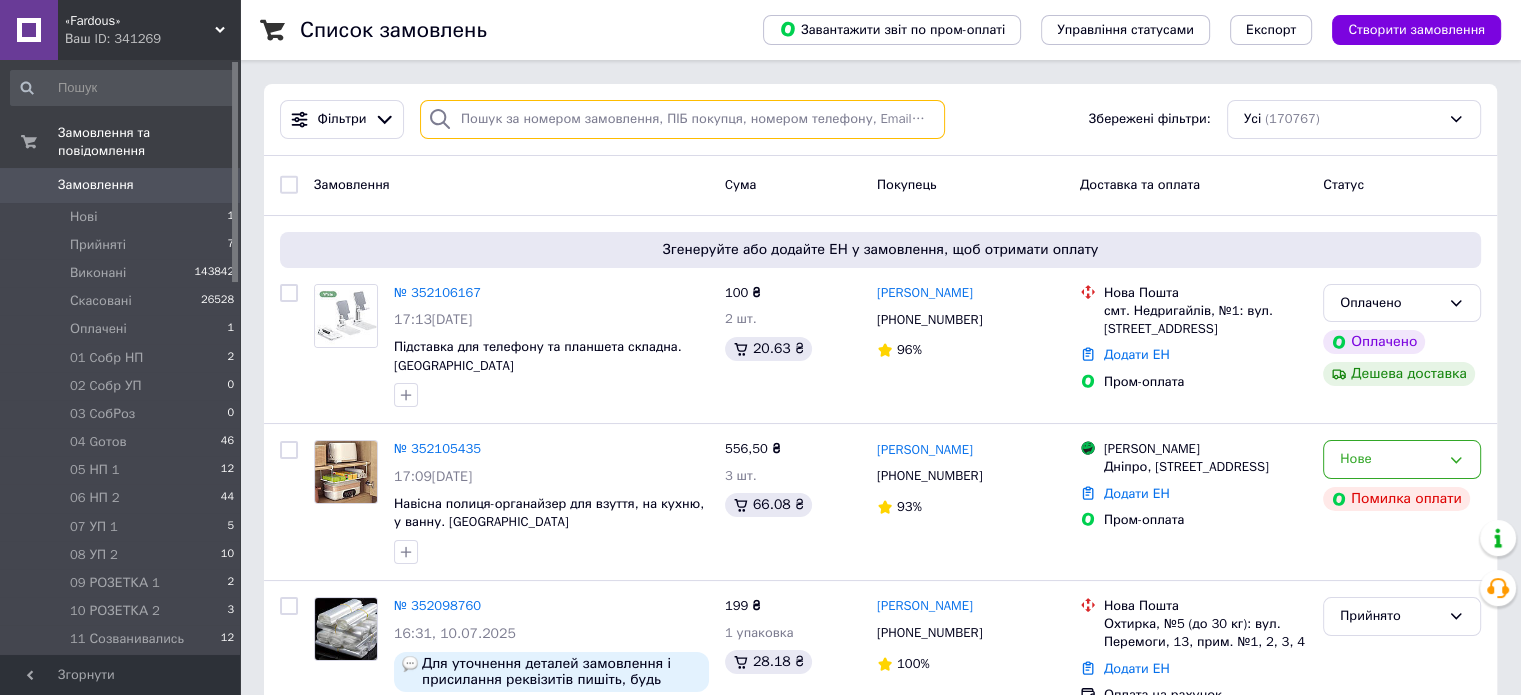 click at bounding box center [682, 119] 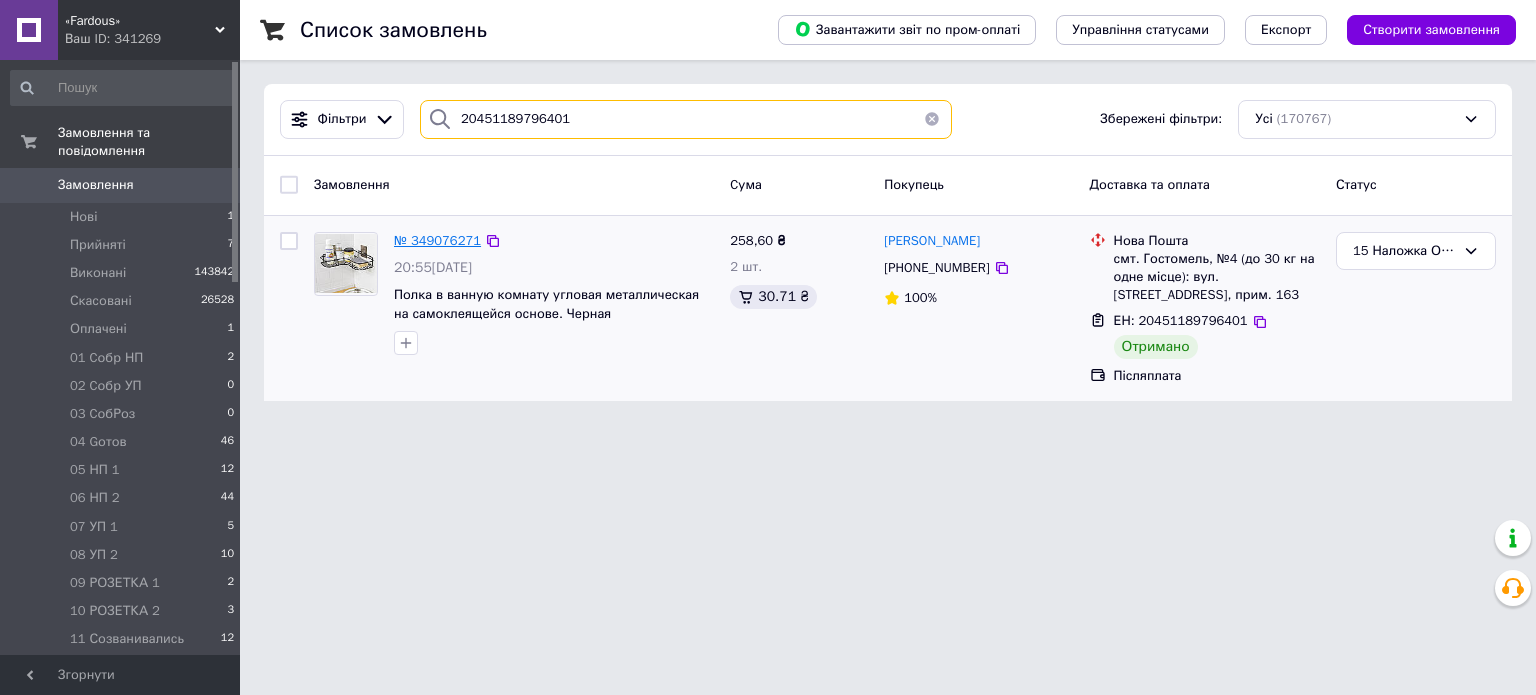 type on "20451189796401" 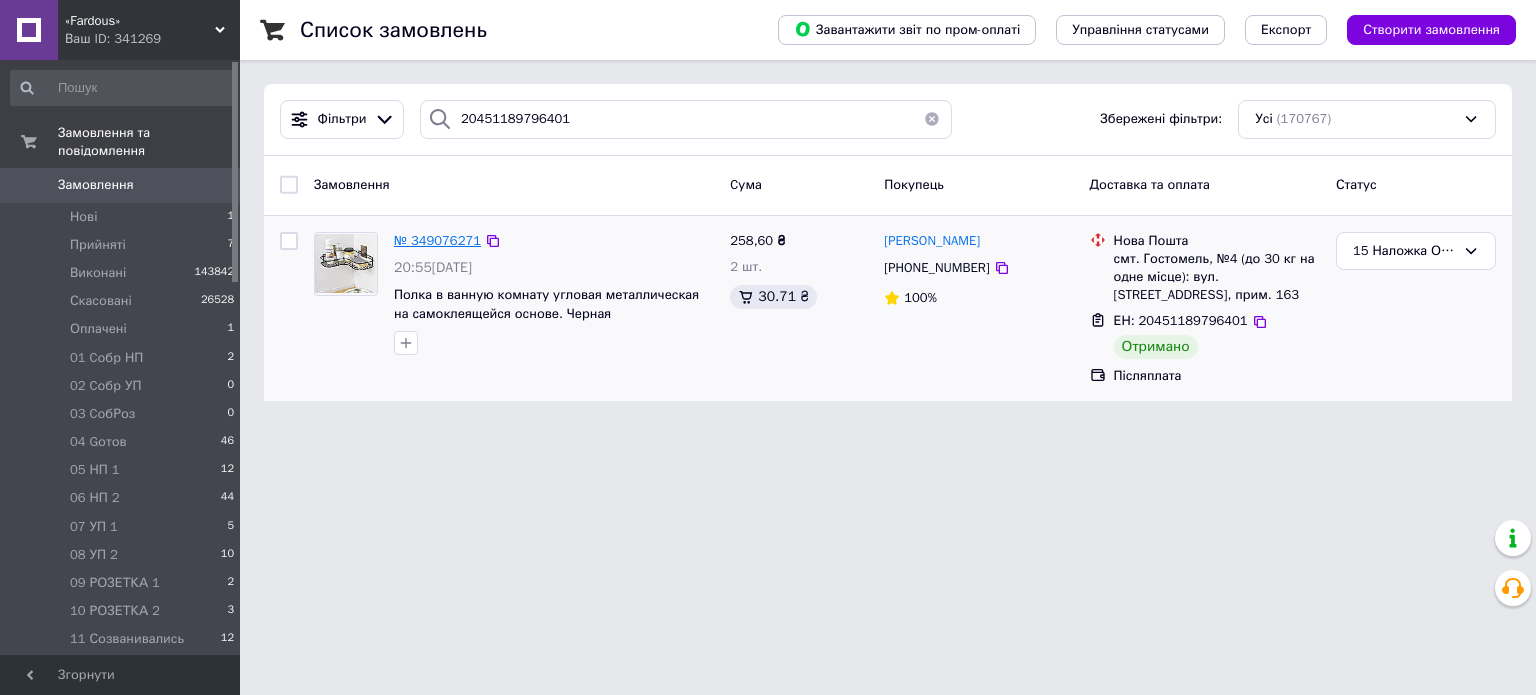 click on "№ 349076271" at bounding box center [437, 240] 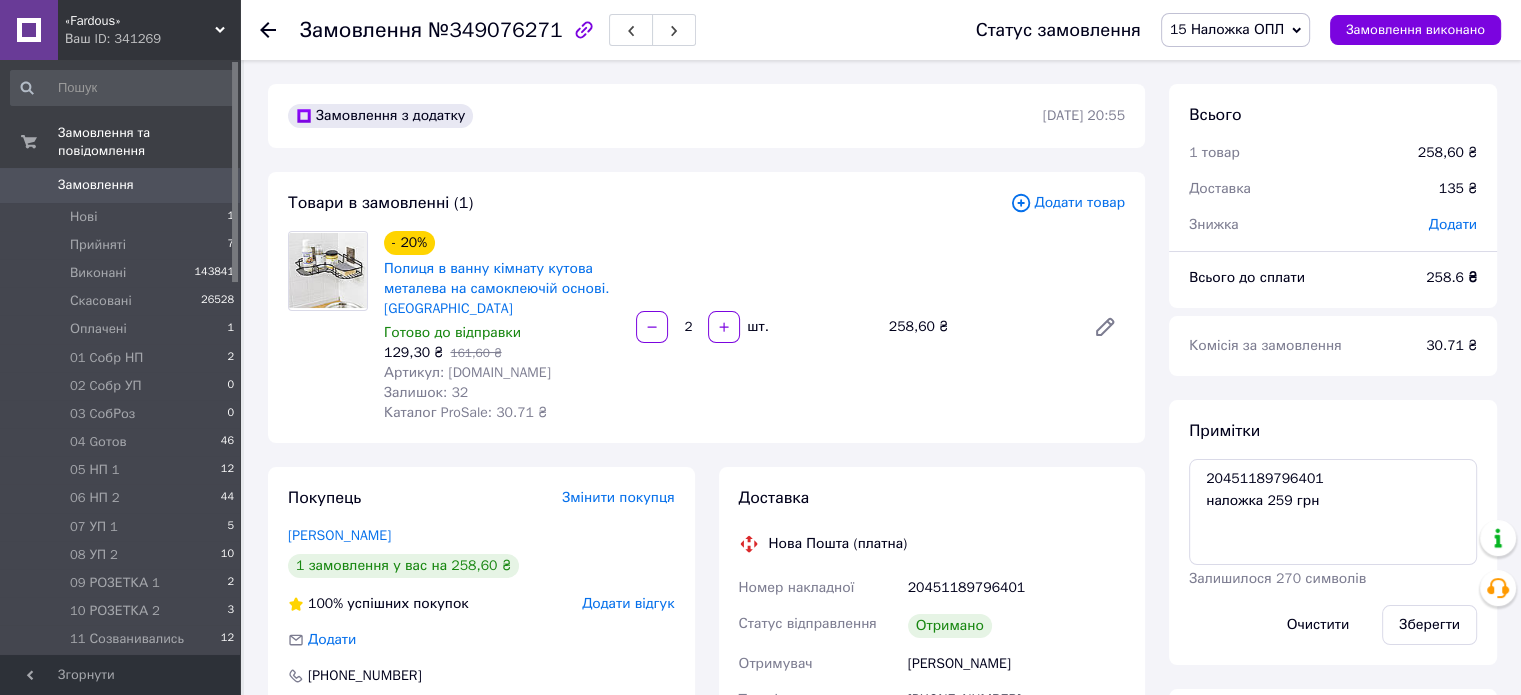 scroll, scrollTop: 293, scrollLeft: 0, axis: vertical 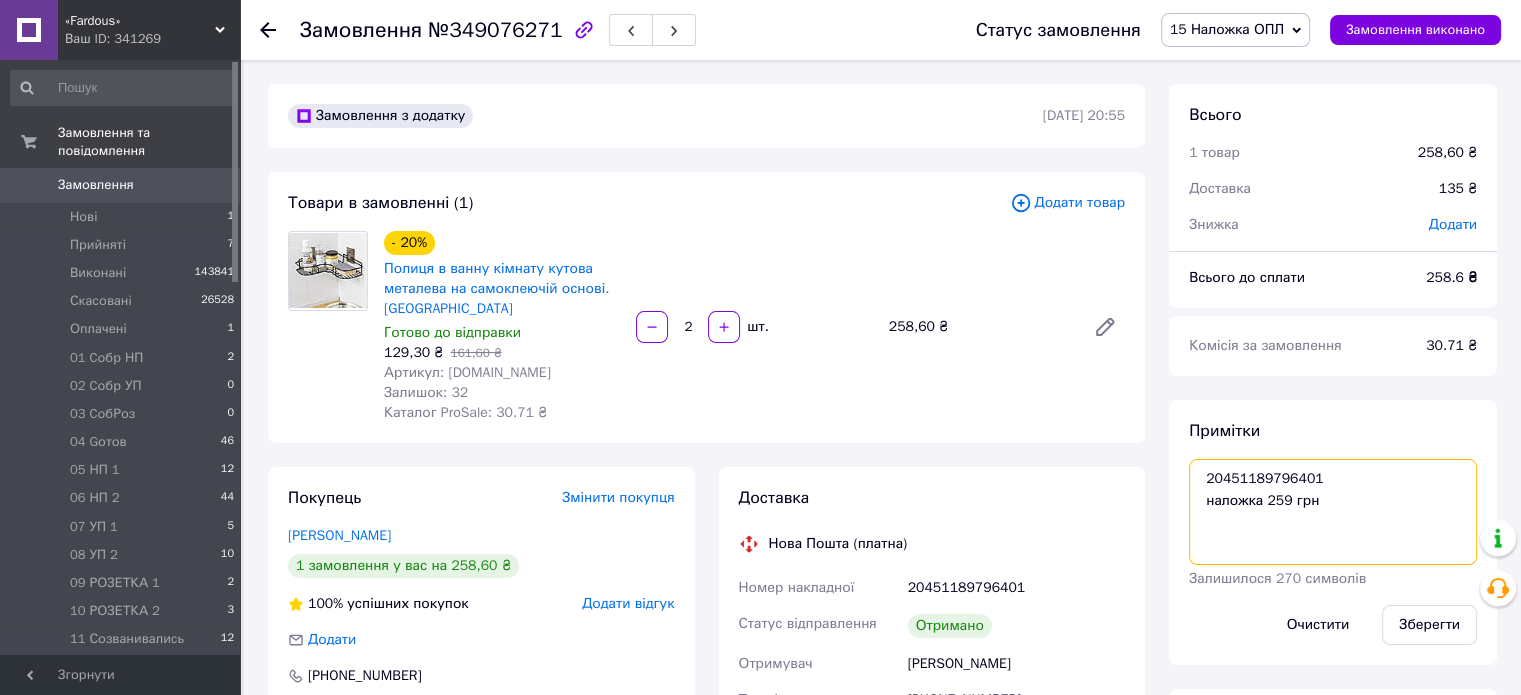 click on "20451189796401
наложка 259 грн" at bounding box center (1333, 512) 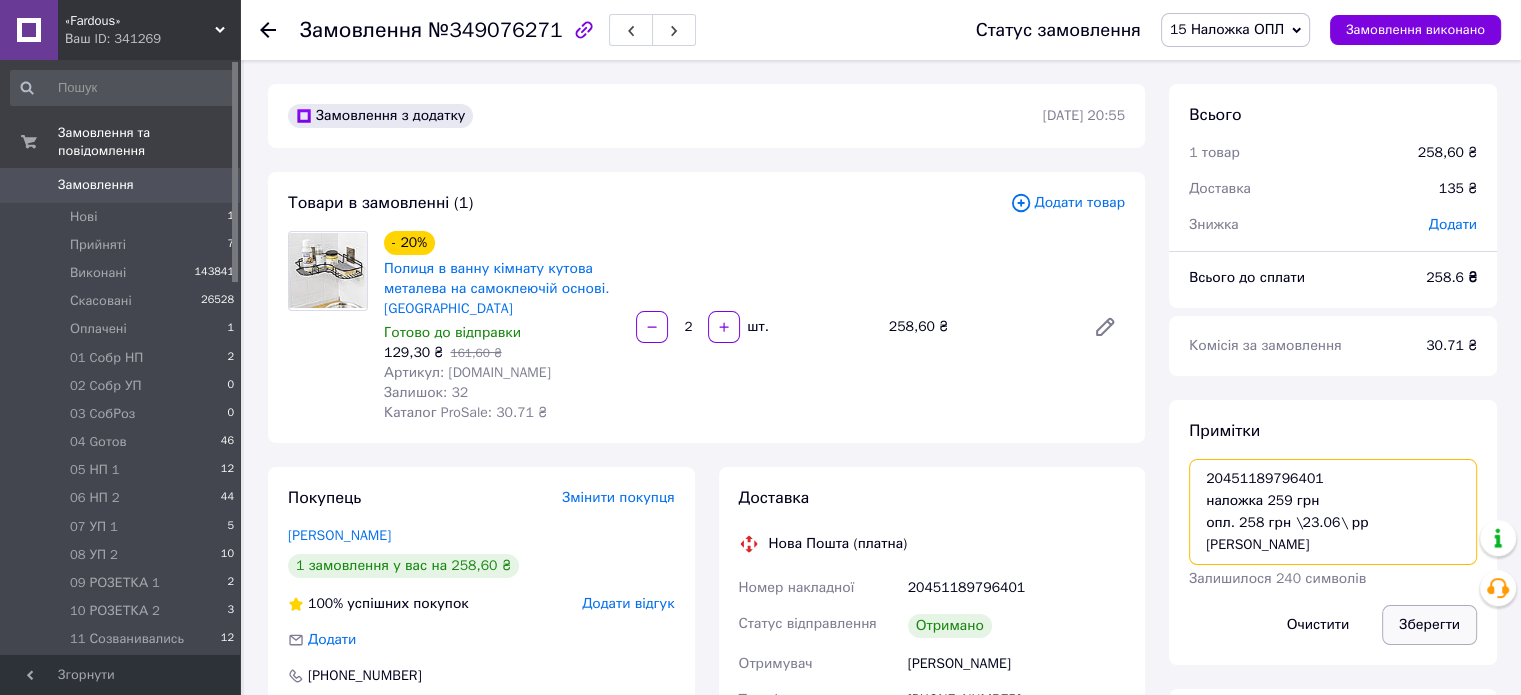 type on "20451189796401
наложка 259 грн
опл. 258 грн \23.06\ рр [PERSON_NAME]" 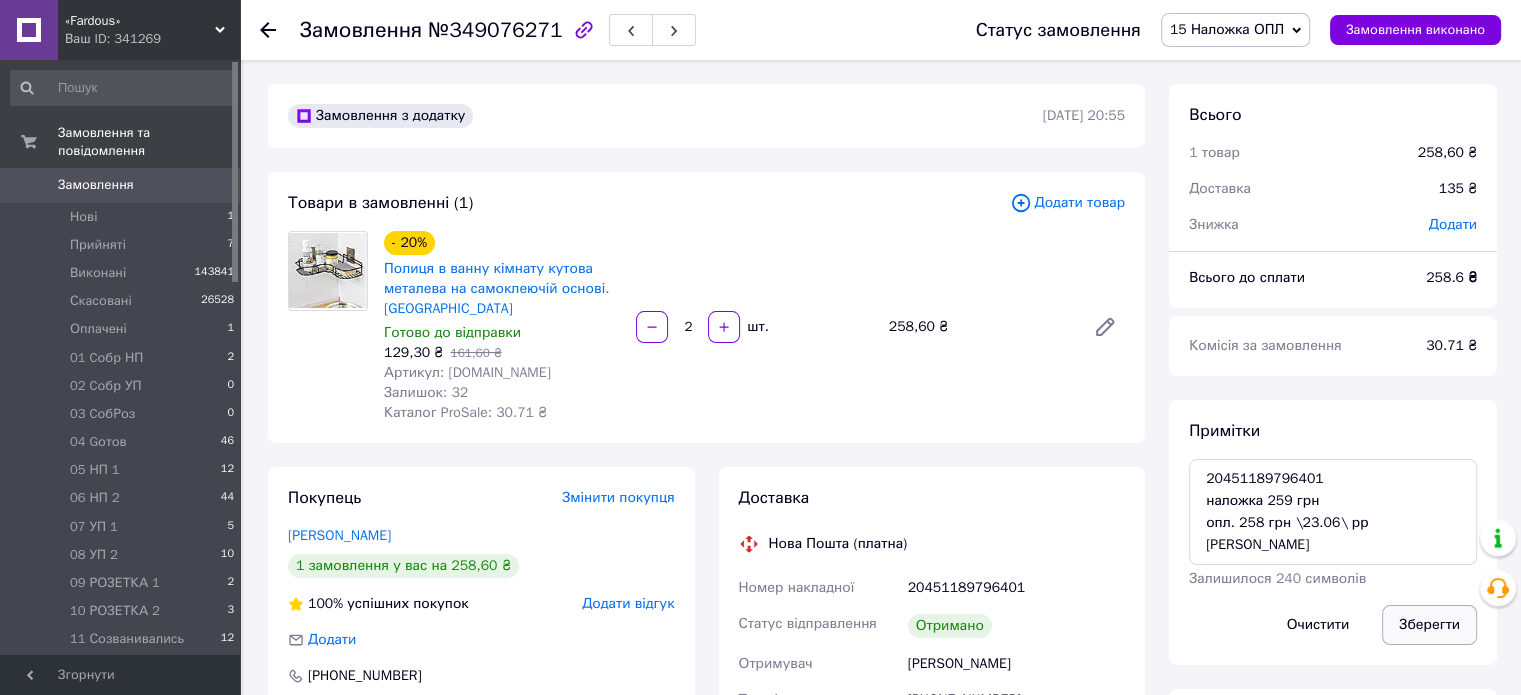 click on "Зберегти" at bounding box center (1429, 625) 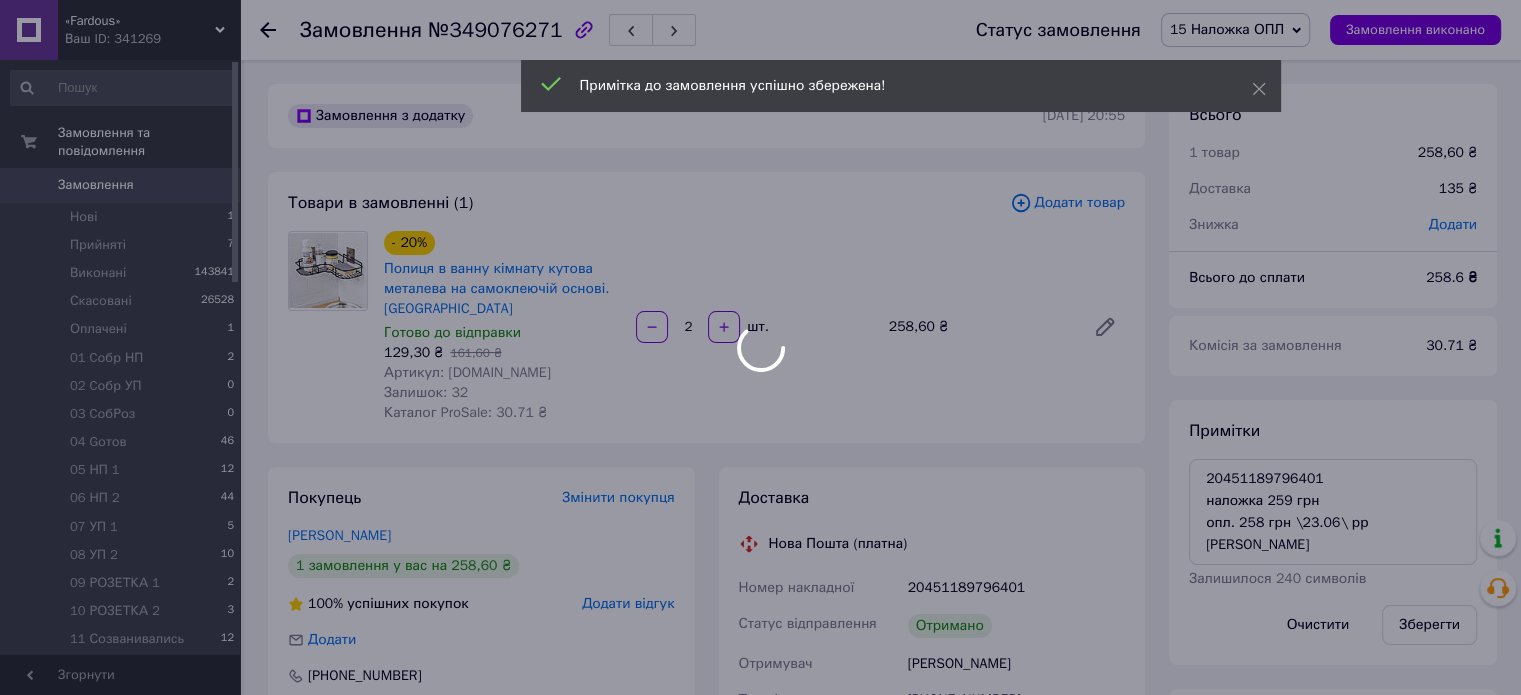scroll, scrollTop: 342, scrollLeft: 0, axis: vertical 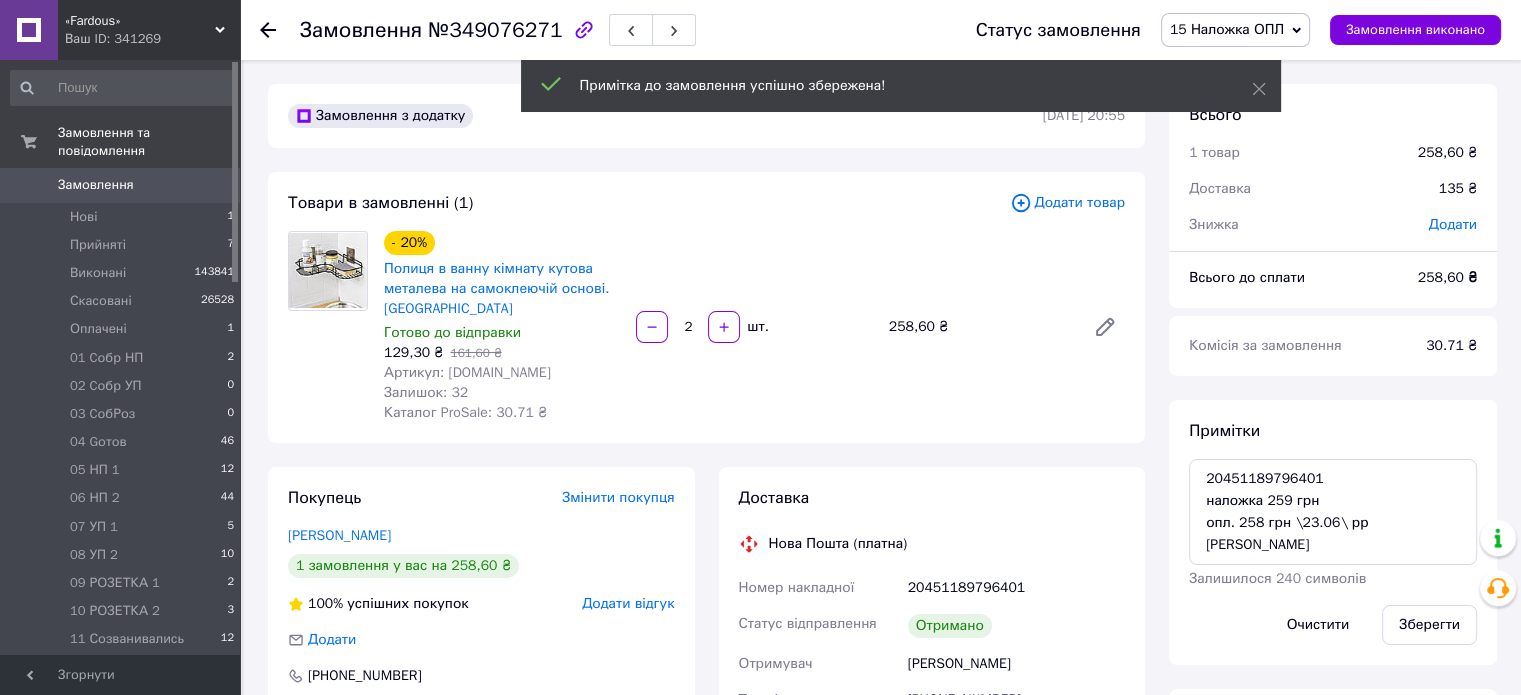 click 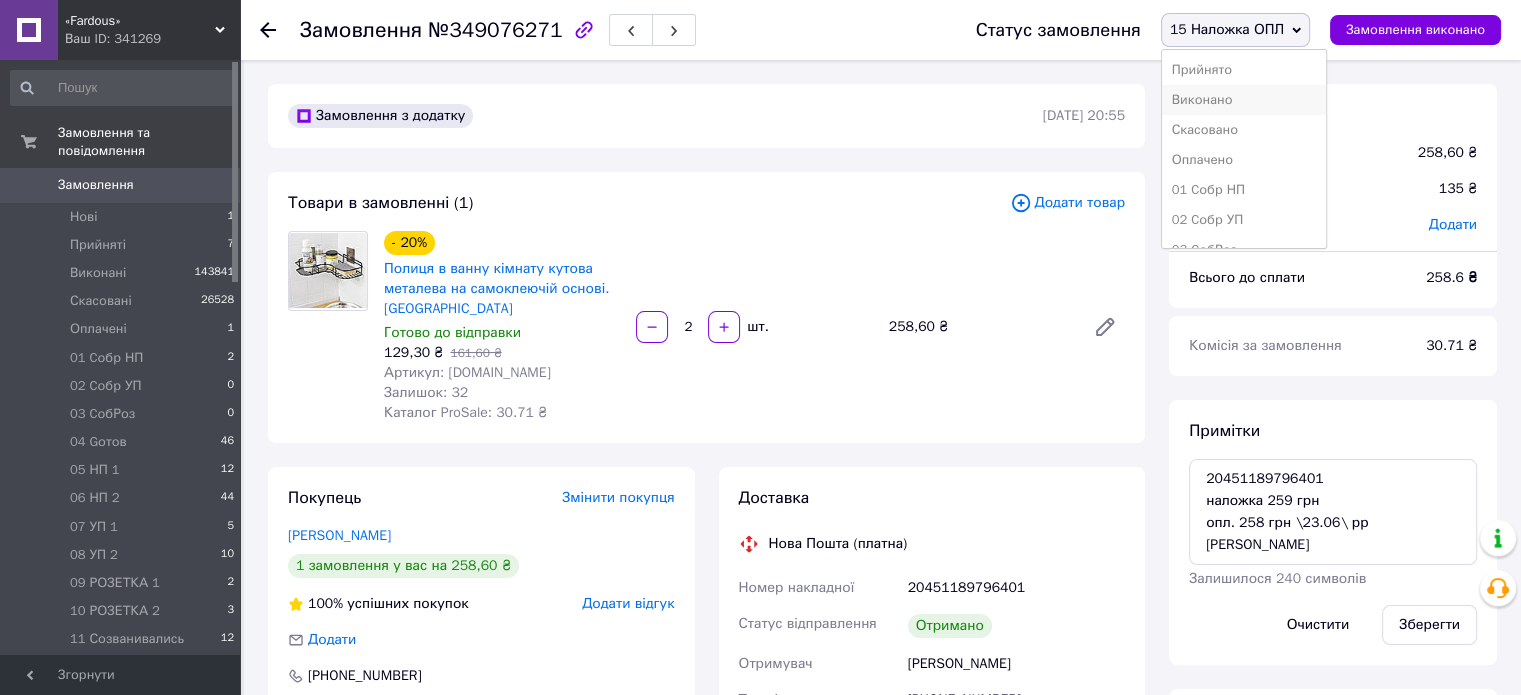 click on "Виконано" at bounding box center [1244, 100] 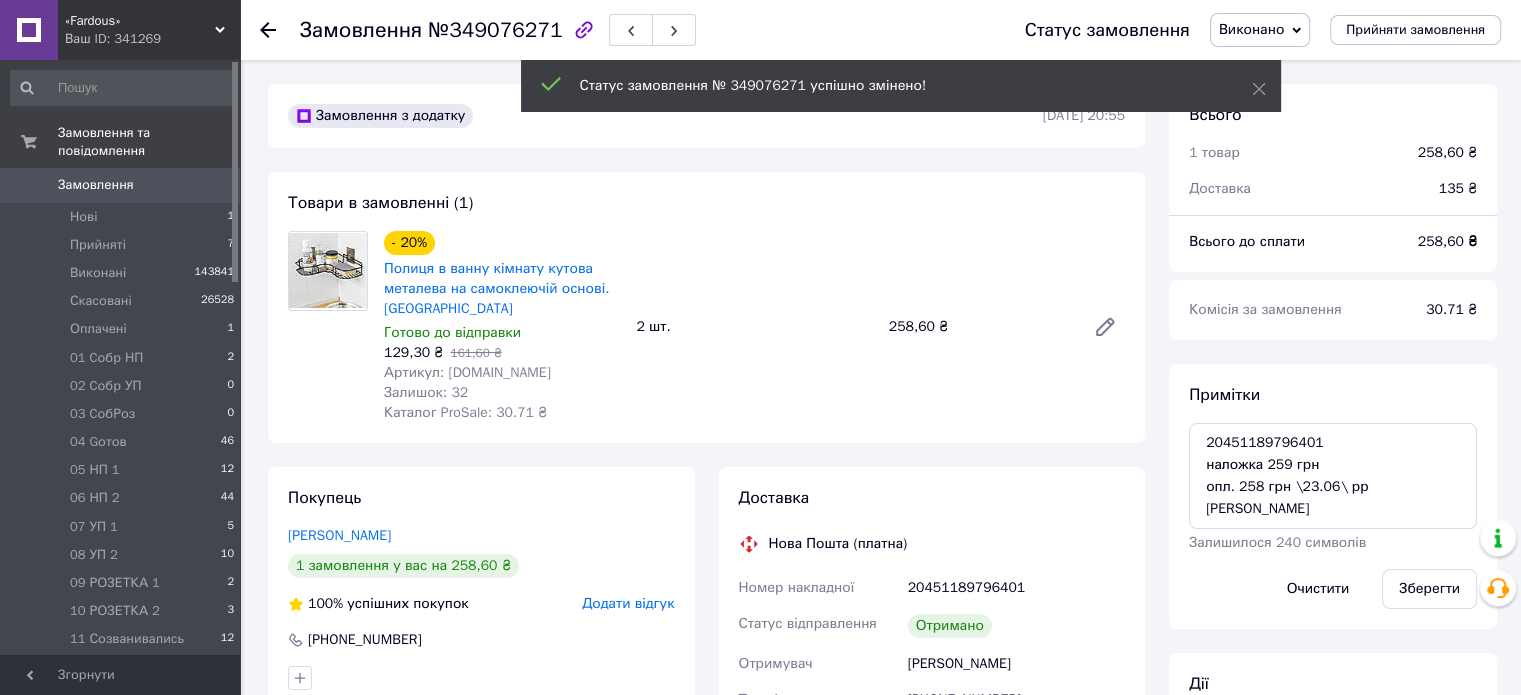 click on "№349076271" at bounding box center [495, 30] 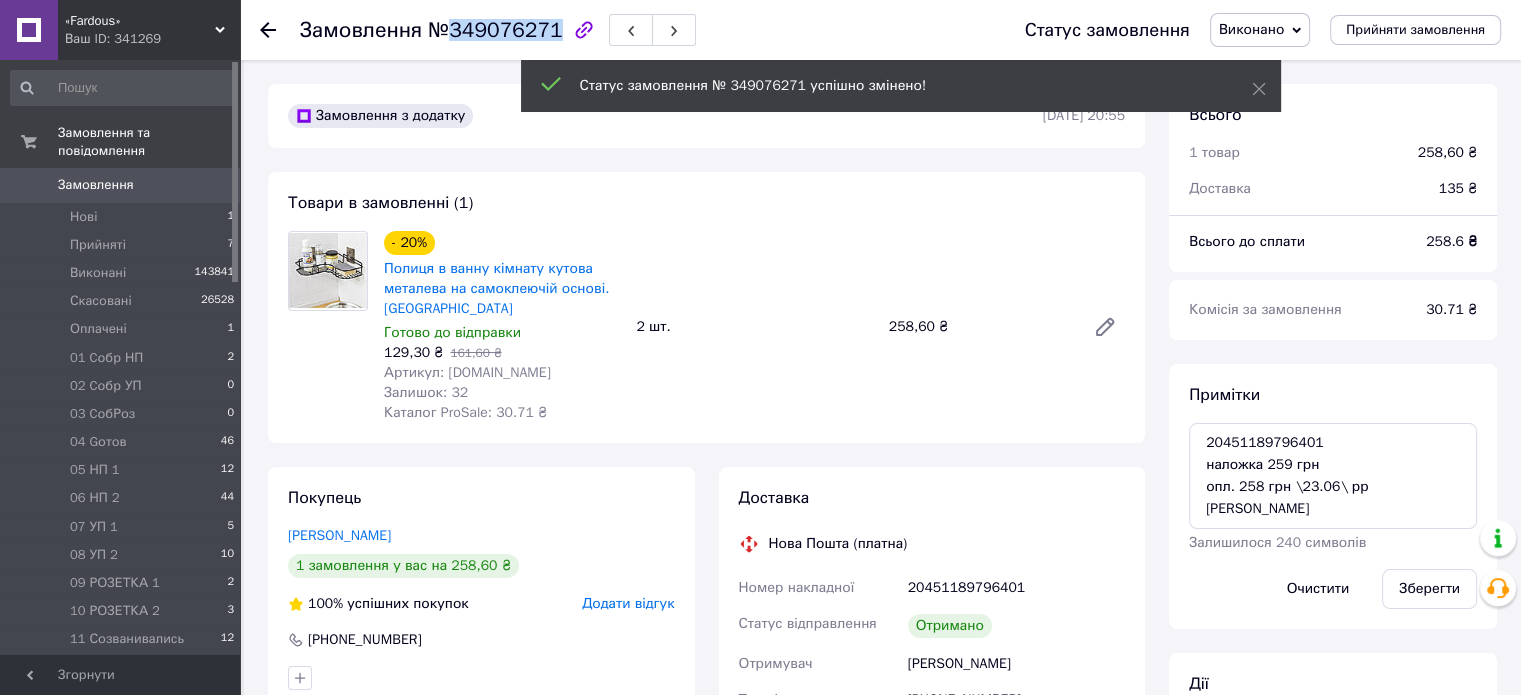 click on "№349076271" at bounding box center (495, 30) 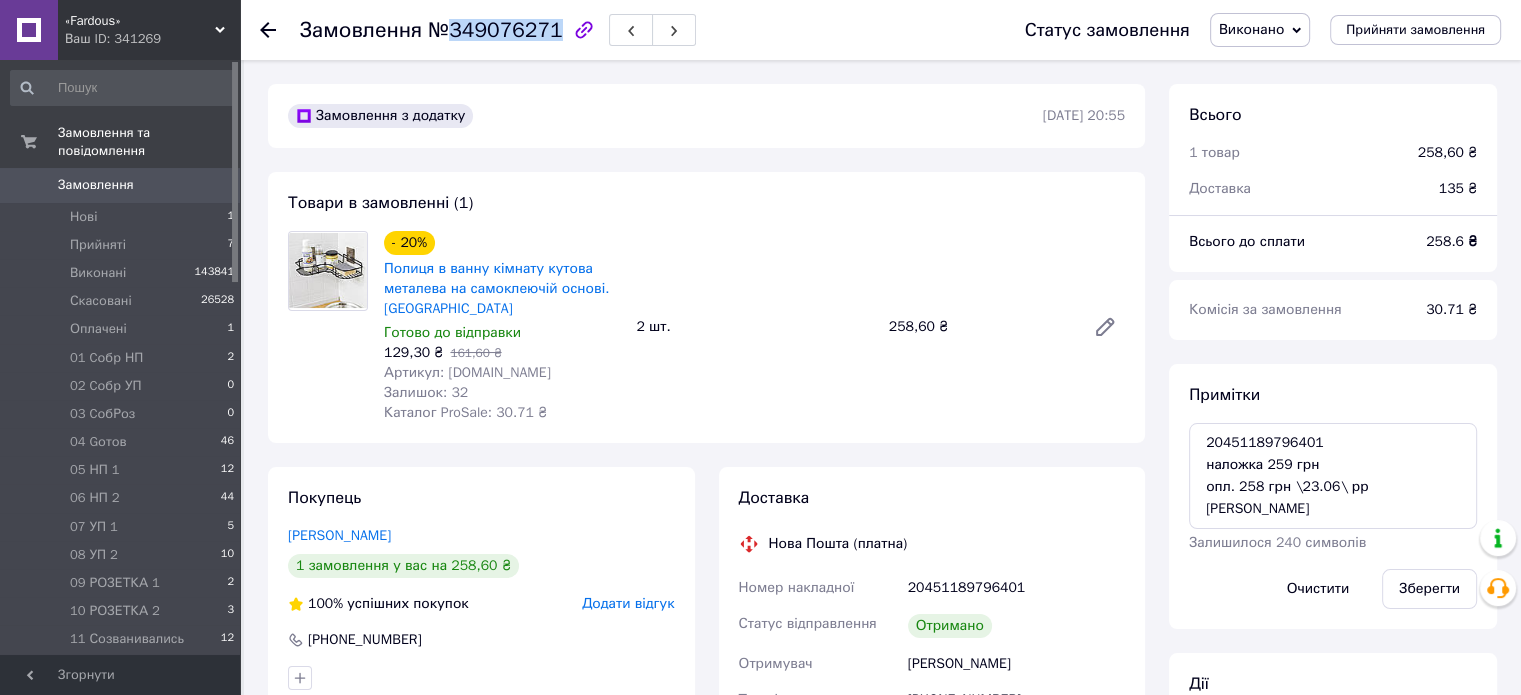 click on "Замовлення" at bounding box center (121, 185) 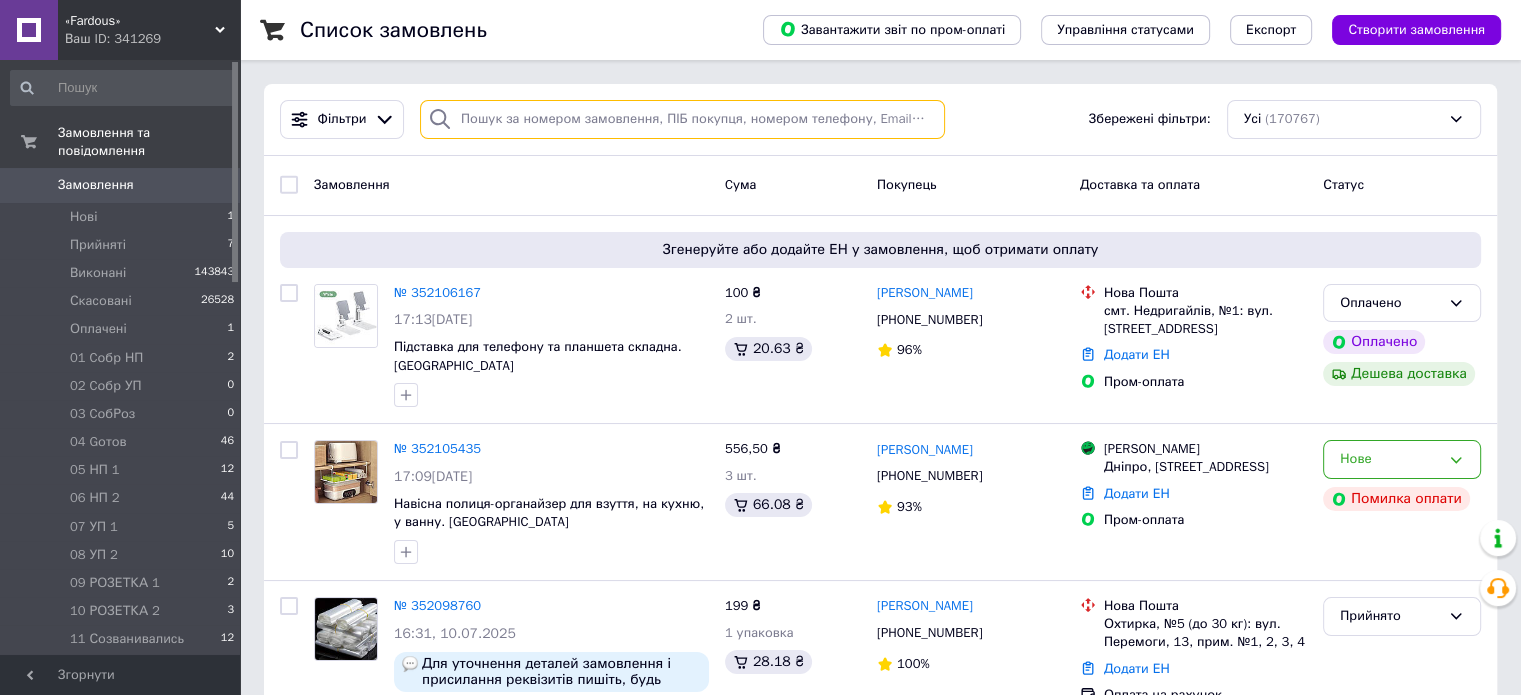 click at bounding box center [682, 119] 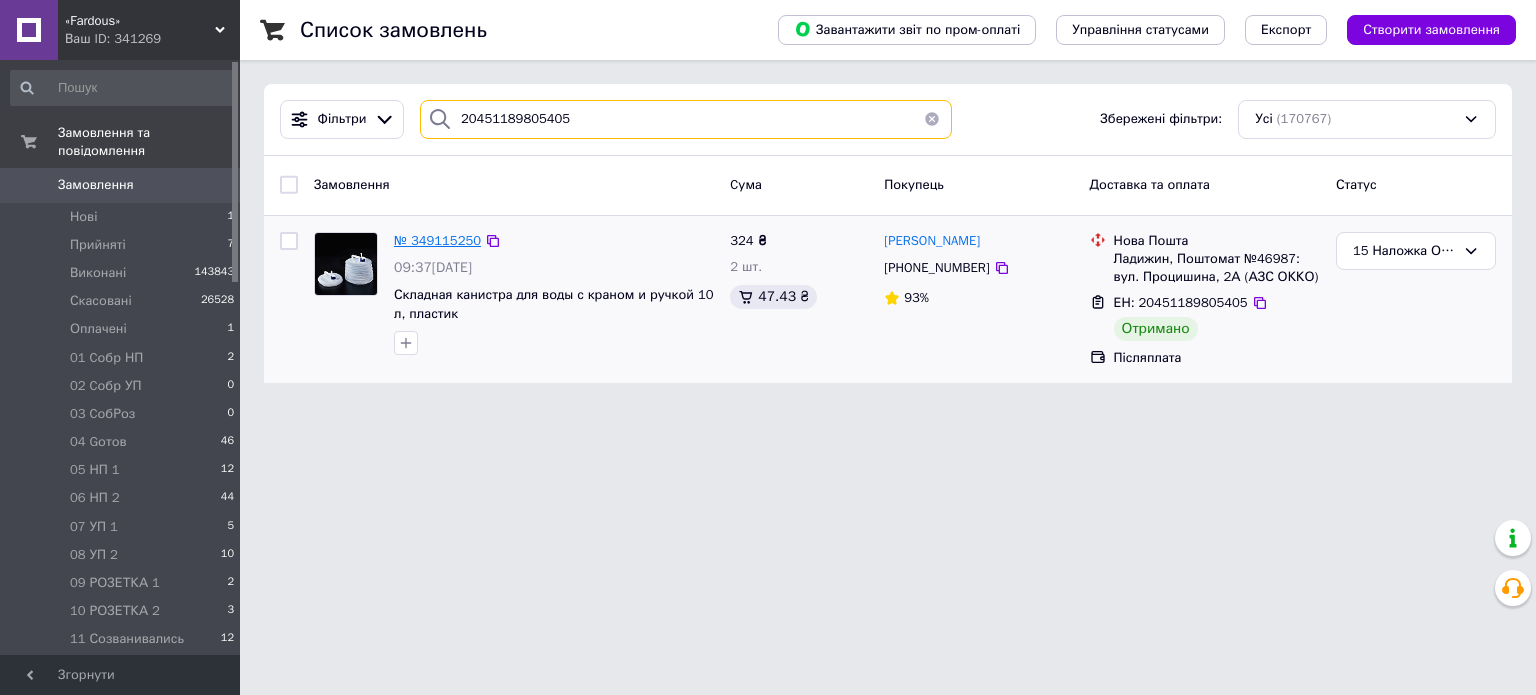 type on "20451189805405" 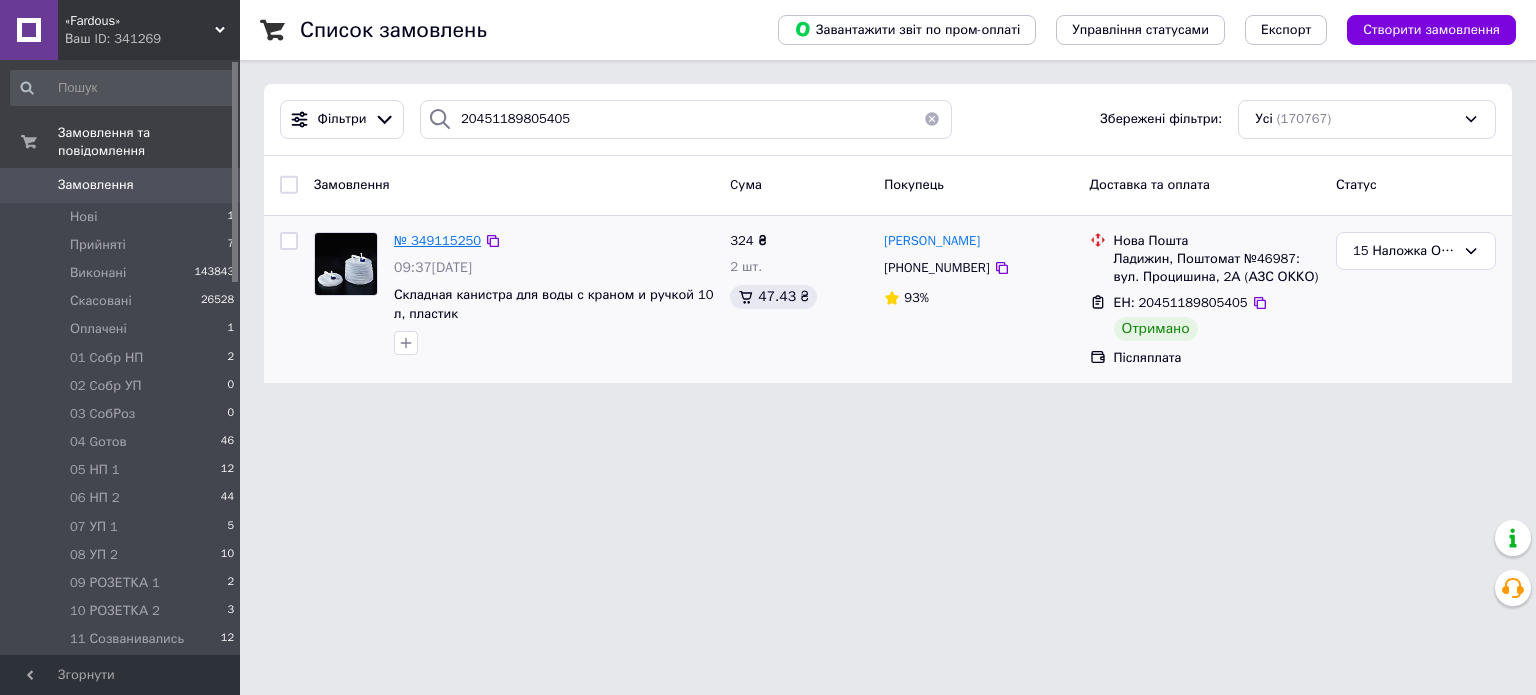 click on "№ 349115250" at bounding box center (437, 240) 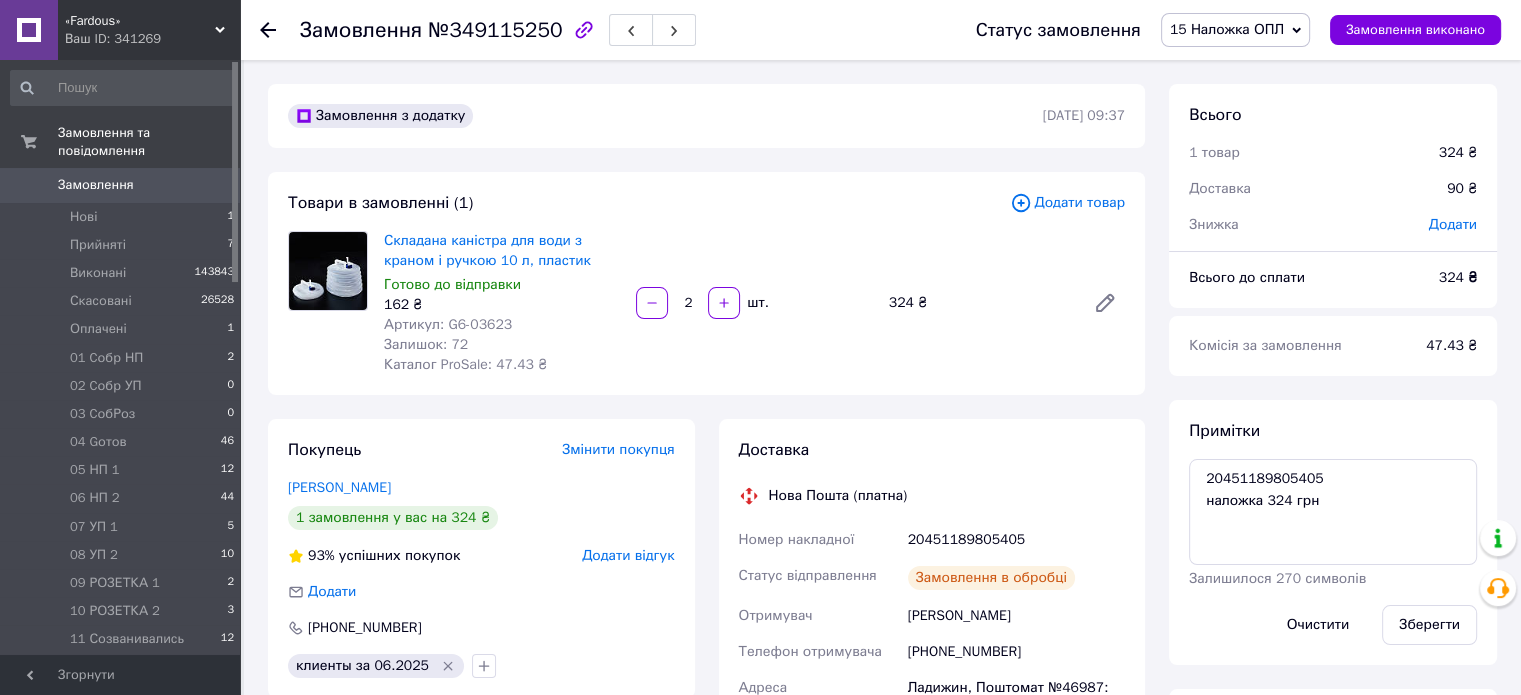 scroll, scrollTop: 342, scrollLeft: 0, axis: vertical 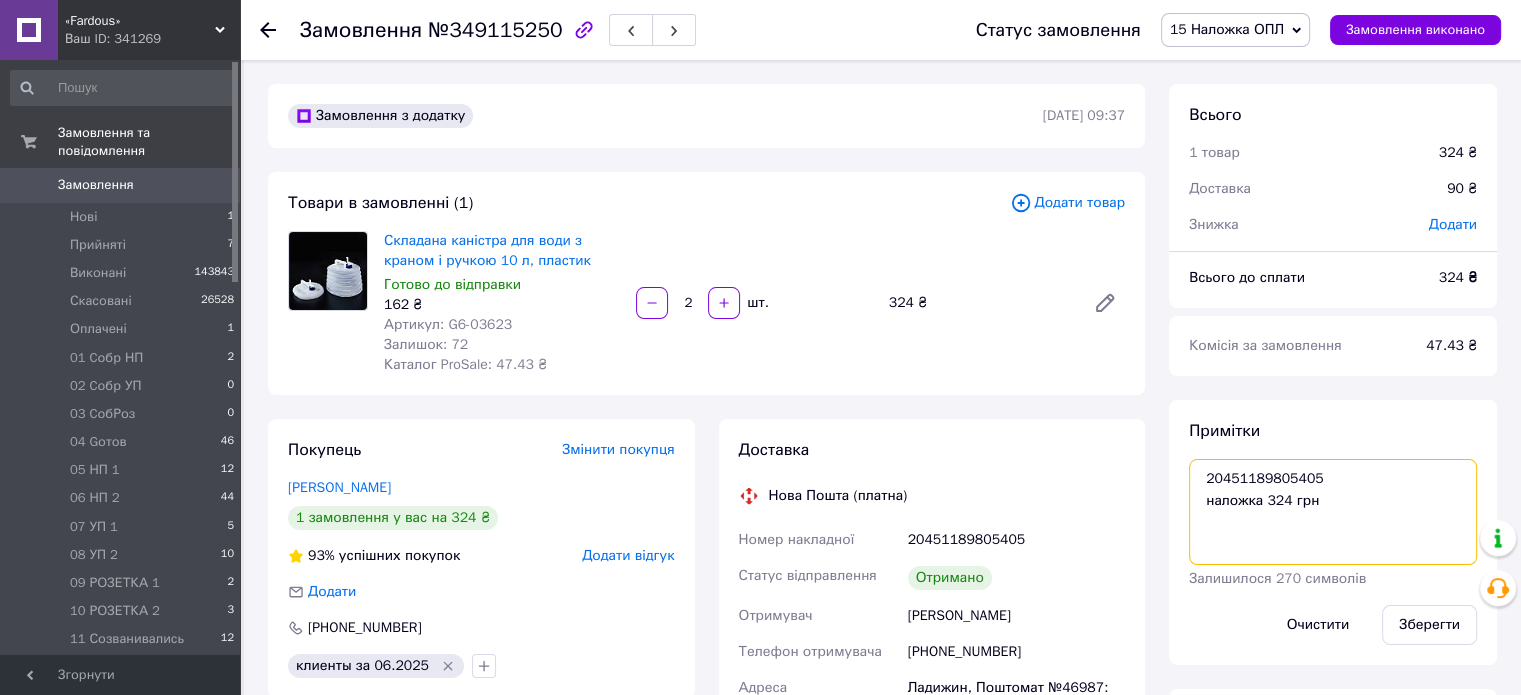click on "20451189805405
наложка 324 грн" at bounding box center [1333, 512] 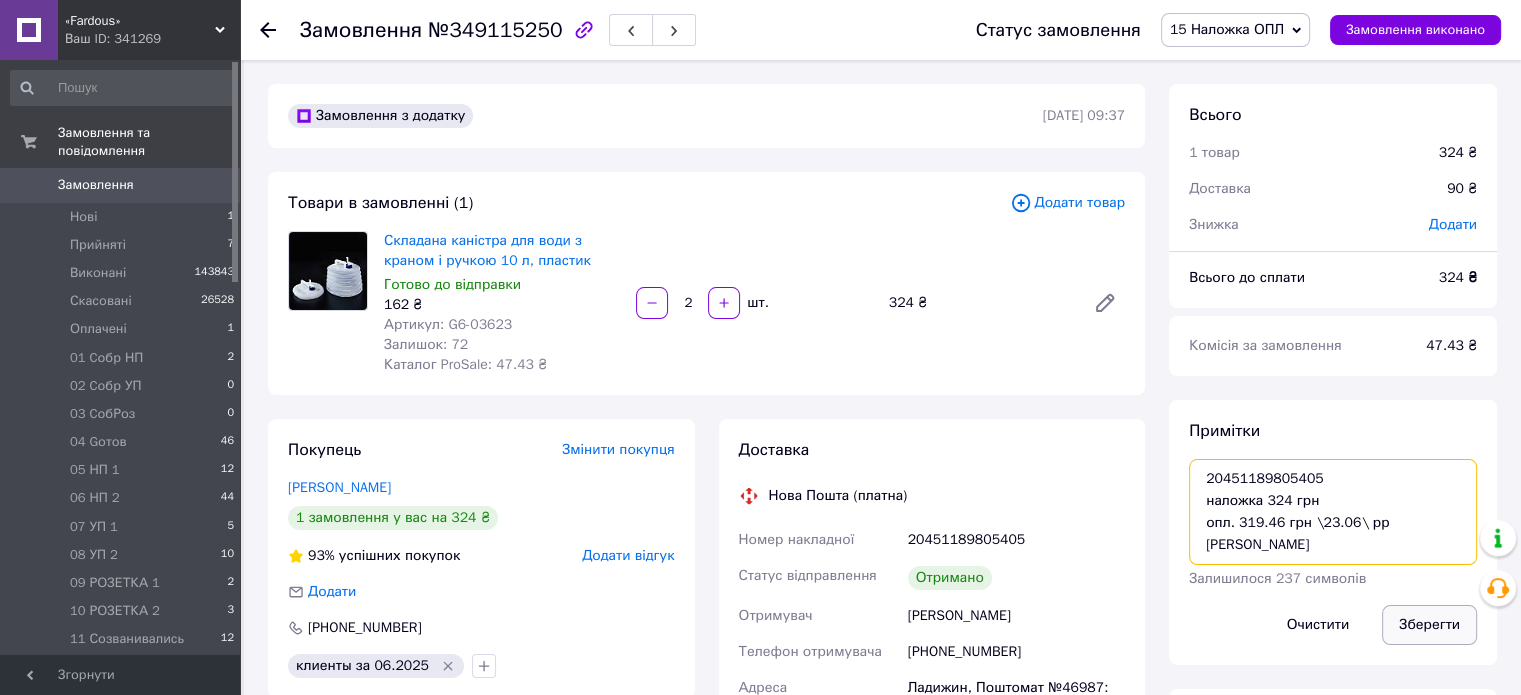 type on "20451189805405
наложка 324 грн
опл. 319.46 грн \23.06\ рр [PERSON_NAME]" 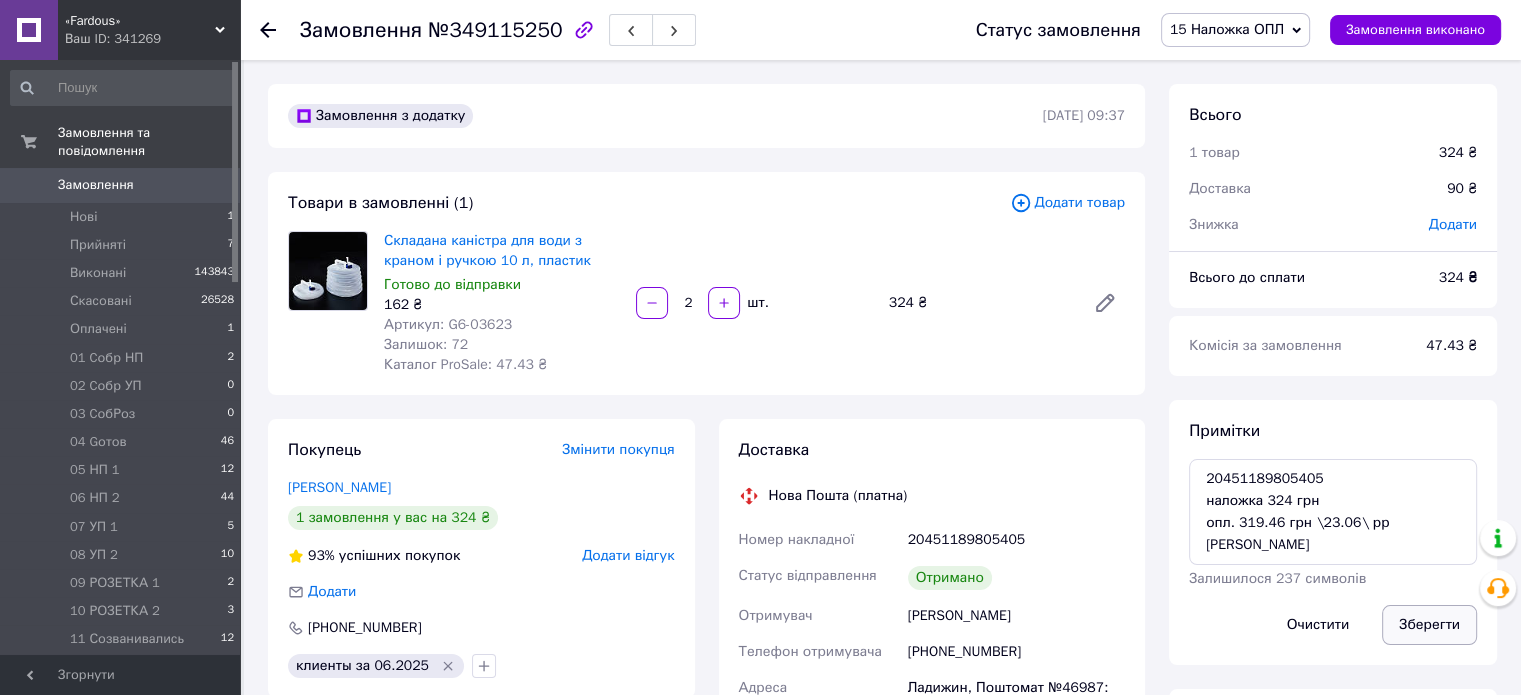 click on "Зберегти" at bounding box center [1429, 625] 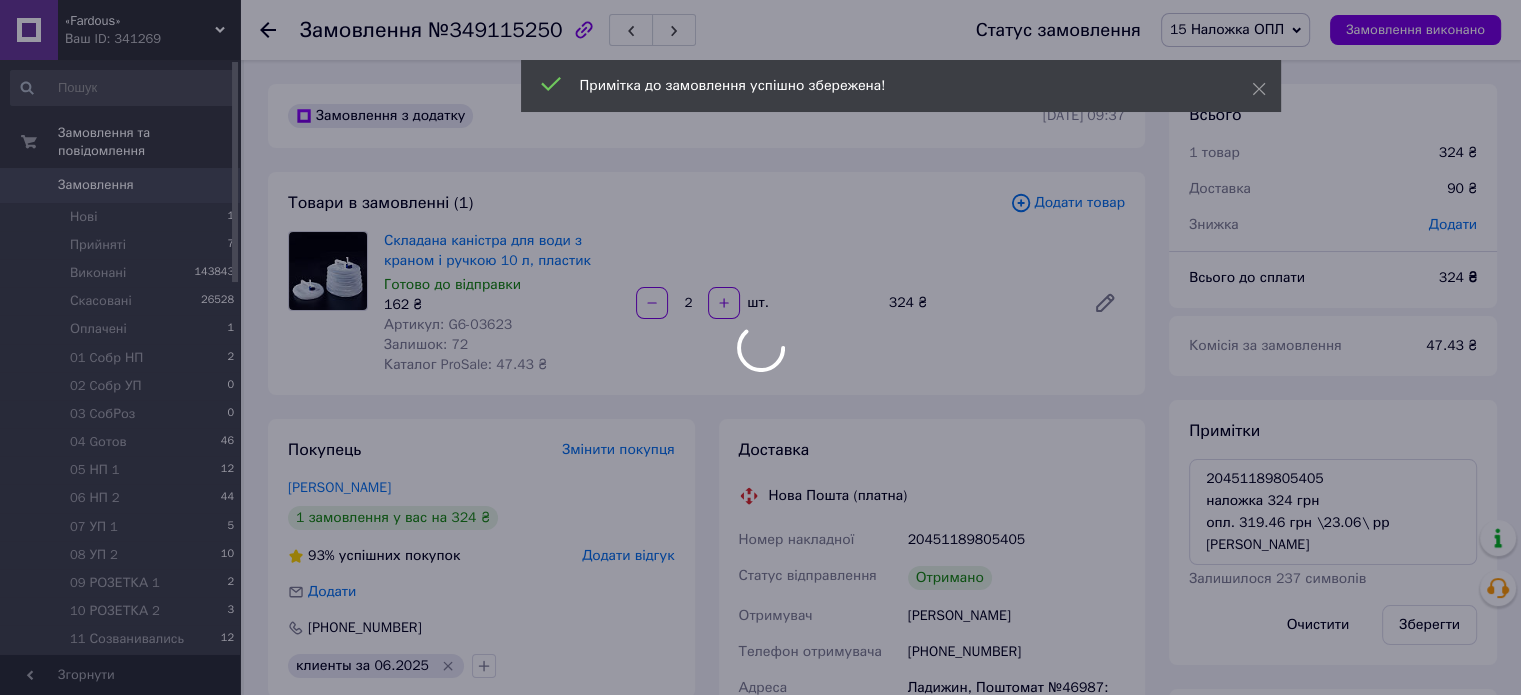 scroll, scrollTop: 390, scrollLeft: 0, axis: vertical 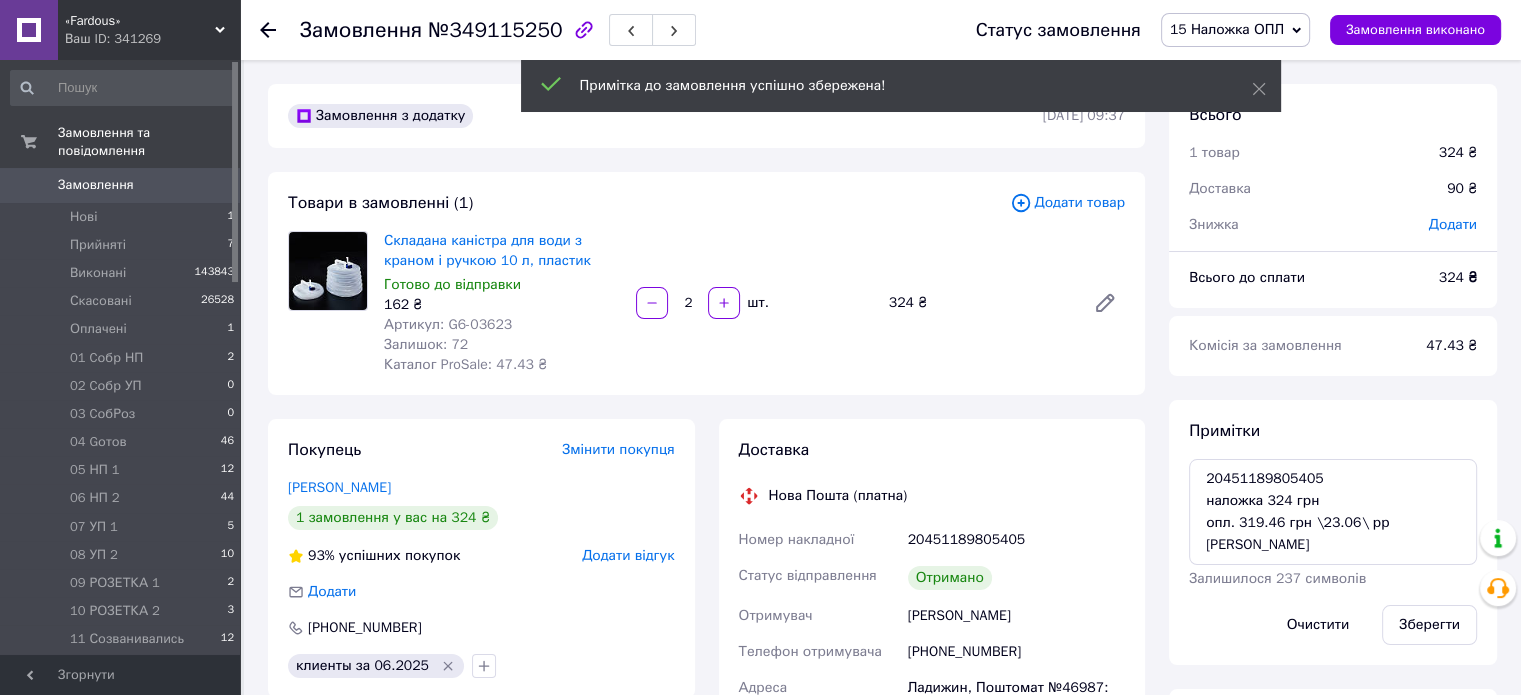 click 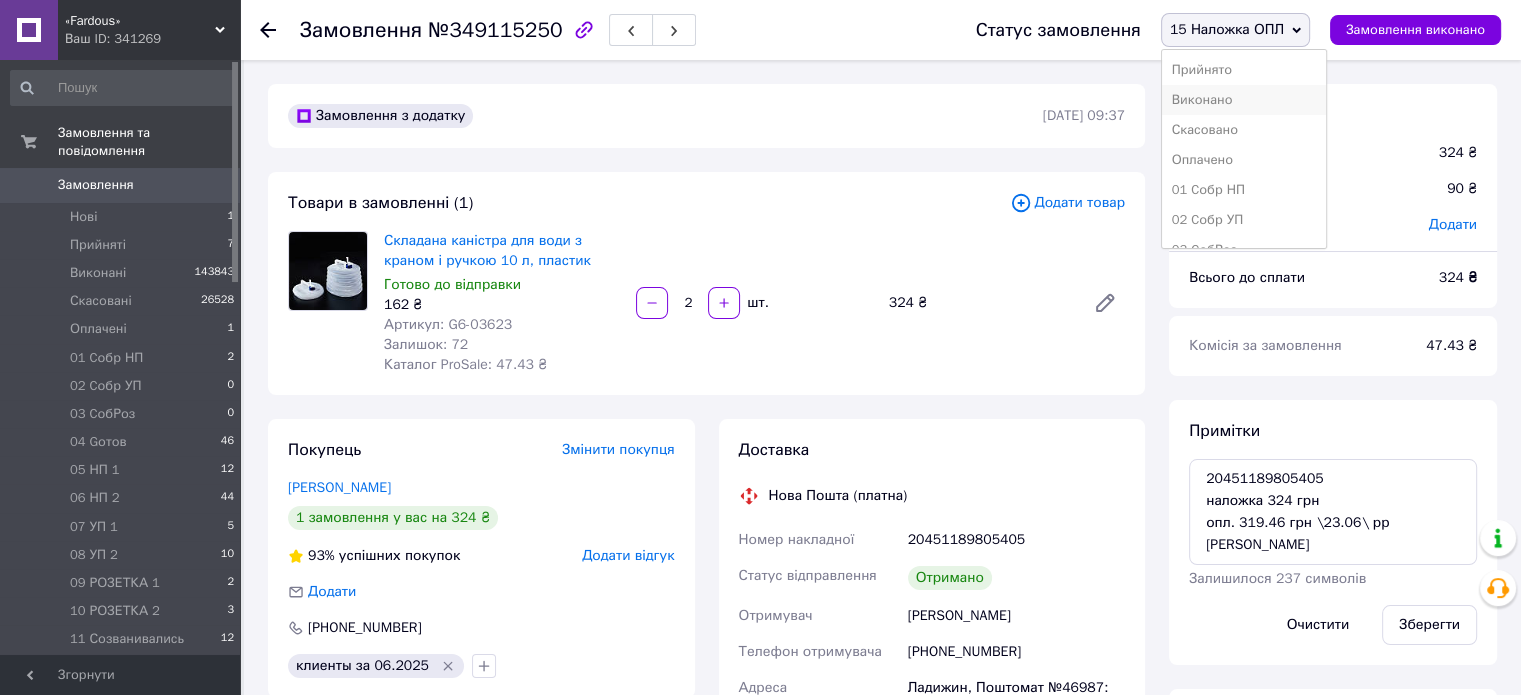 click on "Виконано" at bounding box center [1244, 100] 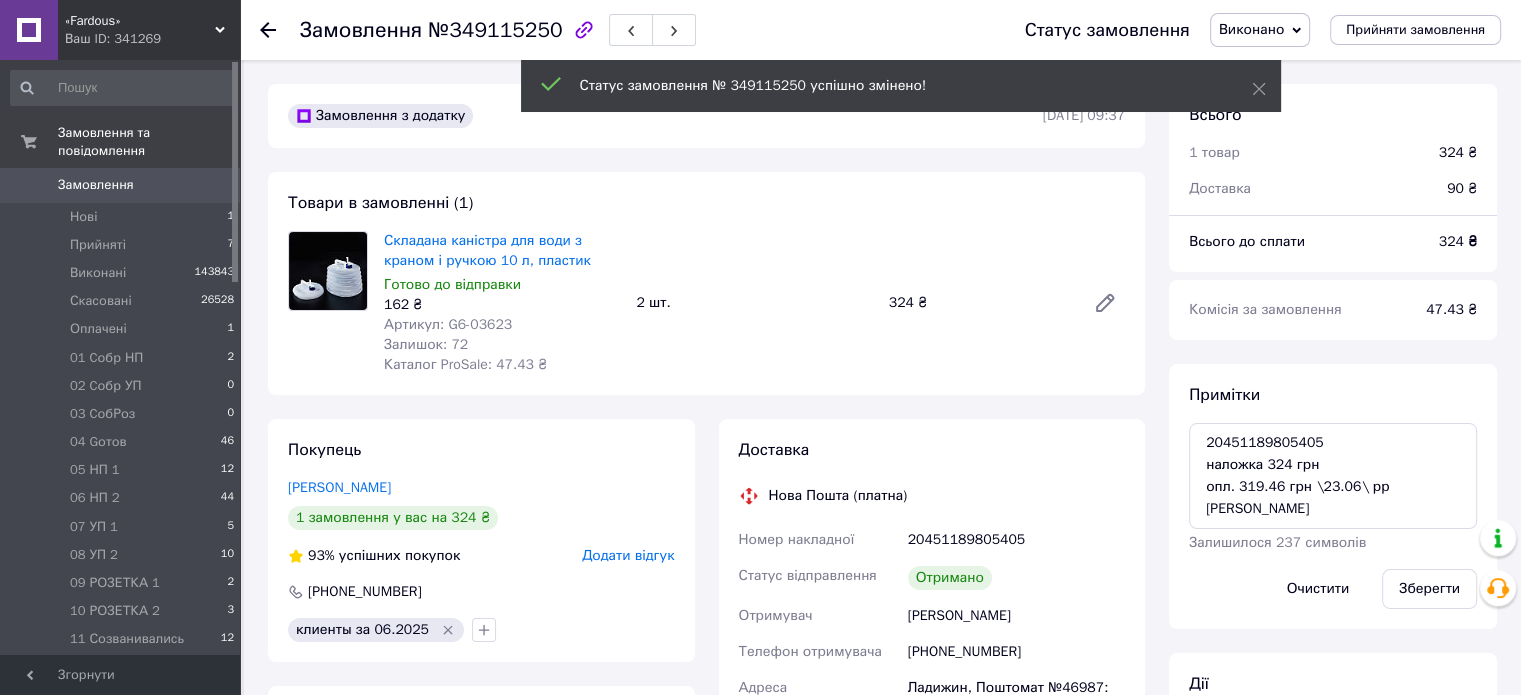 scroll, scrollTop: 439, scrollLeft: 0, axis: vertical 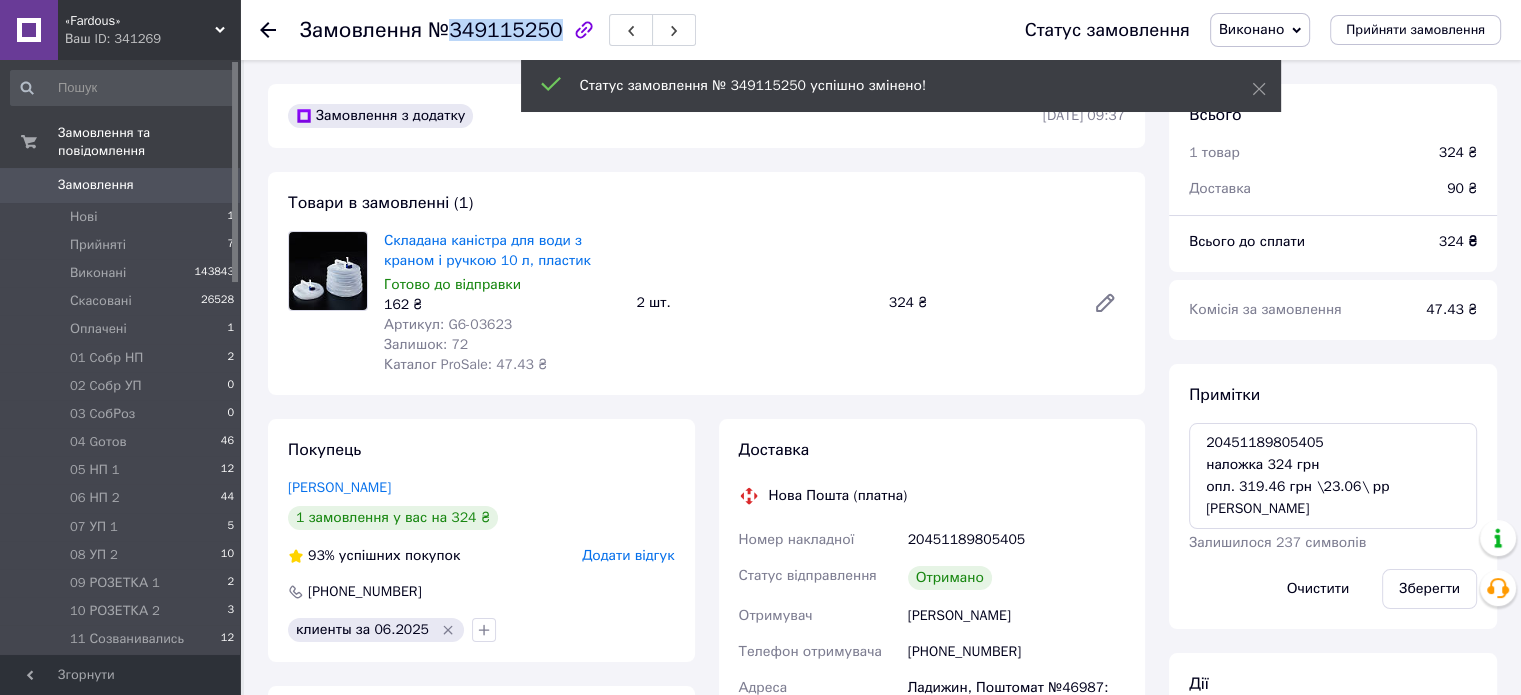 click on "№349115250" at bounding box center (495, 30) 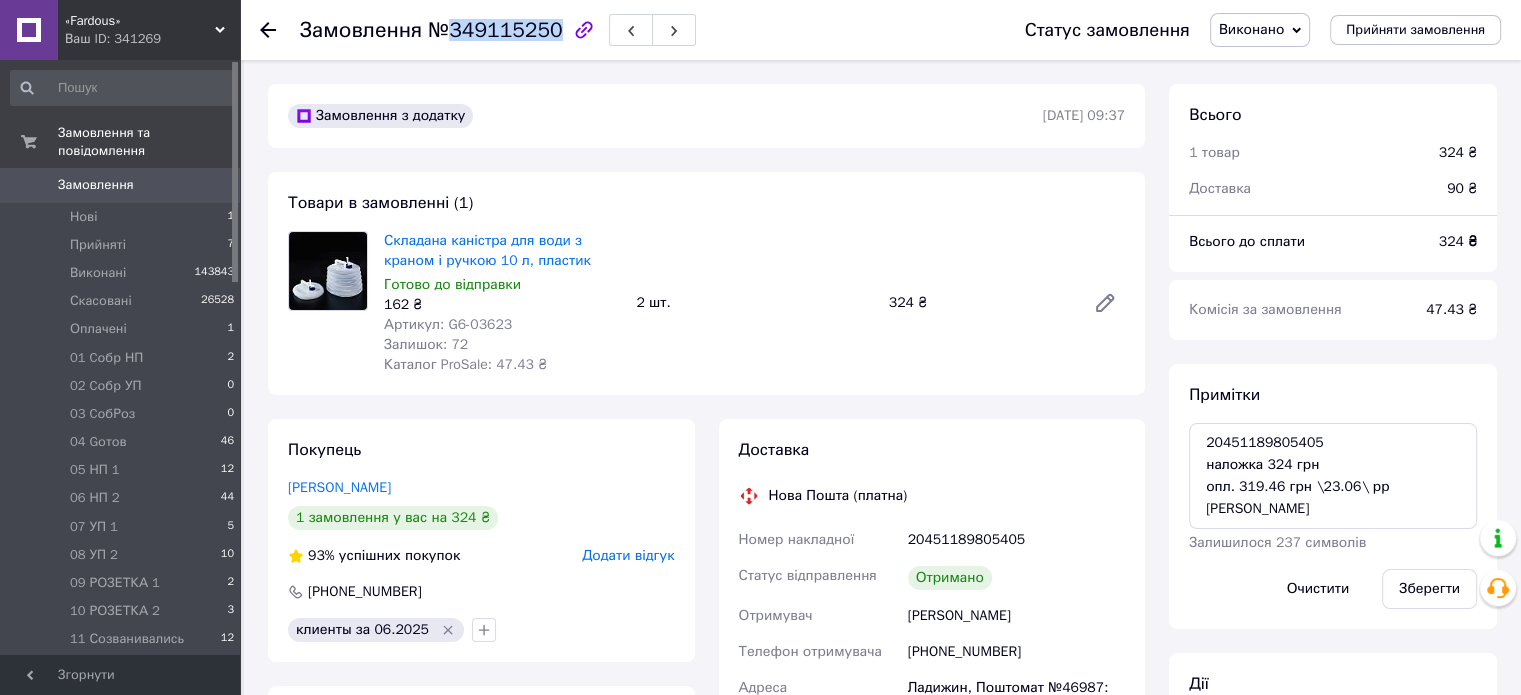 click on "0" at bounding box center [212, 185] 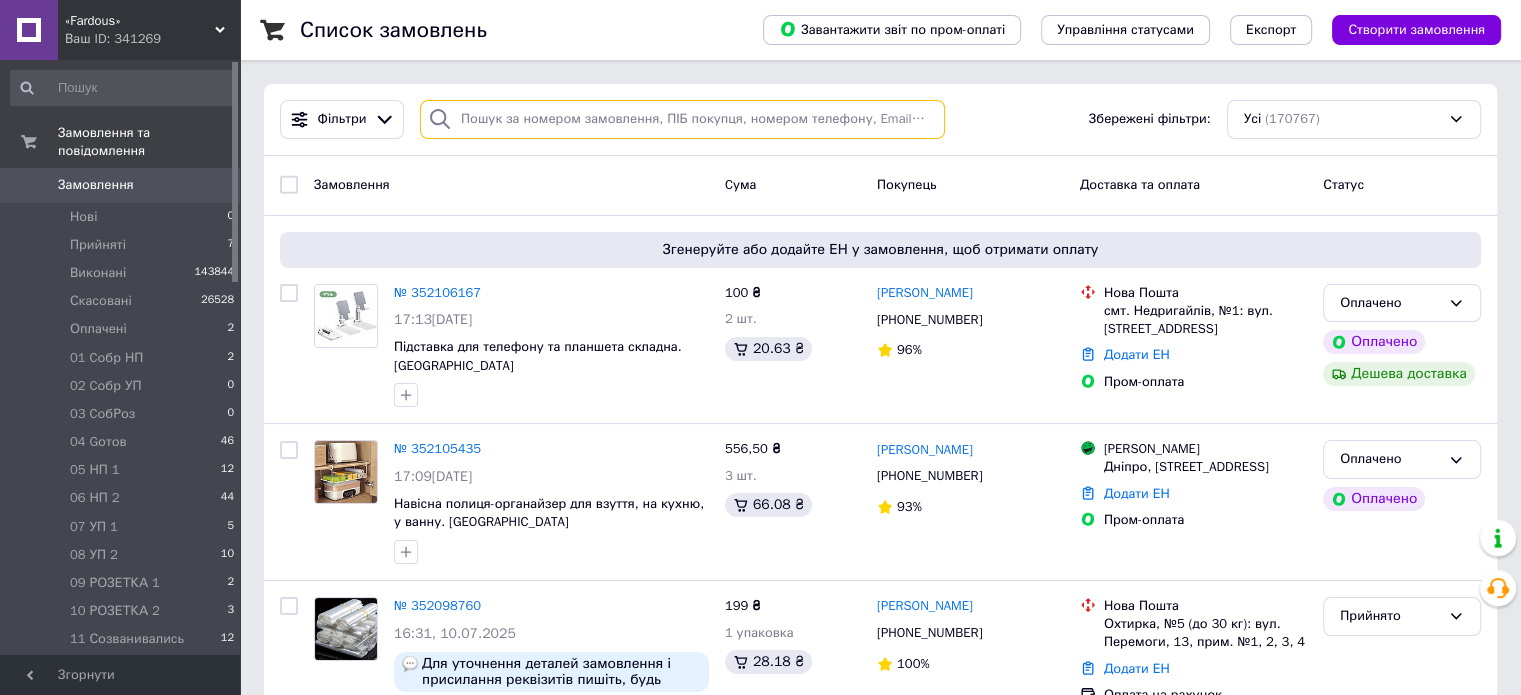click at bounding box center (682, 119) 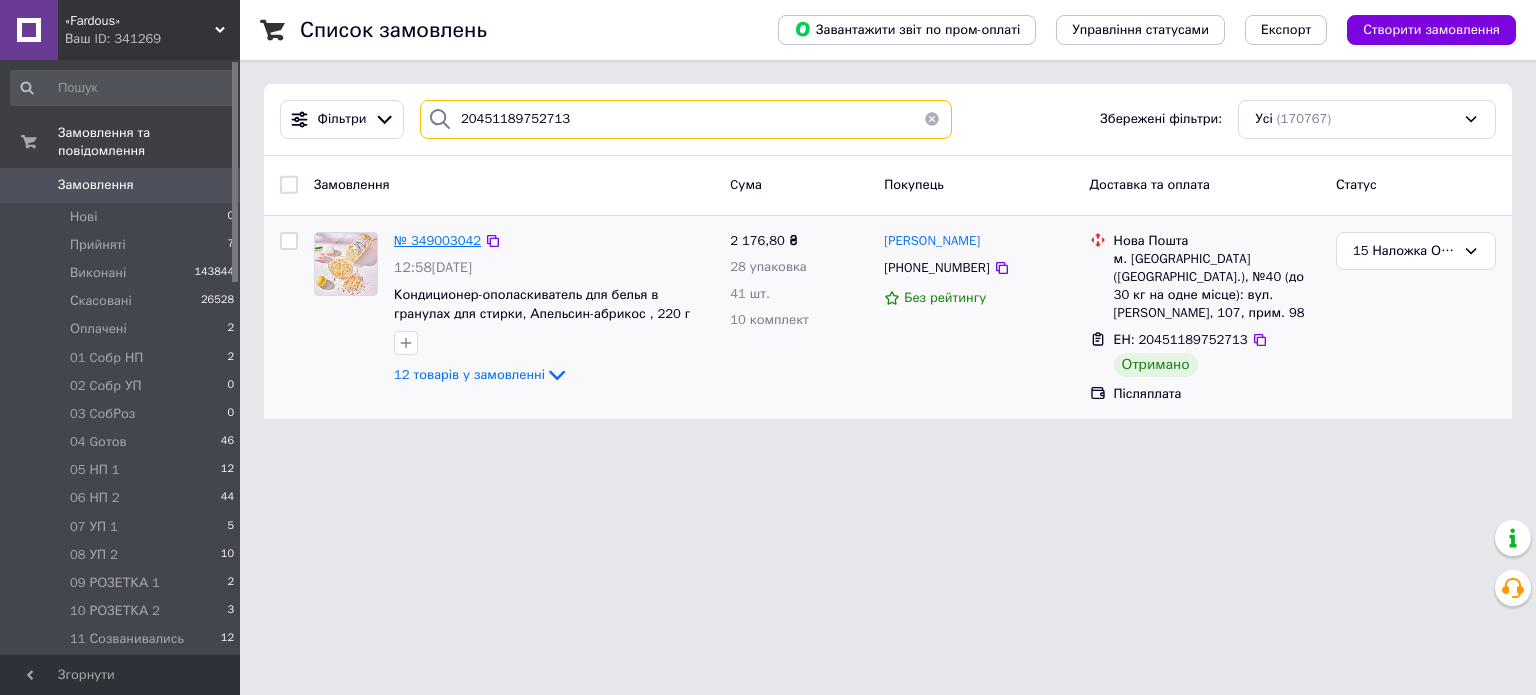 type on "20451189752713" 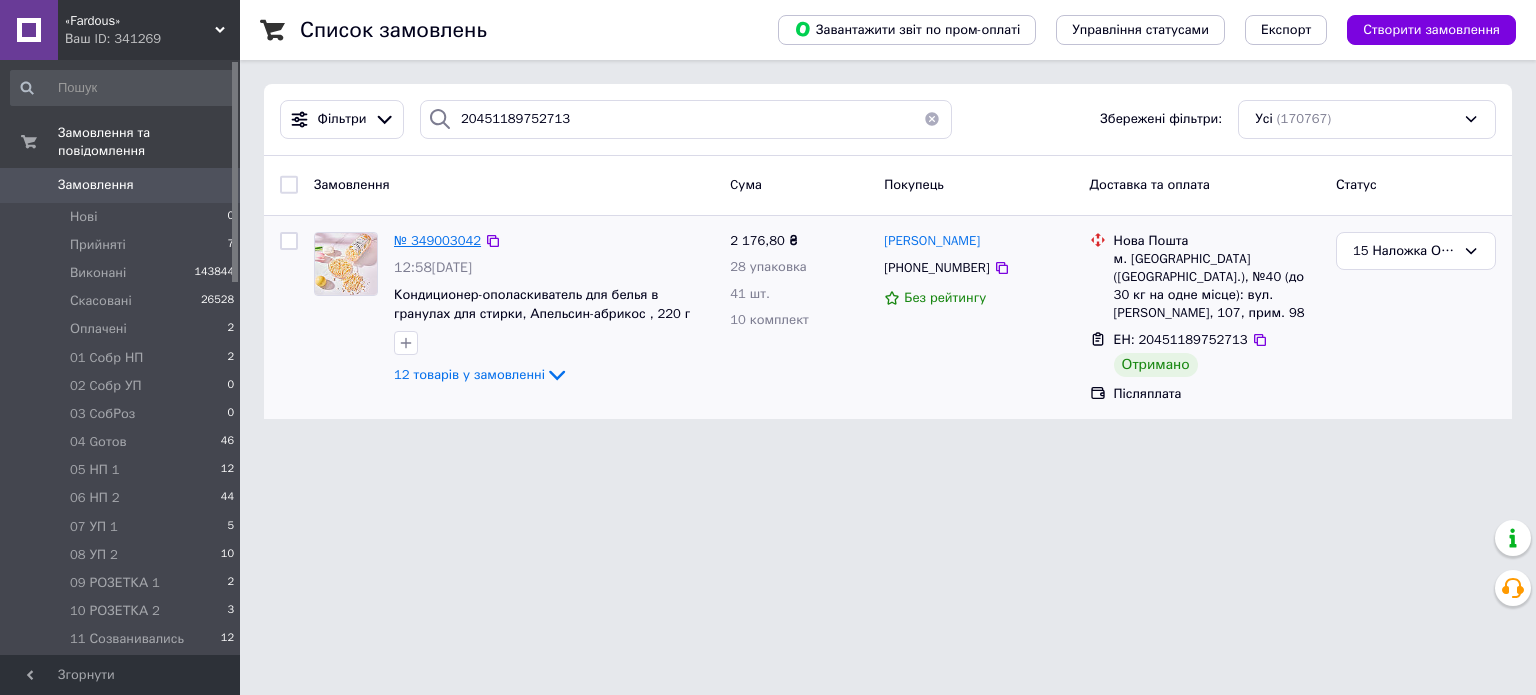 click on "№ 349003042" at bounding box center [437, 240] 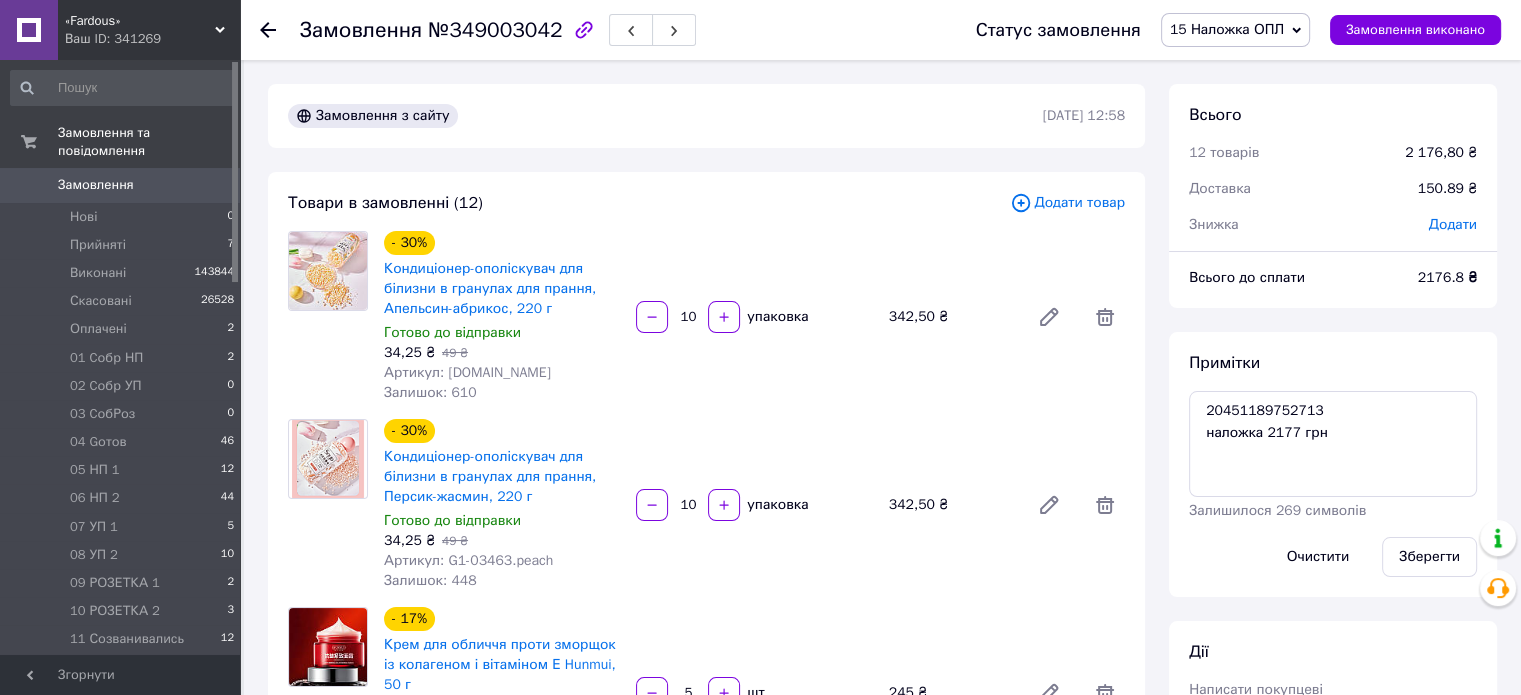 scroll, scrollTop: 576, scrollLeft: 0, axis: vertical 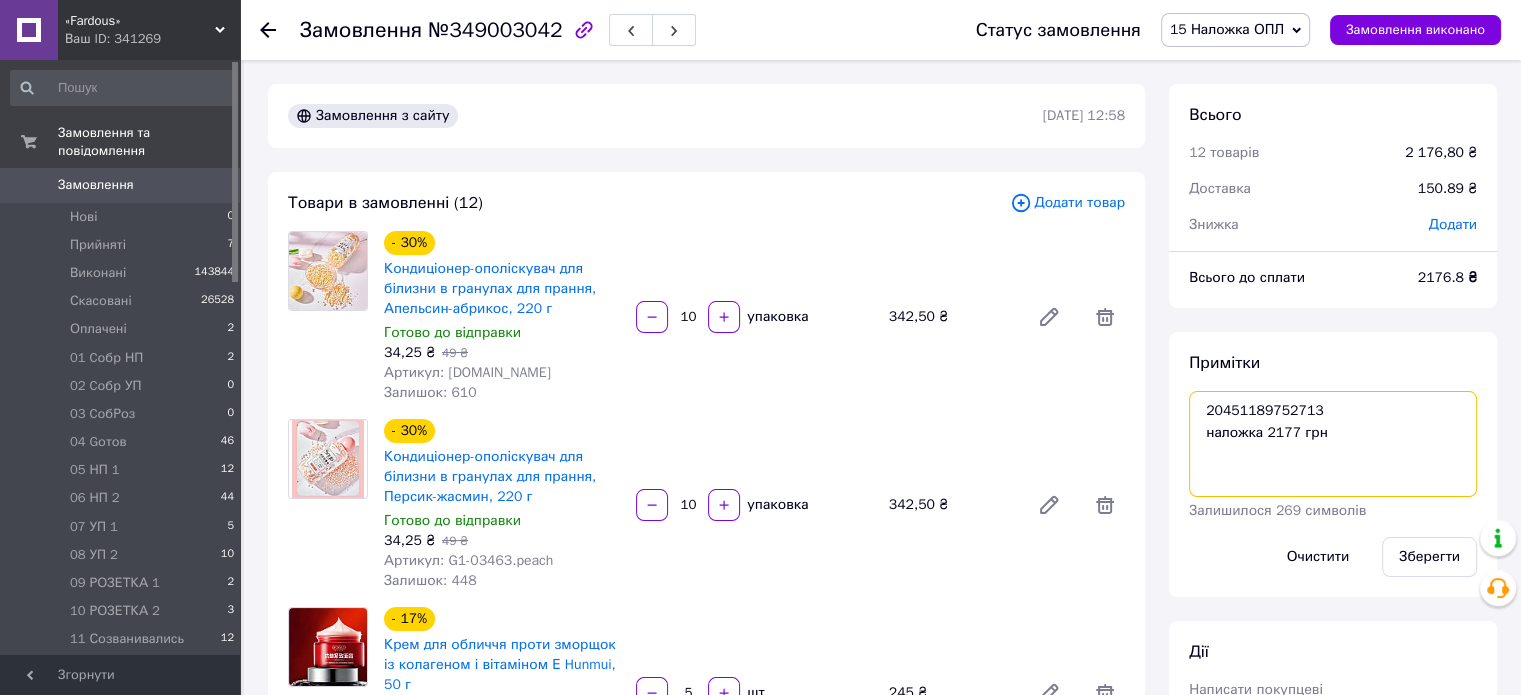 click on "20451189752713
наложка 2177 грн" at bounding box center [1333, 444] 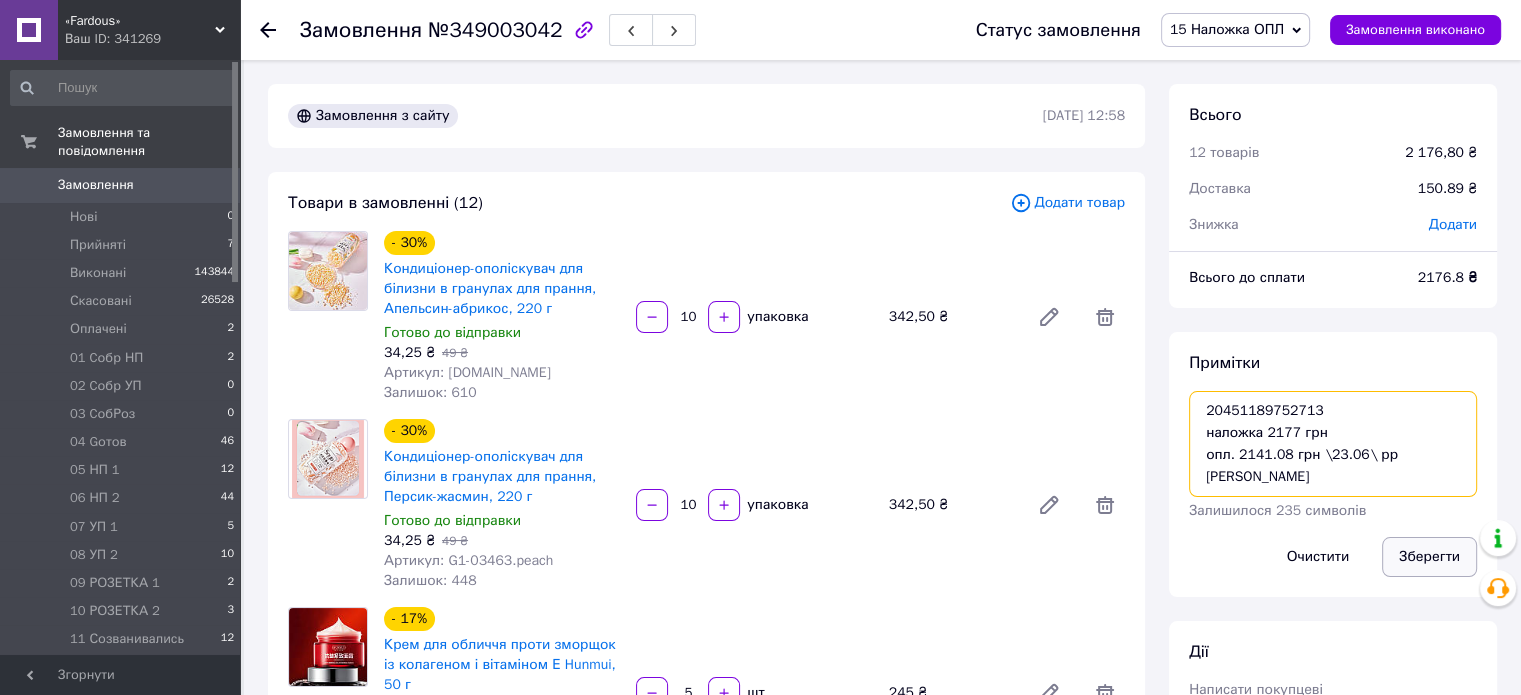type on "20451189752713
наложка 2177 грн
опл. 2141.08 грн \23.06\ рр [PERSON_NAME]" 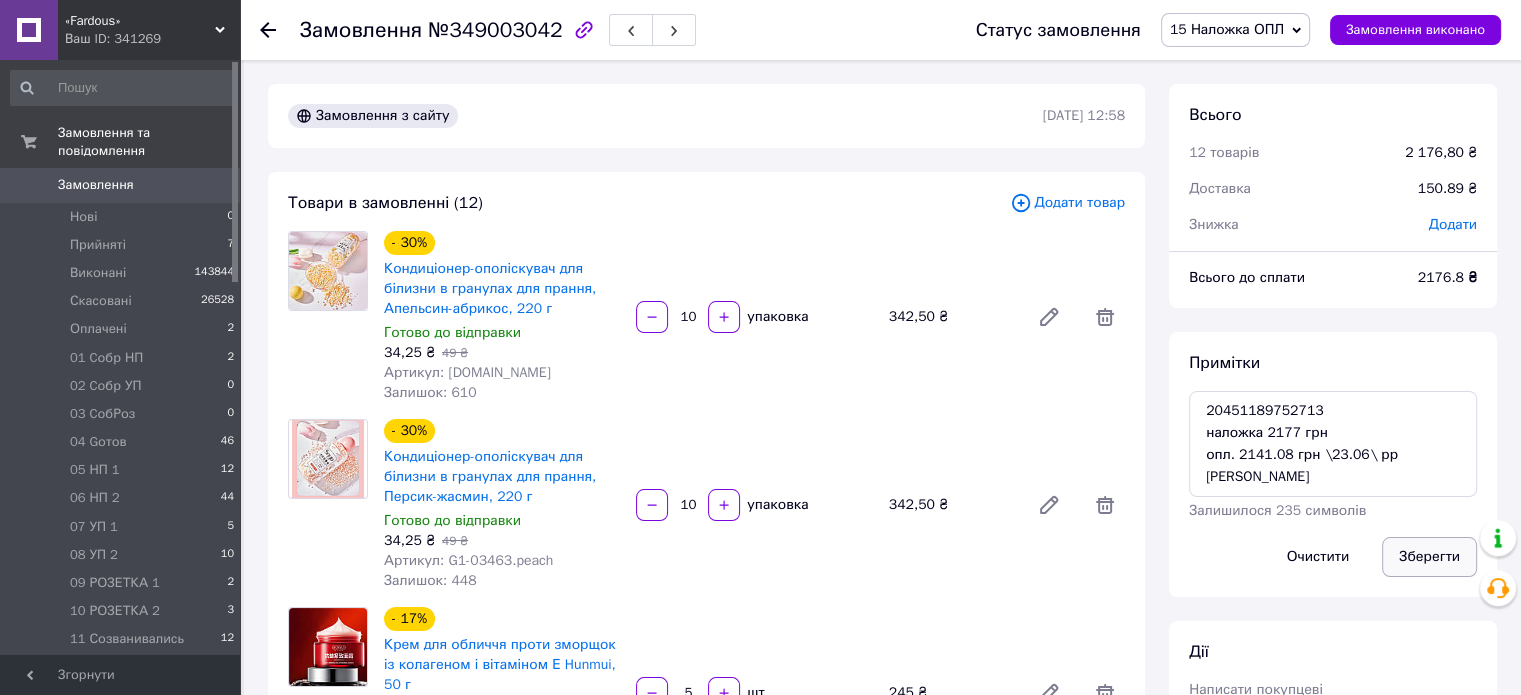 click on "Зберегти" at bounding box center (1429, 557) 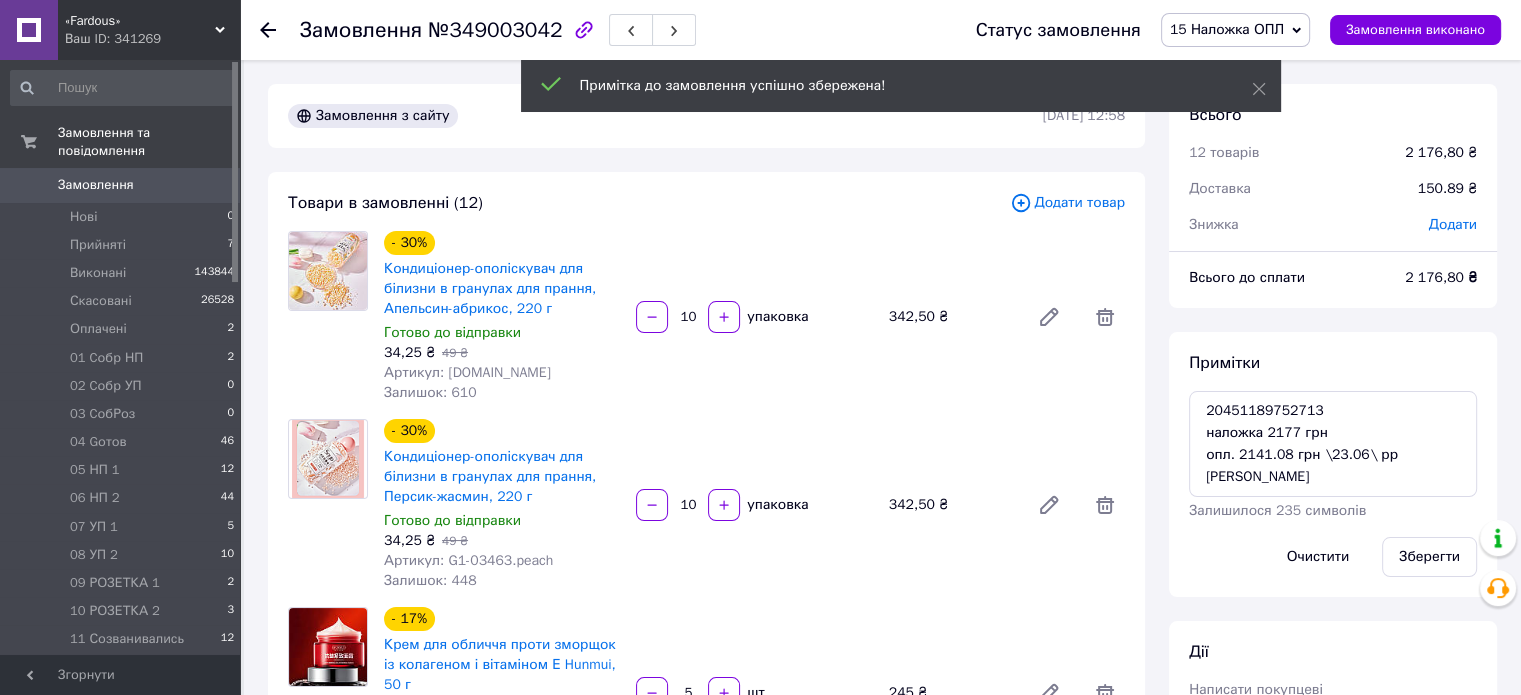 scroll, scrollTop: 624, scrollLeft: 0, axis: vertical 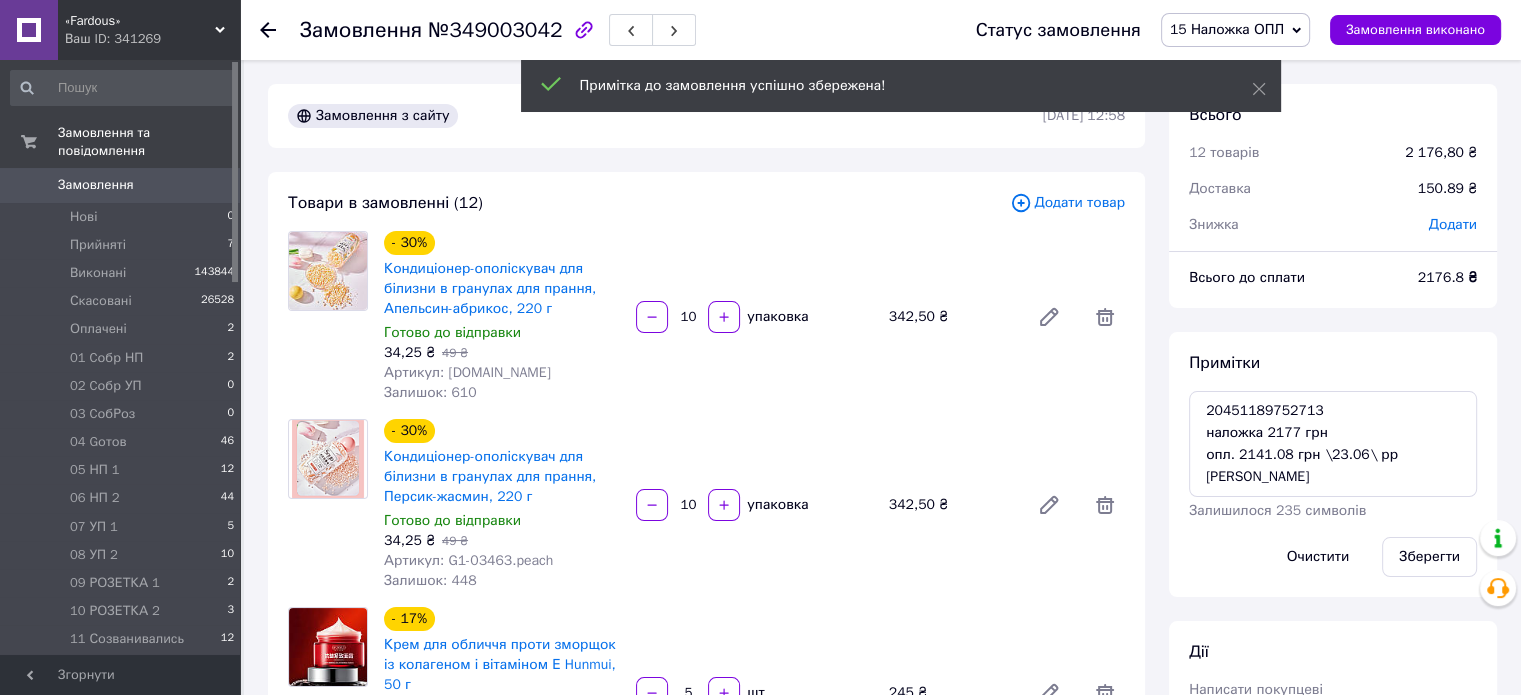 click 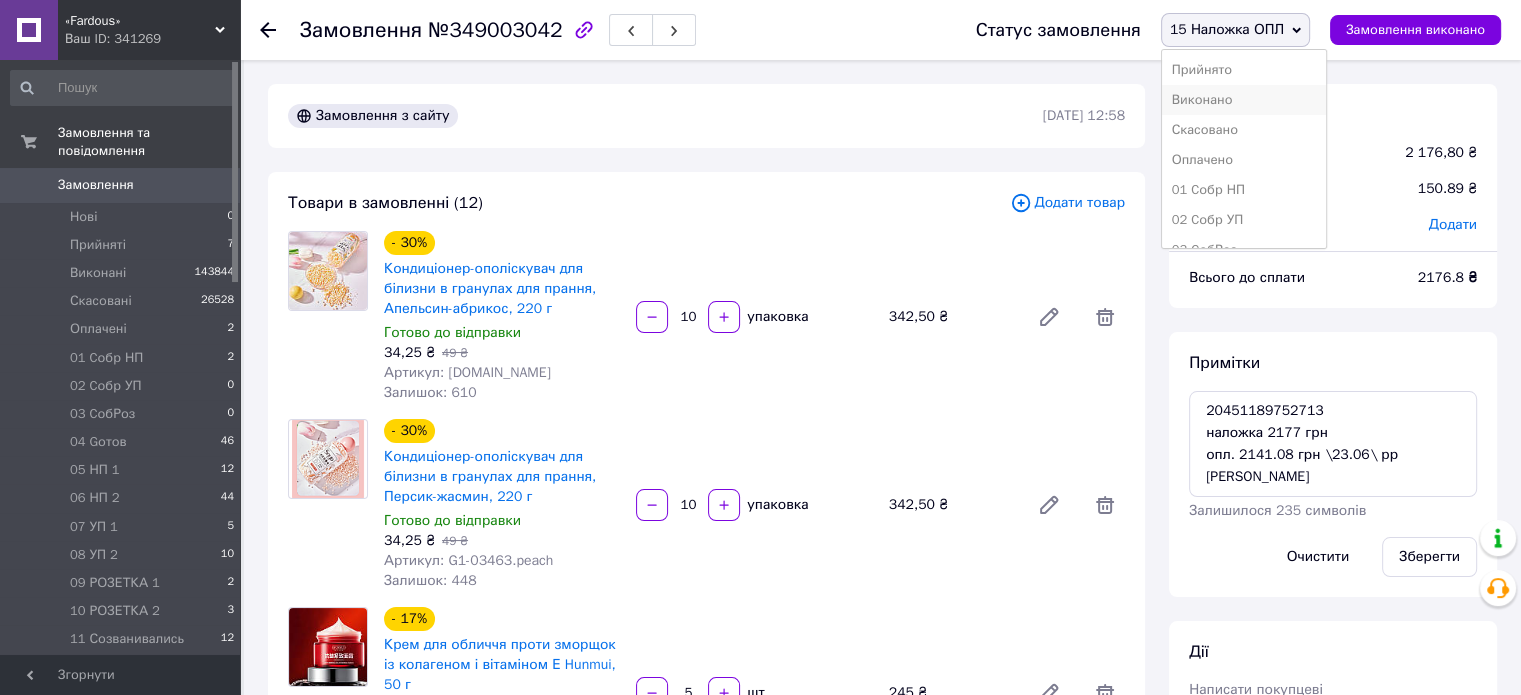 click on "Виконано" at bounding box center (1244, 100) 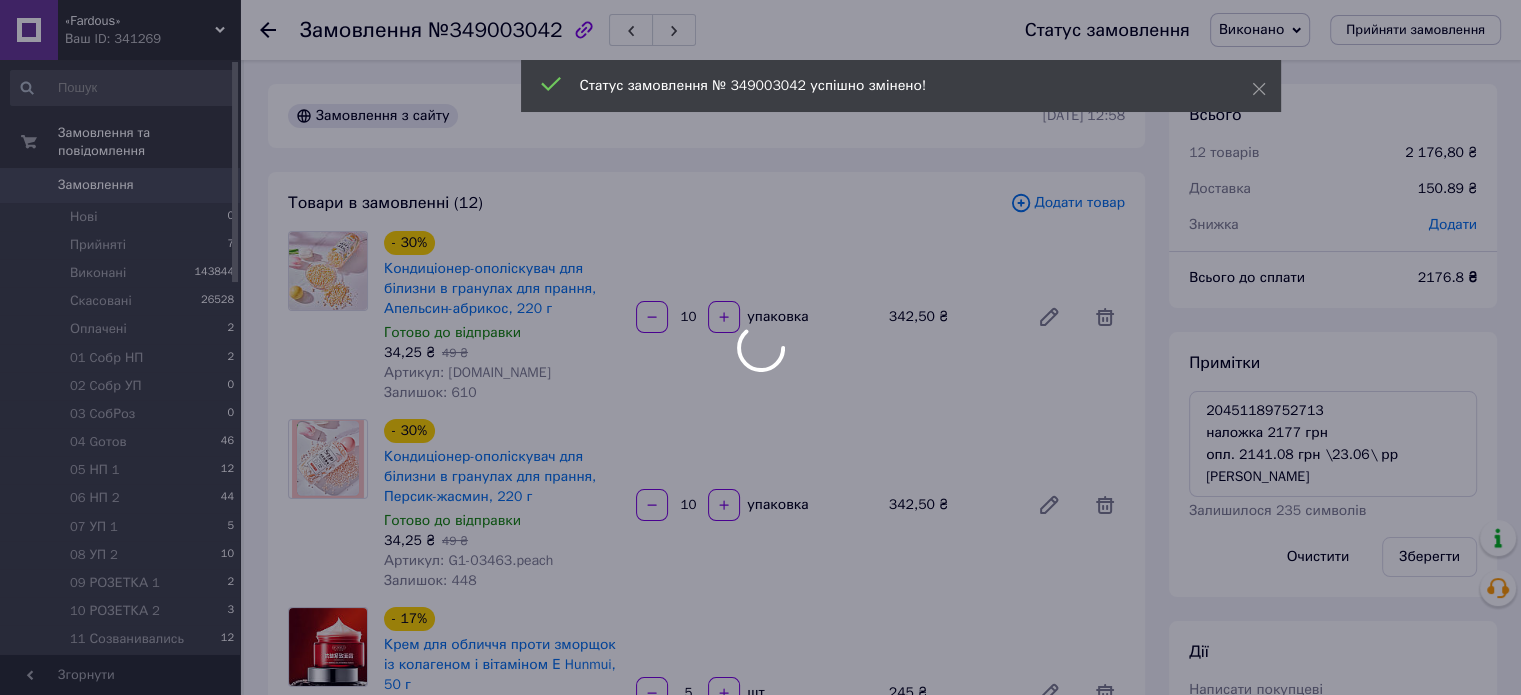 scroll, scrollTop: 672, scrollLeft: 0, axis: vertical 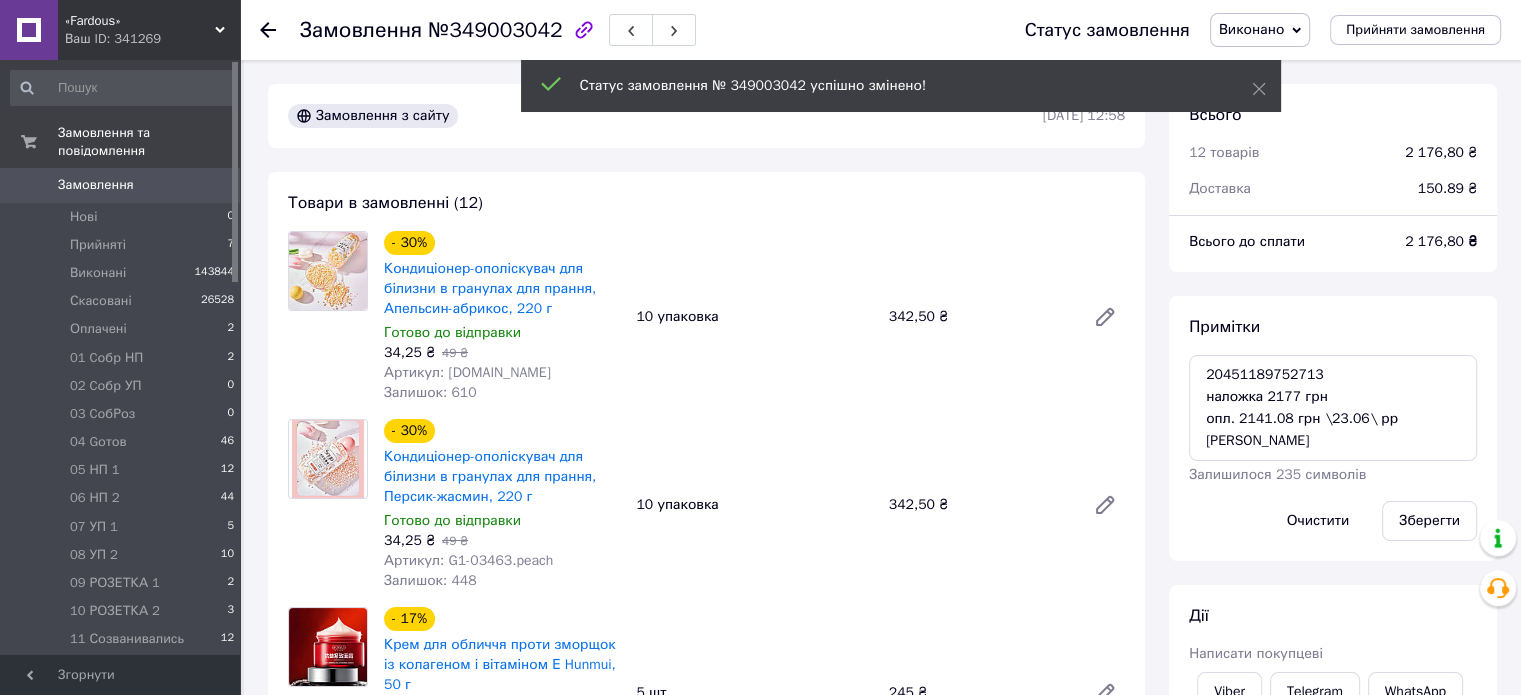 click on "№349003042" at bounding box center (495, 30) 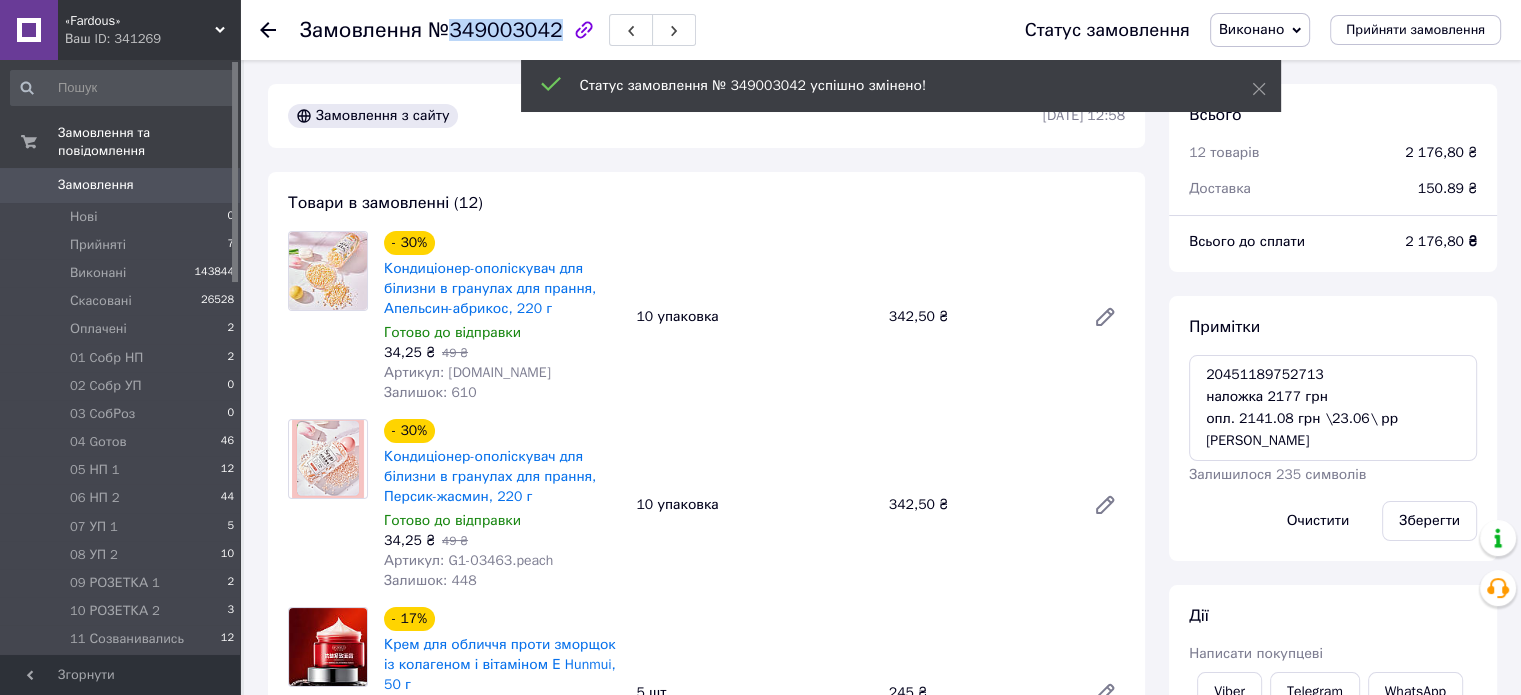 click on "№349003042" at bounding box center [495, 30] 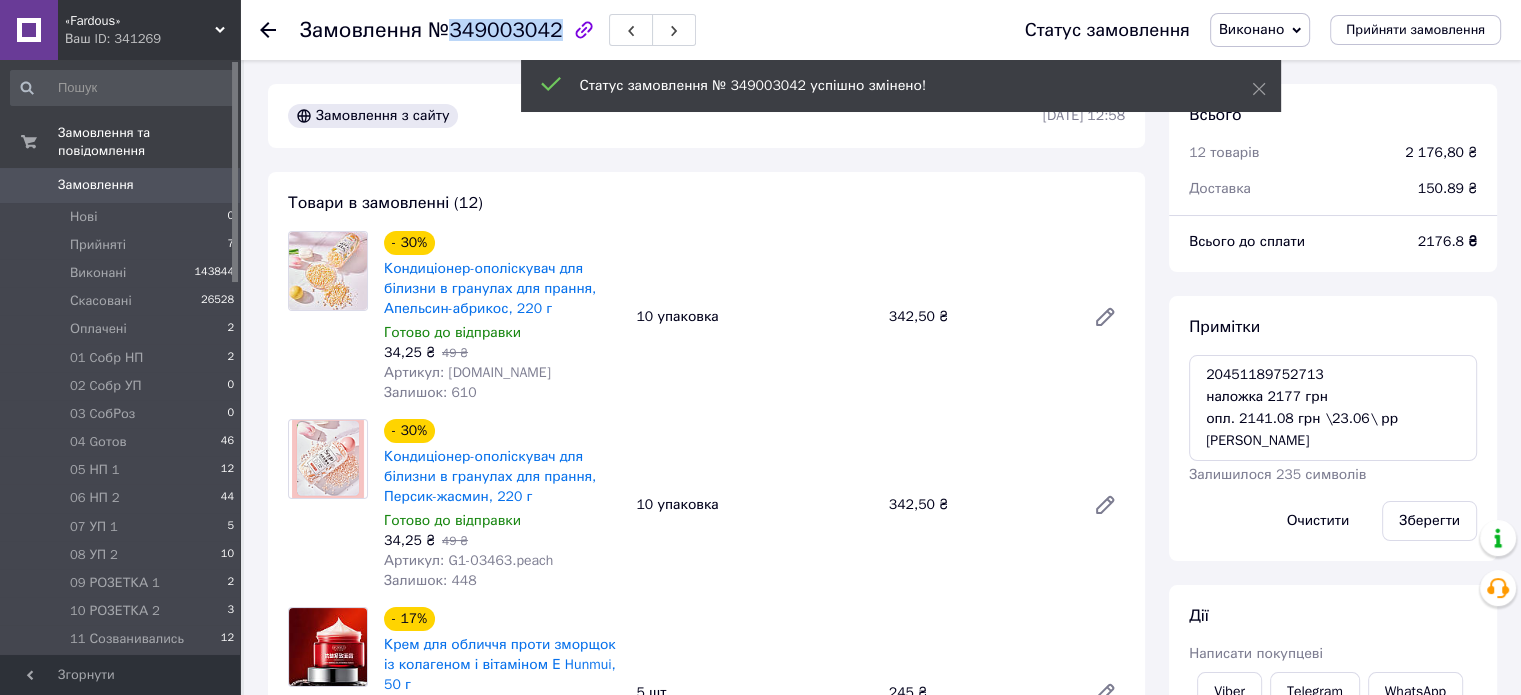 copy on "349003042" 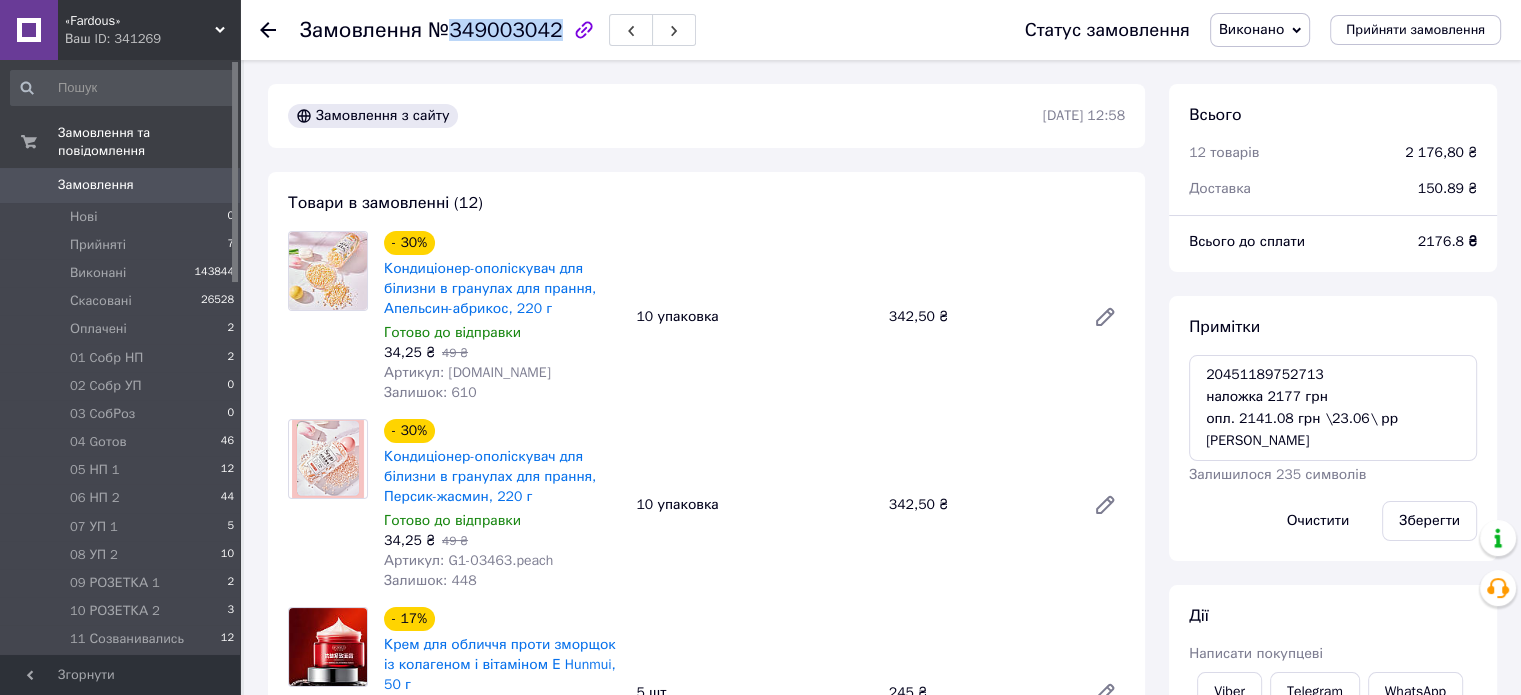 click on "Замовлення 0" at bounding box center (123, 185) 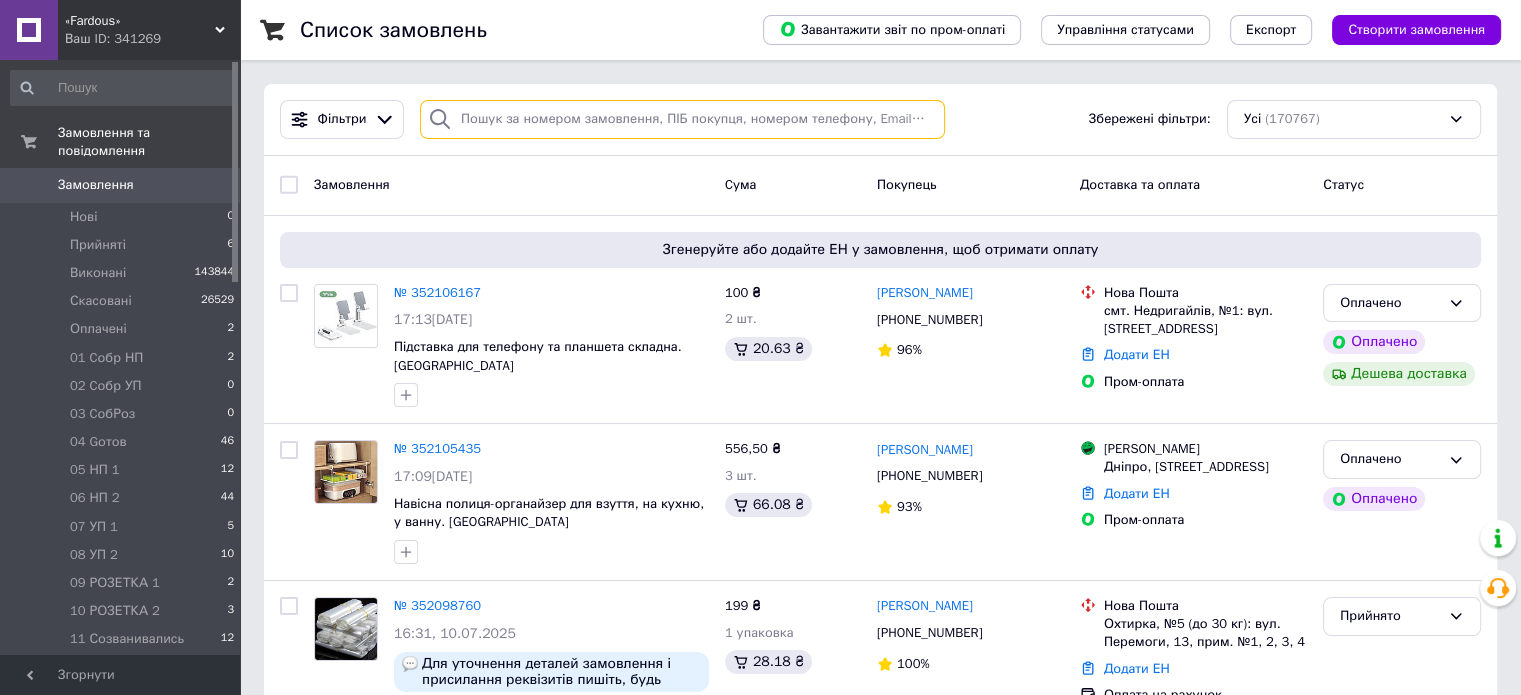 click at bounding box center (682, 119) 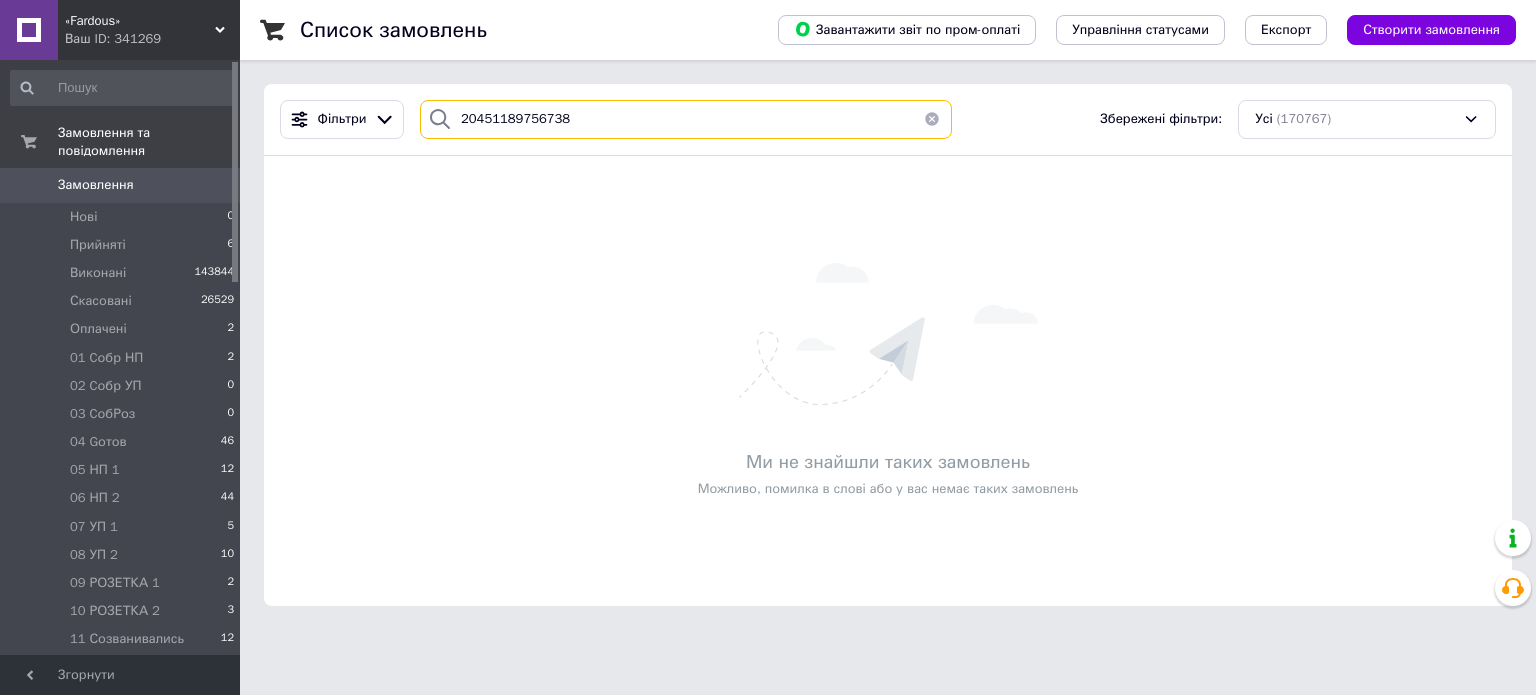 type on "20451189756738" 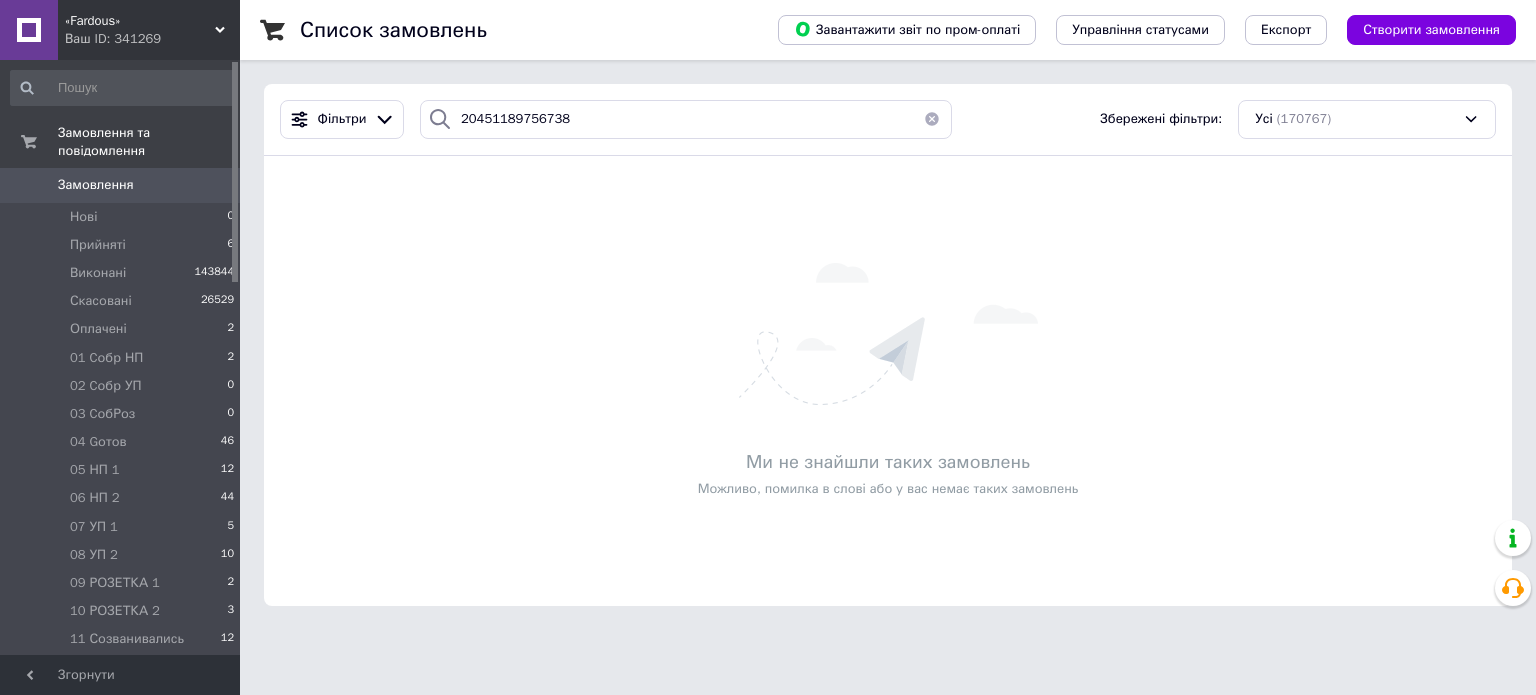 click at bounding box center [932, 119] 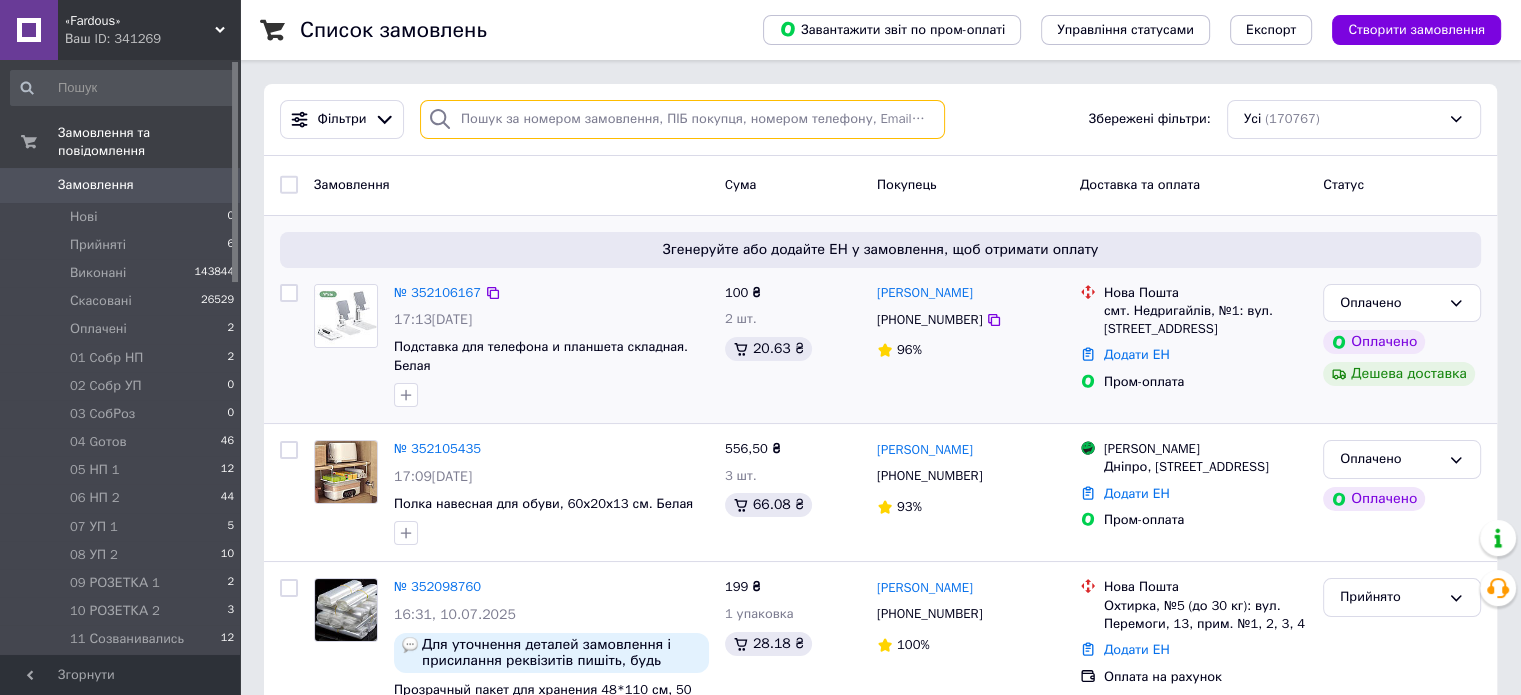 paste on "20451189758188" 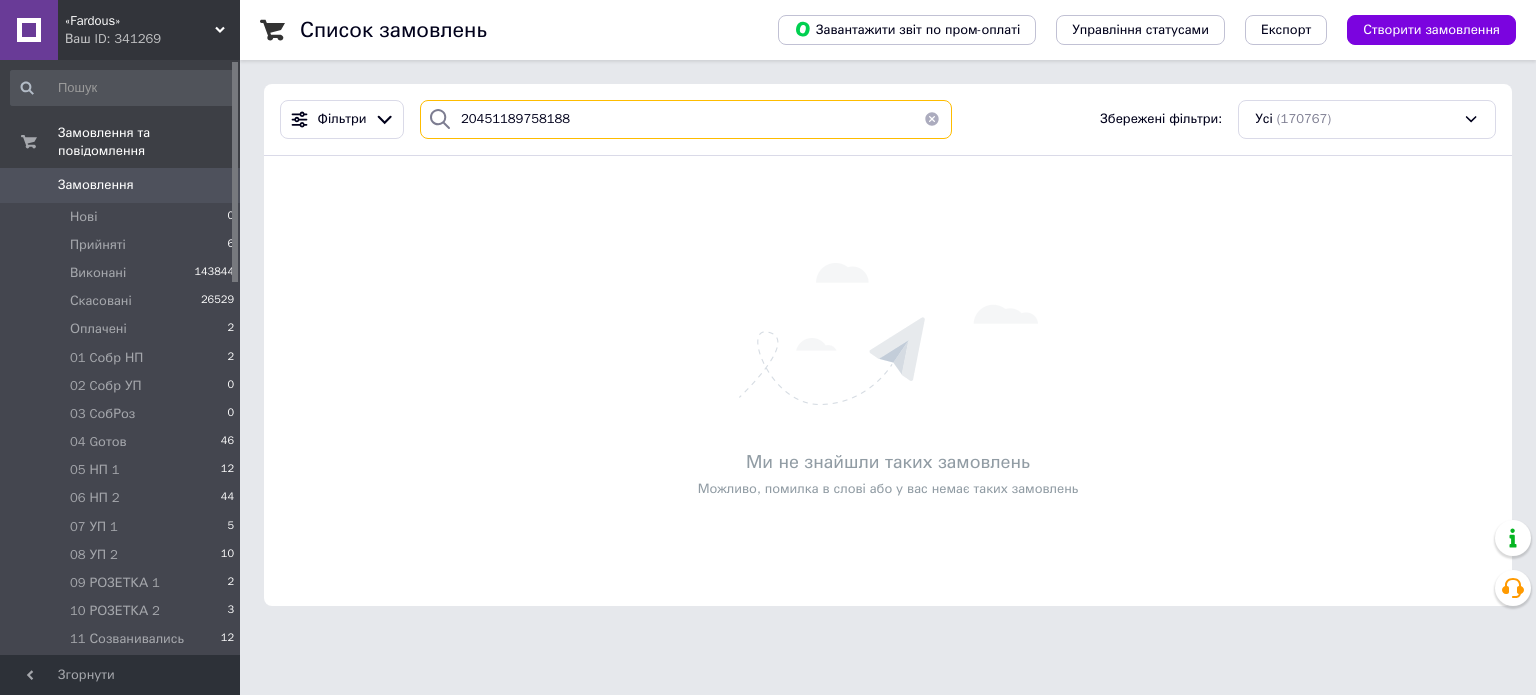 type on "20451189758188" 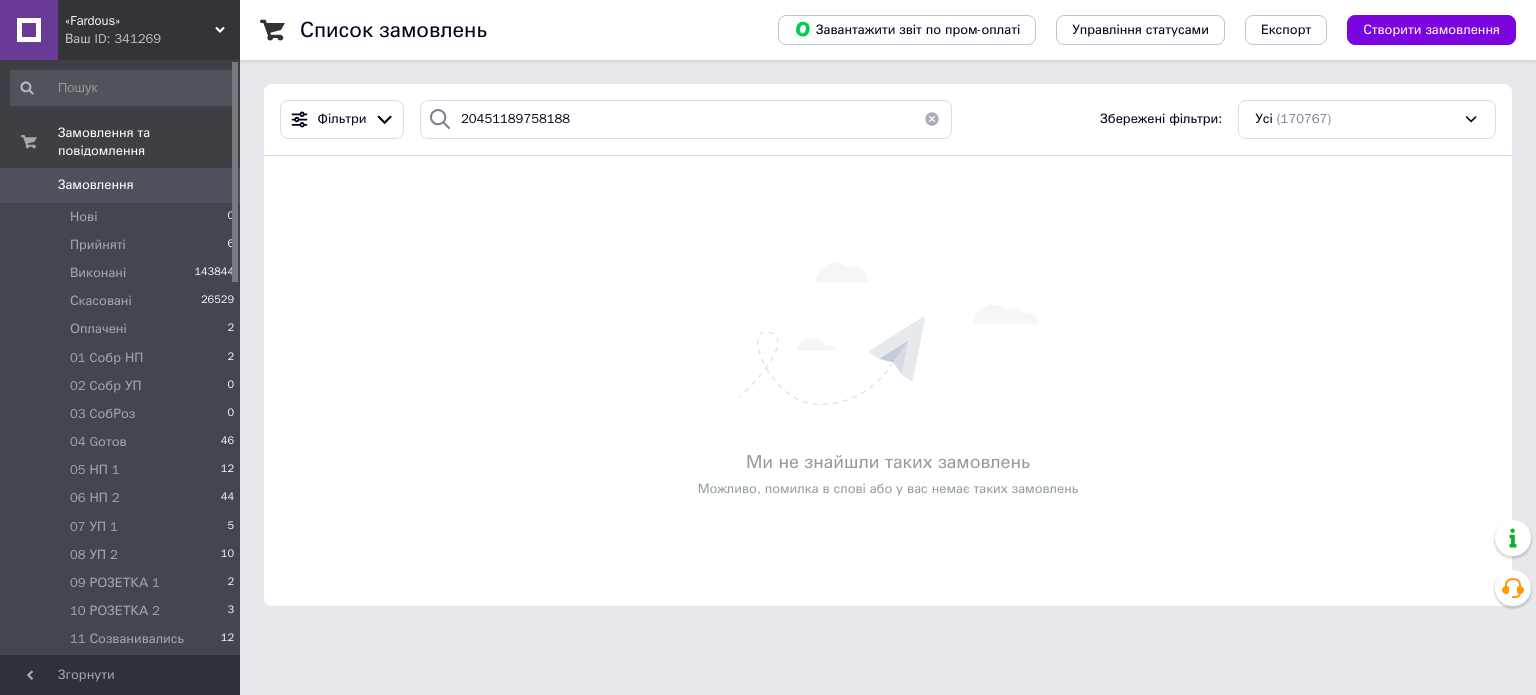 click at bounding box center [932, 119] 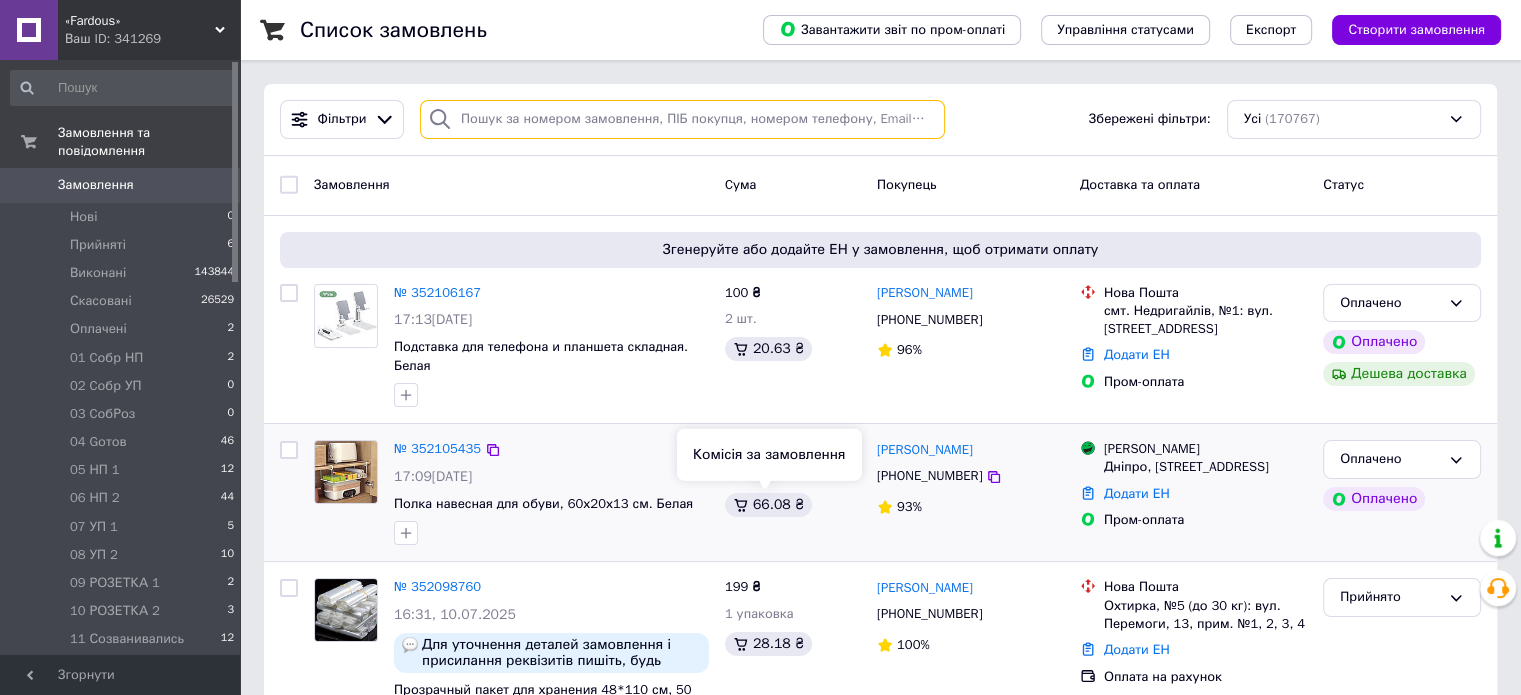 paste on "20451189478394" 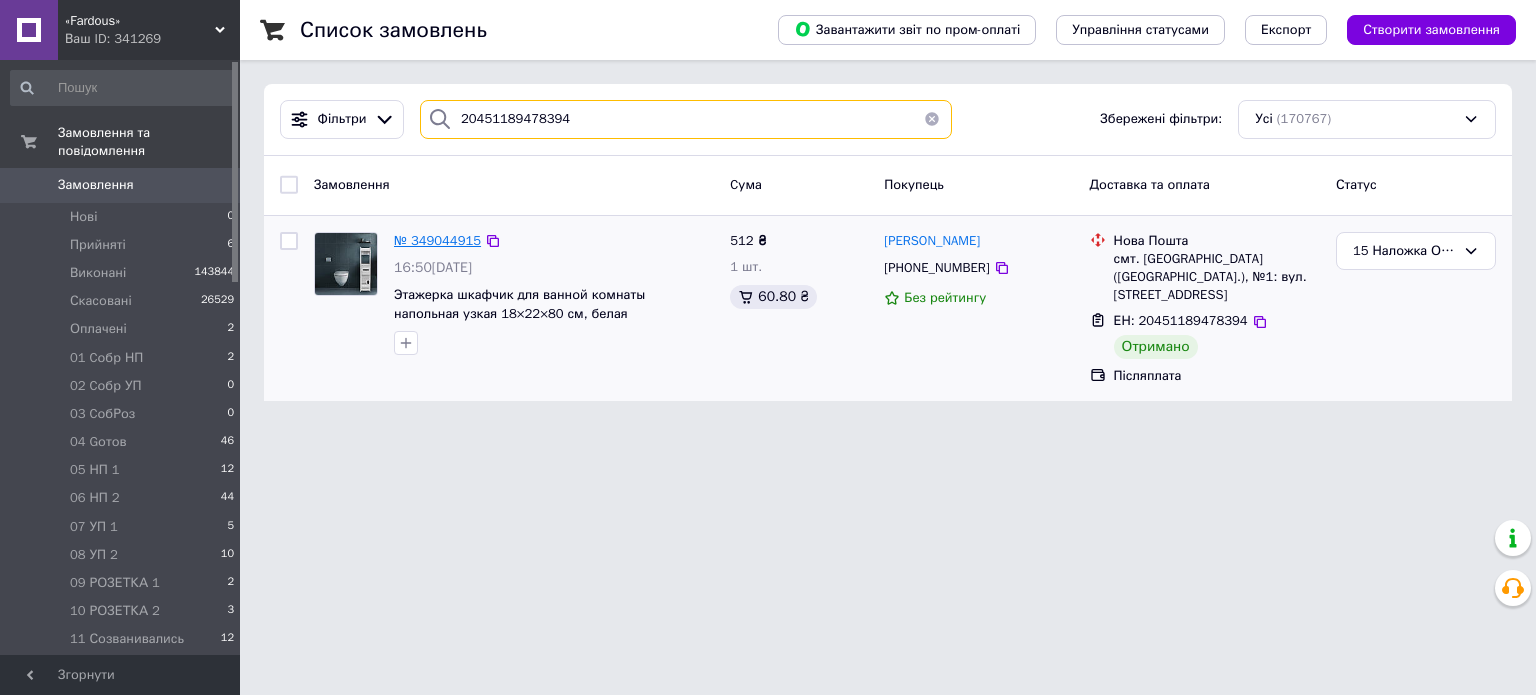 type on "20451189478394" 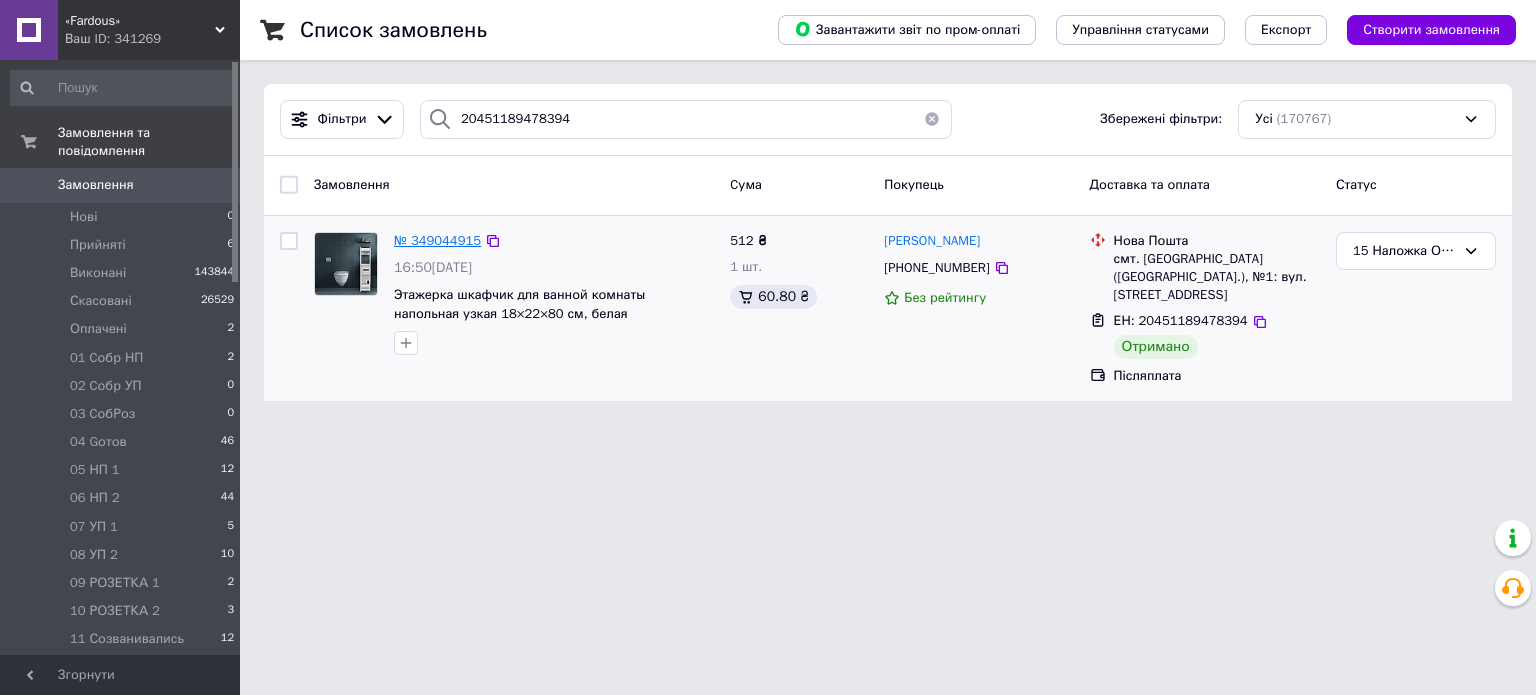 click on "№ 349044915" at bounding box center [437, 240] 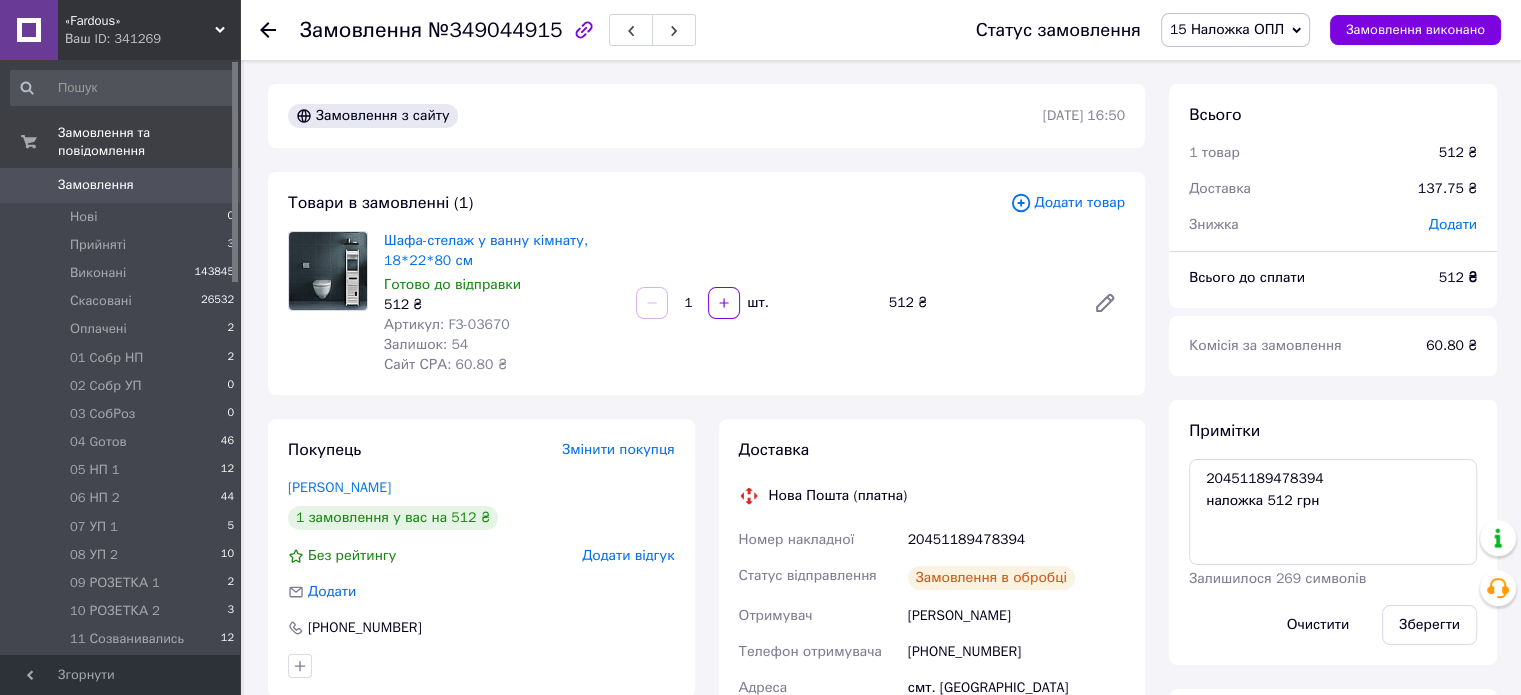 scroll, scrollTop: 293, scrollLeft: 0, axis: vertical 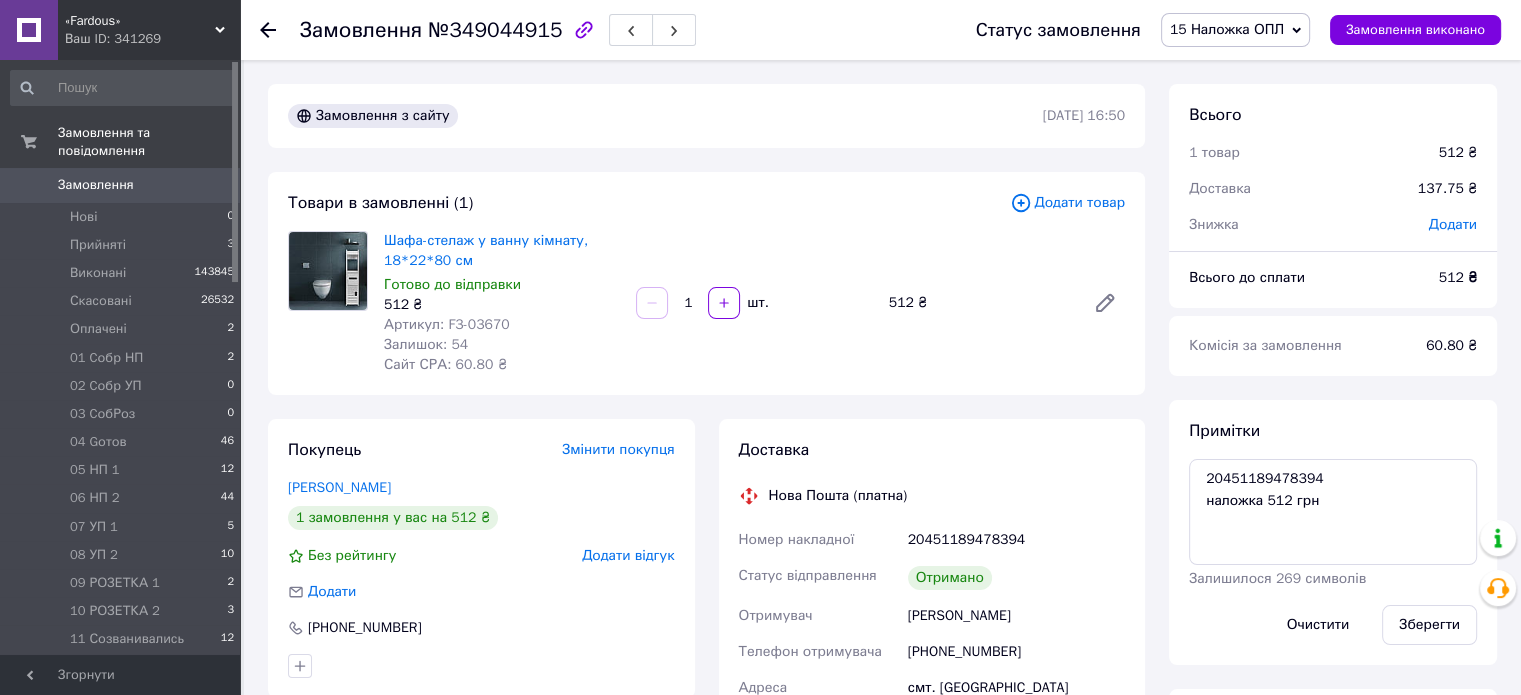 click on "0" at bounding box center (212, 185) 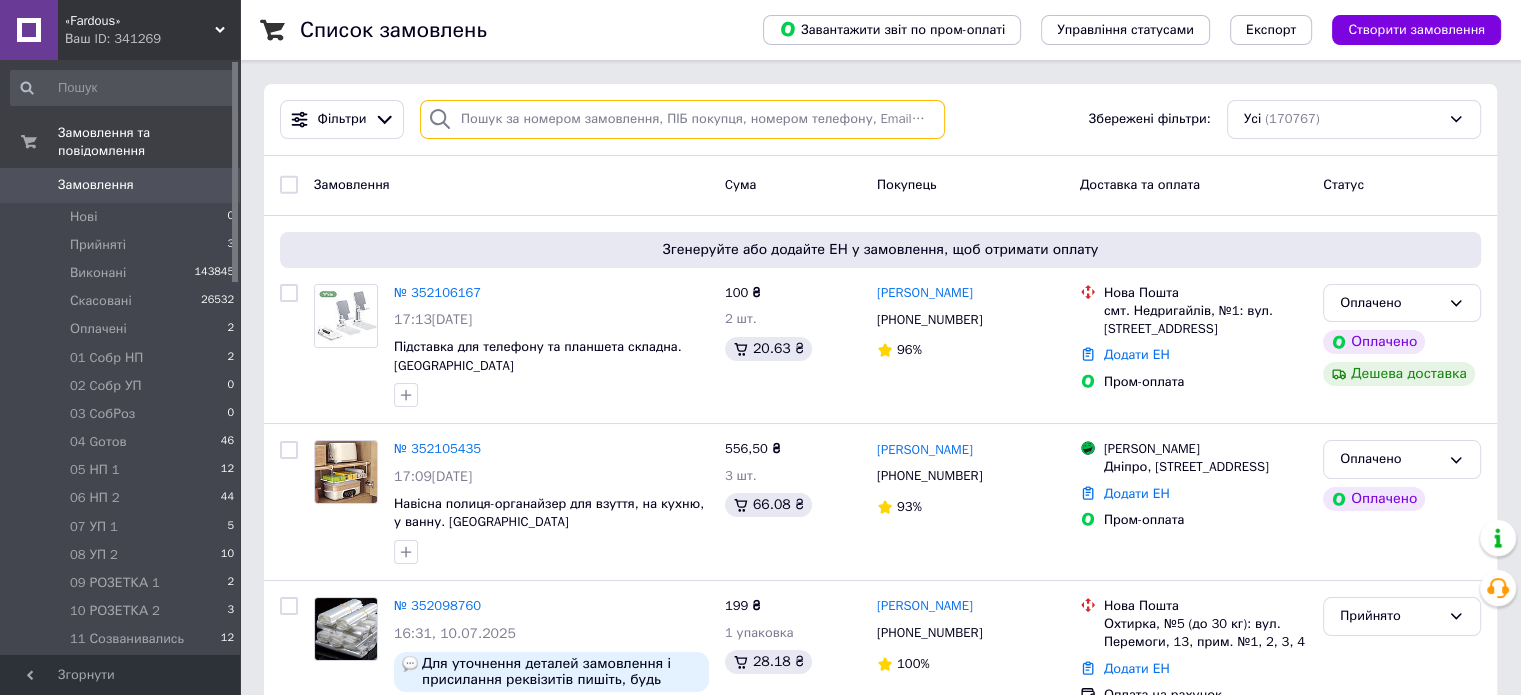 click at bounding box center (682, 119) 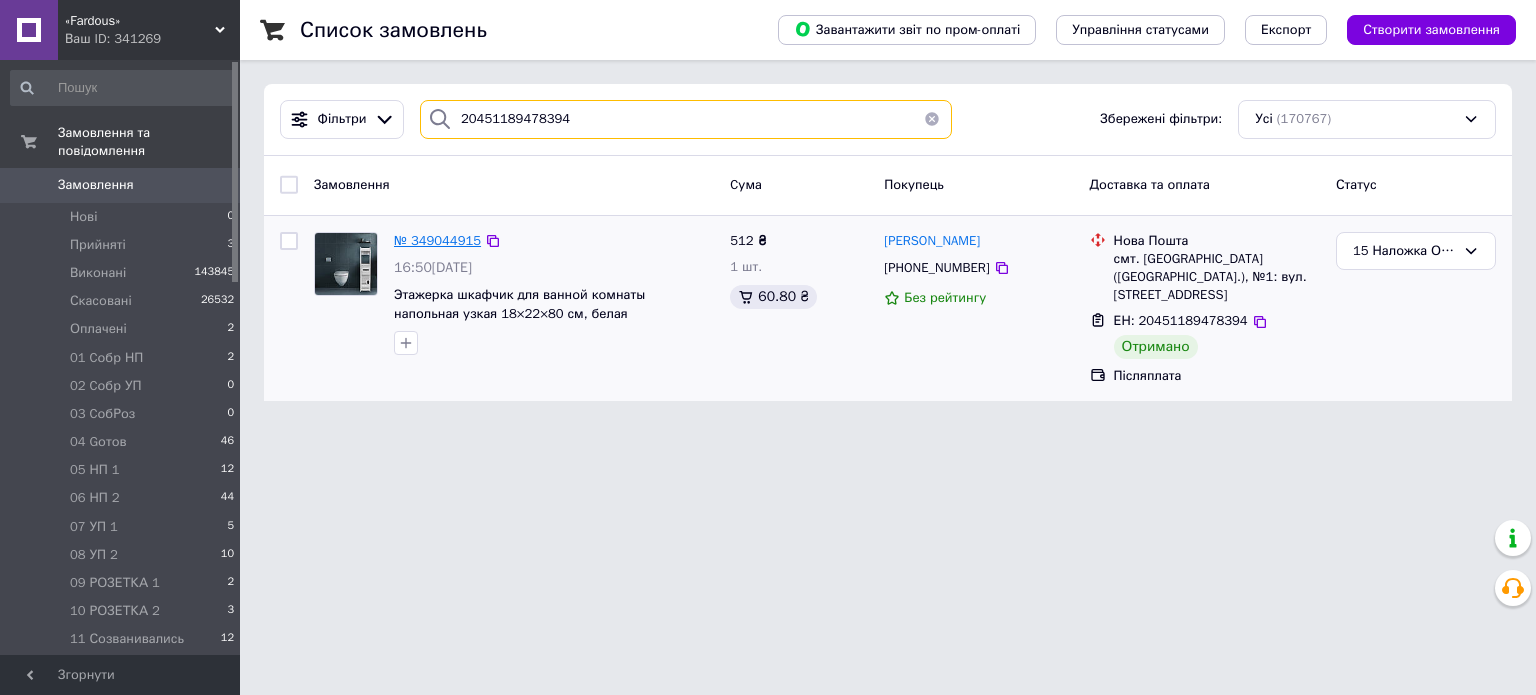type on "20451189478394" 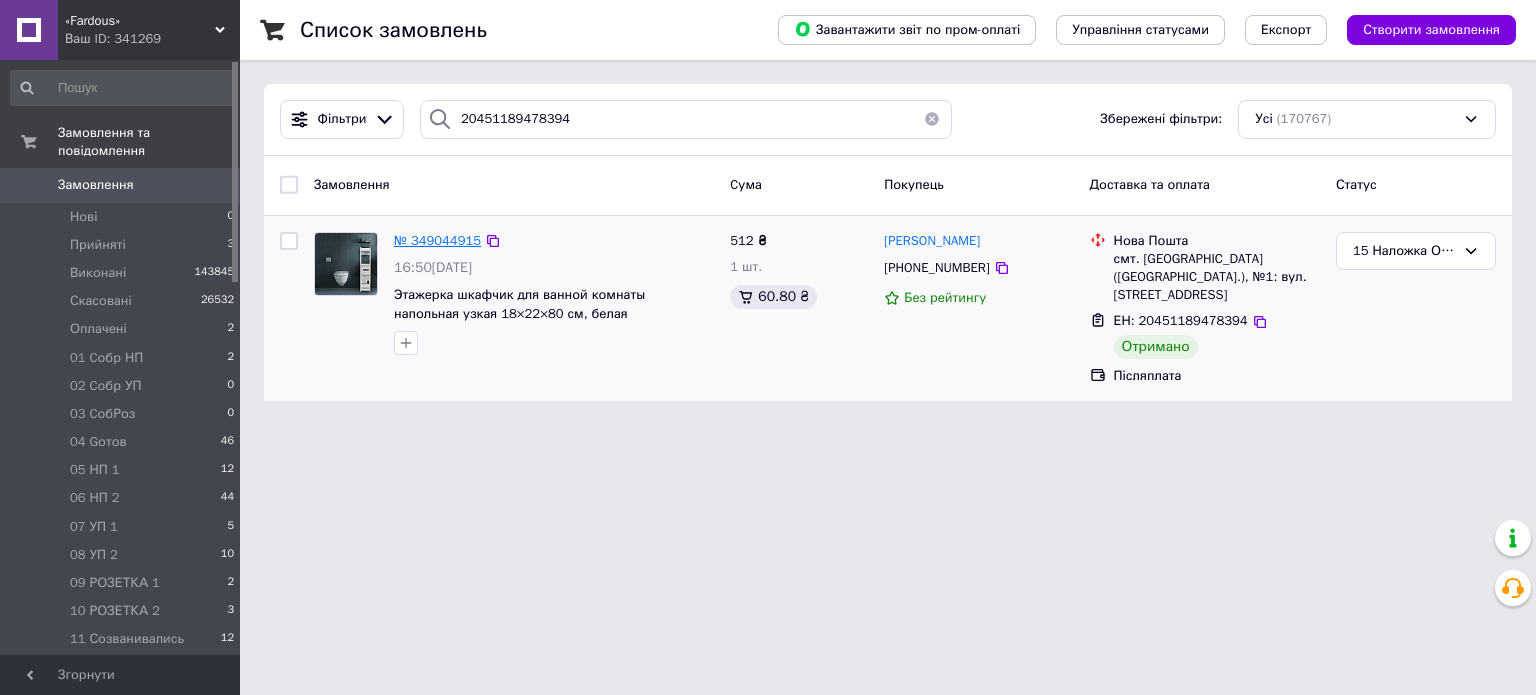 click on "№ 349044915" at bounding box center (437, 240) 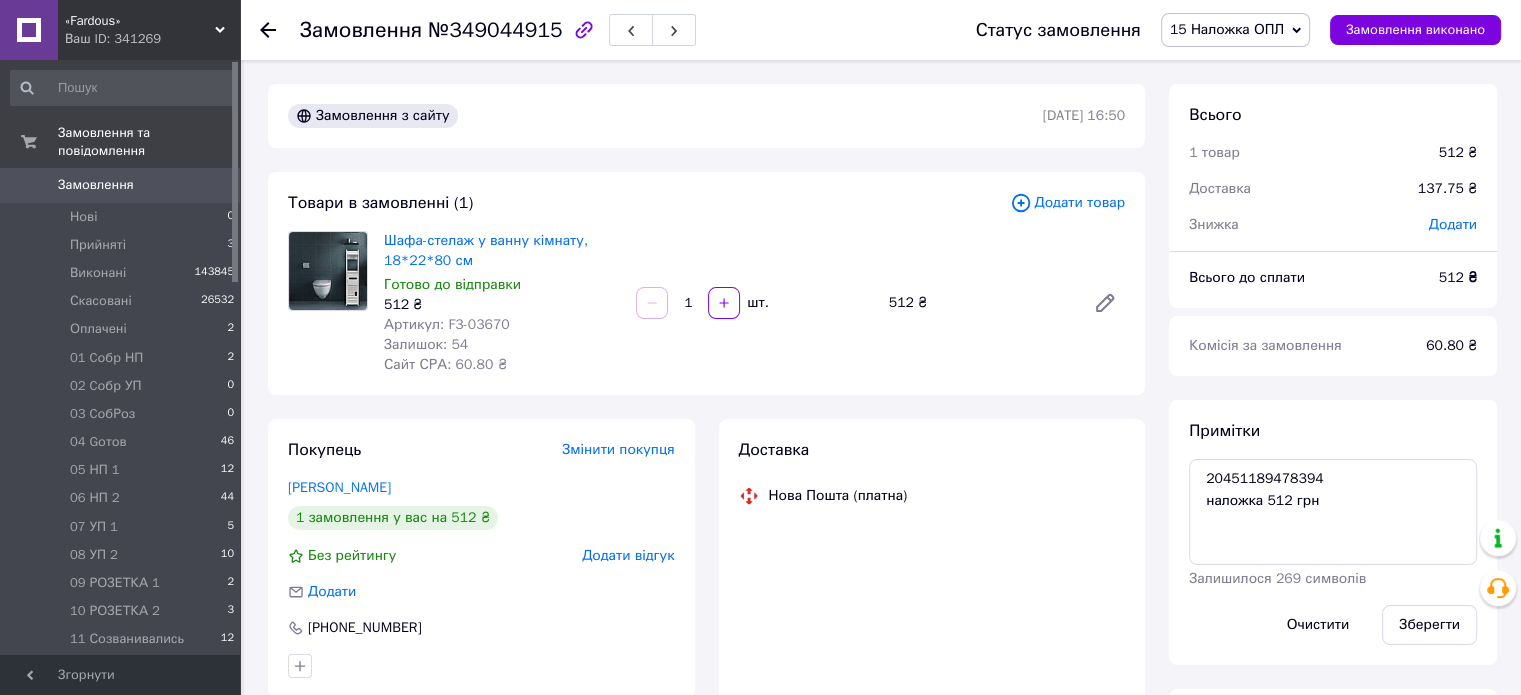 scroll, scrollTop: 293, scrollLeft: 0, axis: vertical 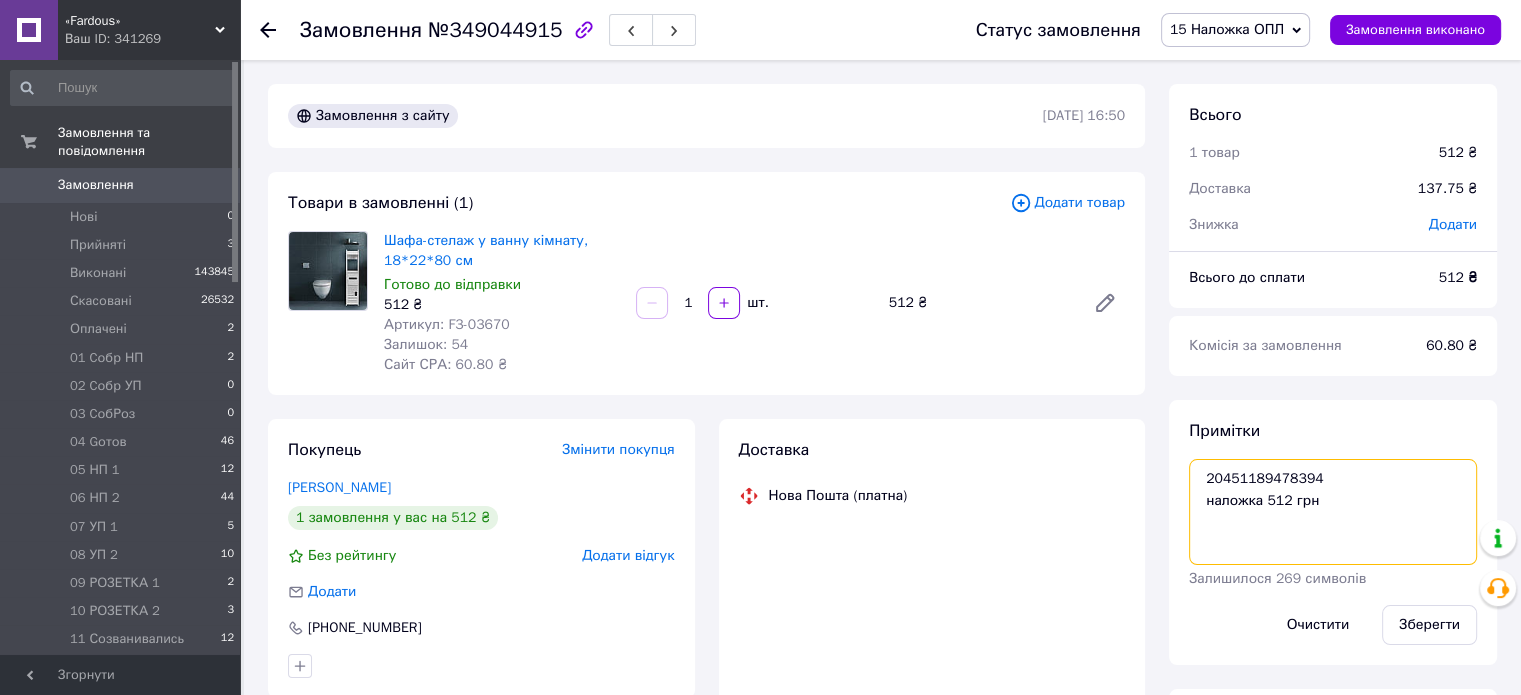 click on "20451189478394
наложка 512 грн" at bounding box center (1333, 512) 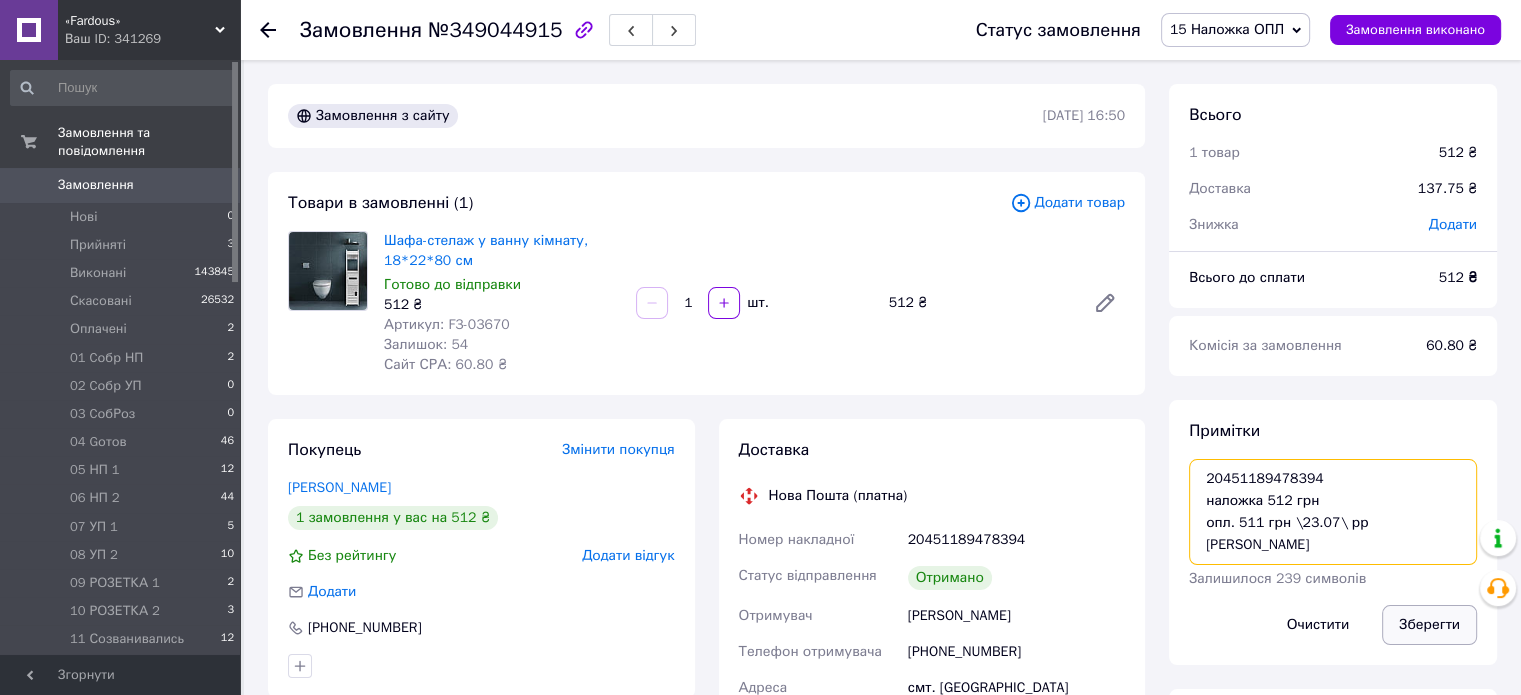 type on "20451189478394
наложка 512 грн
опл. 511 грн \23.07\ рр [PERSON_NAME]" 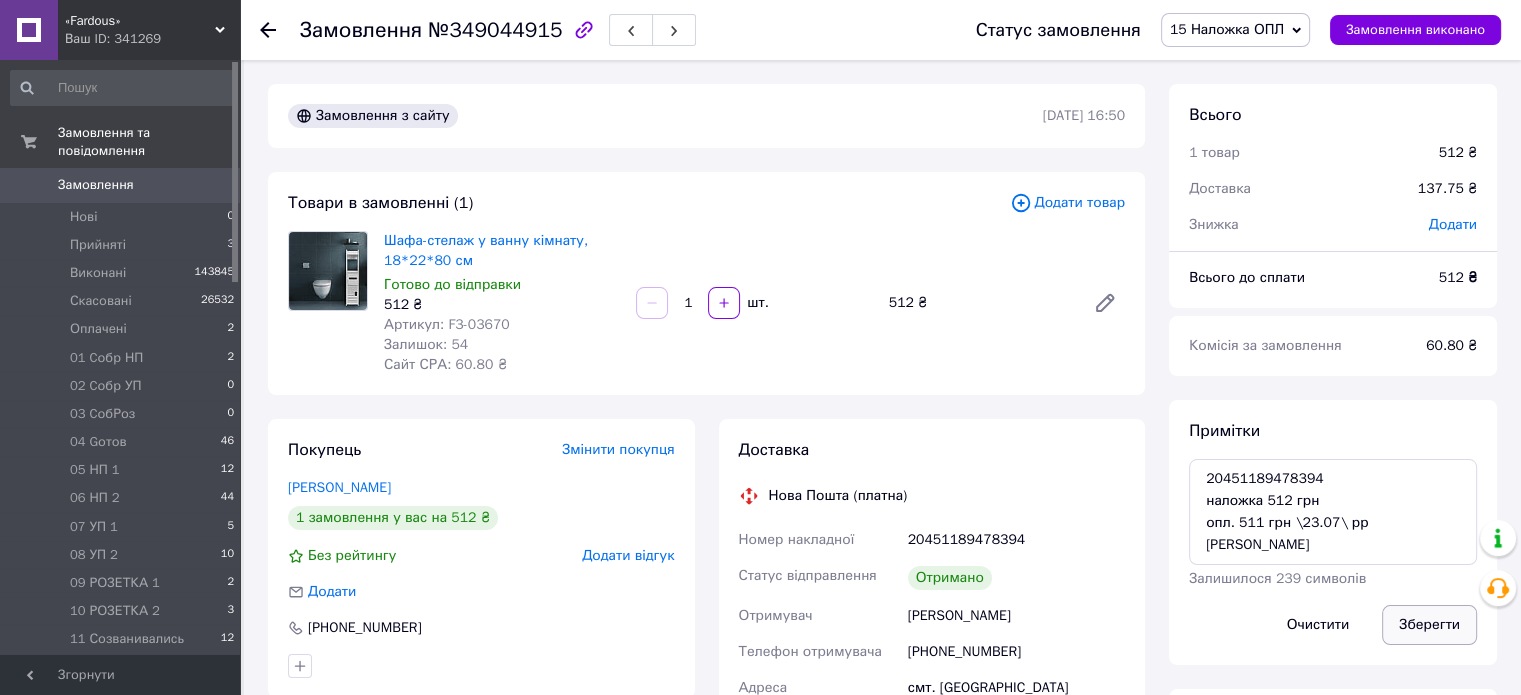 click on "Зберегти" at bounding box center (1429, 625) 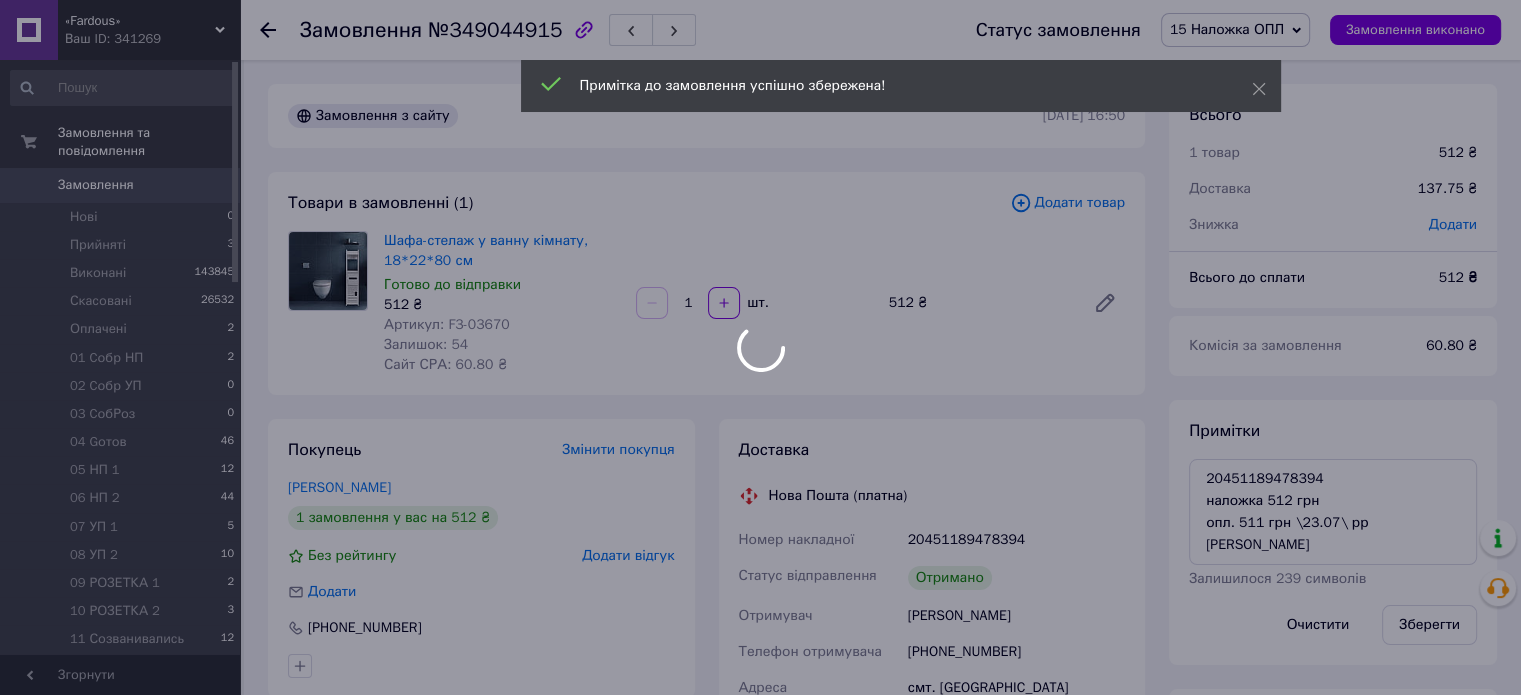 scroll, scrollTop: 342, scrollLeft: 0, axis: vertical 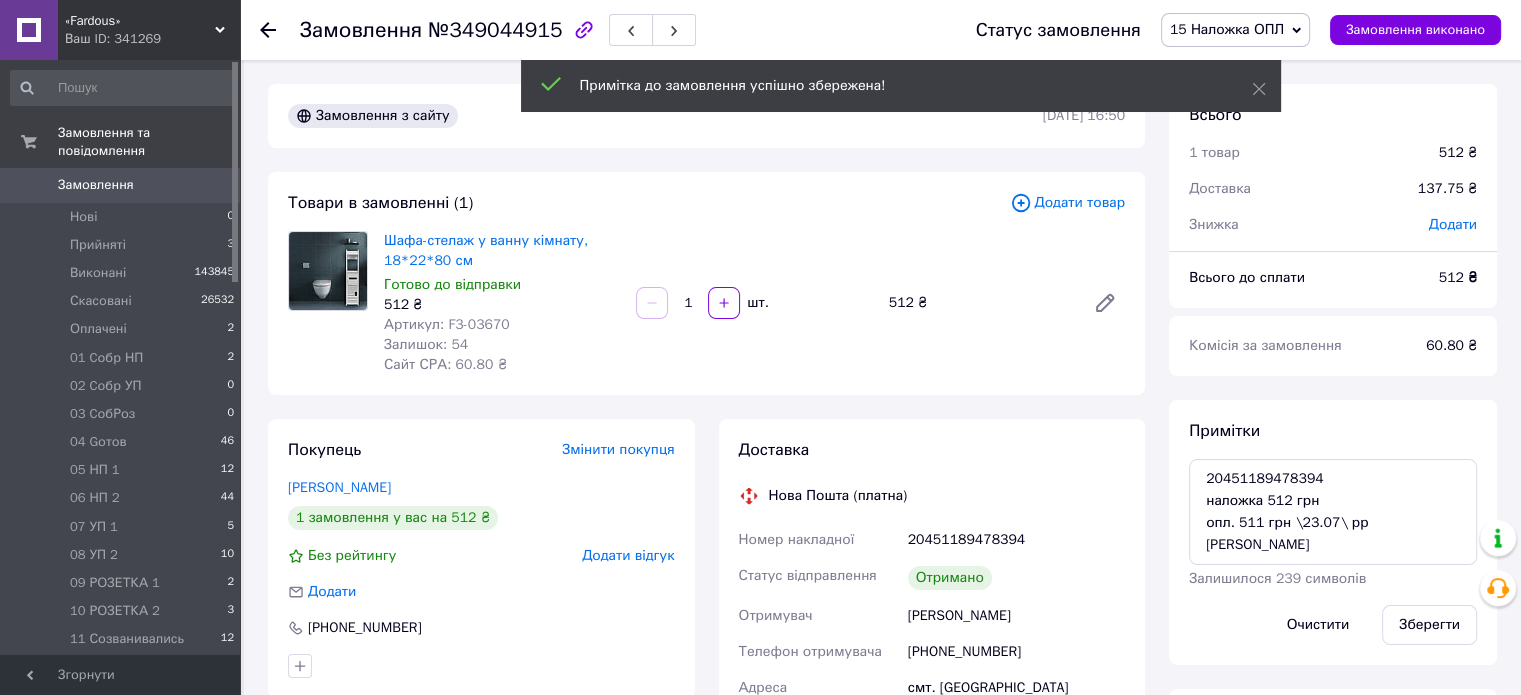 click 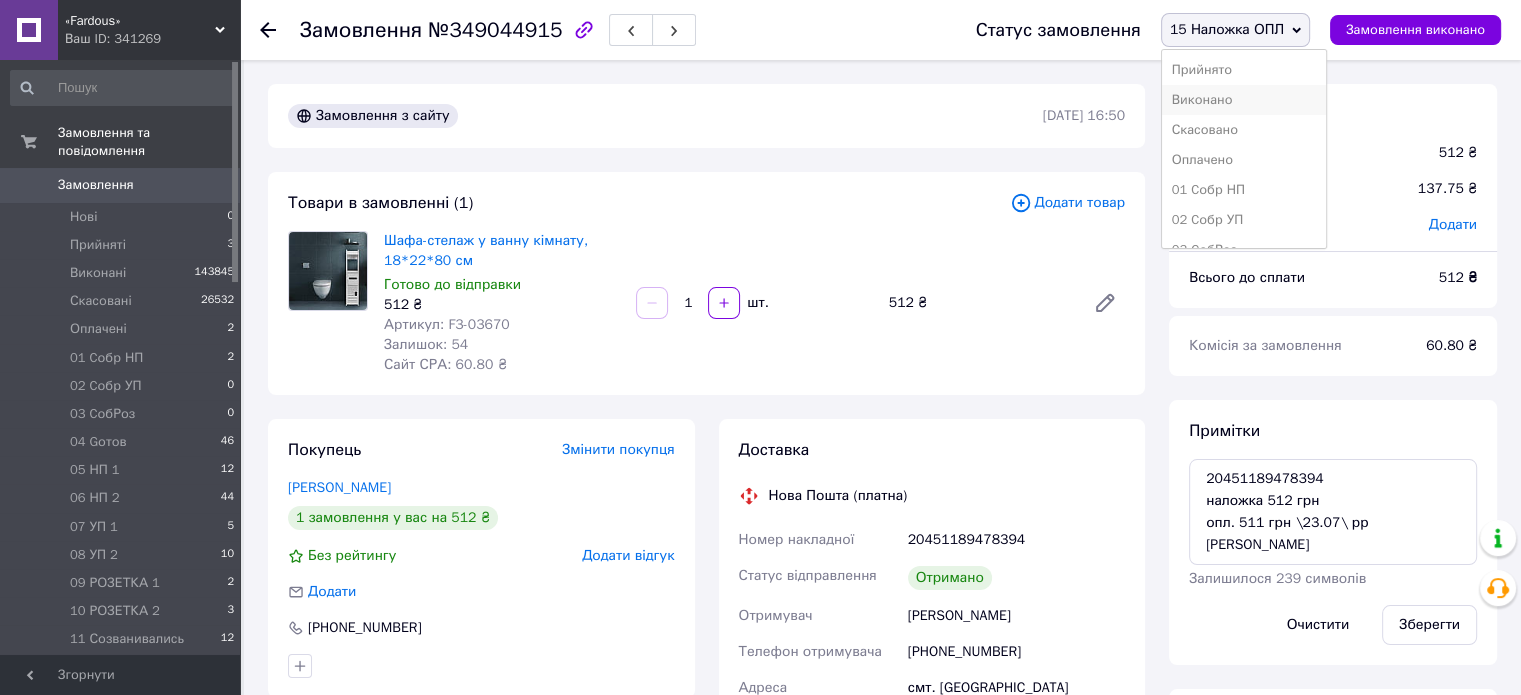click on "Виконано" at bounding box center [1244, 100] 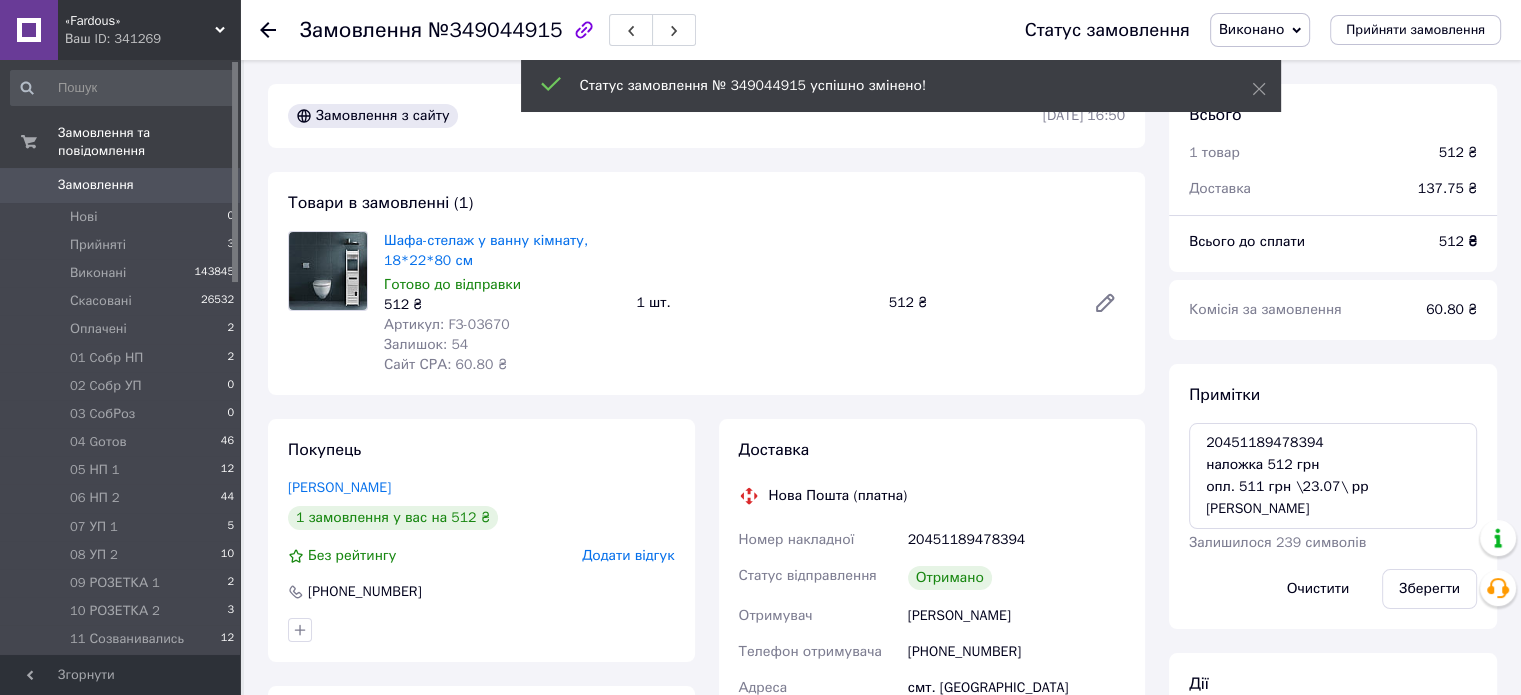 scroll, scrollTop: 390, scrollLeft: 0, axis: vertical 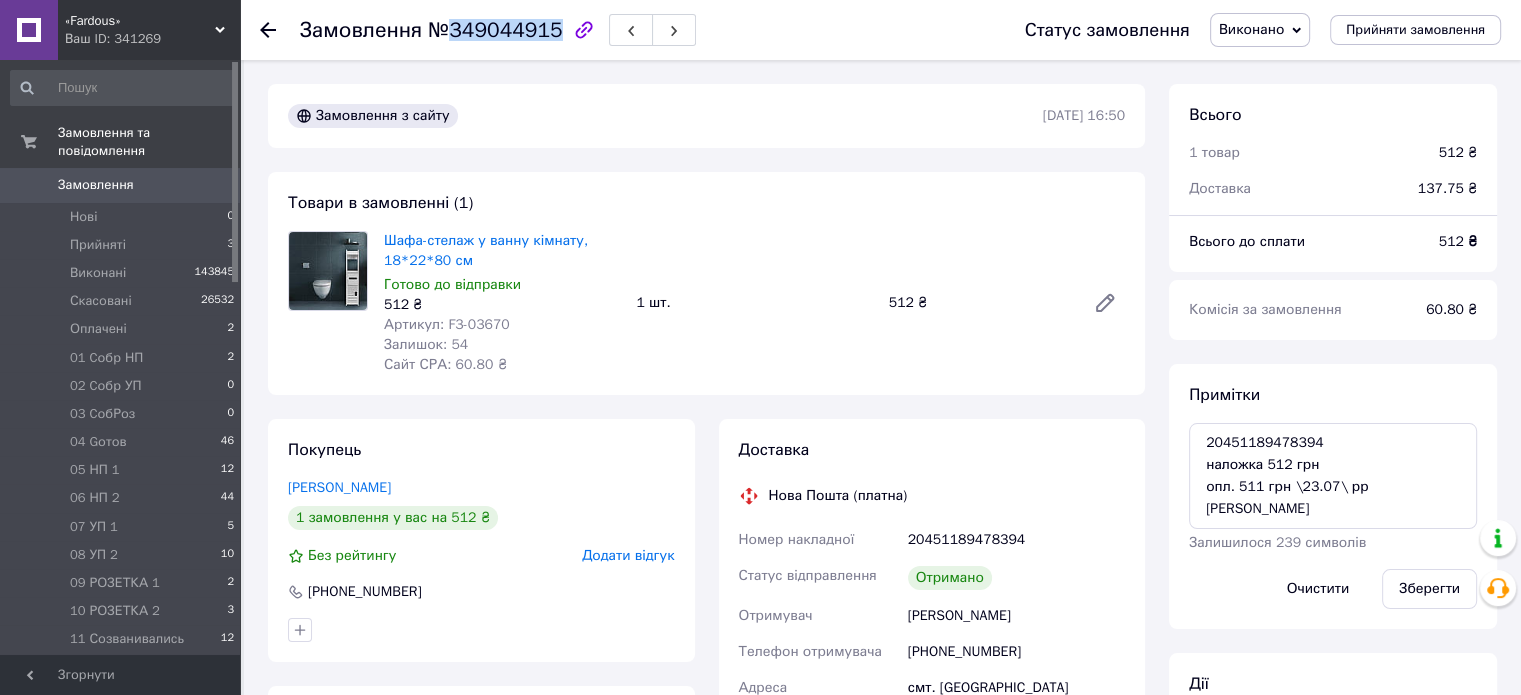click on "№349044915" at bounding box center (495, 30) 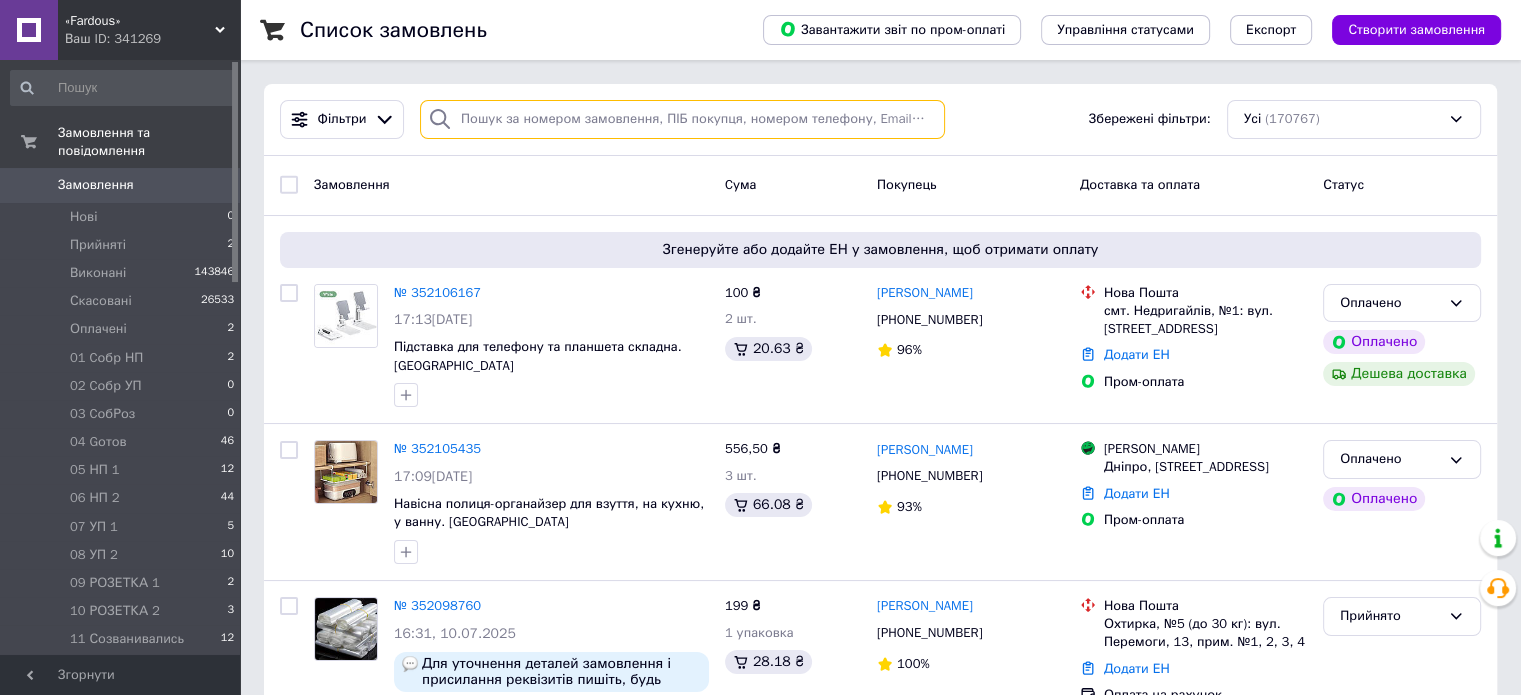 click at bounding box center [682, 119] 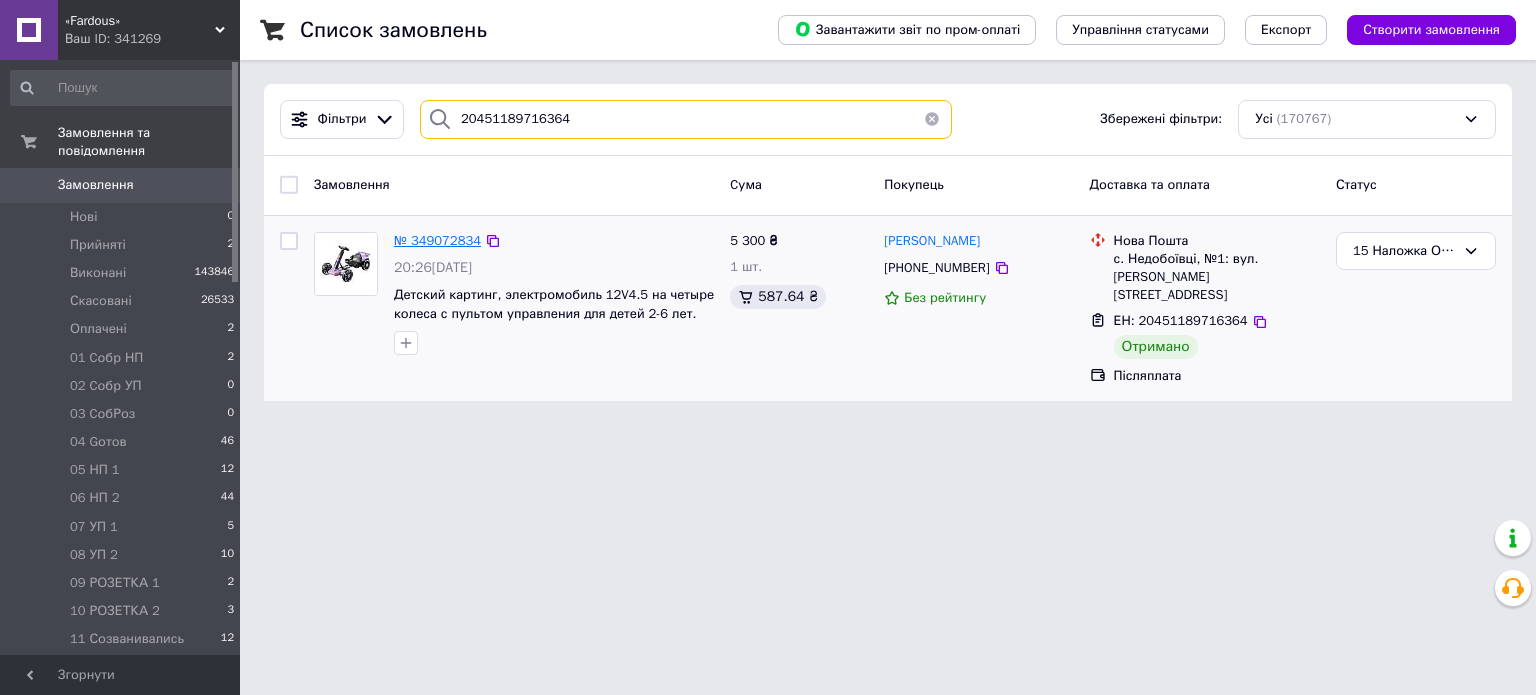 type on "20451189716364" 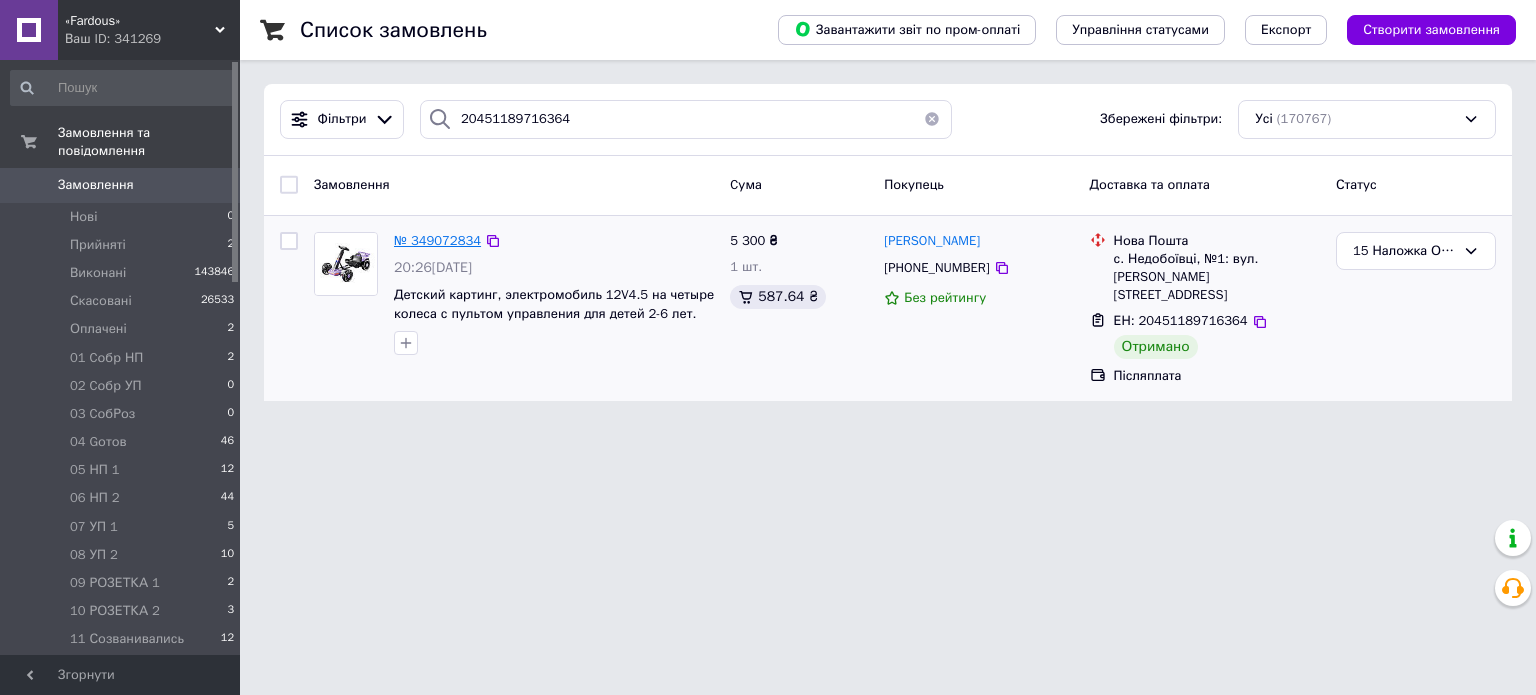 click on "№ 349072834" at bounding box center (437, 240) 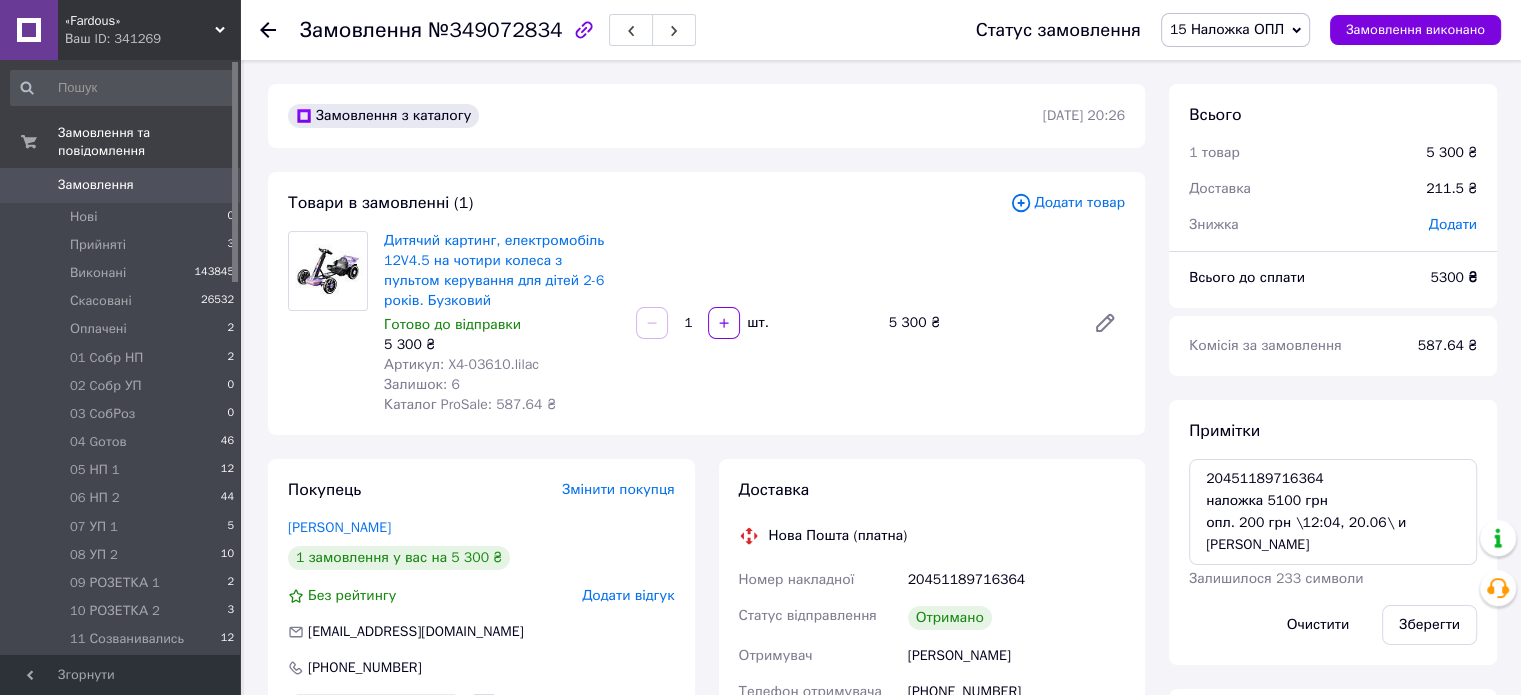 scroll, scrollTop: 624, scrollLeft: 0, axis: vertical 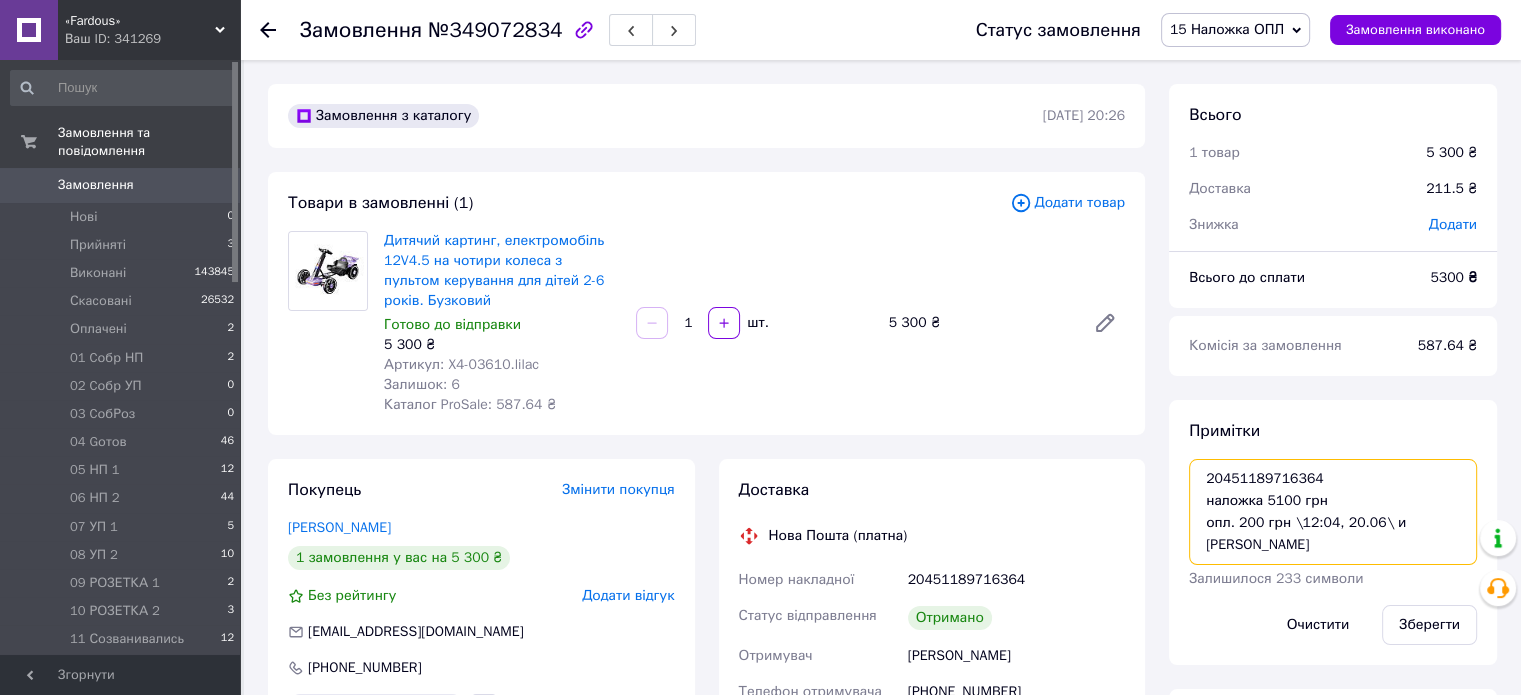 click on "20451189716364
наложка 5100 грн
опл. 200 грн \12:04, 20.06\ и [PERSON_NAME]" at bounding box center [1333, 512] 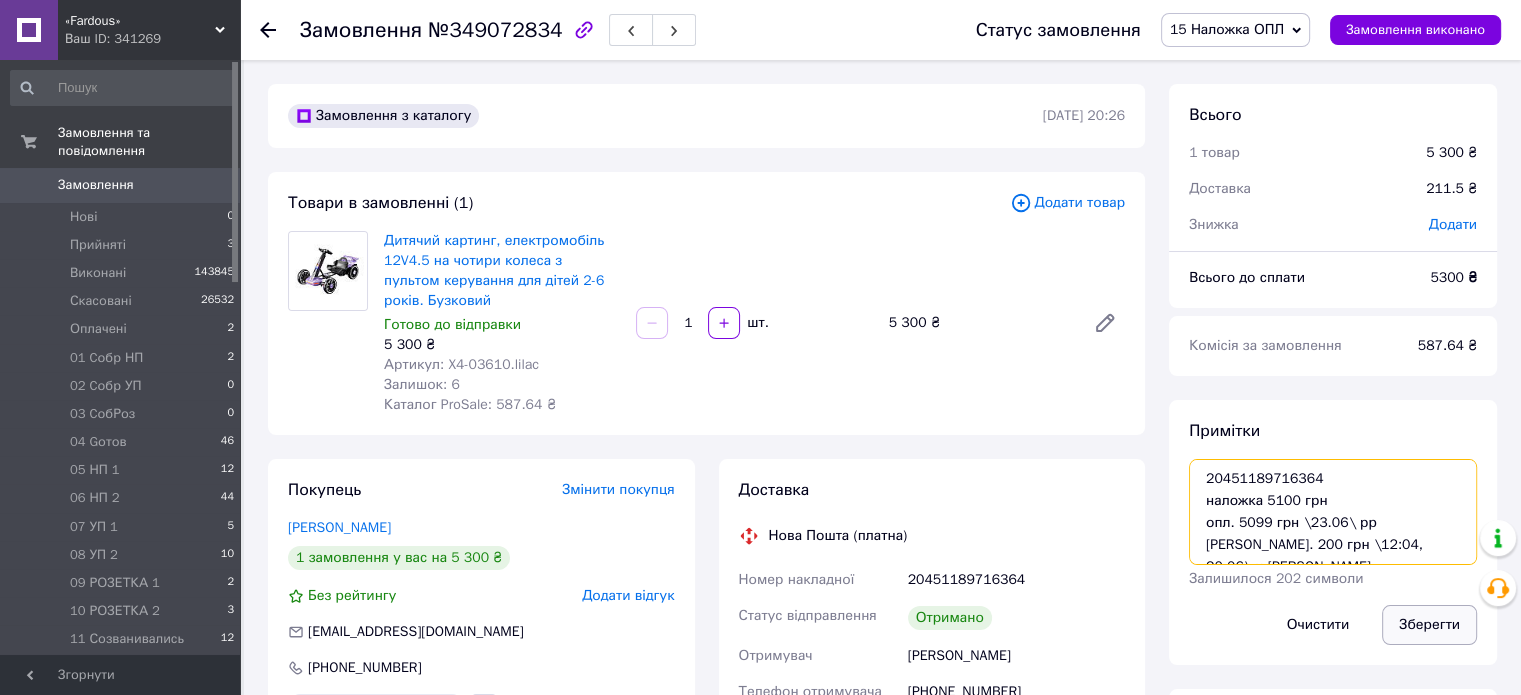 type on "20451189716364
наложка 5100 грн
опл. 5099 грн \23.06\ рр [PERSON_NAME]. 200 грн \12:04, 20.06\ и [PERSON_NAME]" 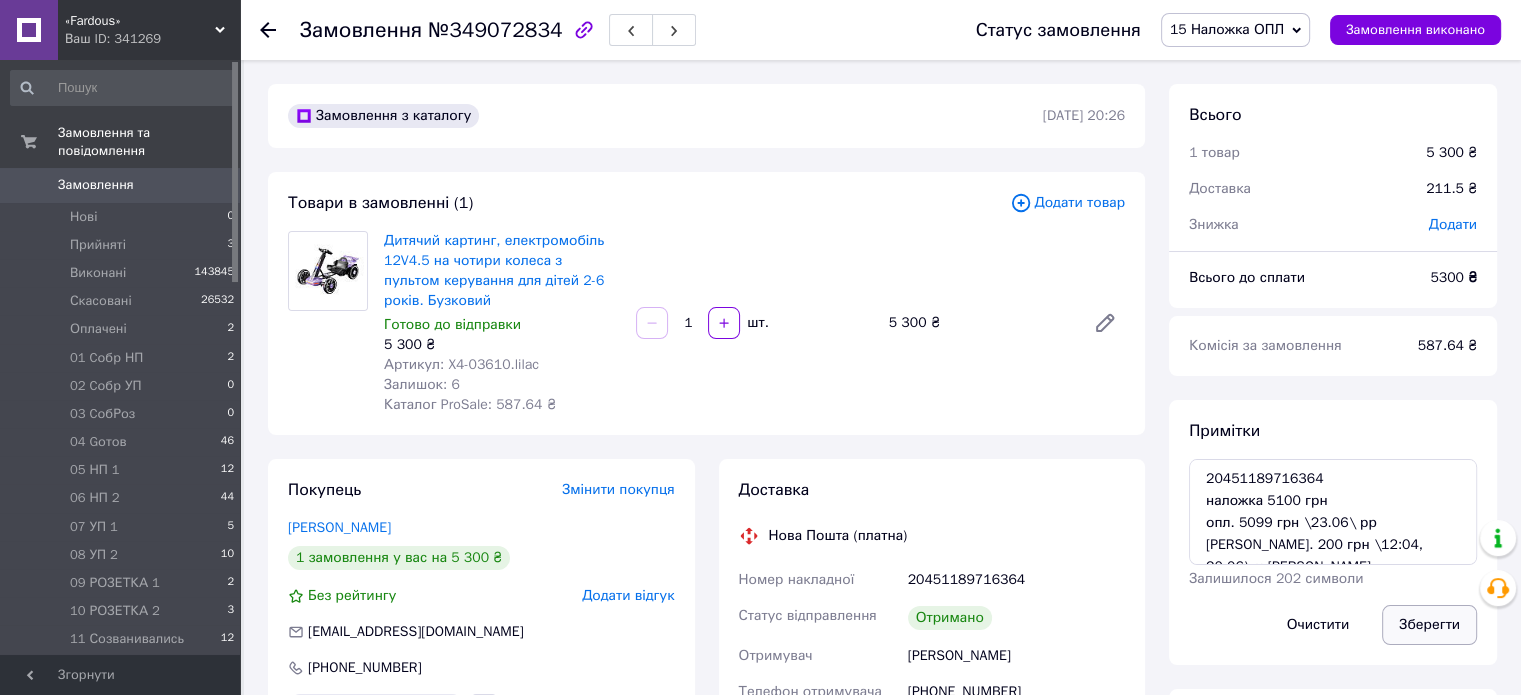 click on "Зберегти" at bounding box center [1429, 625] 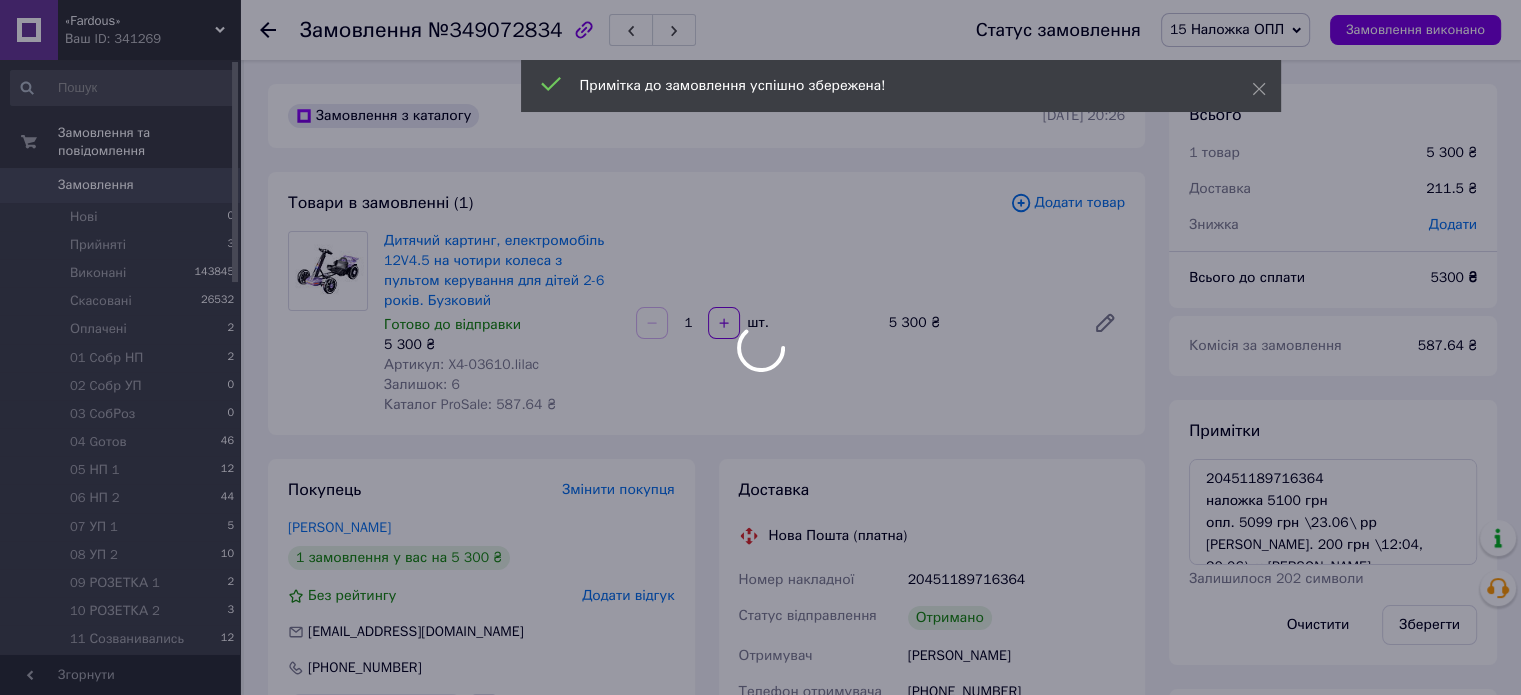 scroll, scrollTop: 672, scrollLeft: 0, axis: vertical 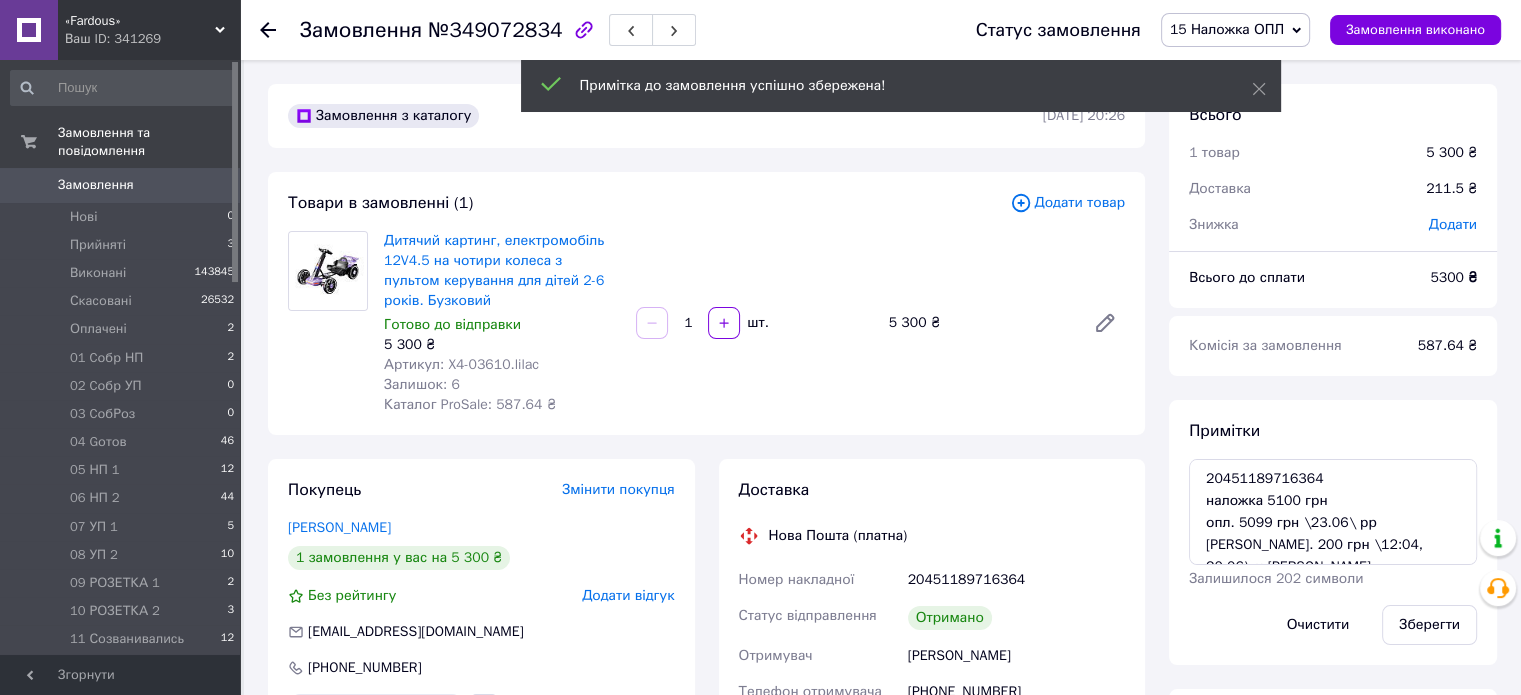 click on "15 Наложка ОПЛ" at bounding box center [1235, 30] 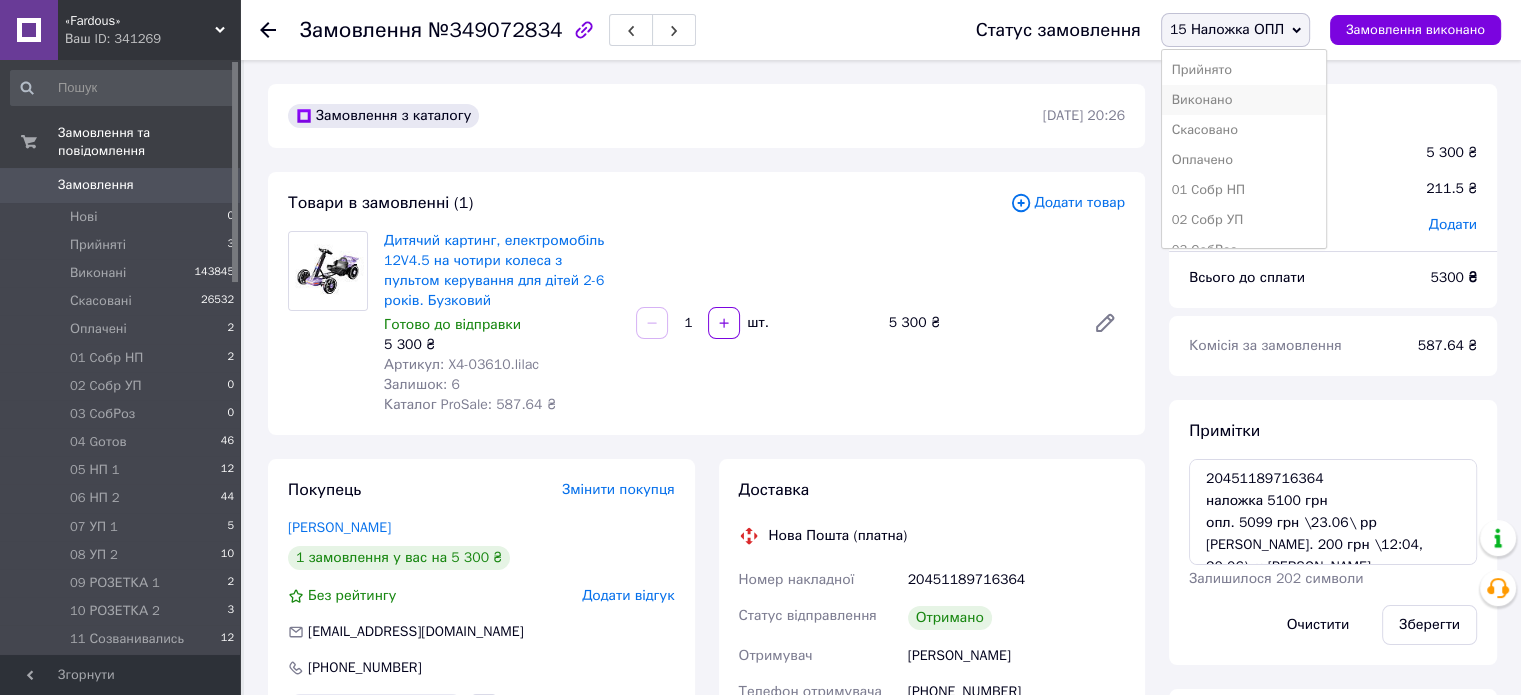 click on "Виконано" at bounding box center [1244, 100] 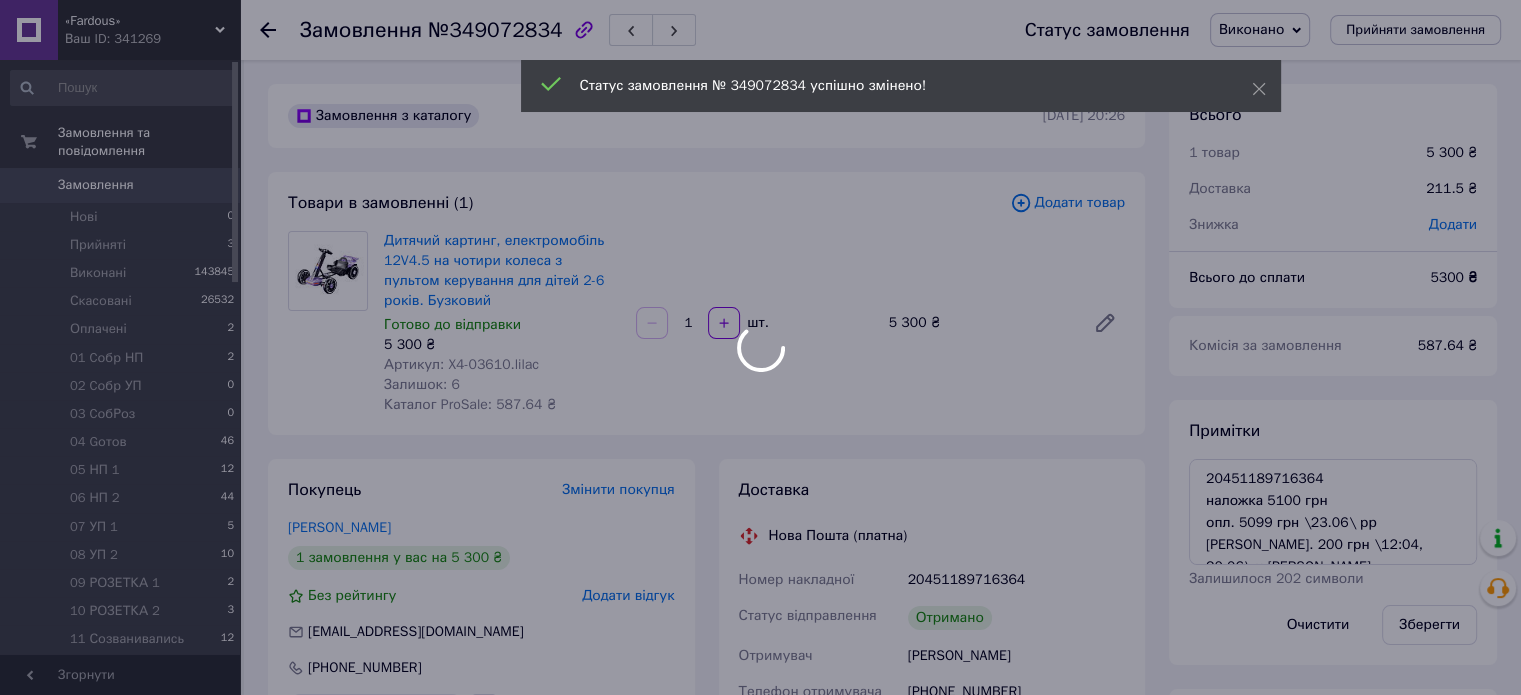scroll, scrollTop: 720, scrollLeft: 0, axis: vertical 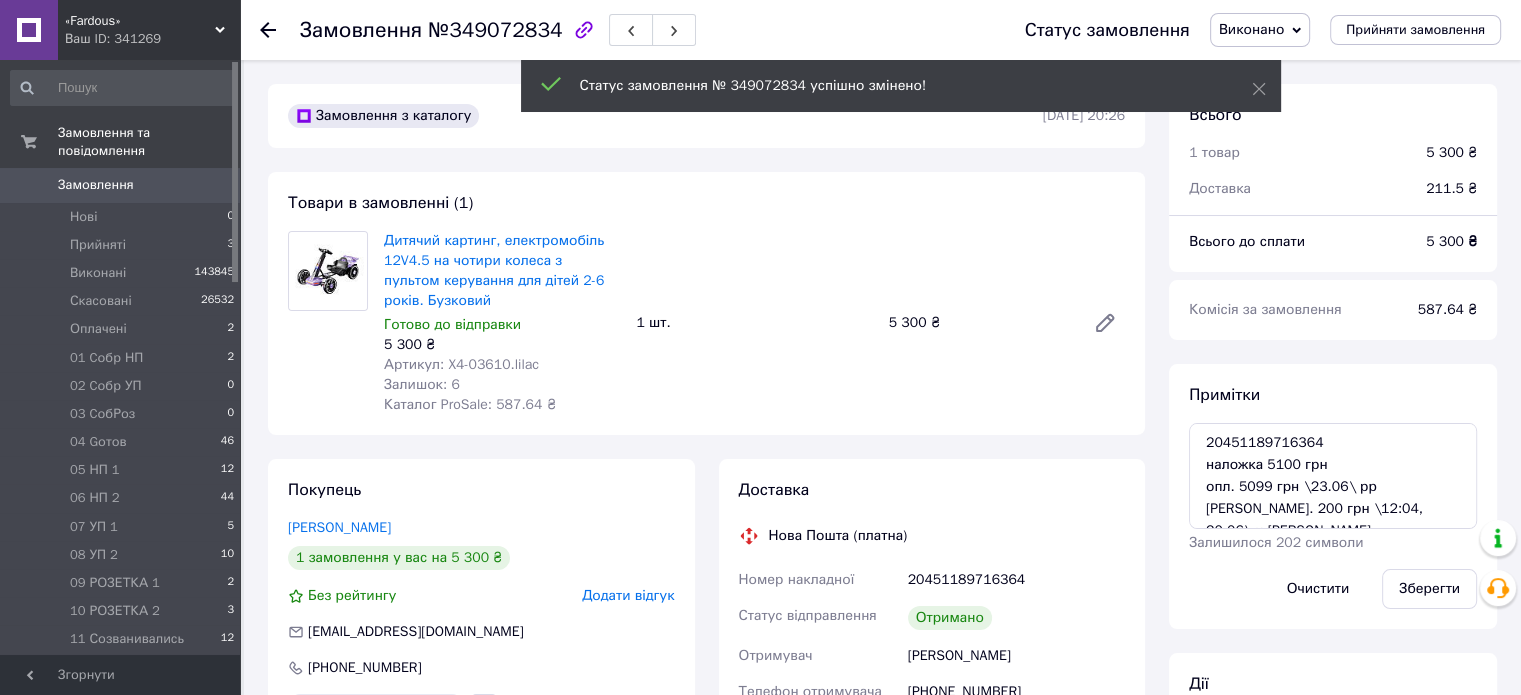 click on "№349072834" at bounding box center (495, 30) 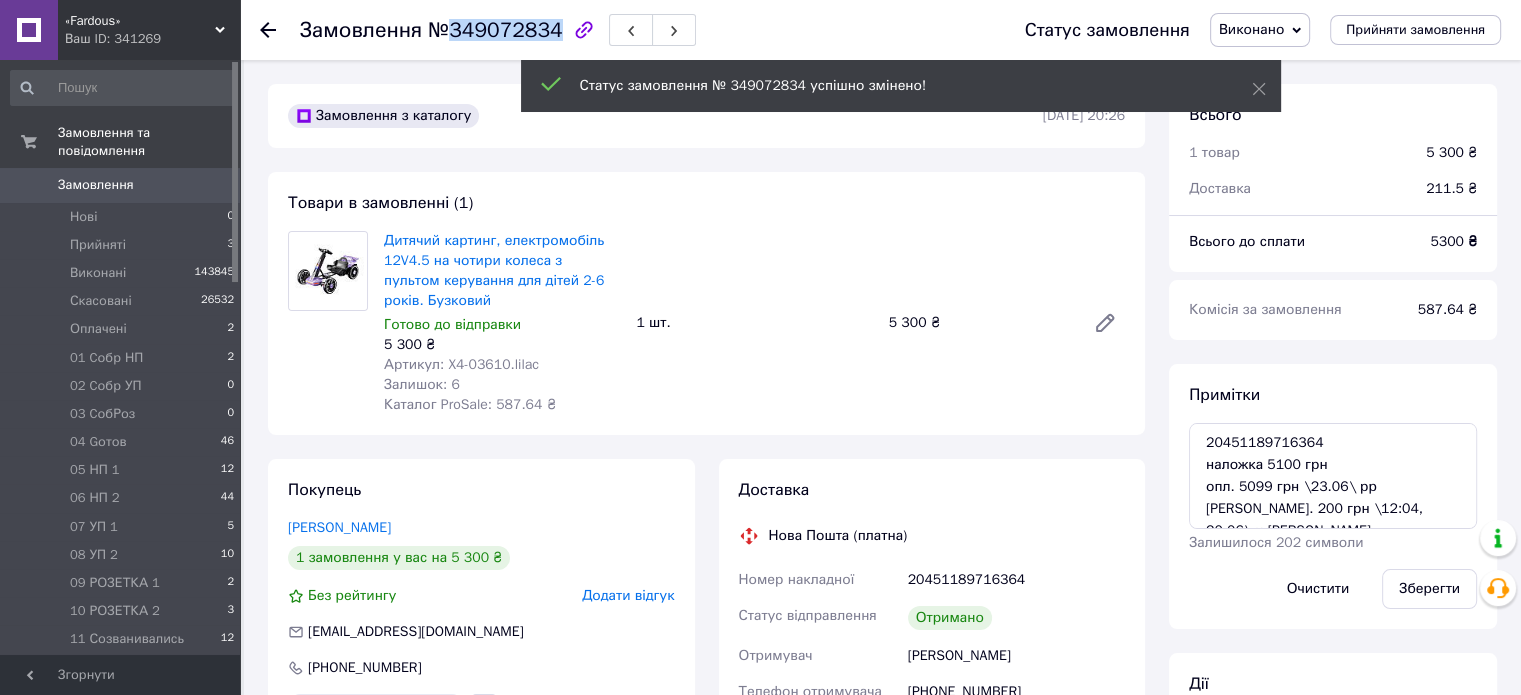 click on "№349072834" at bounding box center [495, 30] 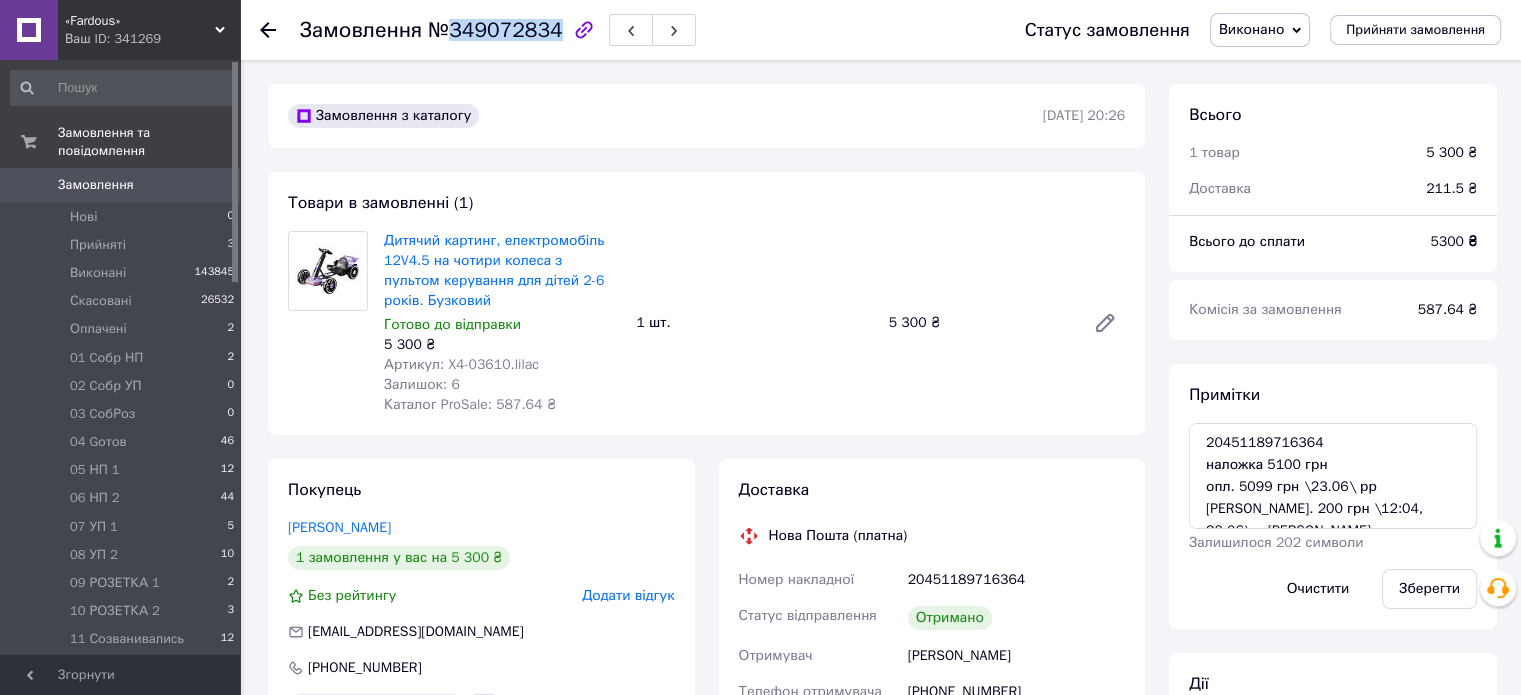 click on "№349072834" at bounding box center [495, 30] 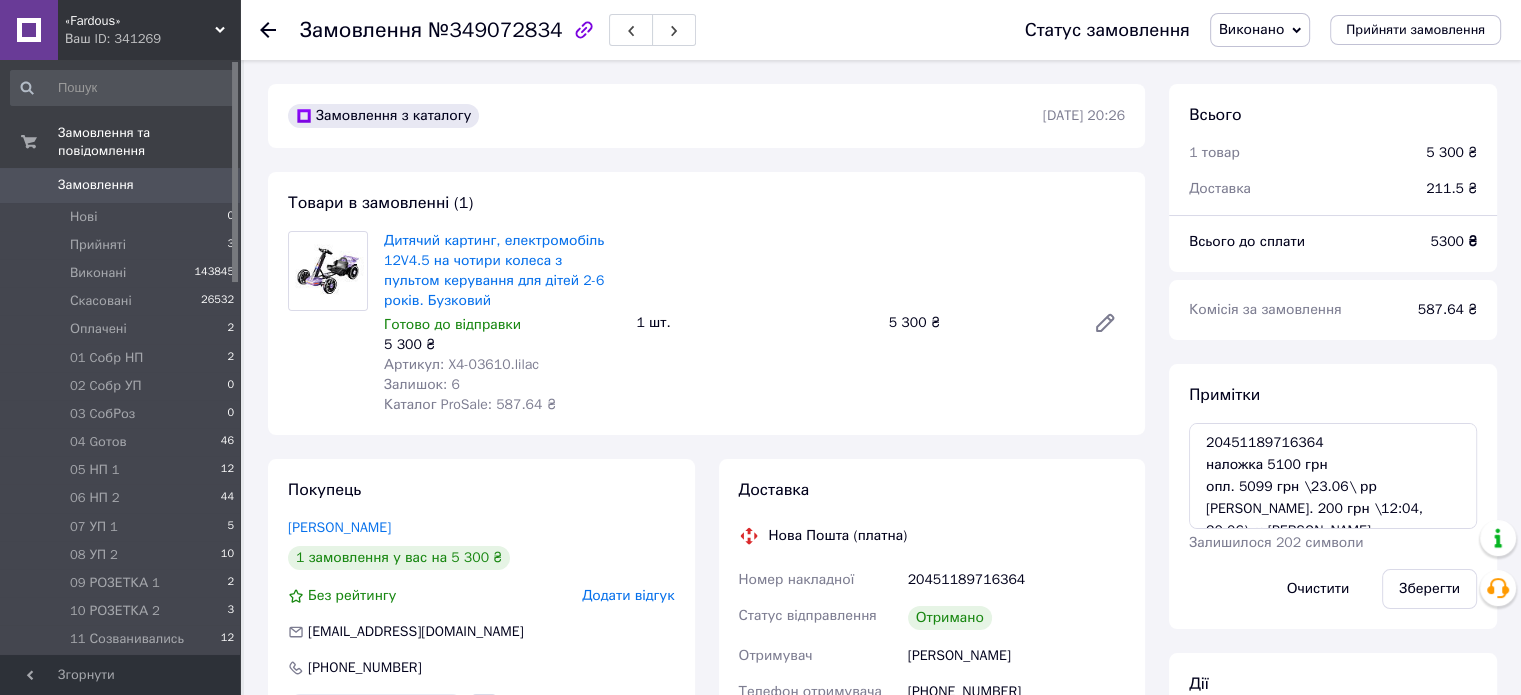 click on "№349072834" at bounding box center [495, 30] 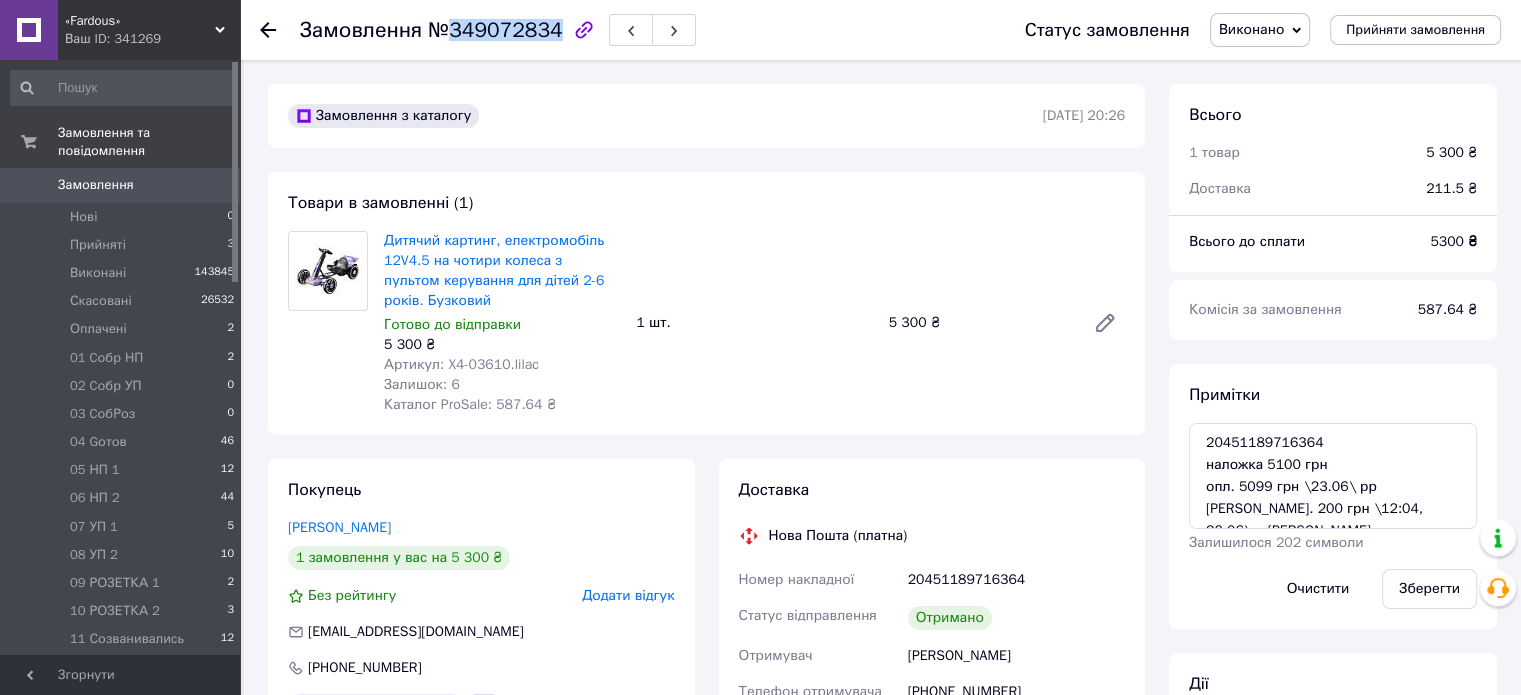 click on "№349072834" at bounding box center (495, 30) 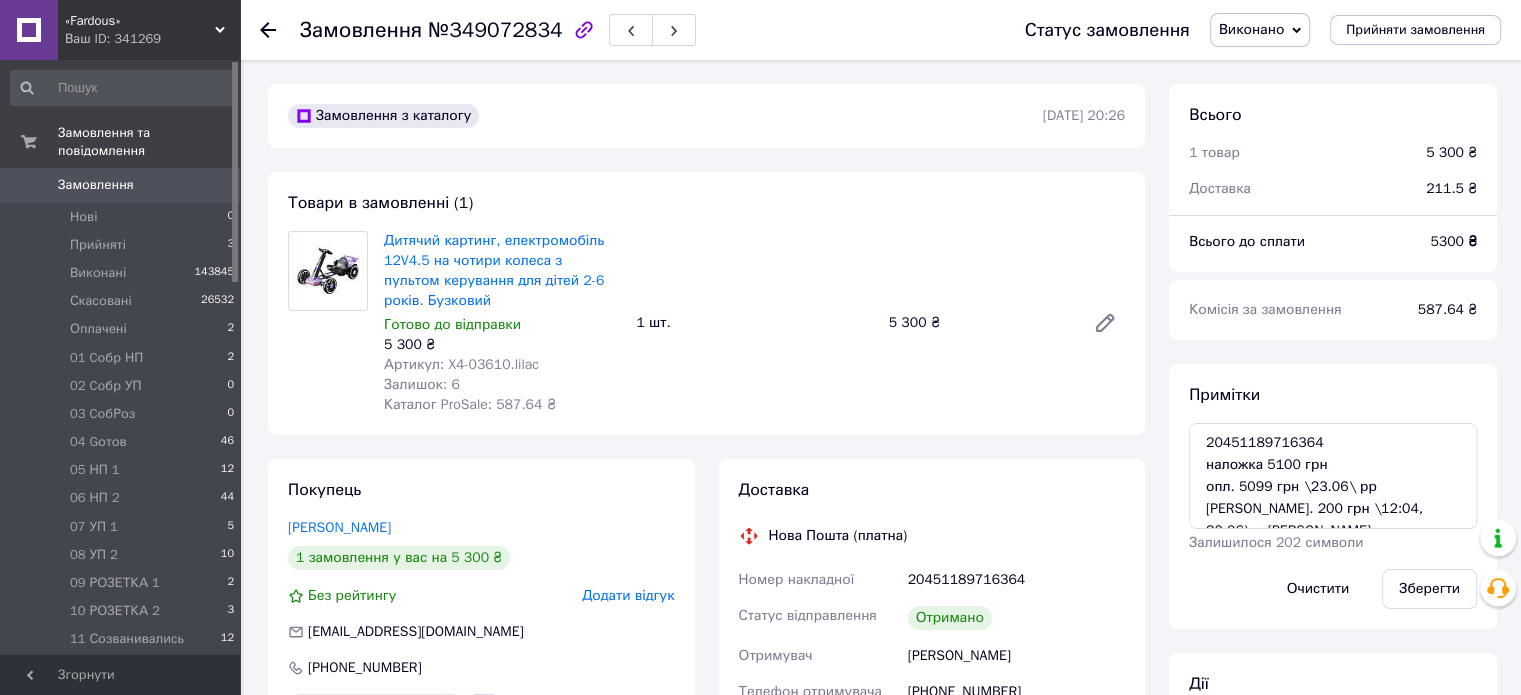 click on "№349072834" at bounding box center [495, 30] 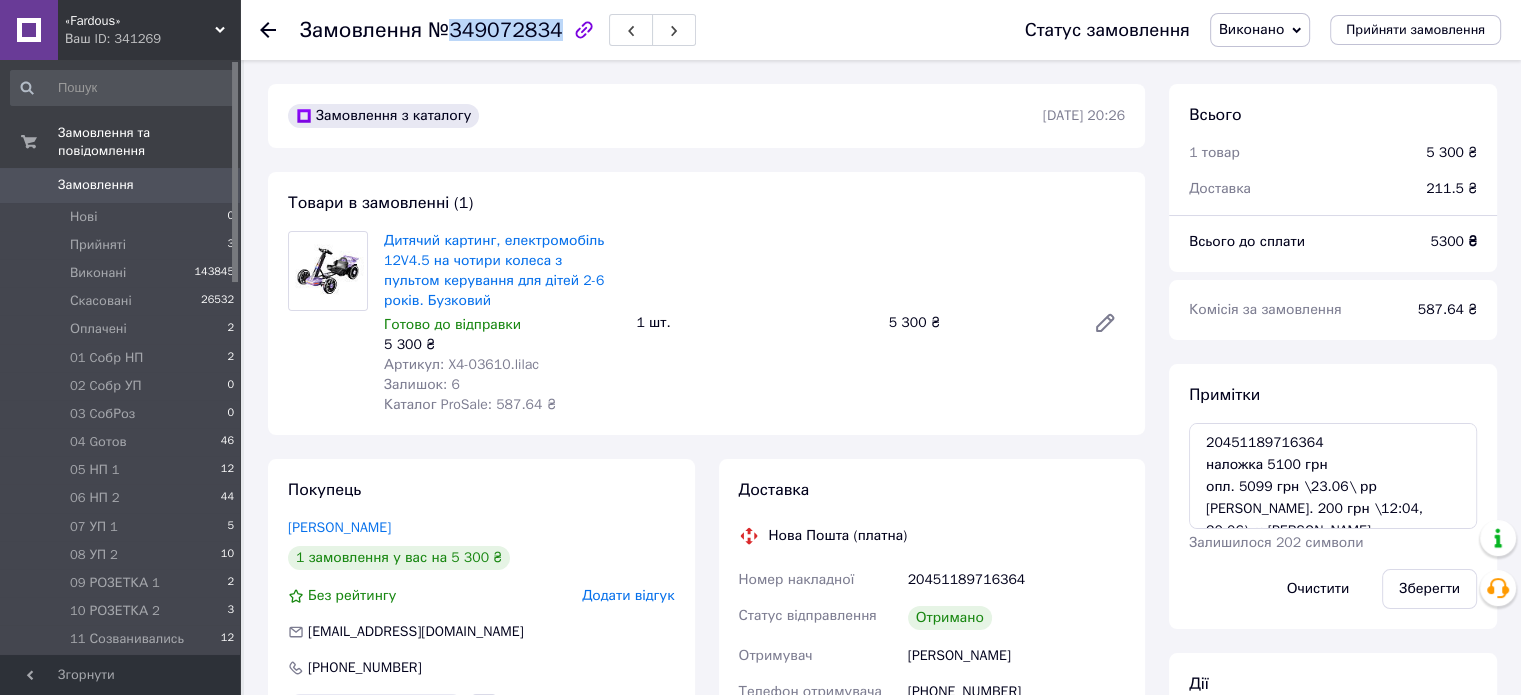 click on "№349072834" at bounding box center [495, 30] 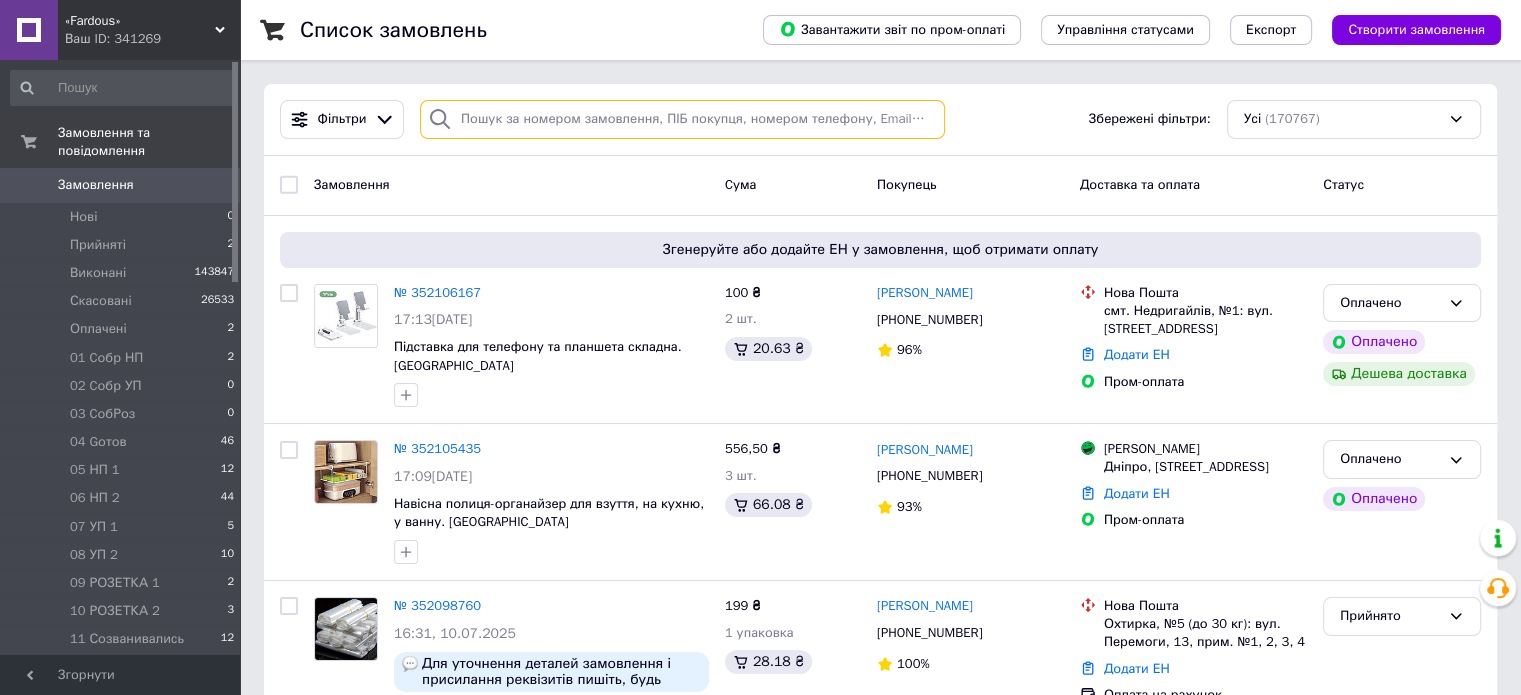 click at bounding box center (682, 119) 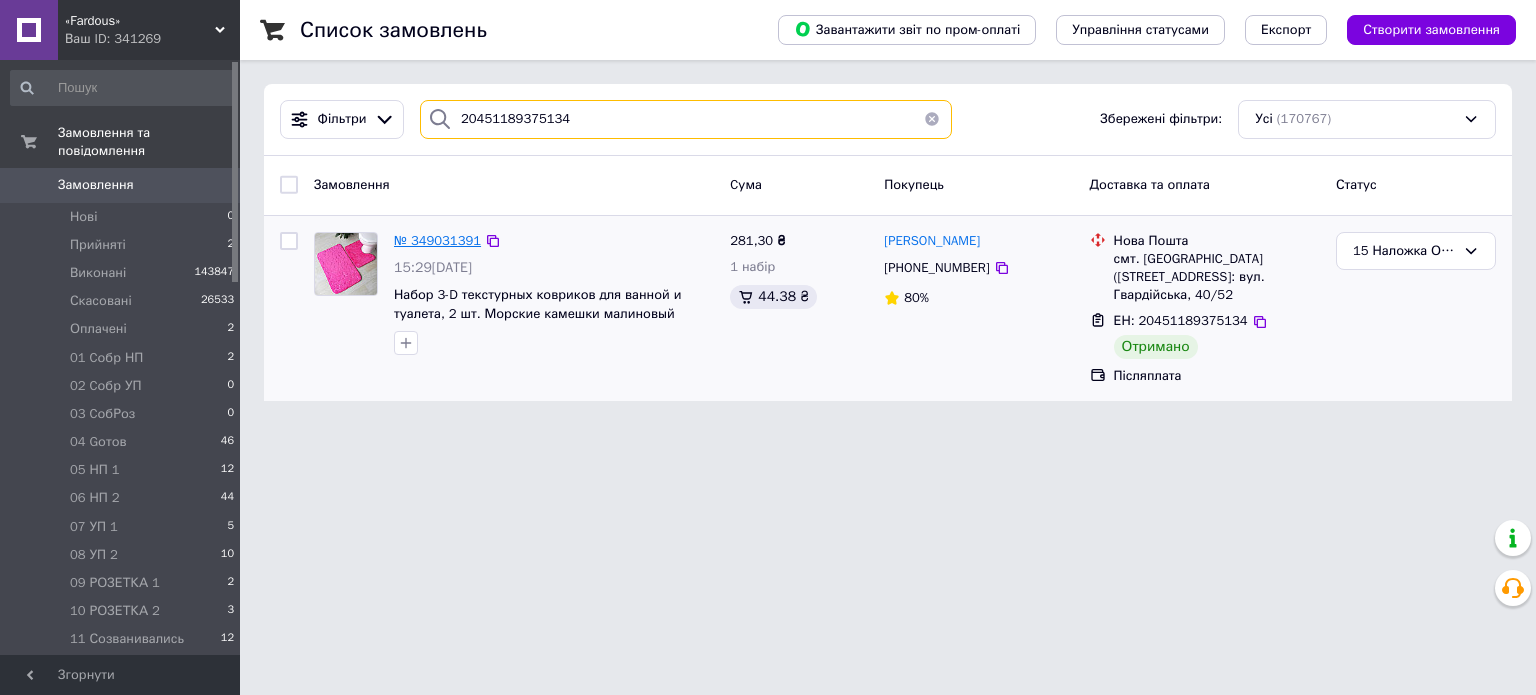type on "20451189375134" 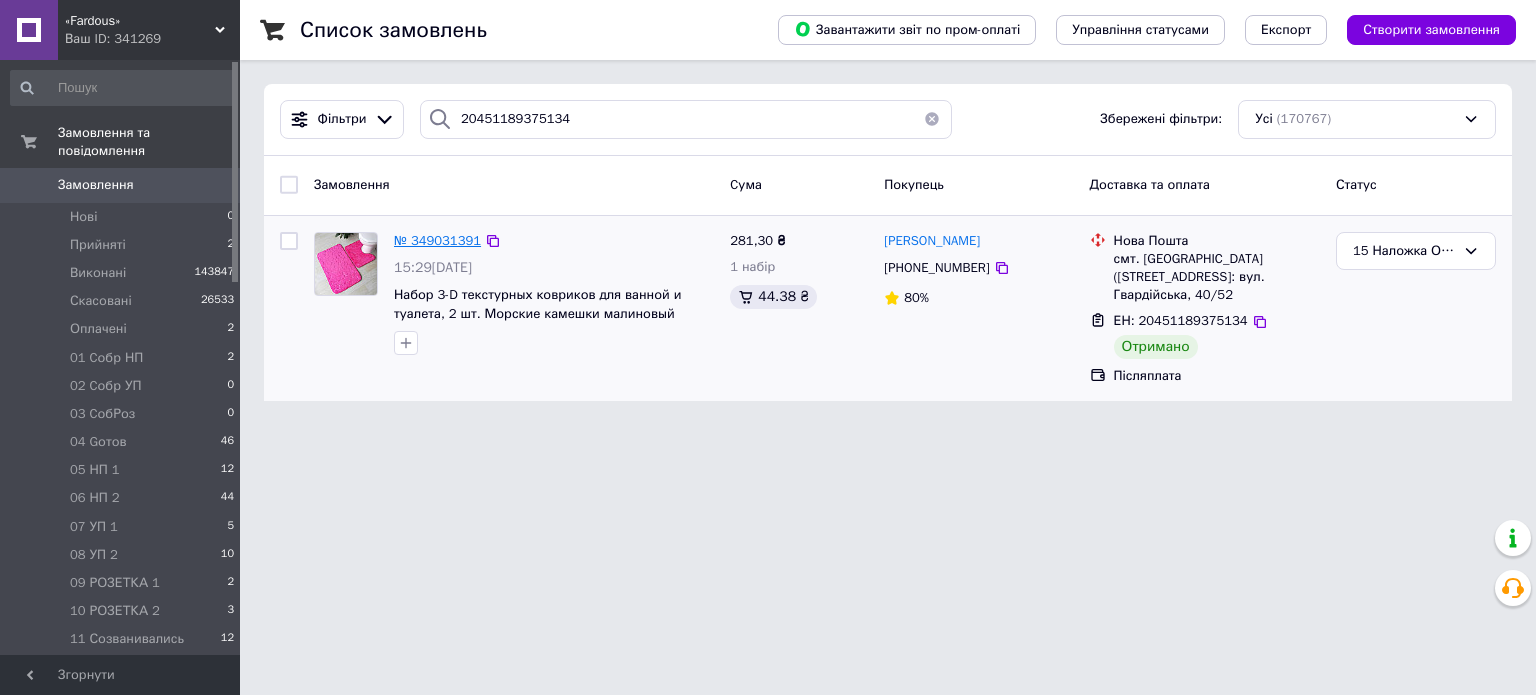 click on "№ 349031391" at bounding box center (437, 240) 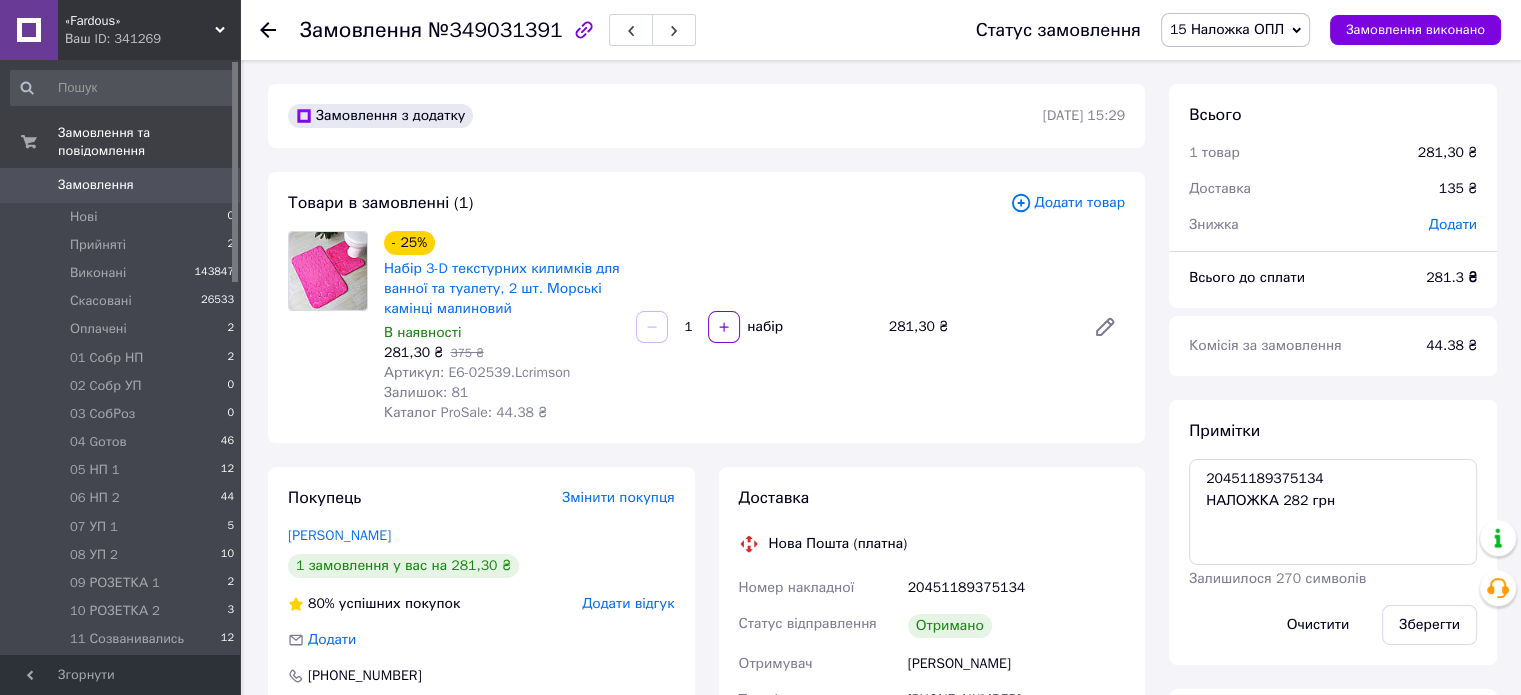 scroll, scrollTop: 342, scrollLeft: 0, axis: vertical 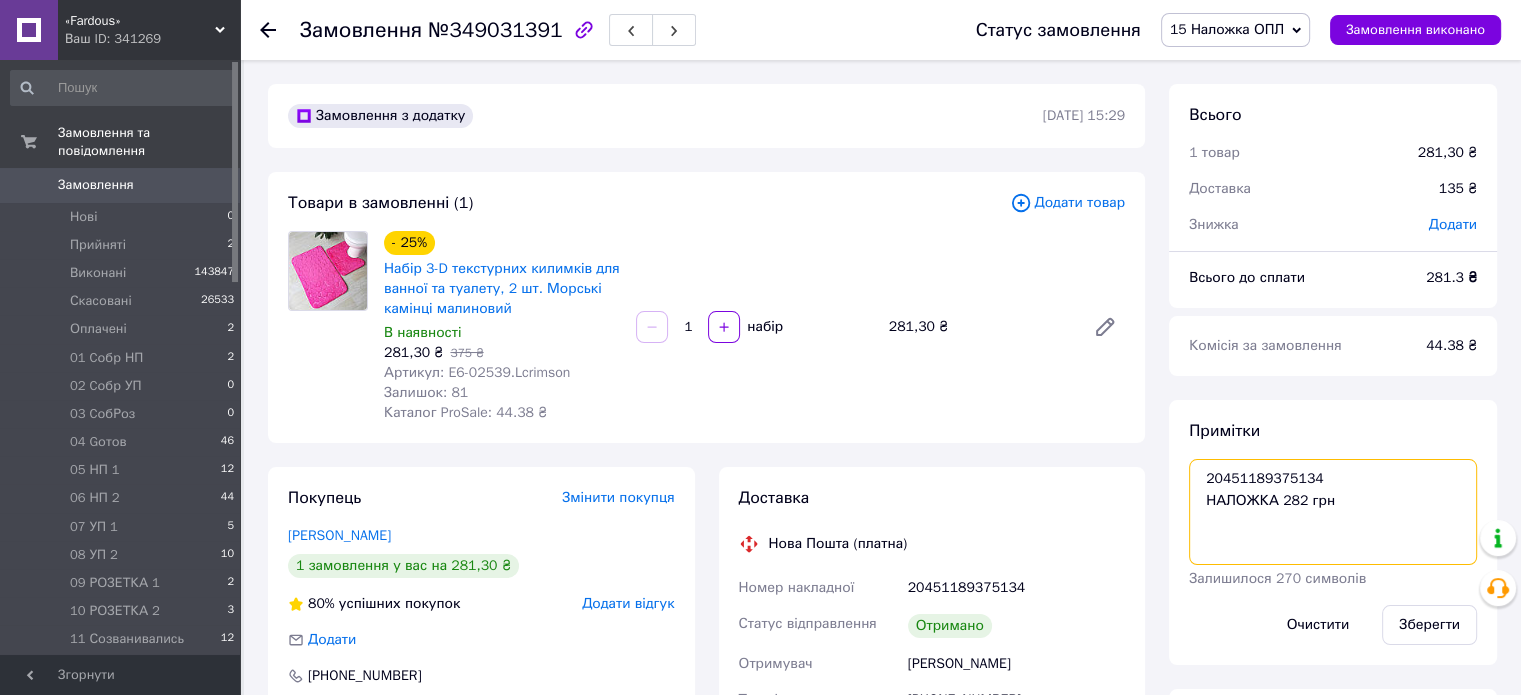 click on "20451189375134
НАЛОЖКА 282 грн" at bounding box center (1333, 512) 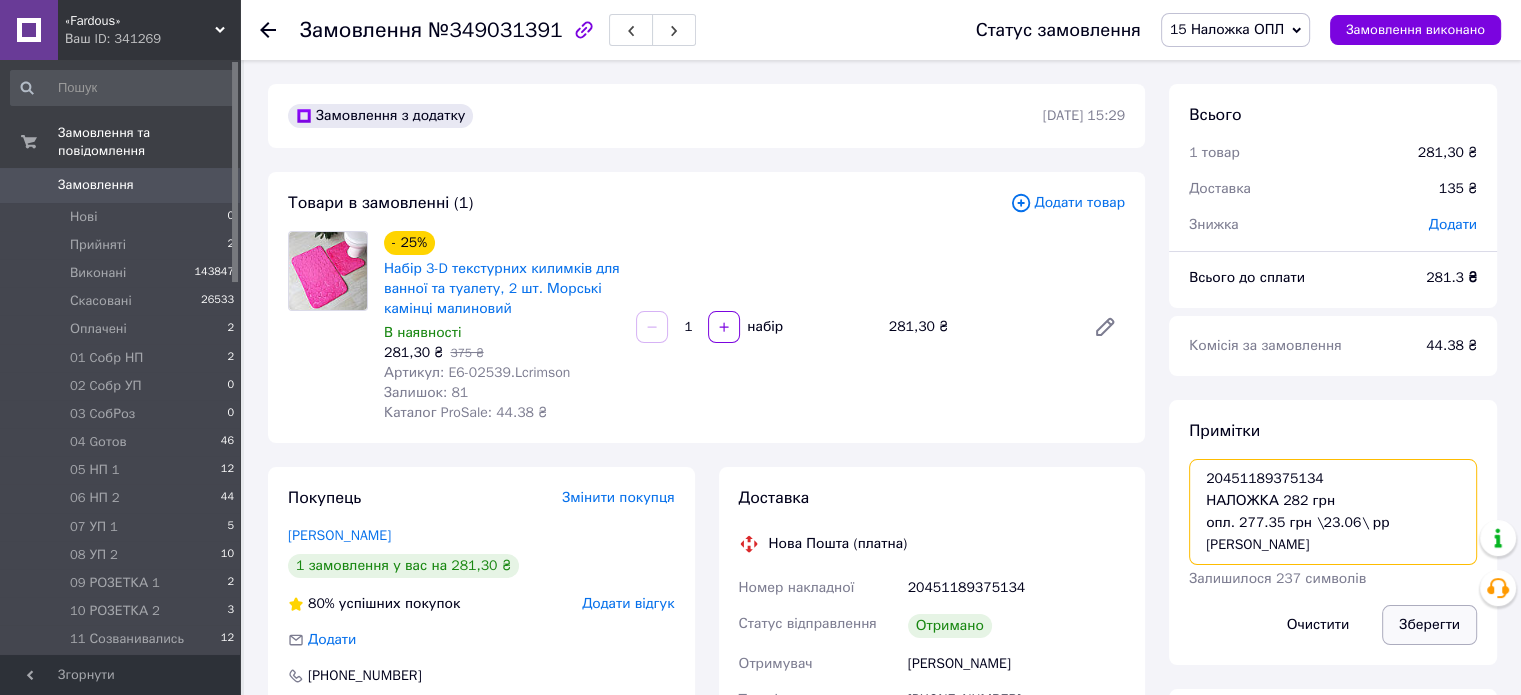 type on "20451189375134
НАЛОЖКА 282 грн
опл. 277.35 грн \23.06\ рр [PERSON_NAME]" 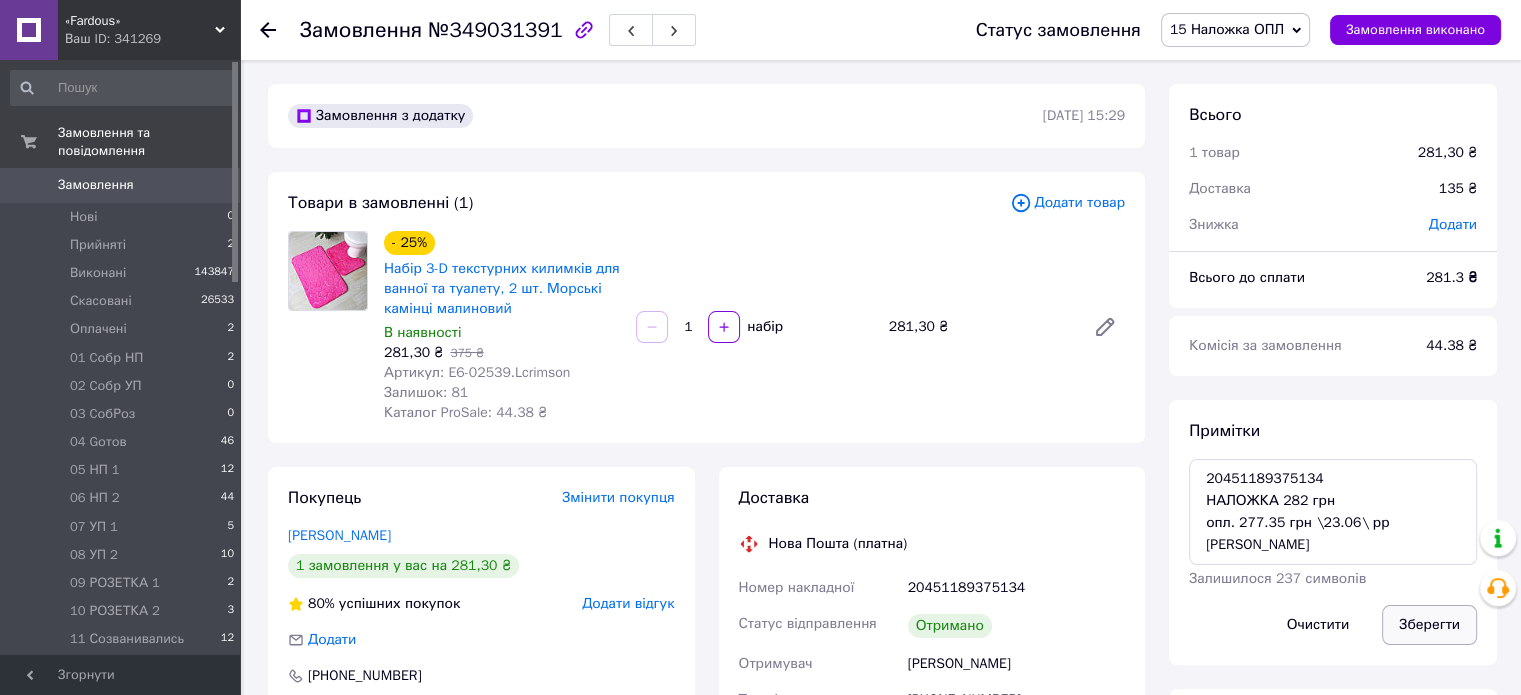 click on "Зберегти" at bounding box center (1429, 625) 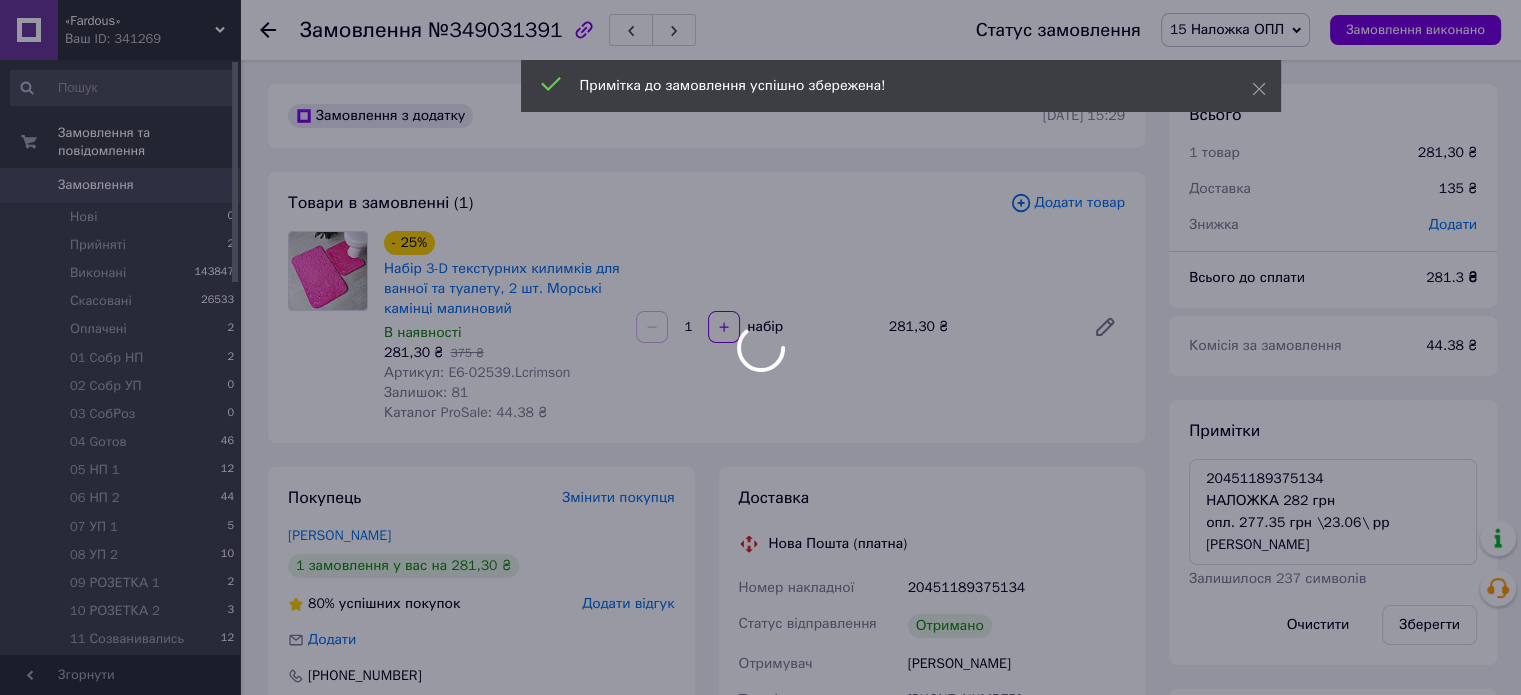 scroll, scrollTop: 390, scrollLeft: 0, axis: vertical 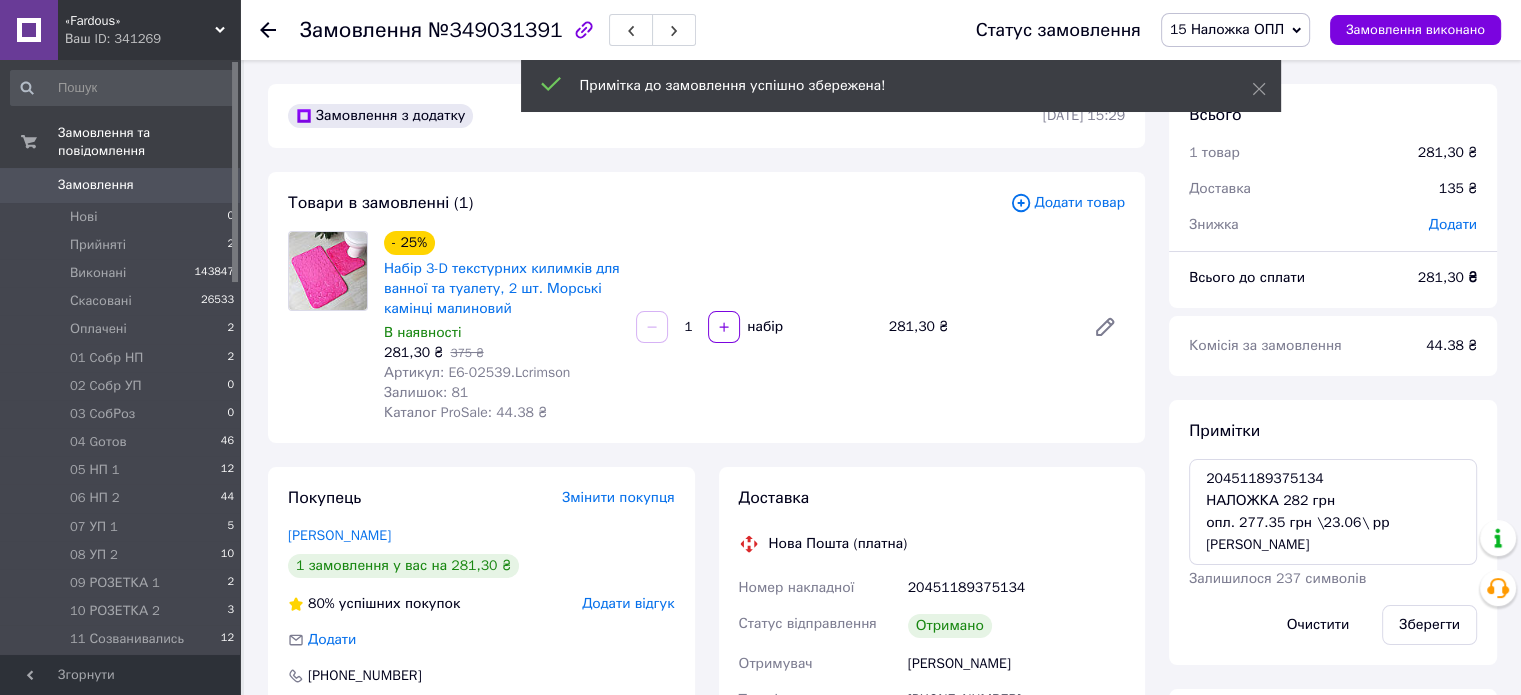 click 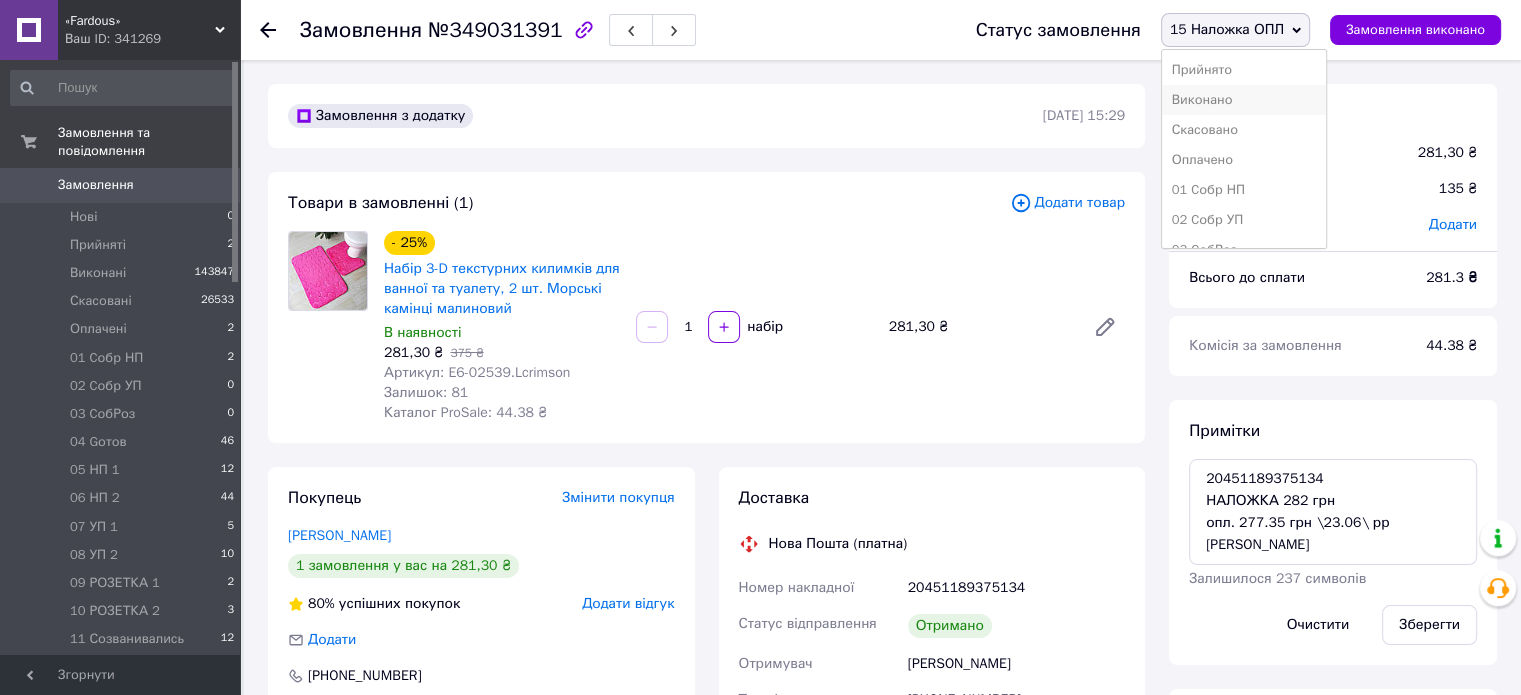 click on "Виконано" at bounding box center (1244, 100) 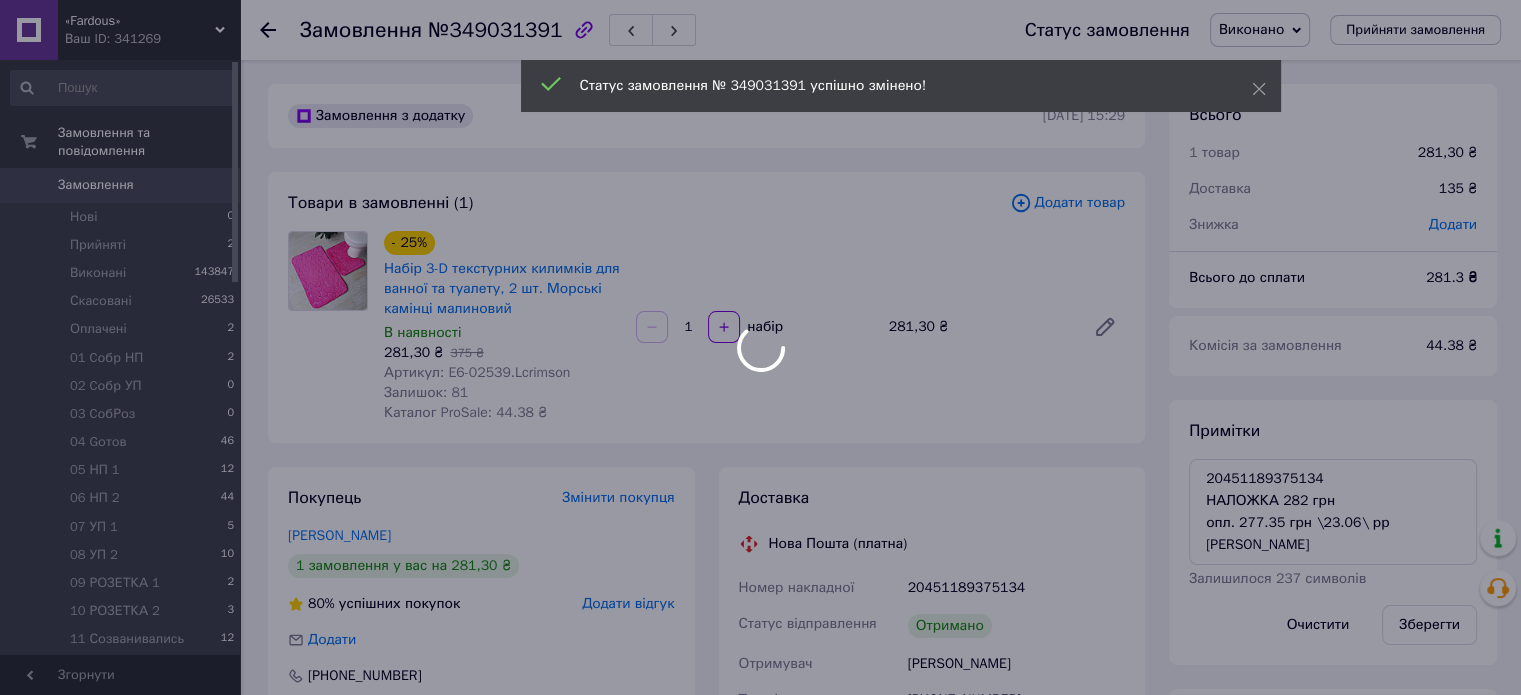 scroll, scrollTop: 439, scrollLeft: 0, axis: vertical 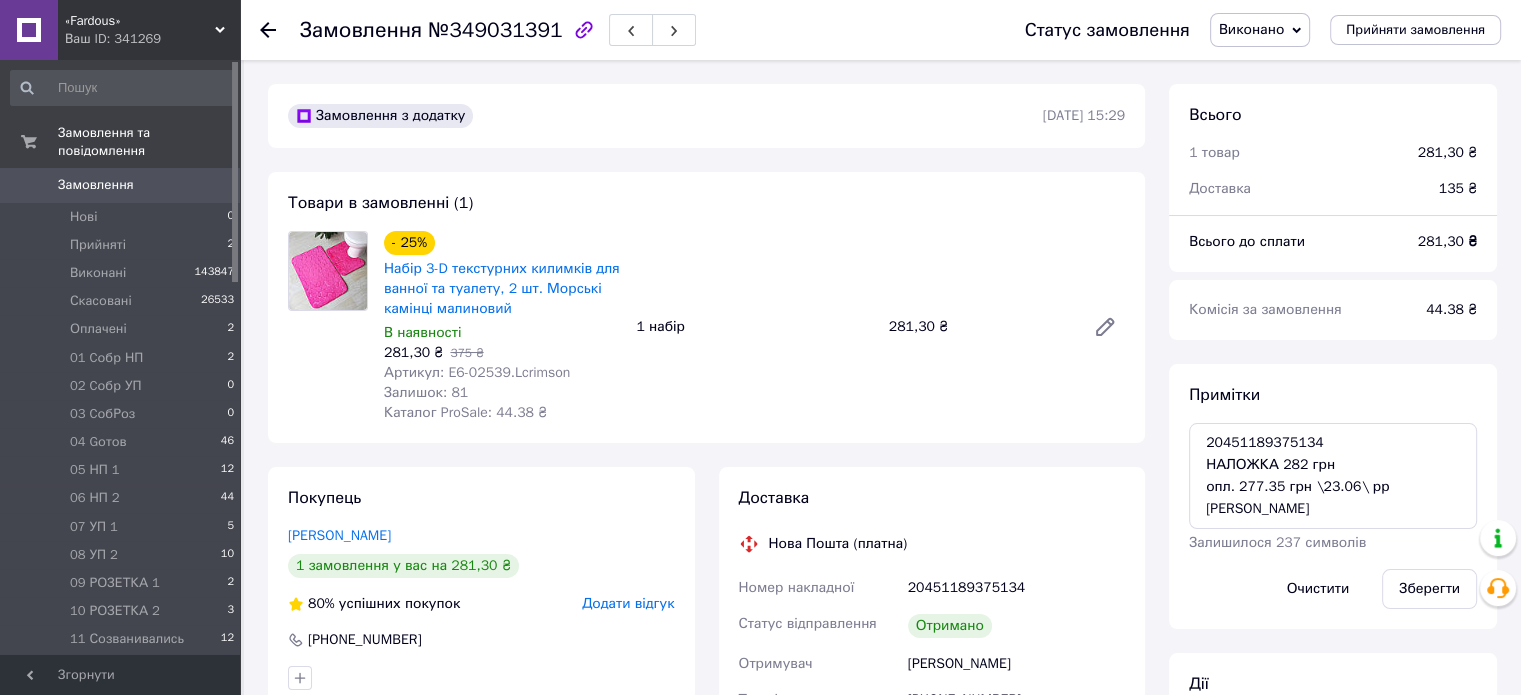 click on "№349031391" at bounding box center [495, 30] 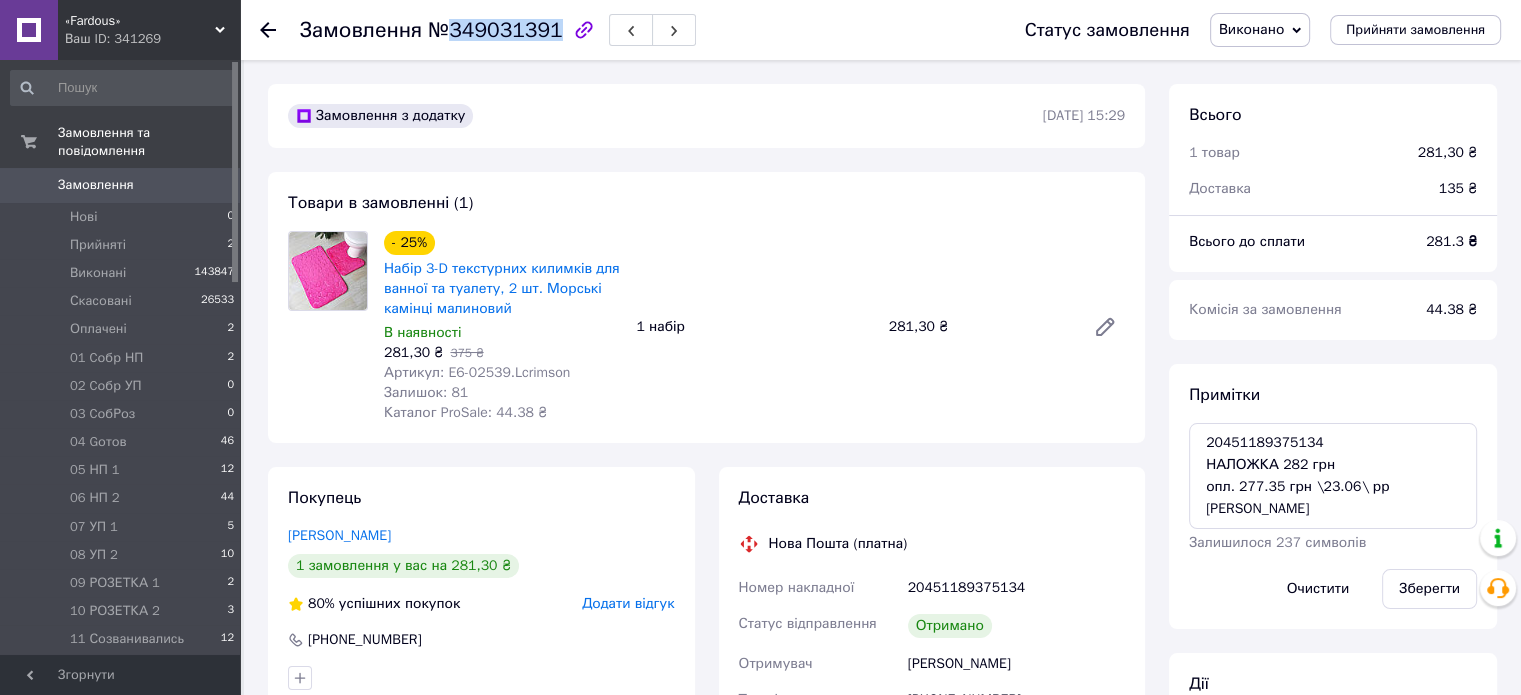click on "№349031391" at bounding box center [495, 30] 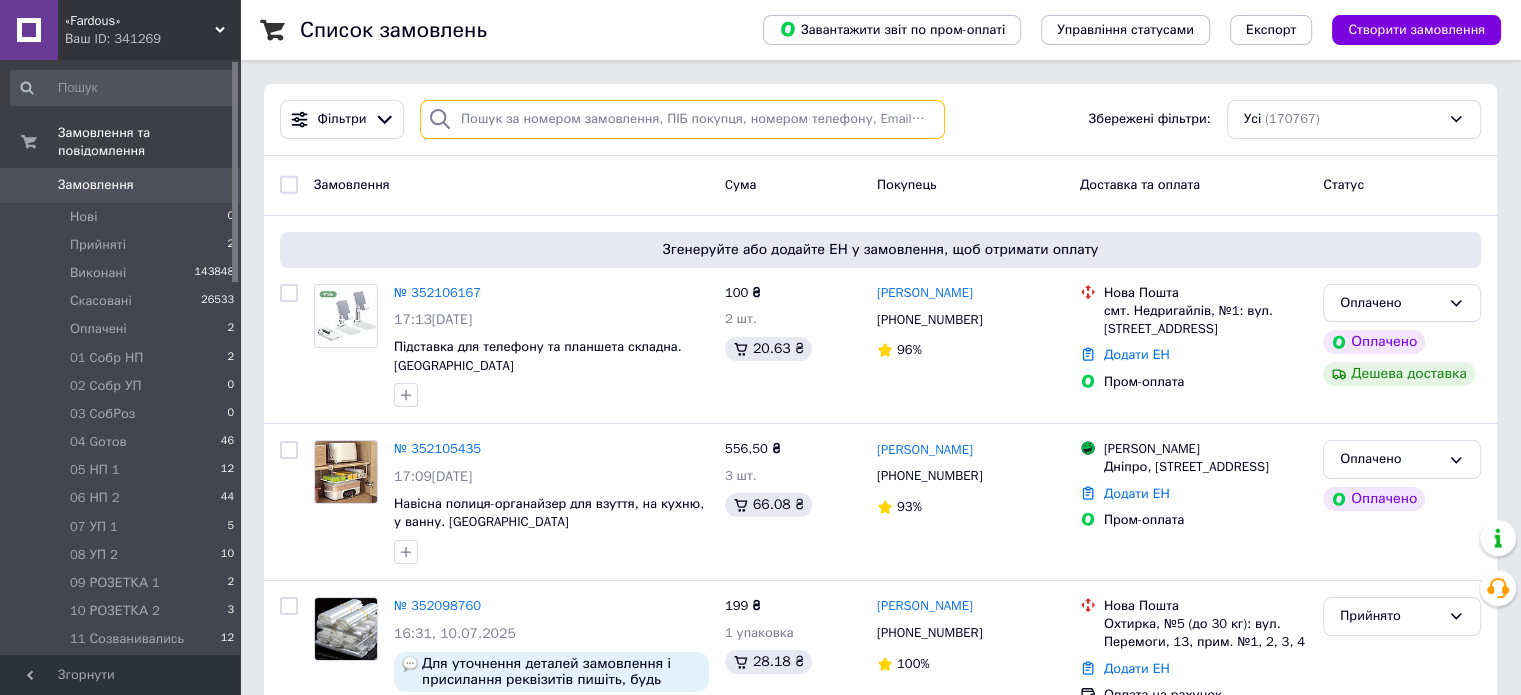 click at bounding box center [682, 119] 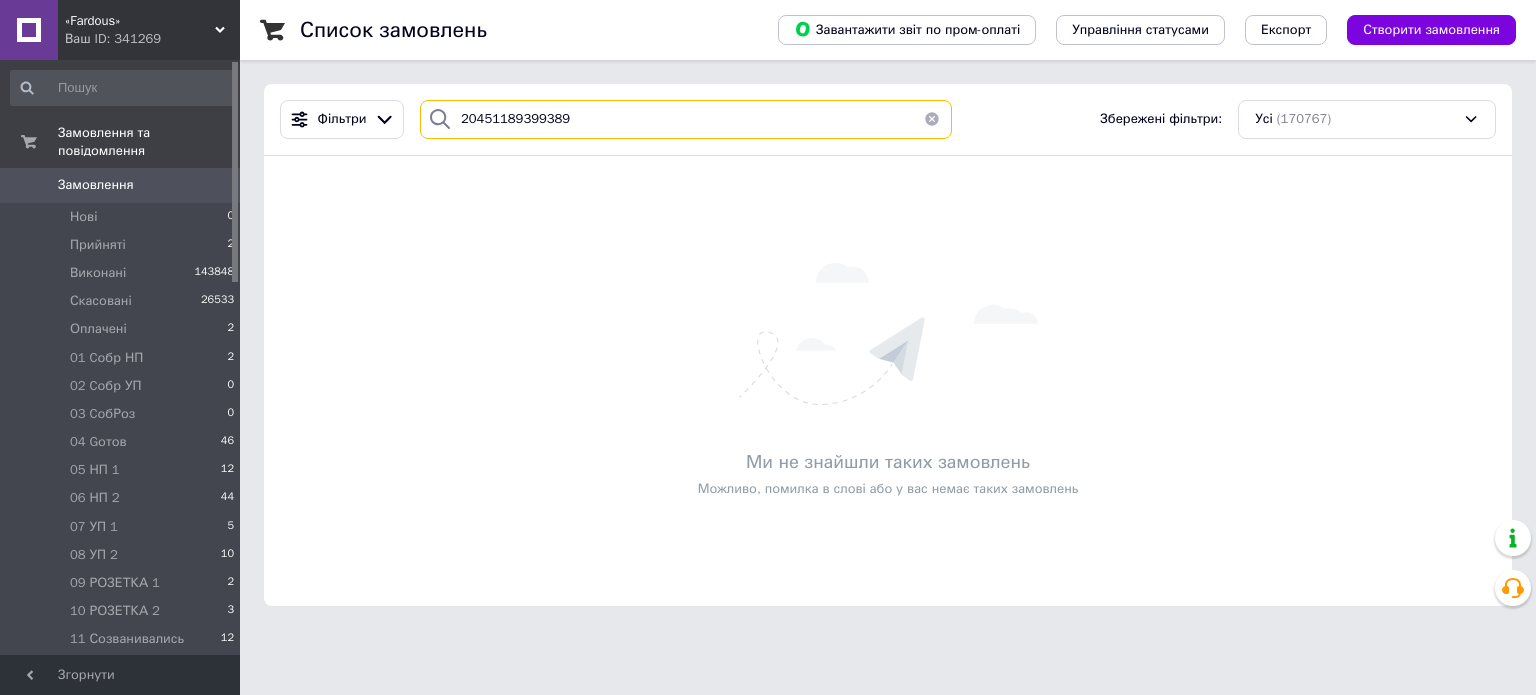 type on "20451189399389" 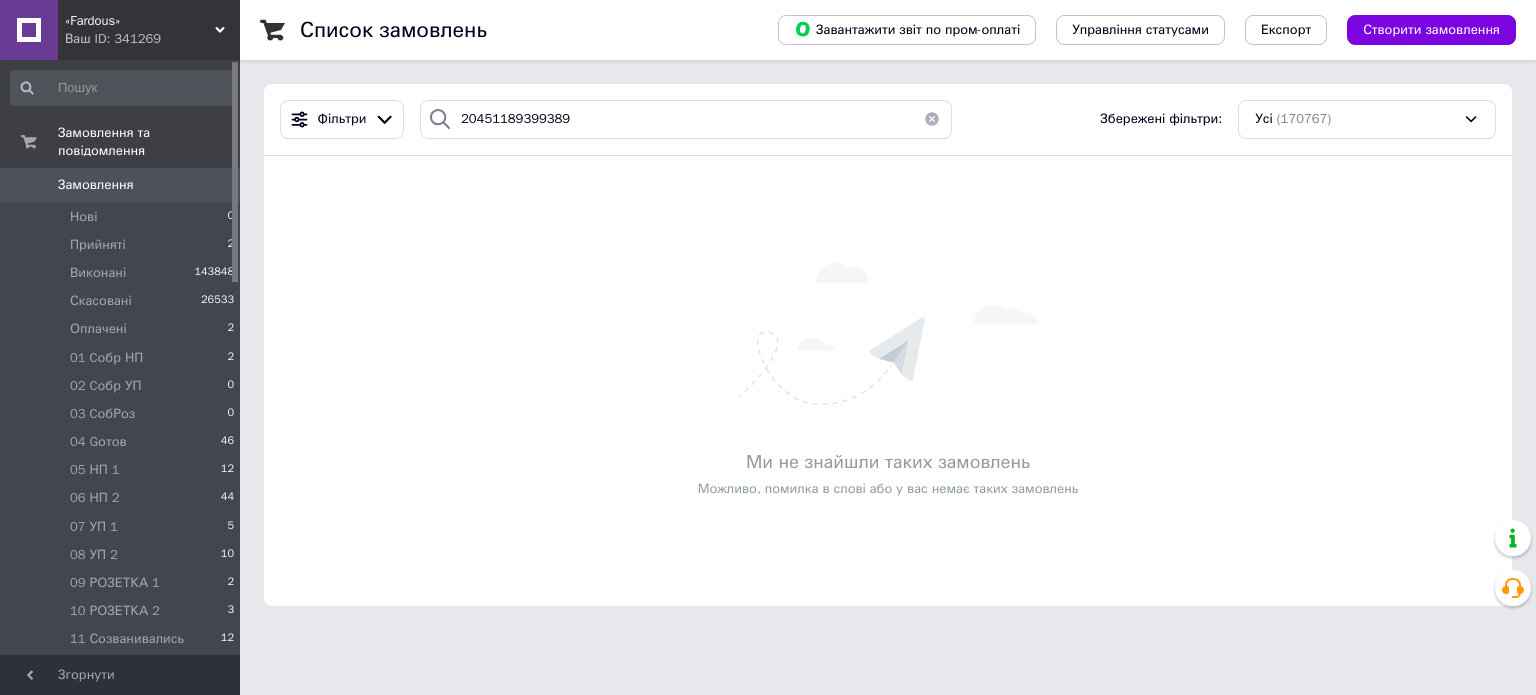 click at bounding box center (932, 119) 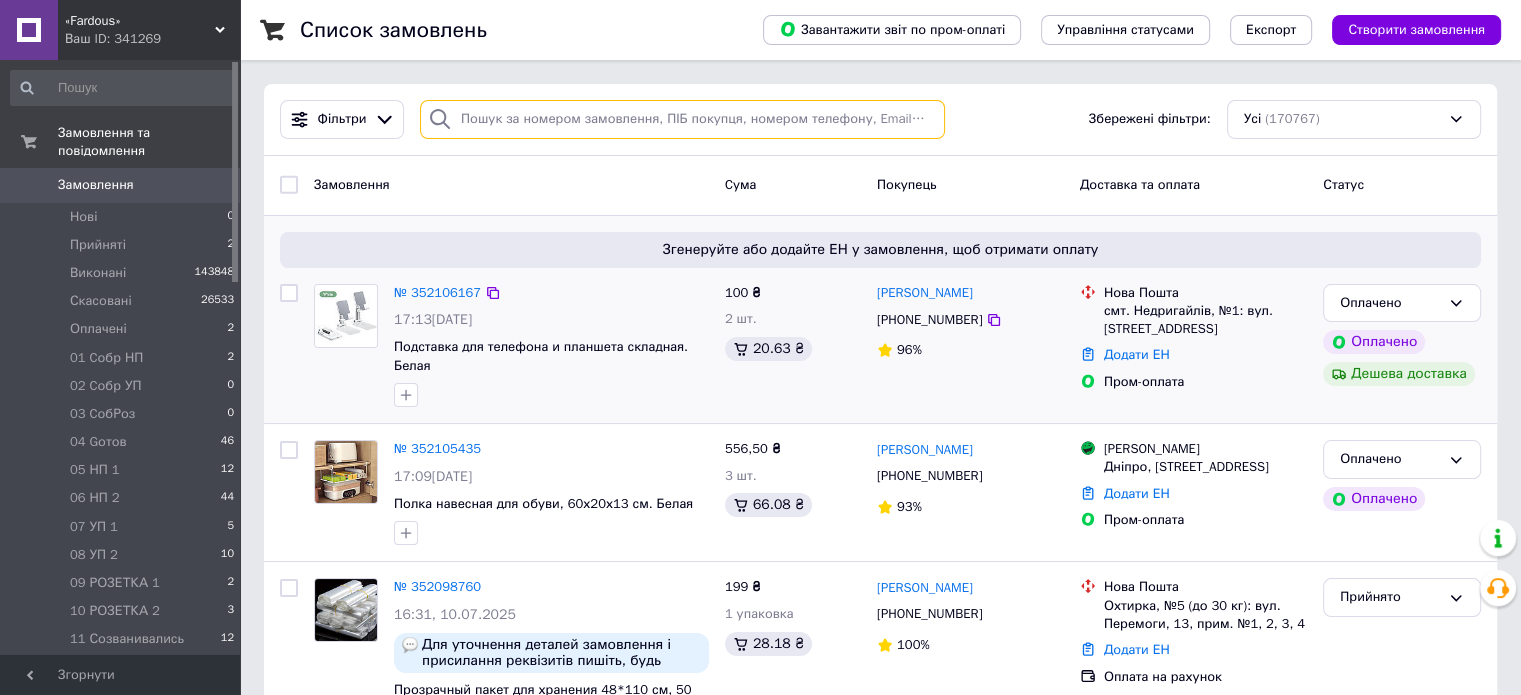 paste on "20451189066575" 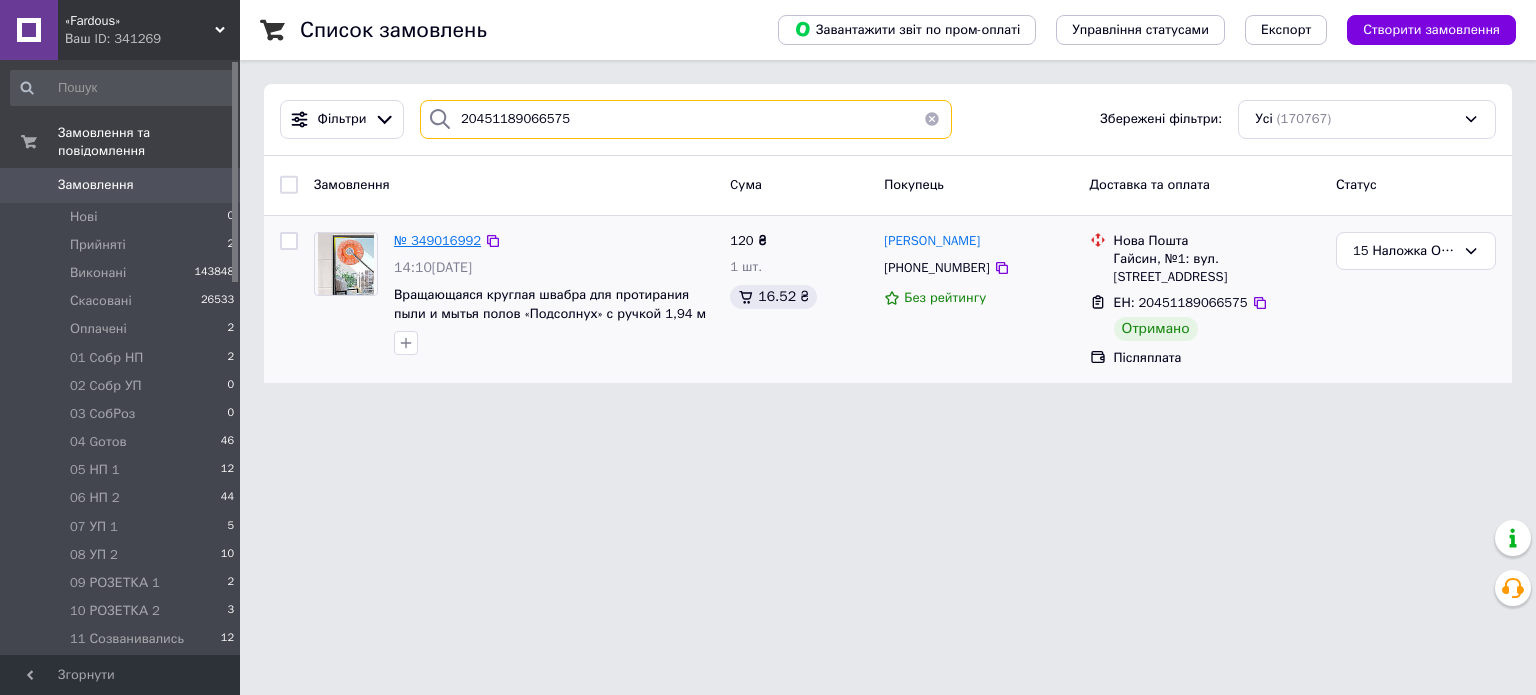 type on "20451189066575" 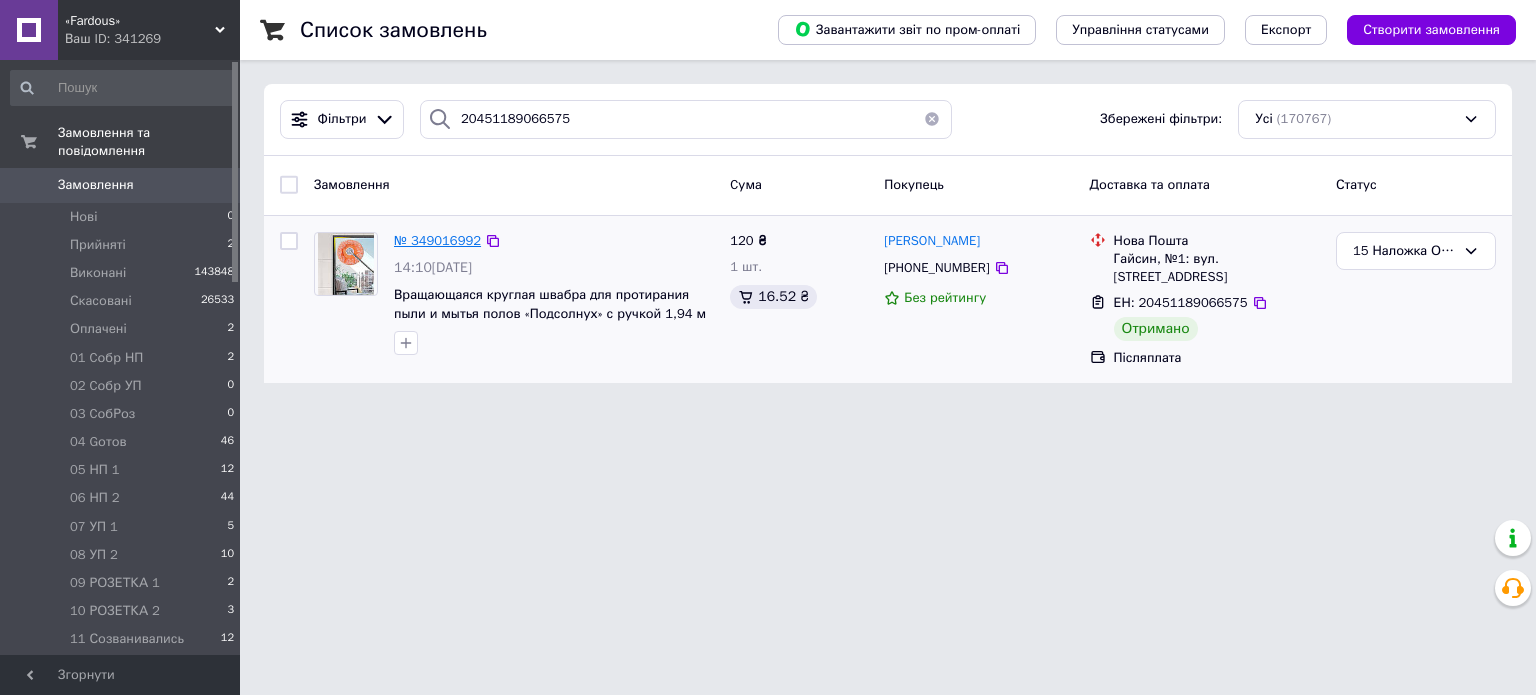 click on "№ 349016992" at bounding box center (437, 240) 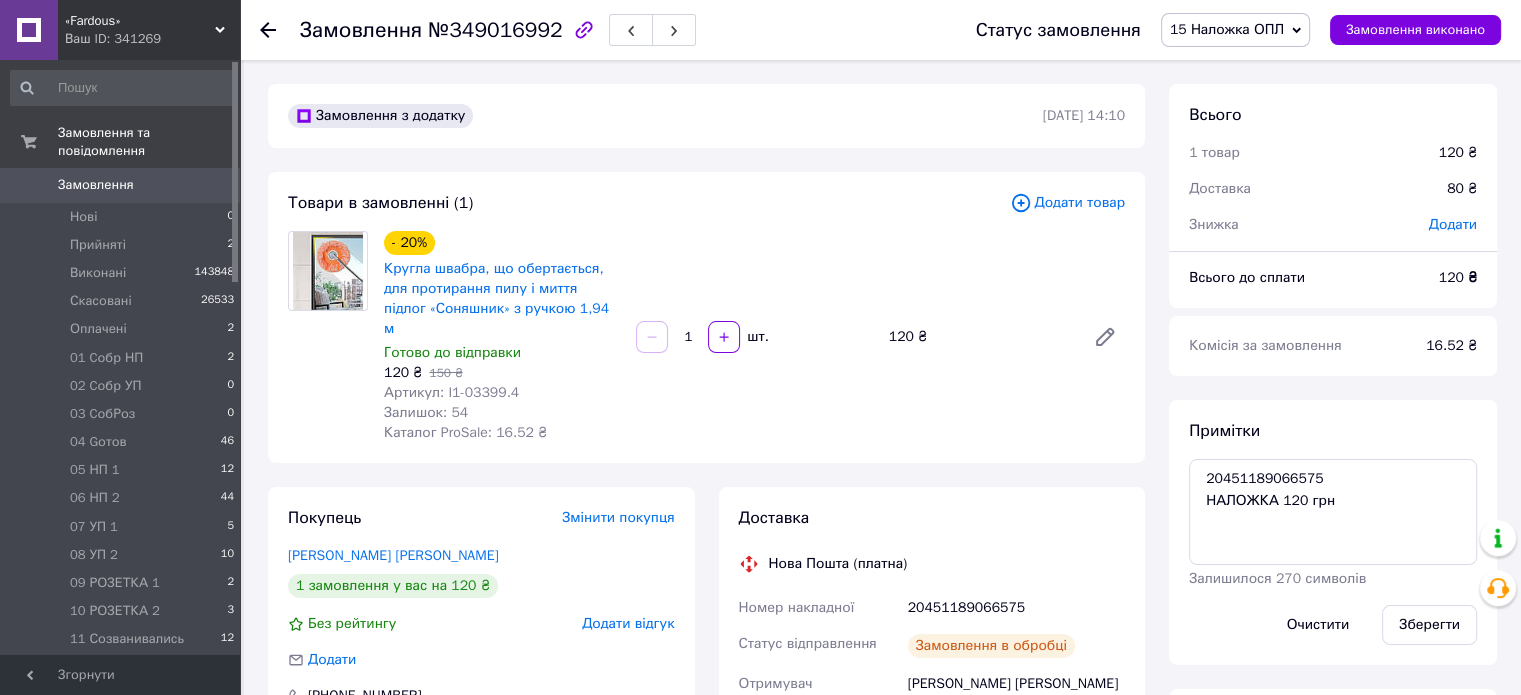 scroll, scrollTop: 313, scrollLeft: 0, axis: vertical 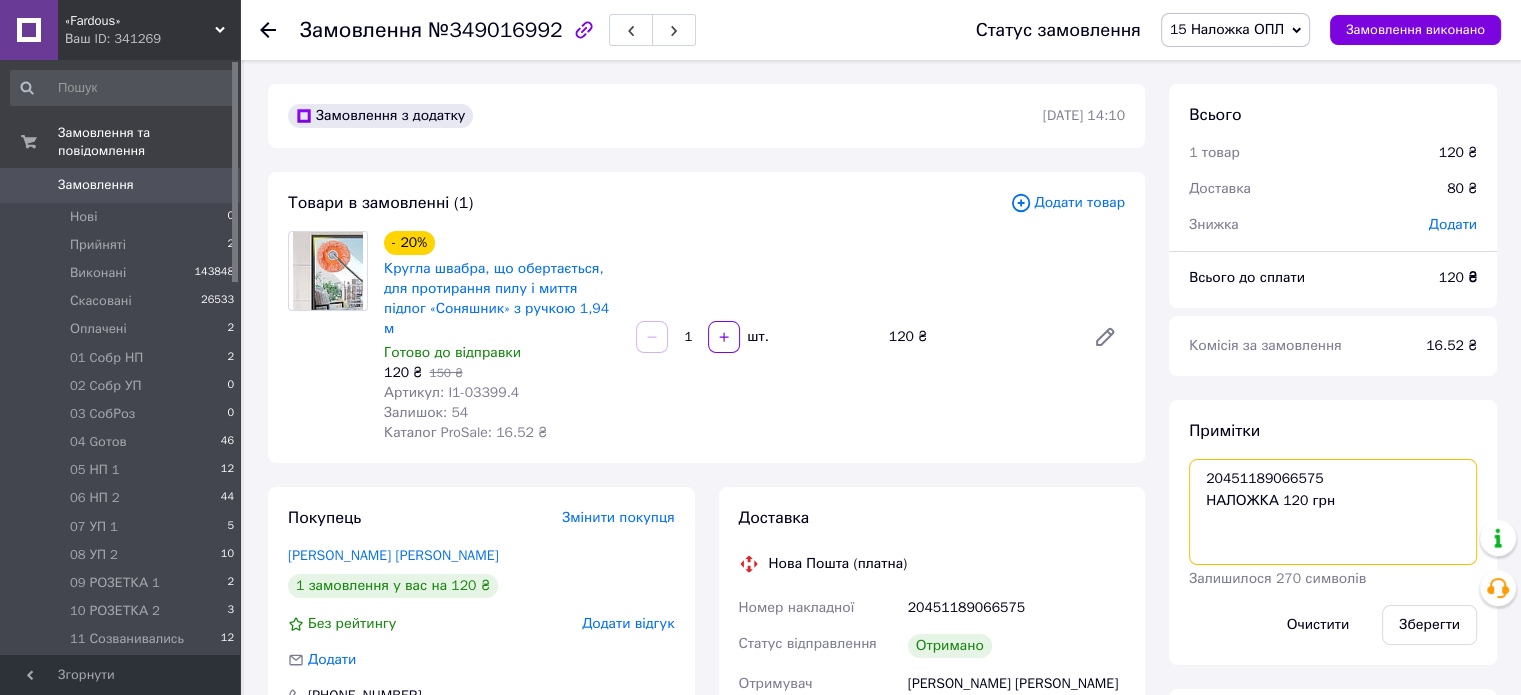 click on "20451189066575
НАЛОЖКА 120 грн" at bounding box center (1333, 512) 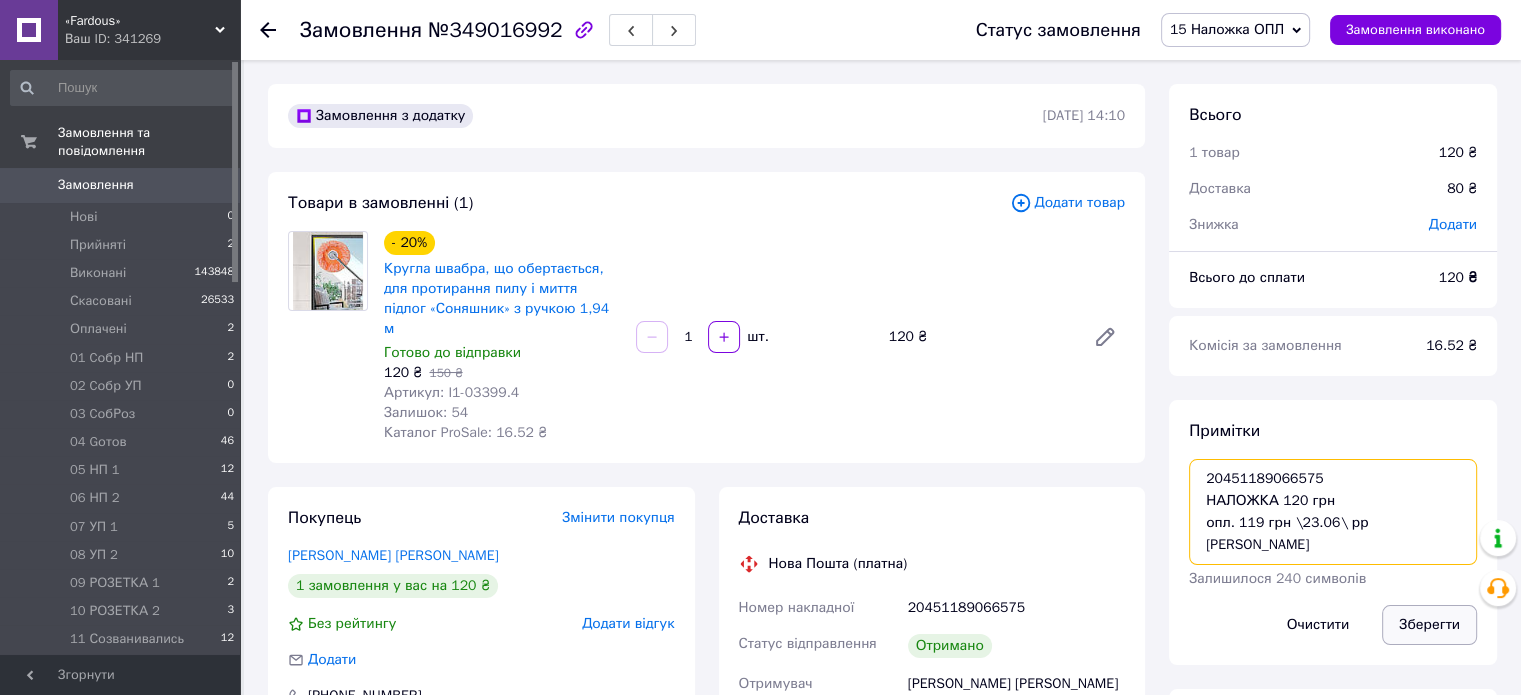 type on "20451189066575
НАЛОЖКА 120 грн
опл. 119 грн \23.06\ рр [PERSON_NAME]" 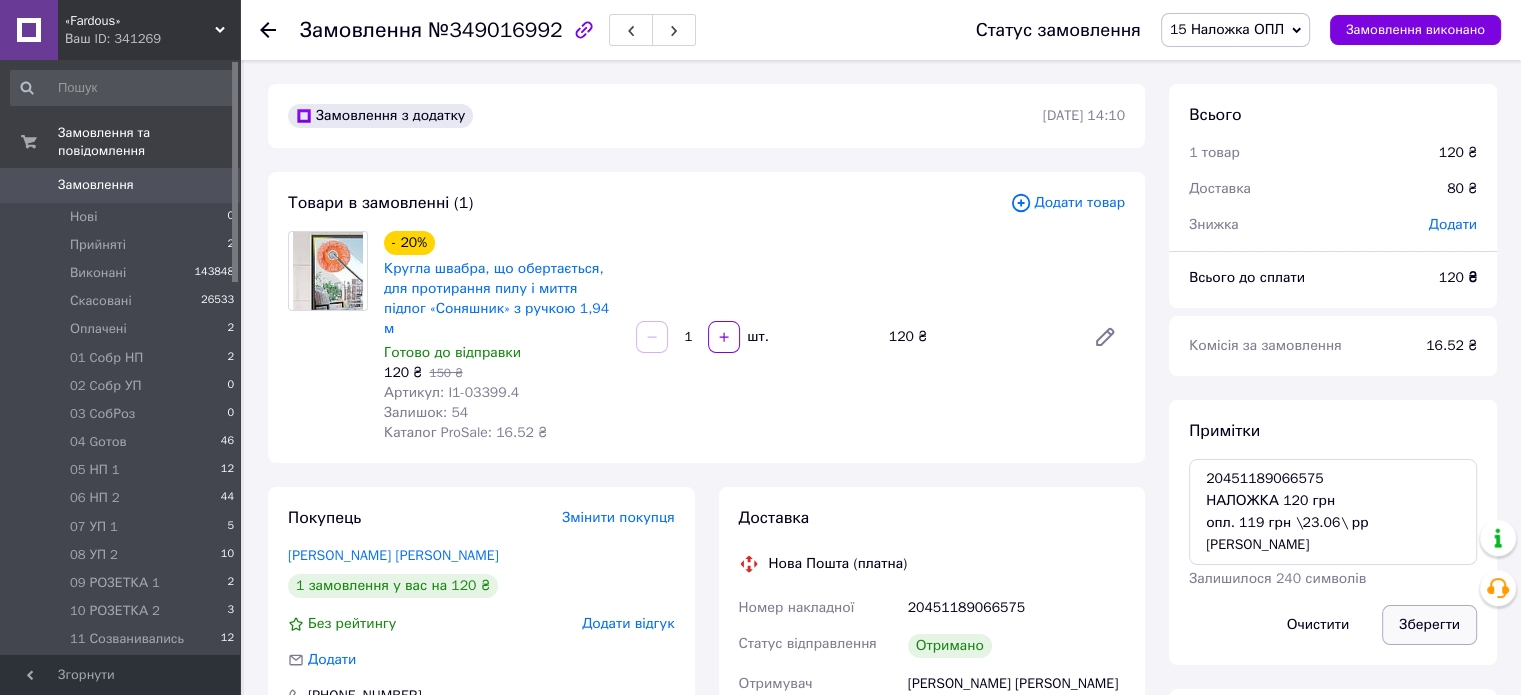 click on "Зберегти" at bounding box center [1429, 625] 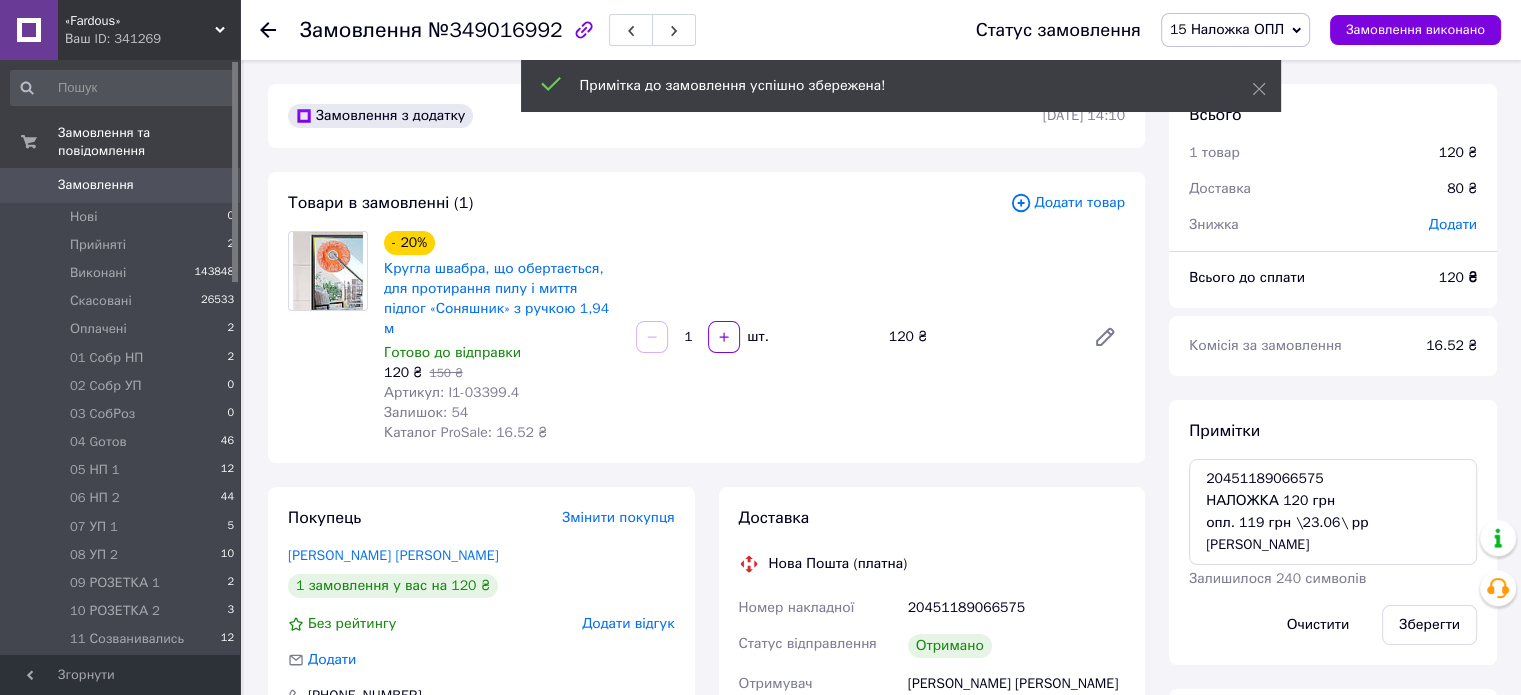 scroll, scrollTop: 362, scrollLeft: 0, axis: vertical 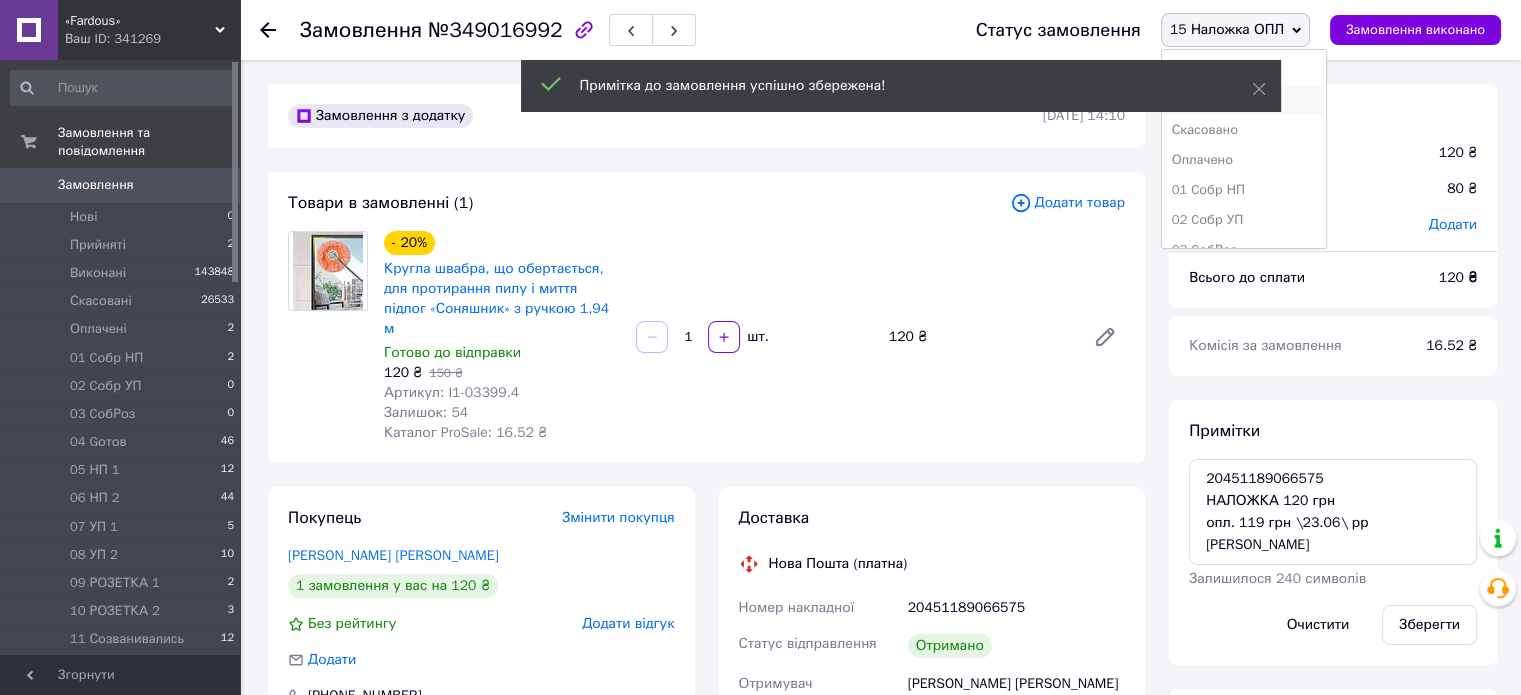 click on "Виконано" at bounding box center [1244, 100] 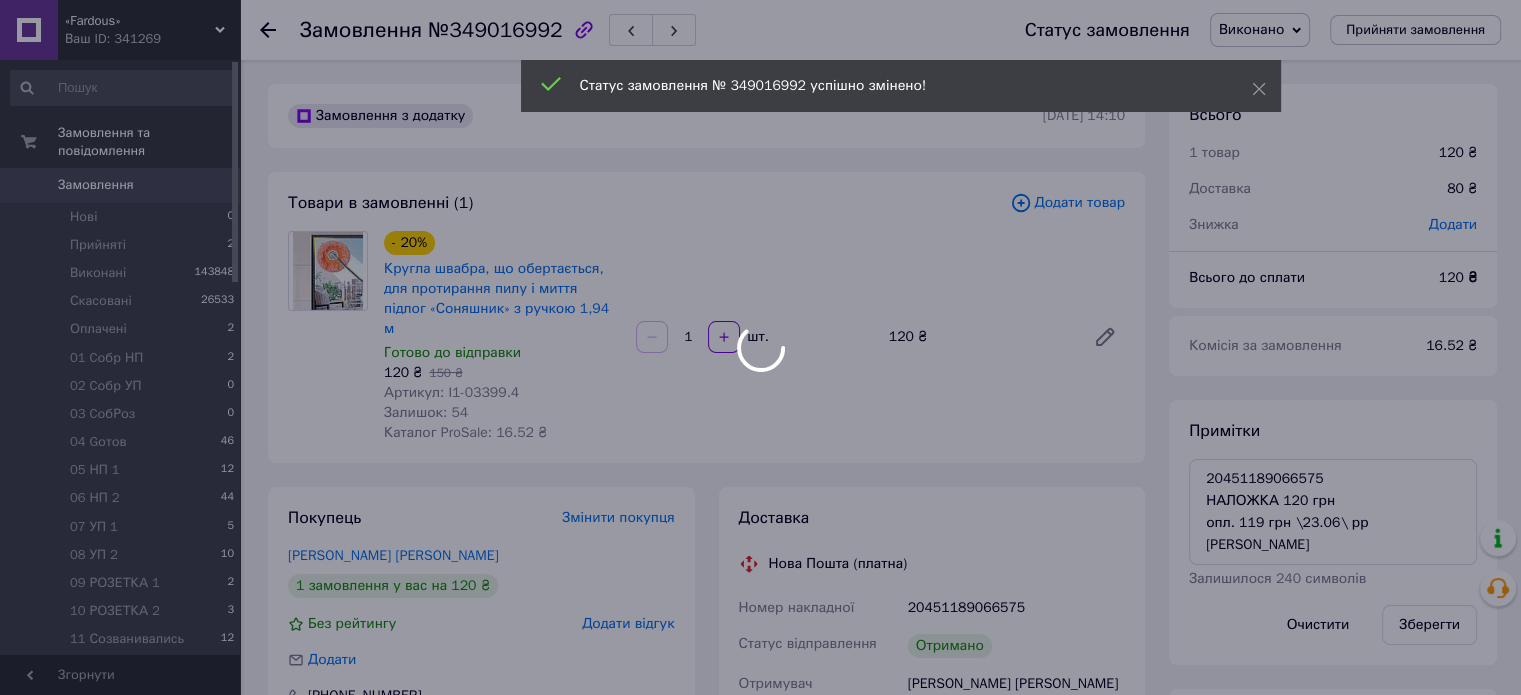 scroll, scrollTop: 410, scrollLeft: 0, axis: vertical 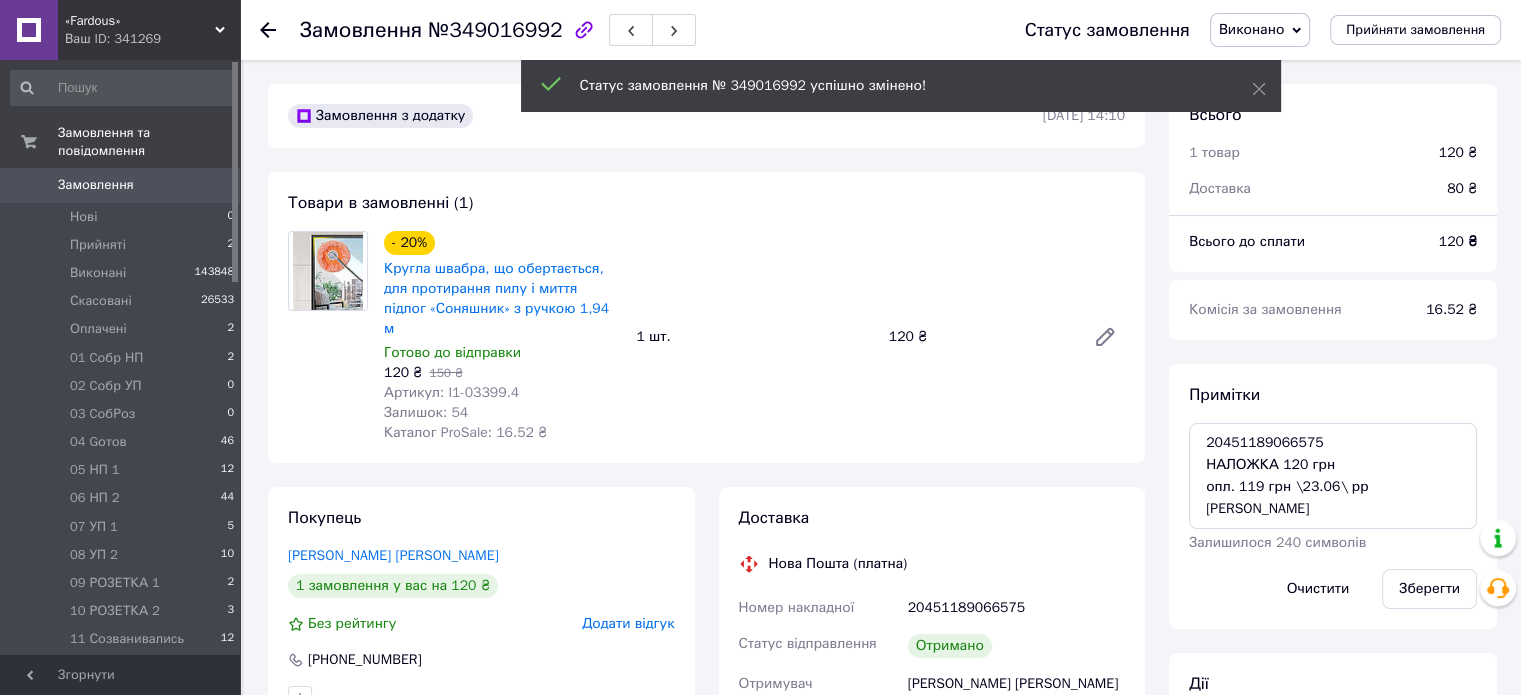 click on "№349016992" at bounding box center [495, 30] 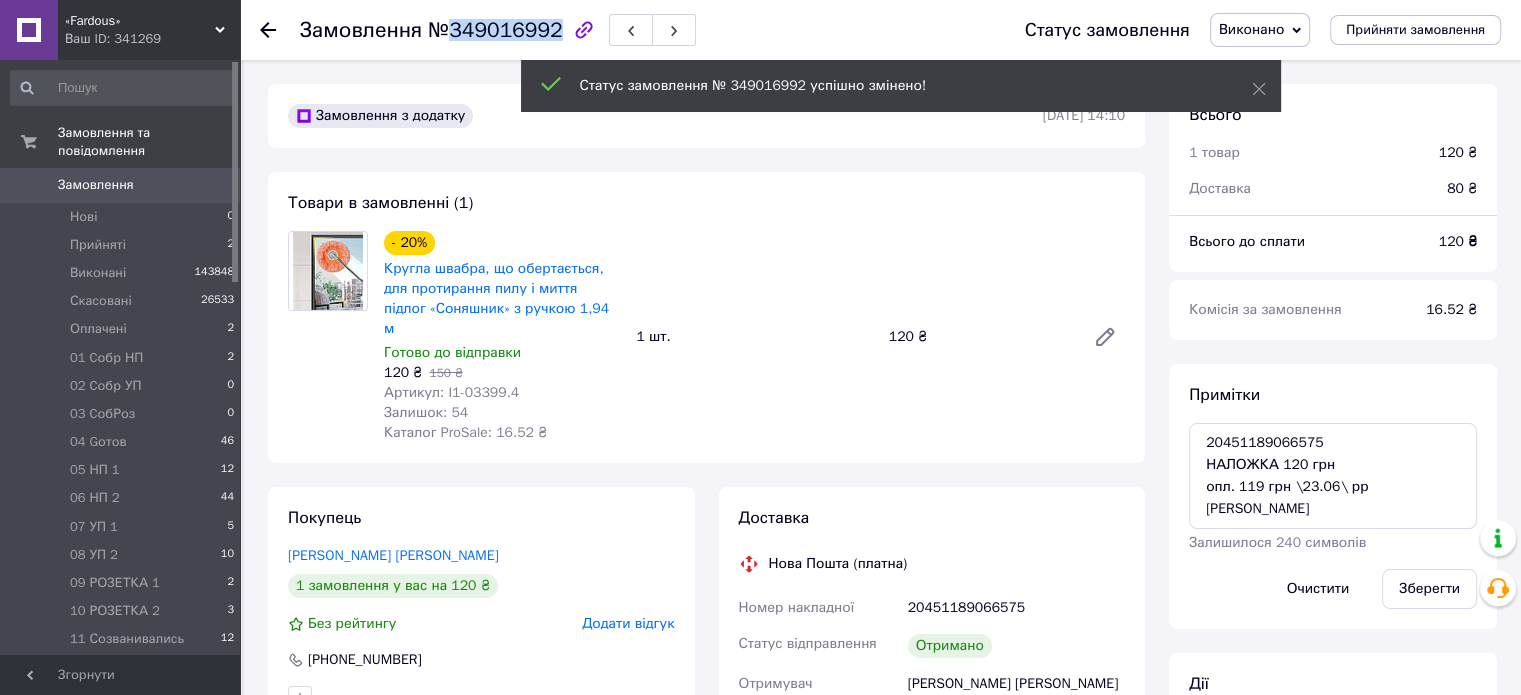 click on "№349016992" at bounding box center [495, 30] 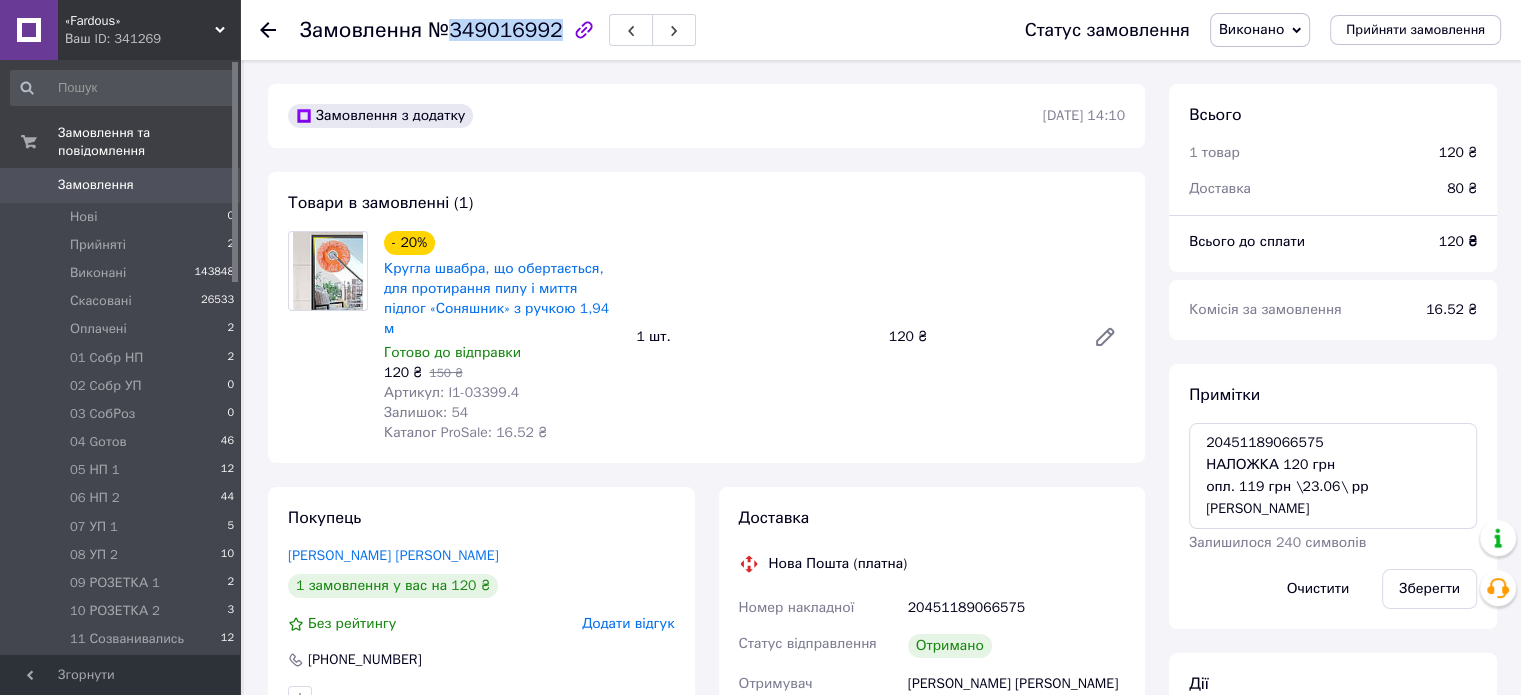 click on "0" at bounding box center (212, 185) 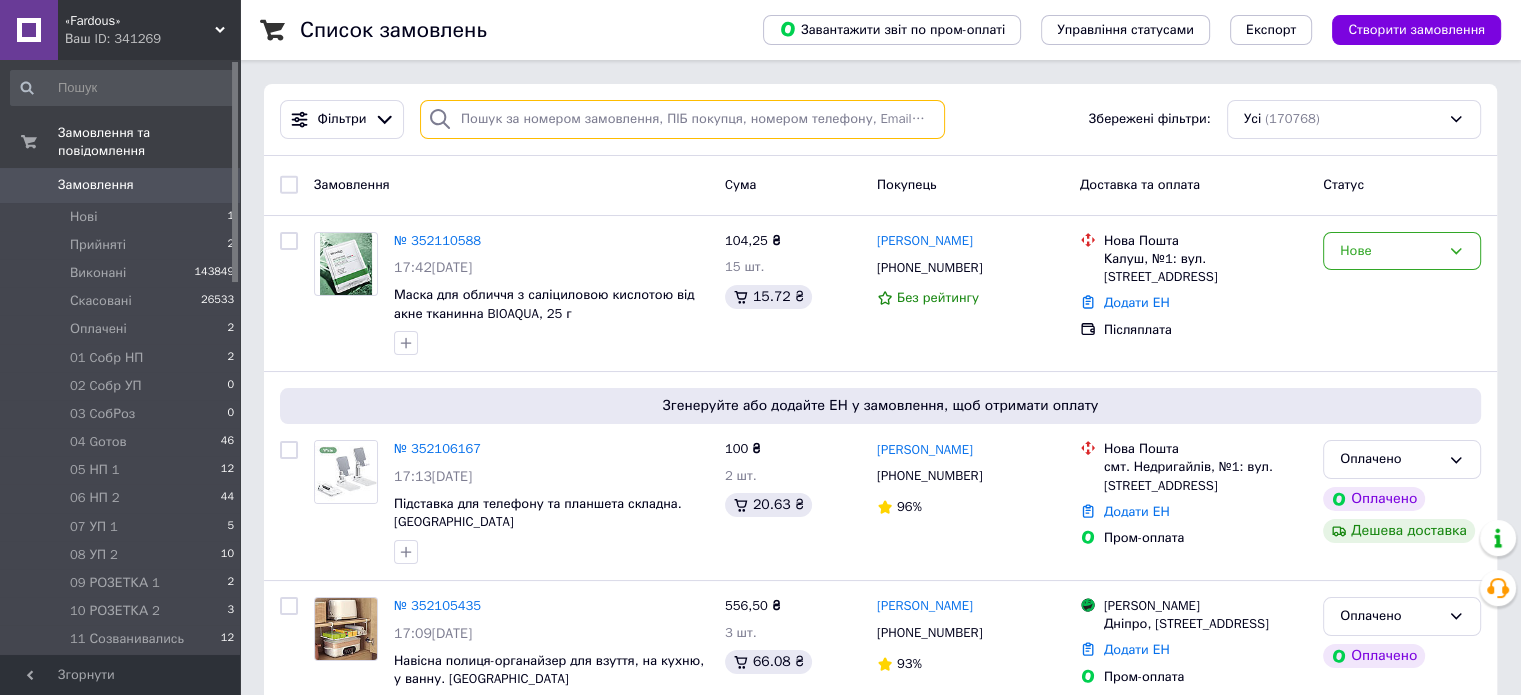 click at bounding box center (682, 119) 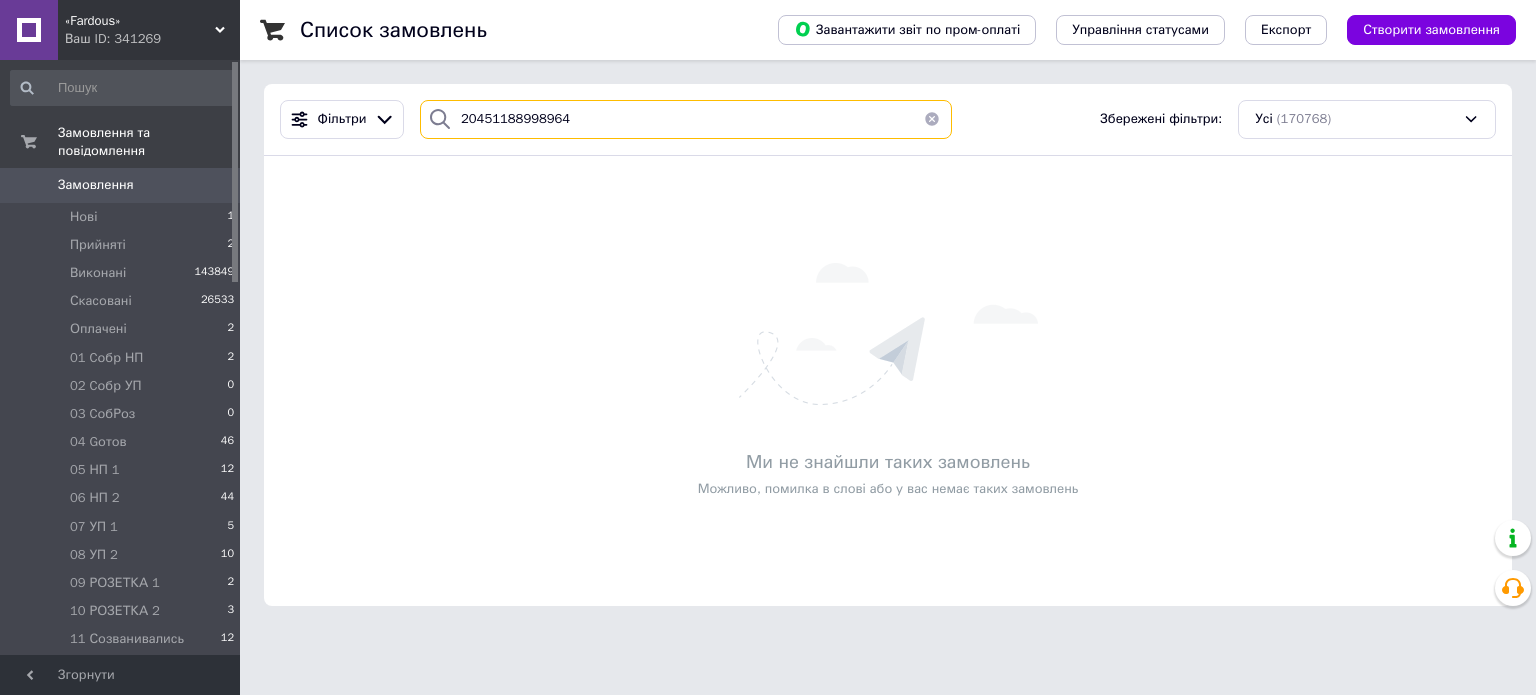 type on "20451188998964" 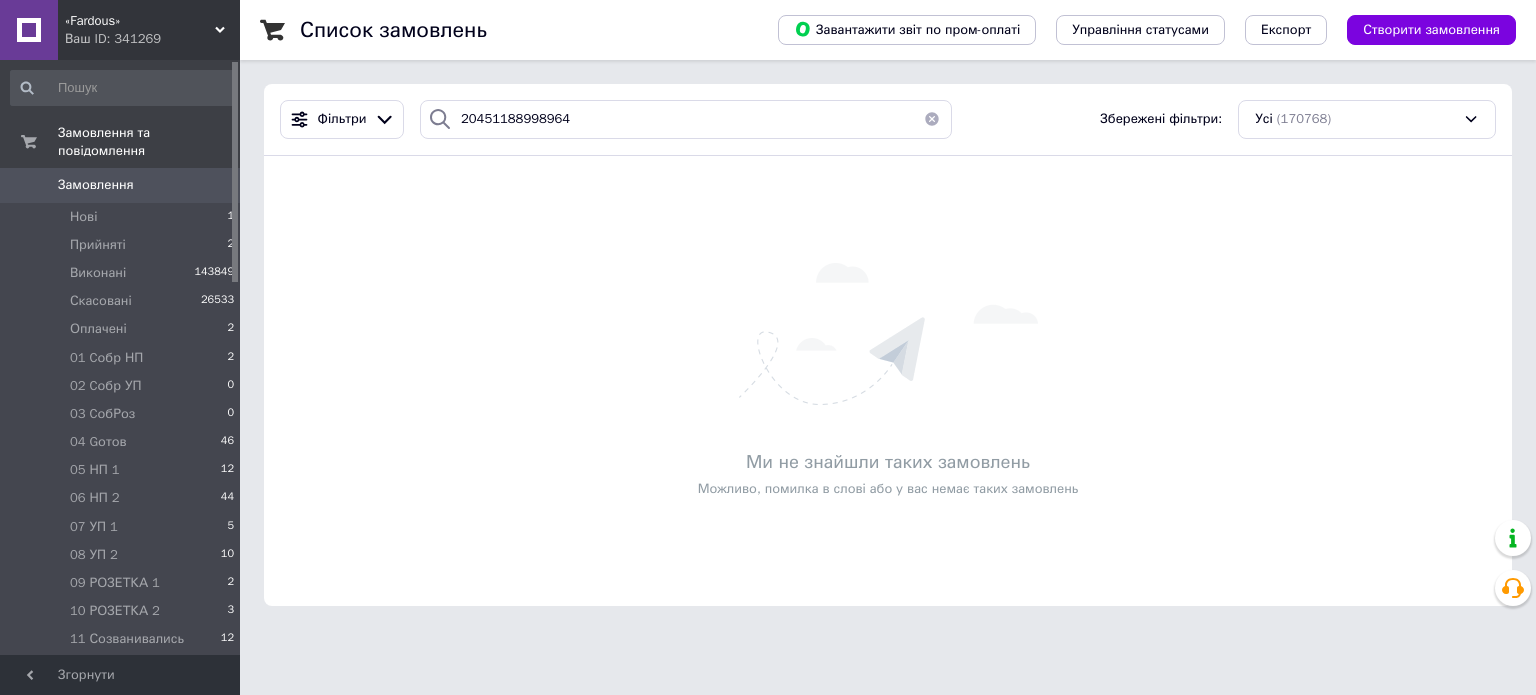 click at bounding box center [932, 119] 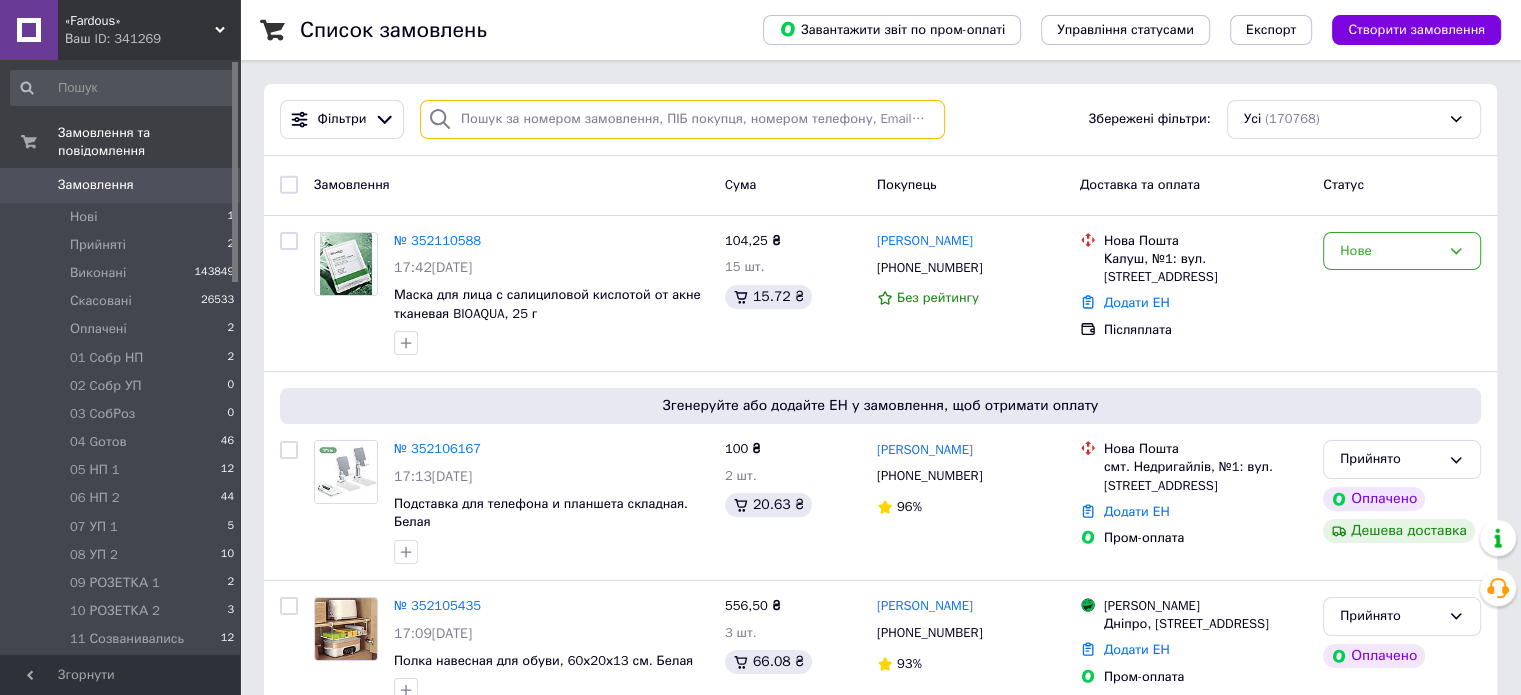 paste on "20451188911729" 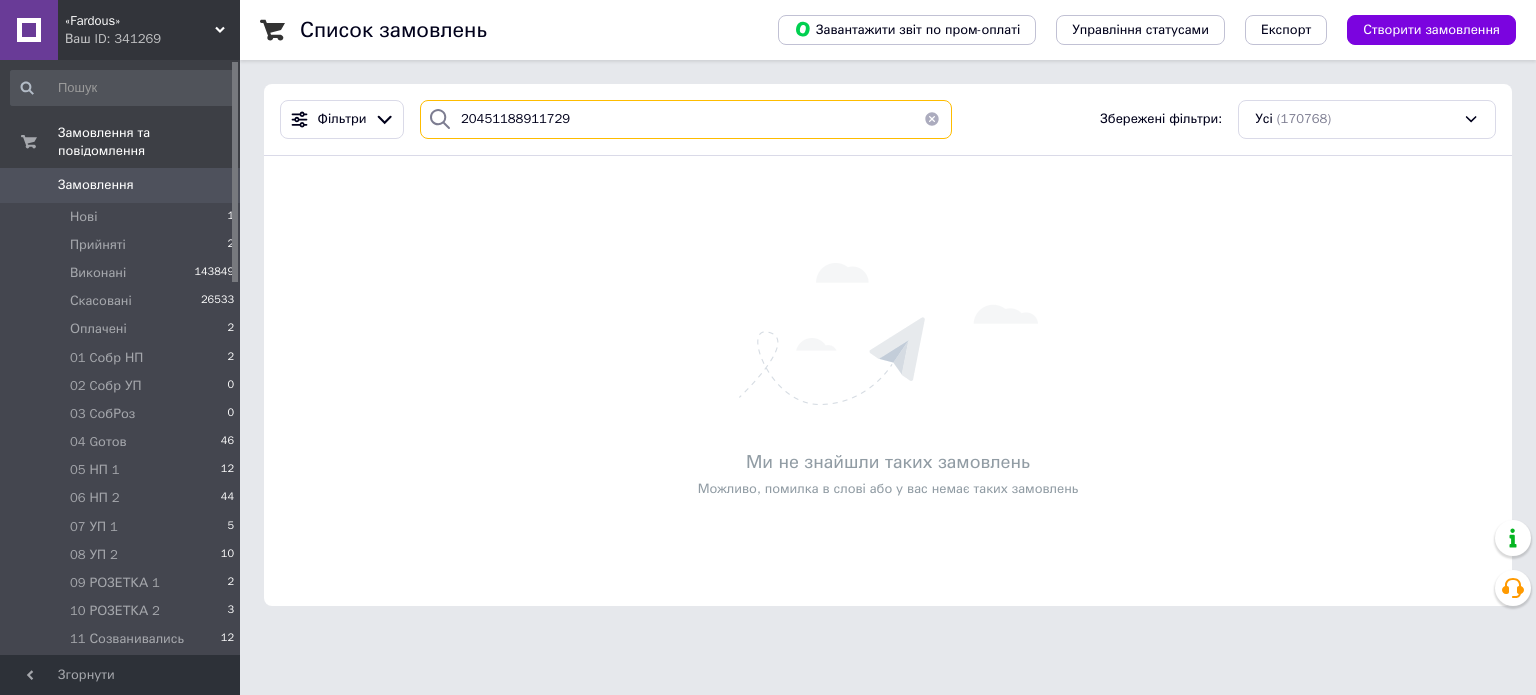 type on "20451188911729" 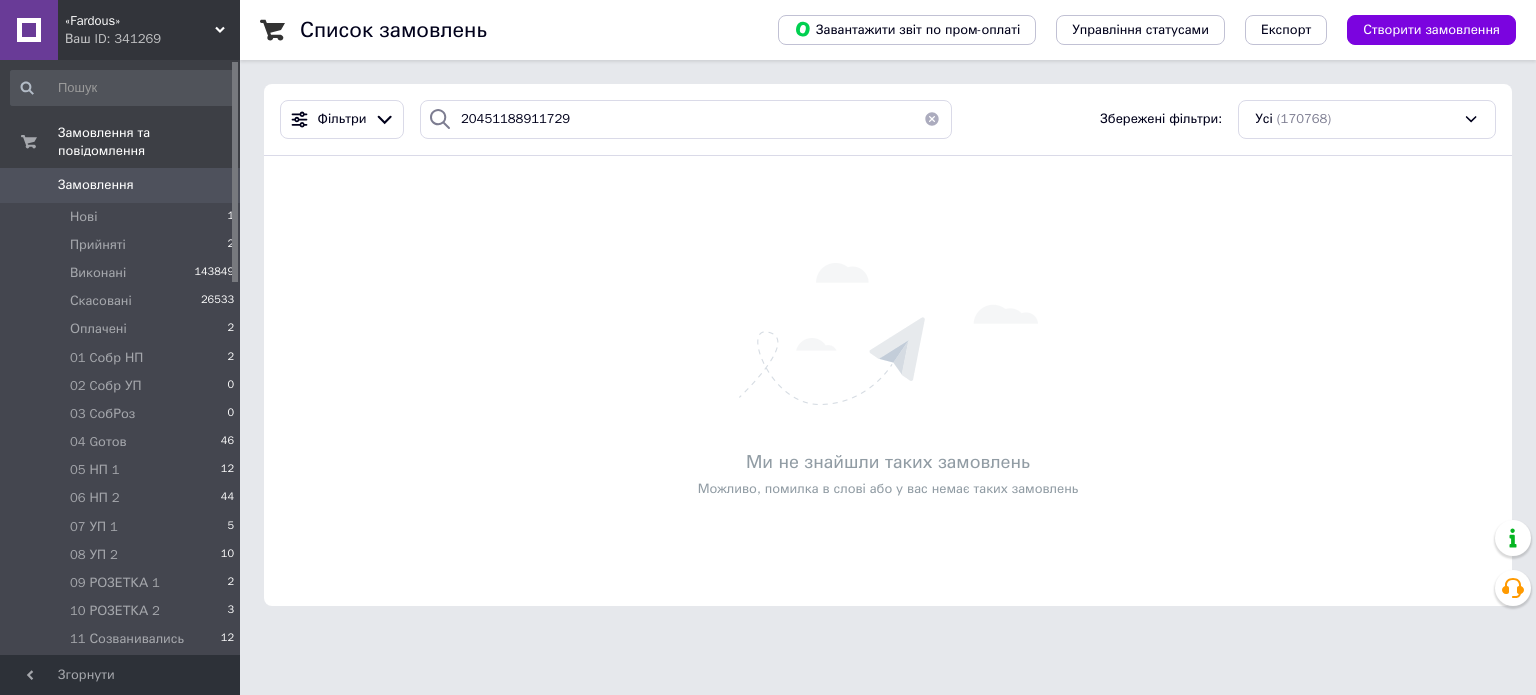 click at bounding box center [932, 119] 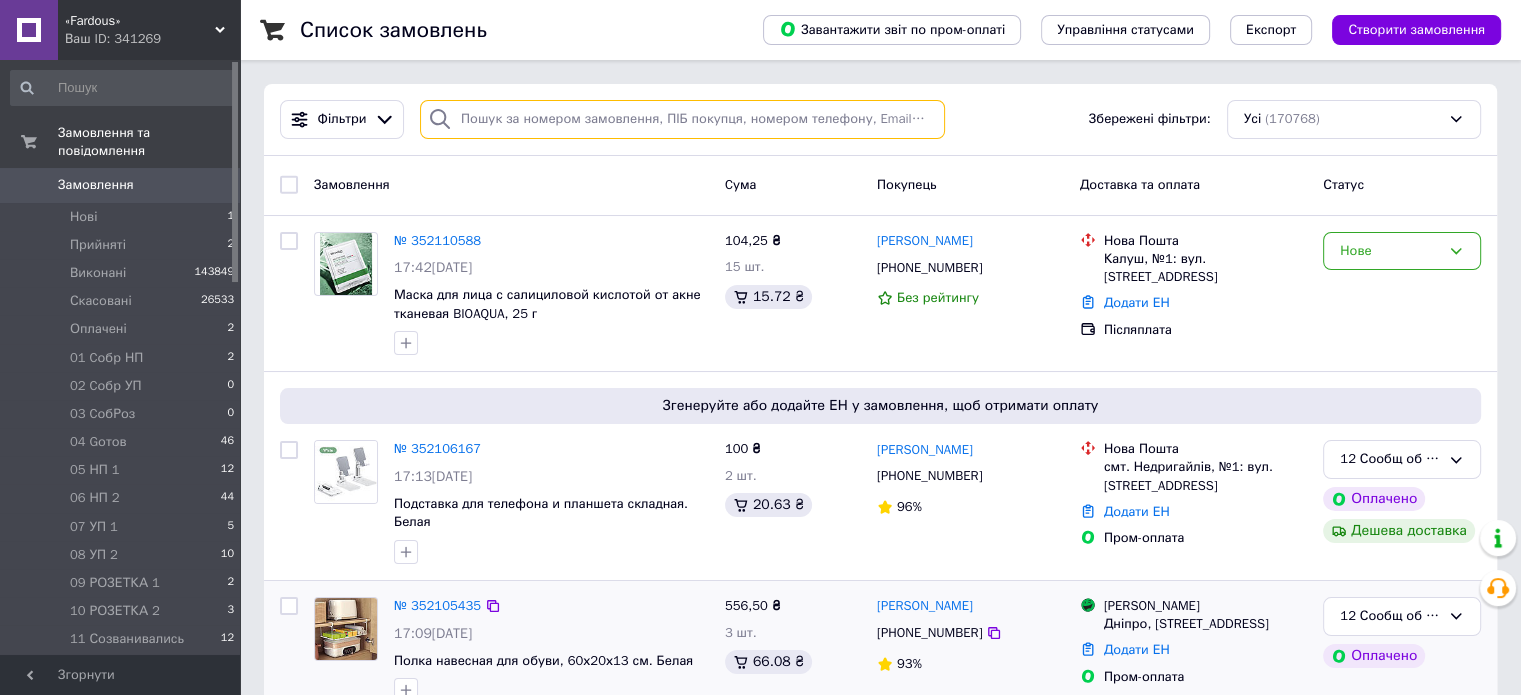 paste on "20451188971624" 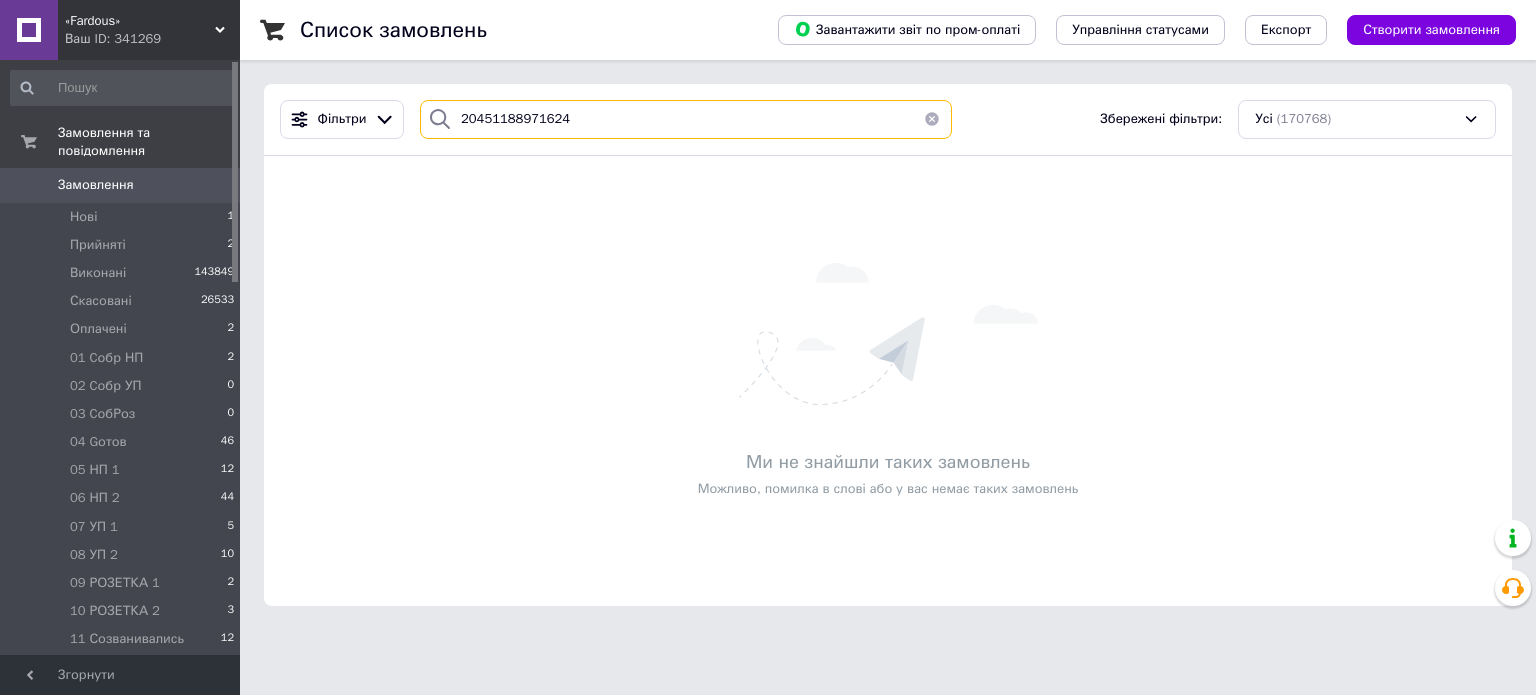 type on "20451188971624" 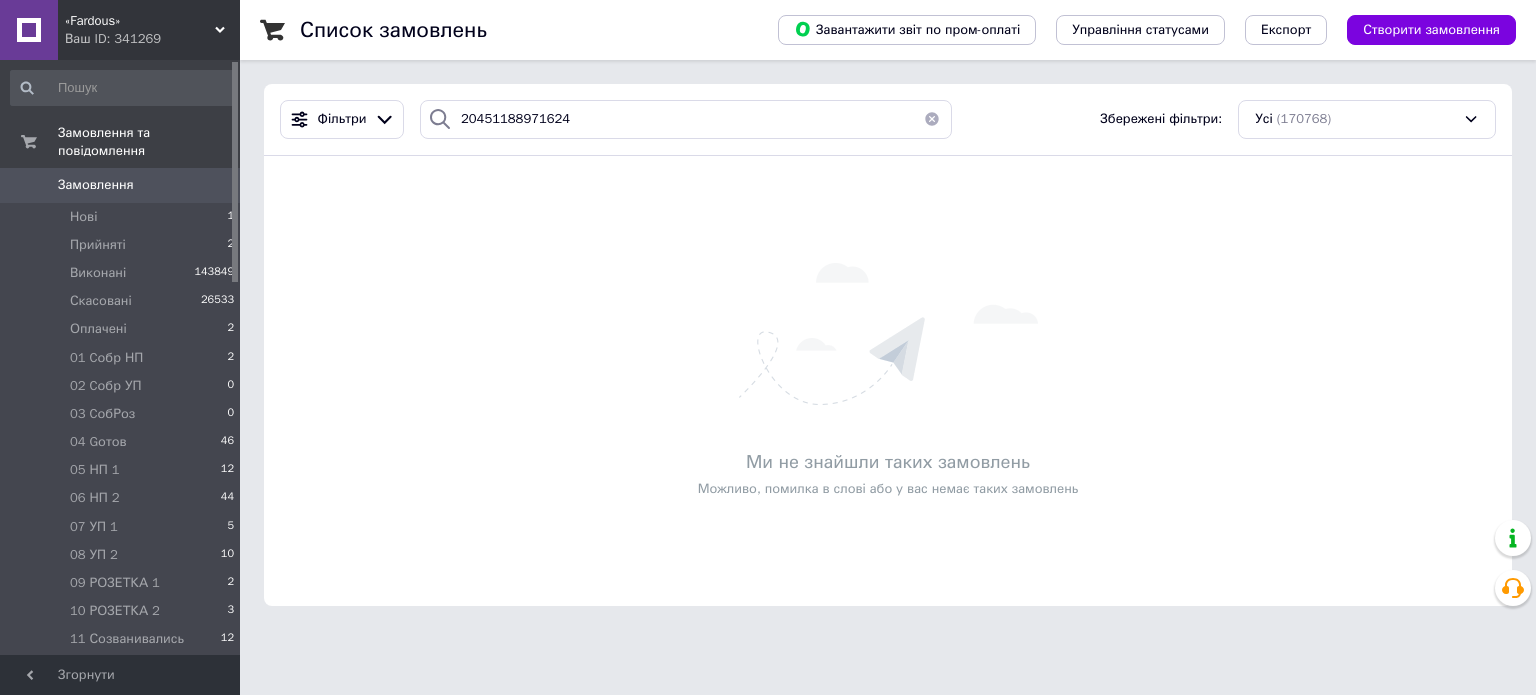 click at bounding box center (932, 119) 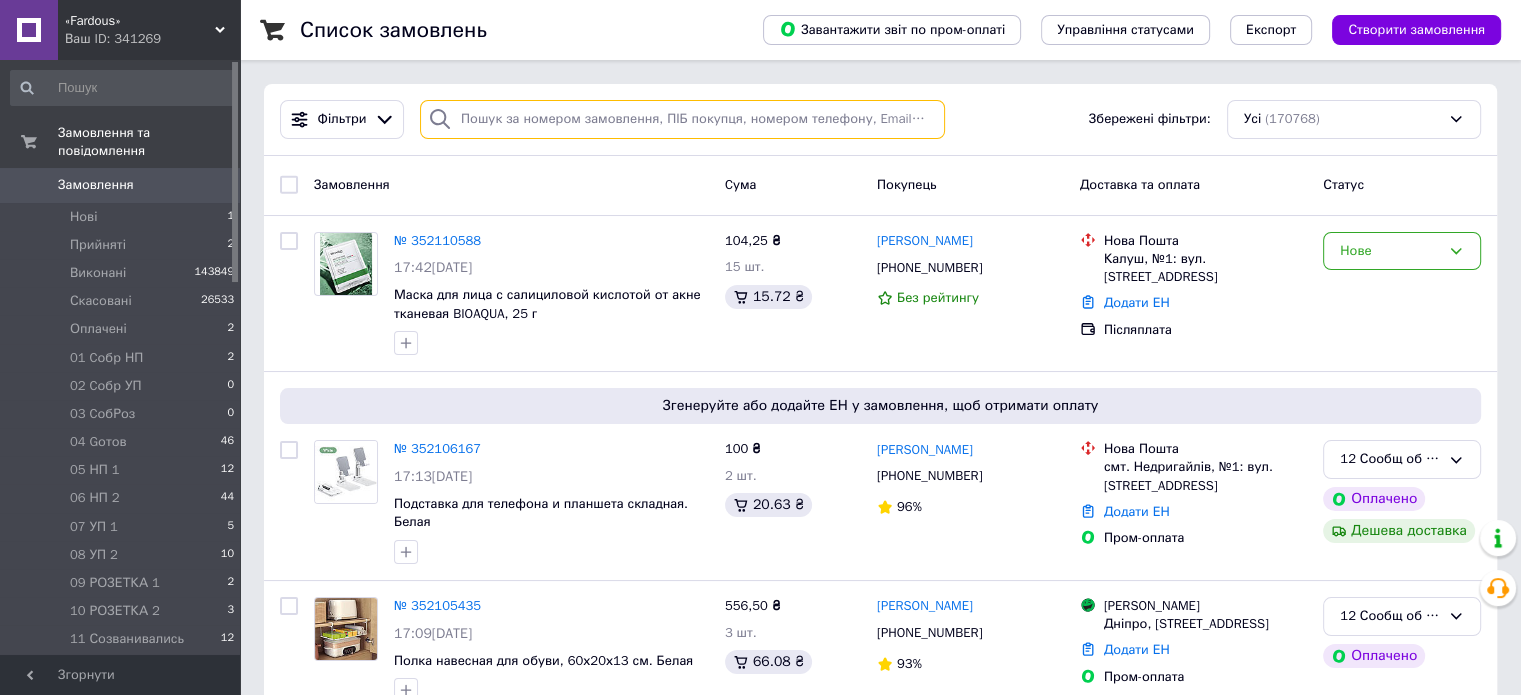paste on "20451188913272" 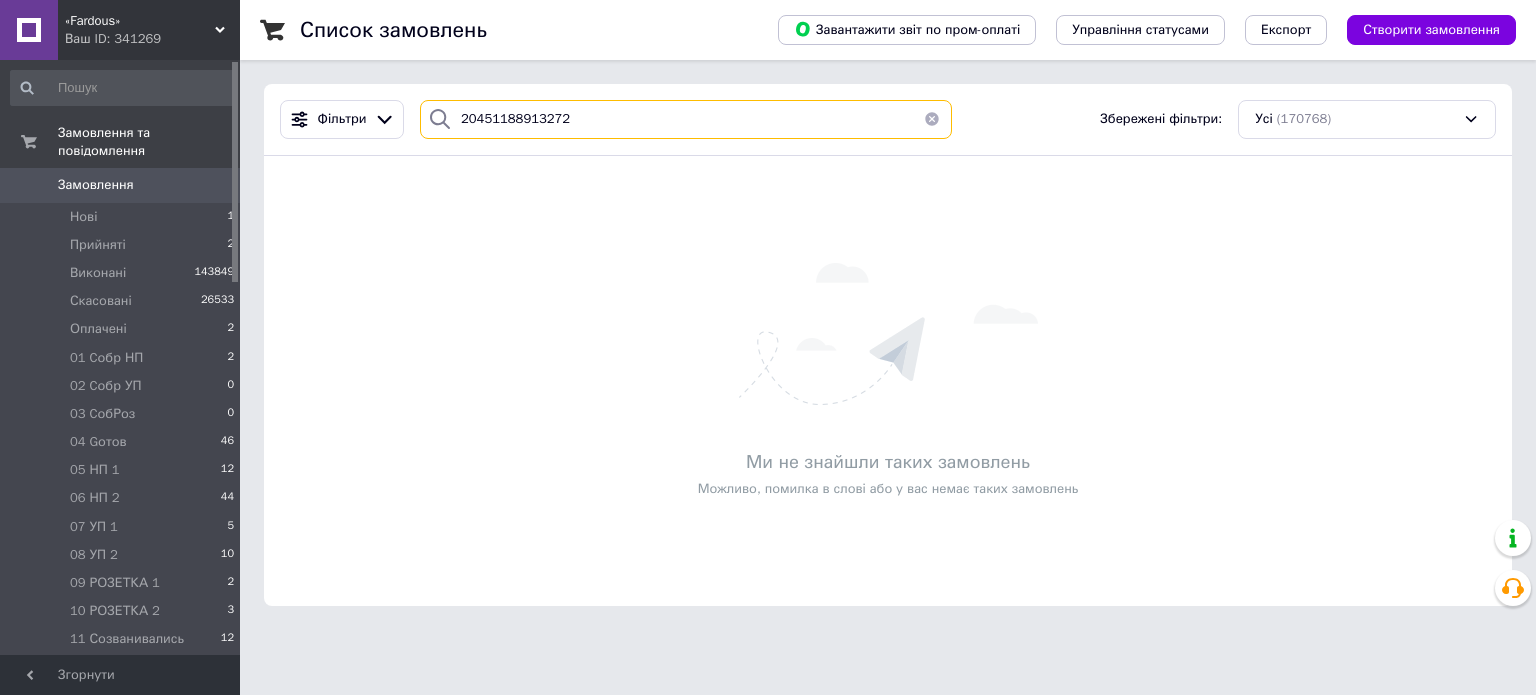 type on "20451188913272" 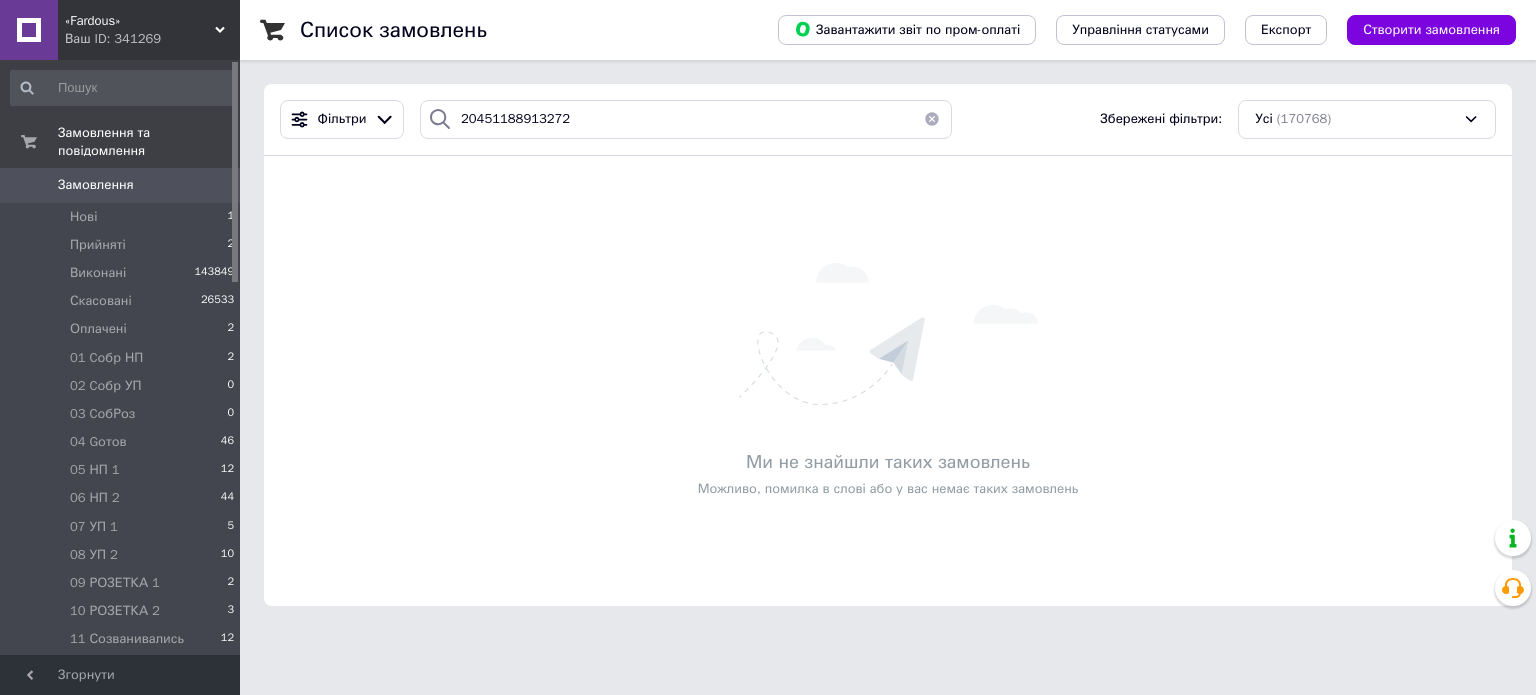 click at bounding box center (932, 119) 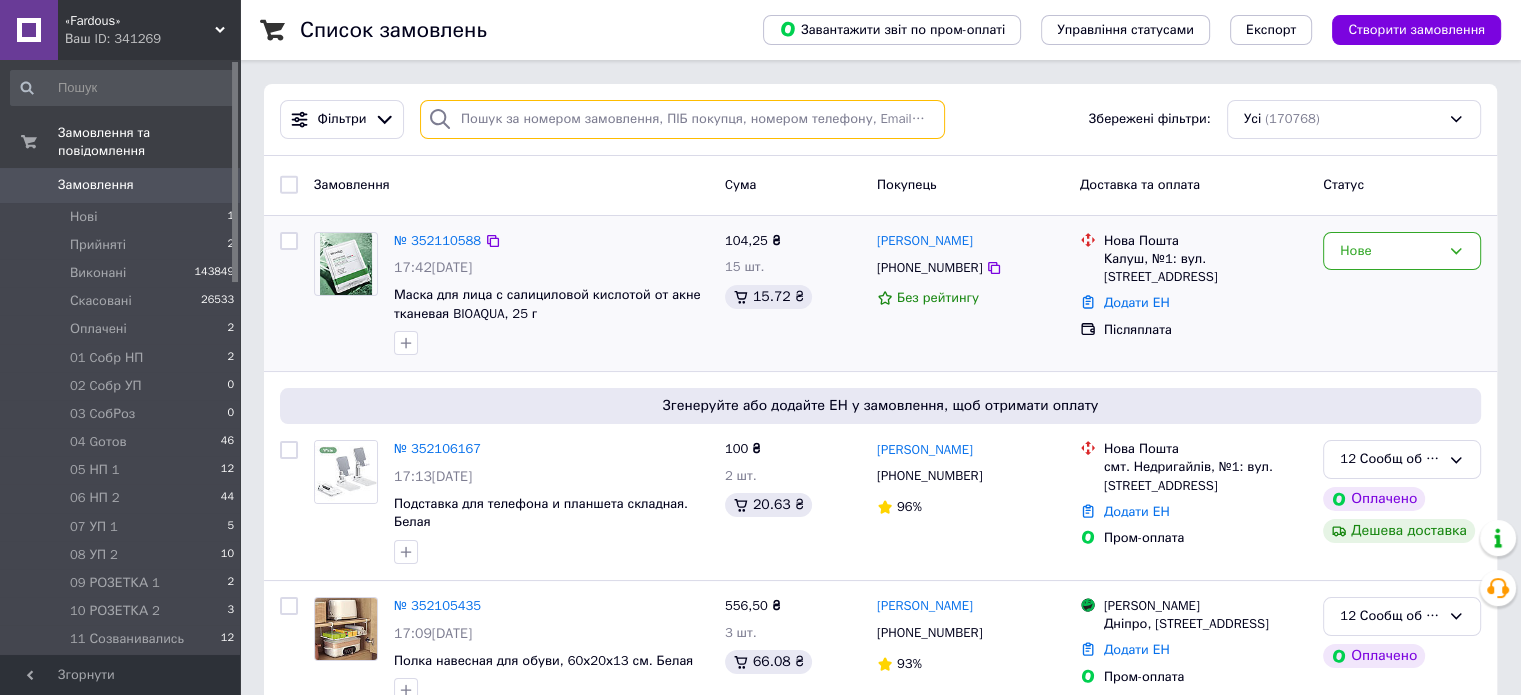 paste on "20451188798981" 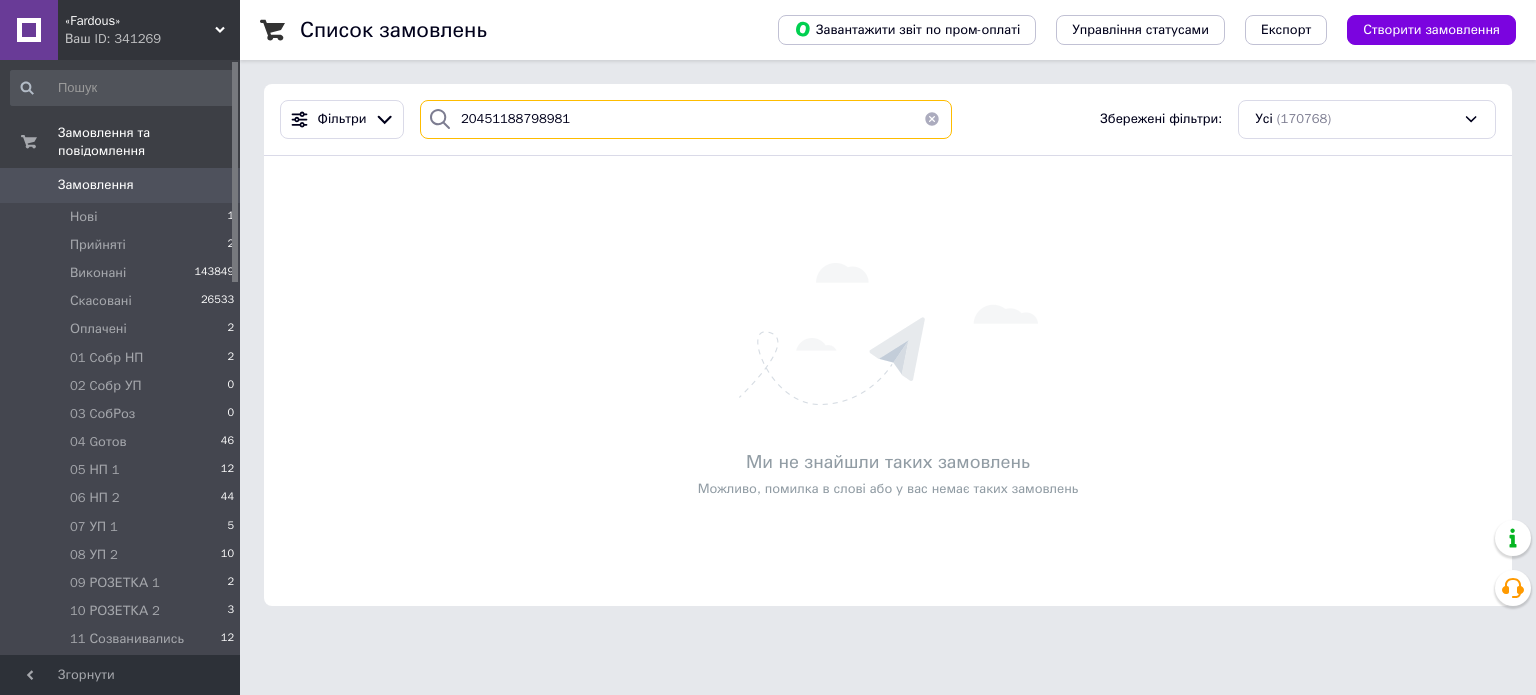 type on "20451188798981" 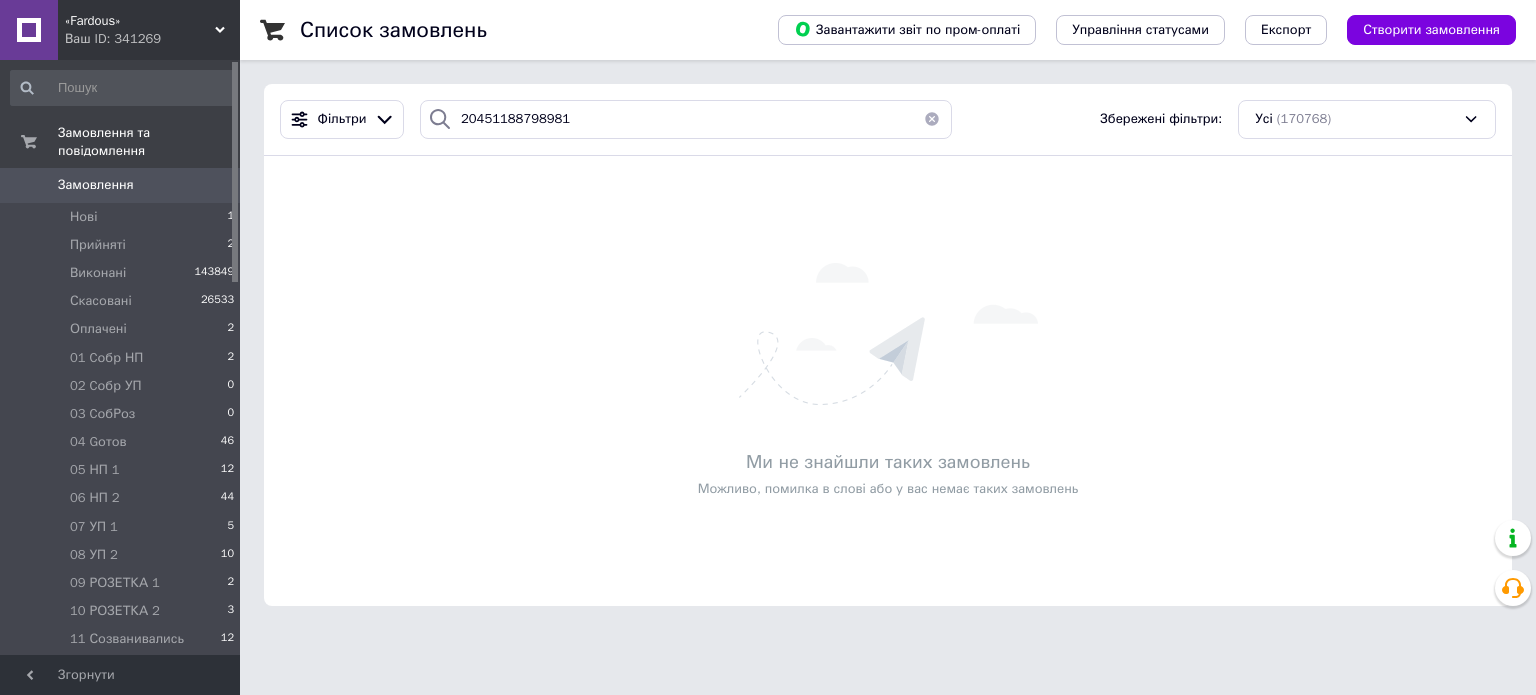 click at bounding box center (932, 119) 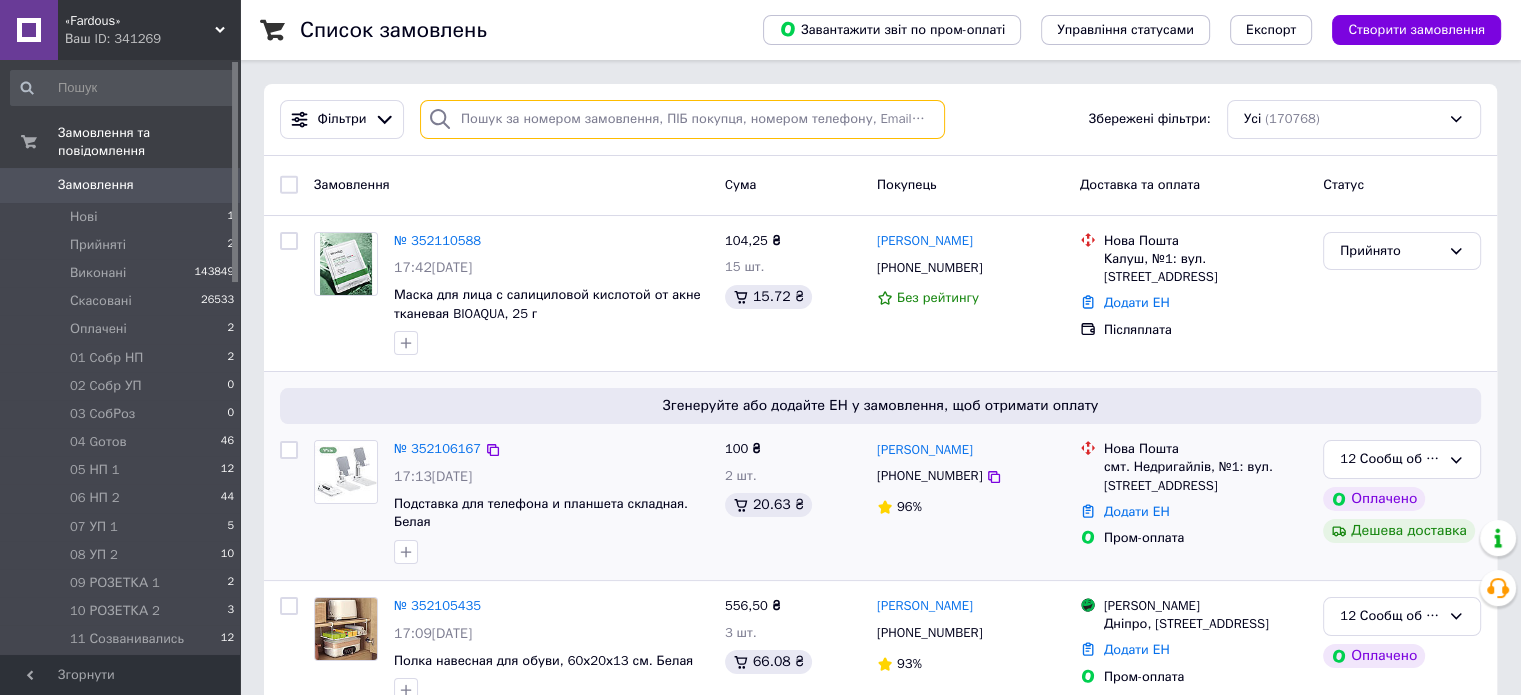 paste on "20451188799631" 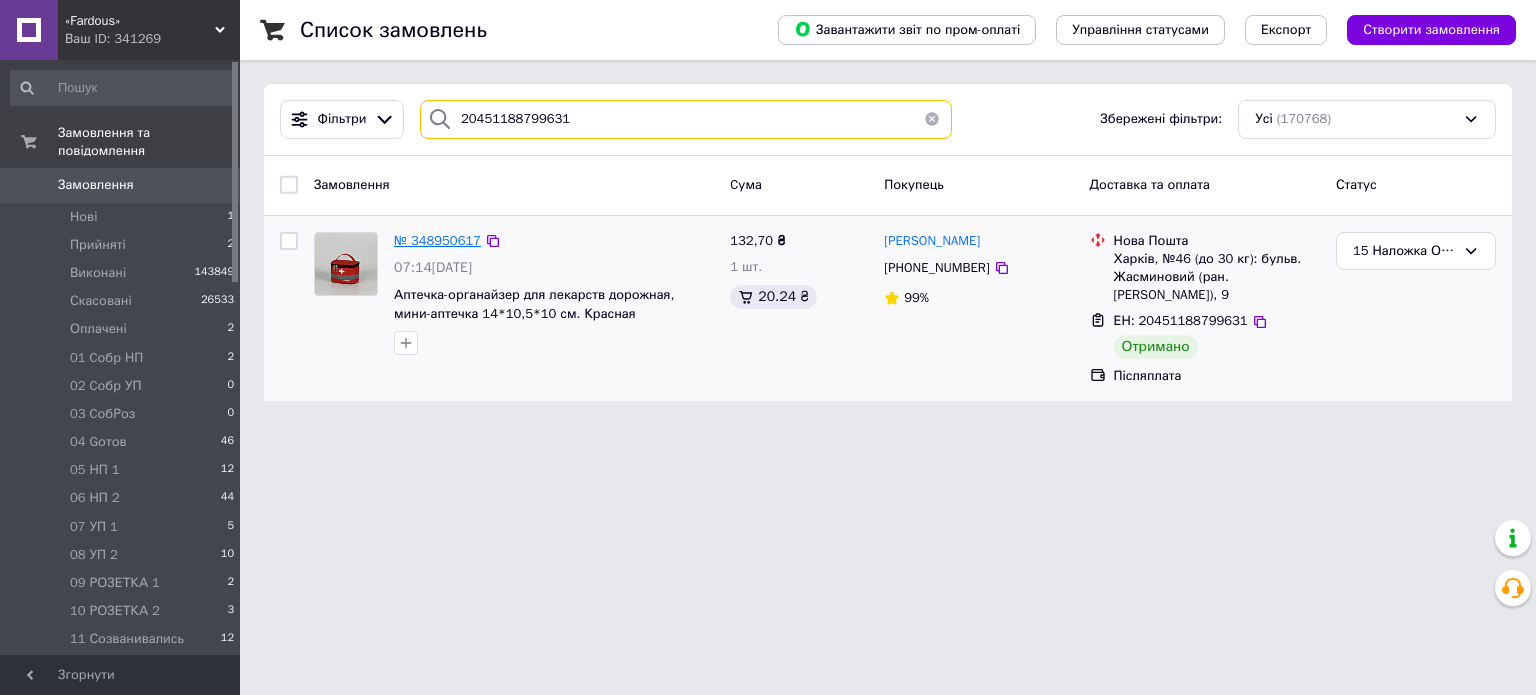 type on "20451188799631" 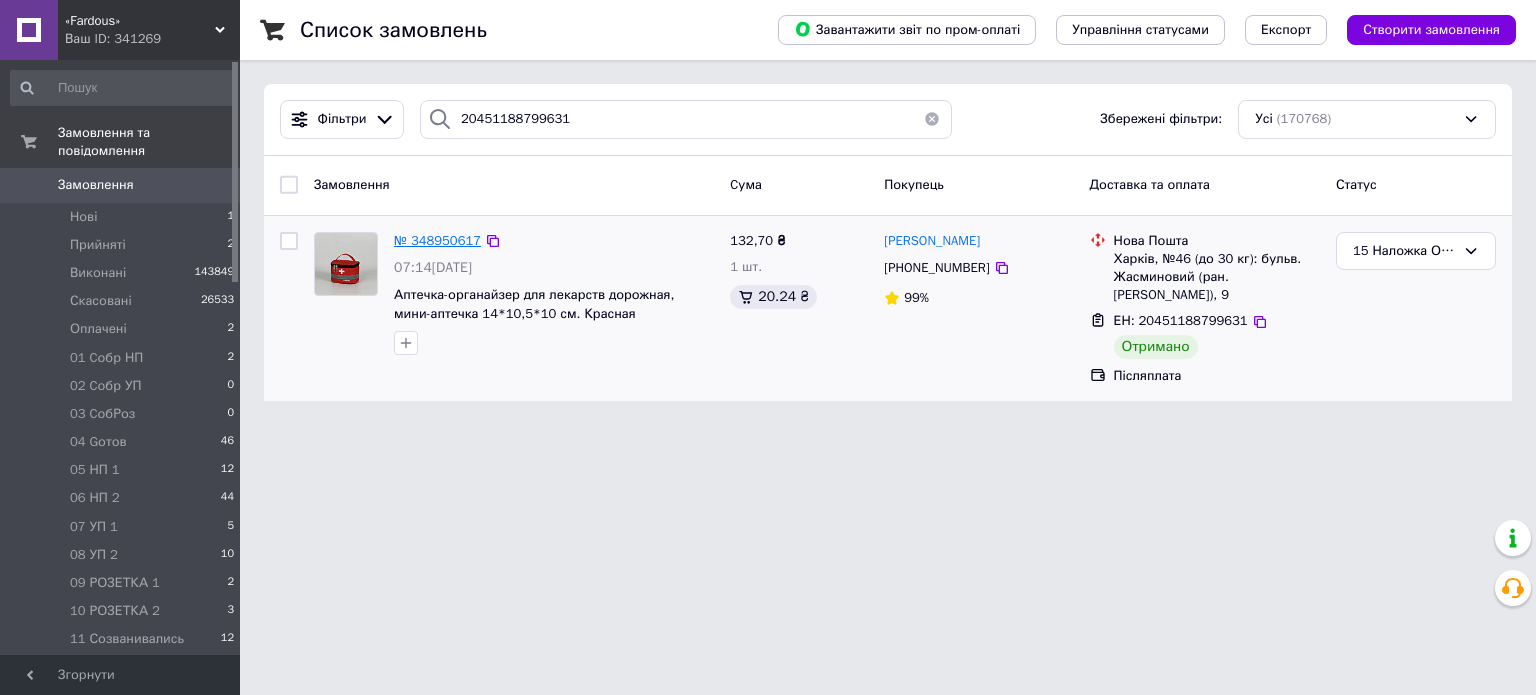 click on "№ 348950617" at bounding box center (437, 240) 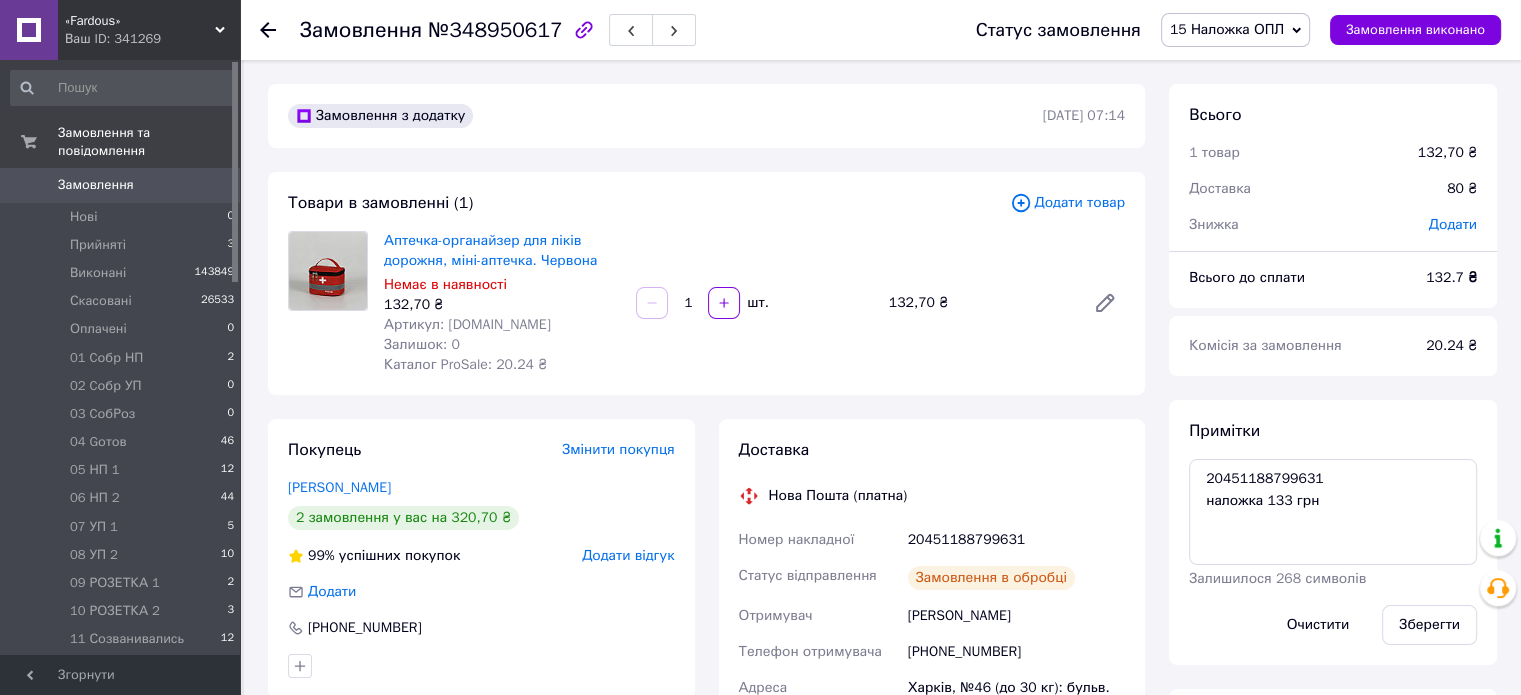 scroll, scrollTop: 313, scrollLeft: 0, axis: vertical 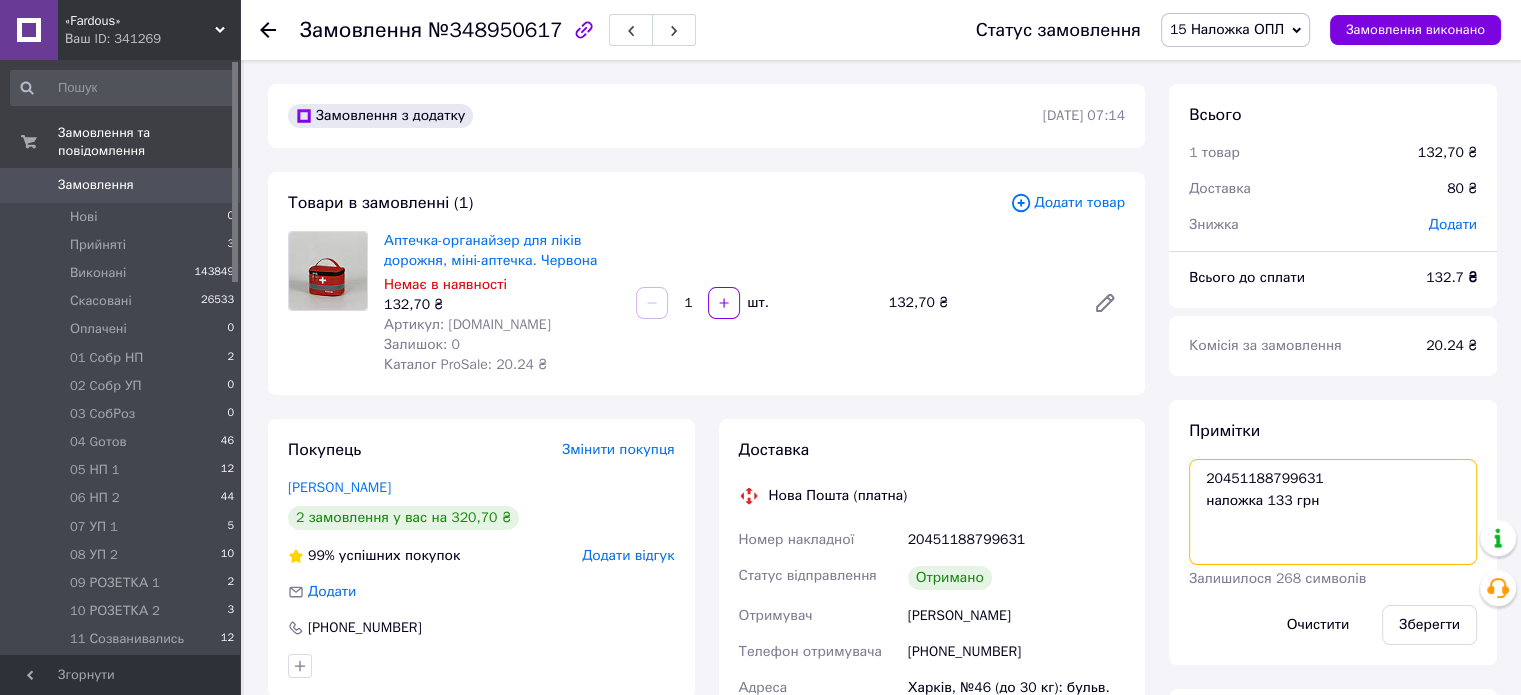 click on "20451188799631
наложка 133 грн" at bounding box center [1333, 512] 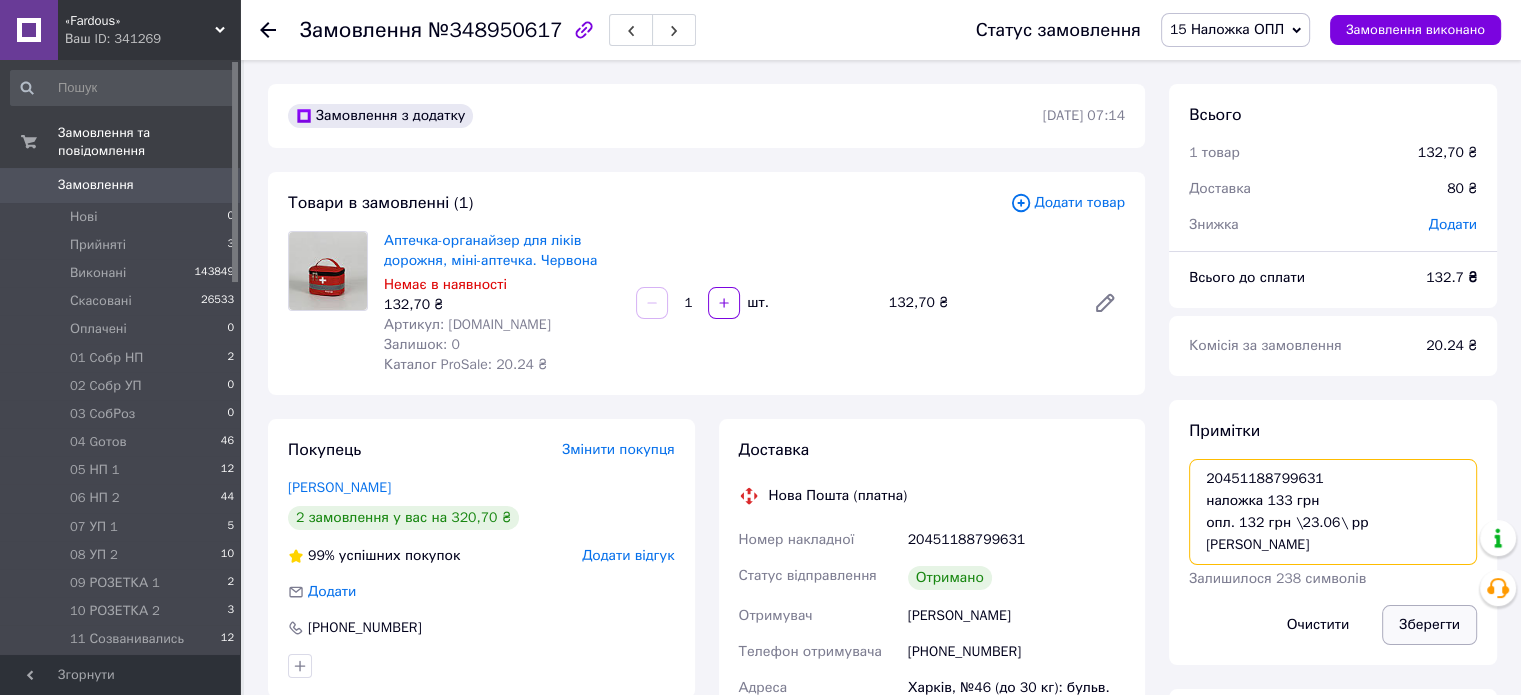 type on "20451188799631
наложка 133 грн
опл. 132 грн \23.06\ рр [PERSON_NAME]" 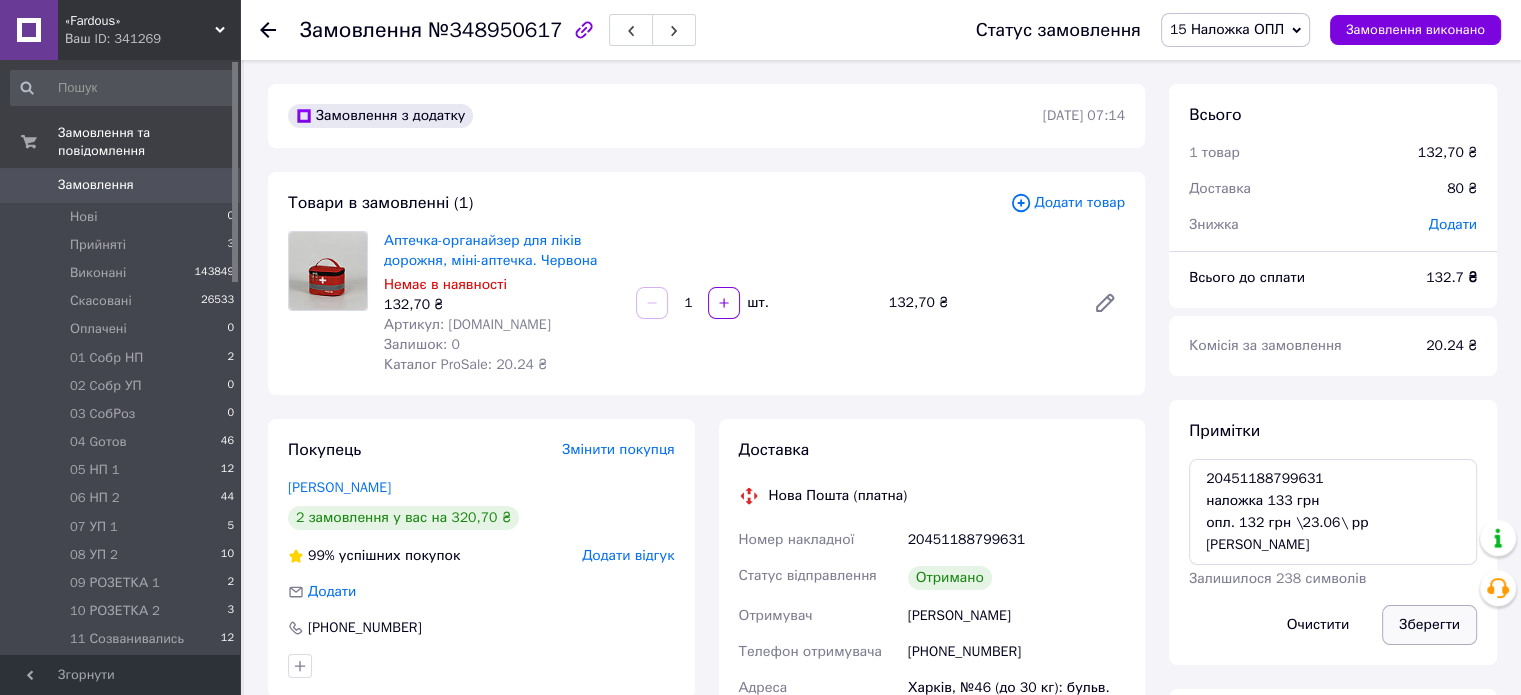 click on "Зберегти" at bounding box center [1429, 625] 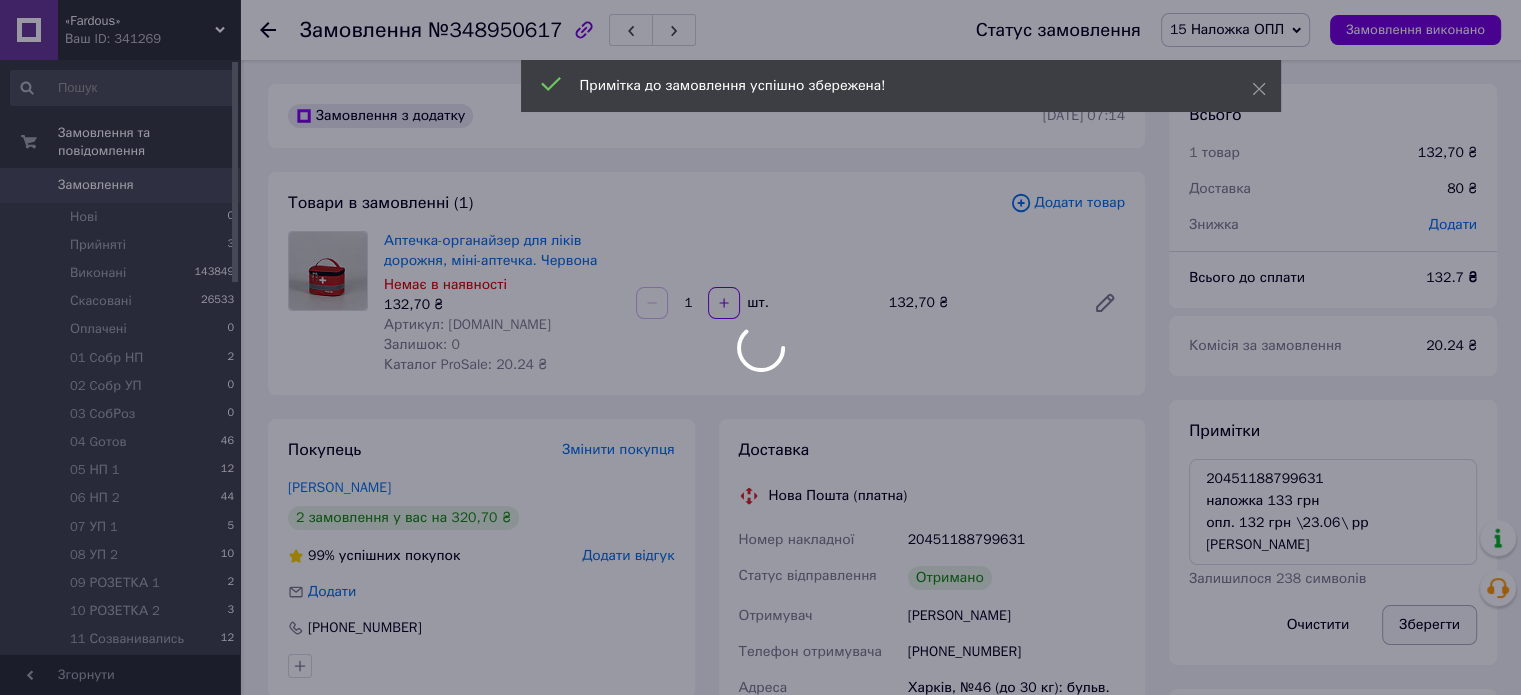 scroll, scrollTop: 362, scrollLeft: 0, axis: vertical 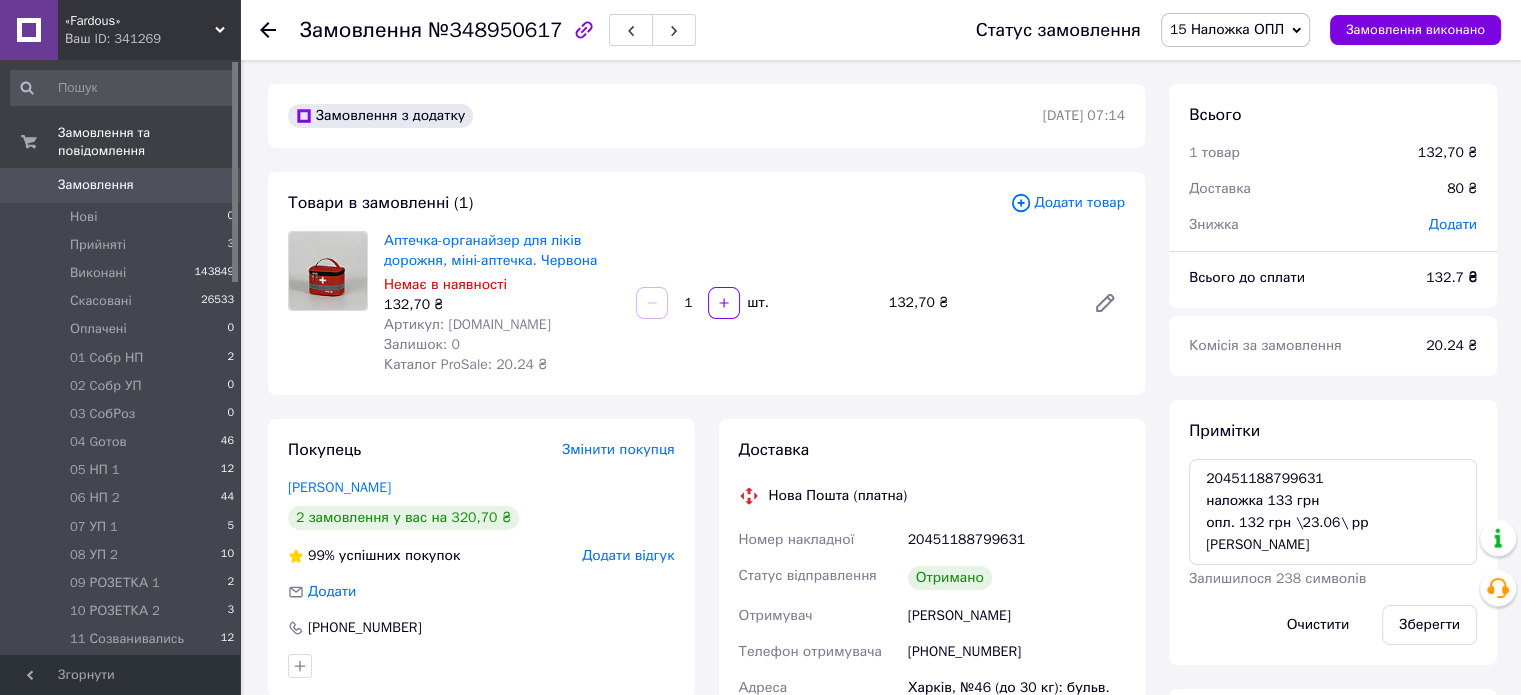 click on "15 Наложка ОПЛ" at bounding box center [1227, 29] 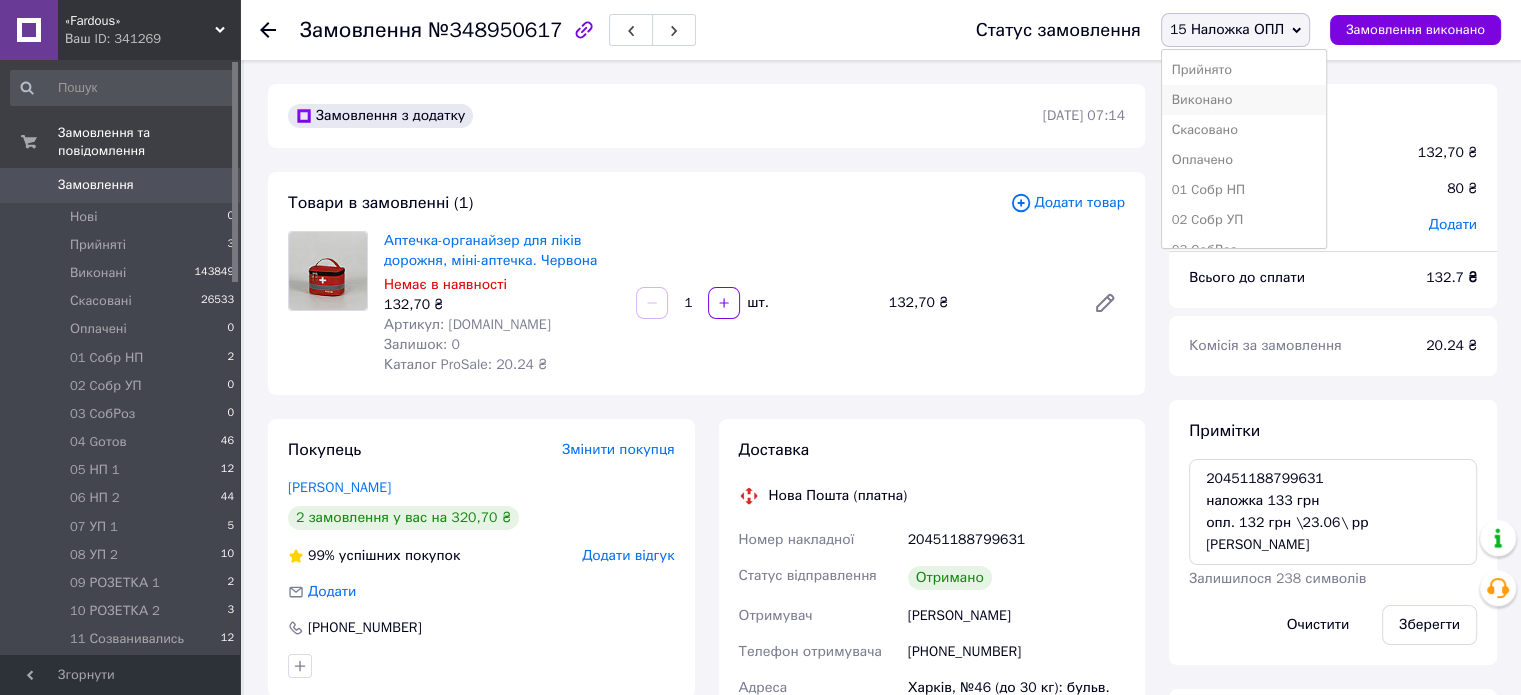 click on "Виконано" at bounding box center [1244, 100] 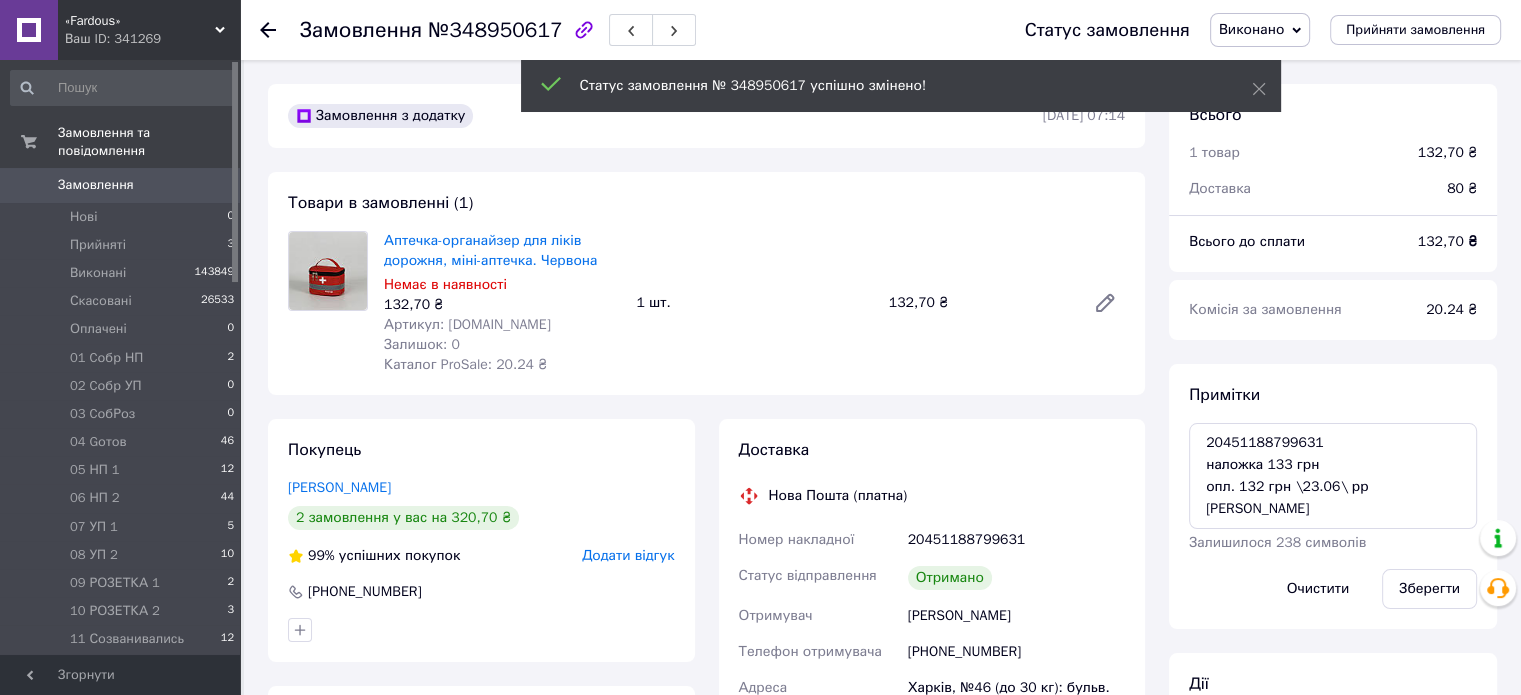 scroll, scrollTop: 410, scrollLeft: 0, axis: vertical 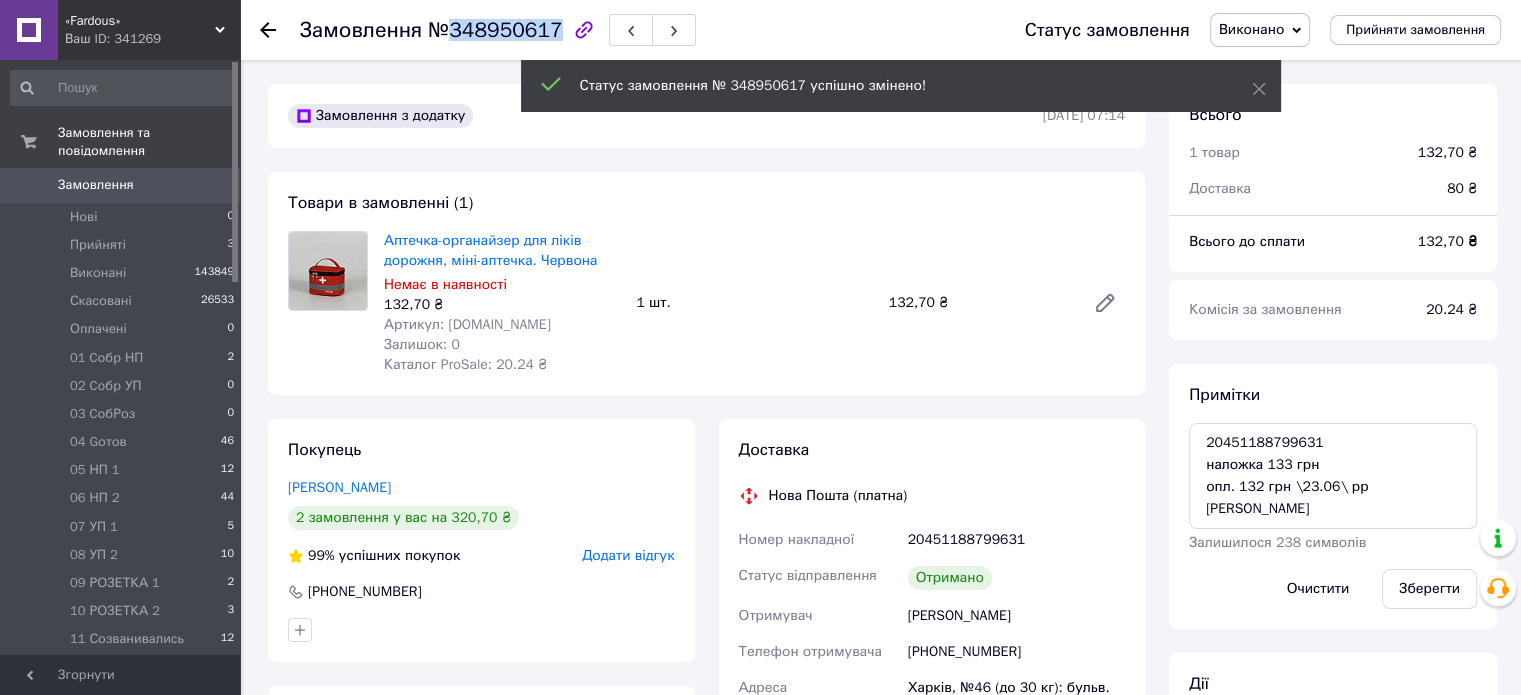 click on "№348950617" at bounding box center (495, 30) 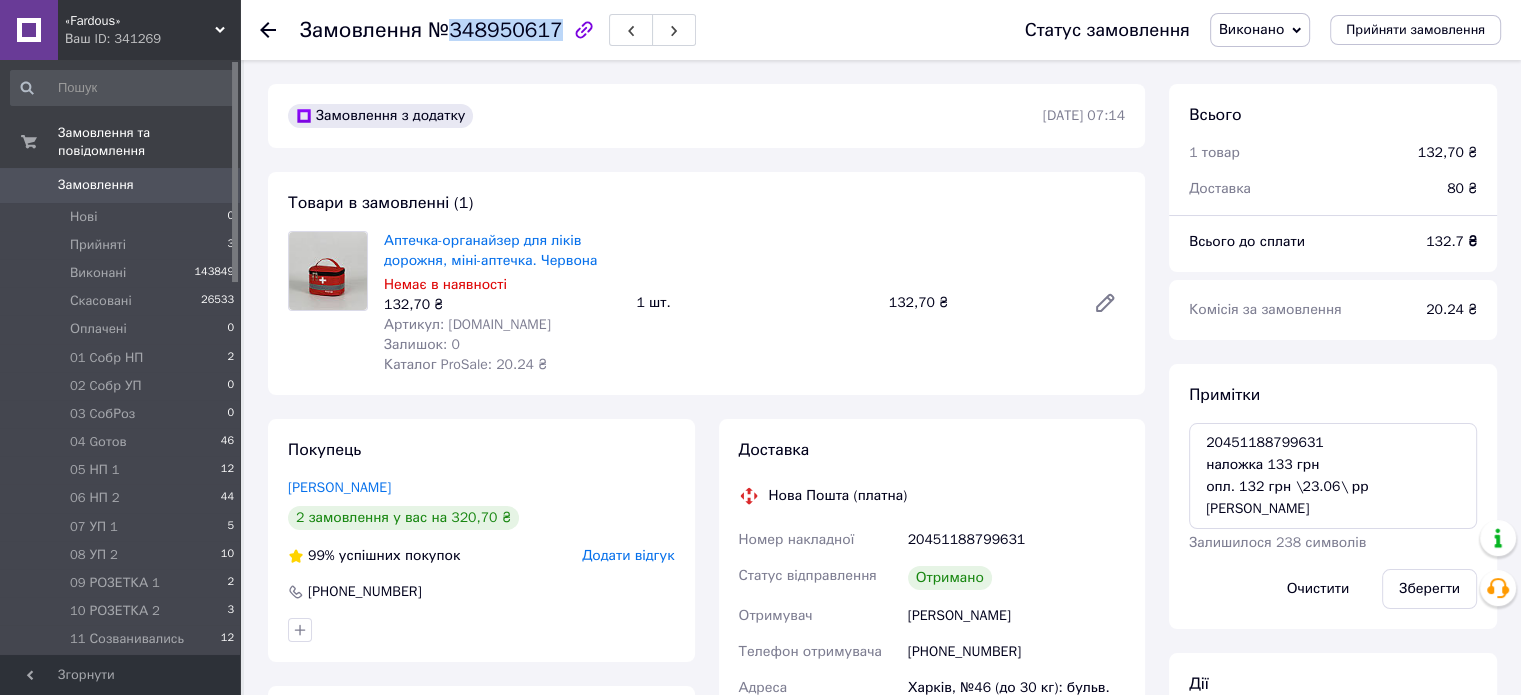 click on "0" at bounding box center (212, 185) 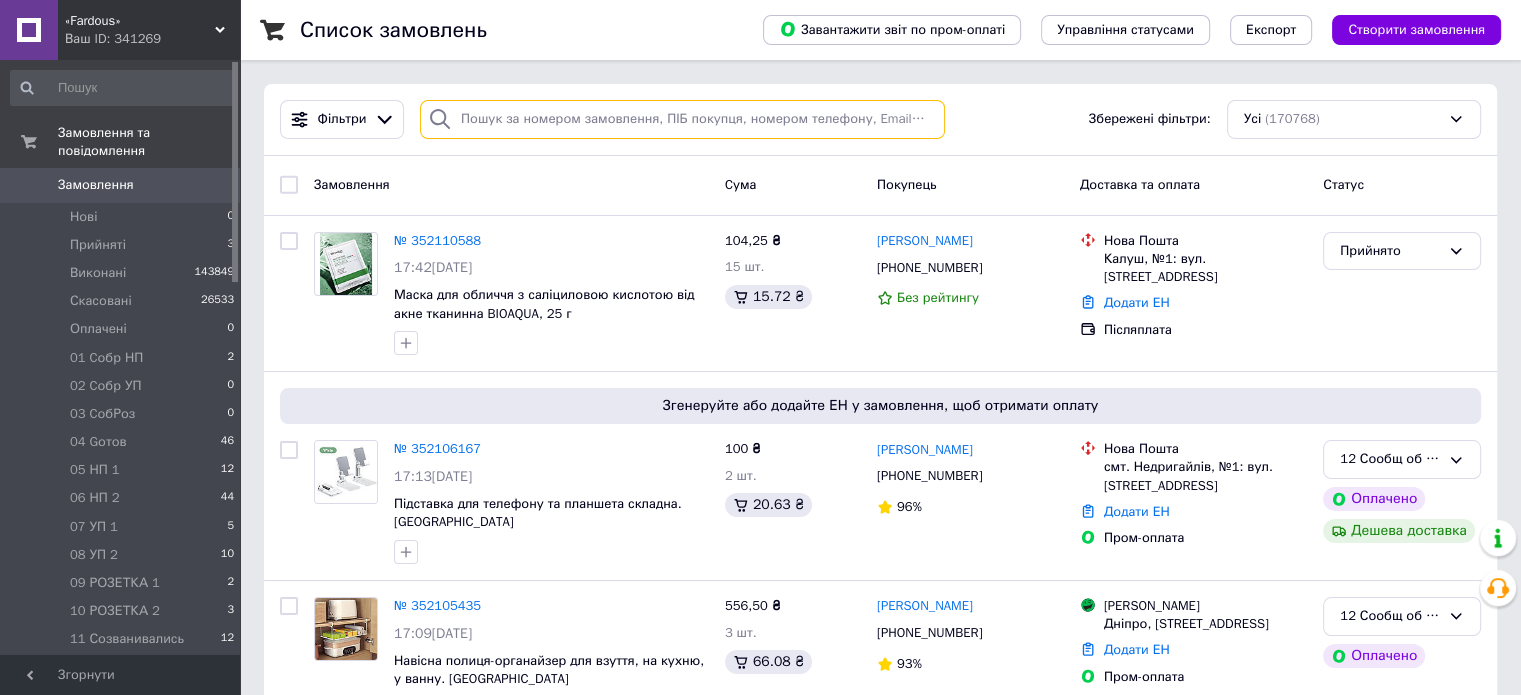 click at bounding box center (682, 119) 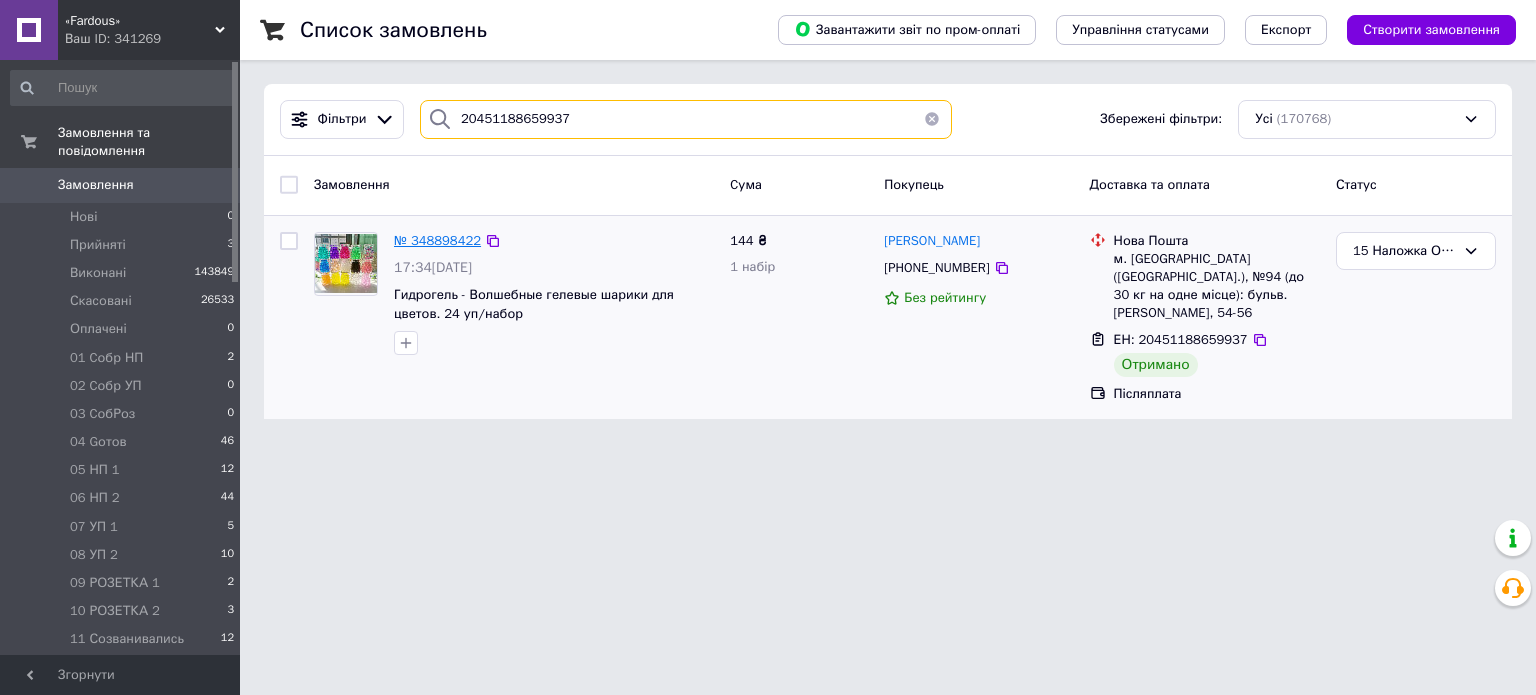 type on "20451188659937" 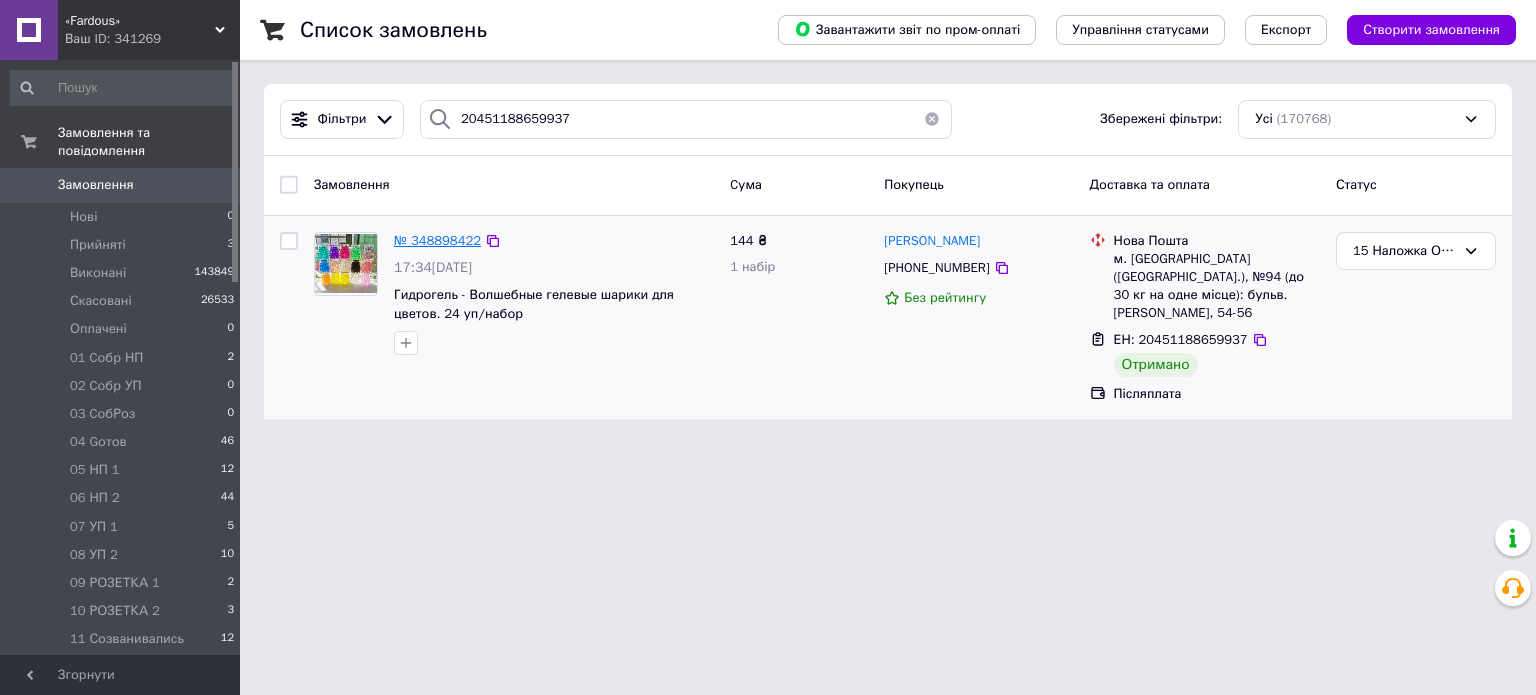 click on "№ 348898422" at bounding box center [437, 240] 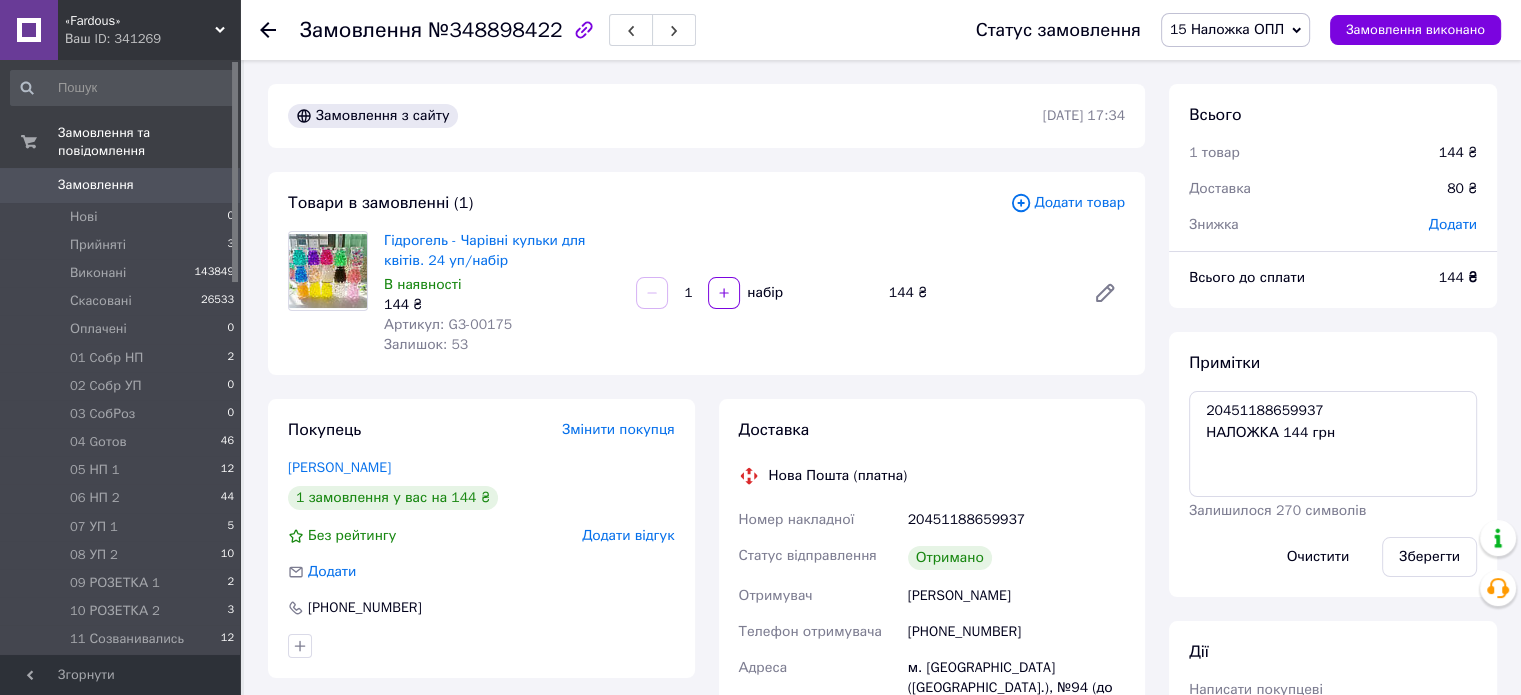 scroll, scrollTop: 313, scrollLeft: 0, axis: vertical 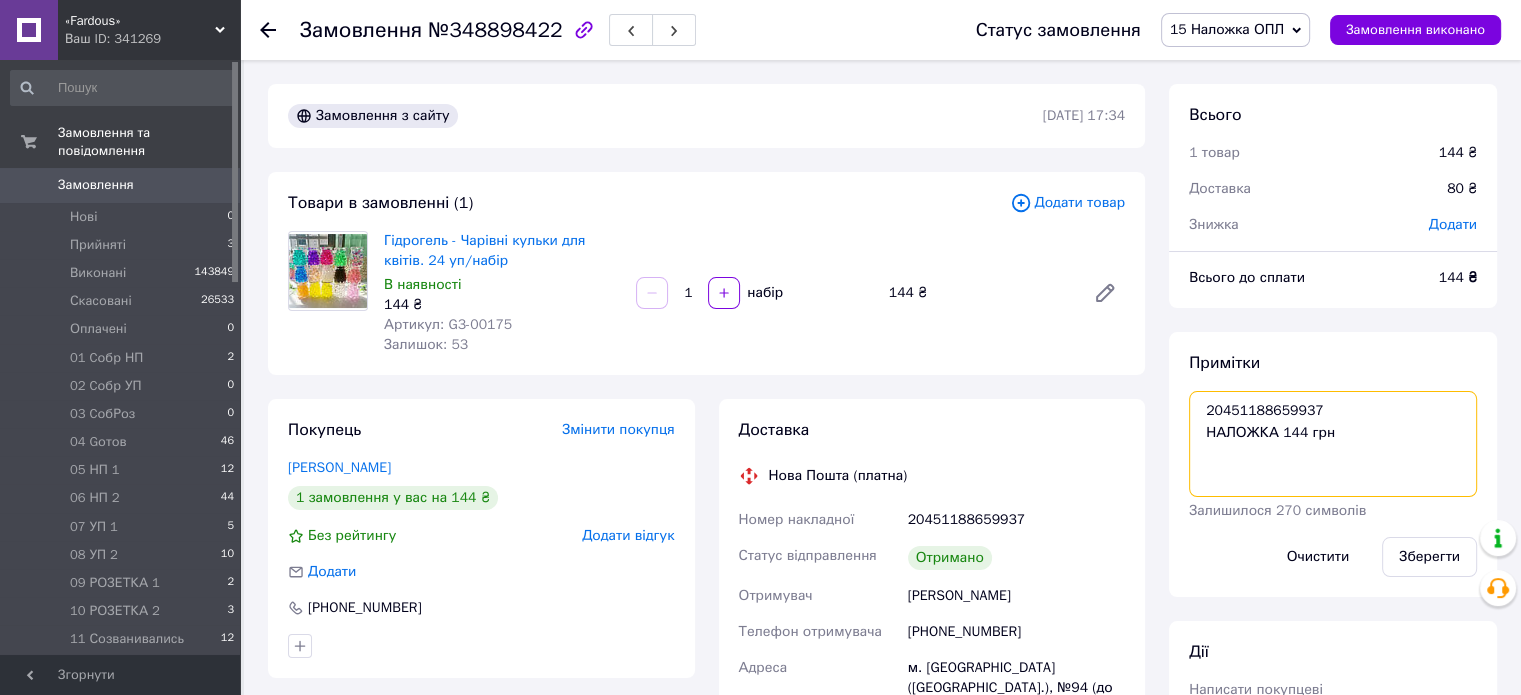 click on "20451188659937
НАЛОЖКА 144 грн" at bounding box center [1333, 444] 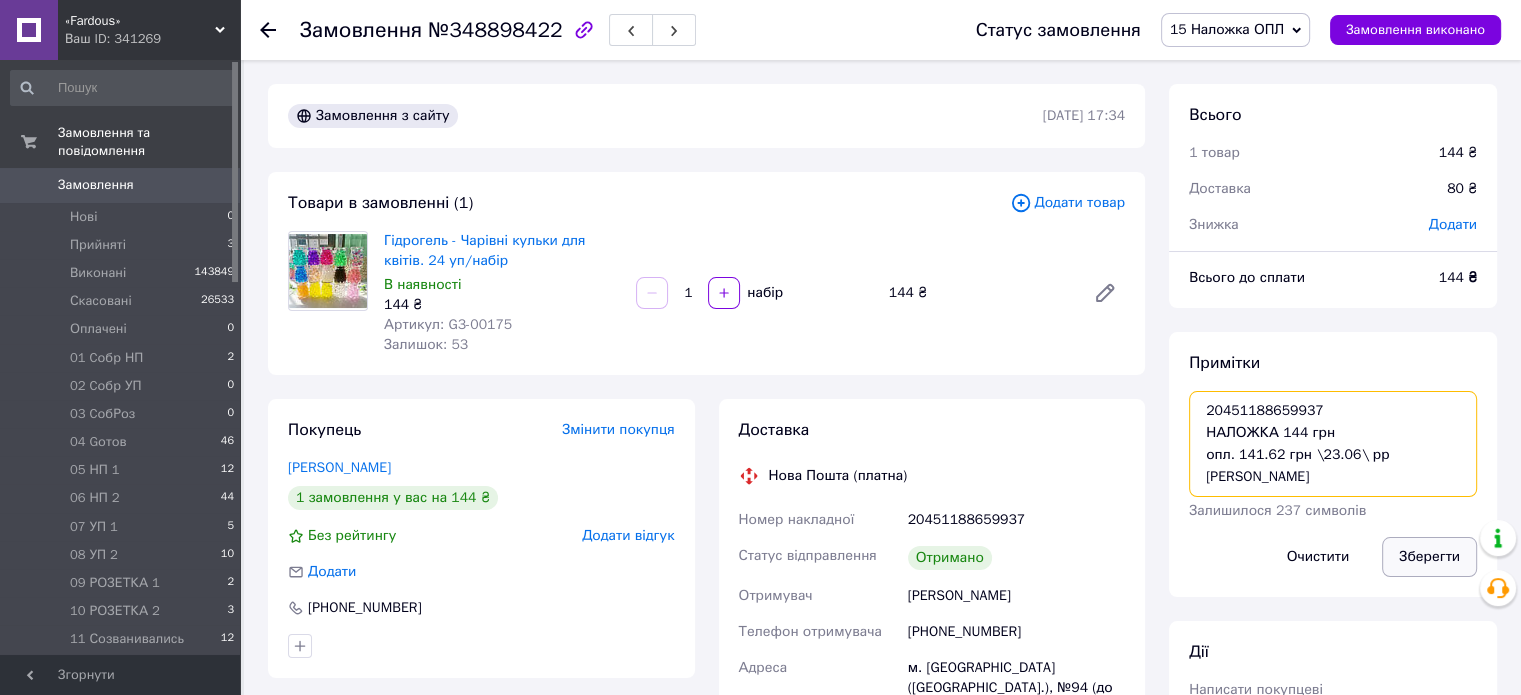 type on "20451188659937
НАЛОЖКА 144 грн
опл. 141.62 грн \23.06\ рр [PERSON_NAME]" 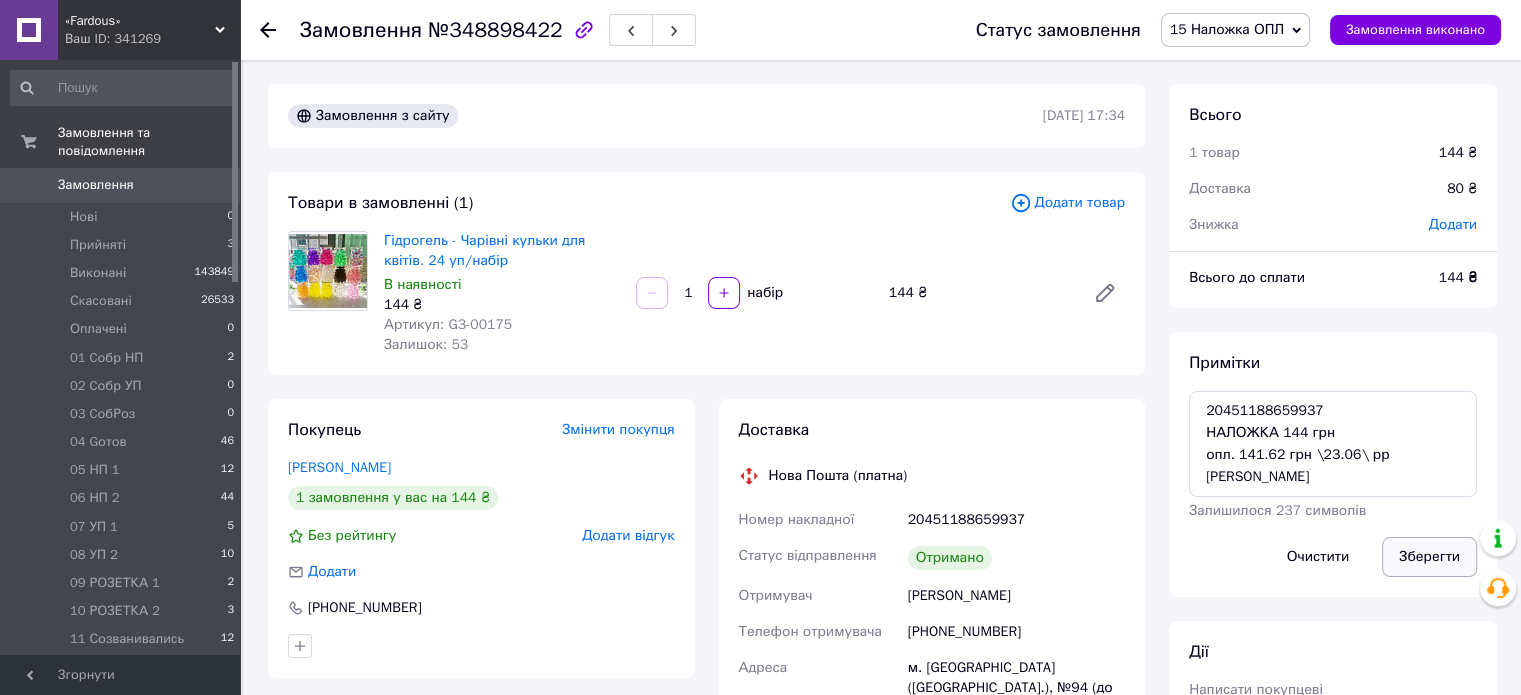 click on "Зберегти" at bounding box center (1429, 557) 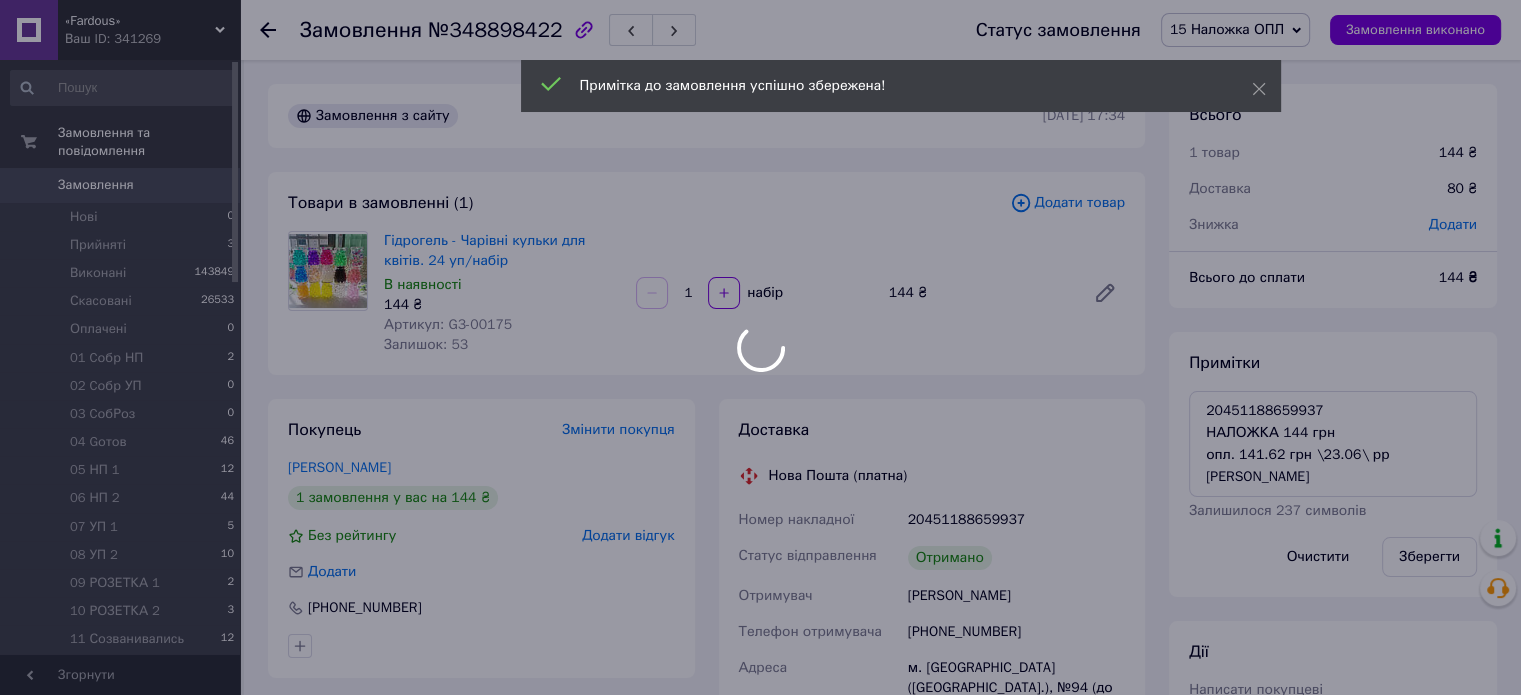 scroll, scrollTop: 362, scrollLeft: 0, axis: vertical 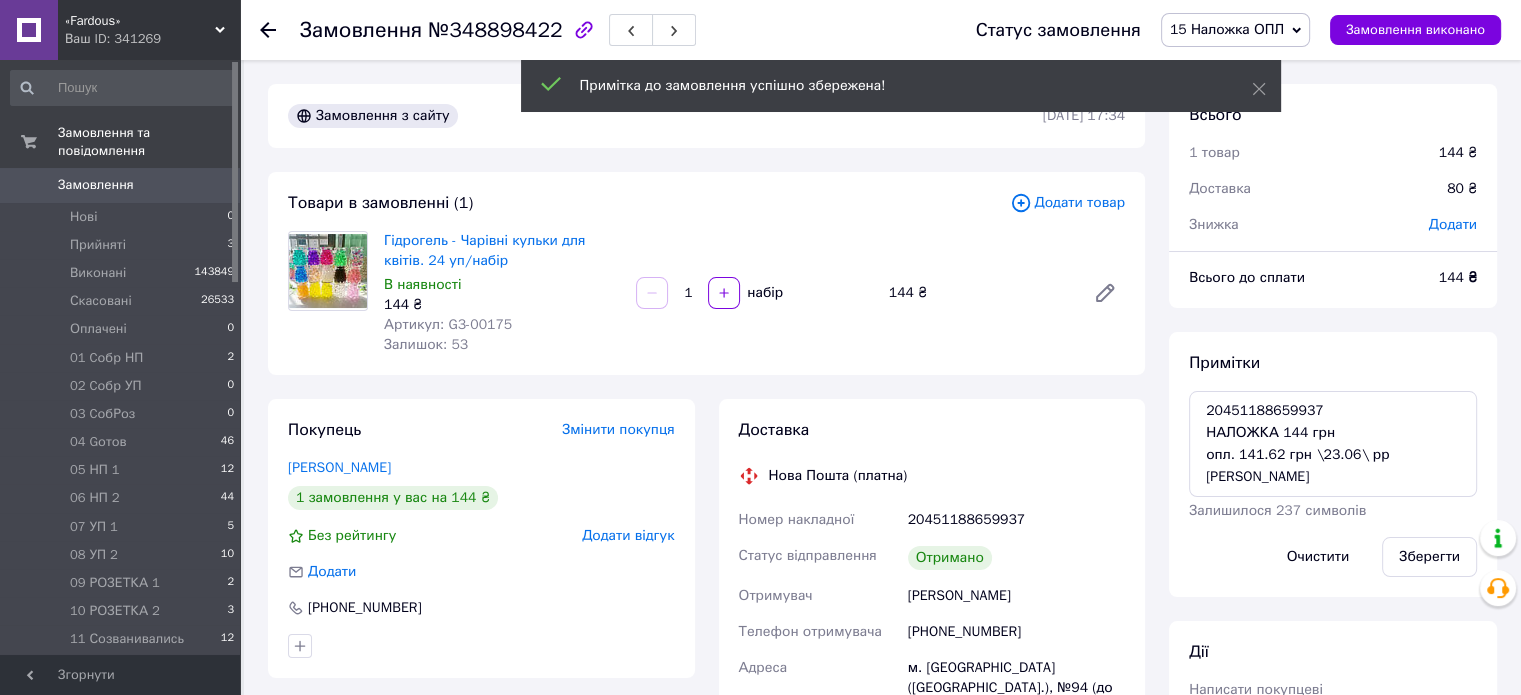 click on "15 Наложка ОПЛ" at bounding box center (1235, 30) 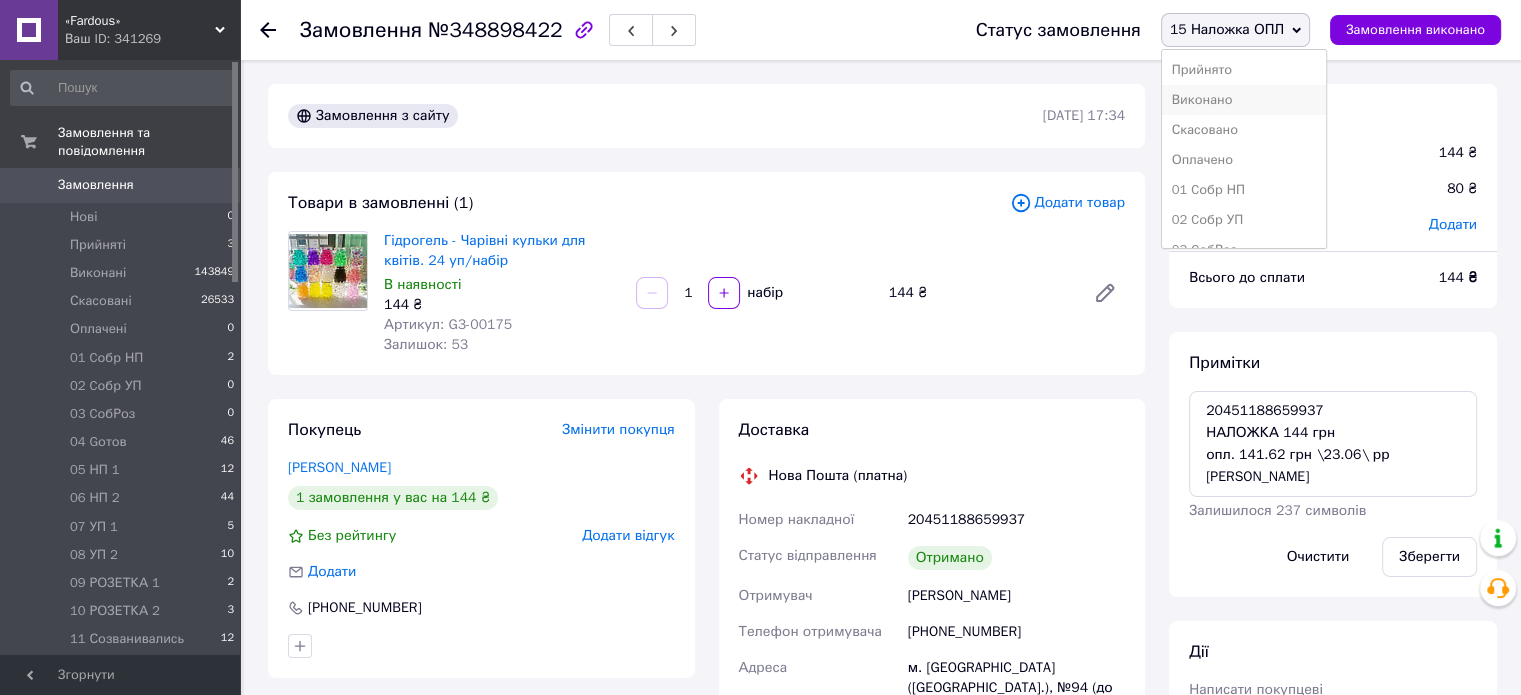 click on "Виконано" at bounding box center (1244, 100) 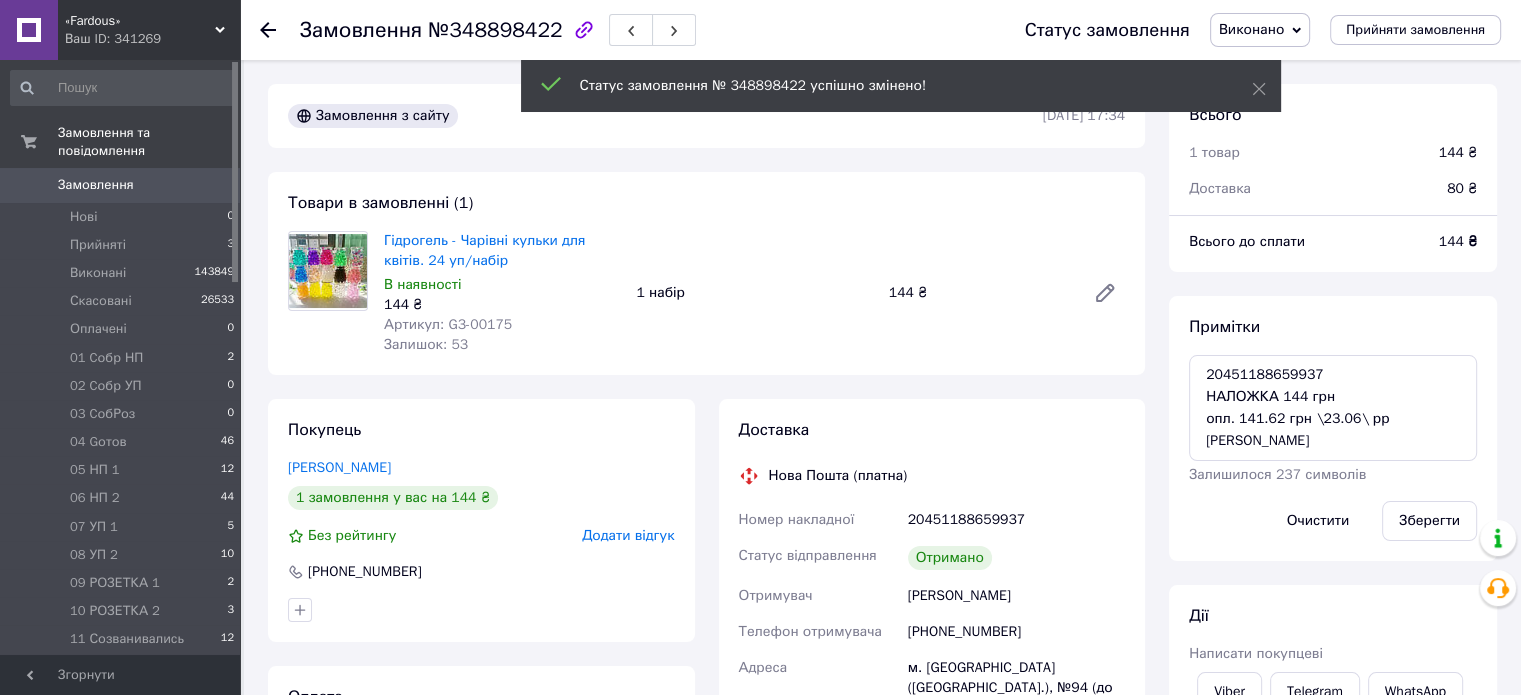 scroll, scrollTop: 410, scrollLeft: 0, axis: vertical 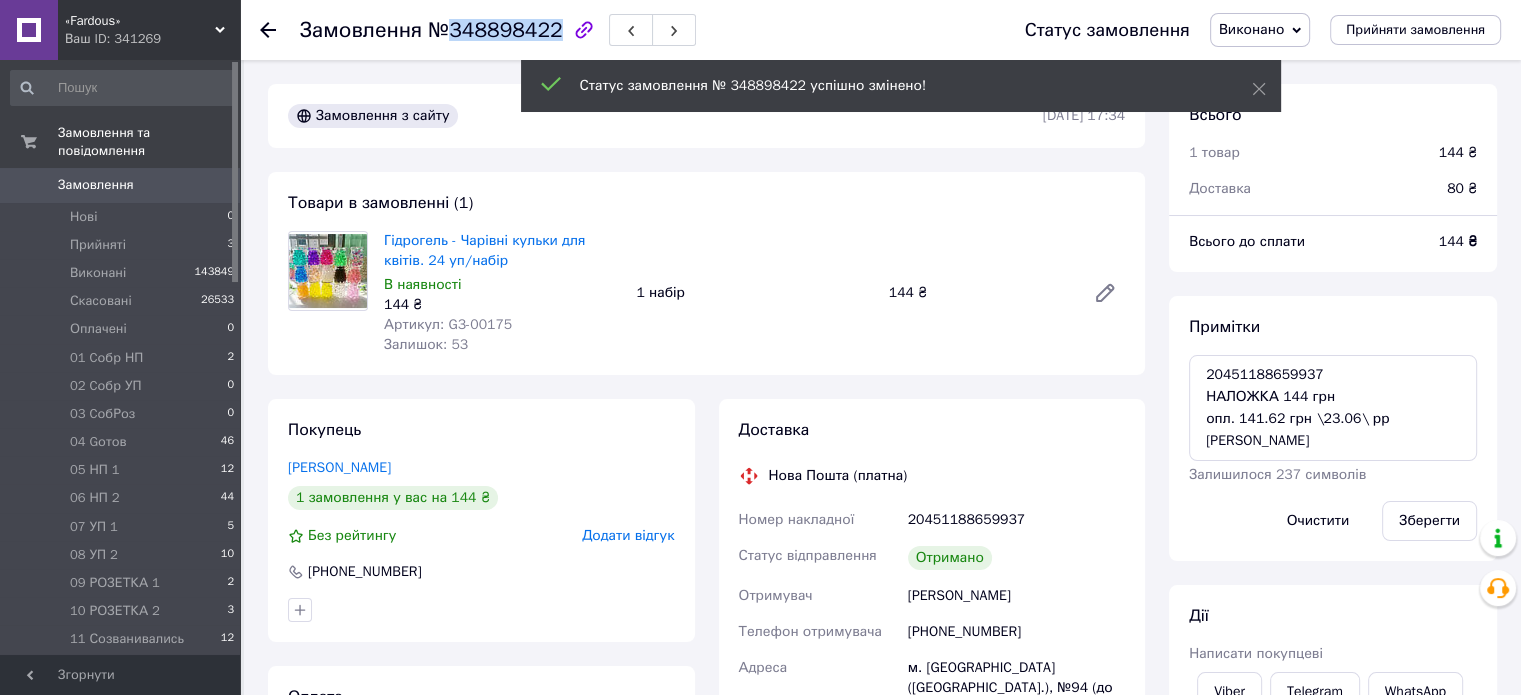click on "№348898422" at bounding box center (495, 30) 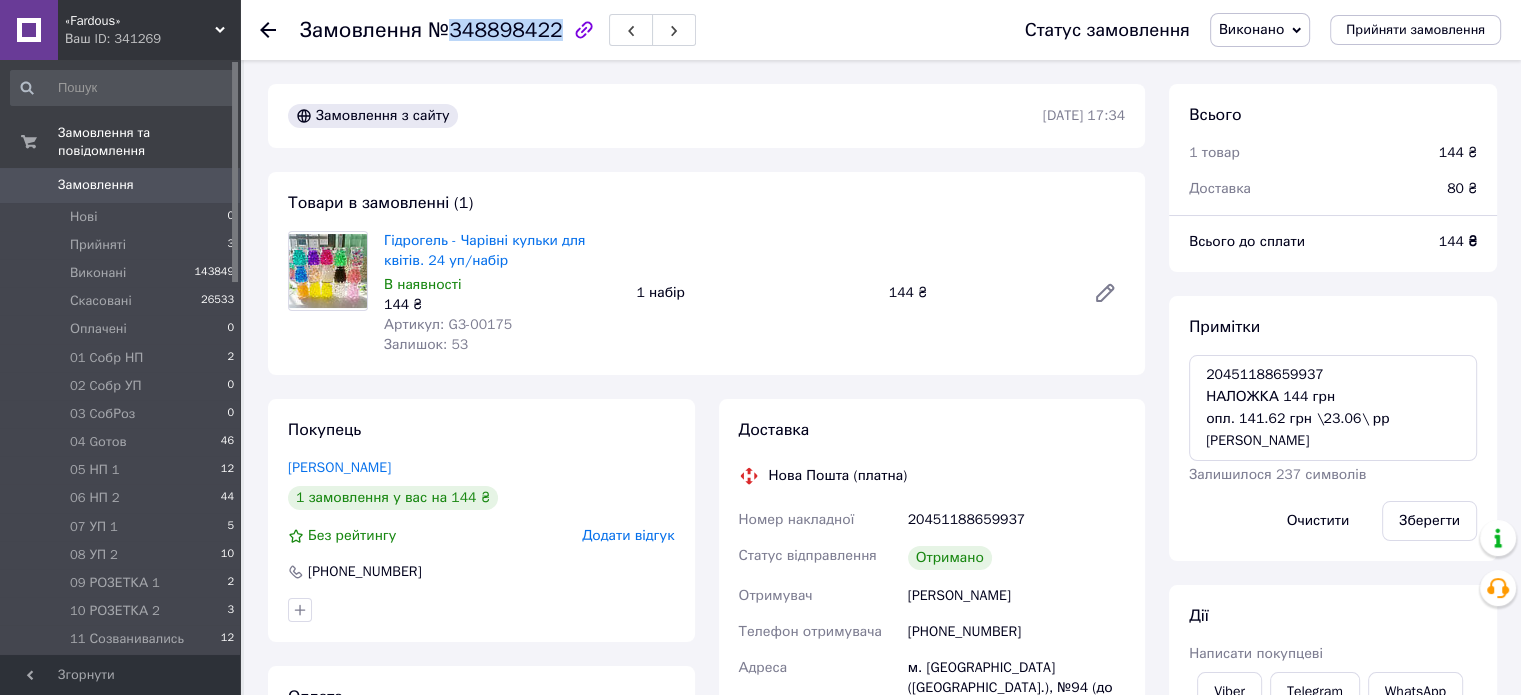 click on "0" at bounding box center (212, 185) 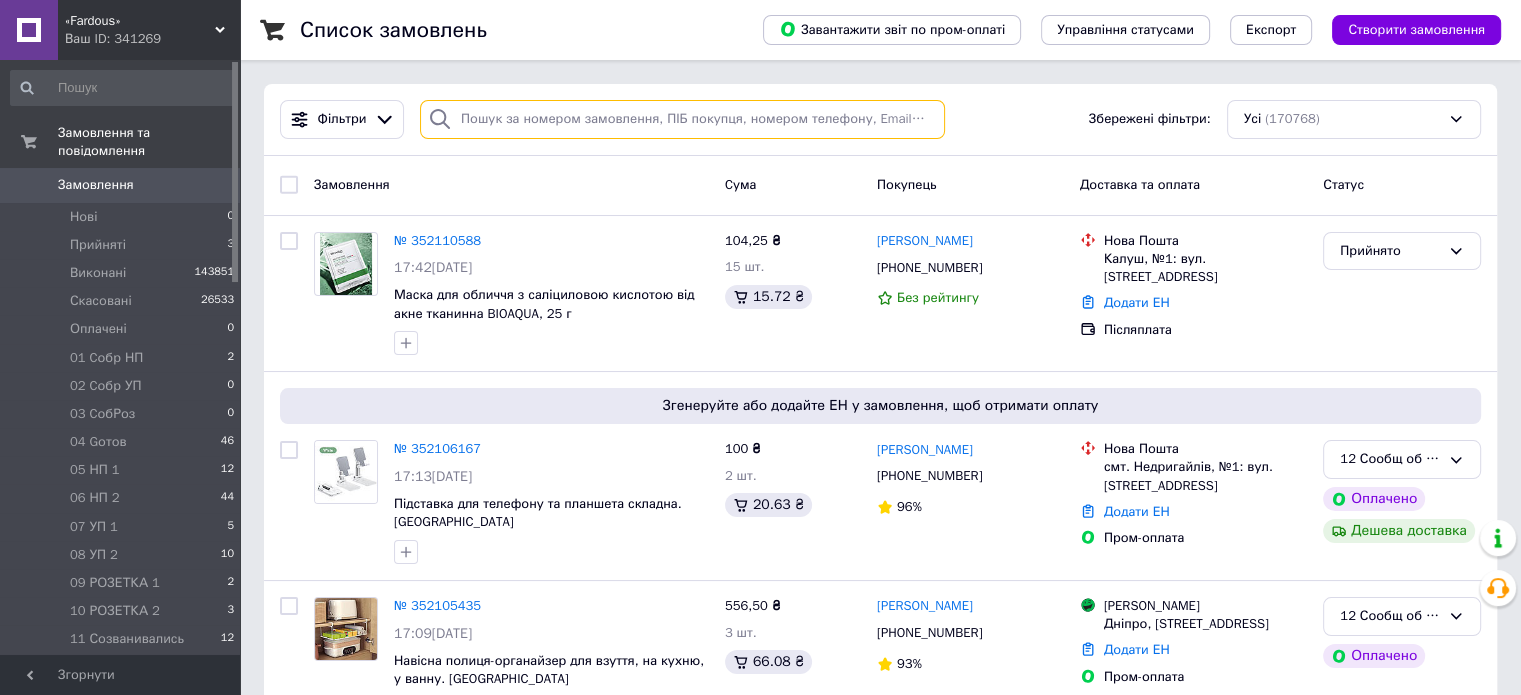 click at bounding box center (682, 119) 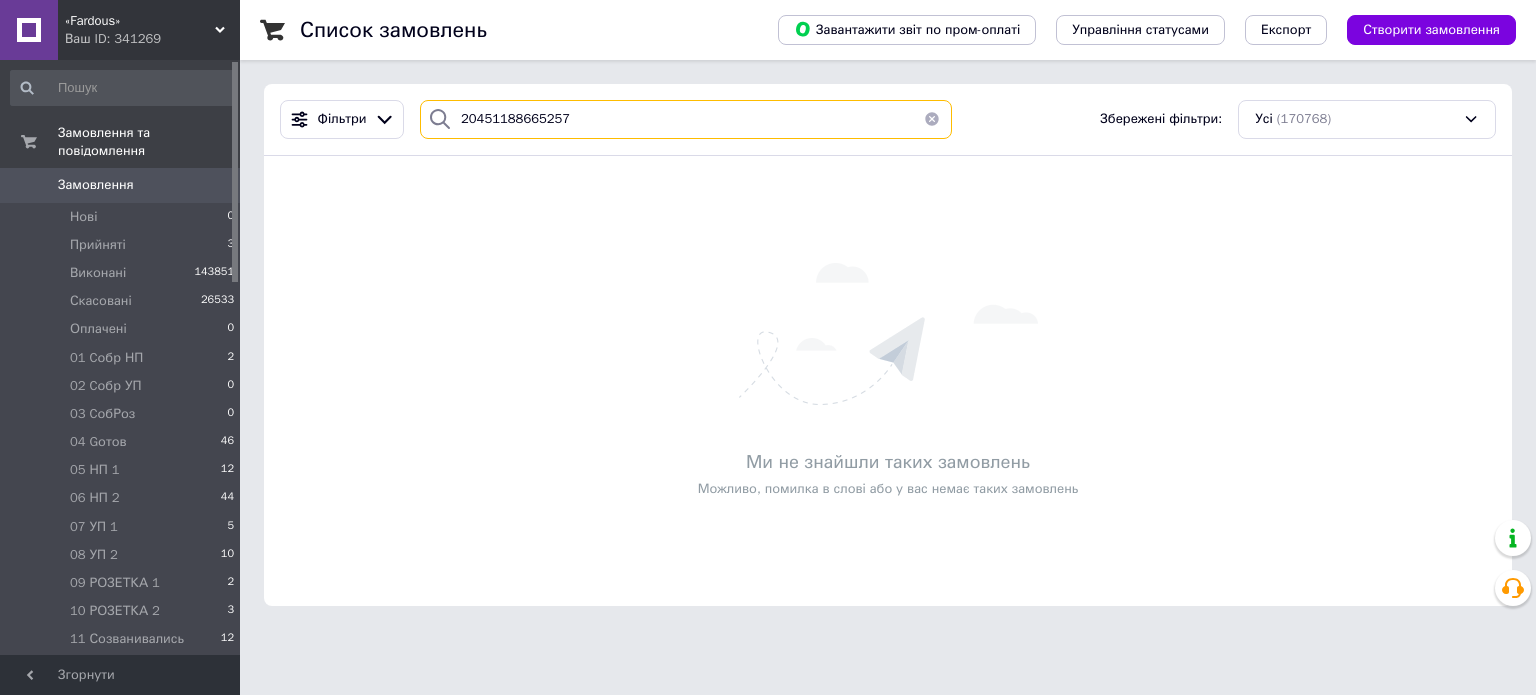 type on "20451188665257" 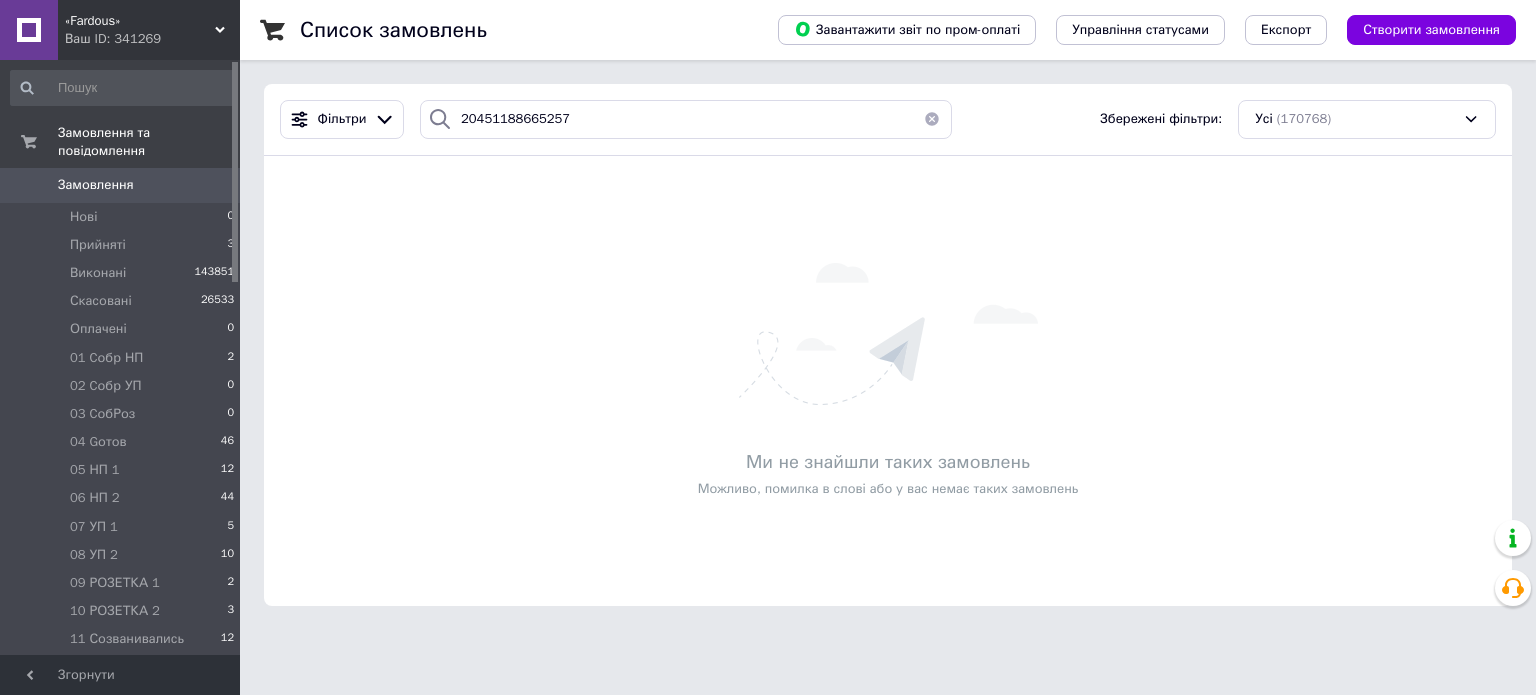 click at bounding box center (932, 119) 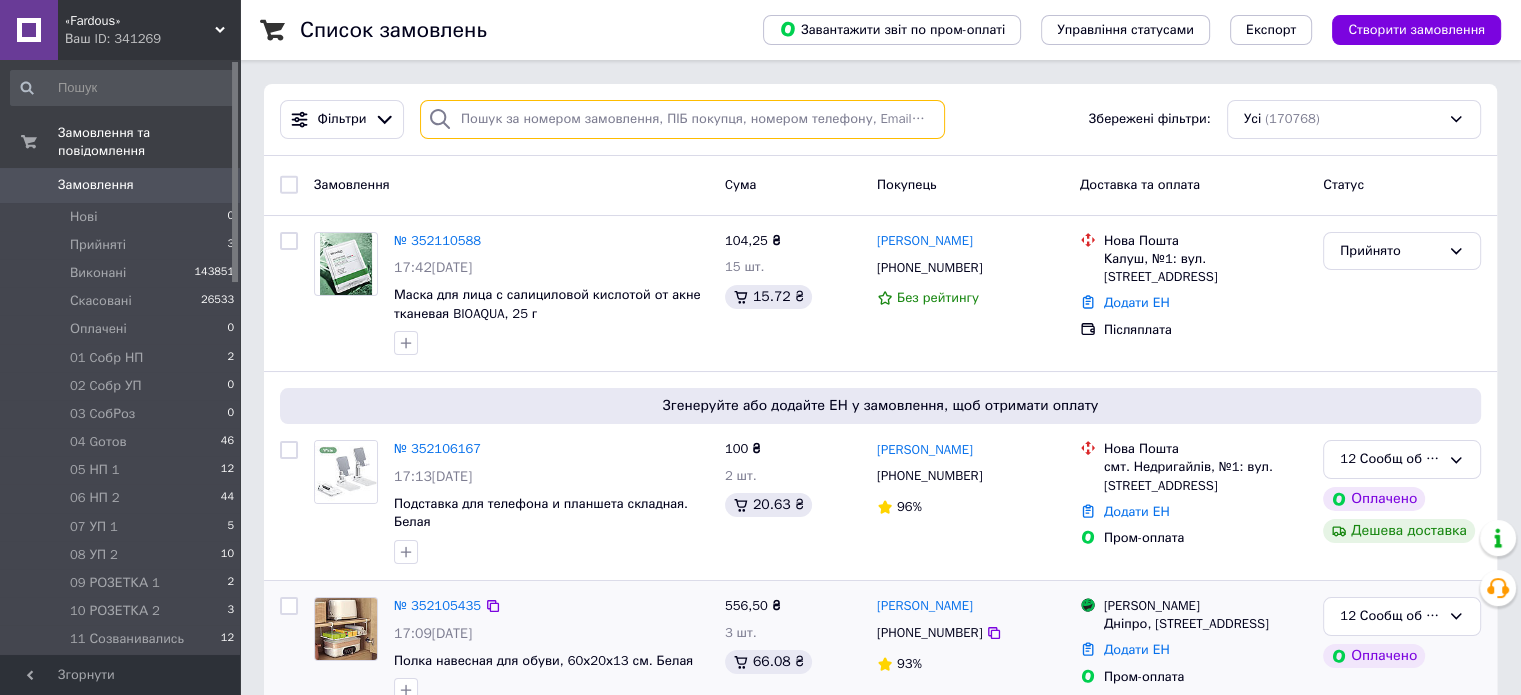 paste on "[PERSON_NAME]" 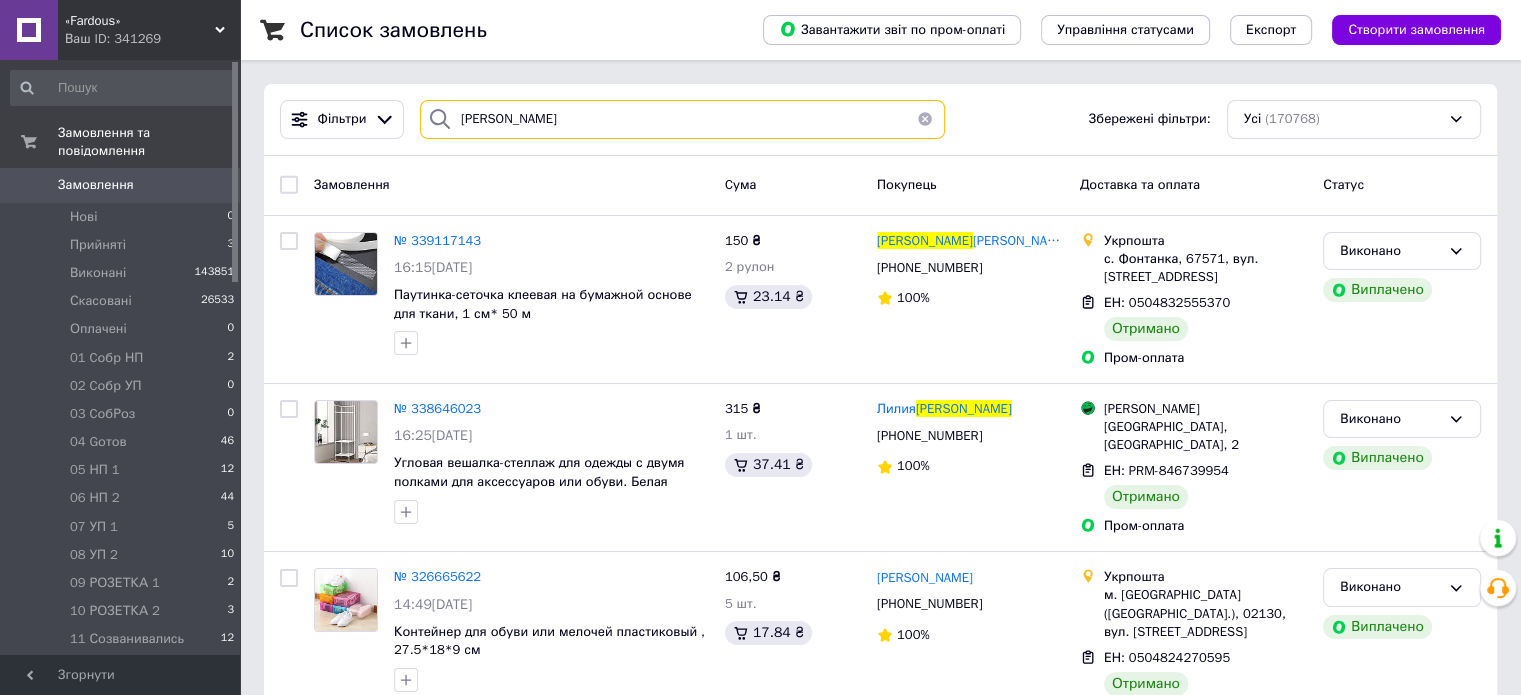 type on "[PERSON_NAME]" 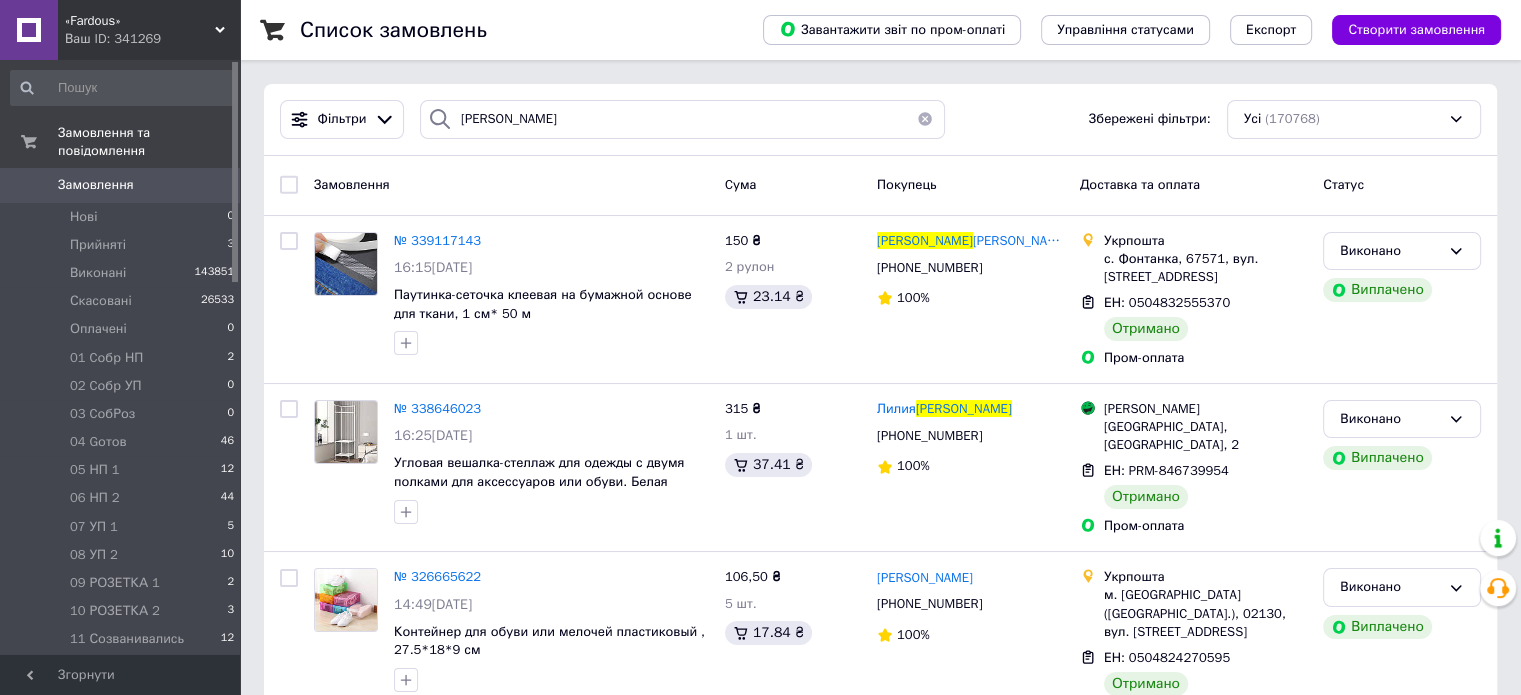 click at bounding box center (925, 119) 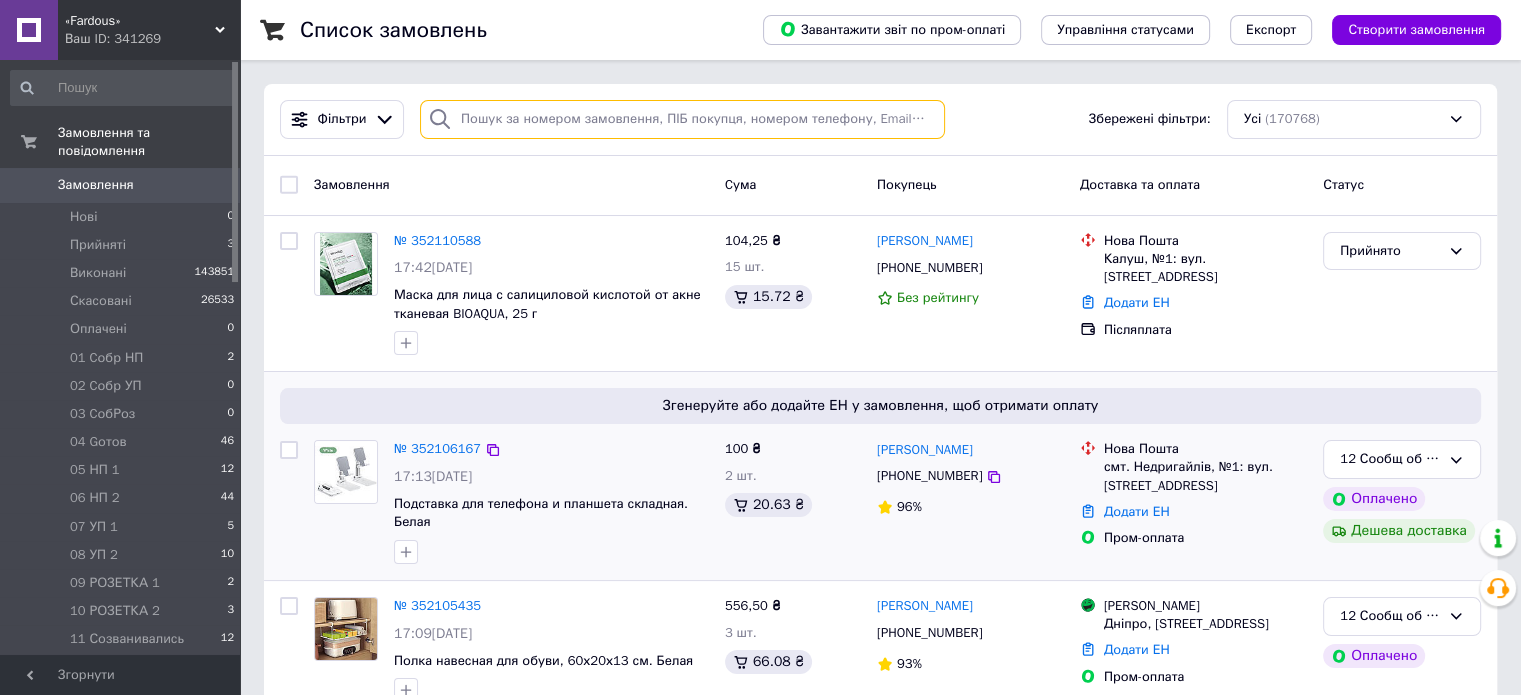 paste on "[PERSON_NAME]" 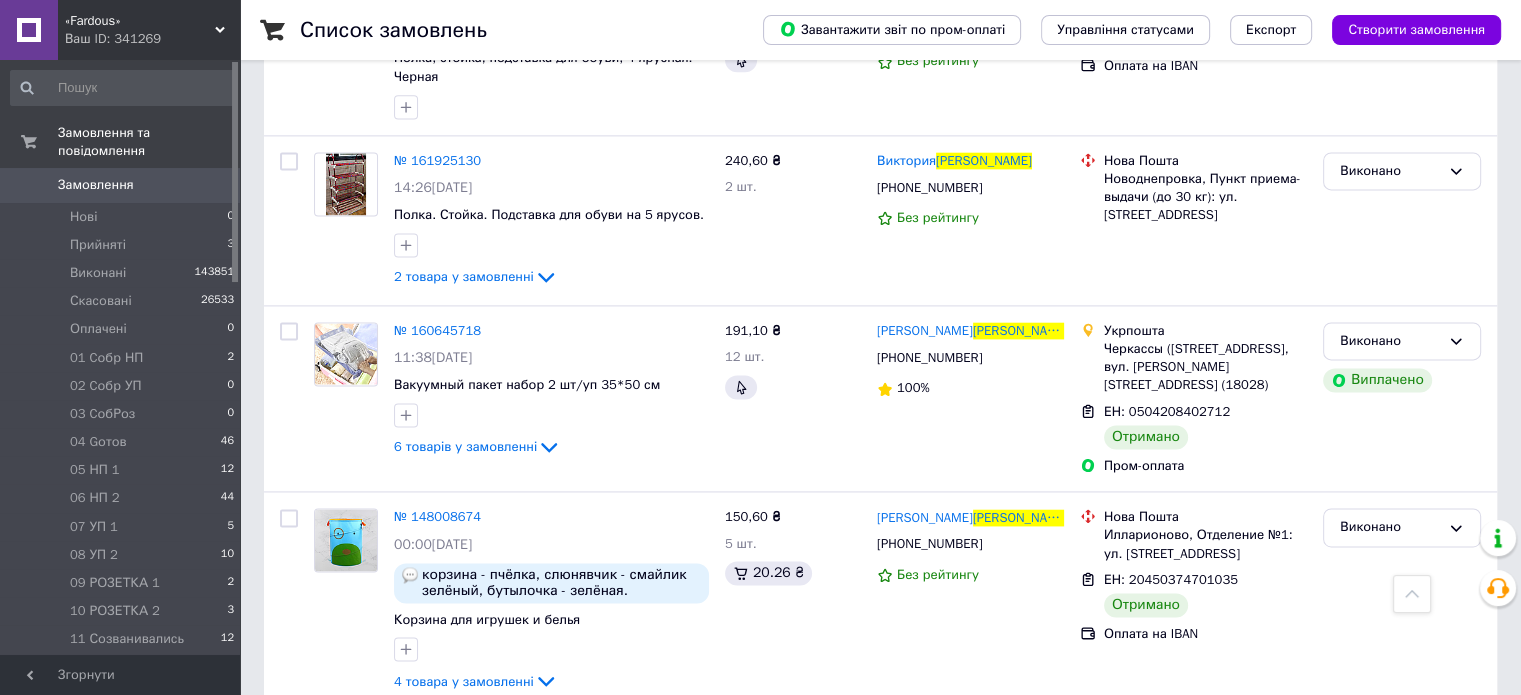 scroll, scrollTop: 2864, scrollLeft: 0, axis: vertical 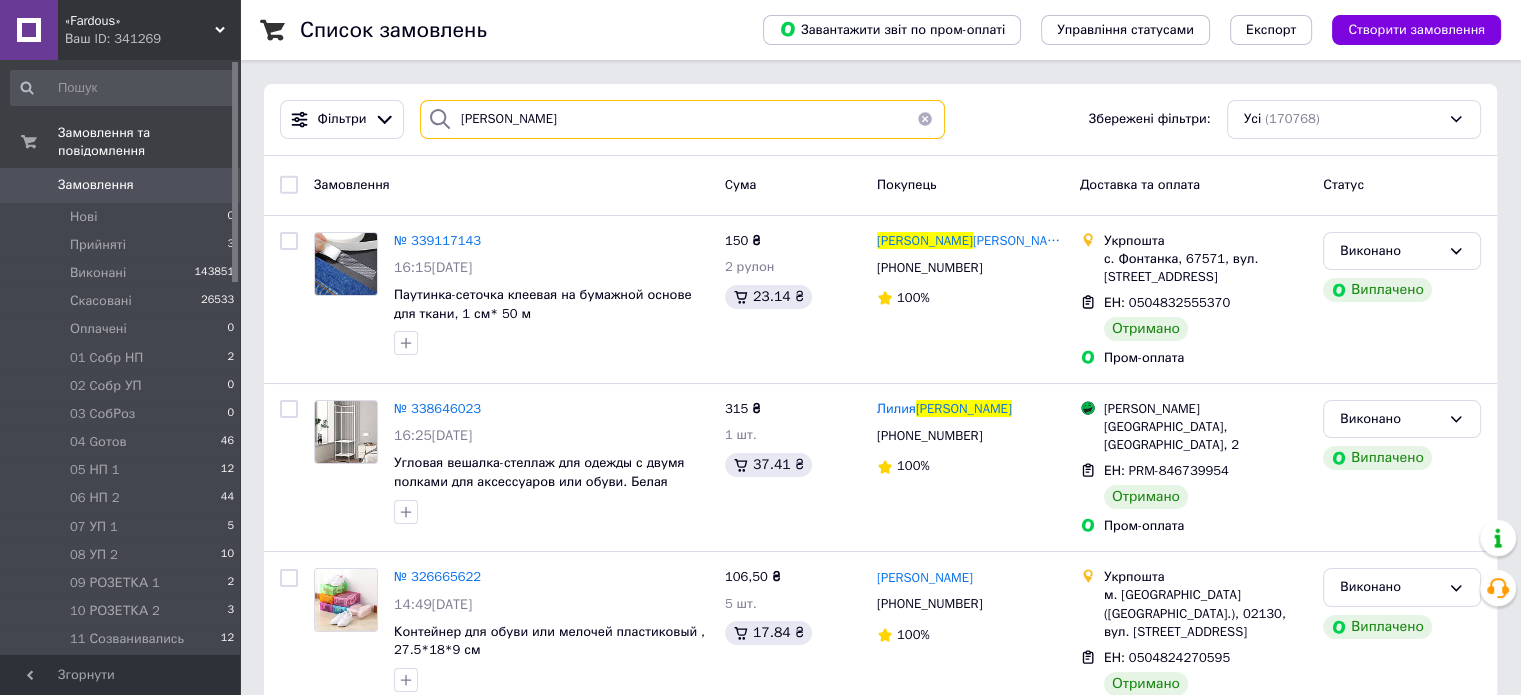 type on "[PERSON_NAME]" 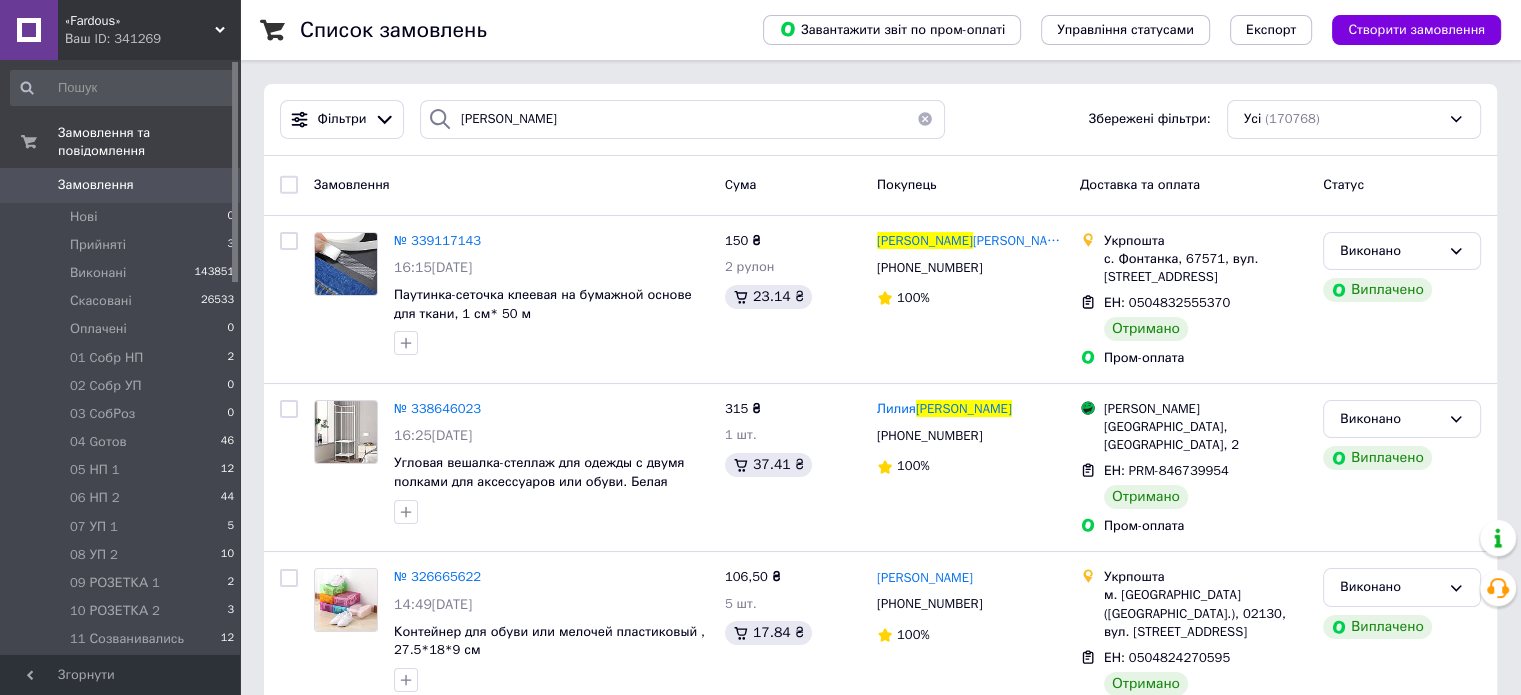 click at bounding box center [925, 119] 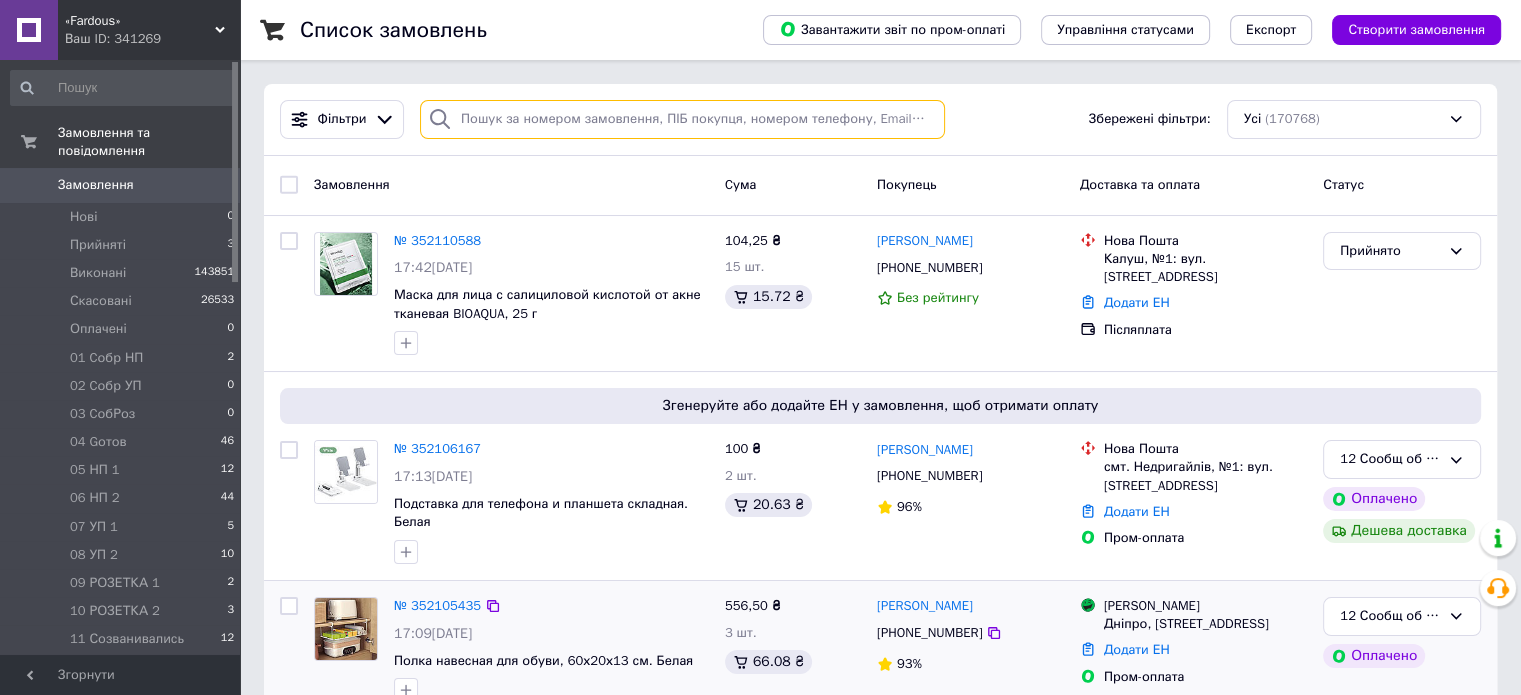 paste on "20451188665257" 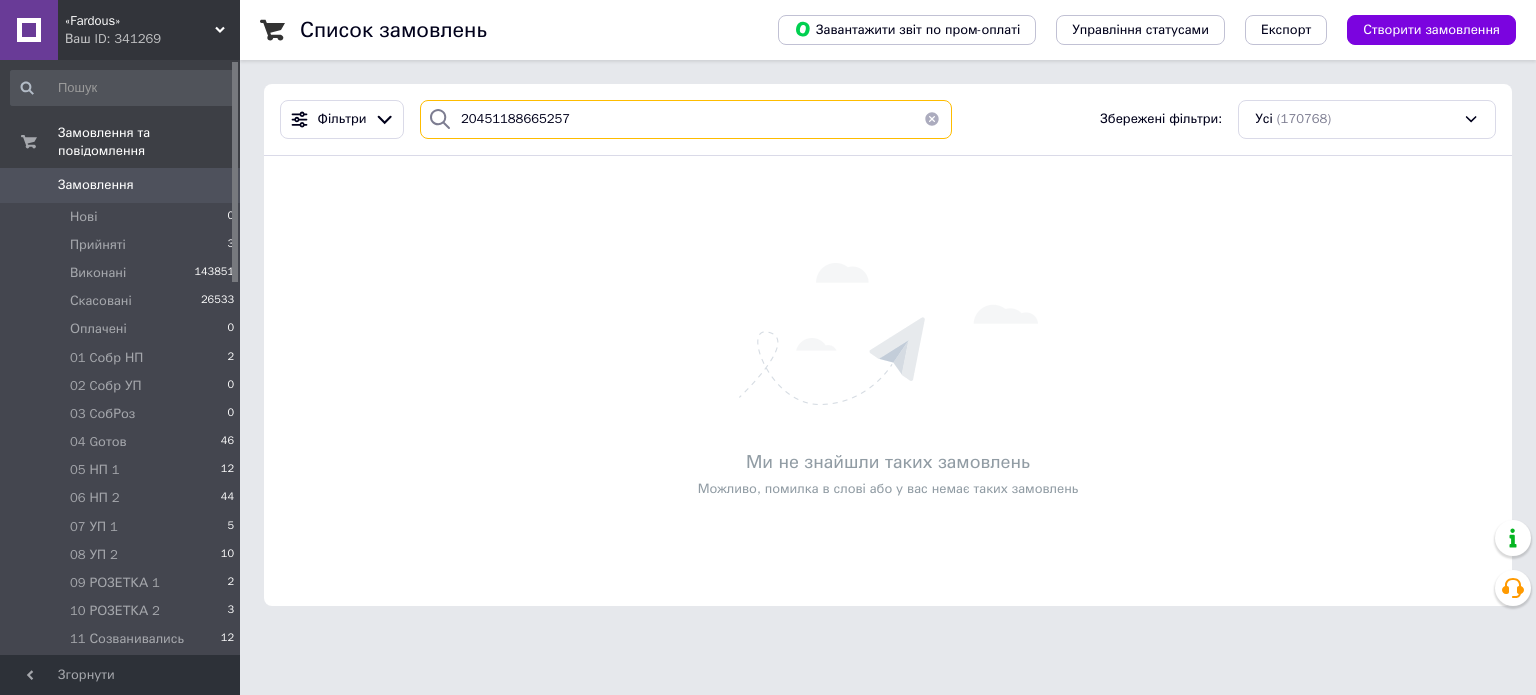 type on "20451188665257" 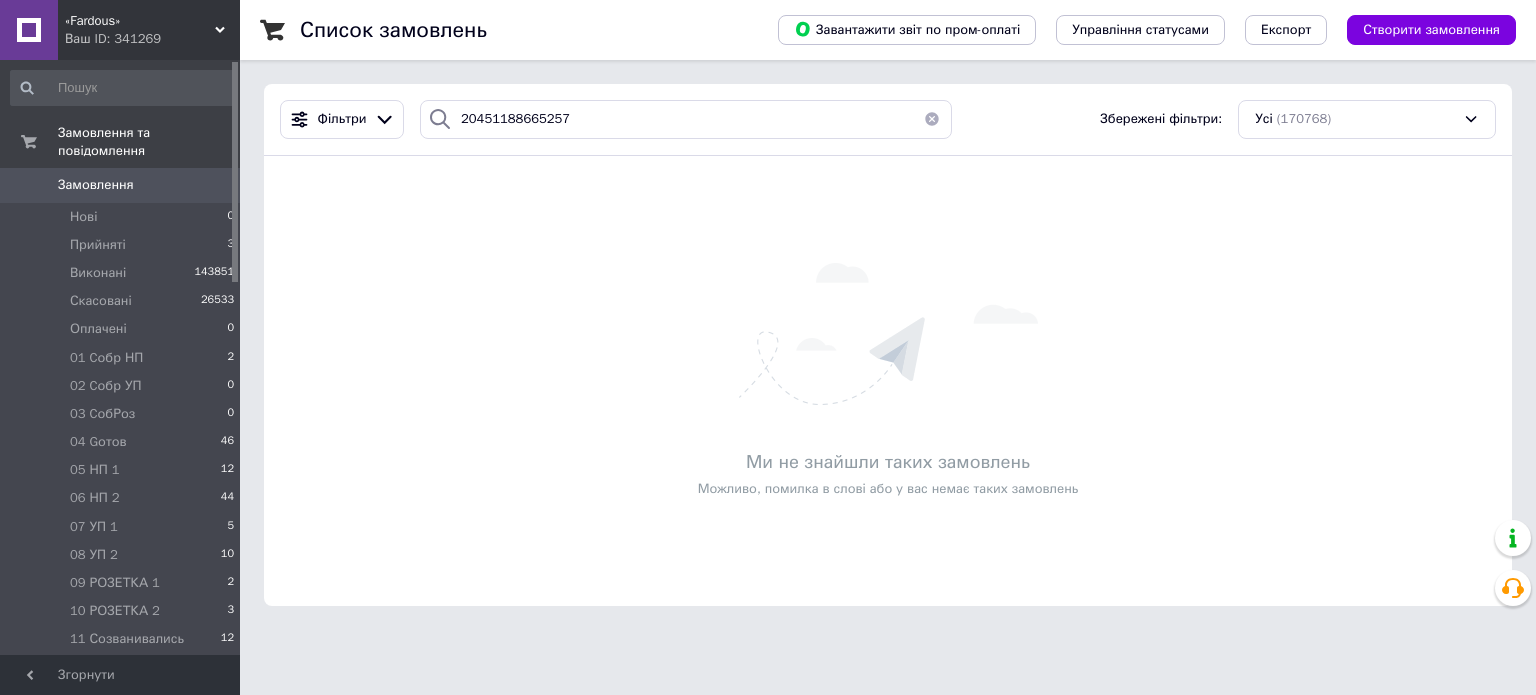 click at bounding box center (932, 119) 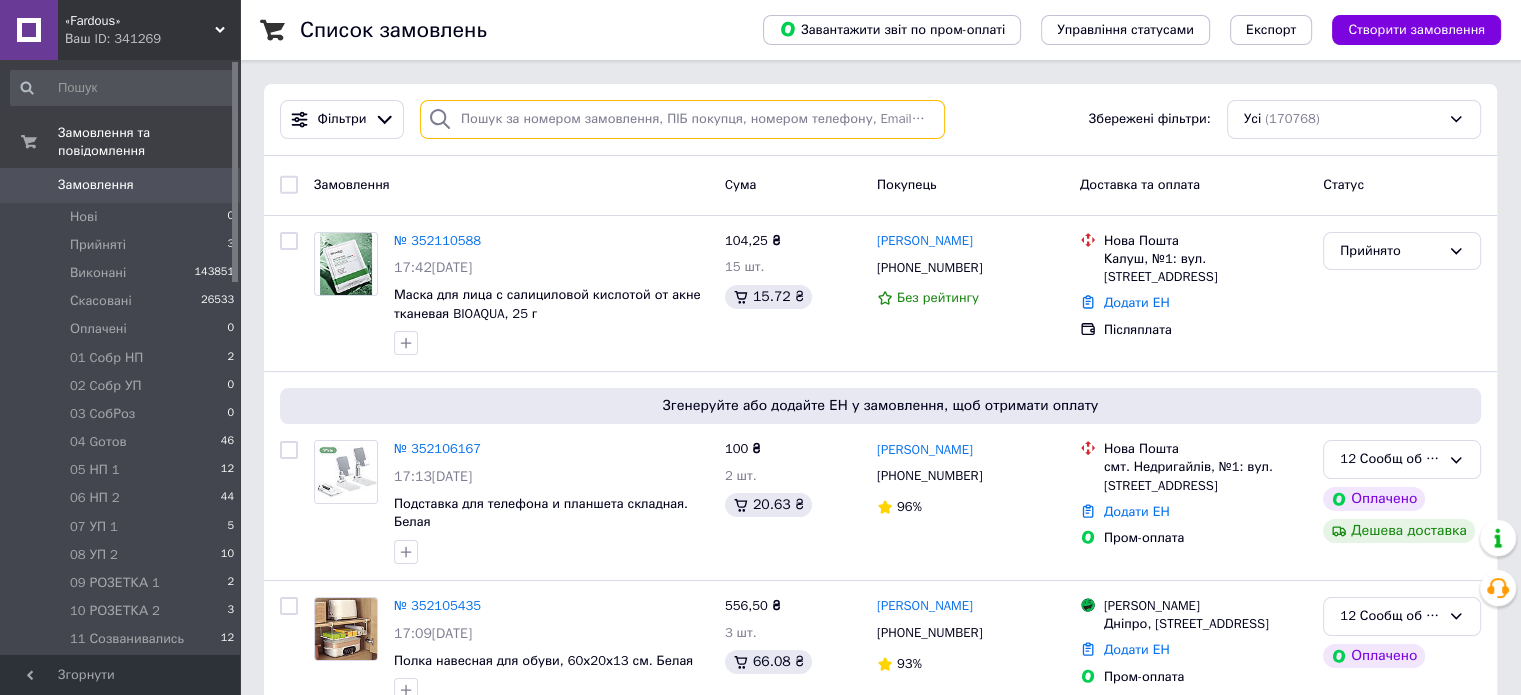 paste on "20451188666977" 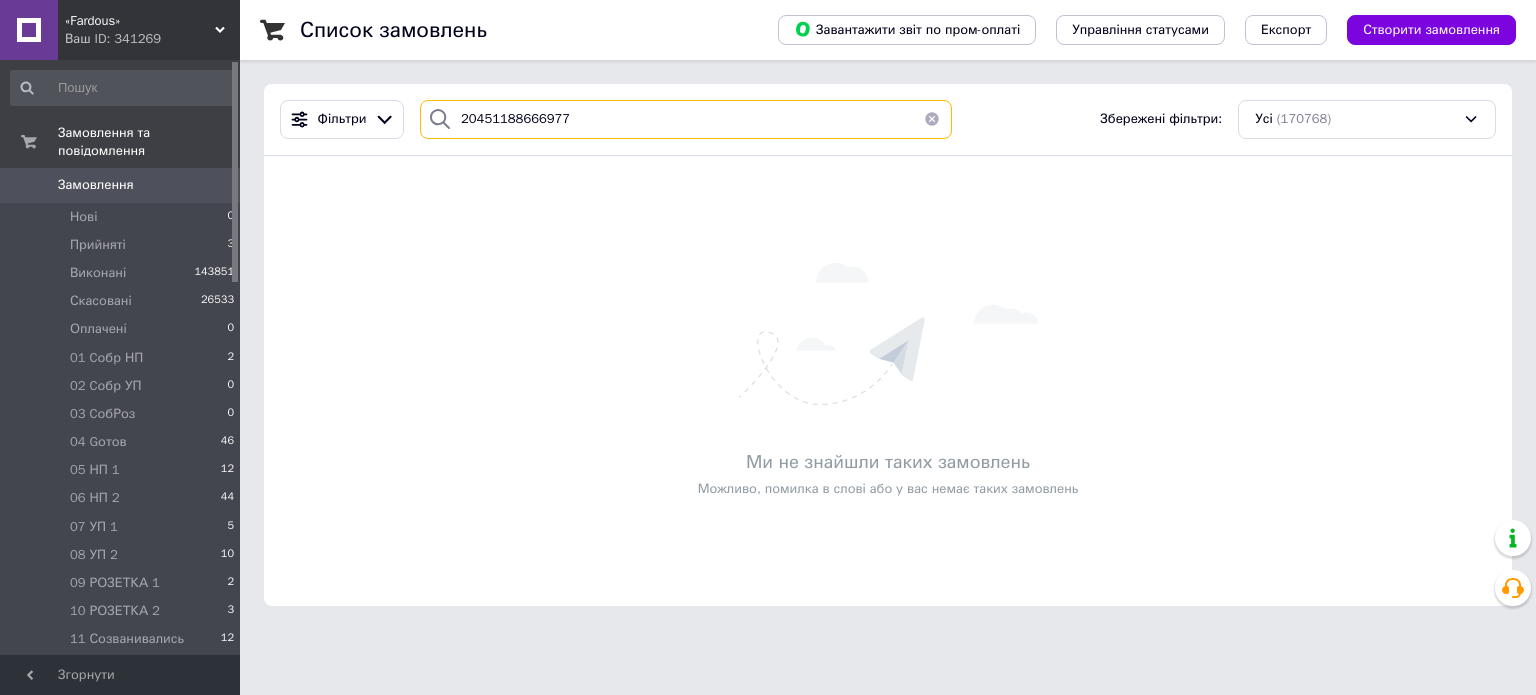 type on "20451188666977" 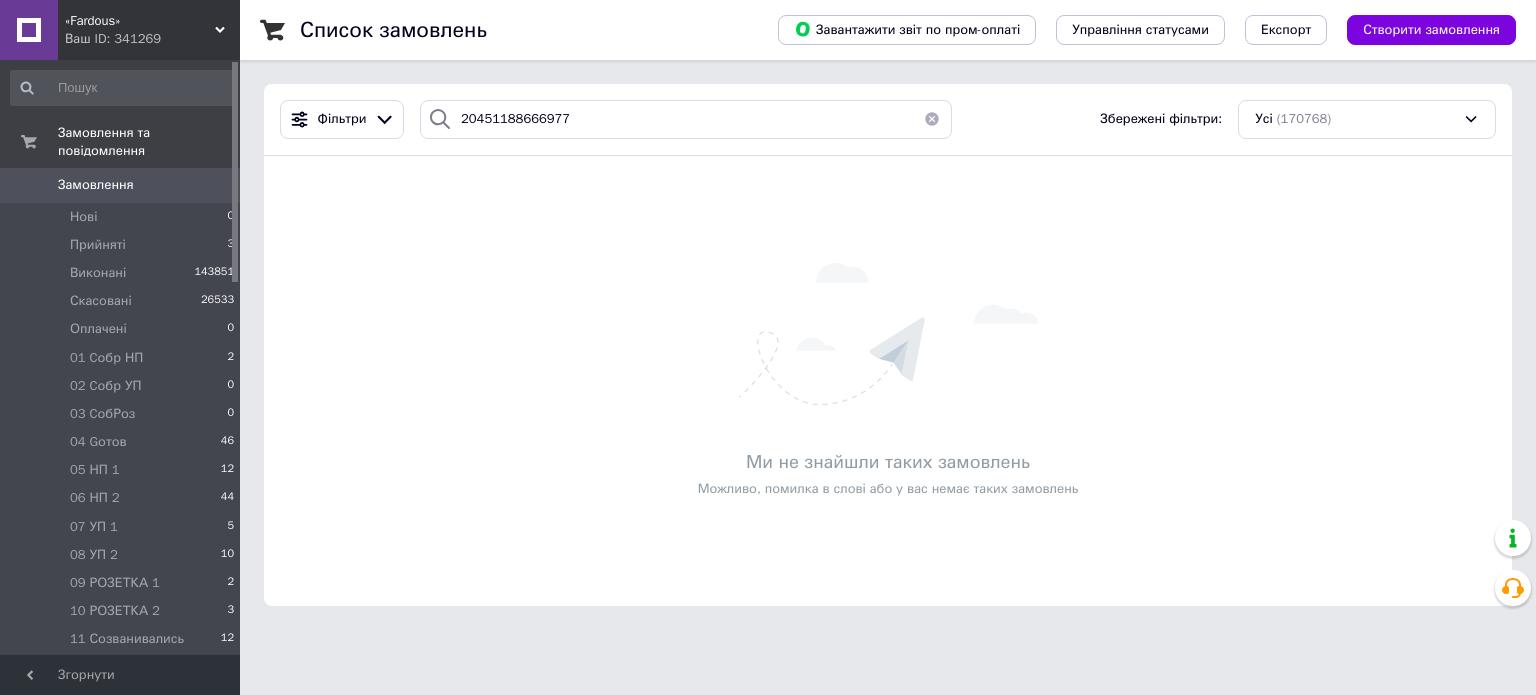 click at bounding box center (932, 119) 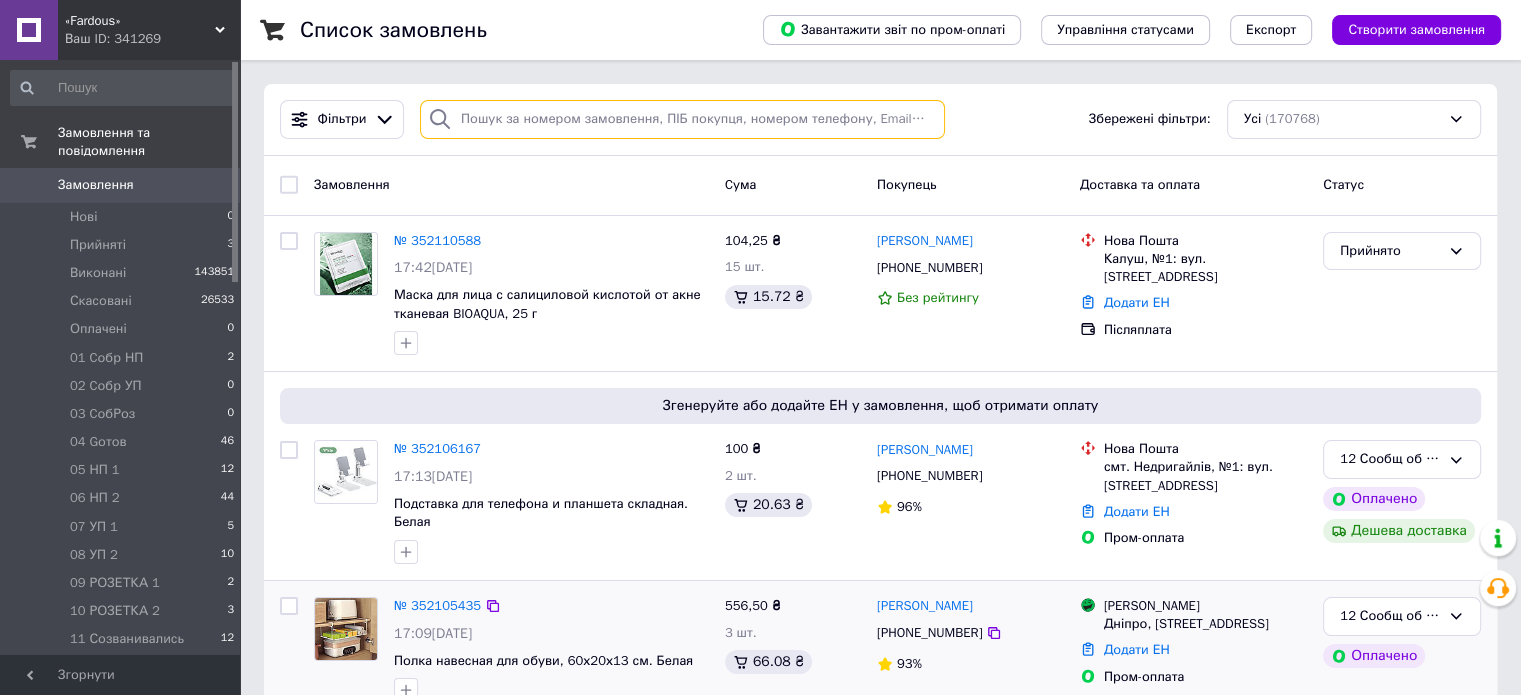 paste on "20451188670733" 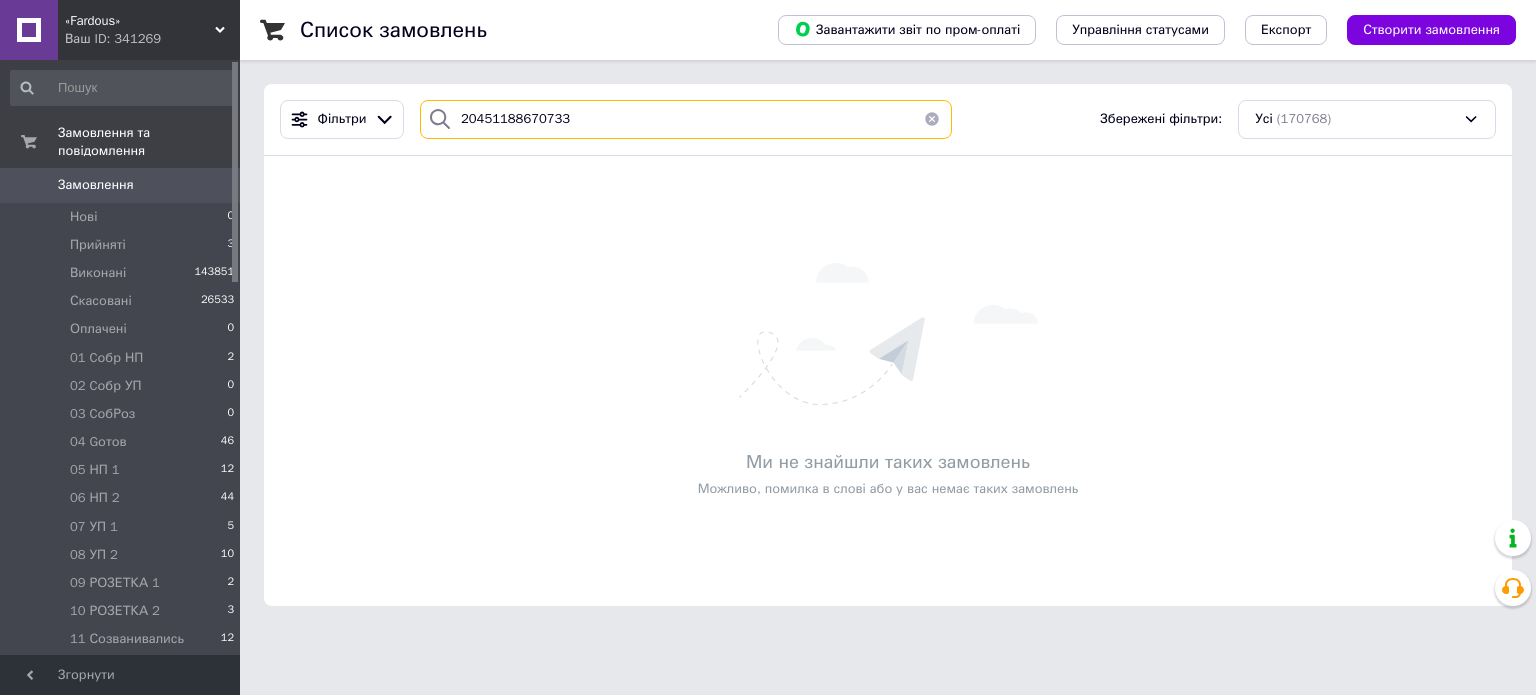 type on "20451188670733" 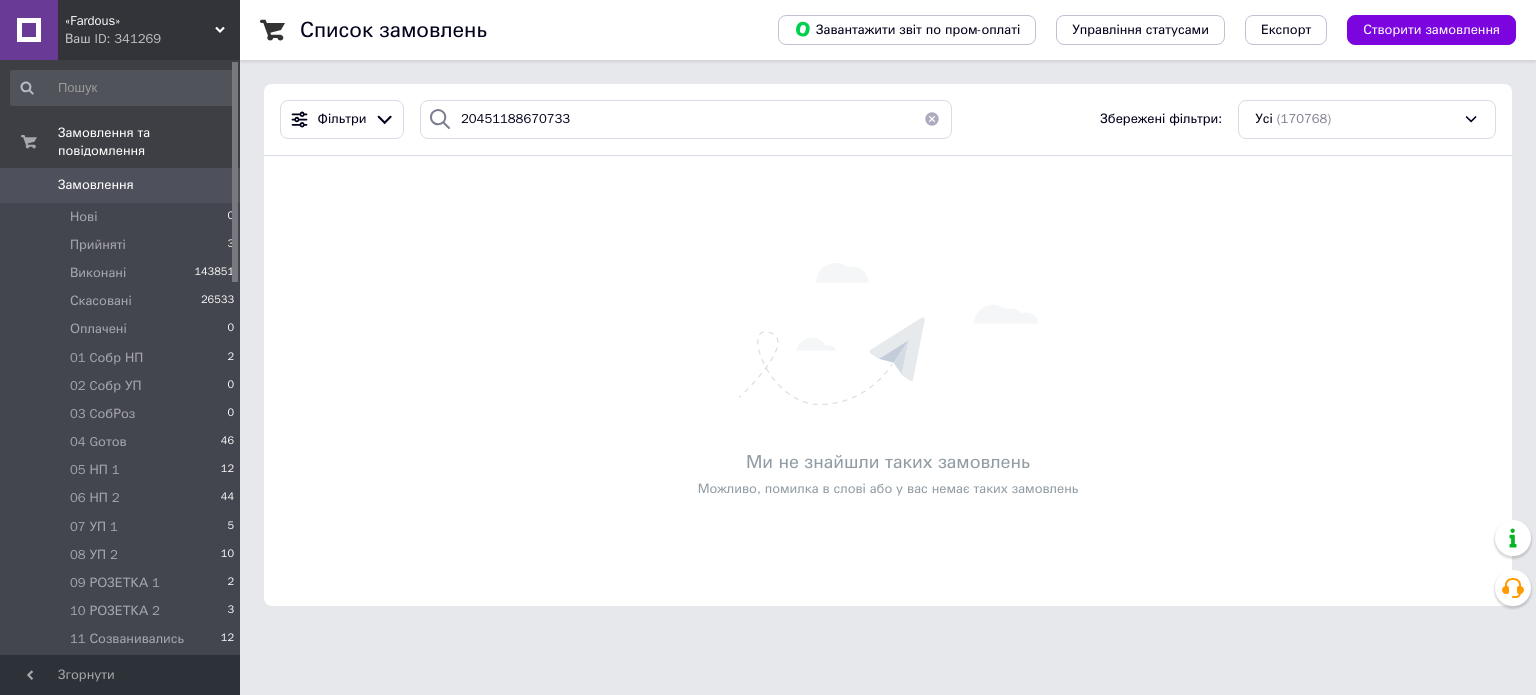 click at bounding box center (932, 119) 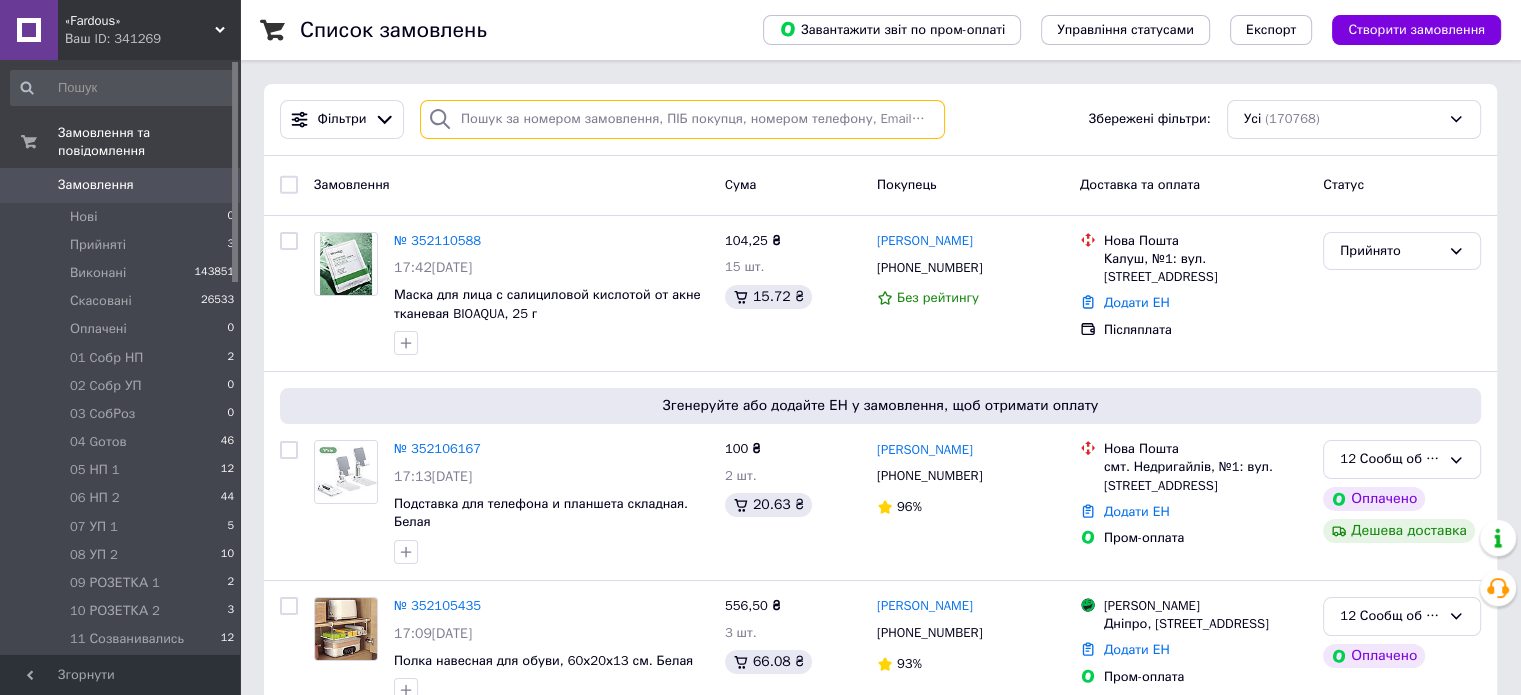 paste on "20451188776415" 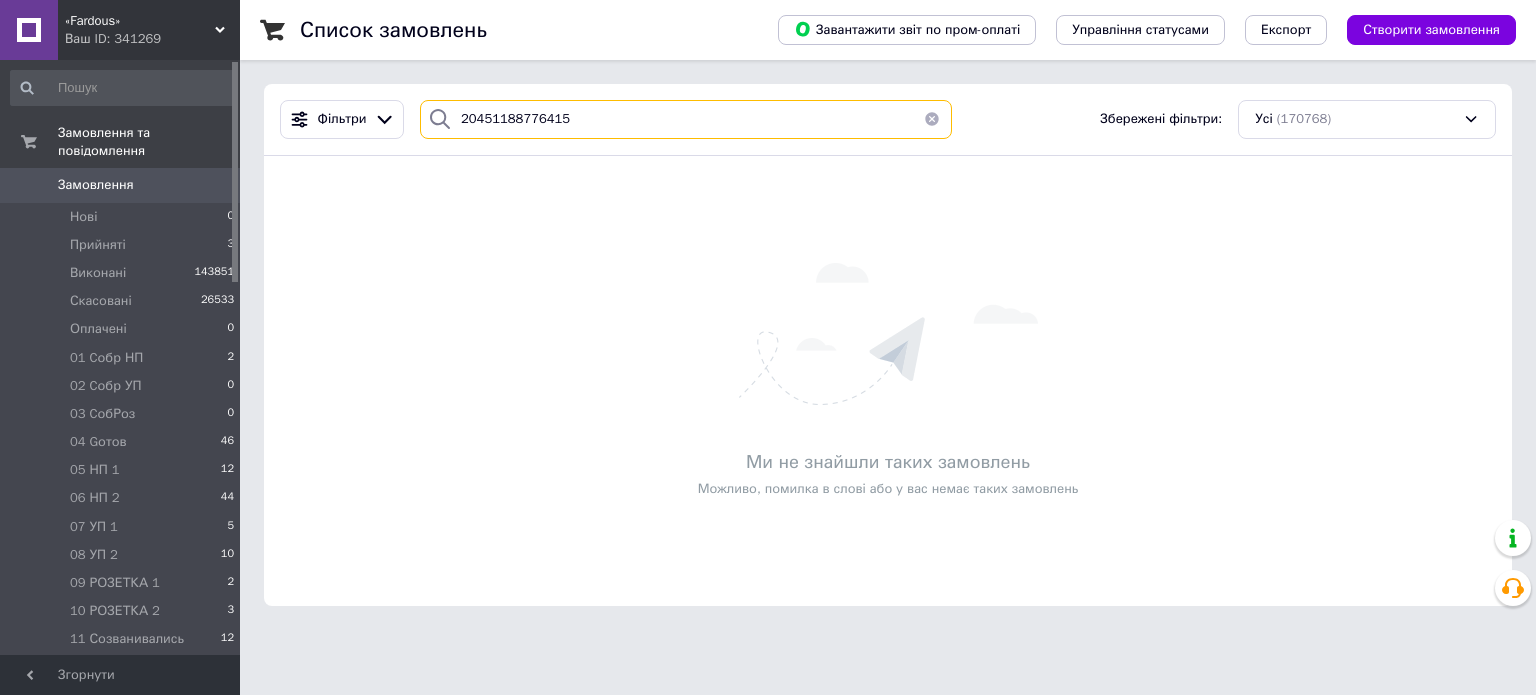 type on "20451188776415" 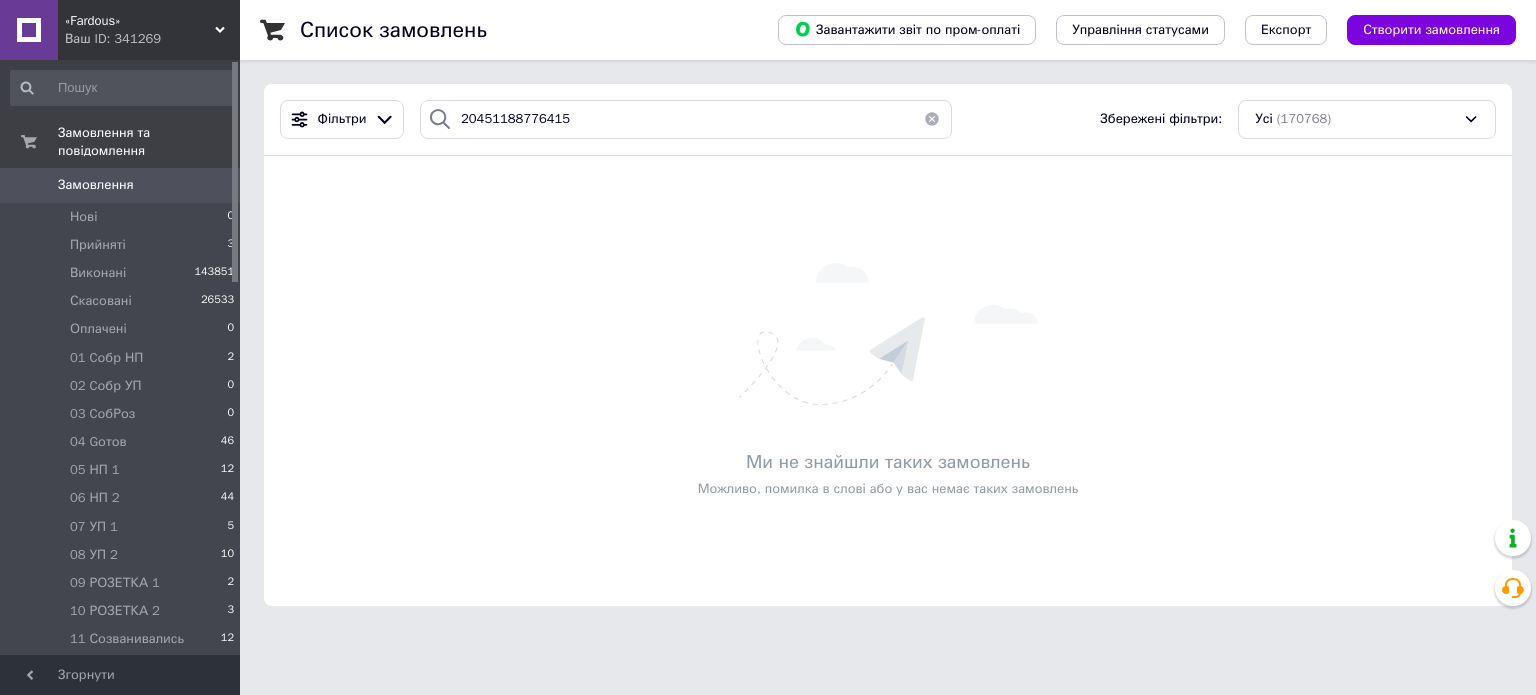 click at bounding box center [932, 119] 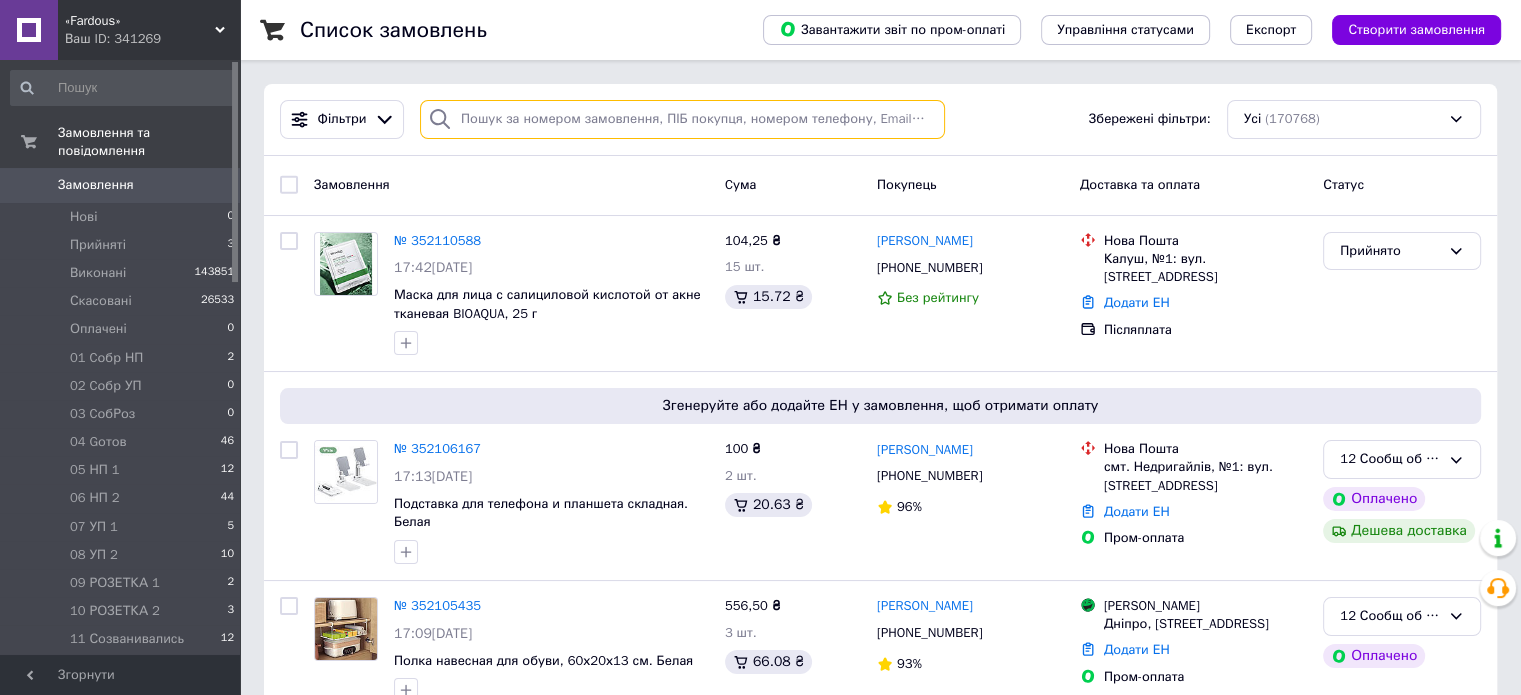 paste on "20451188764939" 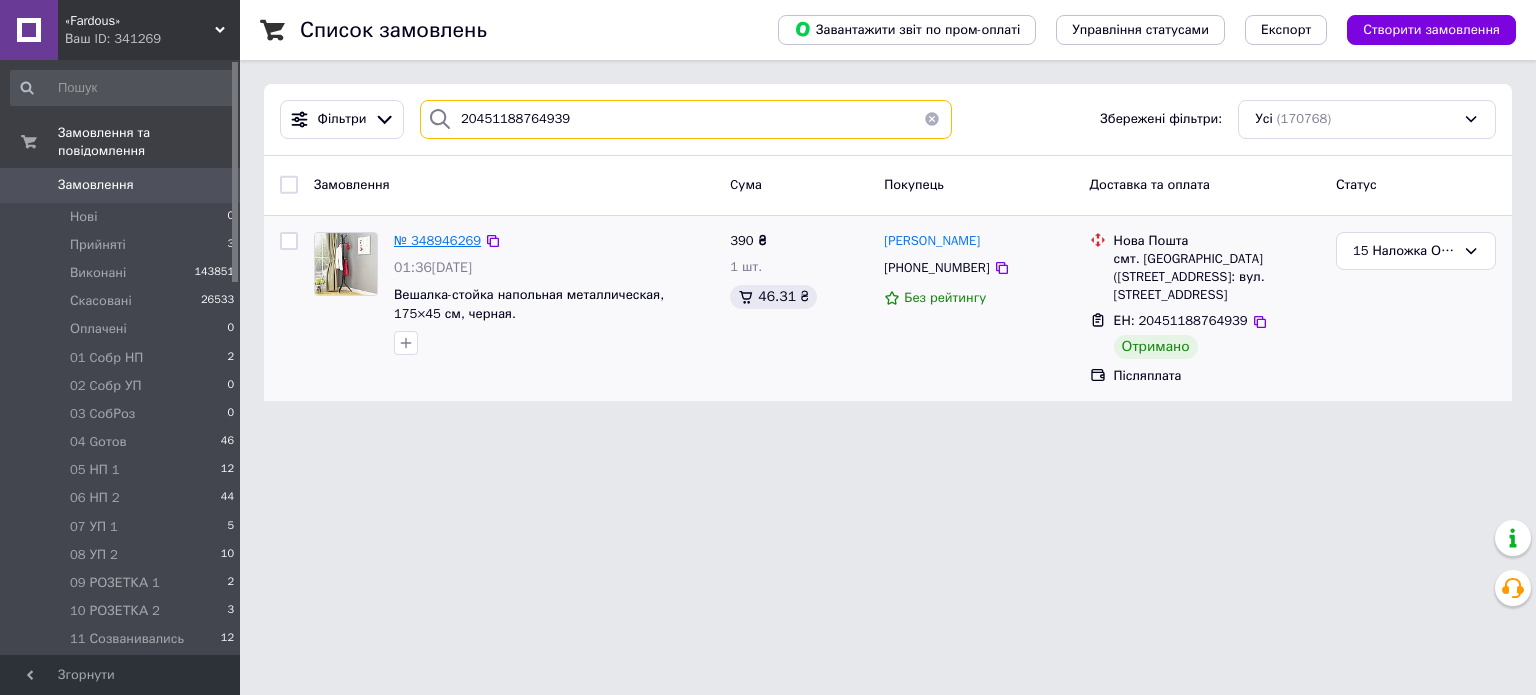 type on "20451188764939" 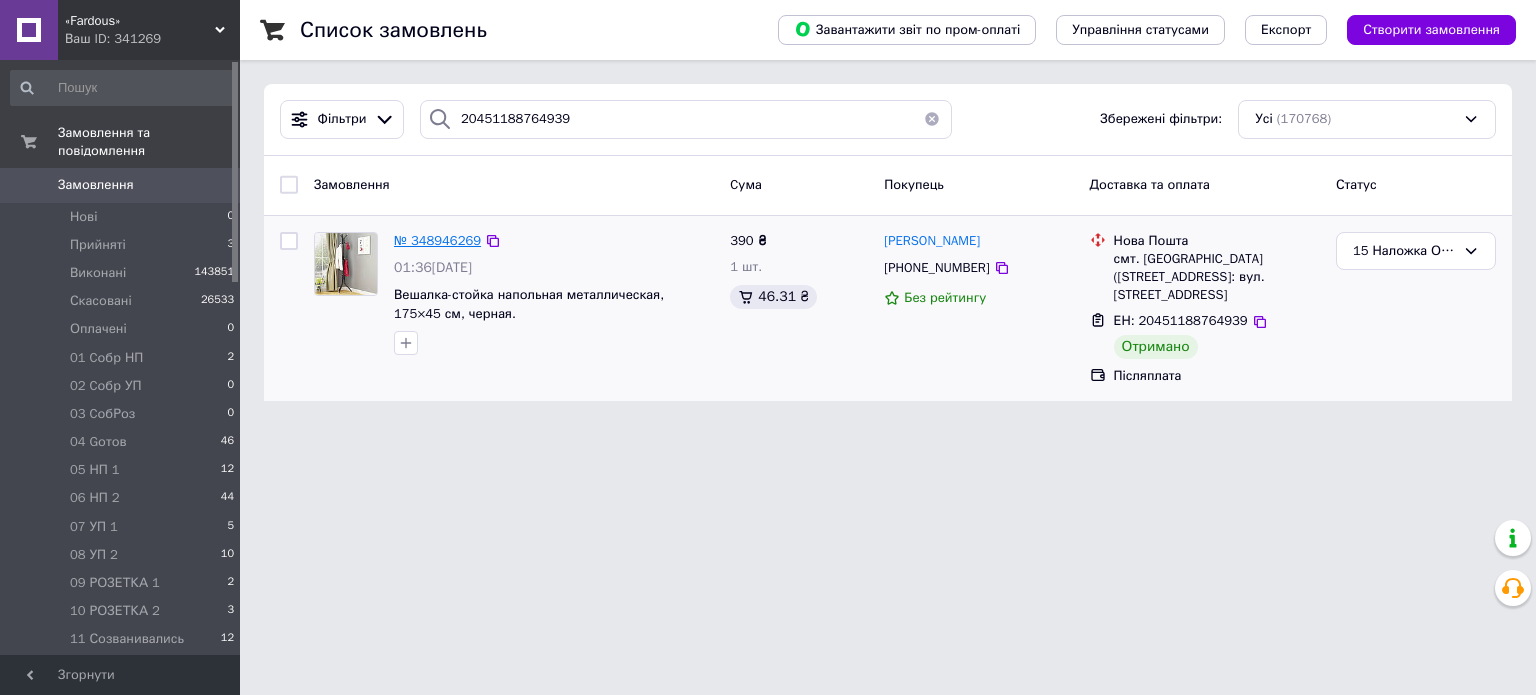 click on "№ 348946269" at bounding box center [437, 240] 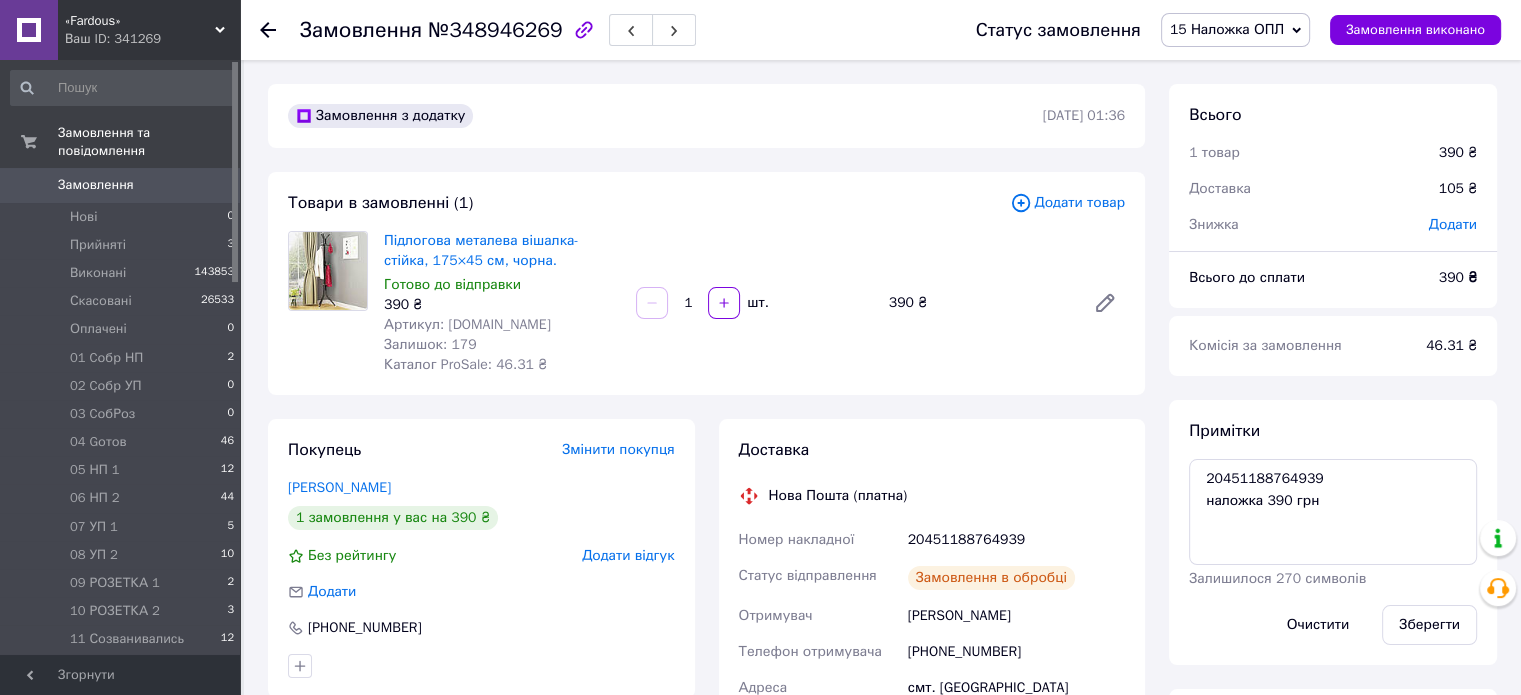 scroll, scrollTop: 293, scrollLeft: 0, axis: vertical 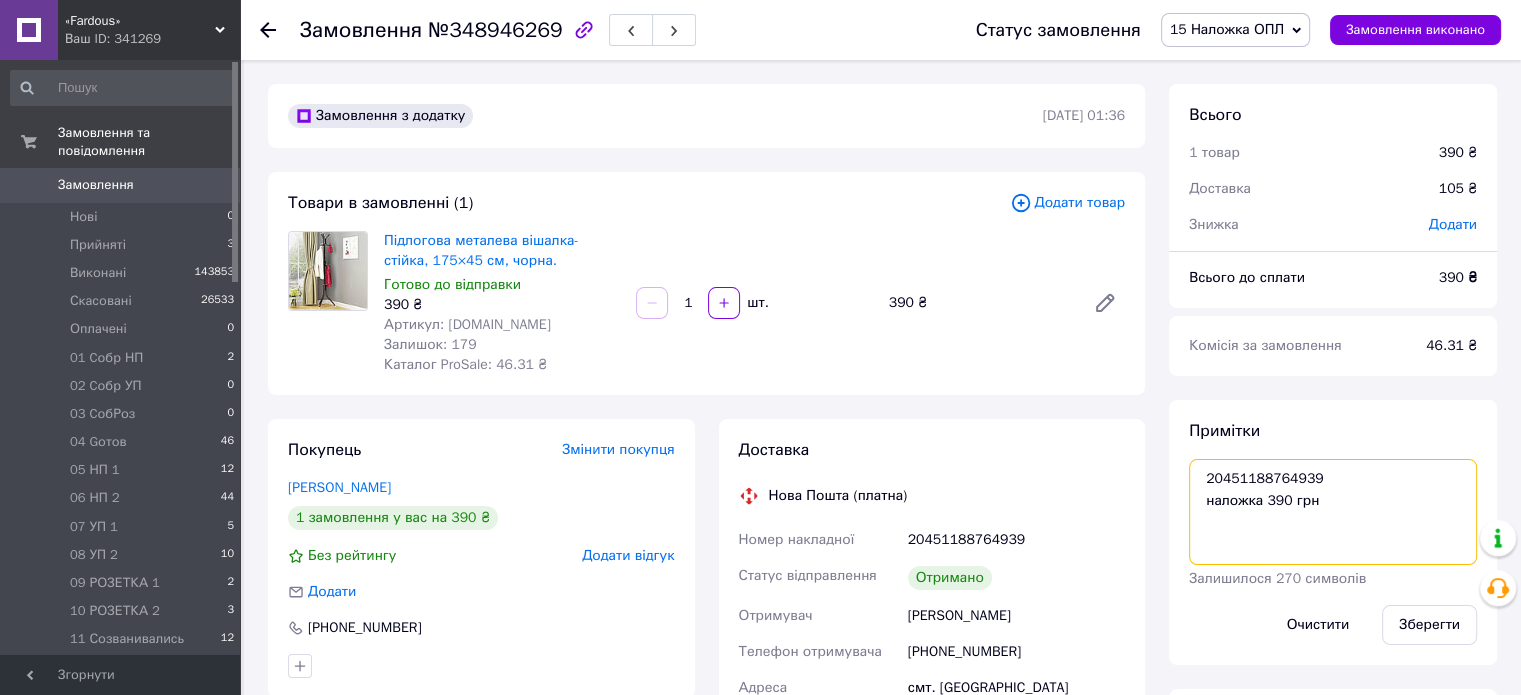 click on "20451188764939
наложка 390 грн" at bounding box center [1333, 512] 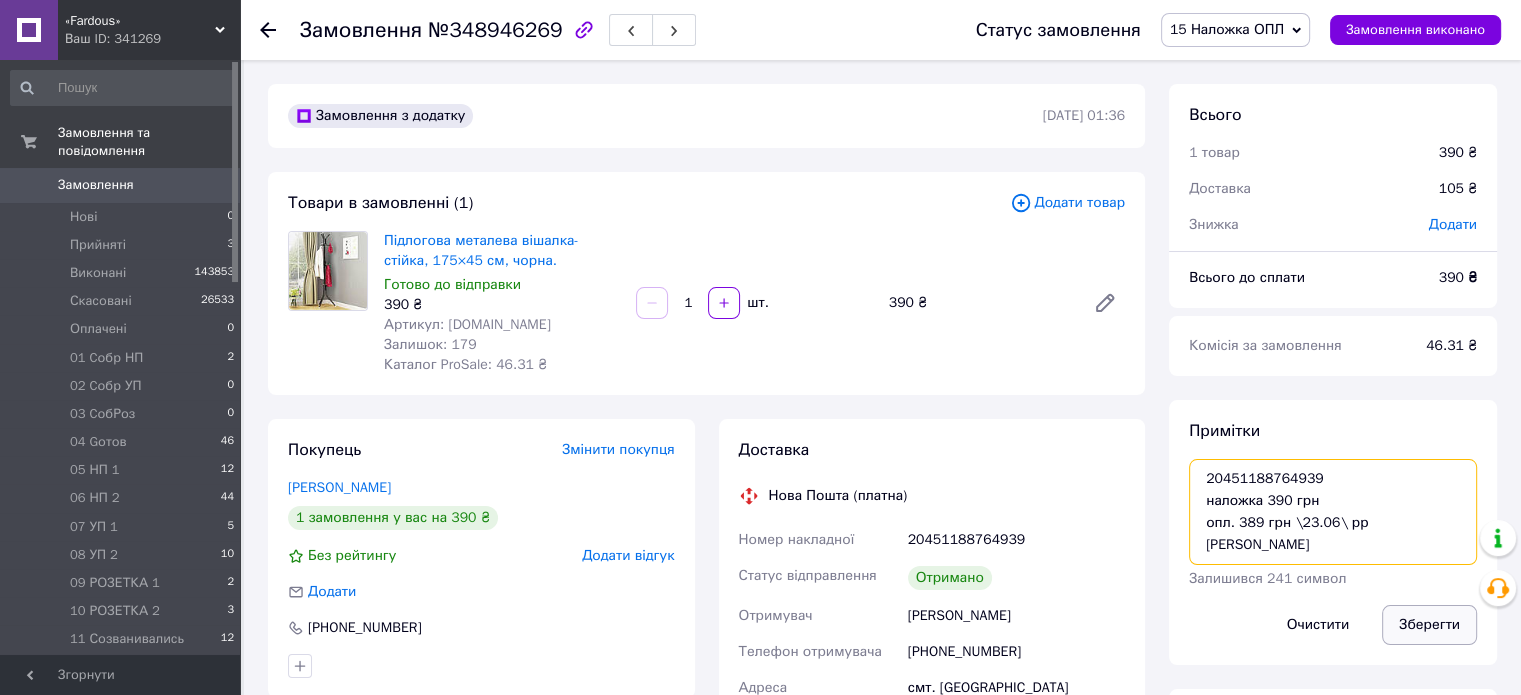 type on "20451188764939
наложка 390 грн
опл. 389 грн \23.06\ рр [PERSON_NAME]" 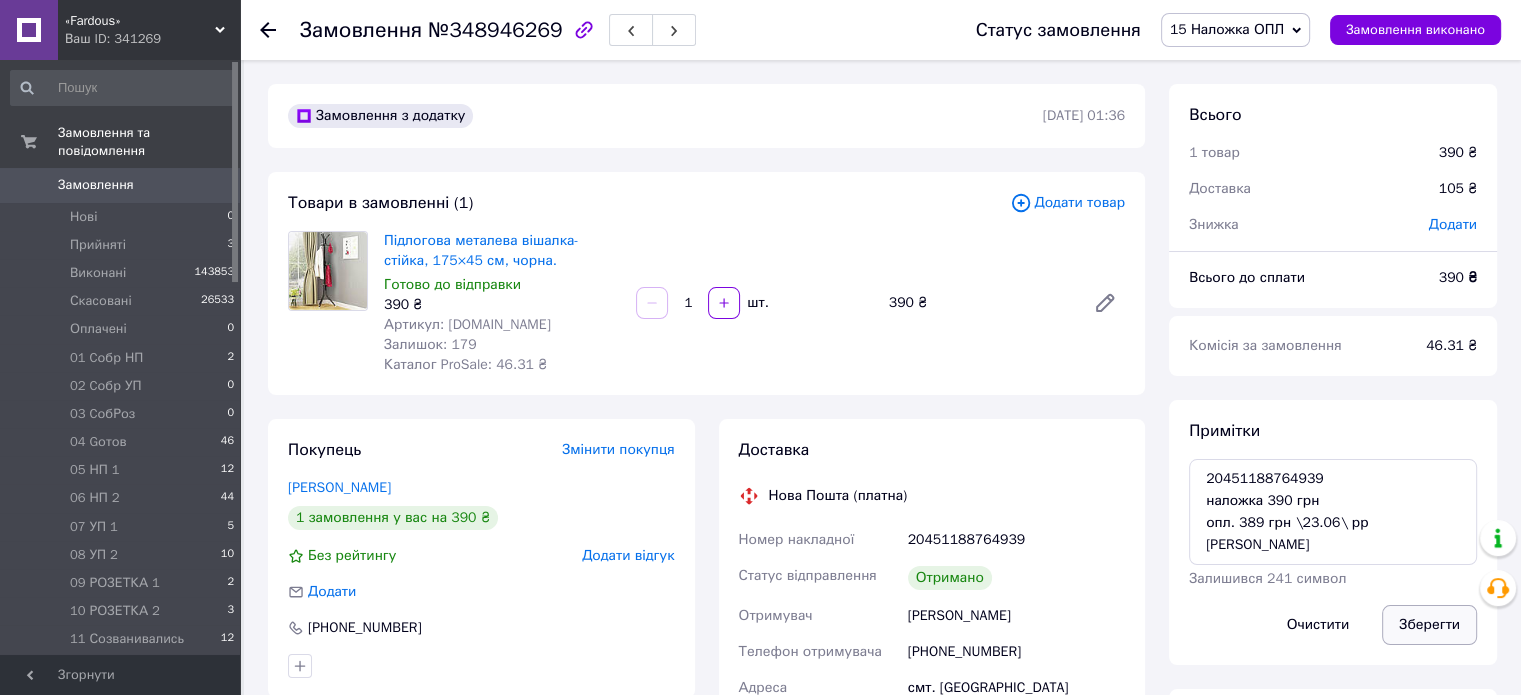 click on "Зберегти" at bounding box center [1429, 625] 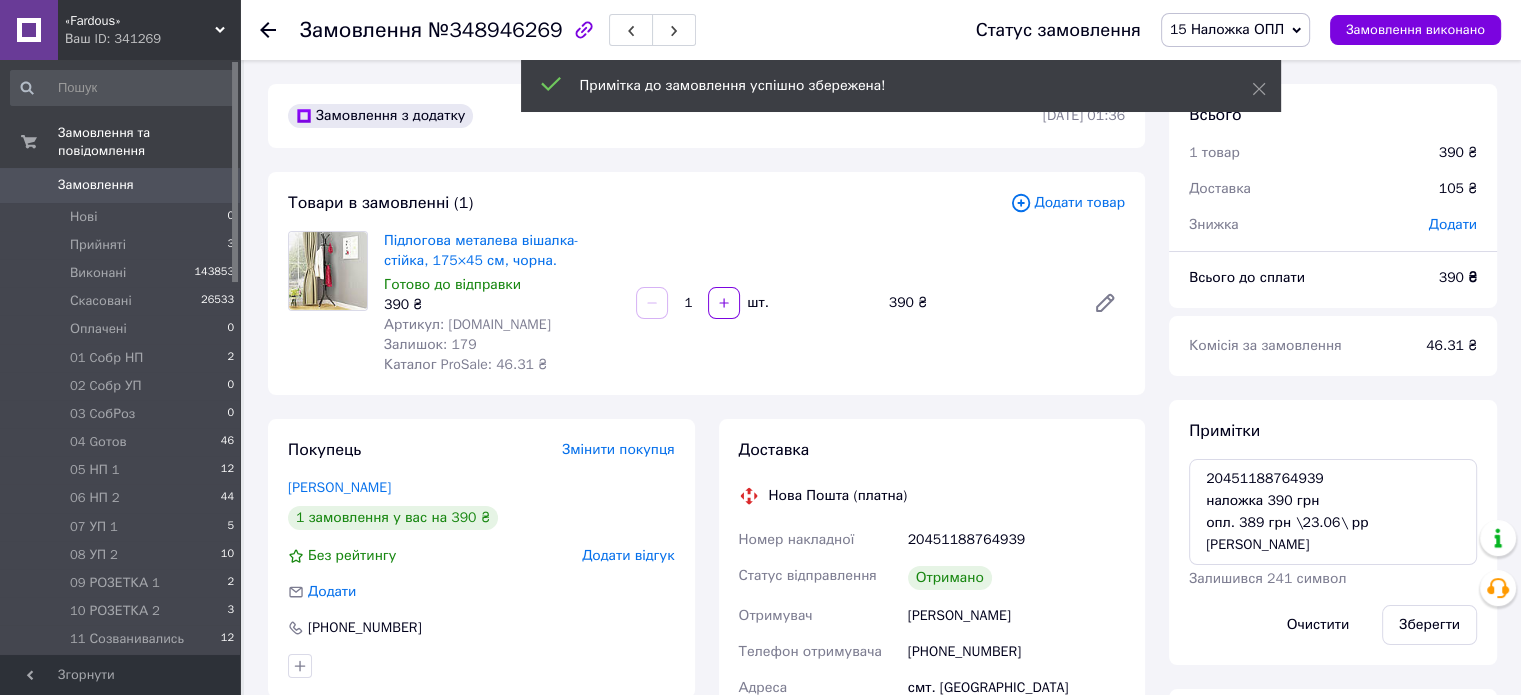 scroll, scrollTop: 342, scrollLeft: 0, axis: vertical 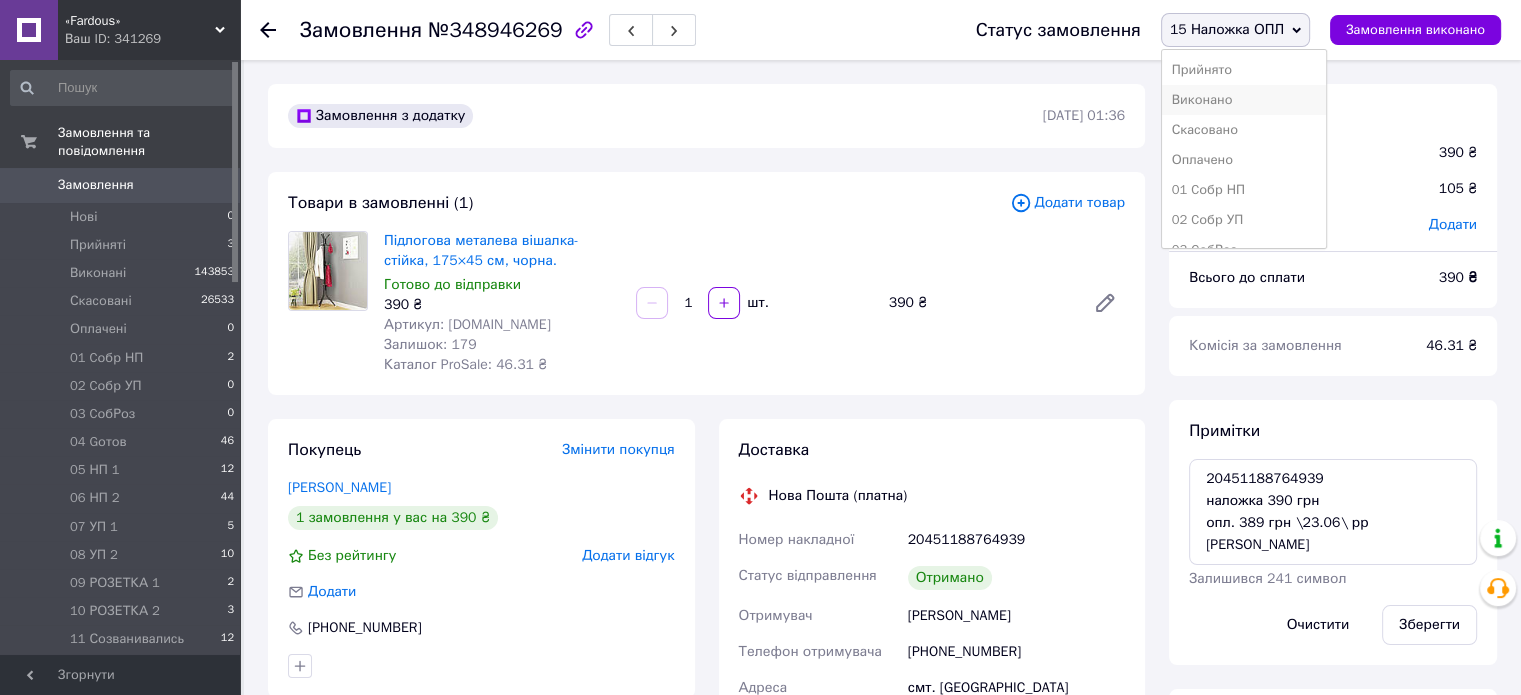 click on "Виконано" at bounding box center (1244, 100) 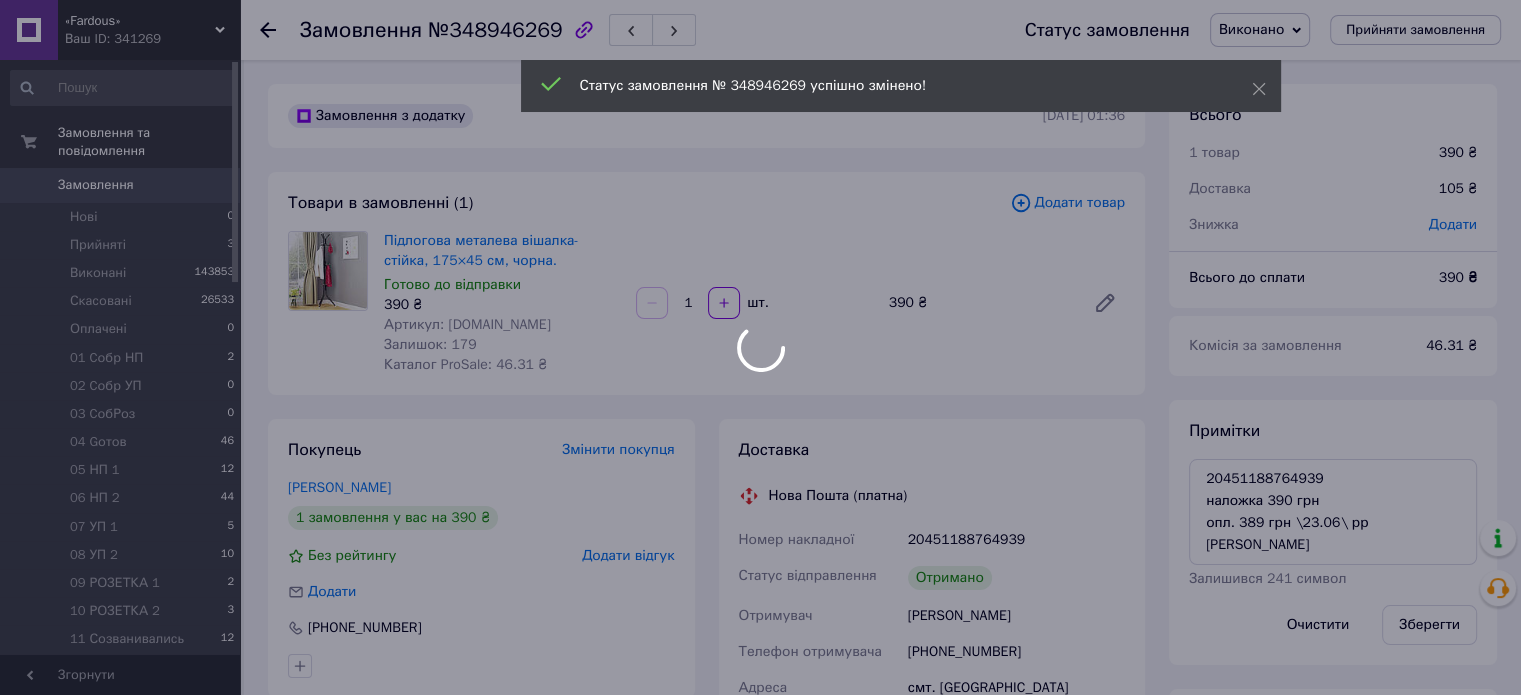 scroll, scrollTop: 390, scrollLeft: 0, axis: vertical 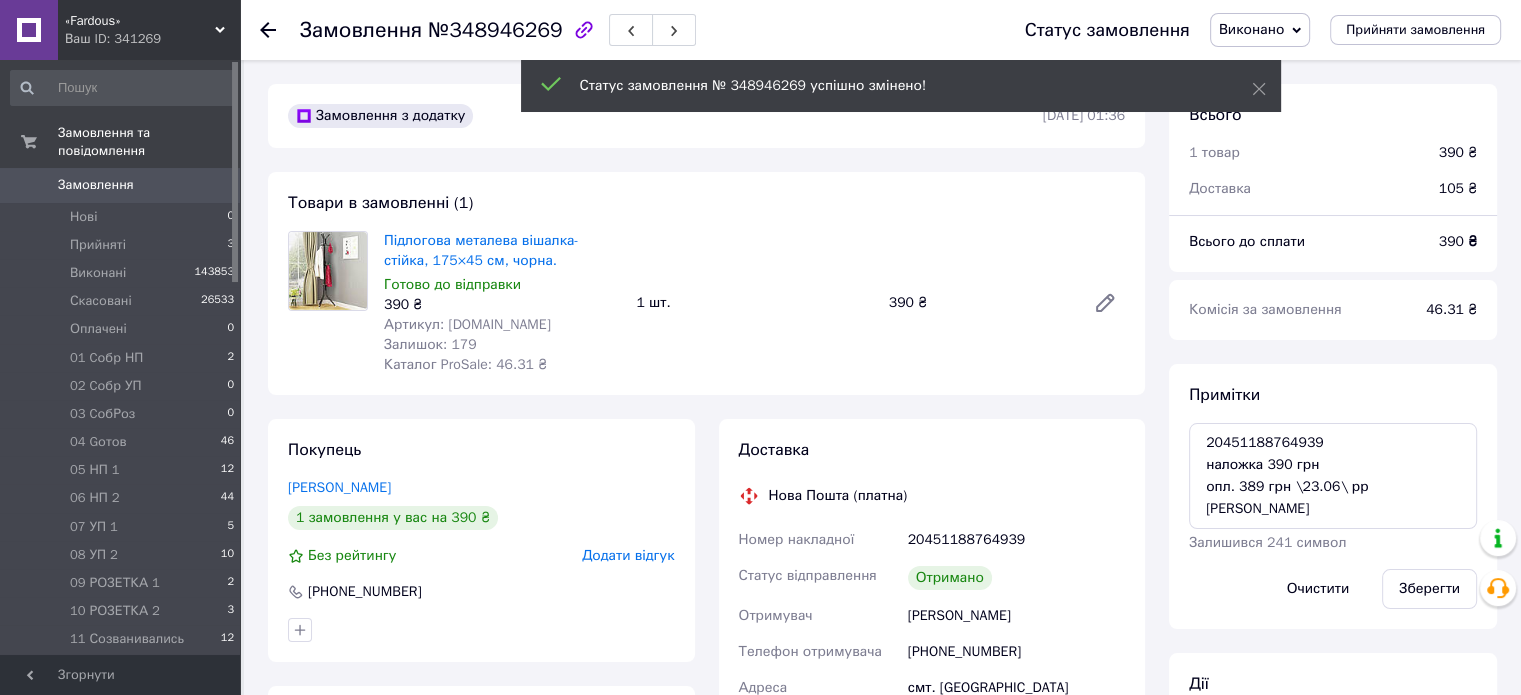 click on "№348946269" at bounding box center [495, 30] 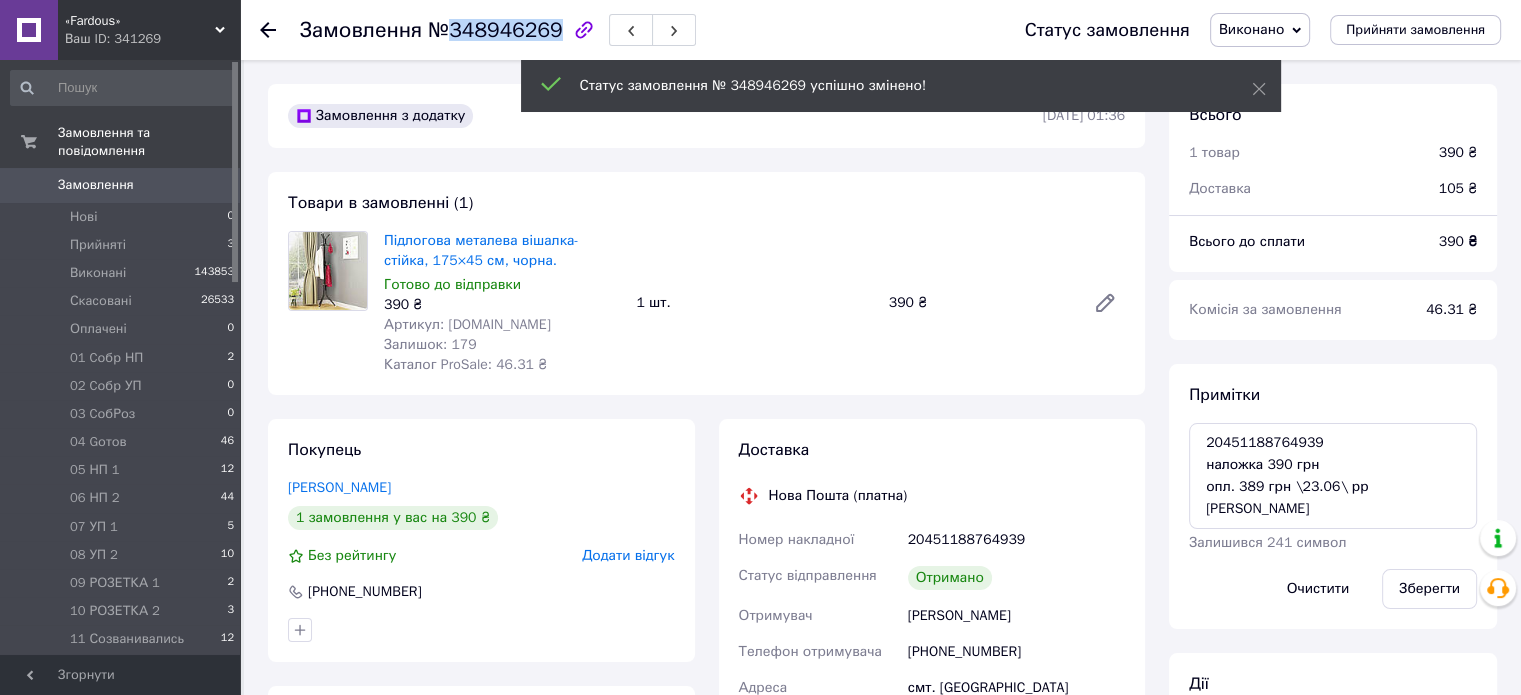 click on "№348946269" at bounding box center (495, 30) 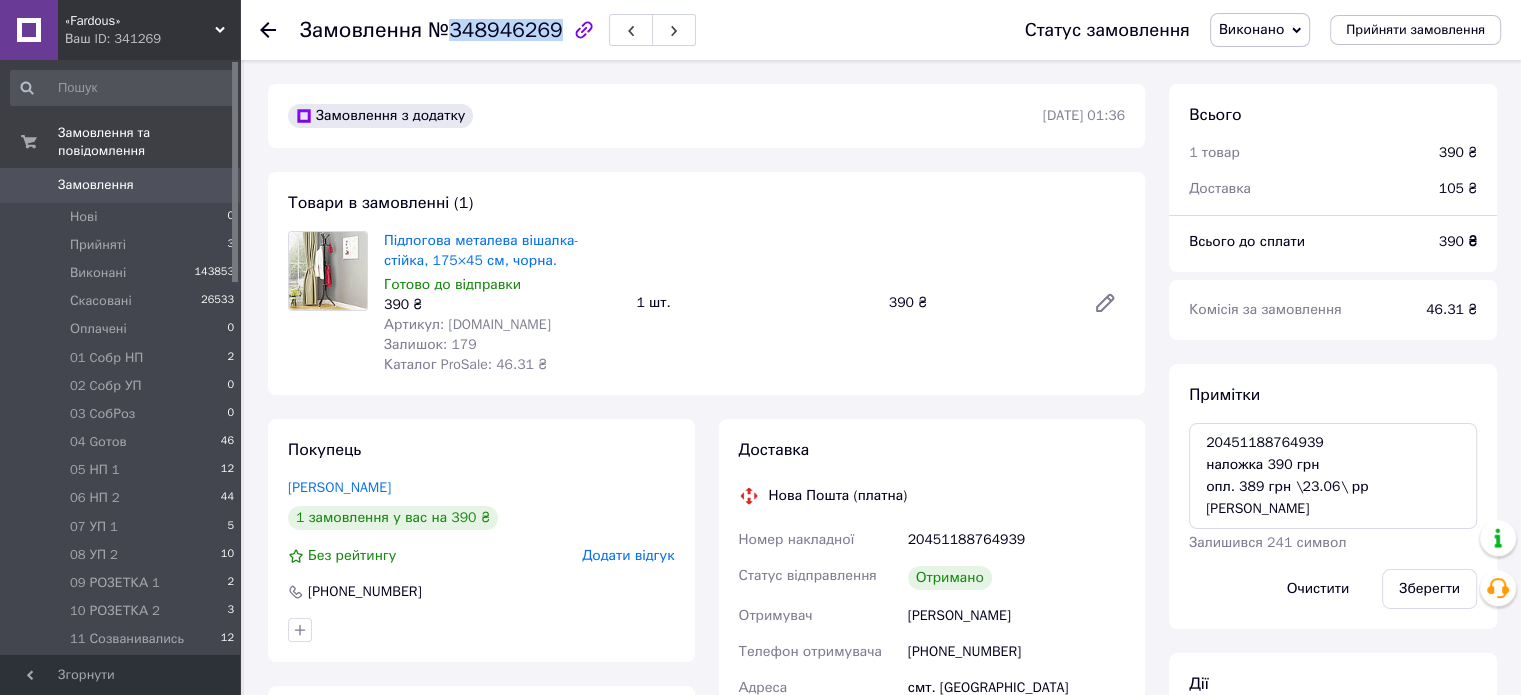 click on "0" at bounding box center [212, 185] 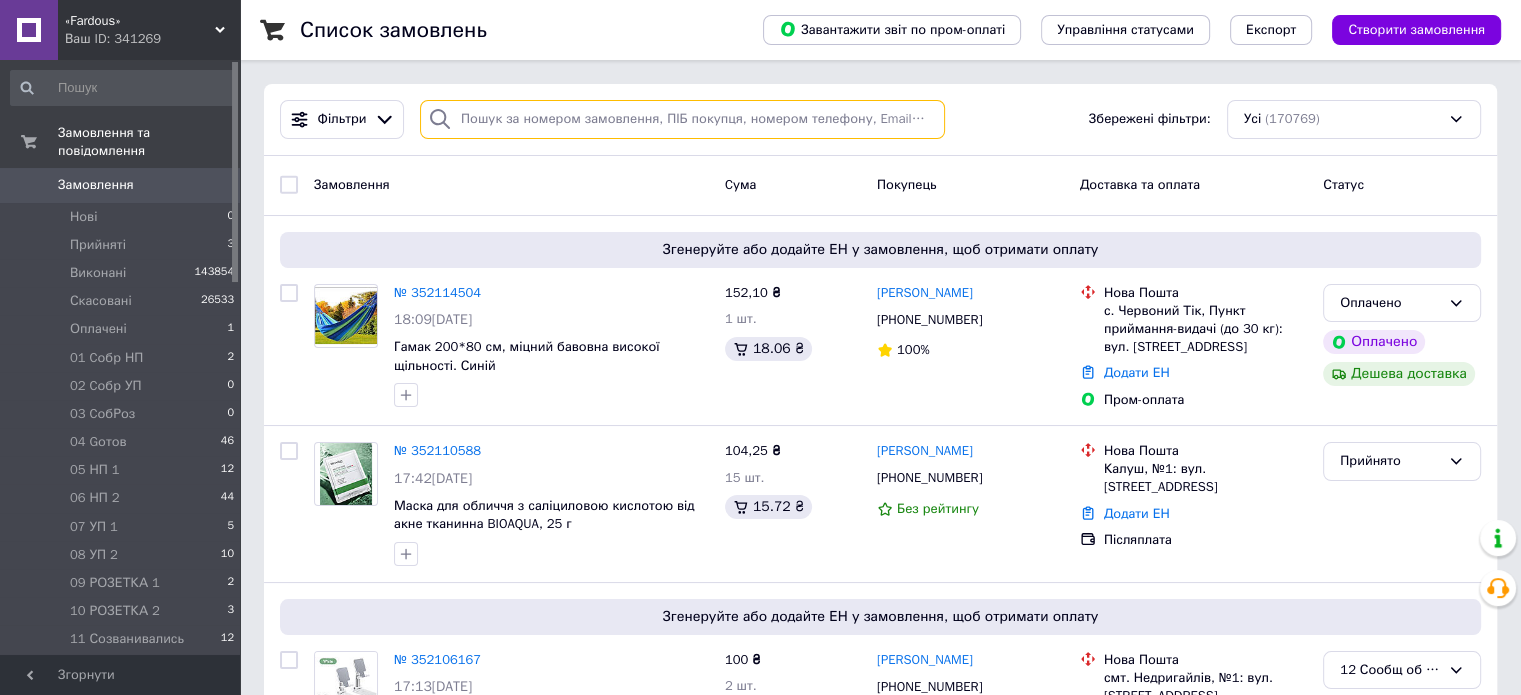 click at bounding box center (682, 119) 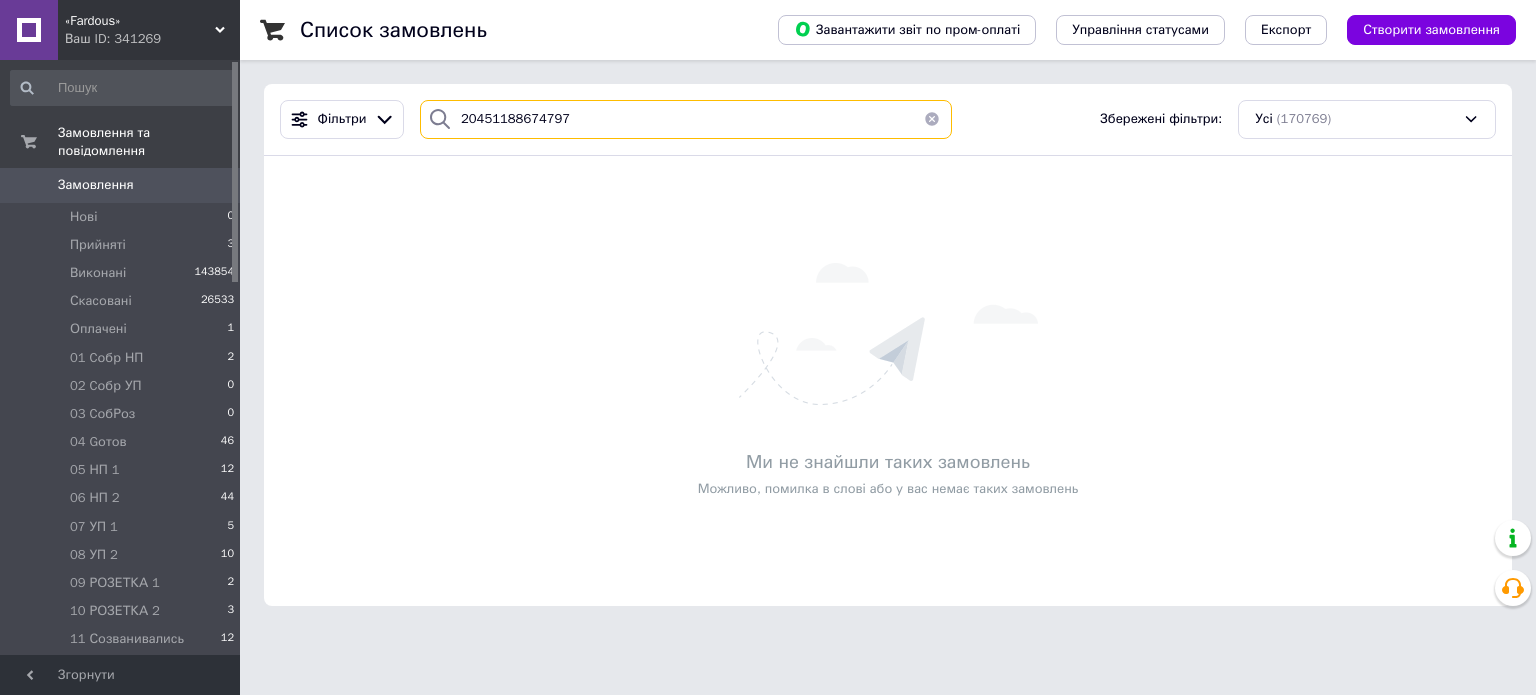 type on "20451188674797" 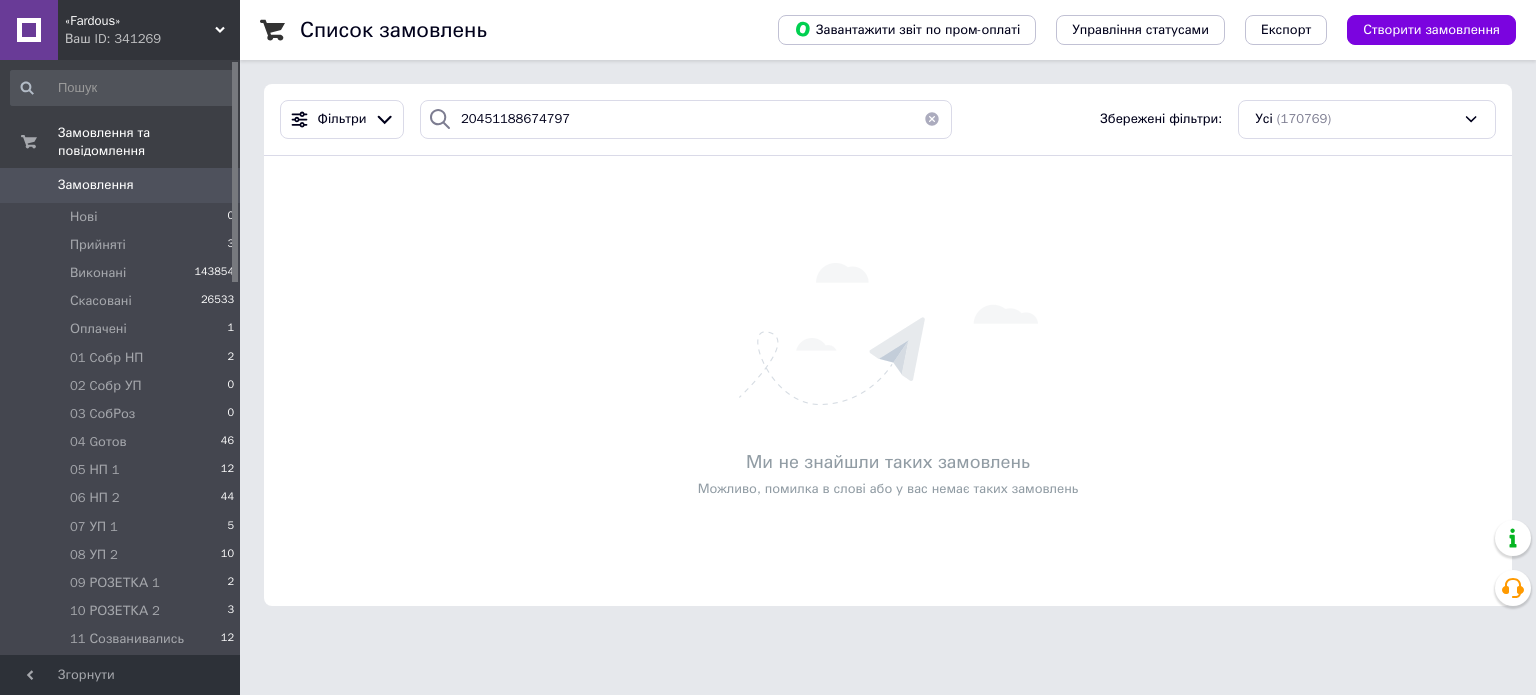 click at bounding box center [932, 119] 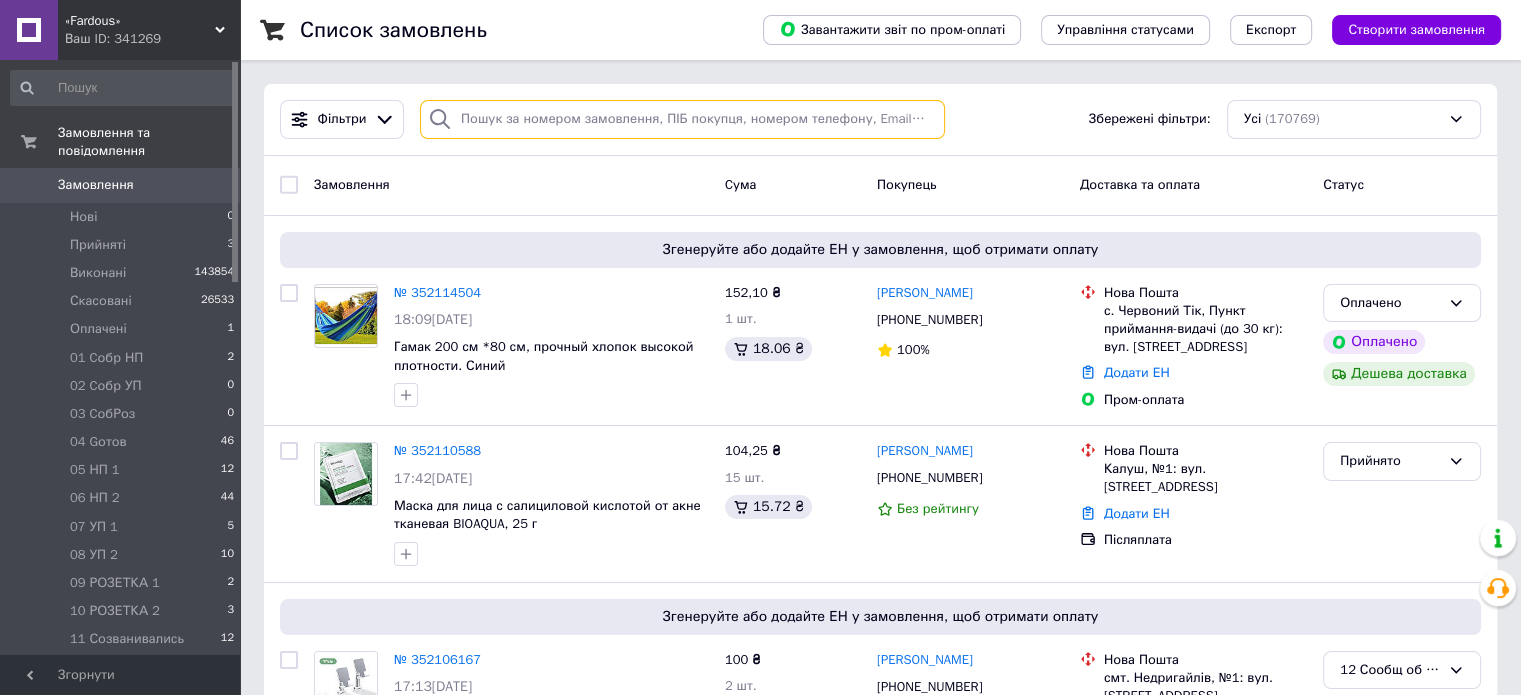 paste on "20451188763941" 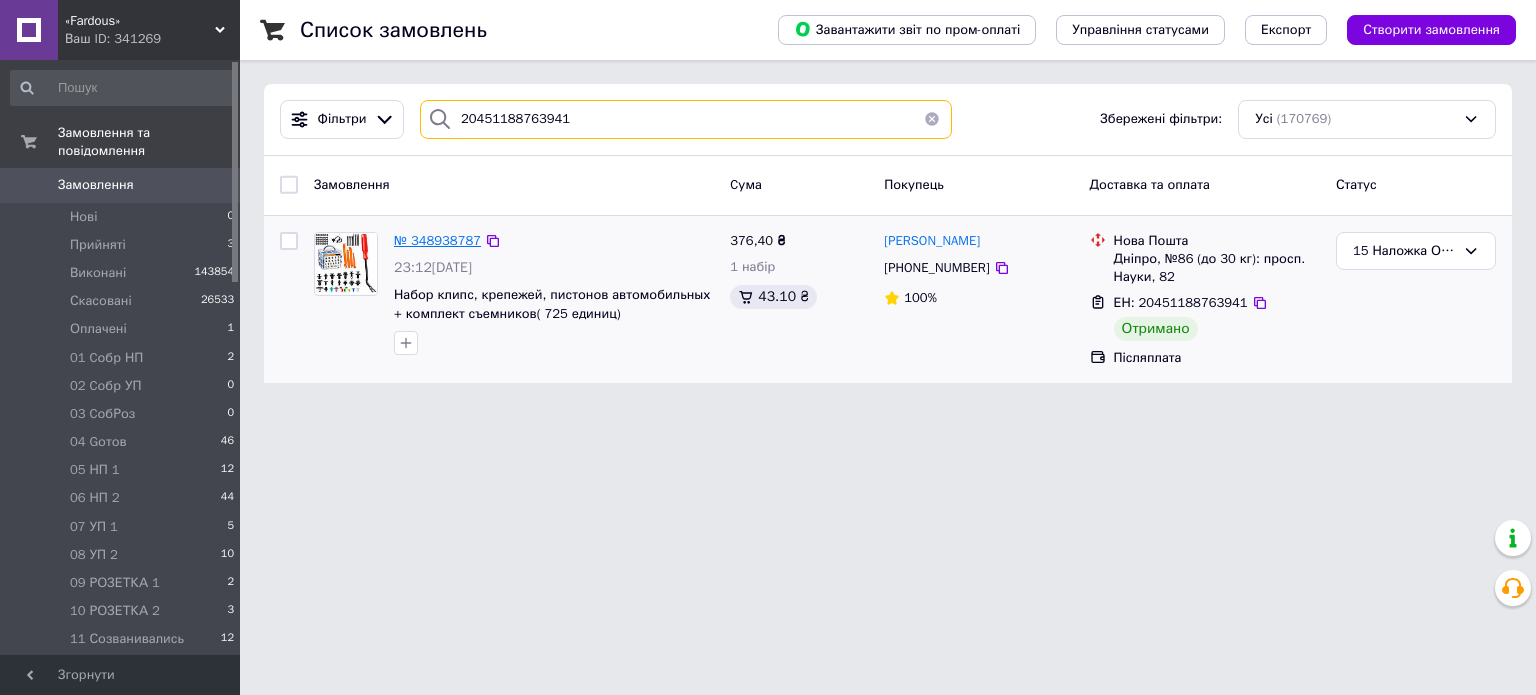 type on "20451188763941" 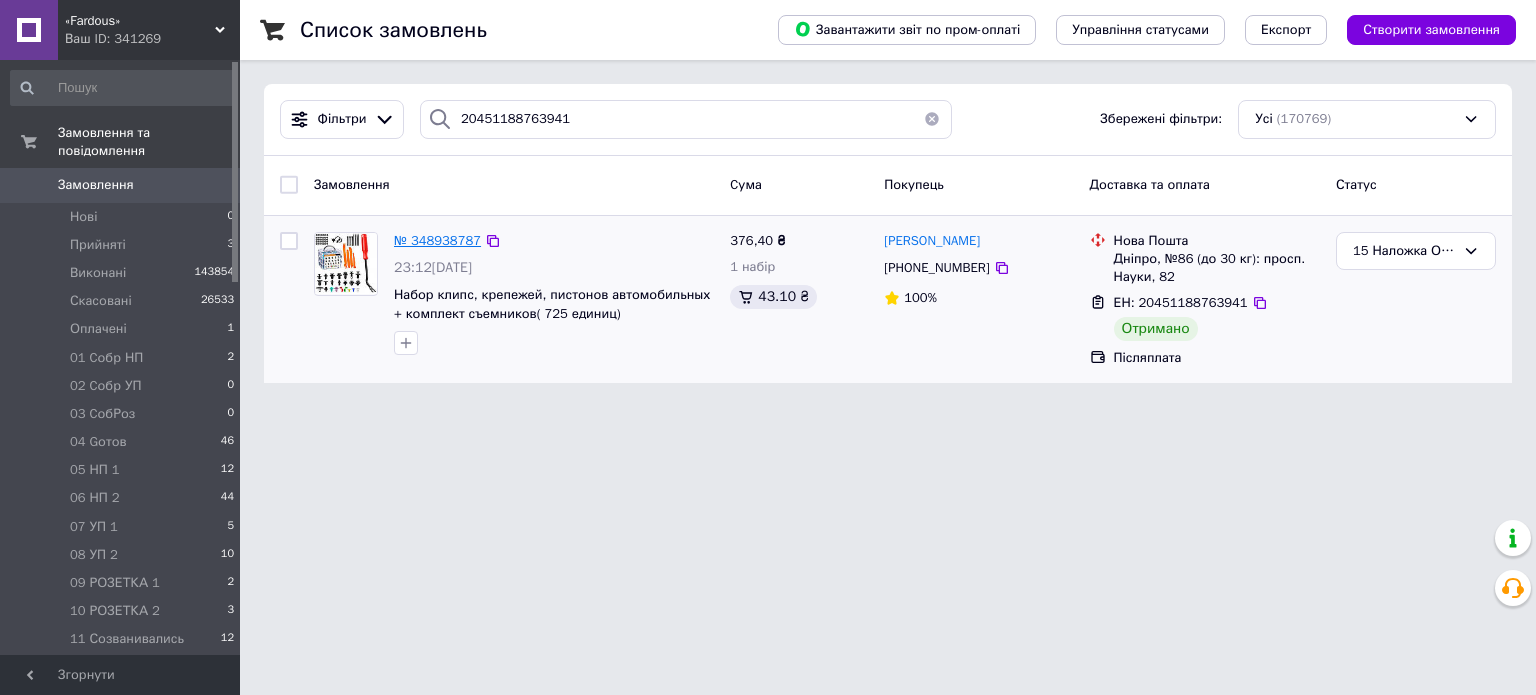 click on "№ 348938787" at bounding box center [437, 240] 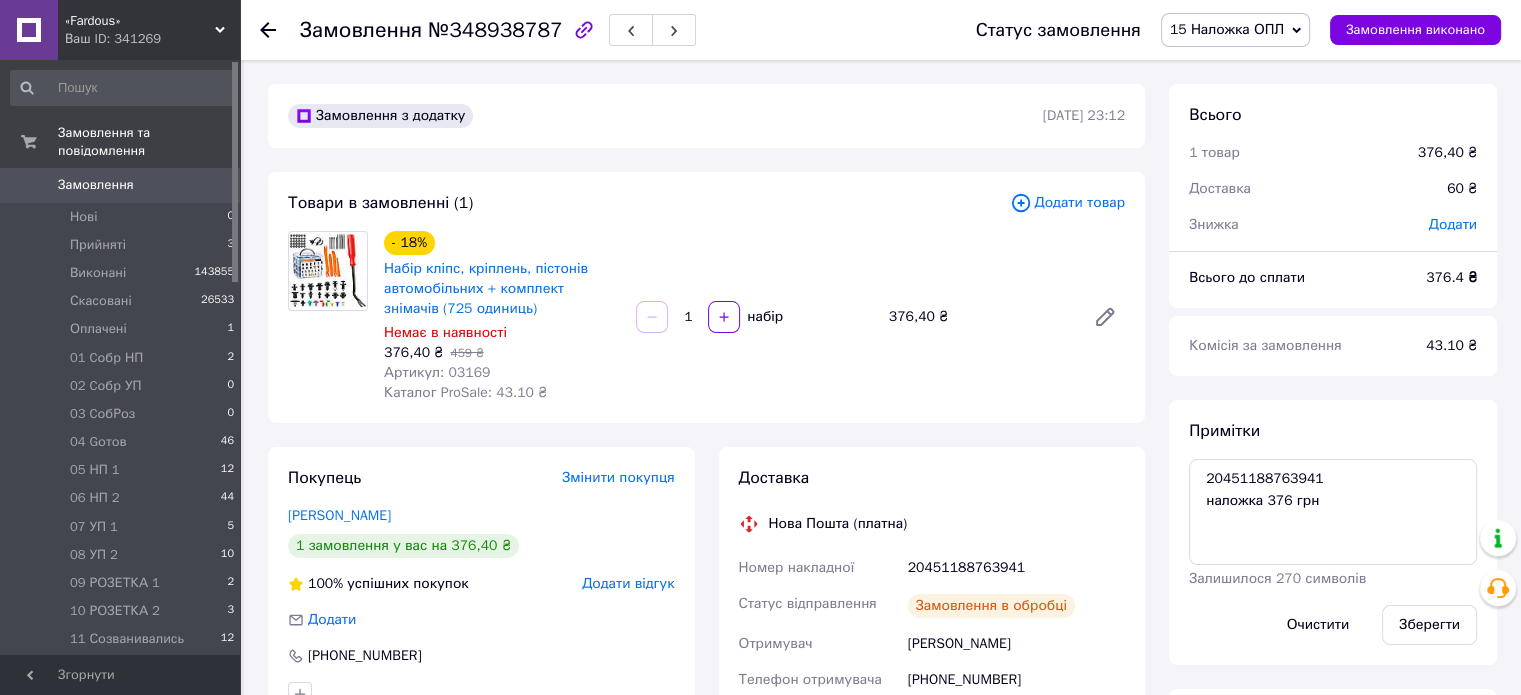 scroll, scrollTop: 265, scrollLeft: 0, axis: vertical 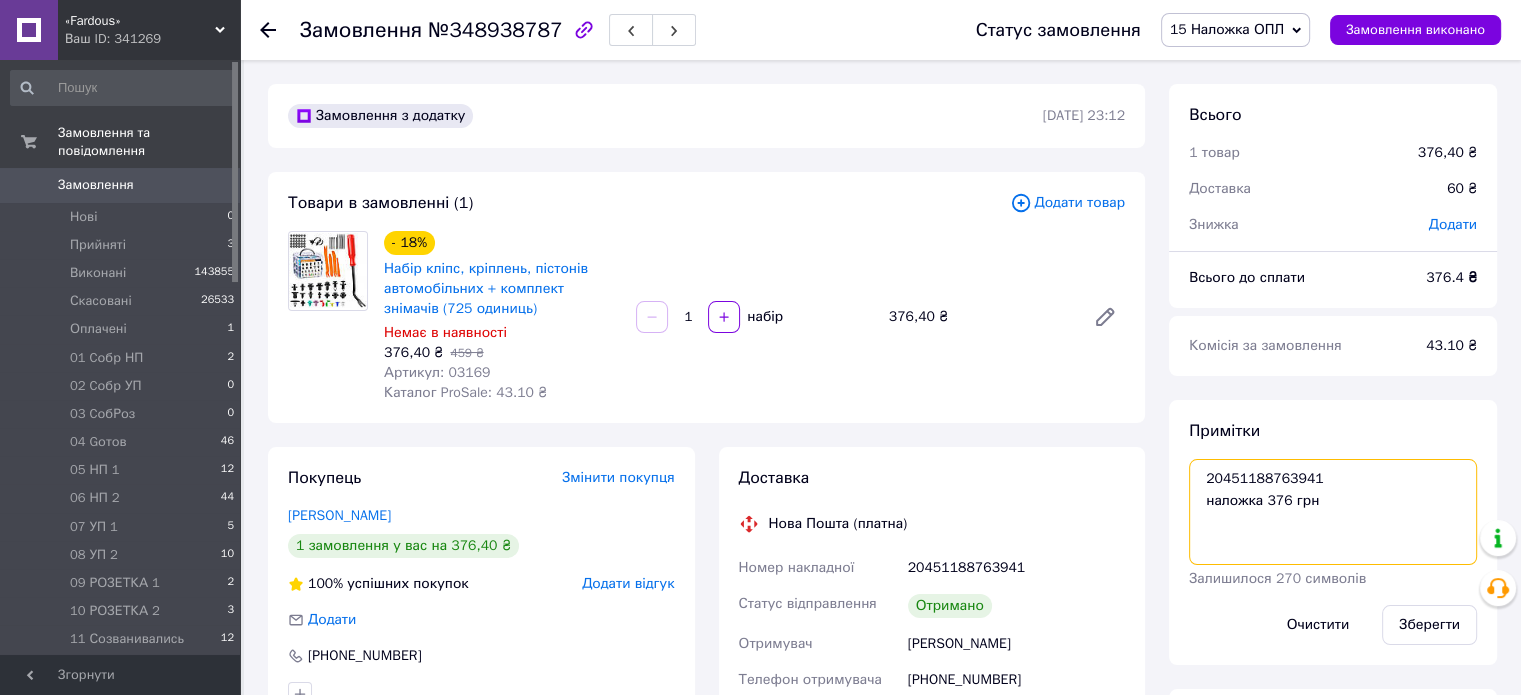 click on "20451188763941
наложка 376 грн" at bounding box center (1333, 512) 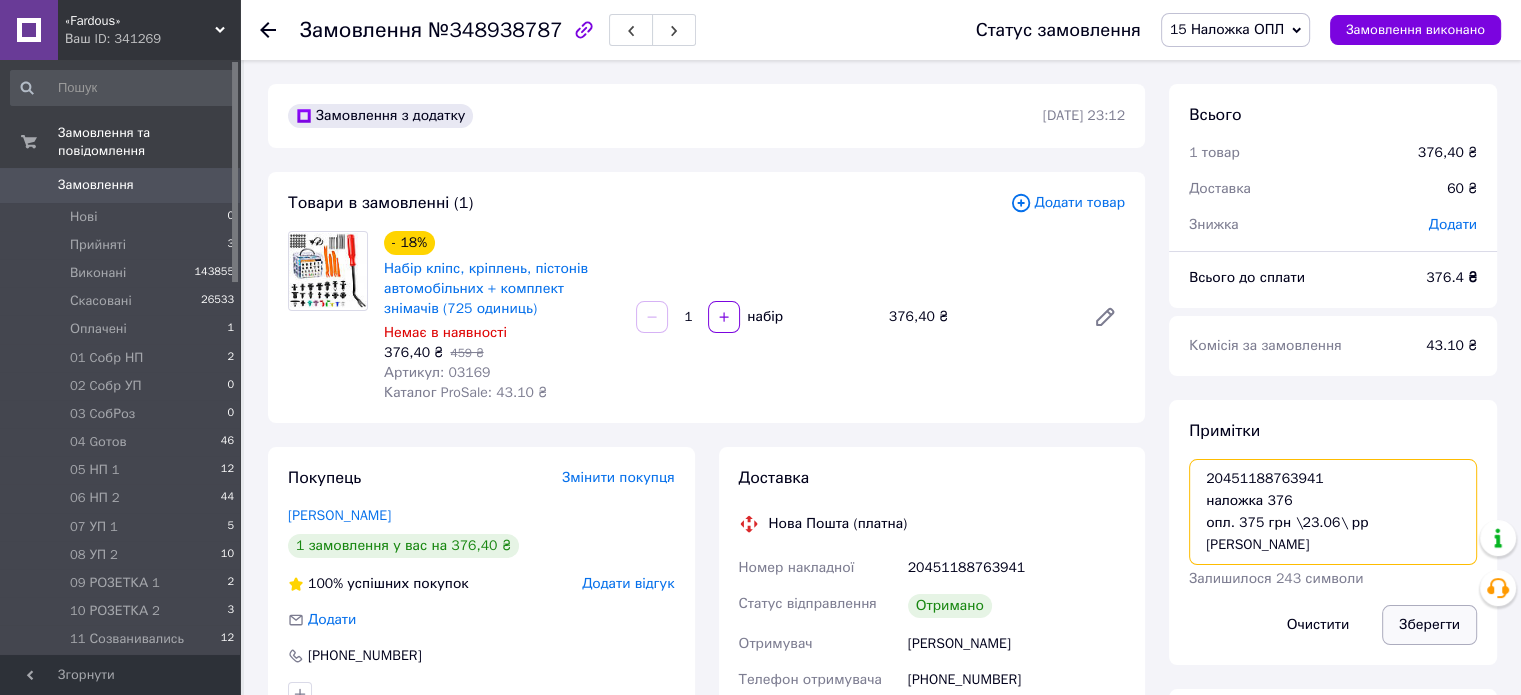 type on "20451188763941
наложка 376
опл. 375 грн \23.06\ рр [PERSON_NAME]" 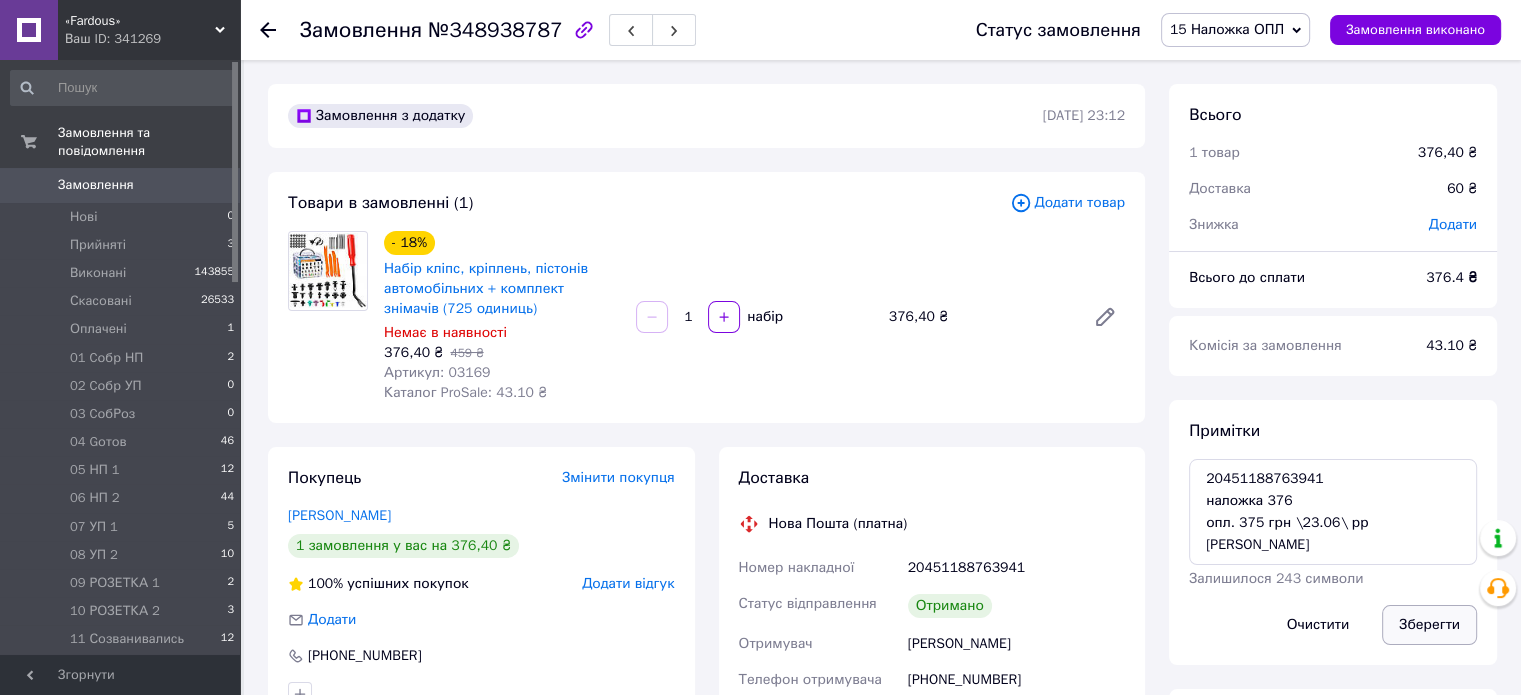 click on "Зберегти" at bounding box center (1429, 625) 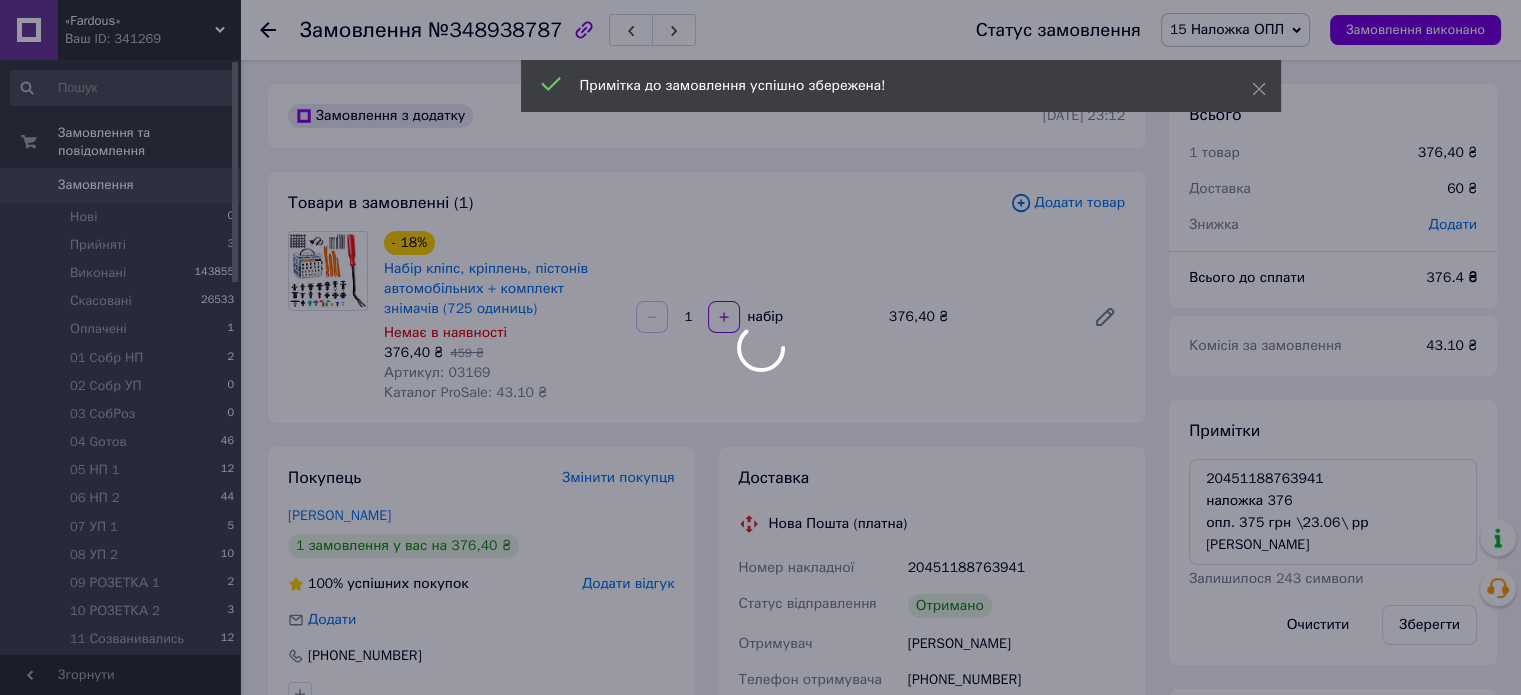scroll, scrollTop: 313, scrollLeft: 0, axis: vertical 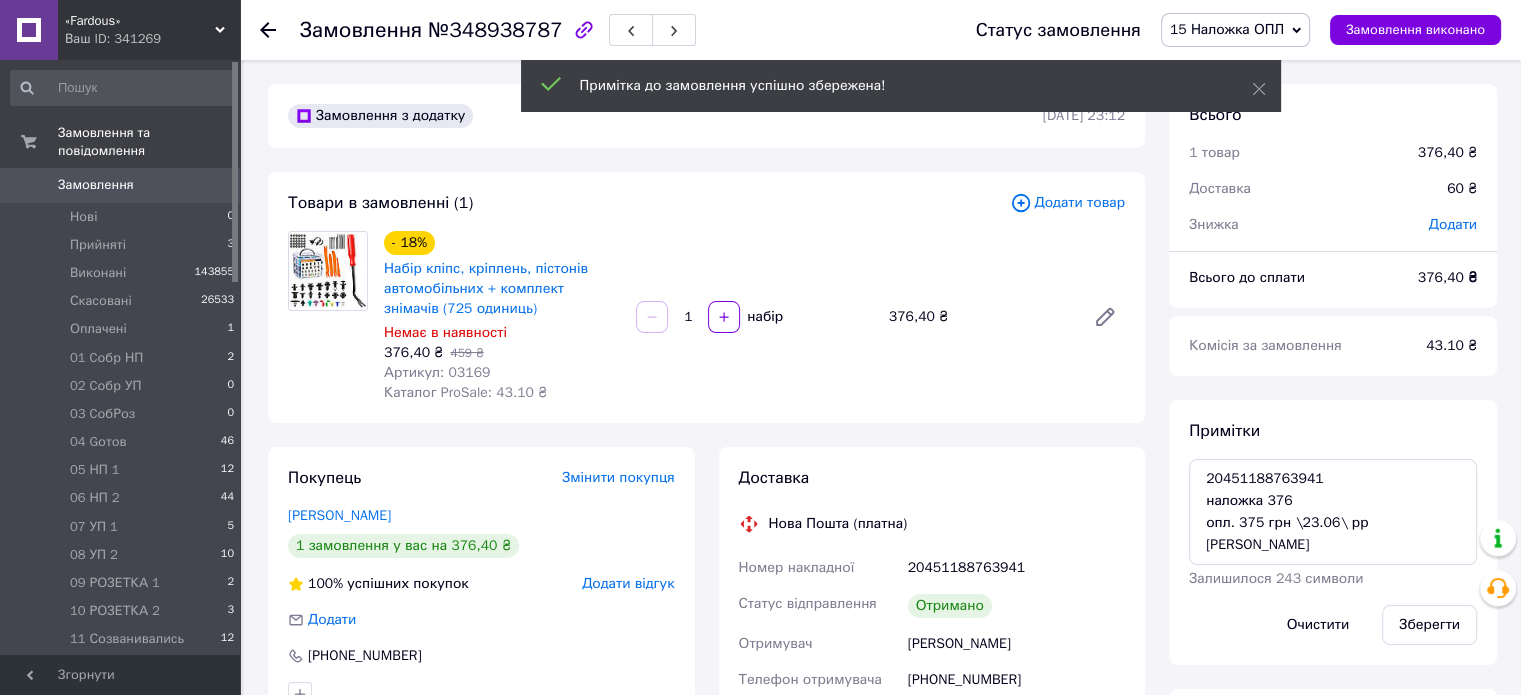 click 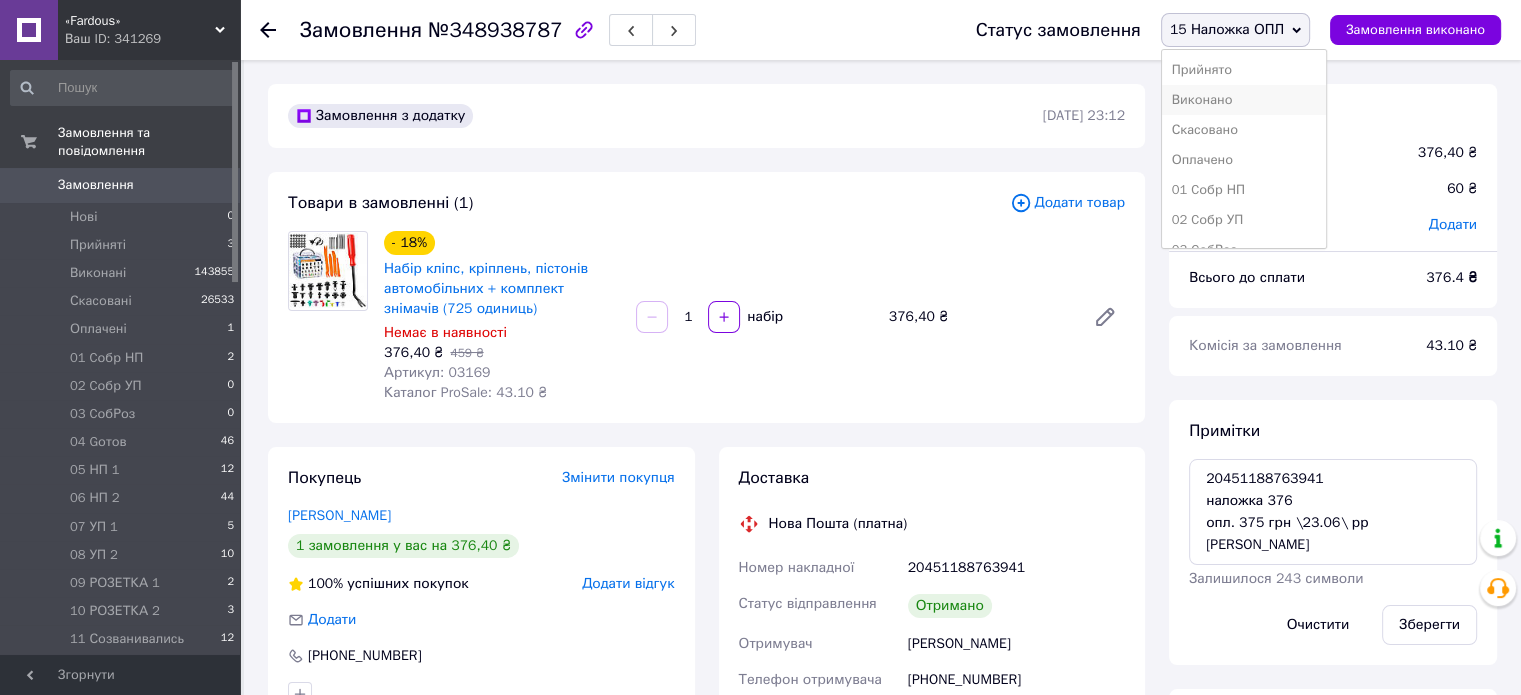 click on "Виконано" at bounding box center (1244, 100) 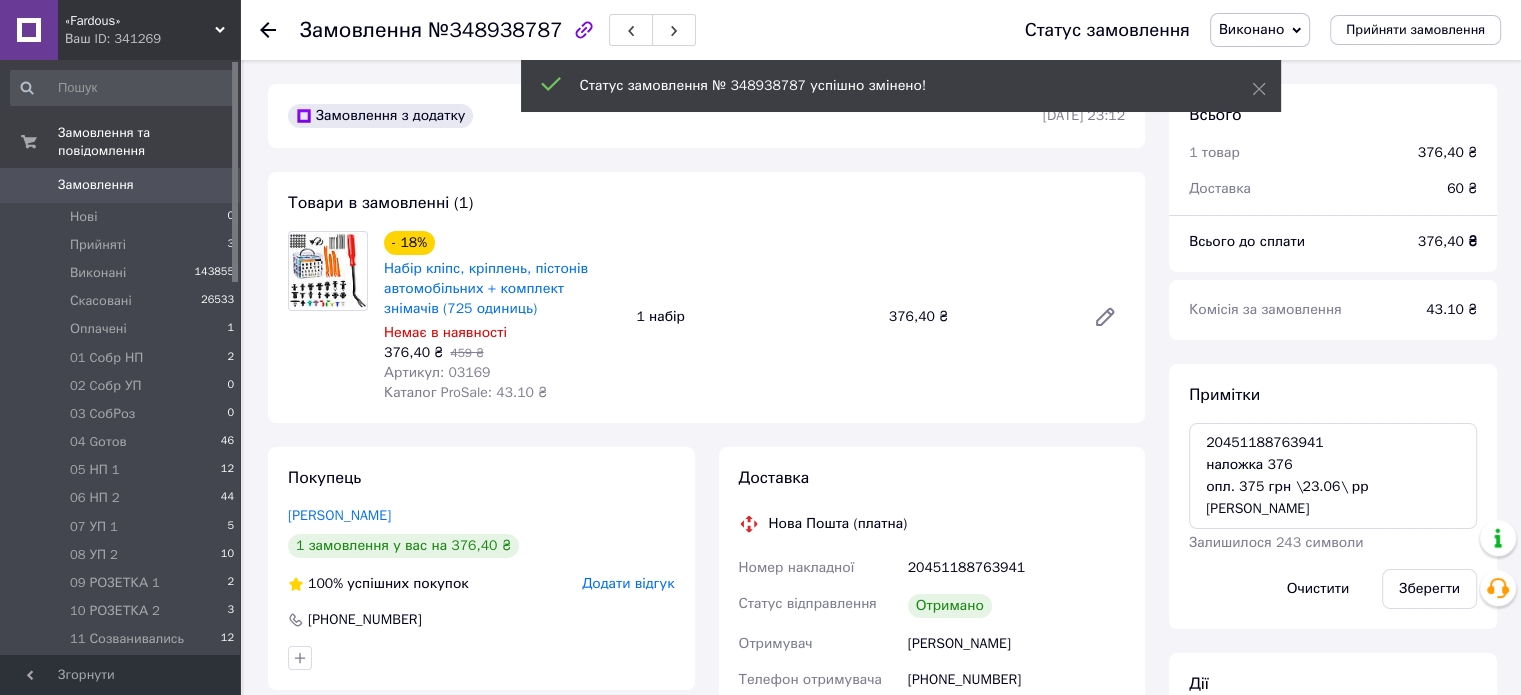 click on "№348938787" at bounding box center [495, 30] 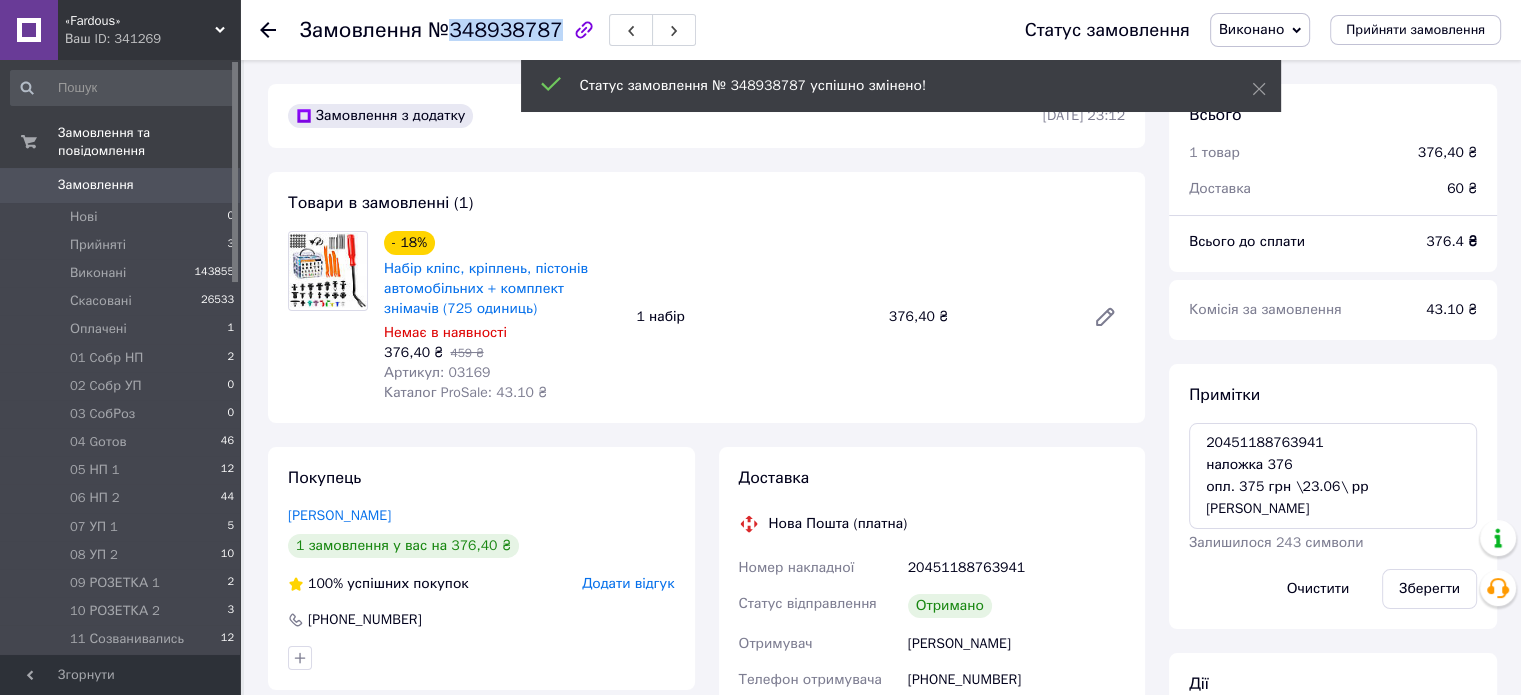 click on "№348938787" at bounding box center [495, 30] 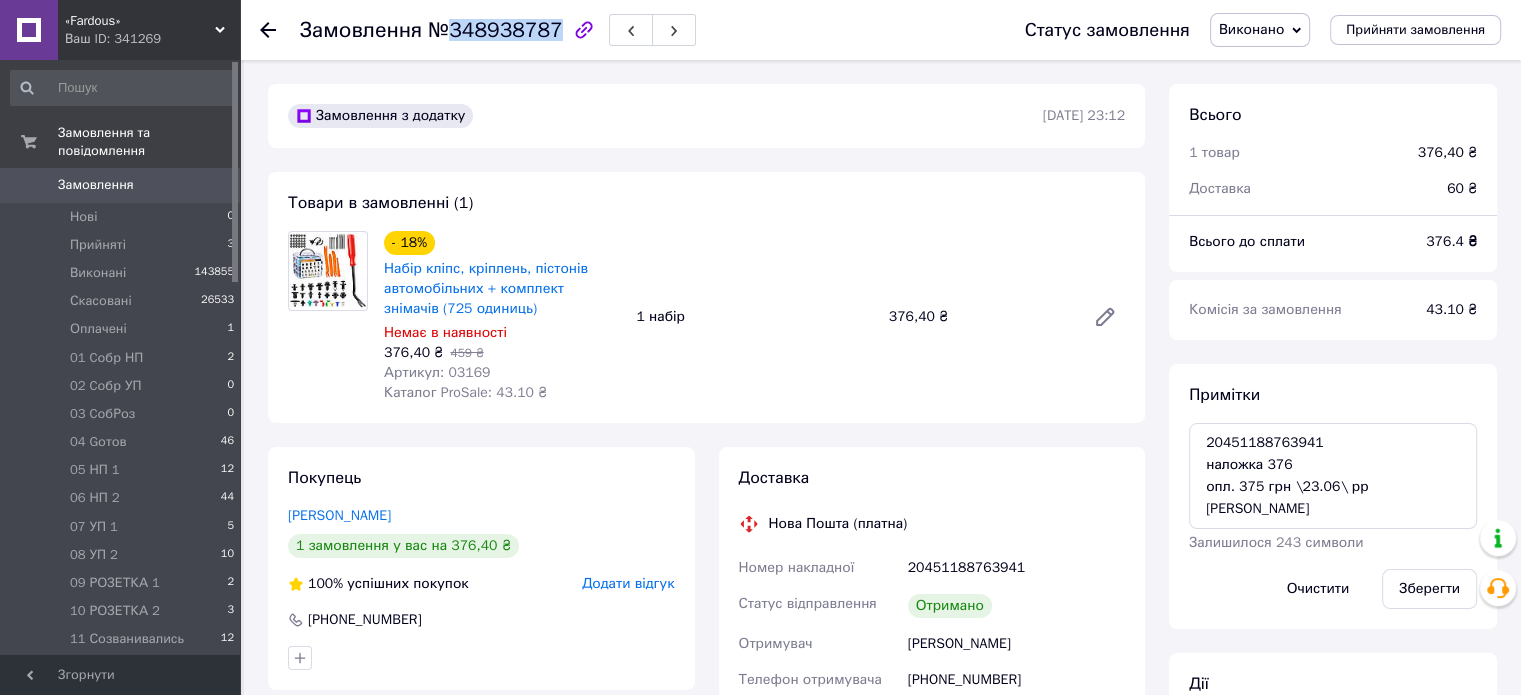 click on "Замовлення 0" at bounding box center (123, 185) 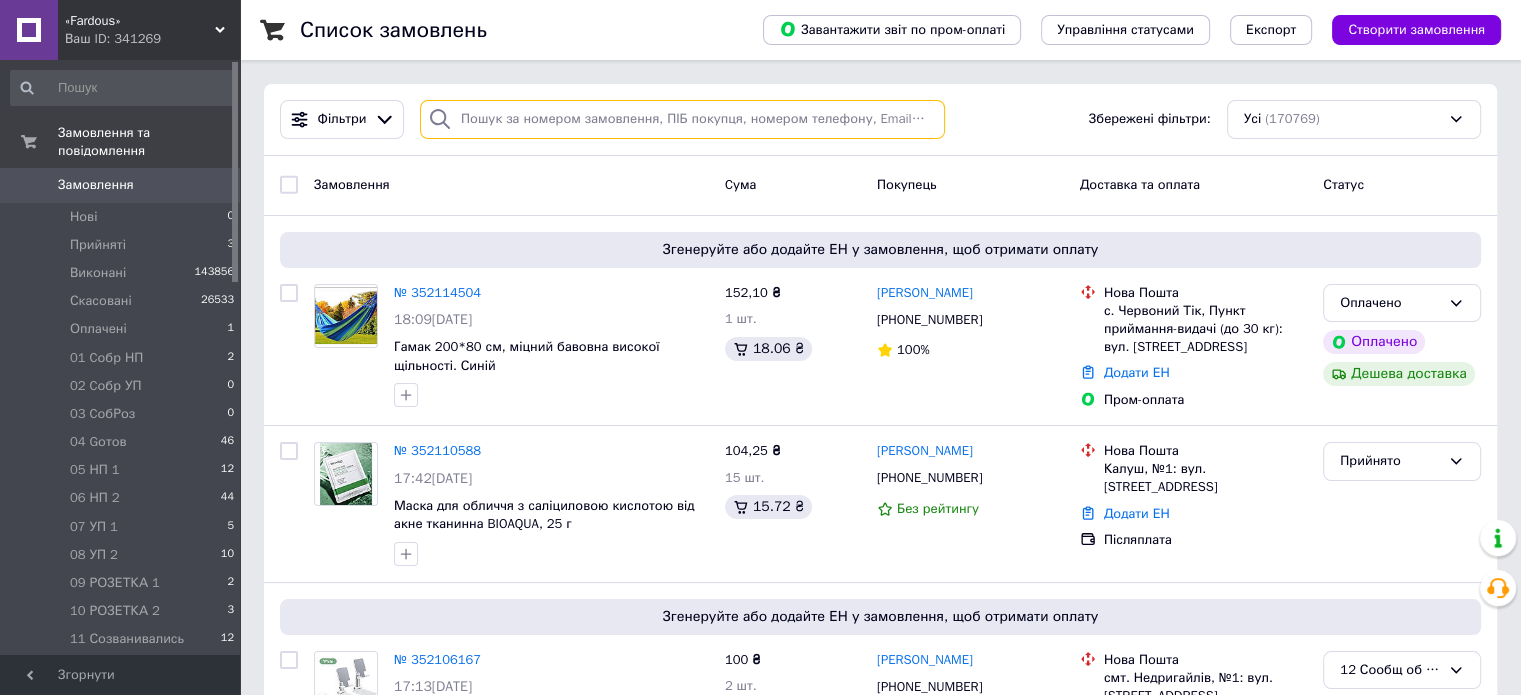 click at bounding box center [682, 119] 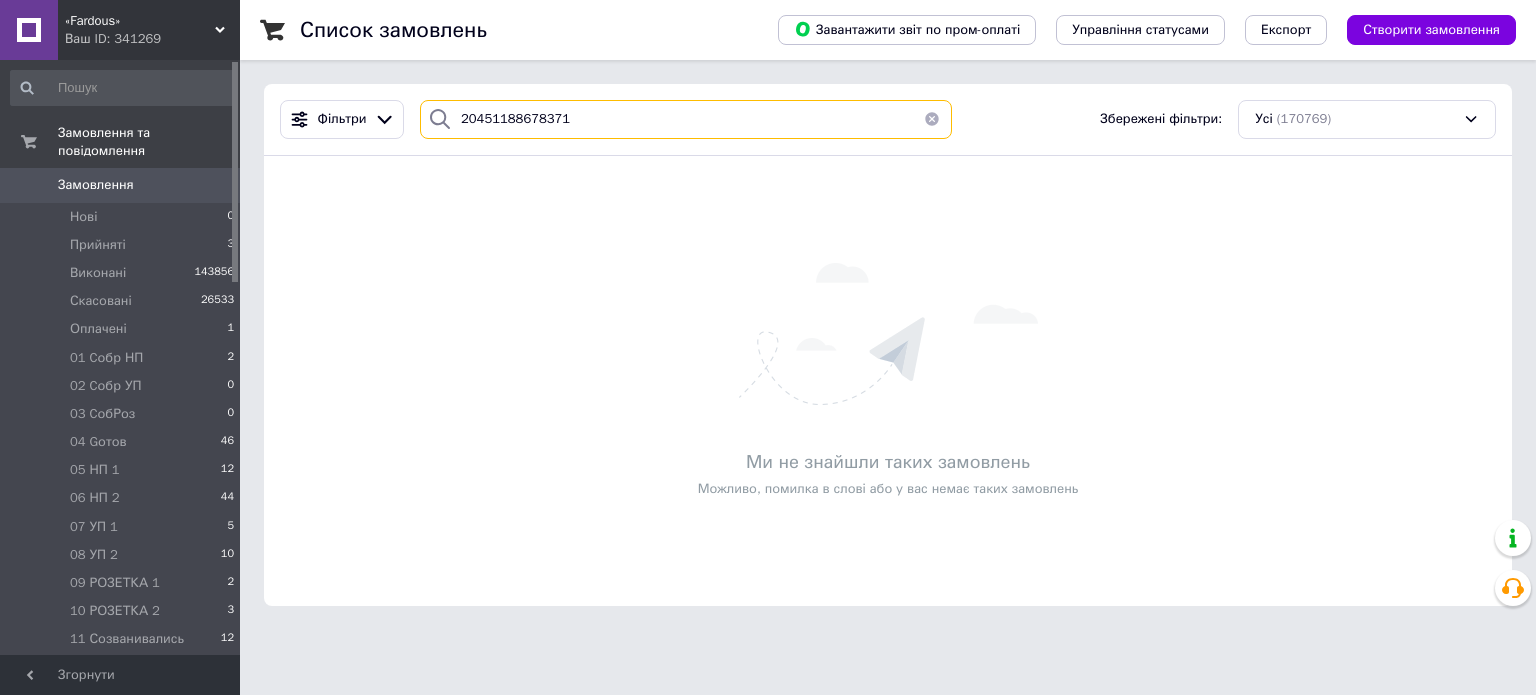 type on "20451188678371" 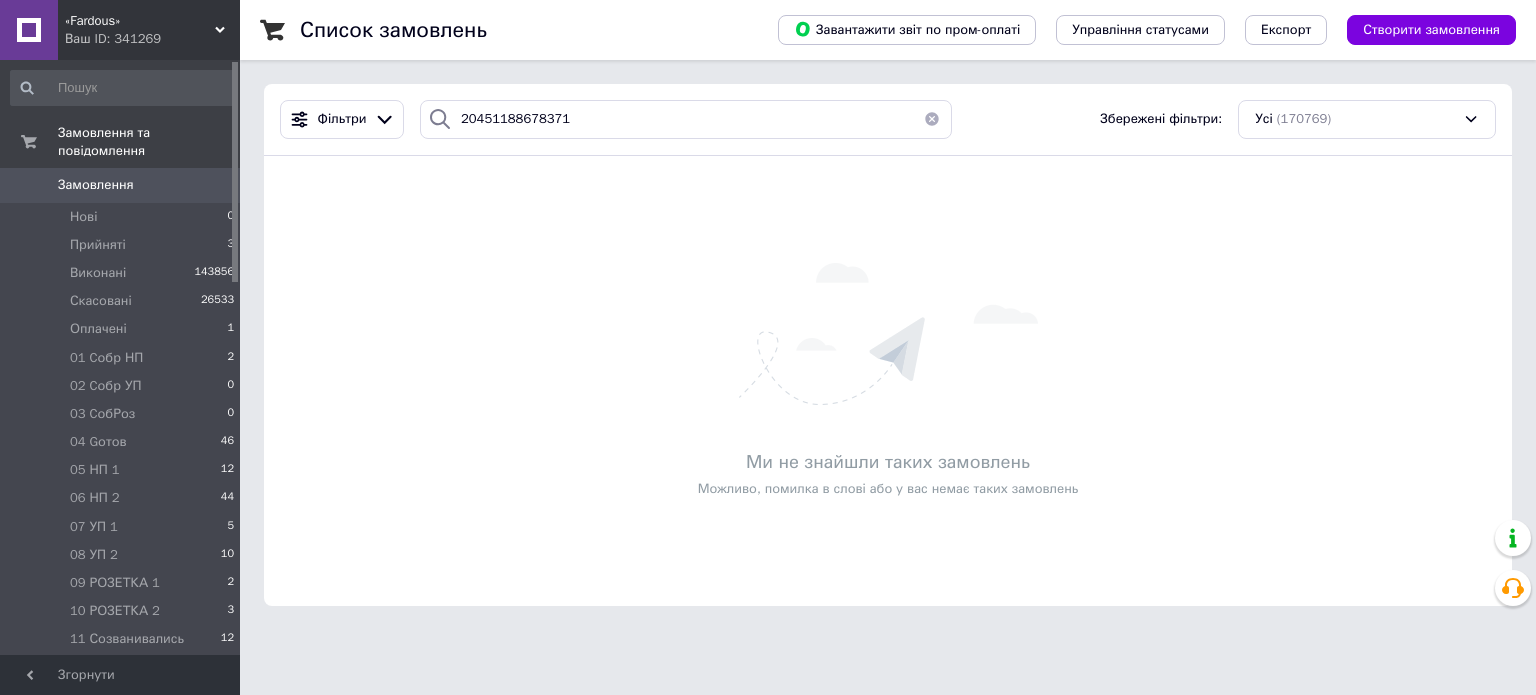 click at bounding box center (932, 119) 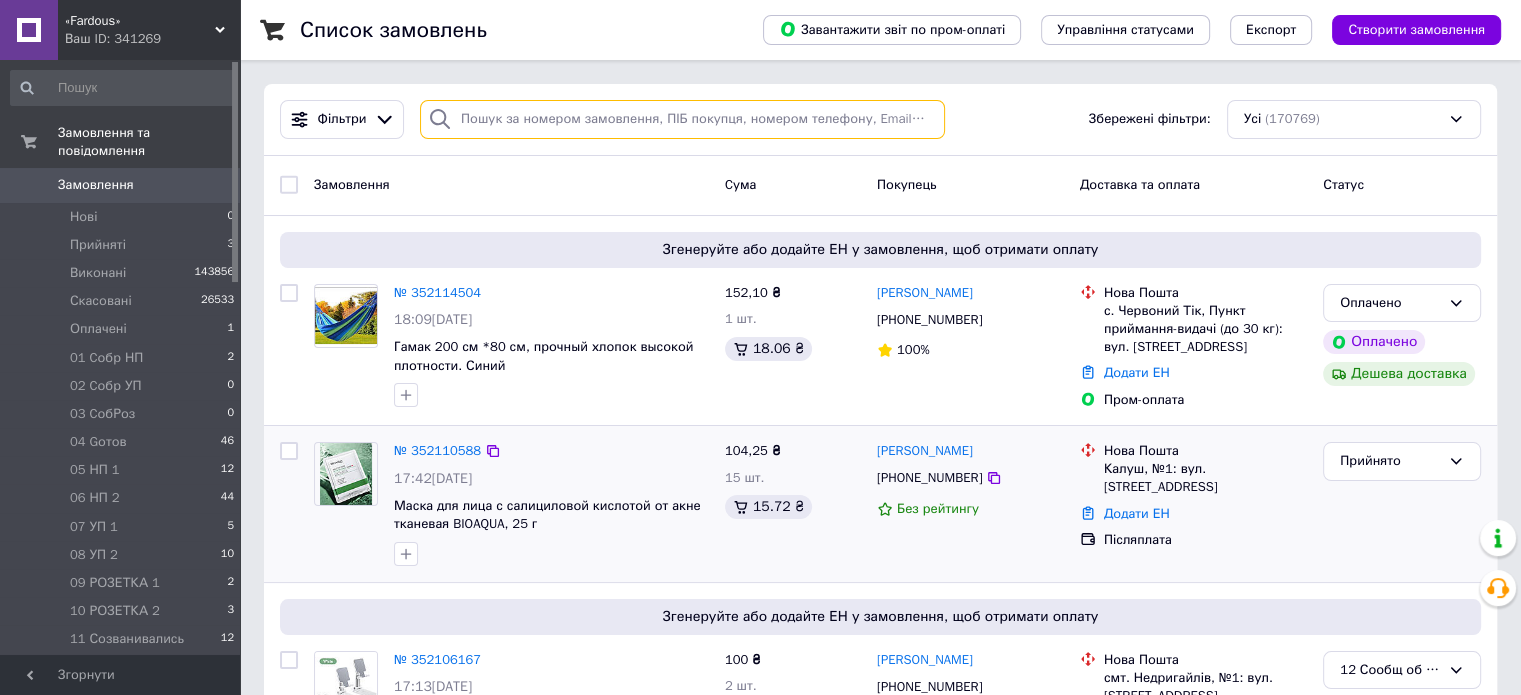 paste on "20451188679374" 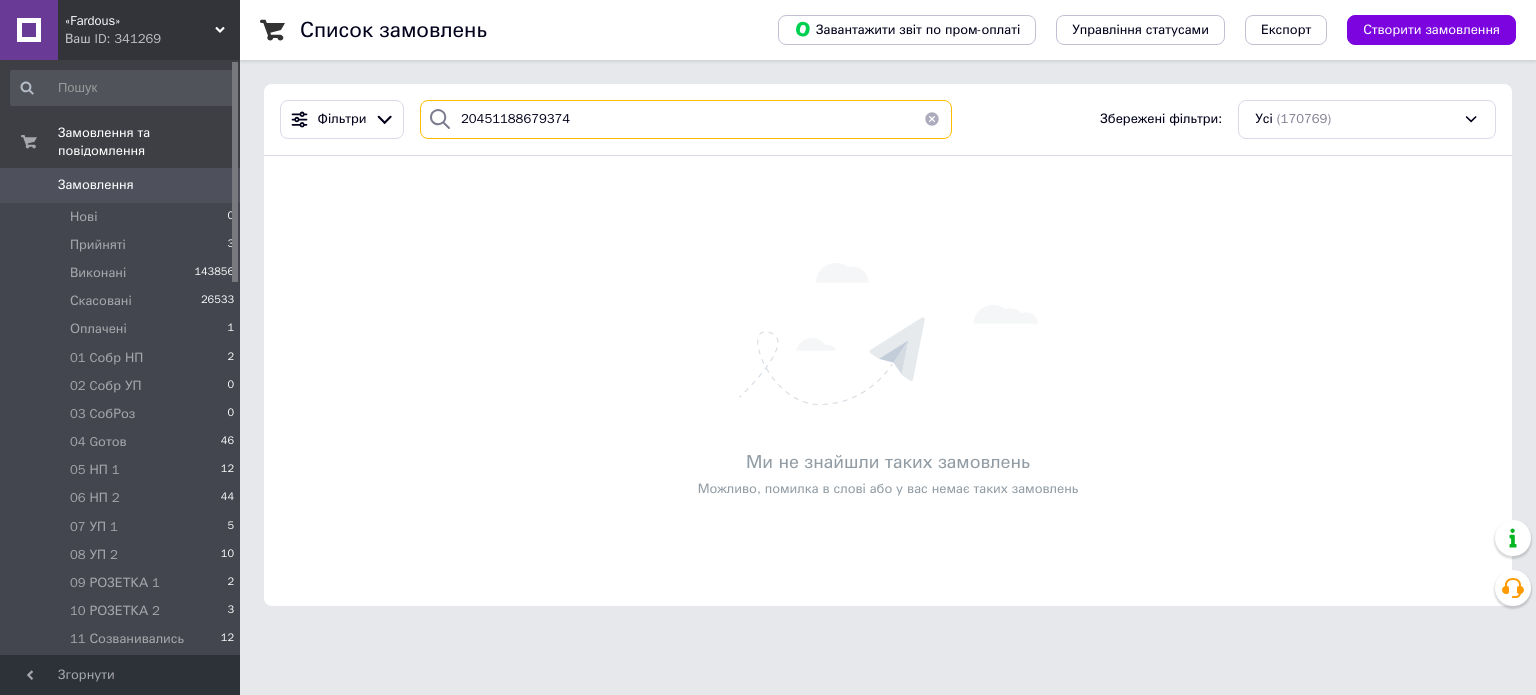 type on "20451188679374" 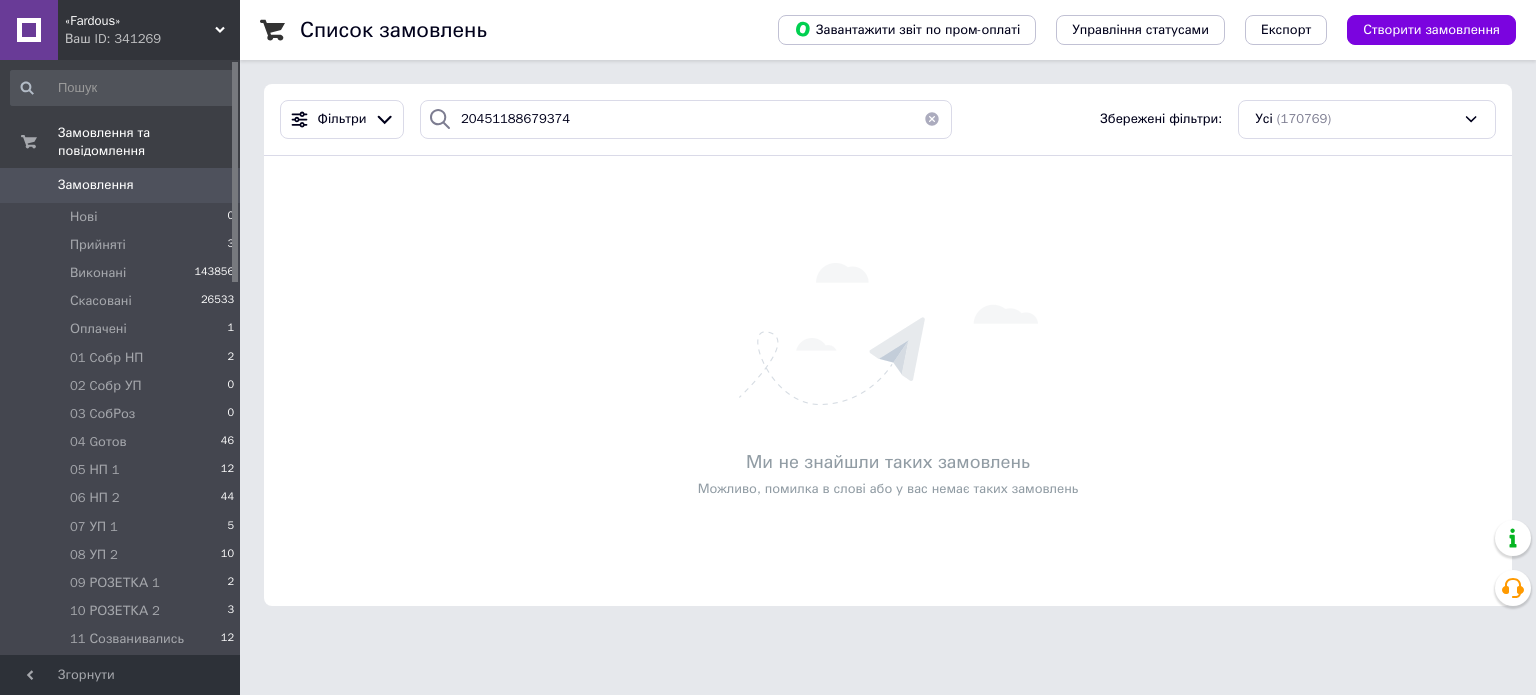 click at bounding box center [932, 119] 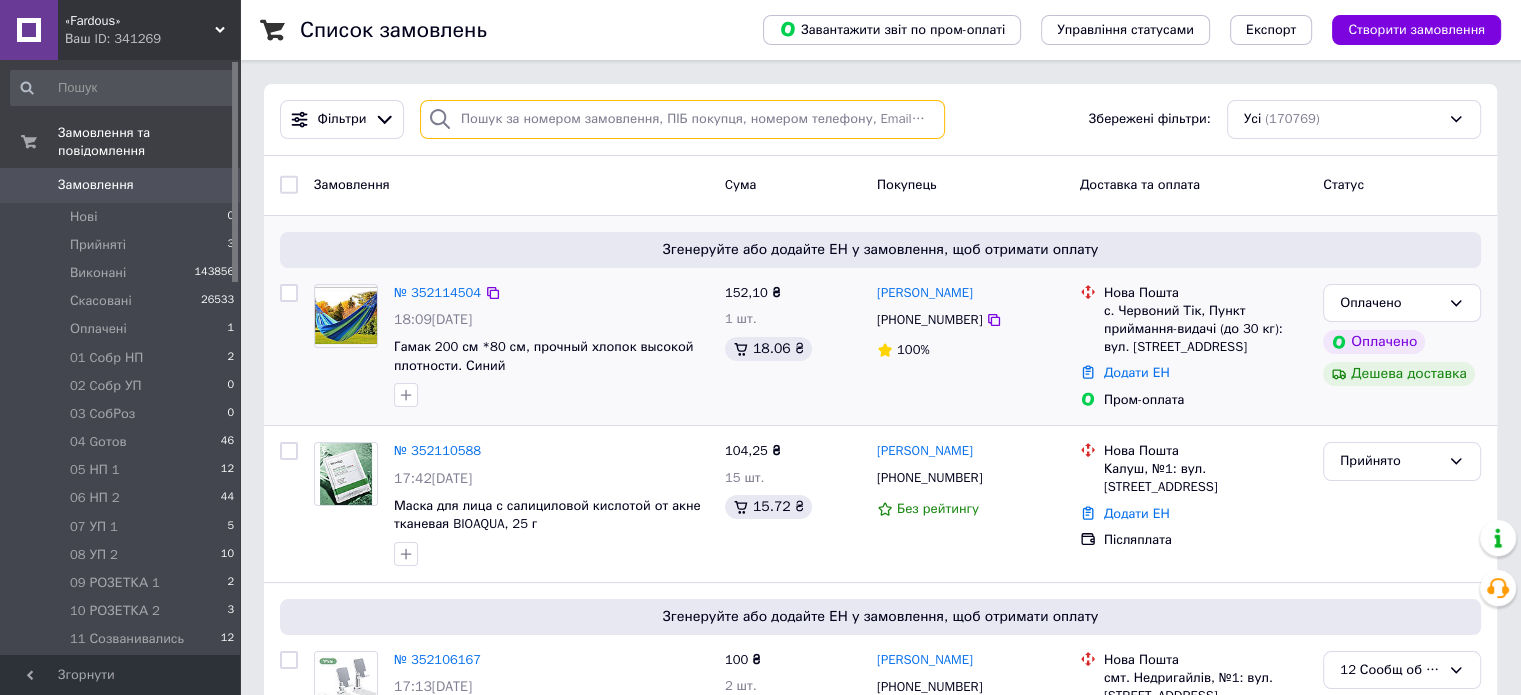 paste on "20451188684563" 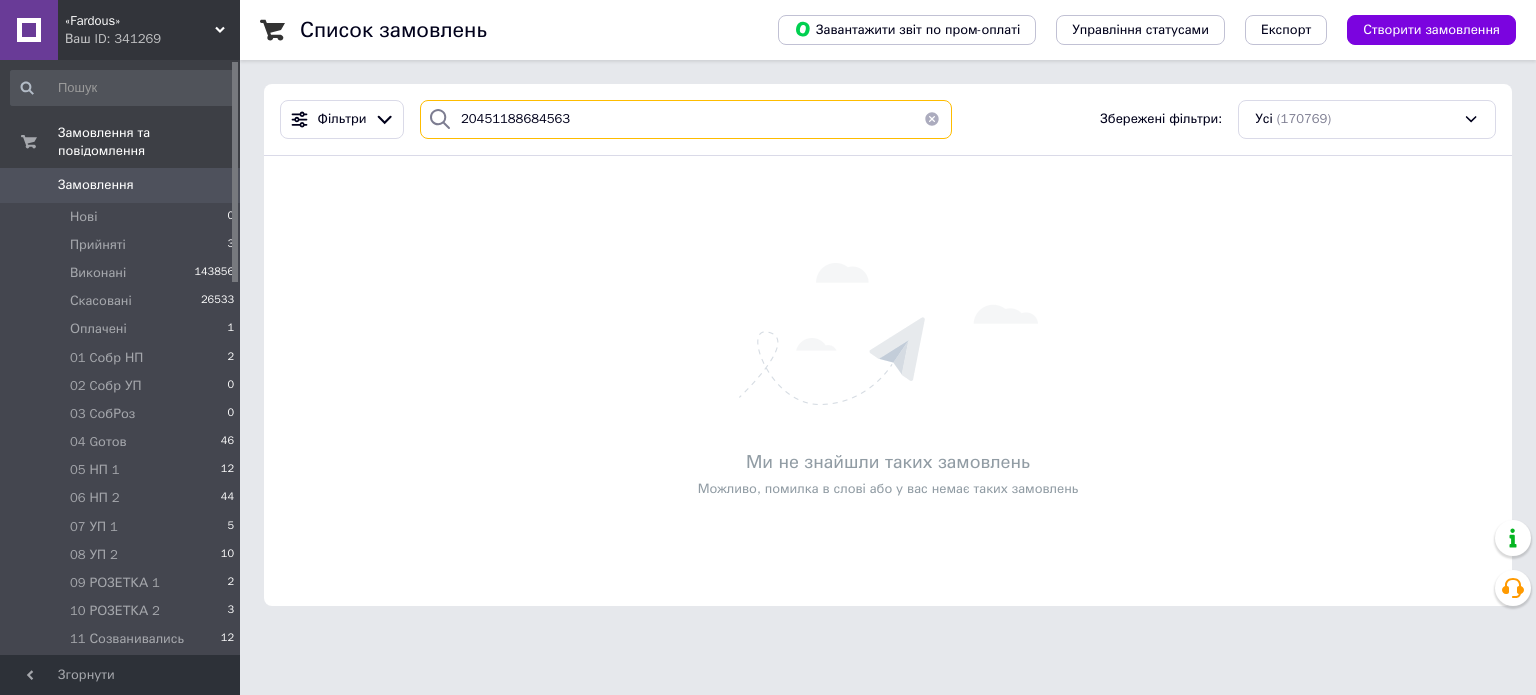 type on "20451188684563" 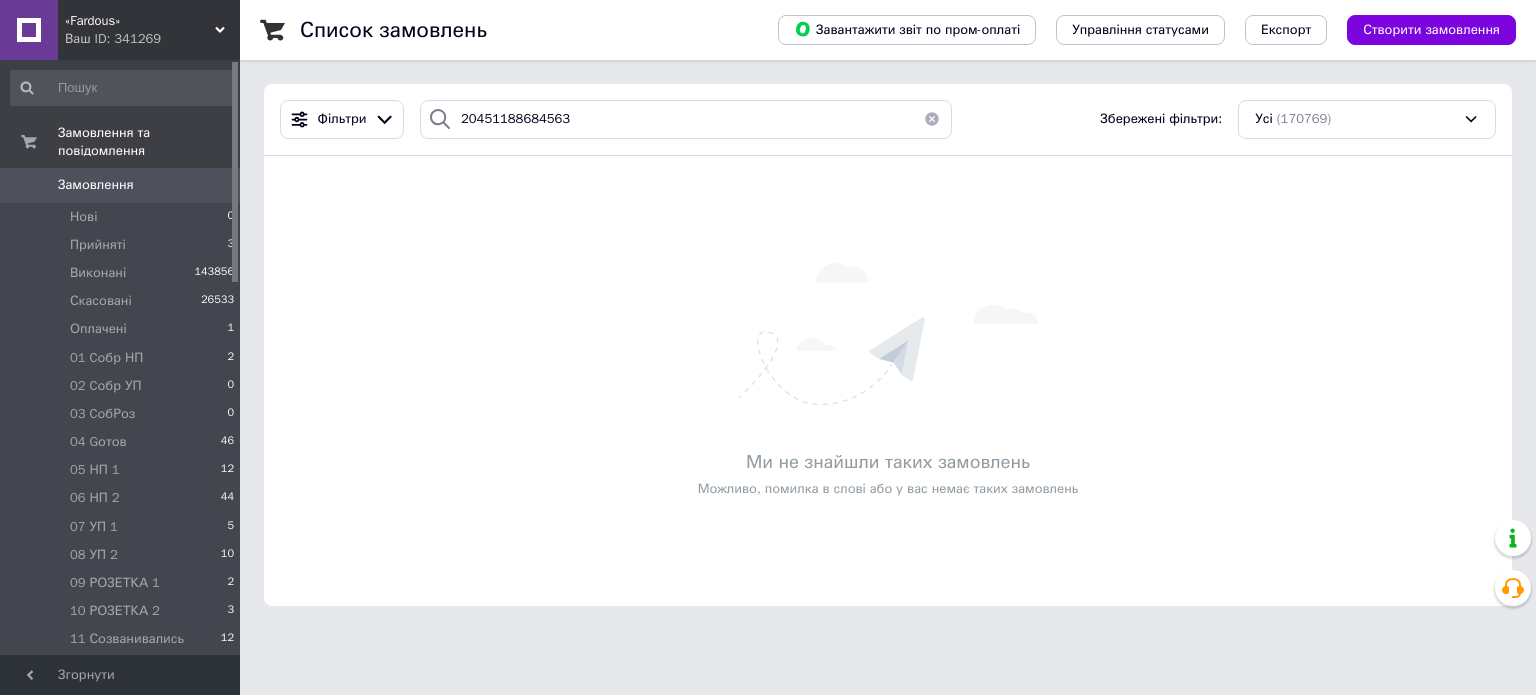 click at bounding box center (932, 119) 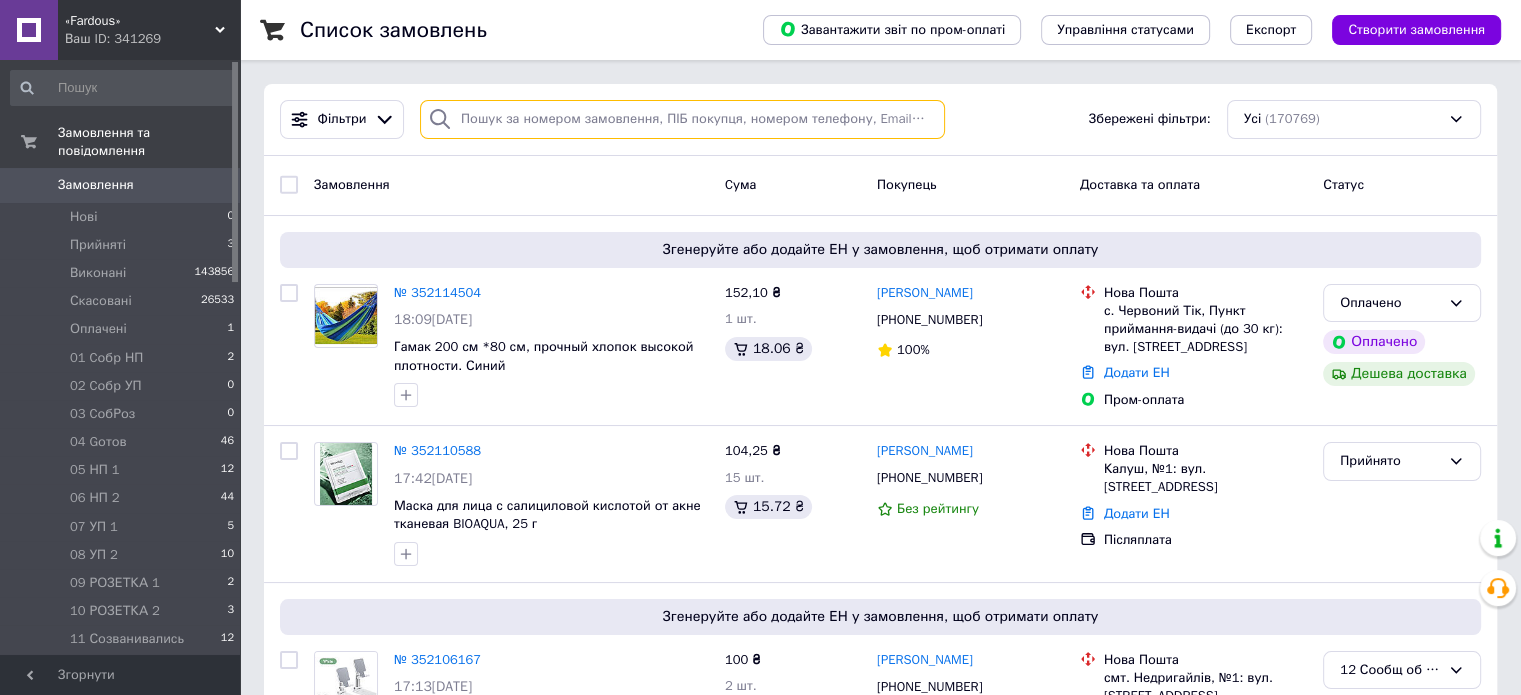 paste on "20451188727502" 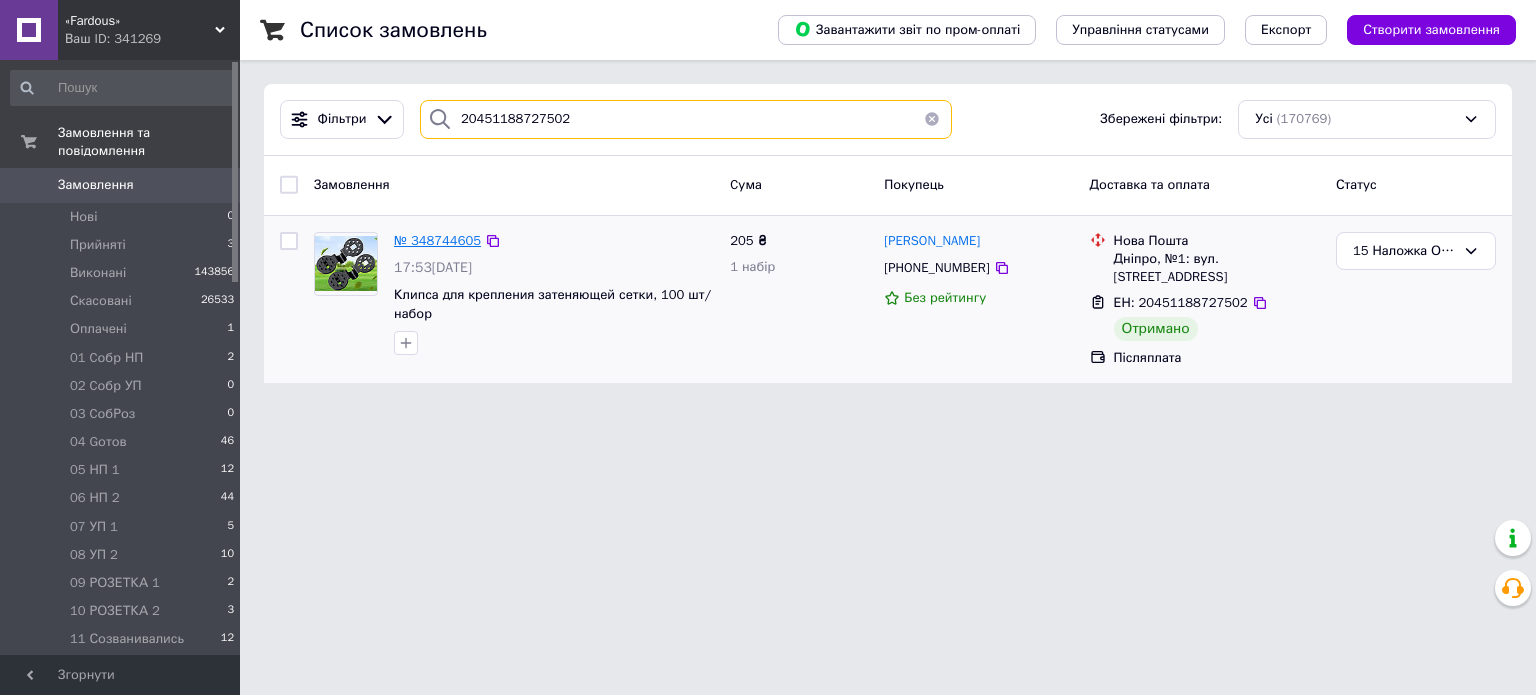 type on "20451188727502" 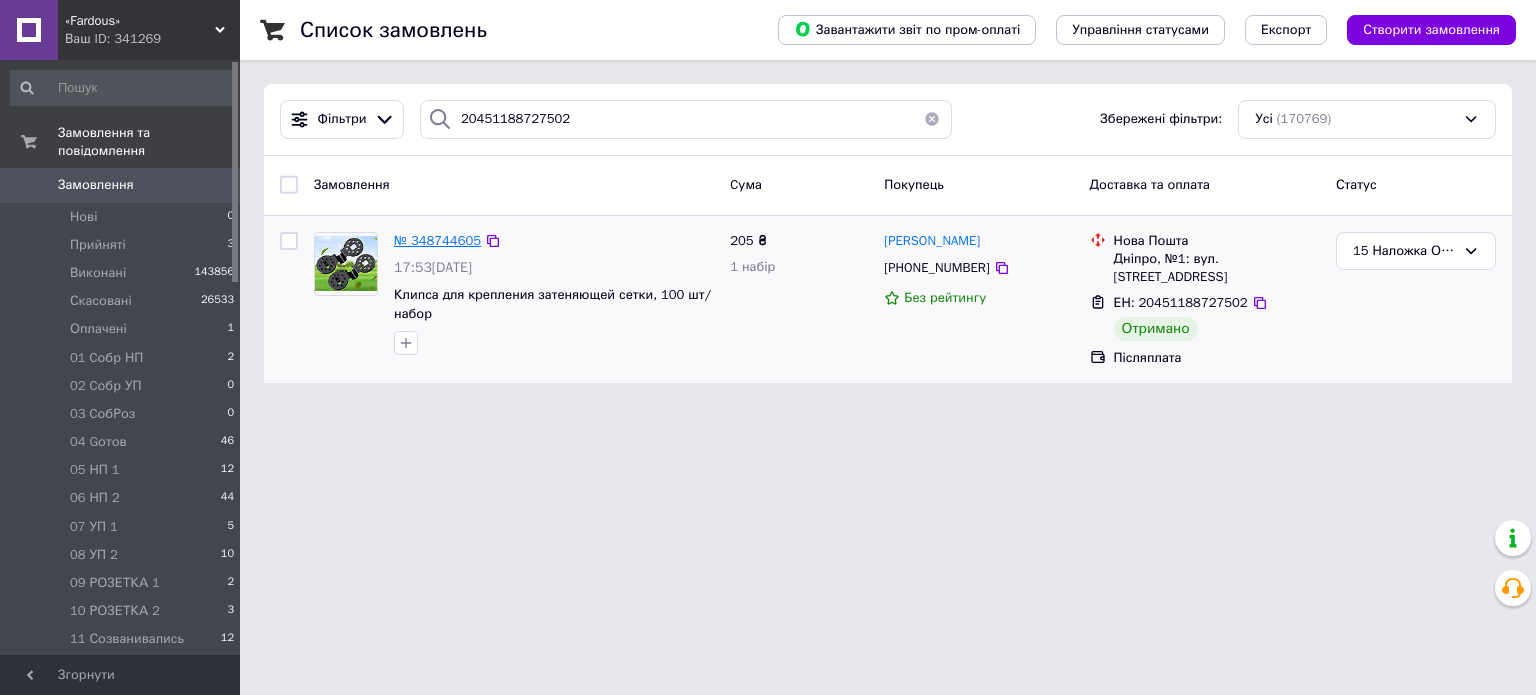 click on "№ 348744605" at bounding box center [437, 240] 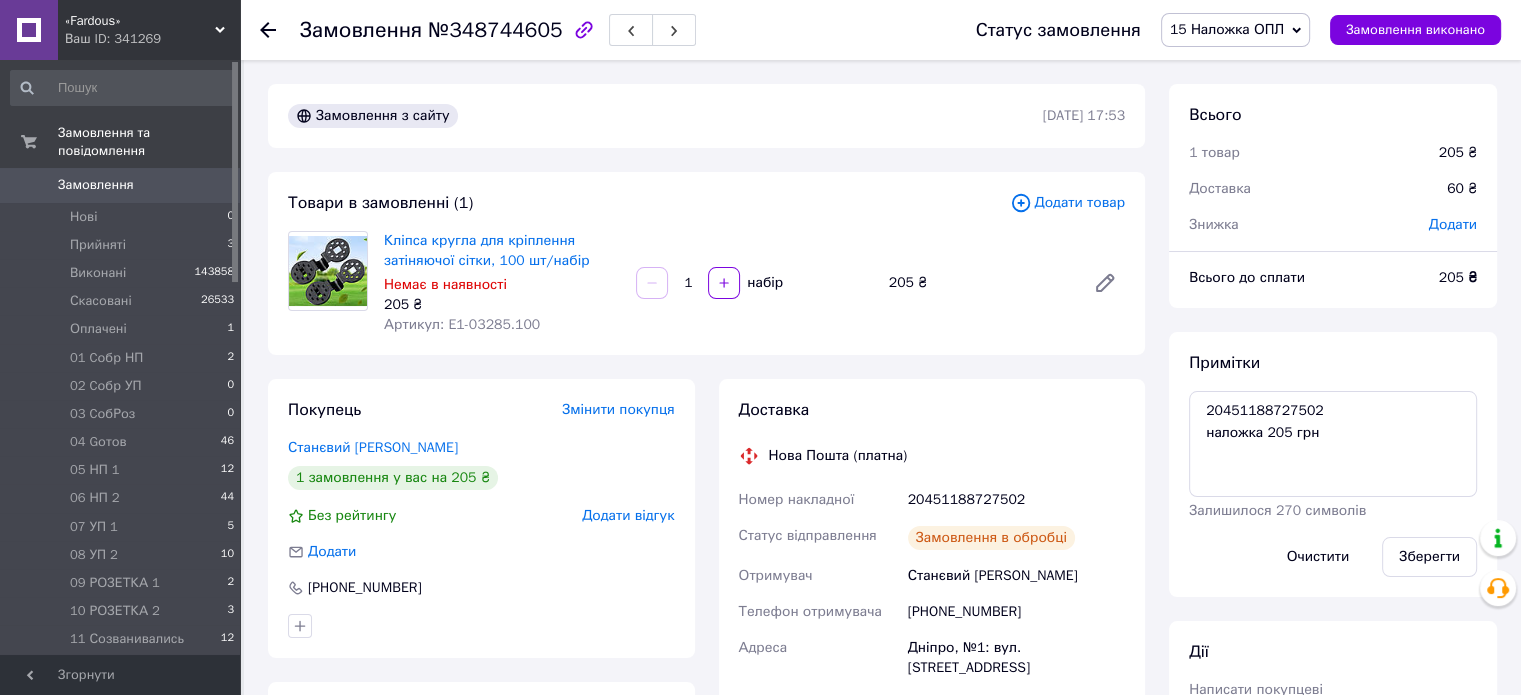 scroll, scrollTop: 390, scrollLeft: 0, axis: vertical 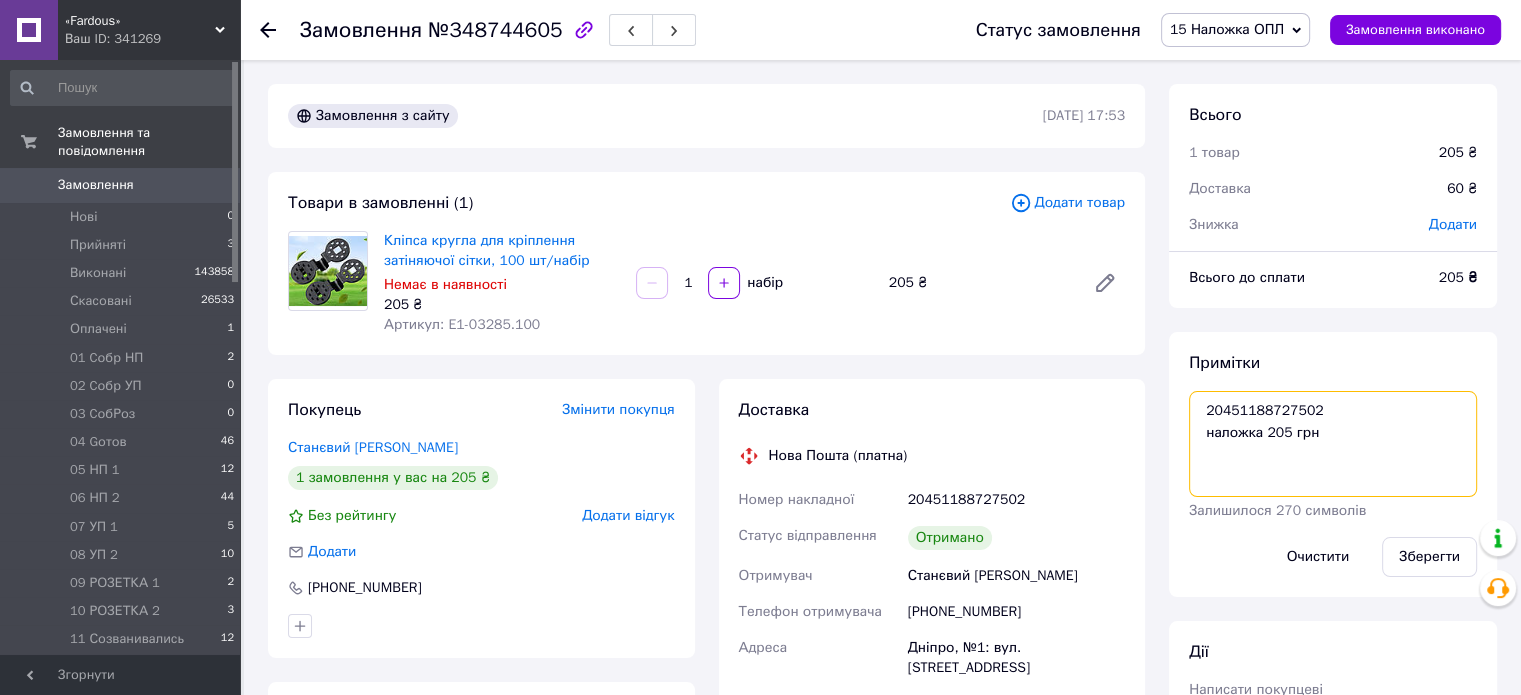 click on "20451188727502
наложка 205 грн" at bounding box center (1333, 444) 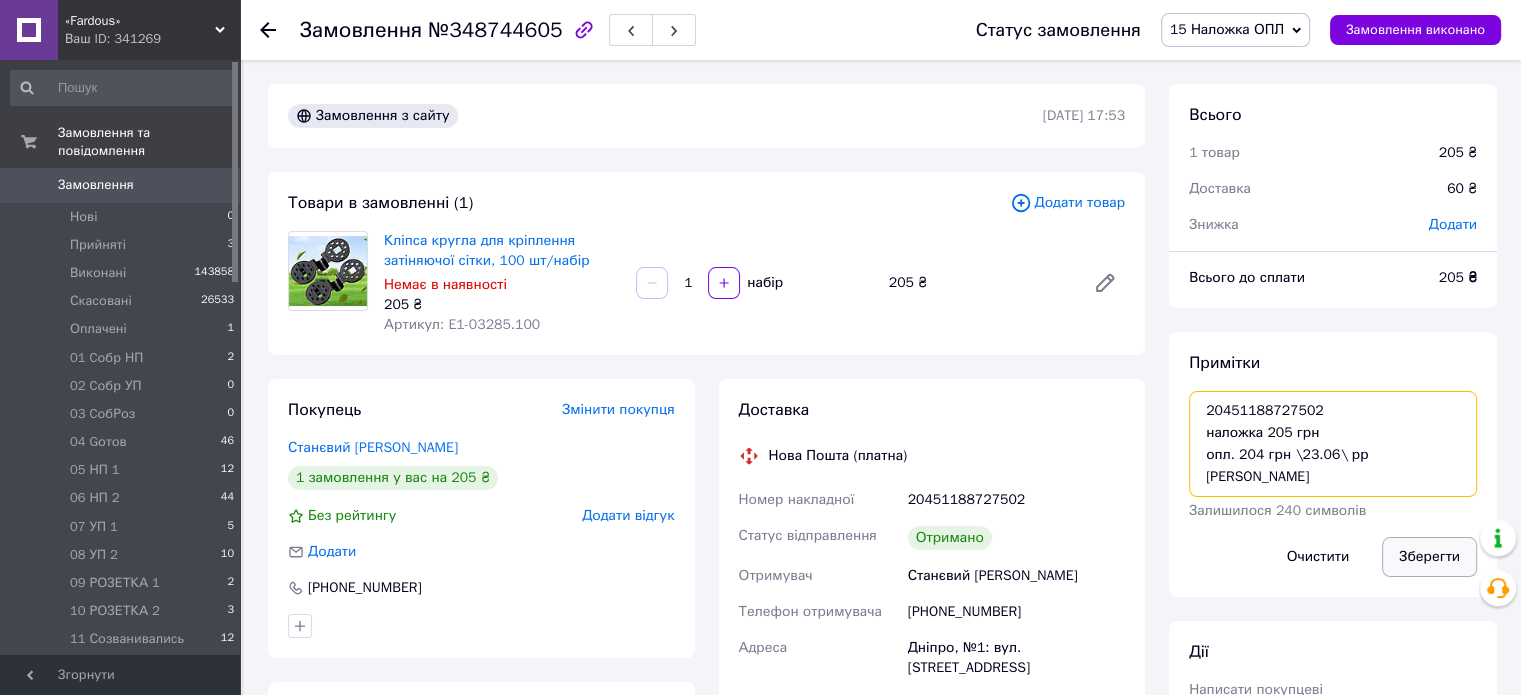 type on "20451188727502
наложка 205 грн
опл. 204 грн \23.06\ рр [PERSON_NAME]" 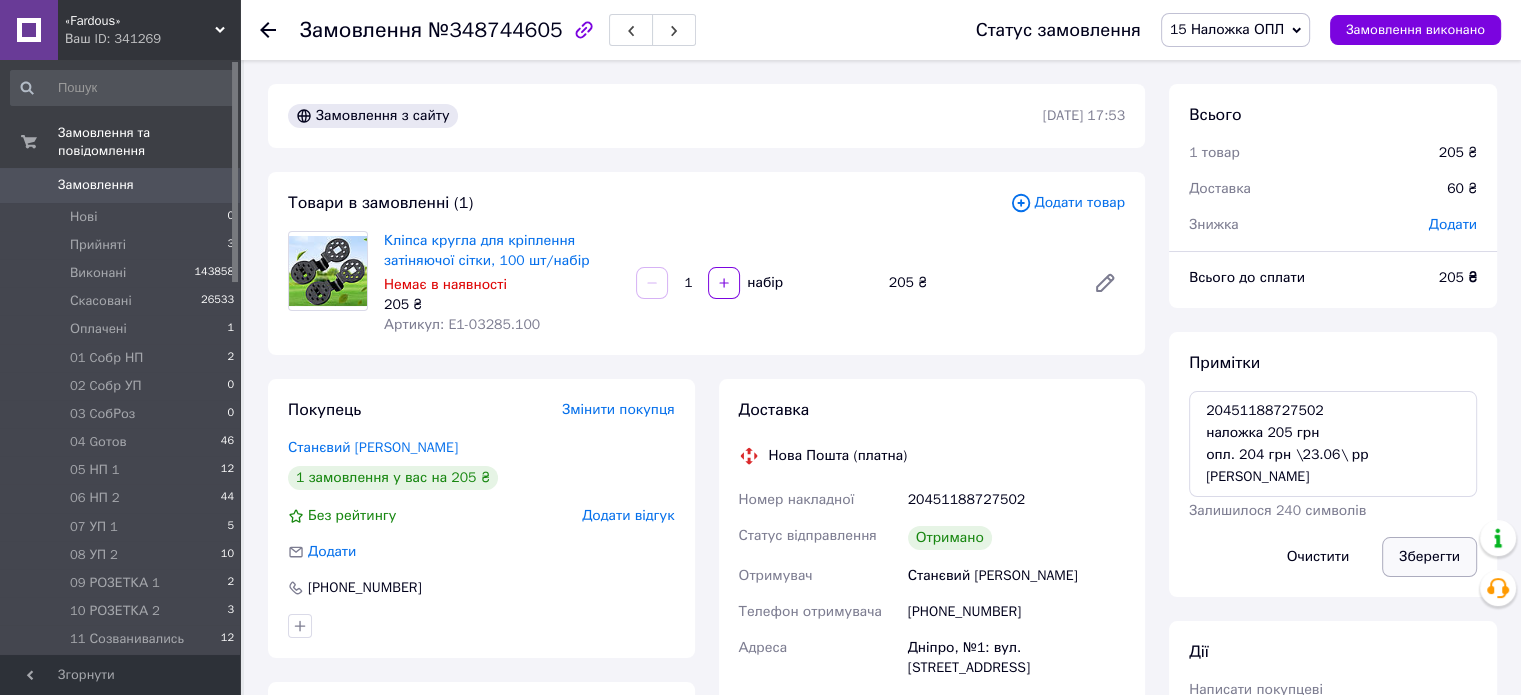 click on "Зберегти" at bounding box center (1429, 557) 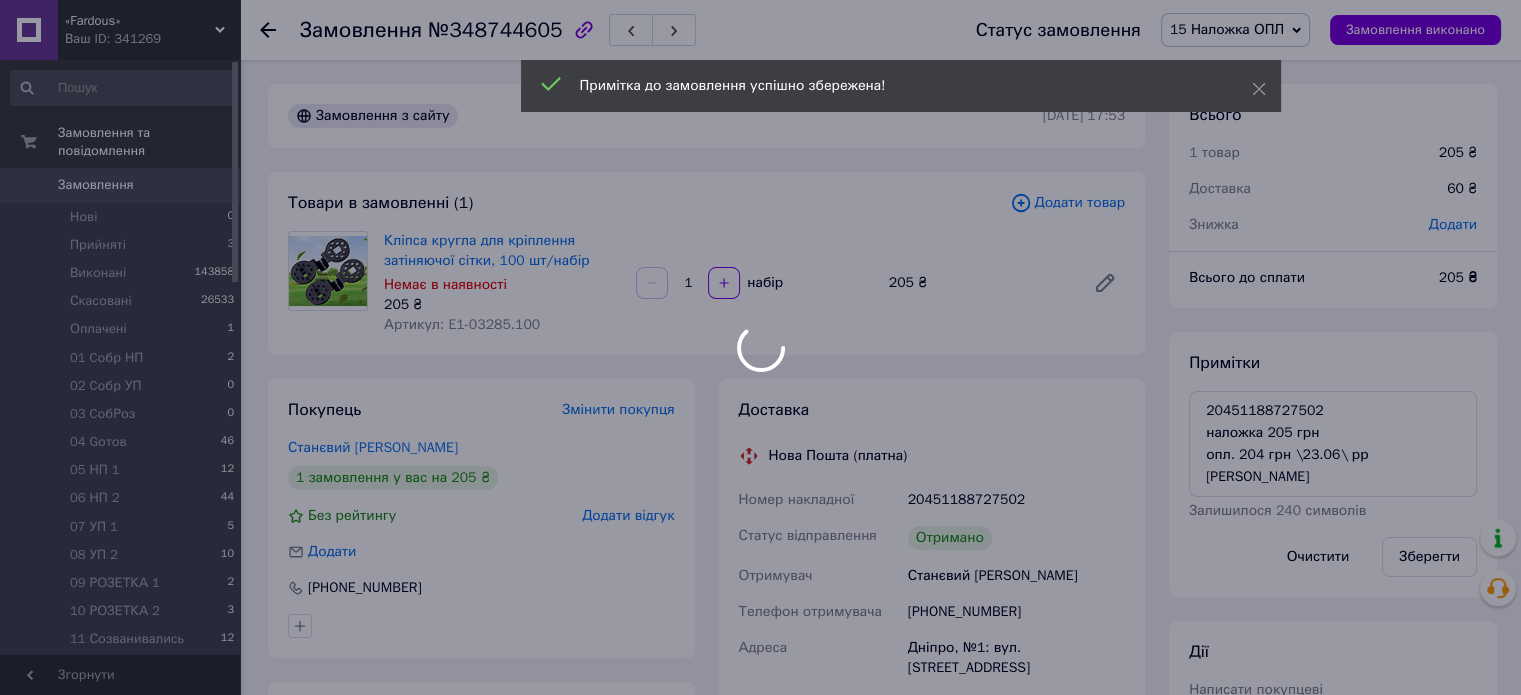 scroll, scrollTop: 439, scrollLeft: 0, axis: vertical 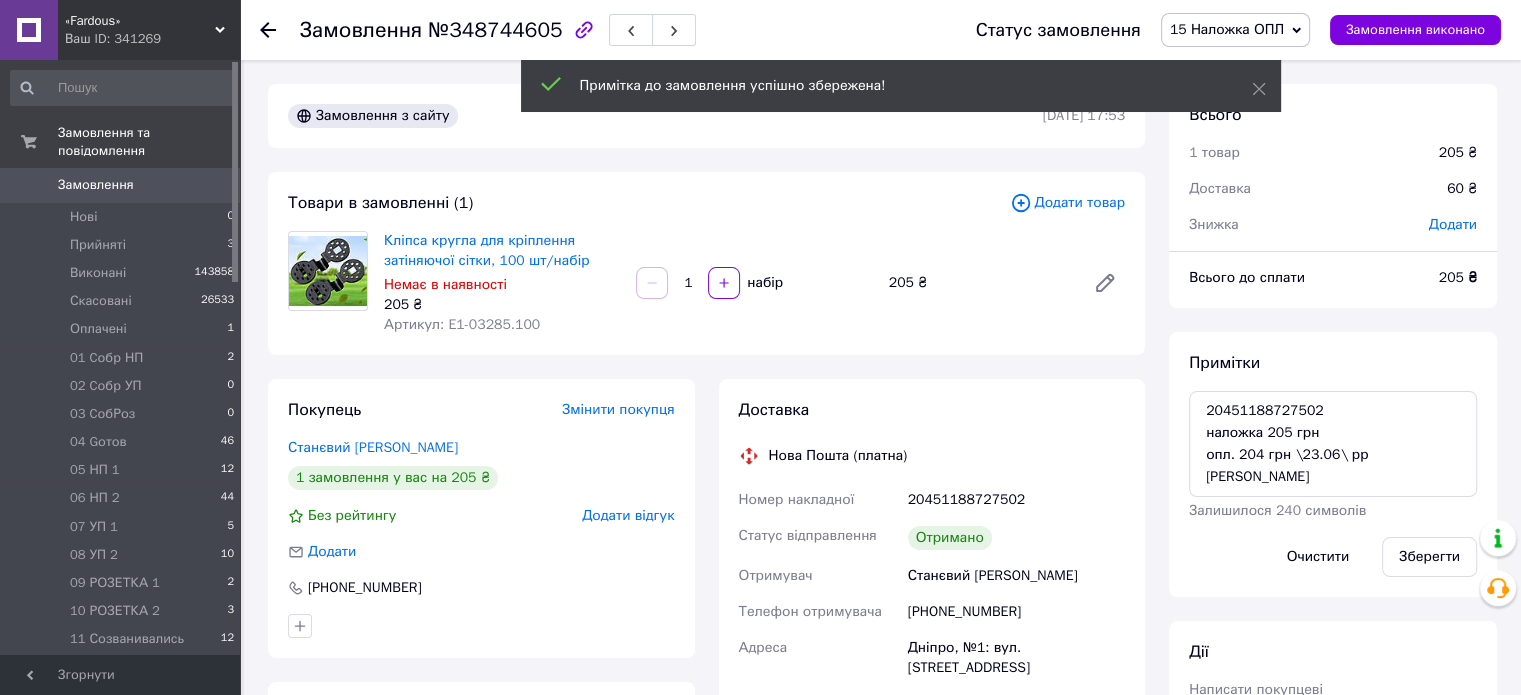 click 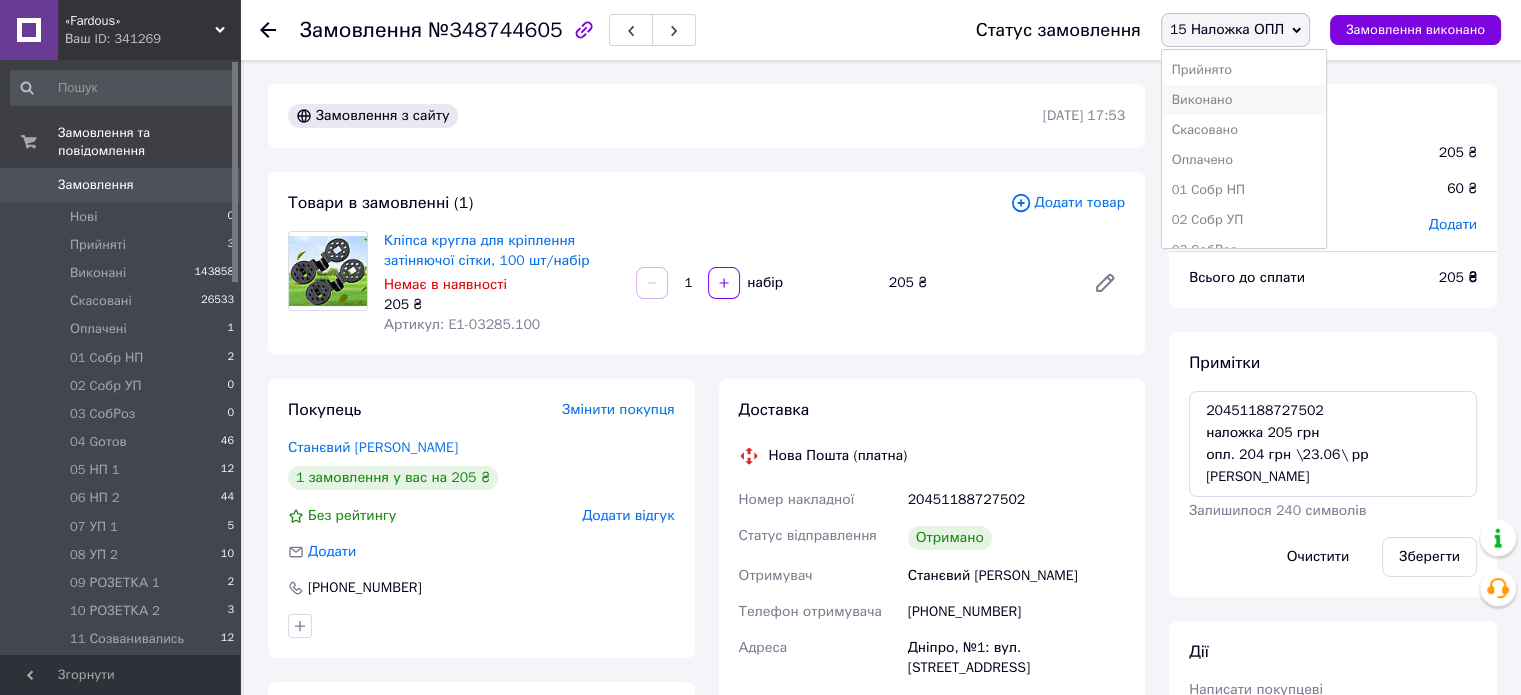 click on "Виконано" at bounding box center (1244, 100) 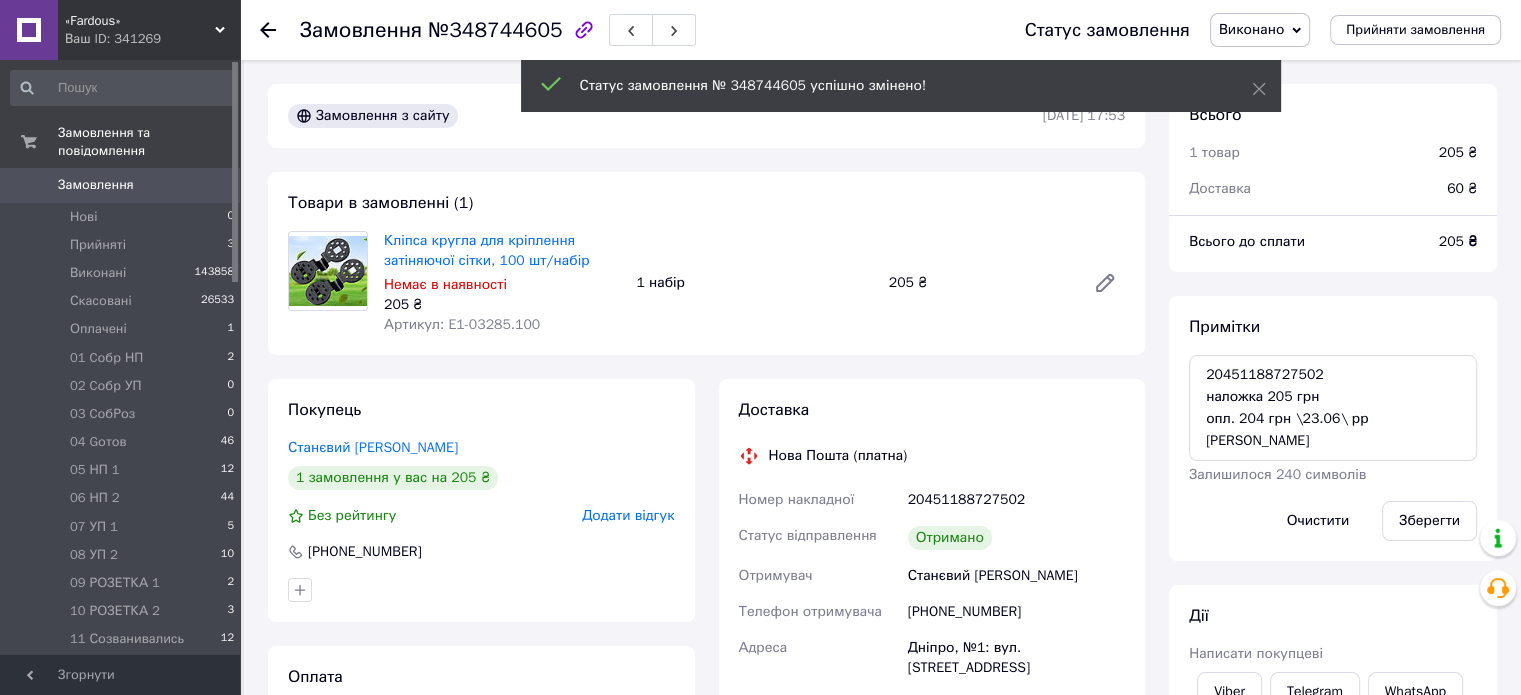 scroll, scrollTop: 487, scrollLeft: 0, axis: vertical 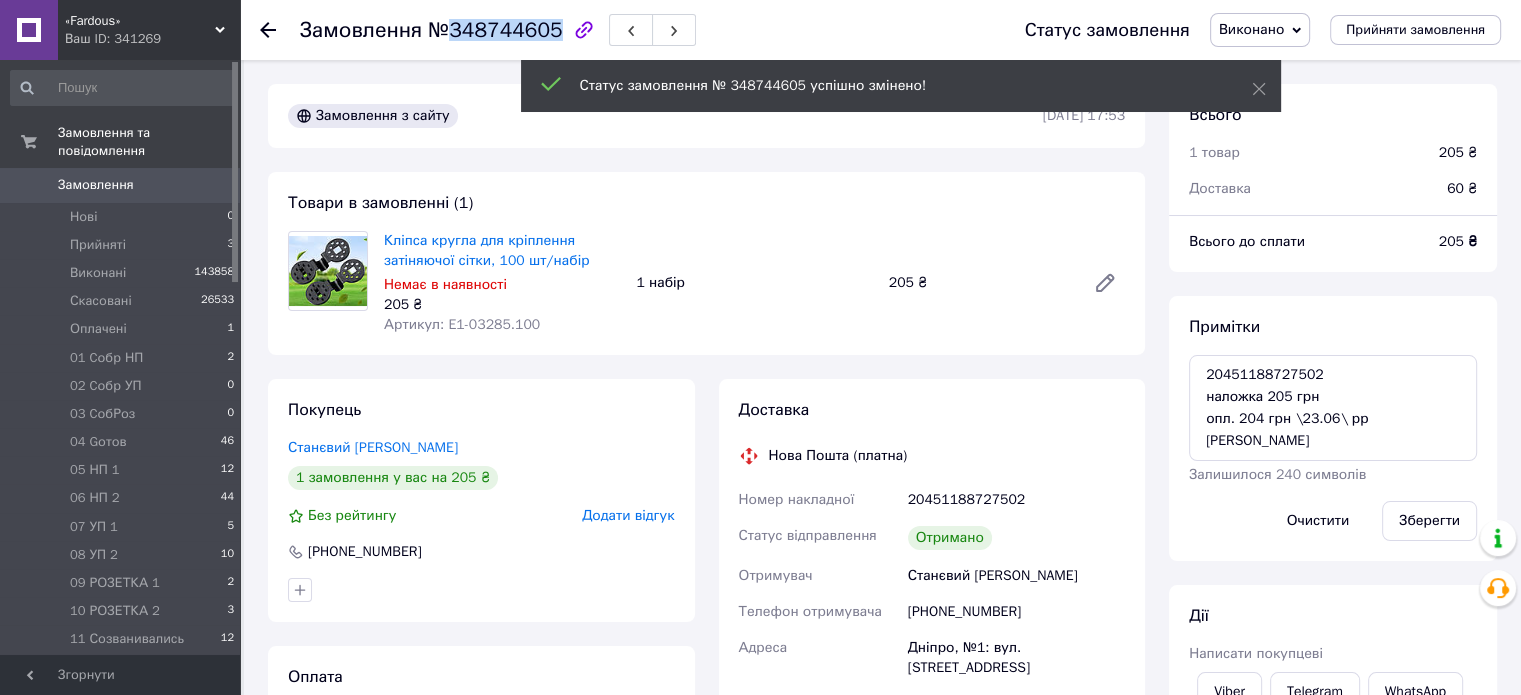 click on "№348744605" at bounding box center [495, 30] 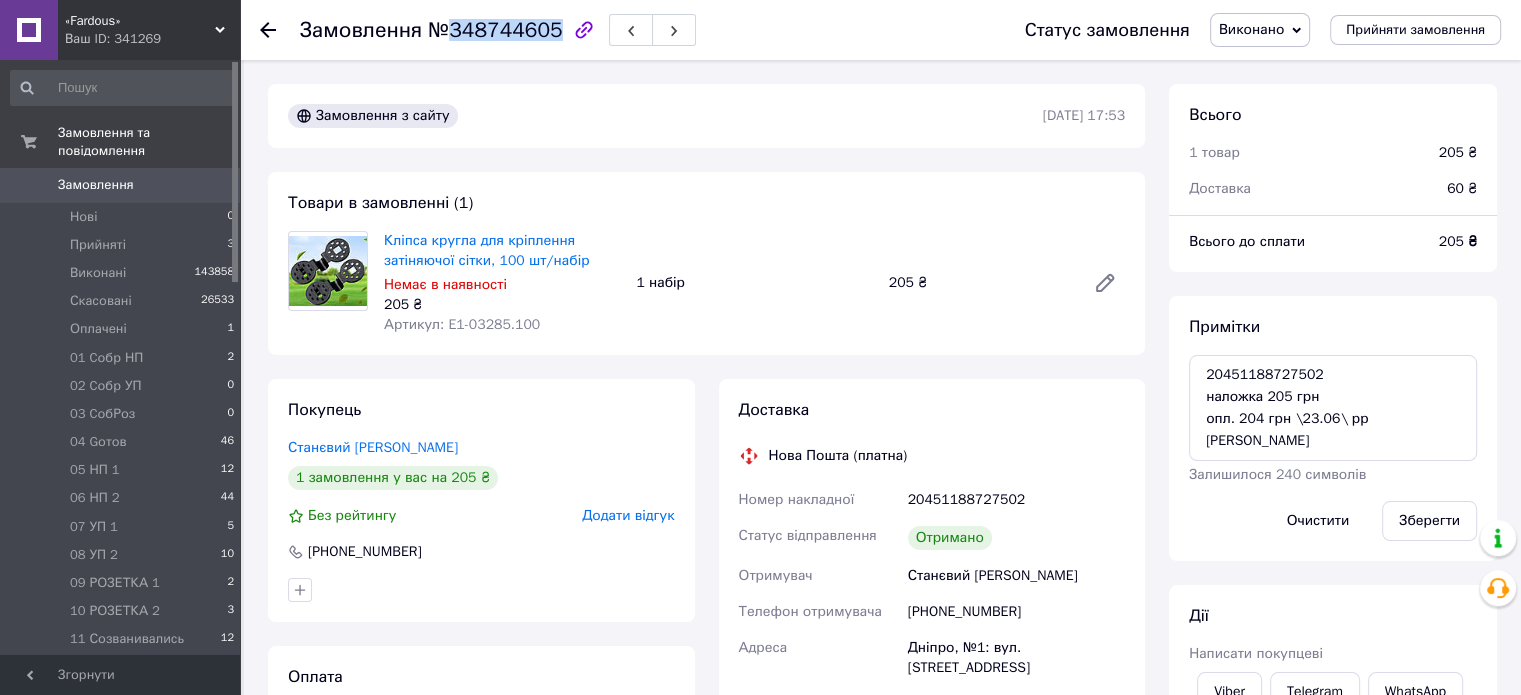 click on "0" at bounding box center (212, 185) 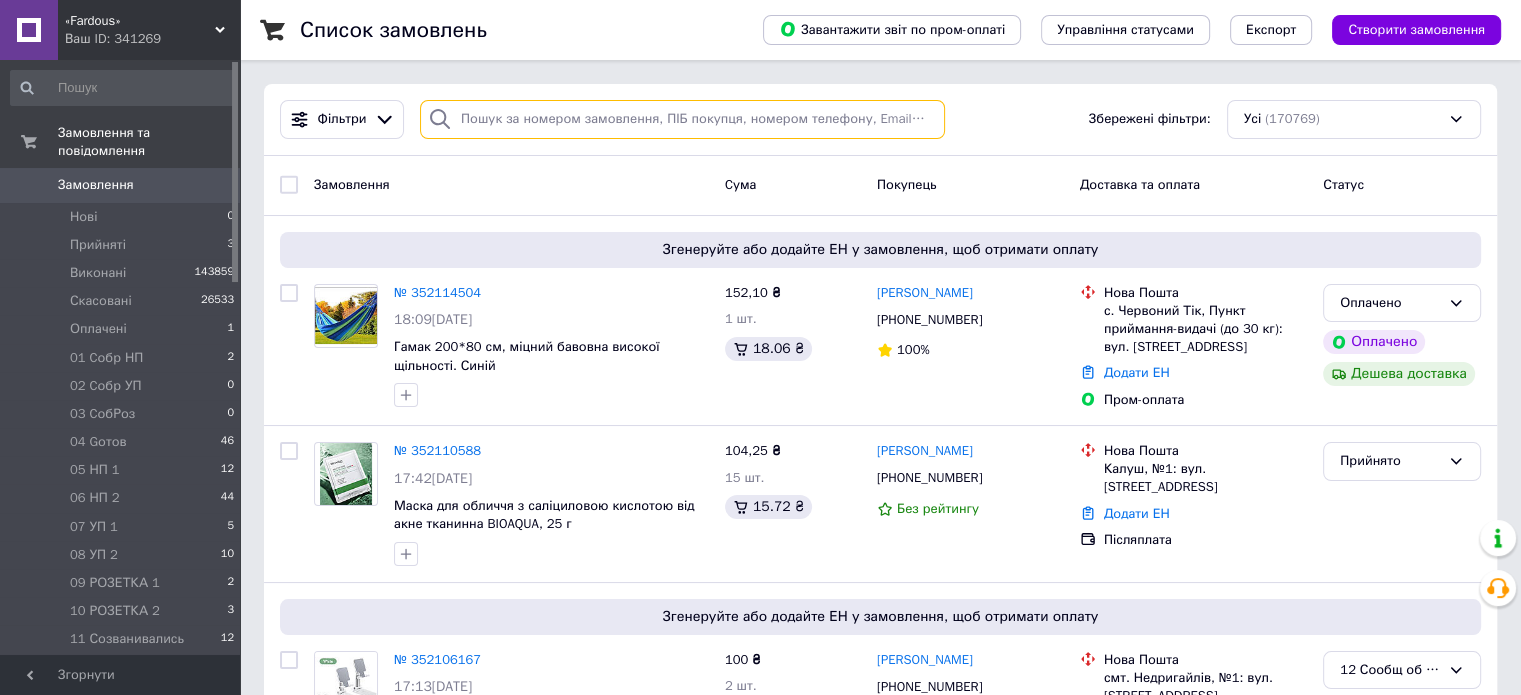 click at bounding box center (682, 119) 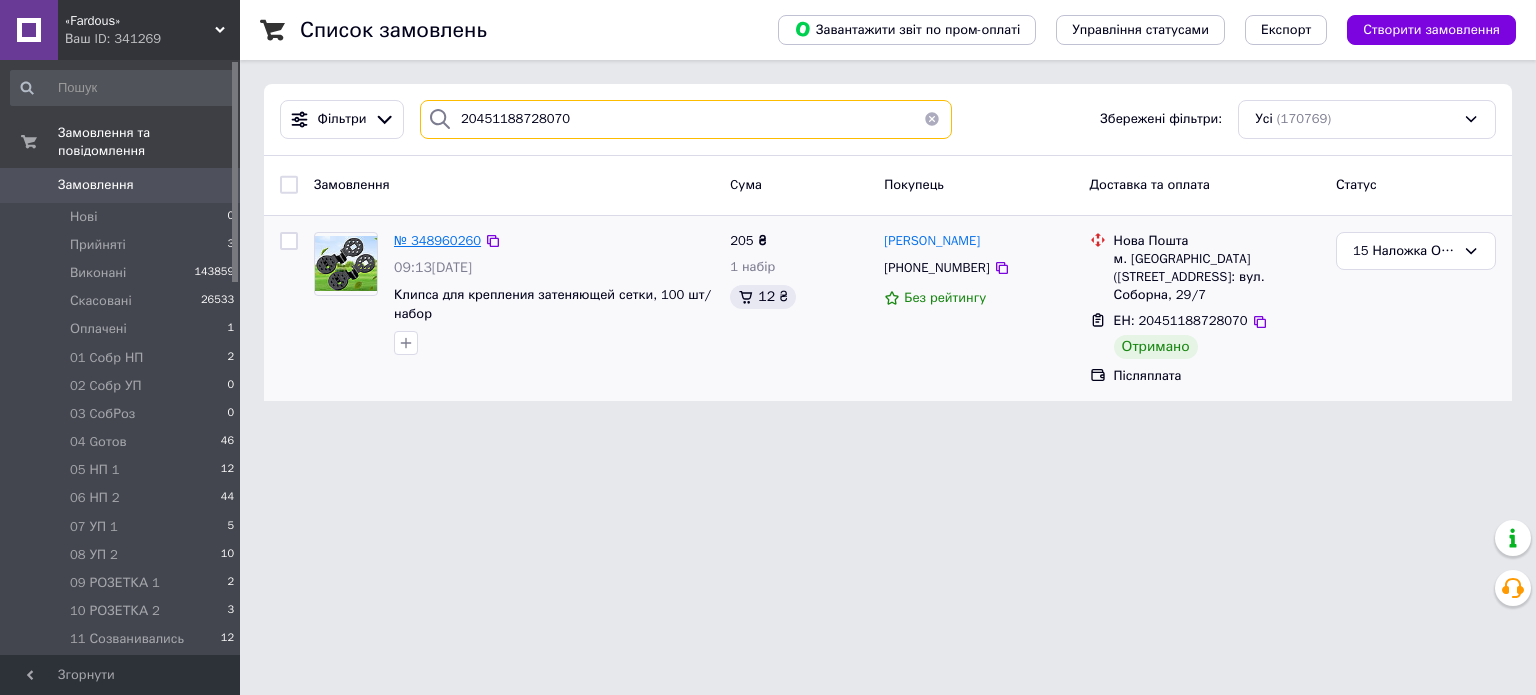 type on "20451188728070" 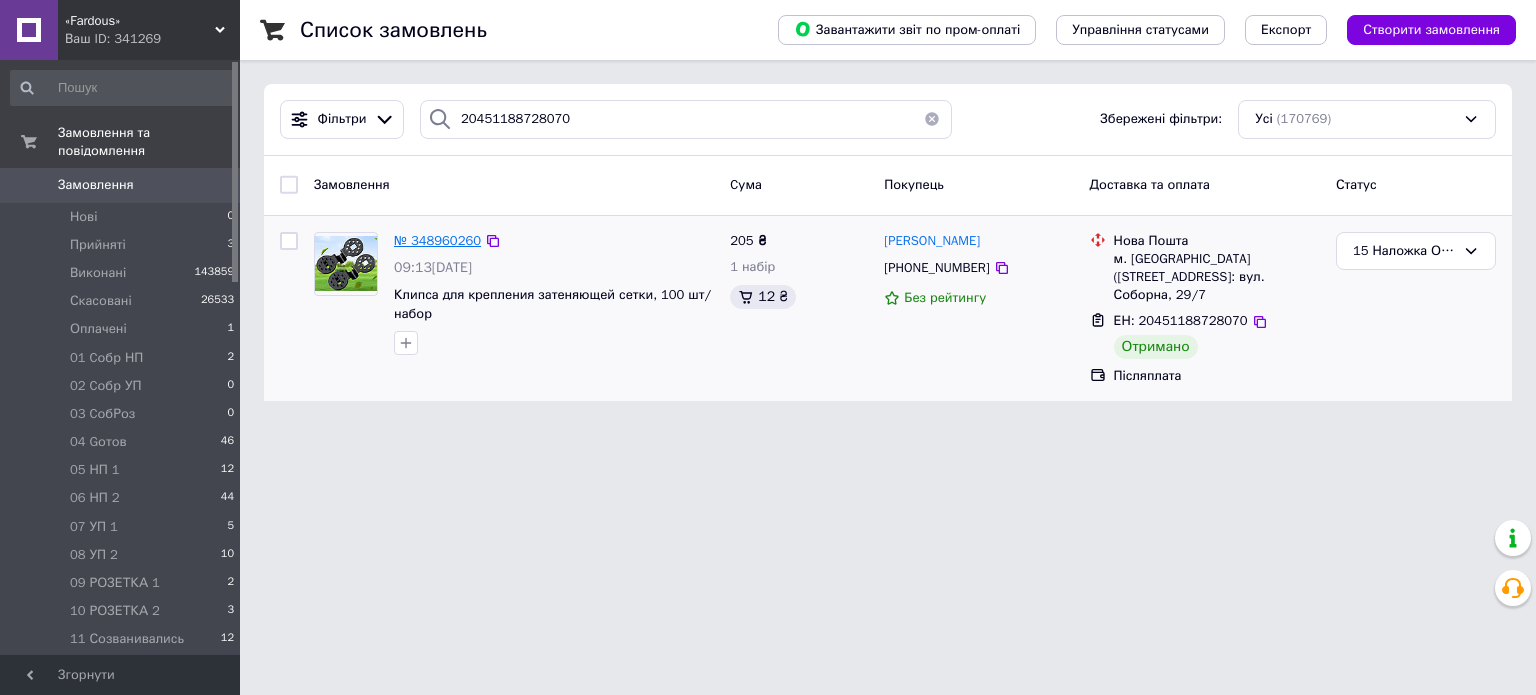 click on "№ 348960260" at bounding box center (437, 240) 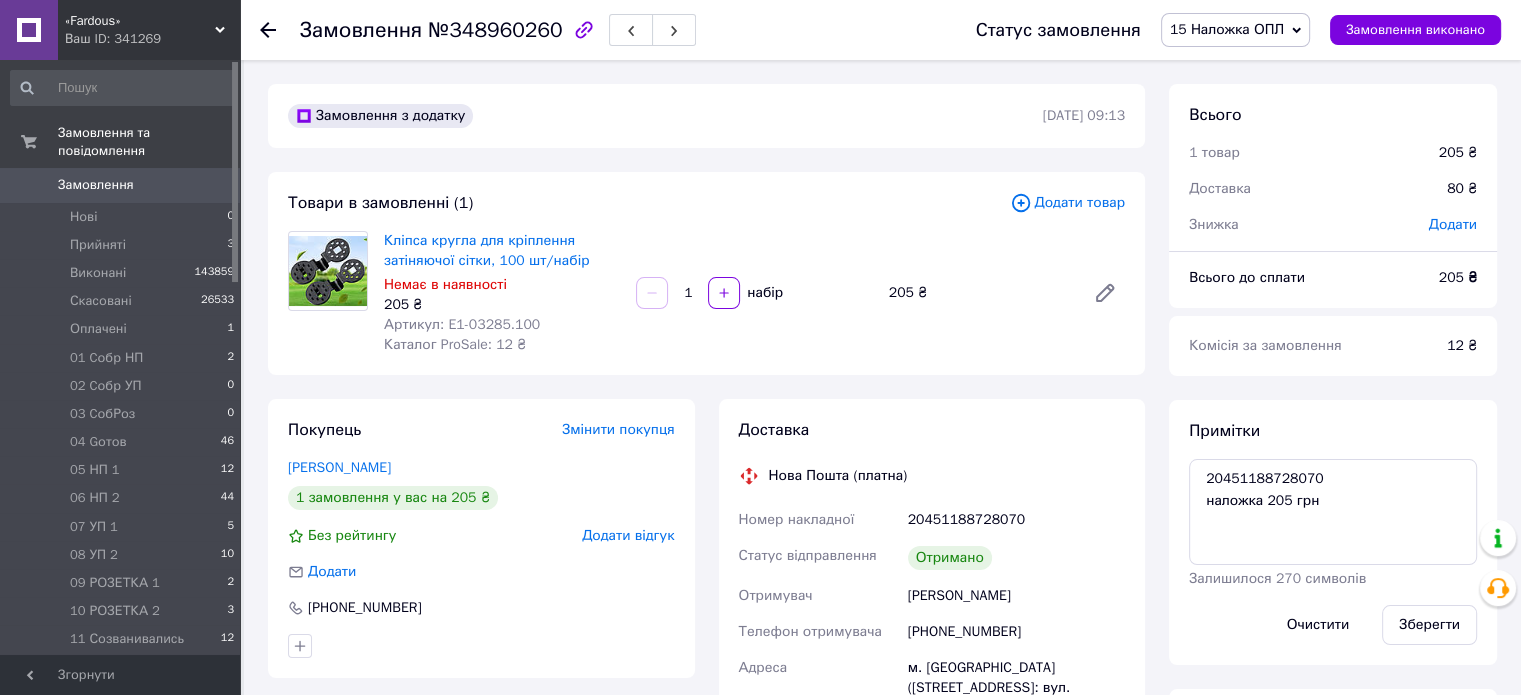 scroll, scrollTop: 217, scrollLeft: 0, axis: vertical 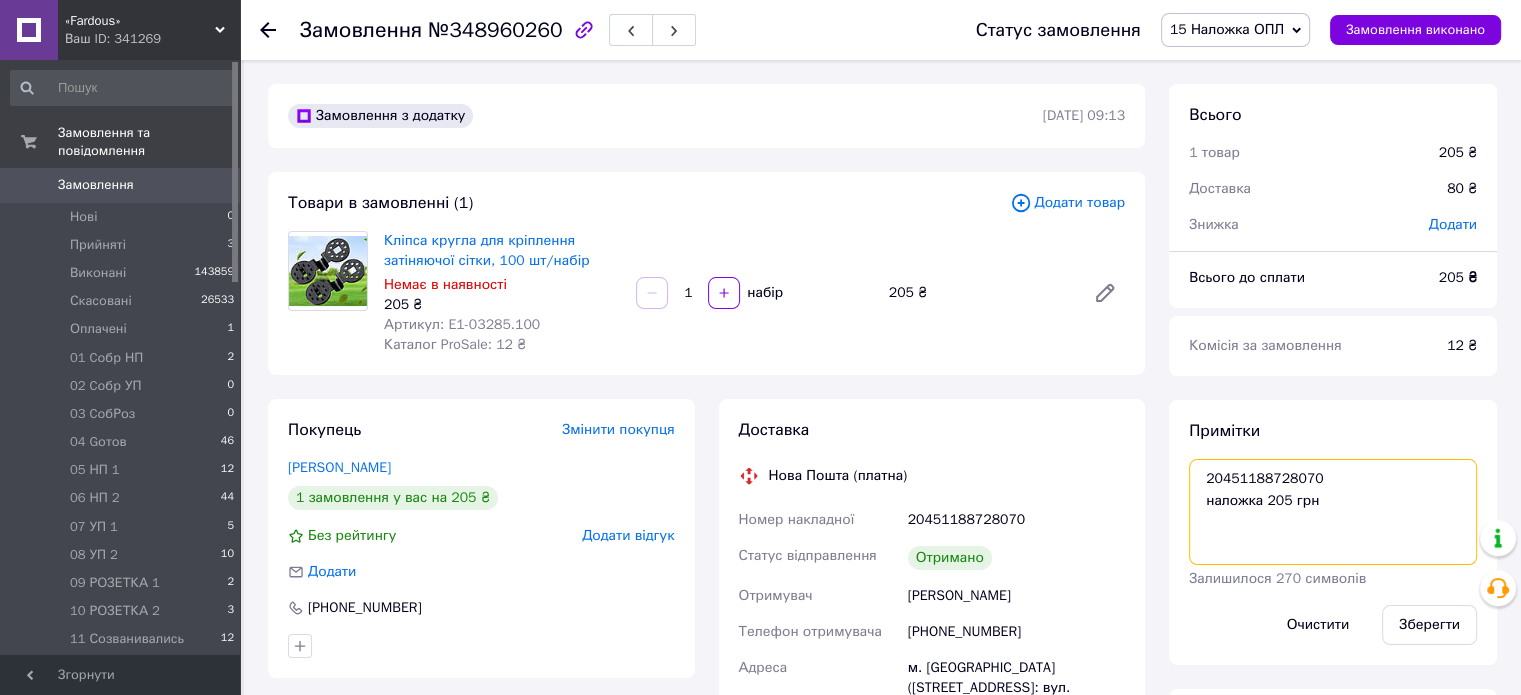 click on "20451188728070
наложка 205 грн" at bounding box center [1333, 512] 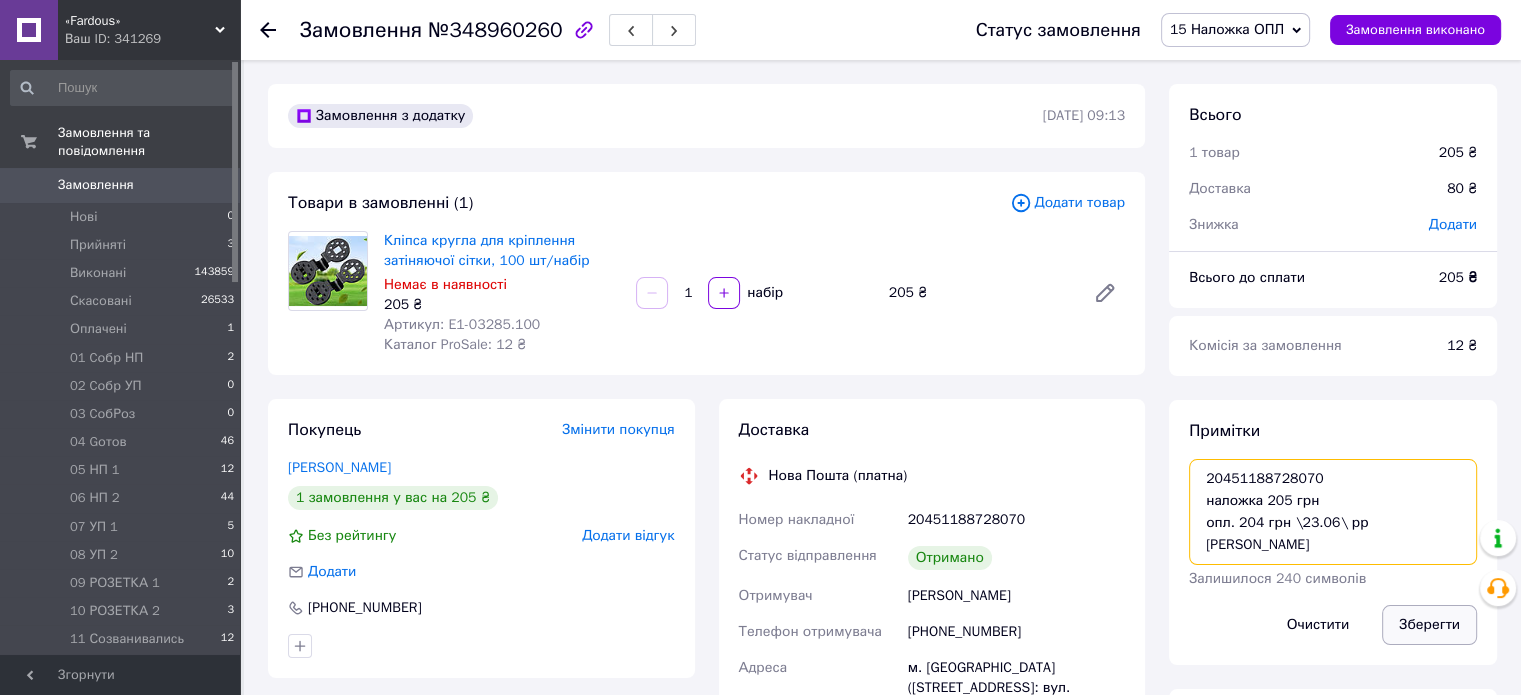 type on "20451188728070
наложка 205 грн
опл. 204 грн \23.06\ рр [PERSON_NAME]" 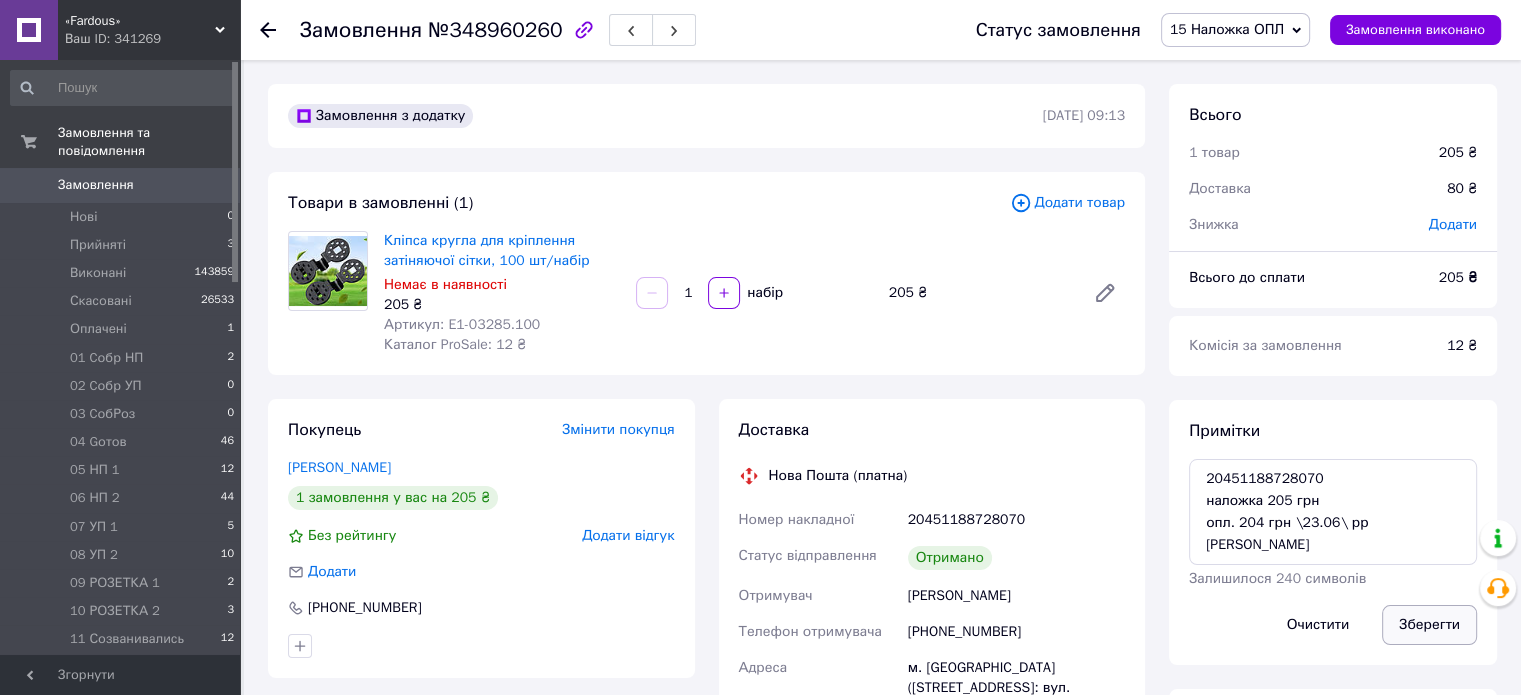 click on "Зберегти" at bounding box center (1429, 625) 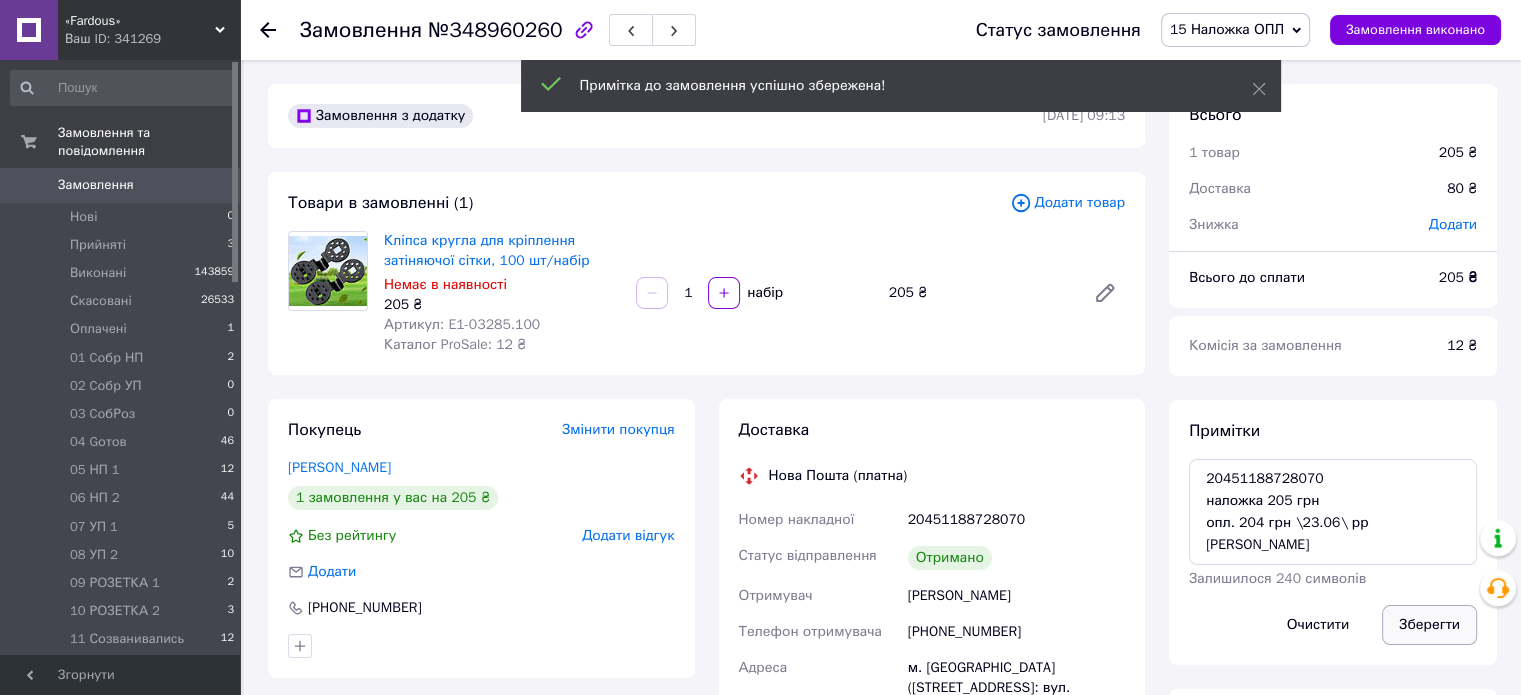 scroll, scrollTop: 265, scrollLeft: 0, axis: vertical 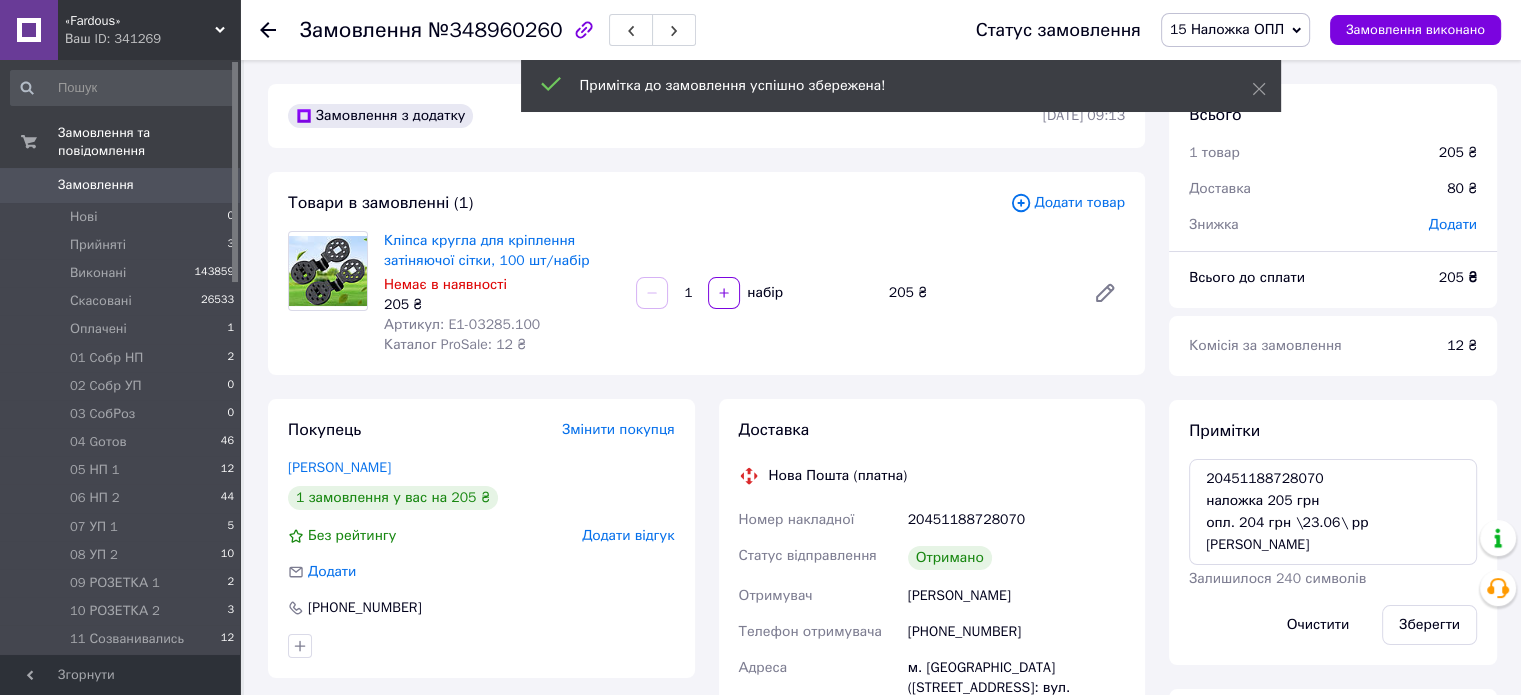 click on "15 Наложка ОПЛ" at bounding box center (1235, 30) 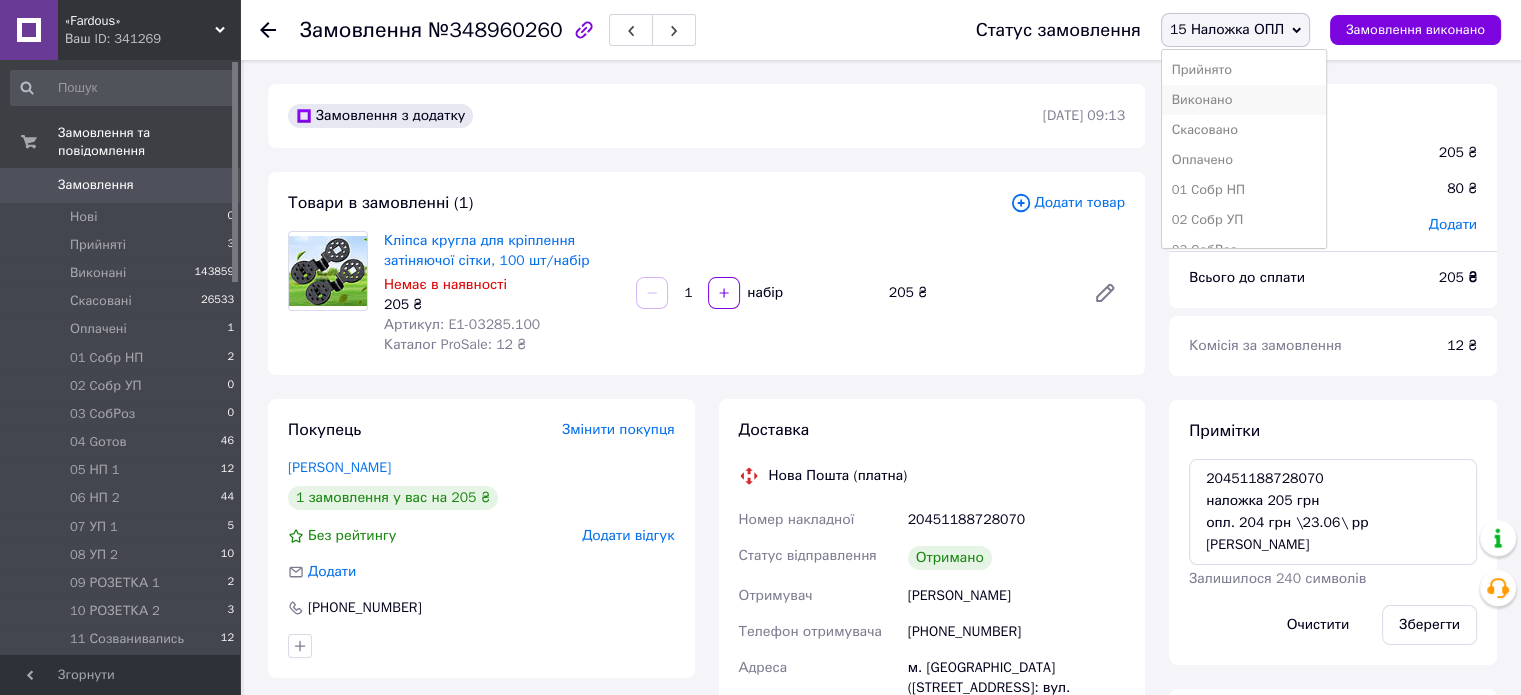 click on "Виконано" at bounding box center [1244, 100] 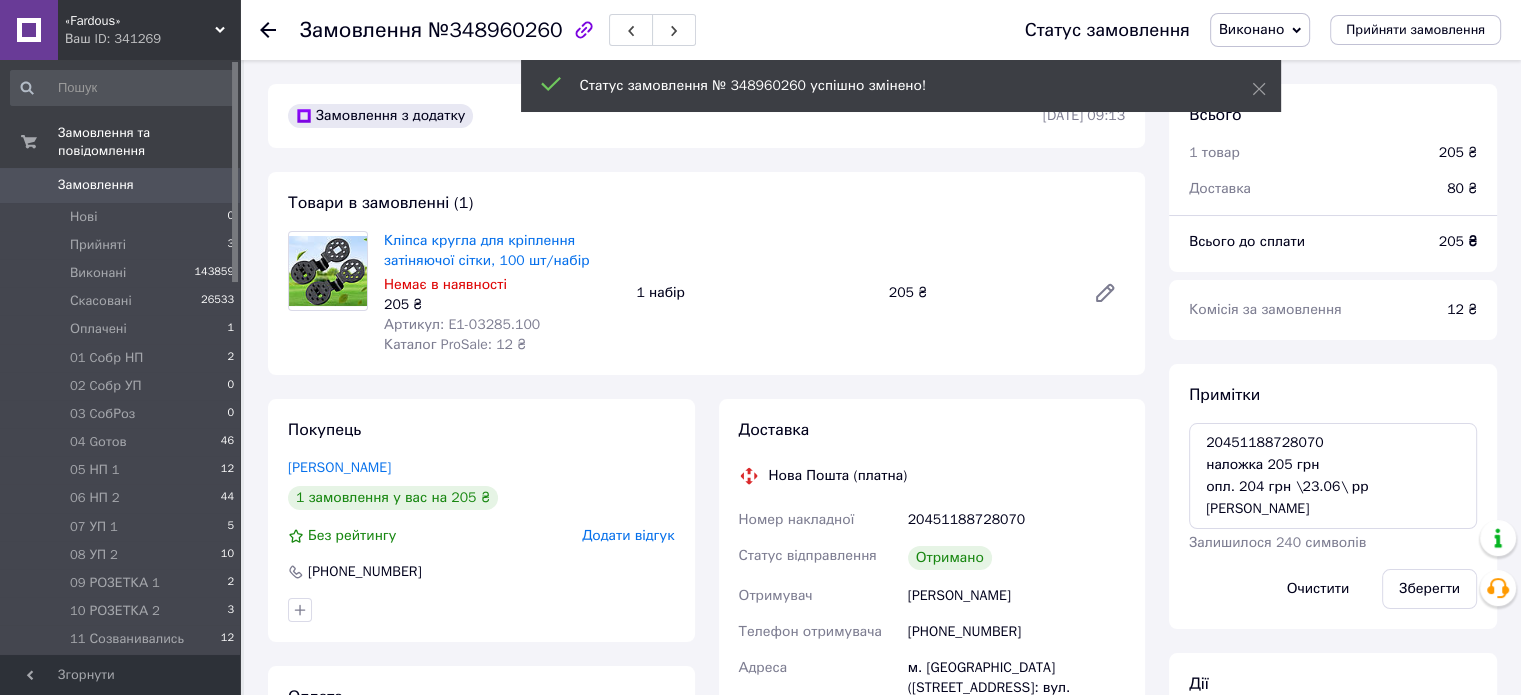 click on "№348960260" at bounding box center [495, 30] 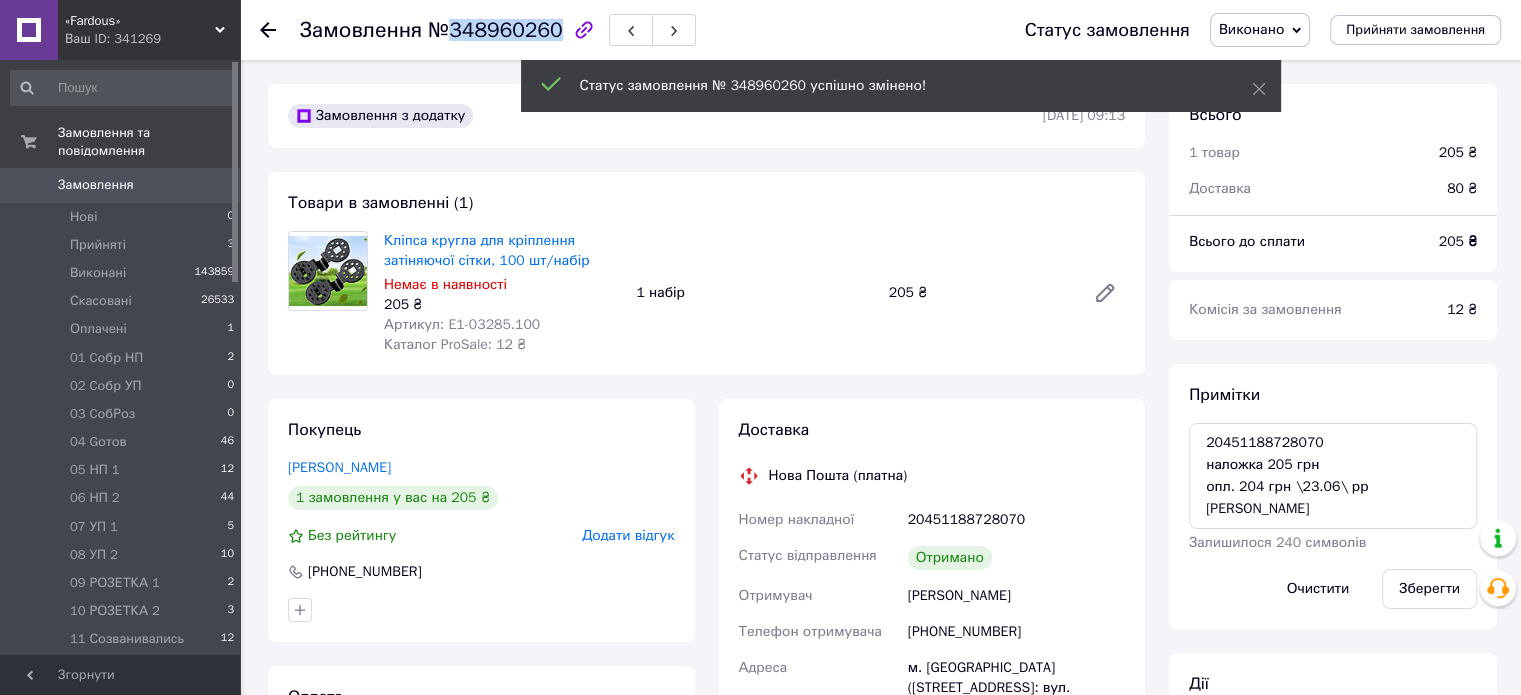 click on "№348960260" at bounding box center [495, 30] 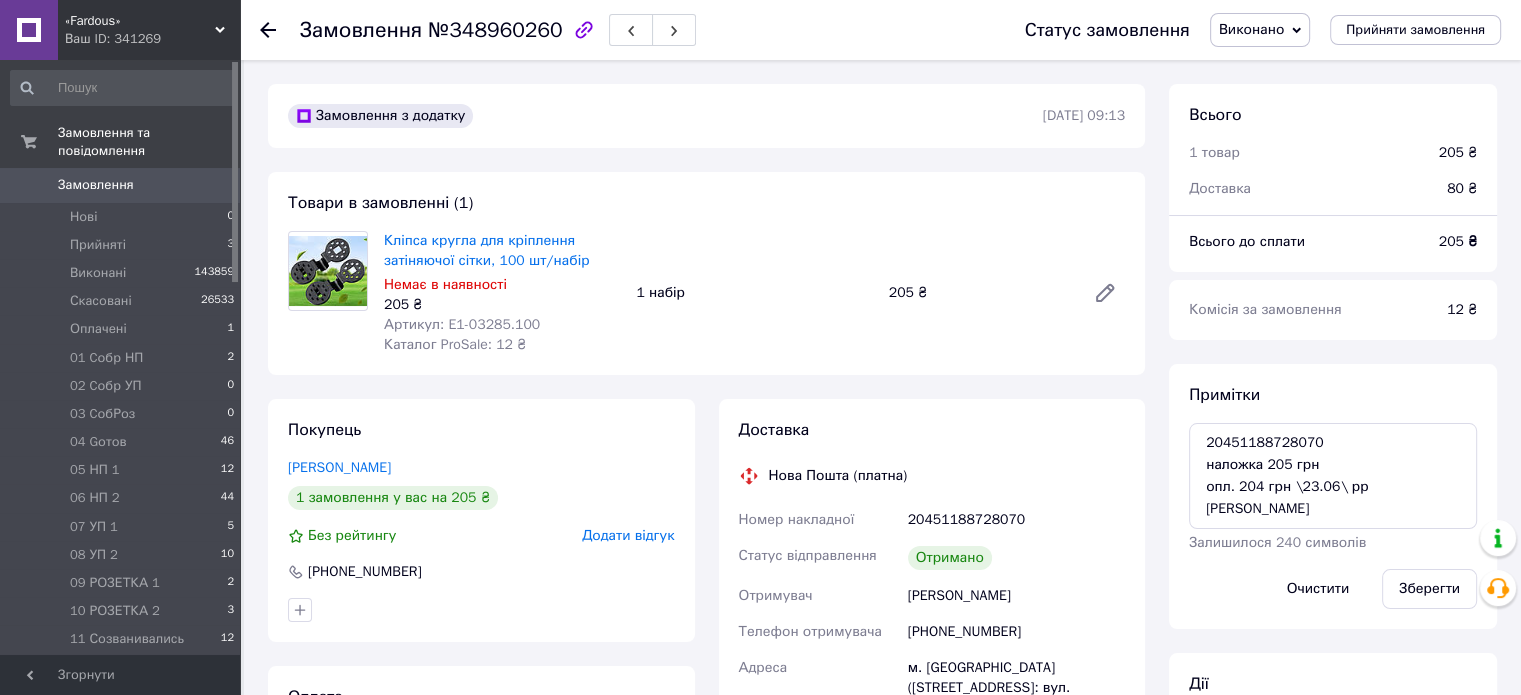 click on "12 Сообщ об ОПЛ 11" at bounding box center (123, 668) 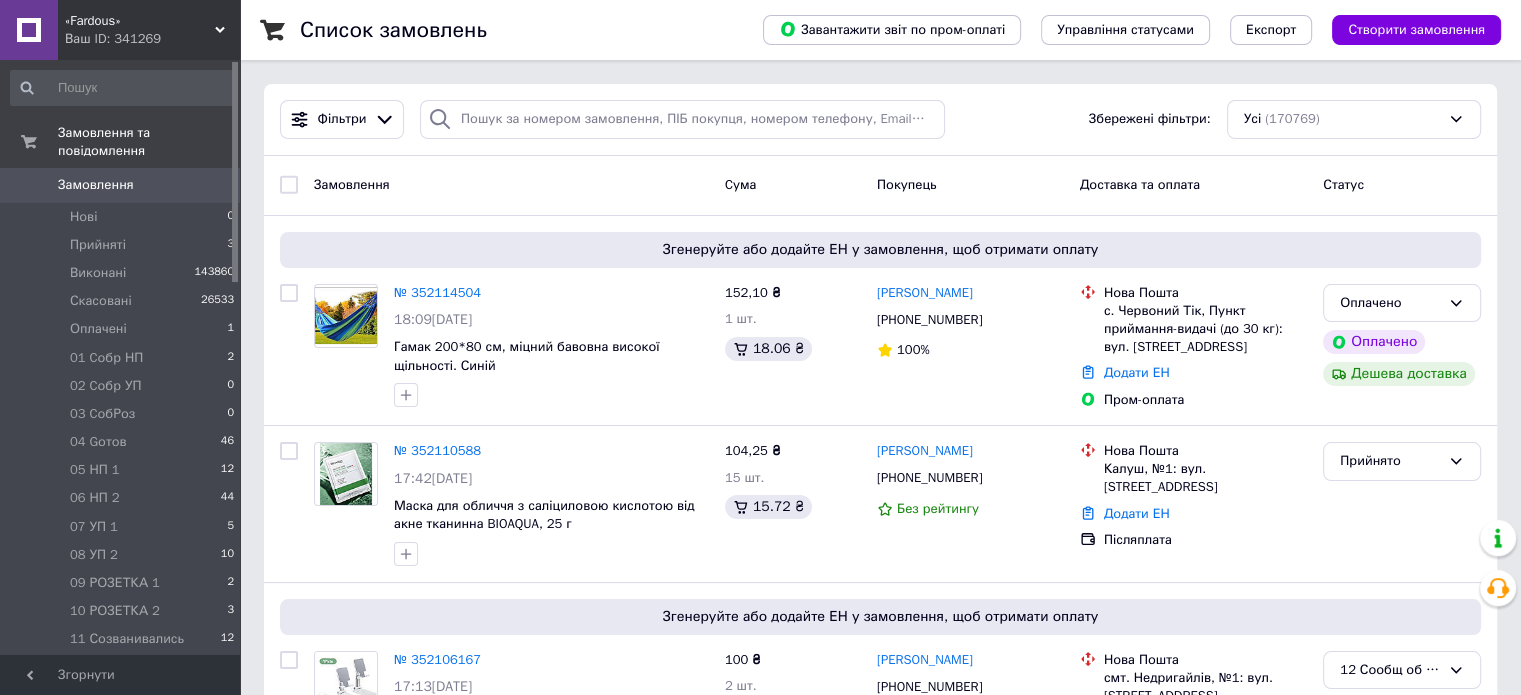 click on "12 Сообщ об ОПЛ 11" at bounding box center [123, 668] 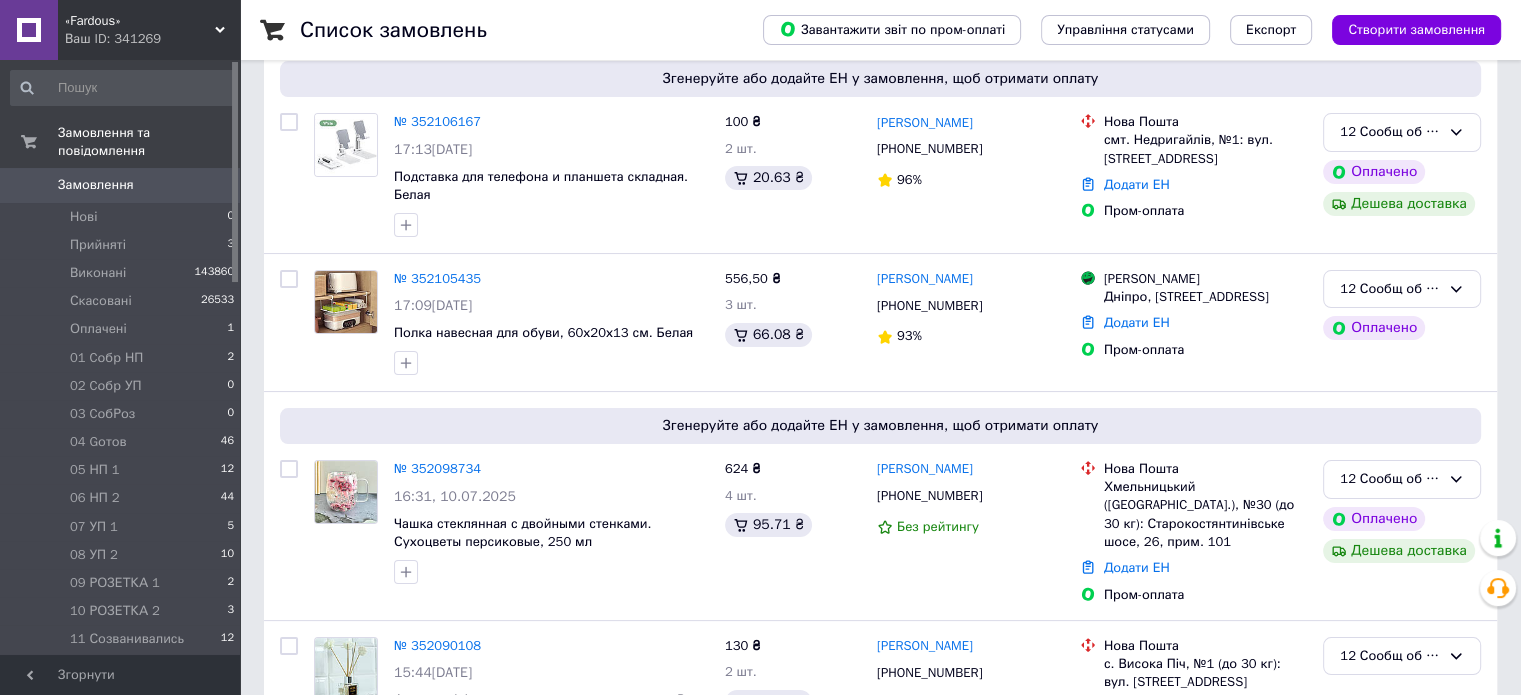 scroll, scrollTop: 245, scrollLeft: 0, axis: vertical 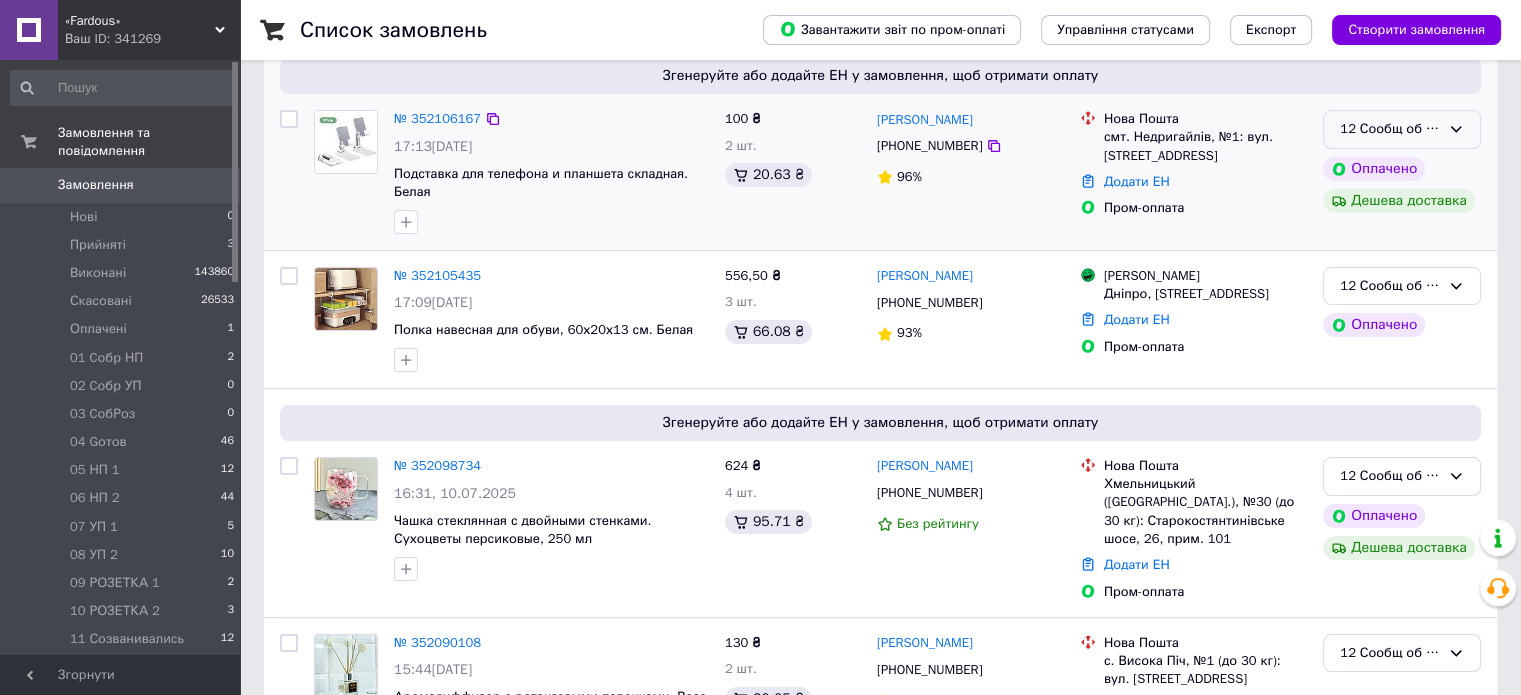 click on "12 Сообщ об ОПЛ" at bounding box center [1402, 129] 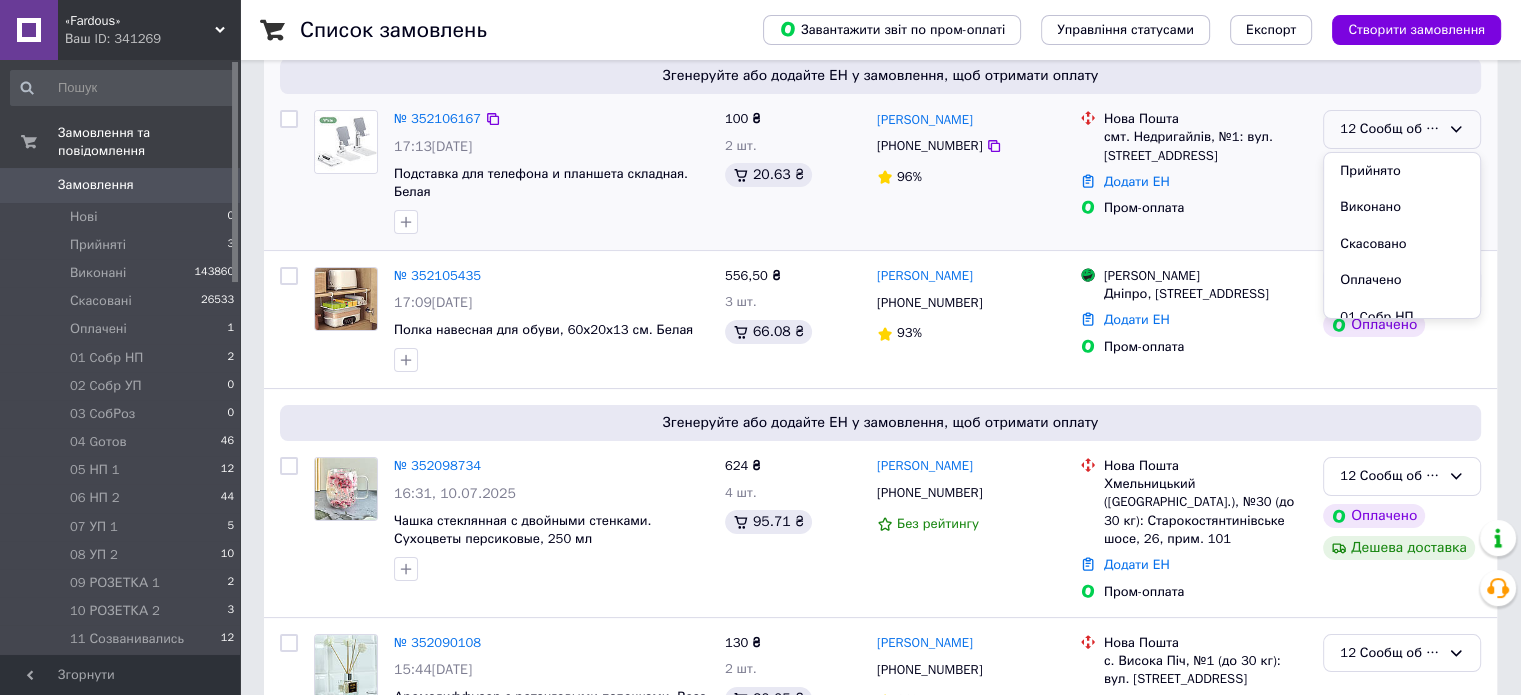click on "Прийнято Виконано Скасовано Оплачено 01 Cобр НП 02 Cобр УП 03 CобРоз 04 Gотов 05 НП 1 06 НП 2 07 УП 1 08 УП 2 09 РОЗЕТКА 1 10 РОЗЕТКА 2 11 Созванивались 13 БУХ 1 14 НАЛОЖКА 15 Наложка ОПЛ 16 Problem 17 Возврат 18 Дропп / Самовывоз 19 Ожидающие 20 БУХ 2 21 Самовывоз 1 22 В работе БУХ3 БУХ4 Бух5 БУХ6 БУХ7" at bounding box center [1402, 236] 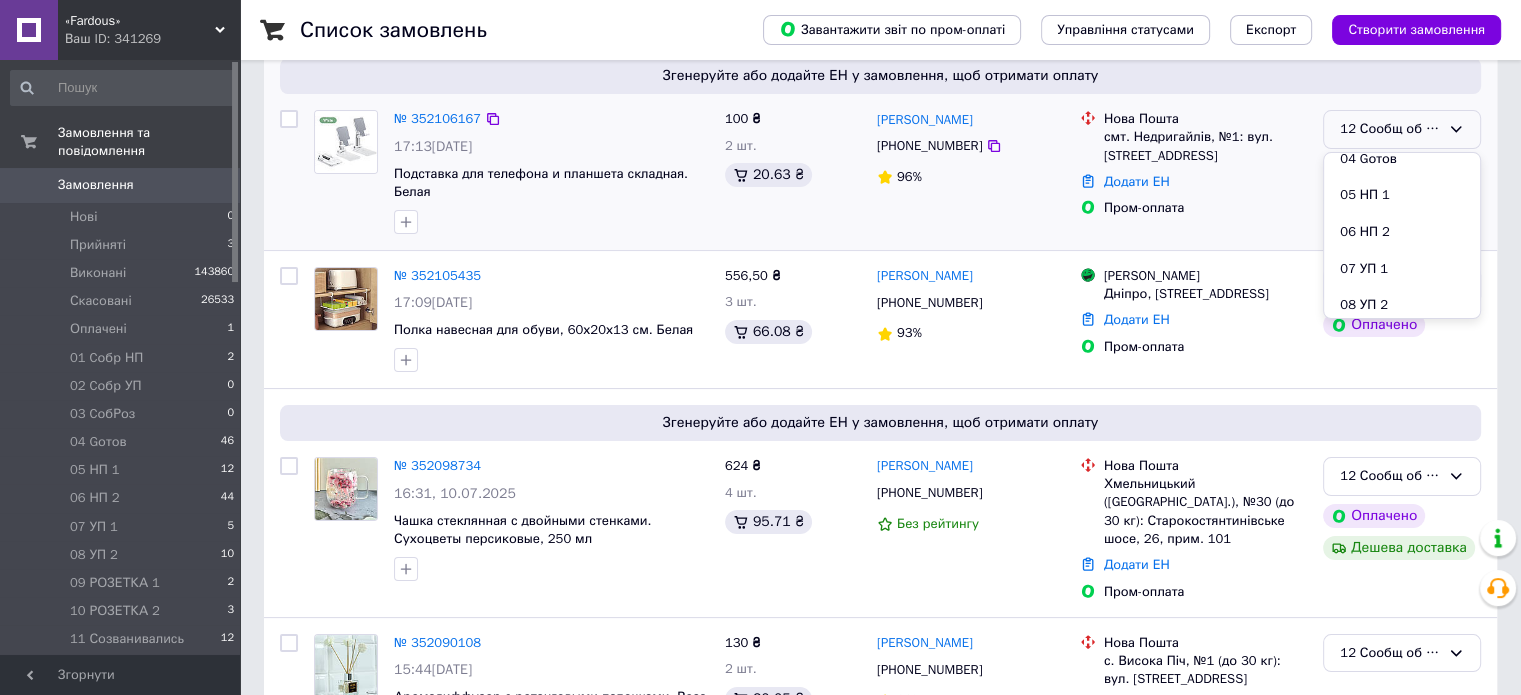 scroll, scrollTop: 289, scrollLeft: 0, axis: vertical 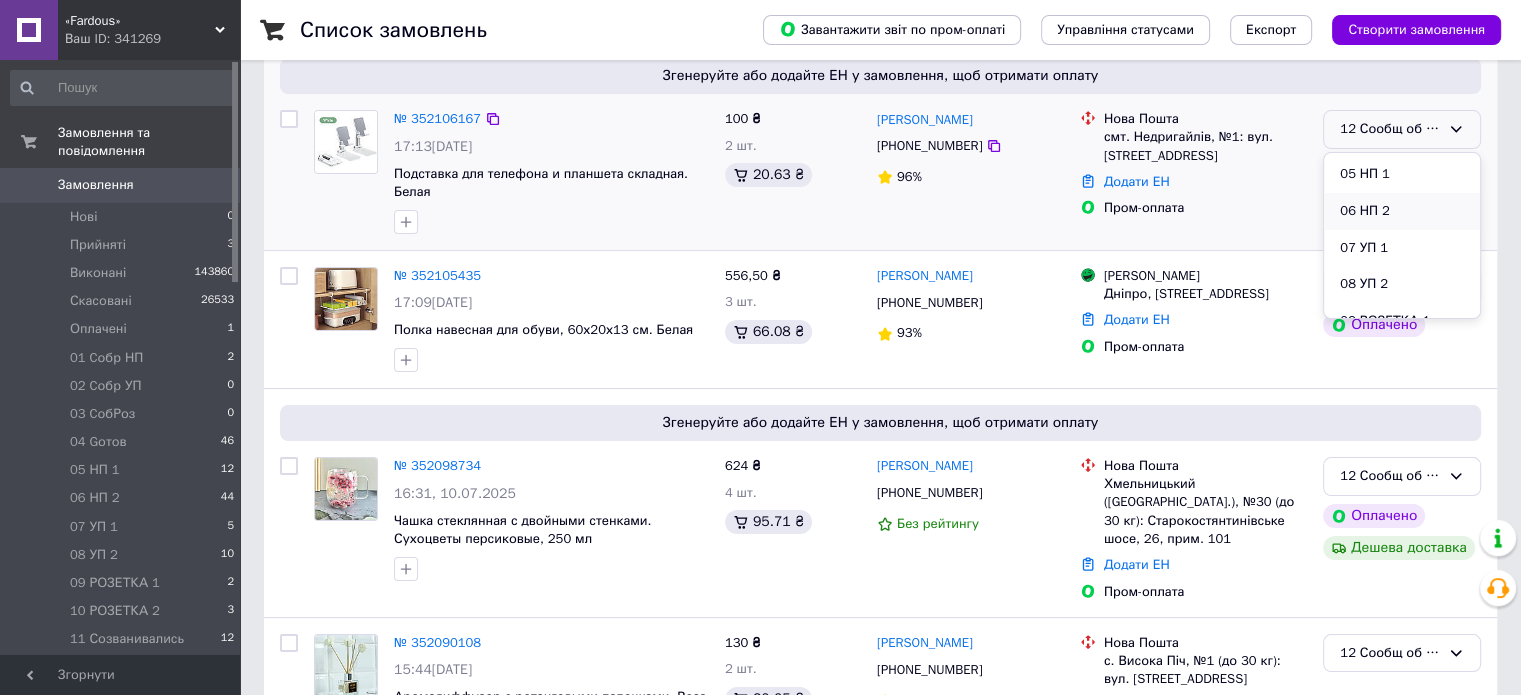 click on "06 НП 2" at bounding box center (1402, 211) 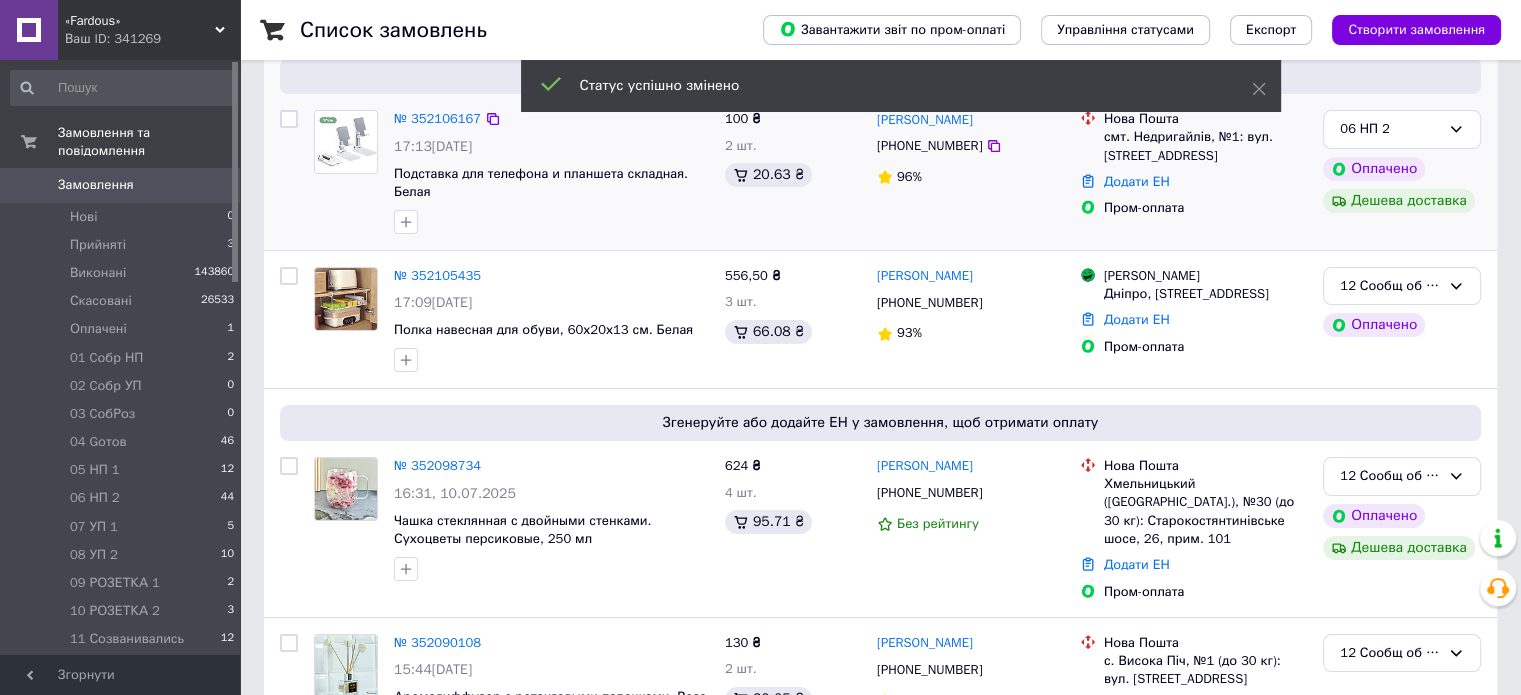 click 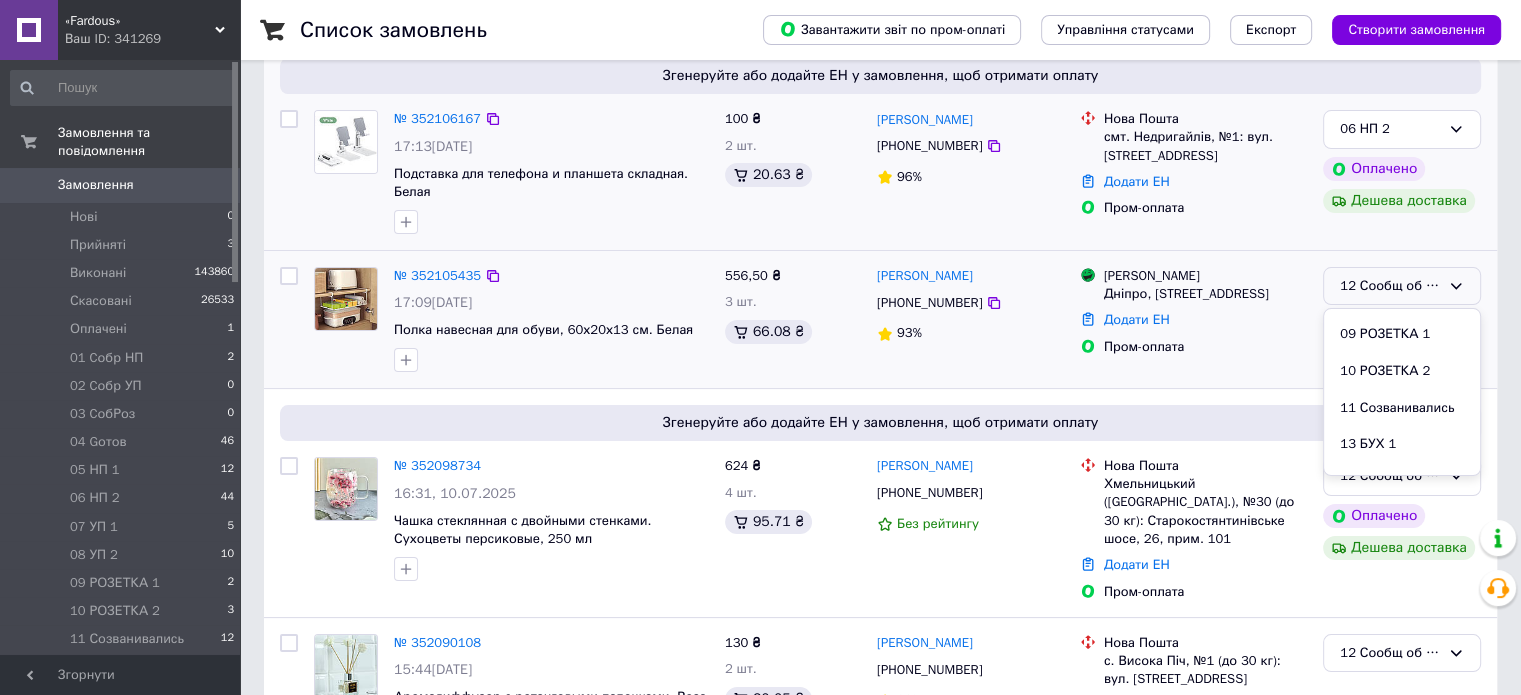 scroll, scrollTop: 434, scrollLeft: 0, axis: vertical 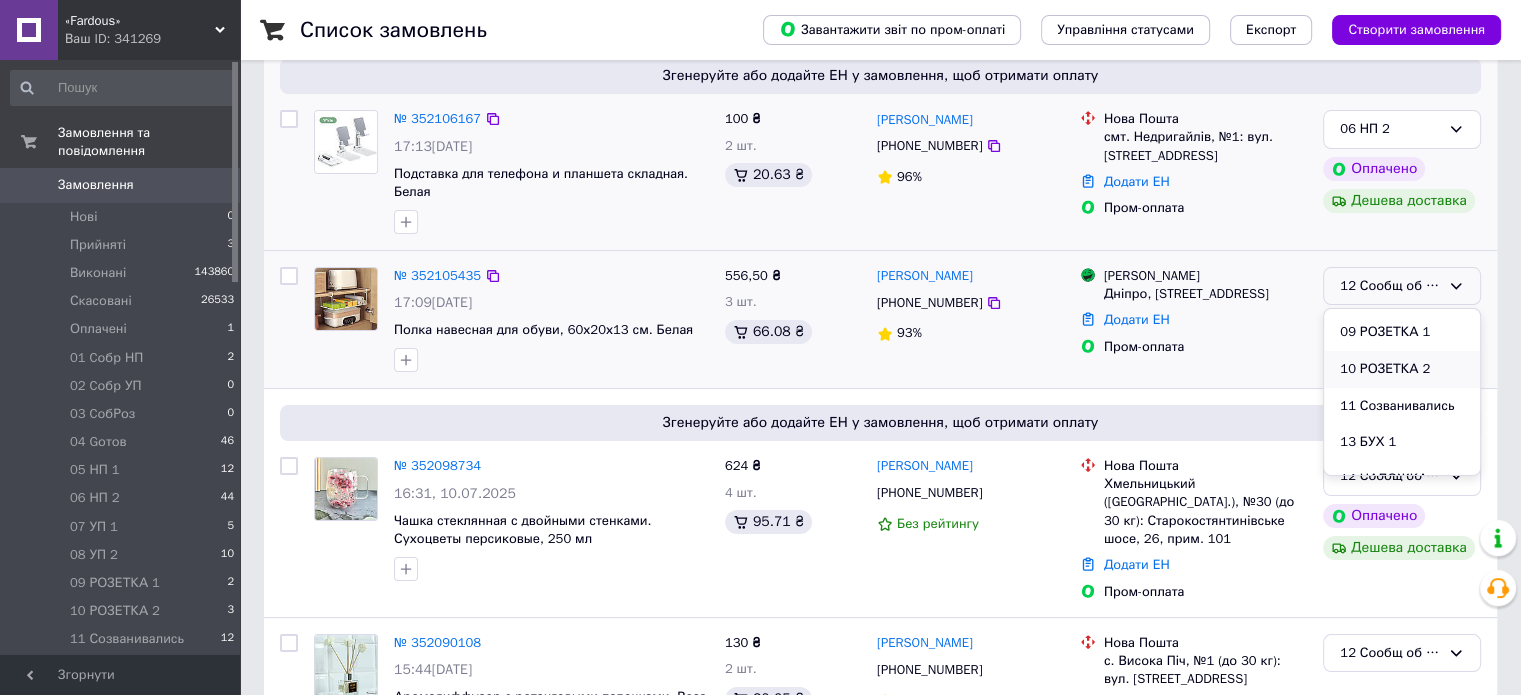 click on "10 РОЗЕТКА 2" at bounding box center (1402, 369) 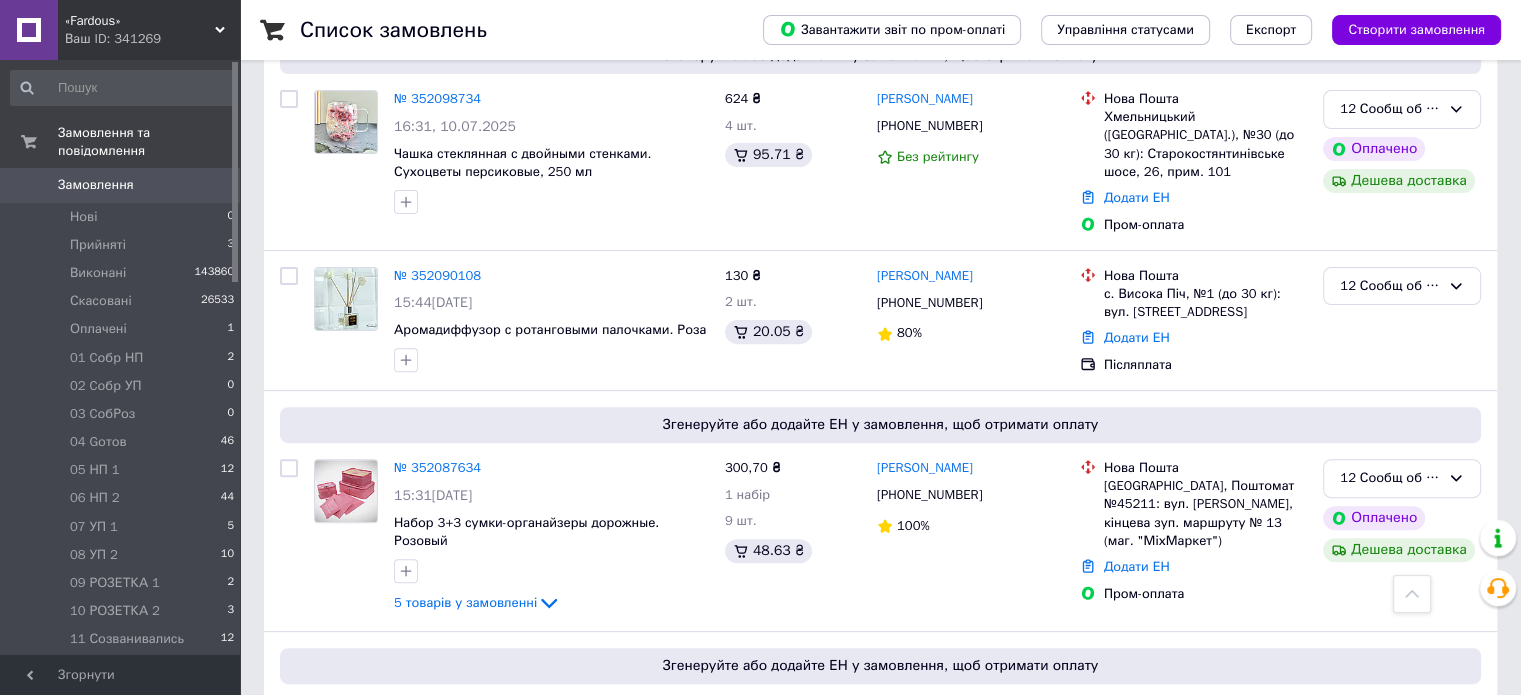 scroll, scrollTop: 615, scrollLeft: 0, axis: vertical 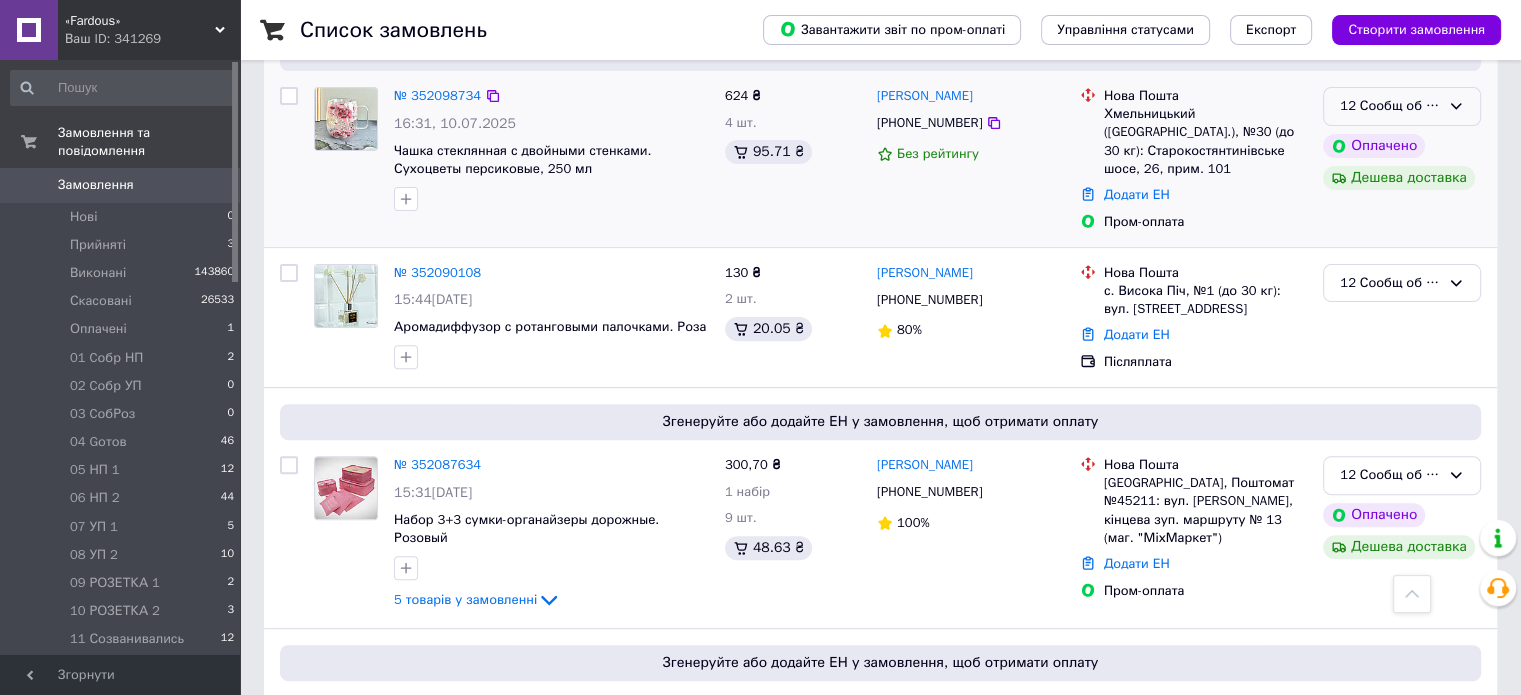 click 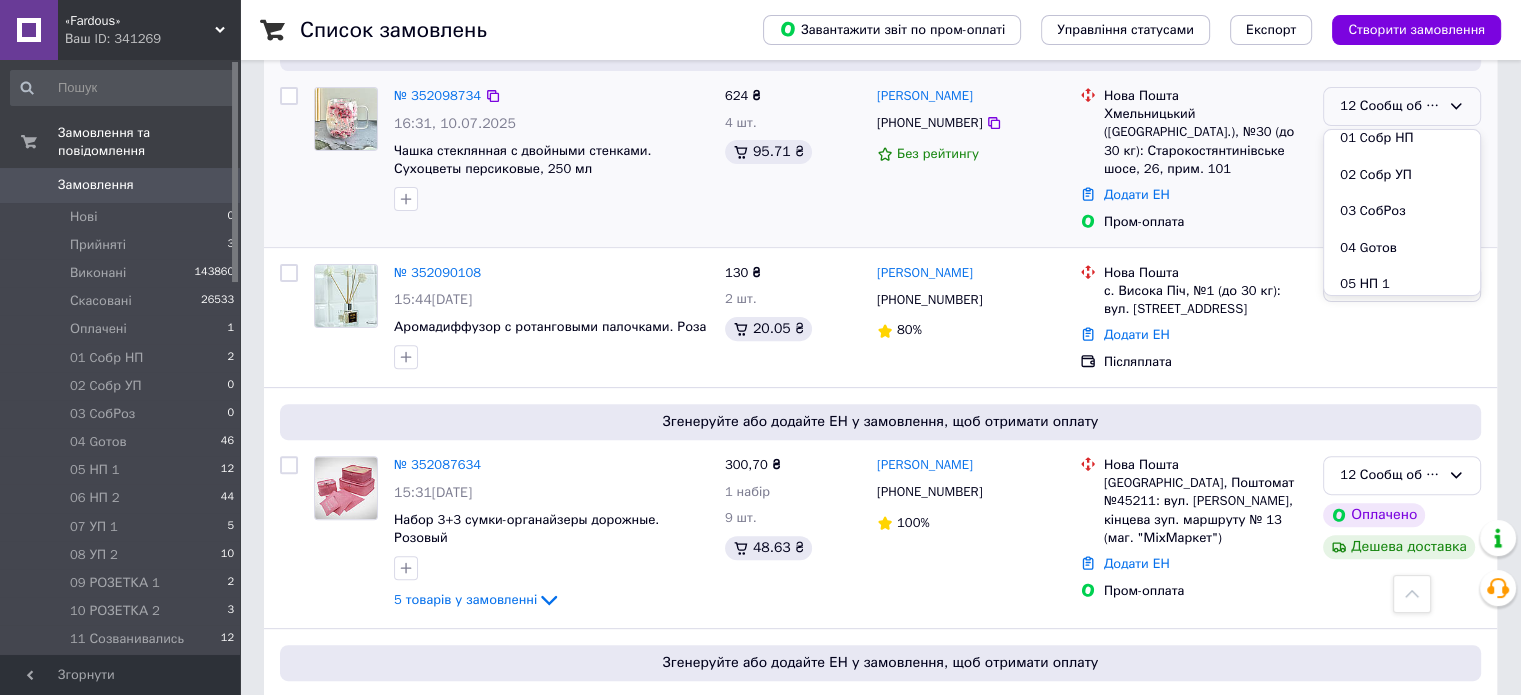 scroll, scrollTop: 289, scrollLeft: 0, axis: vertical 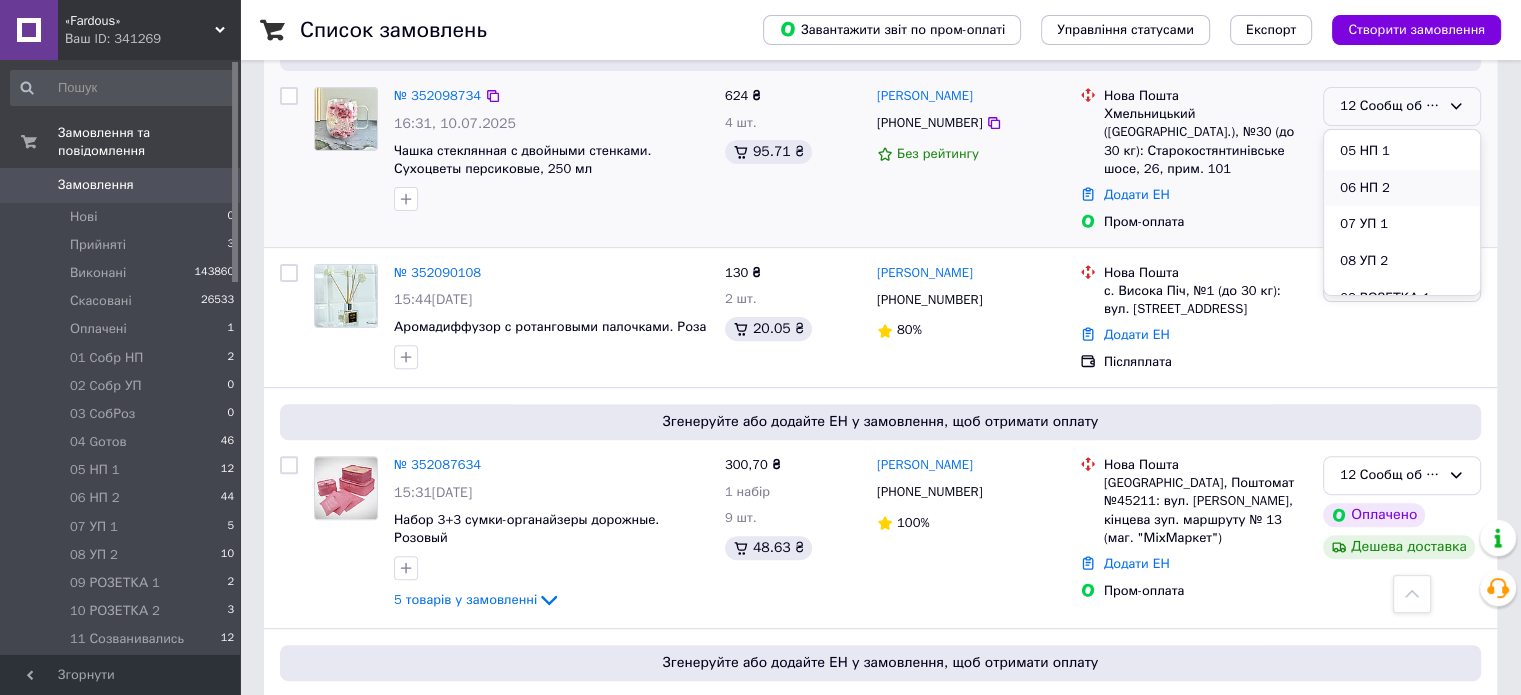 click on "06 НП 2" at bounding box center [1402, 188] 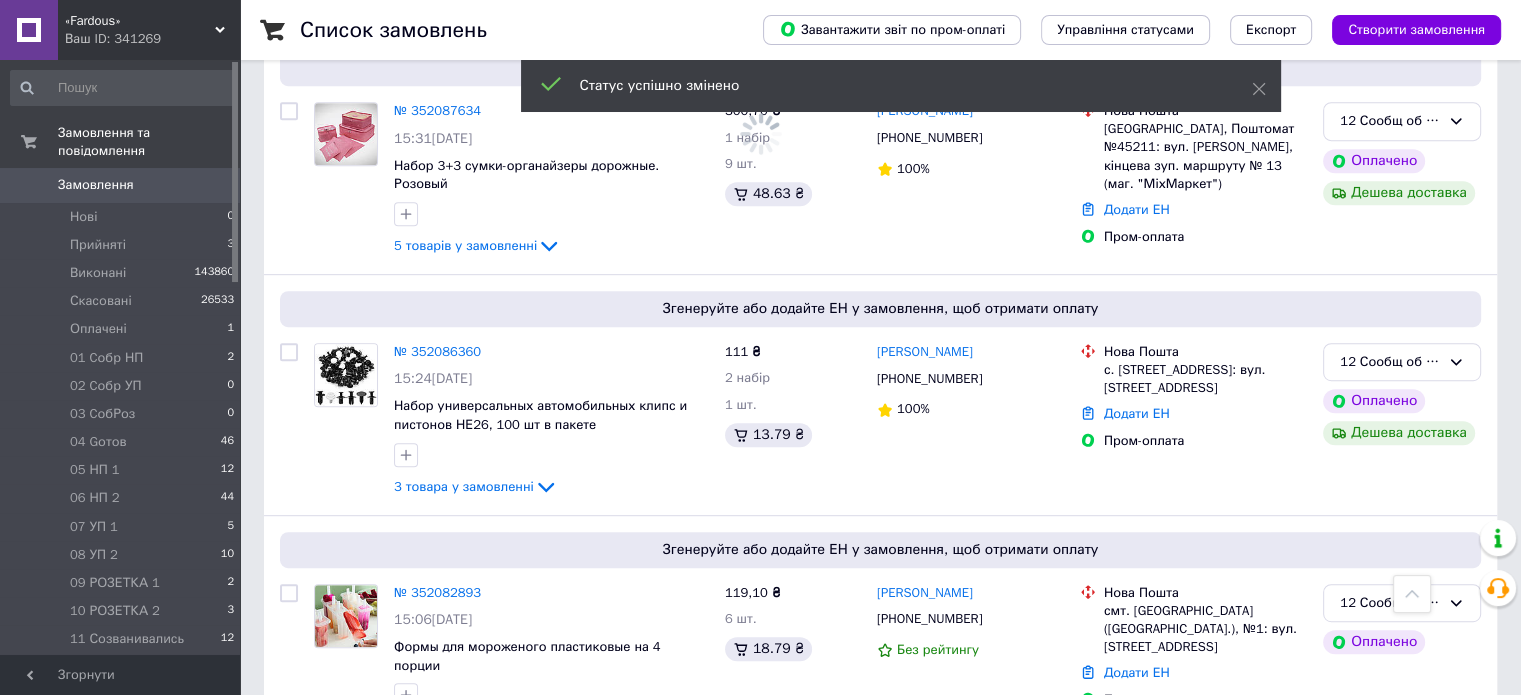 scroll, scrollTop: 978, scrollLeft: 0, axis: vertical 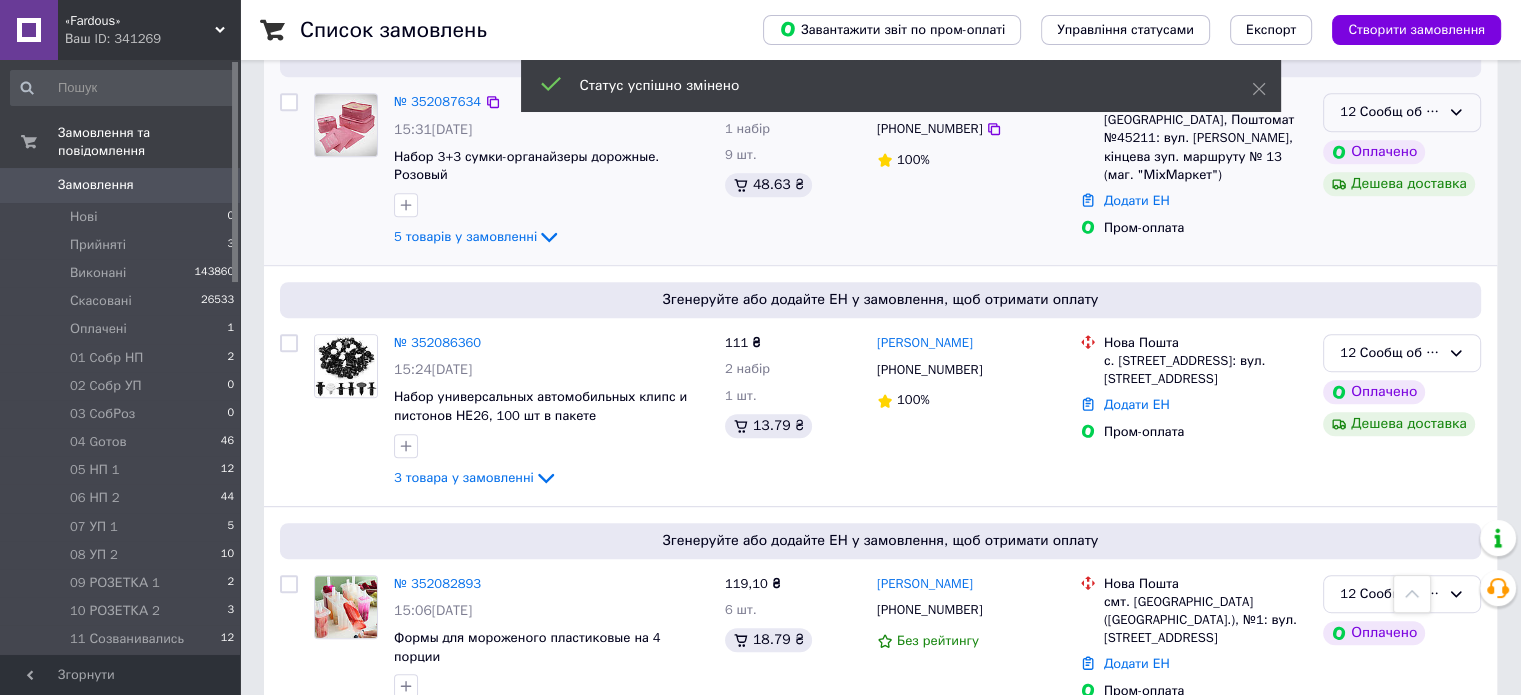 click on "12 Сообщ об ОПЛ" at bounding box center (1402, 112) 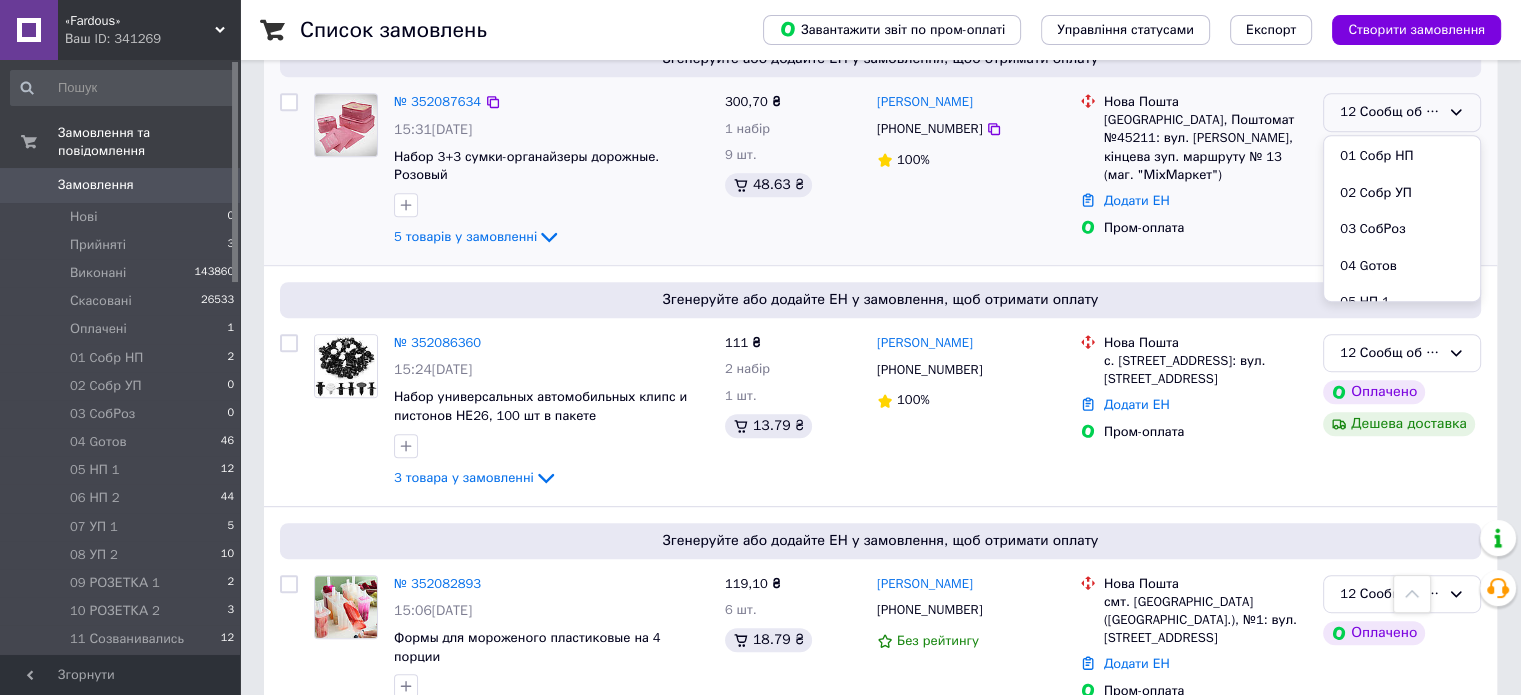 scroll, scrollTop: 289, scrollLeft: 0, axis: vertical 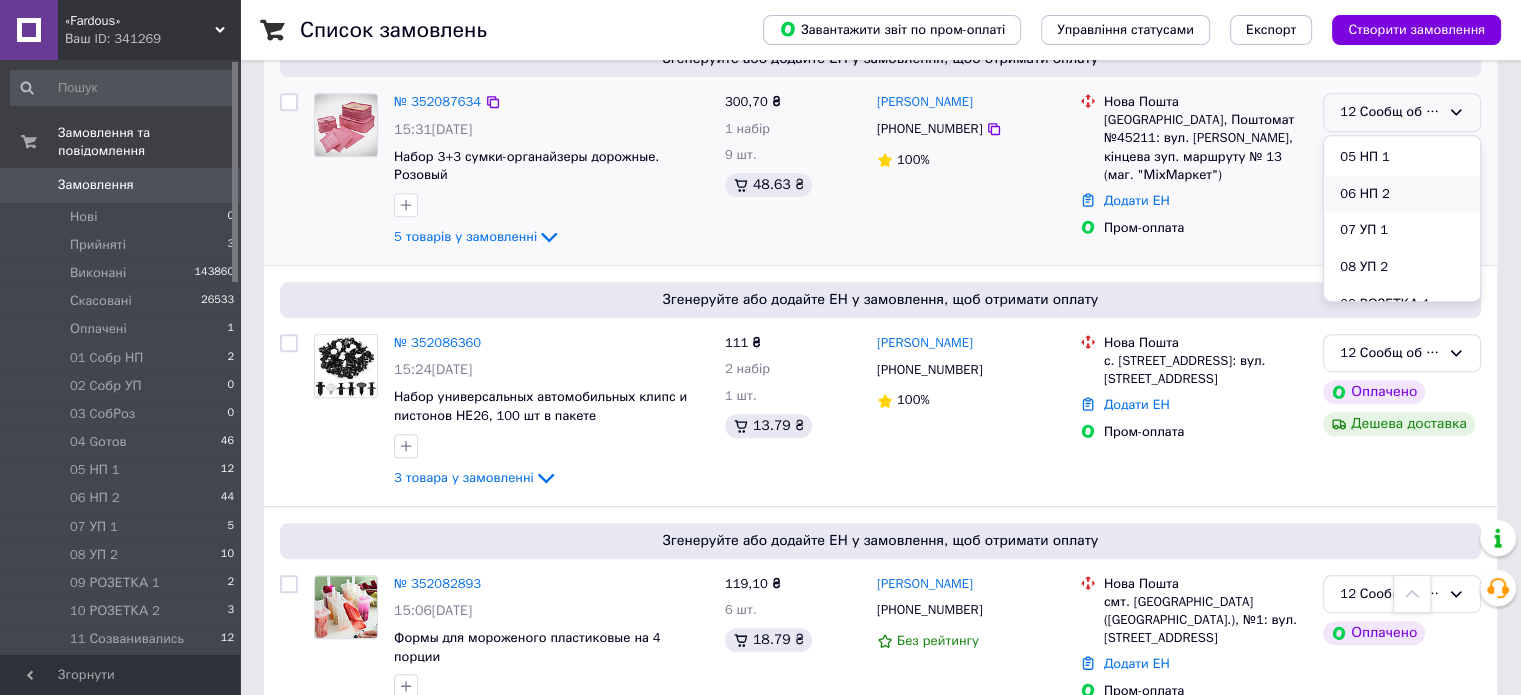 click on "06 НП 2" at bounding box center [1402, 194] 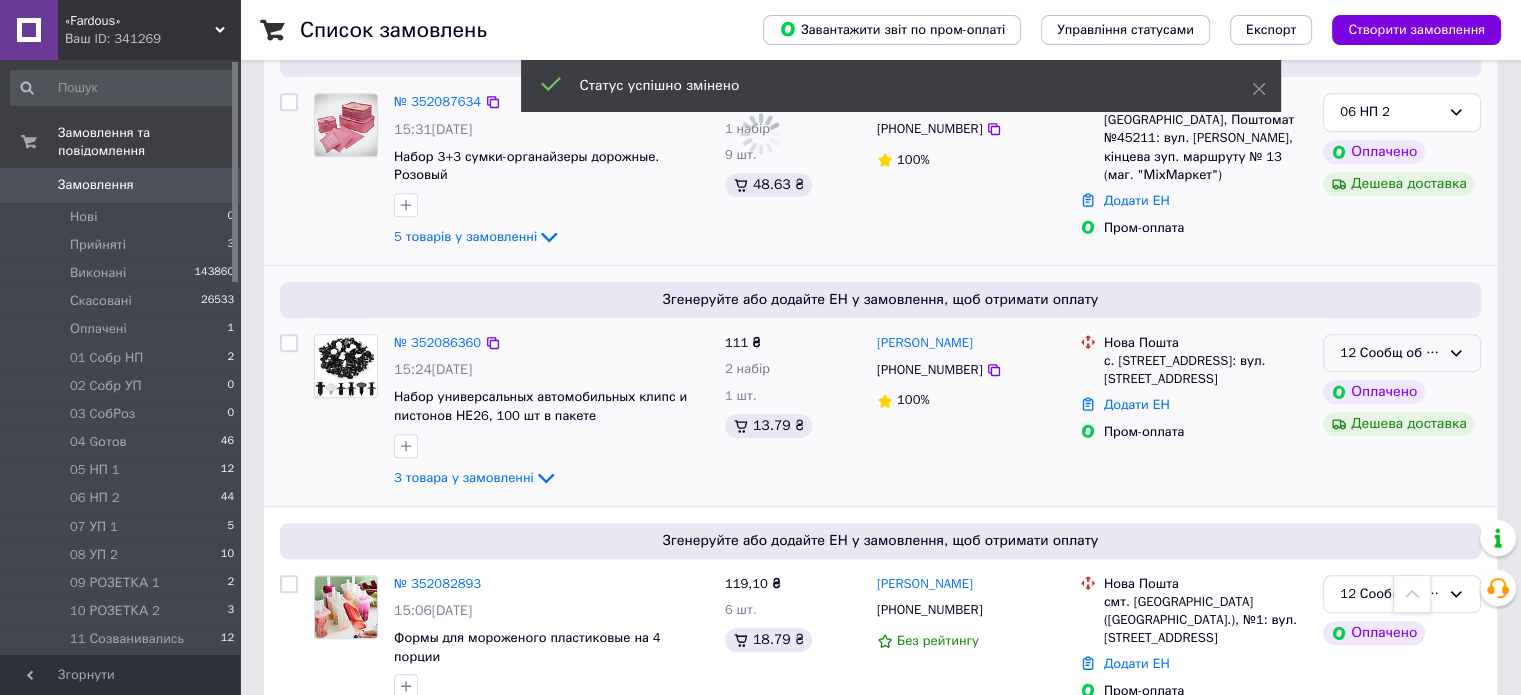 click on "12 Сообщ об ОПЛ" at bounding box center (1402, 353) 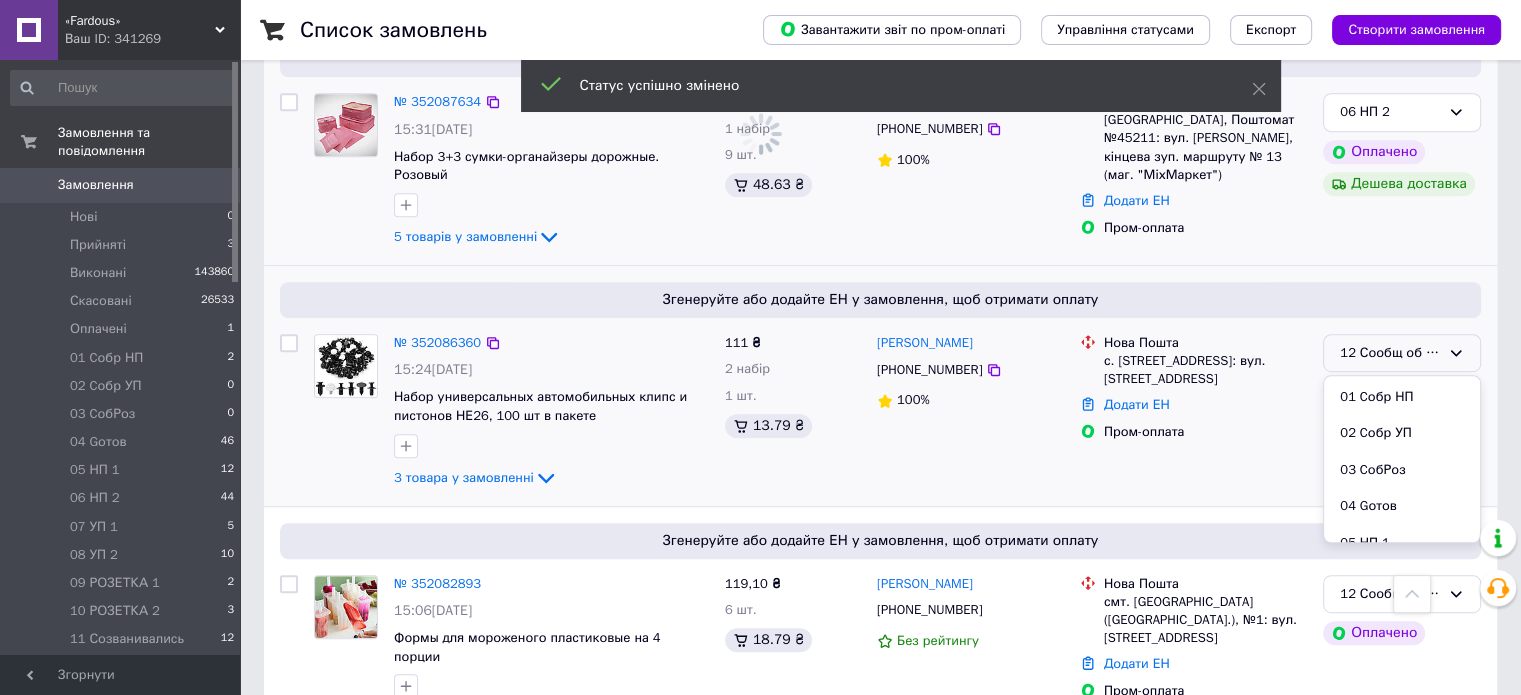 scroll, scrollTop: 289, scrollLeft: 0, axis: vertical 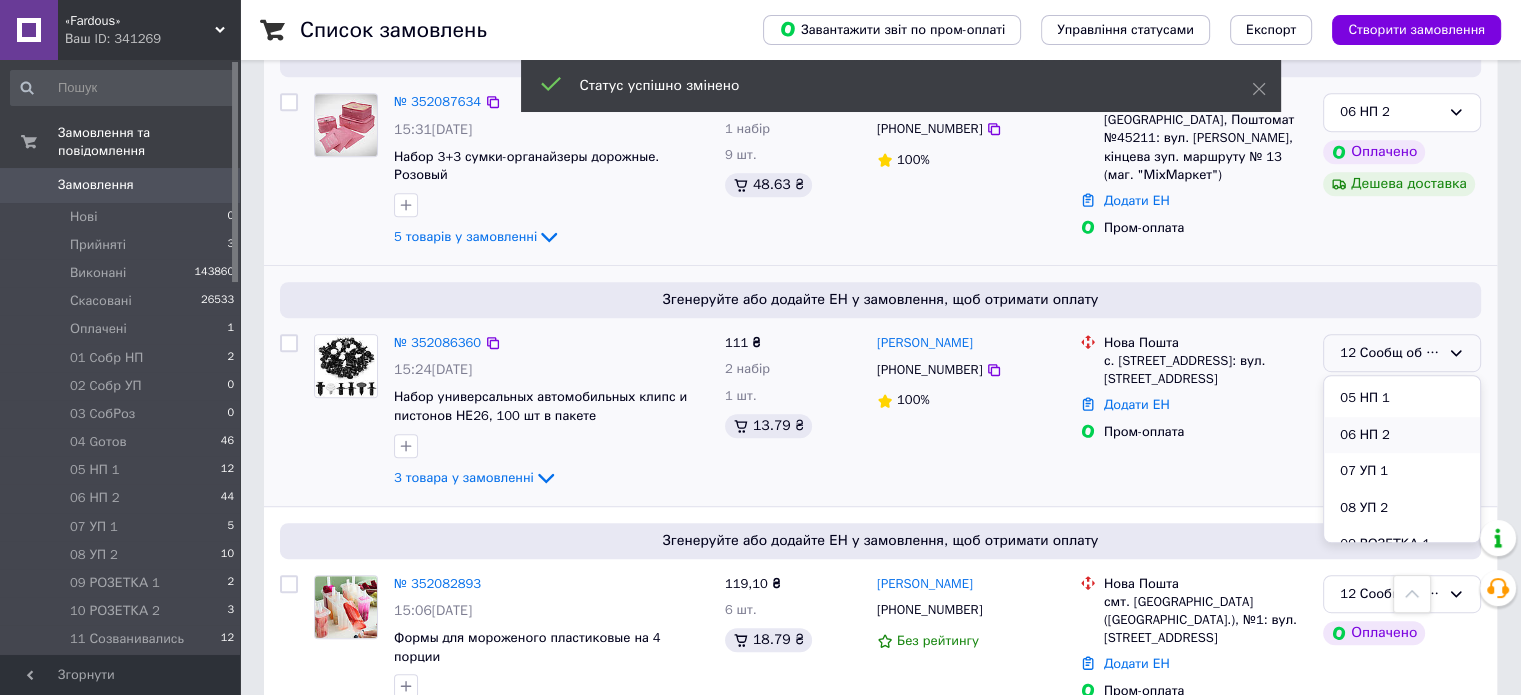 click on "06 НП 2" at bounding box center [1402, 435] 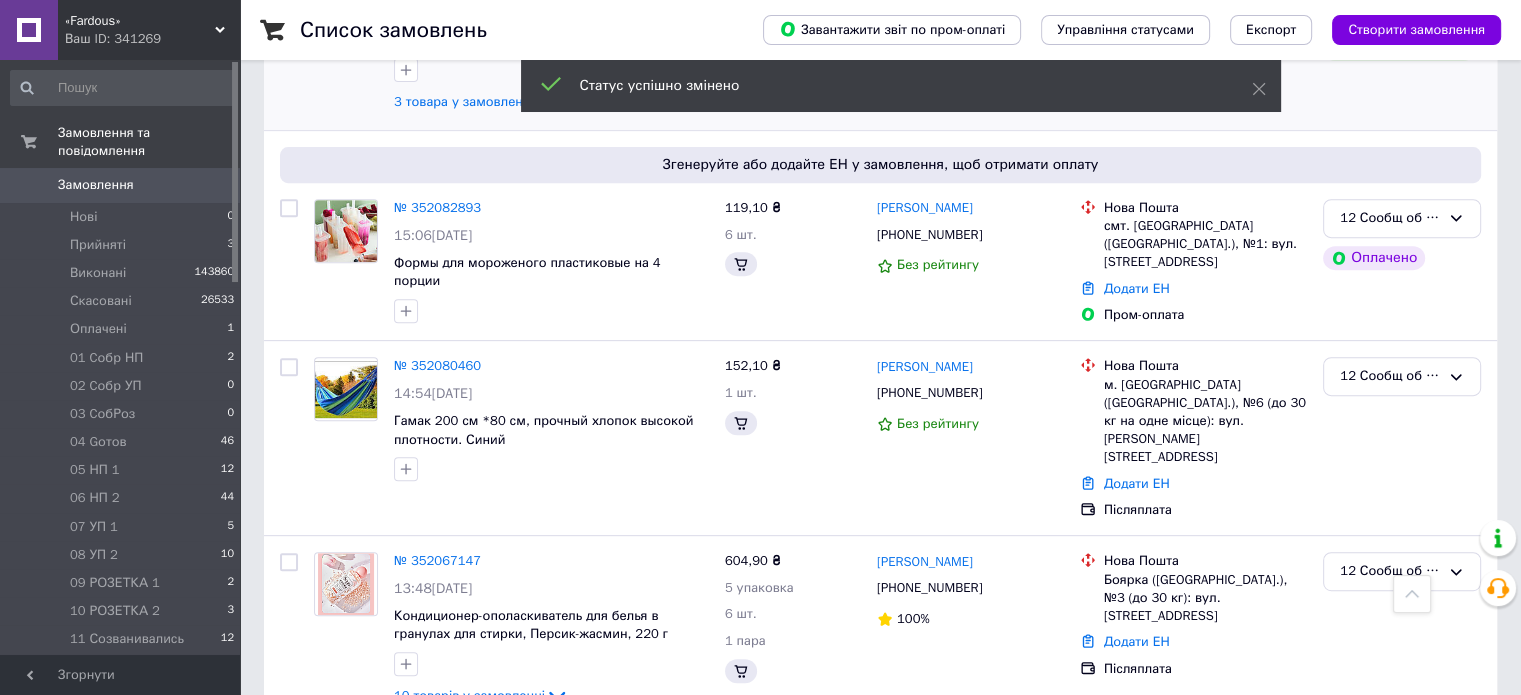scroll, scrollTop: 788, scrollLeft: 0, axis: vertical 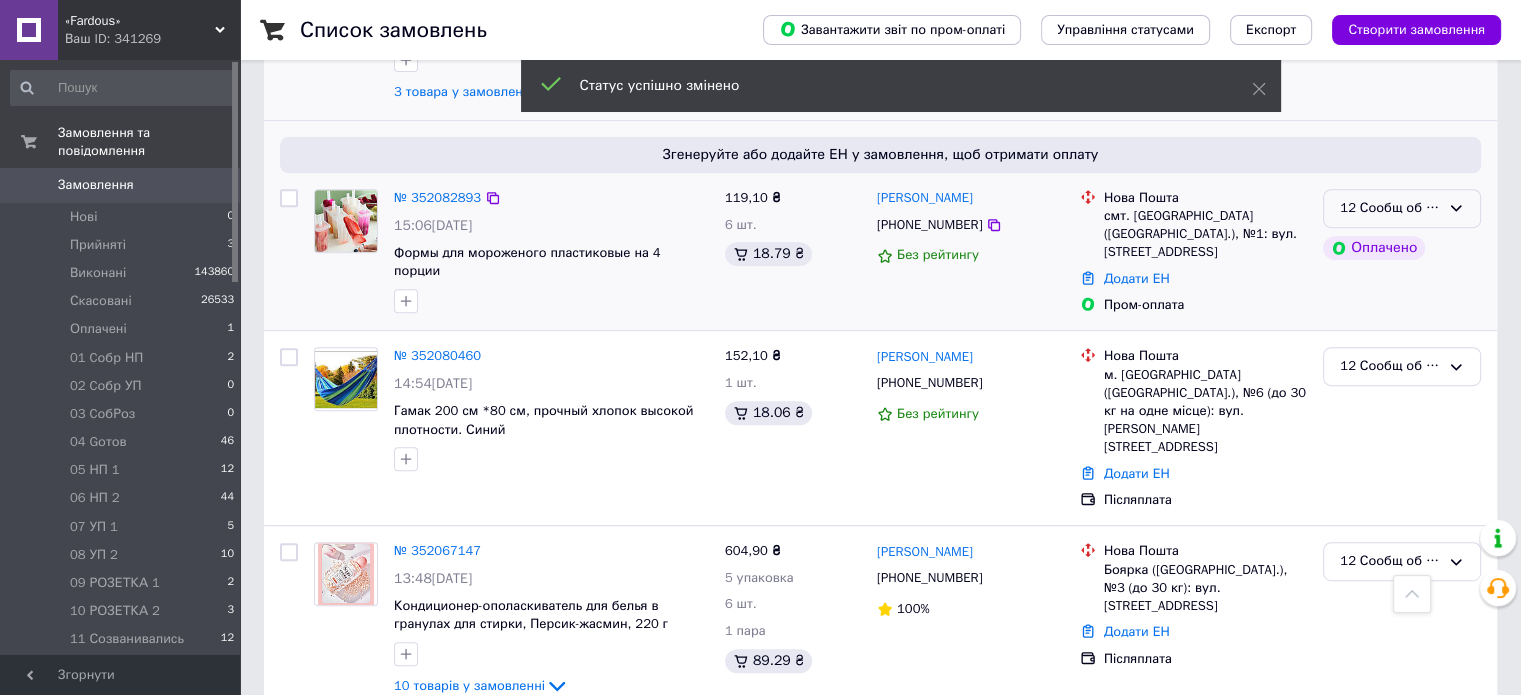 click on "12 Сообщ об ОПЛ" at bounding box center (1402, 208) 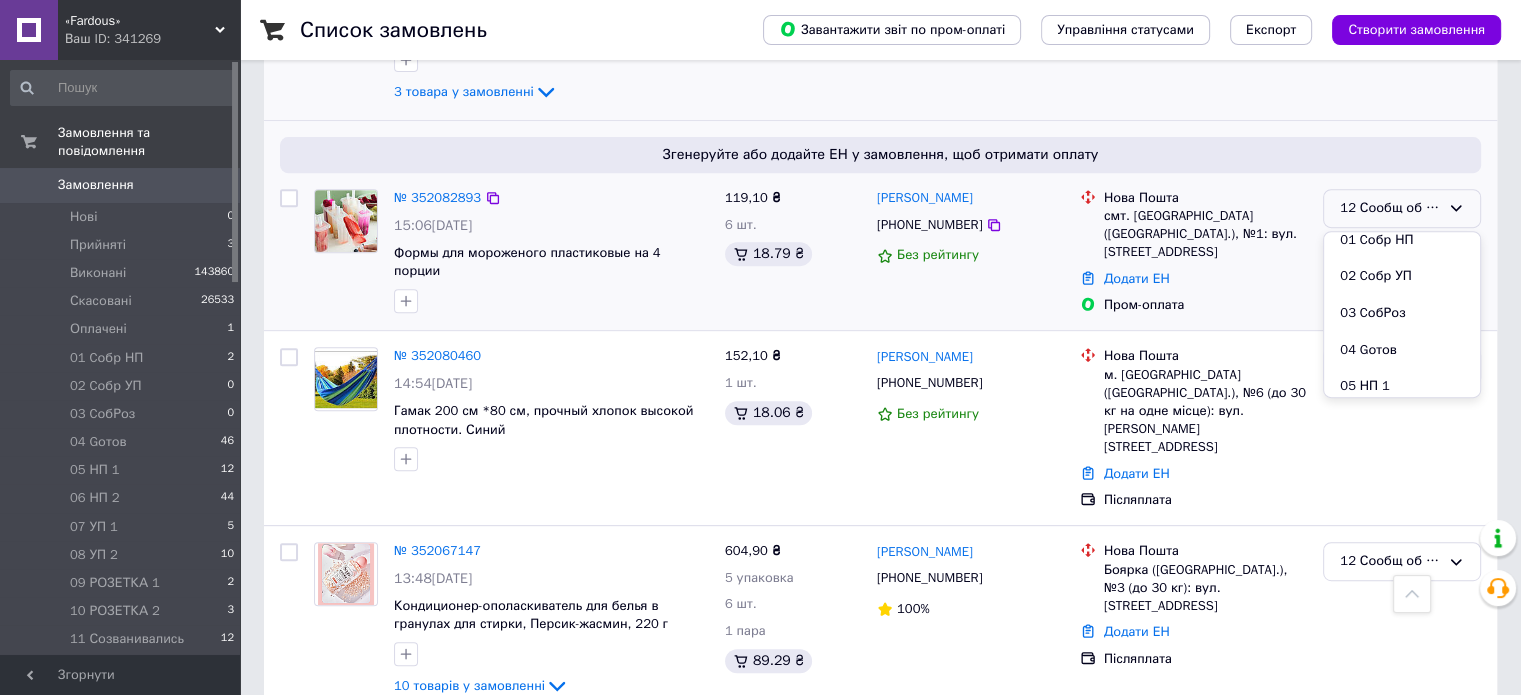 scroll, scrollTop: 291, scrollLeft: 0, axis: vertical 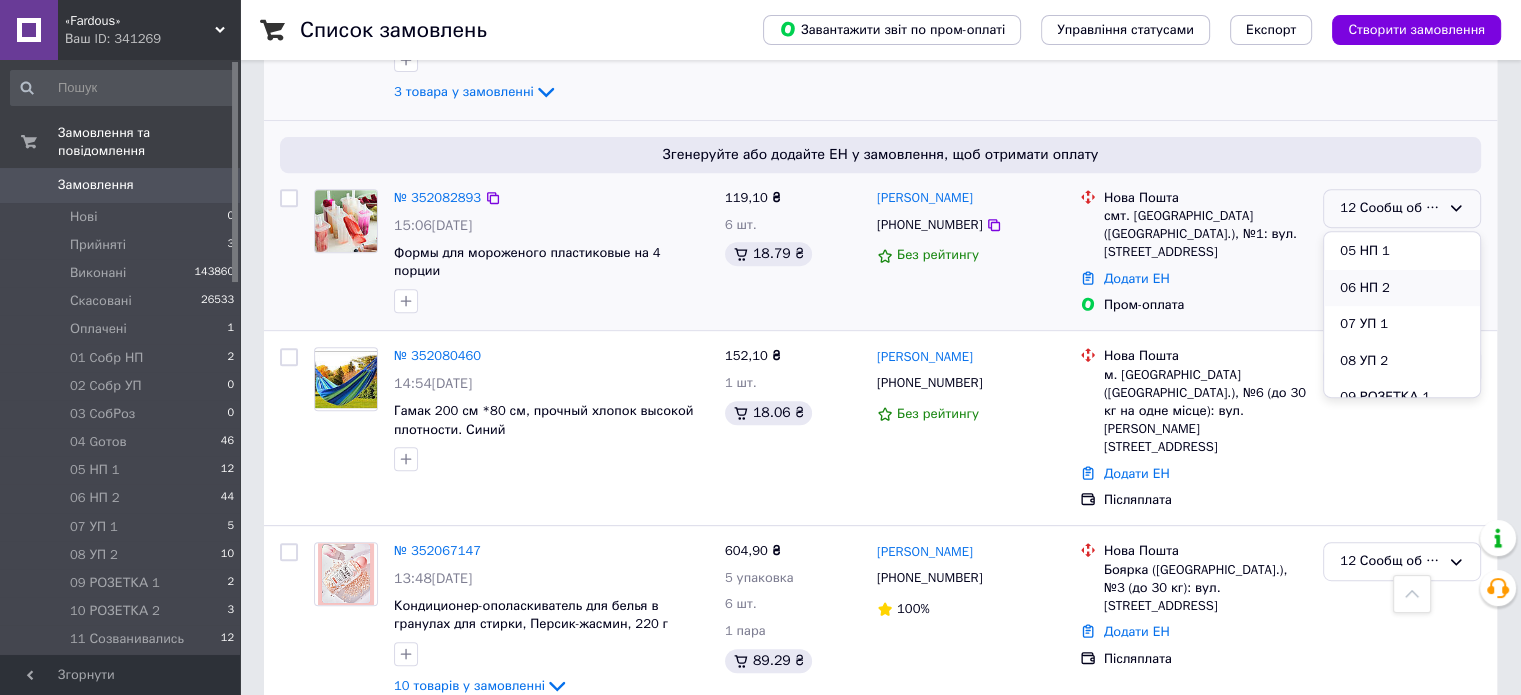 click on "06 НП 2" at bounding box center [1402, 288] 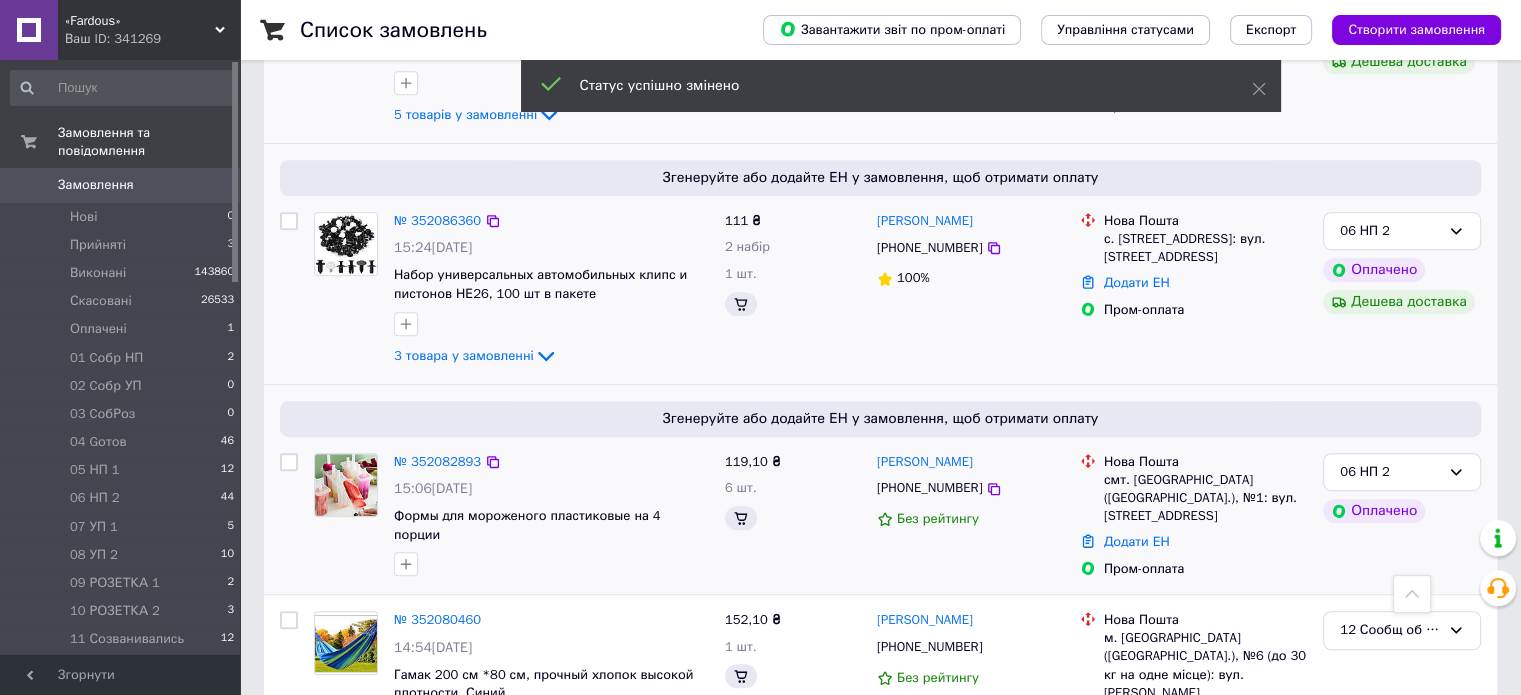 scroll, scrollTop: 1676, scrollLeft: 0, axis: vertical 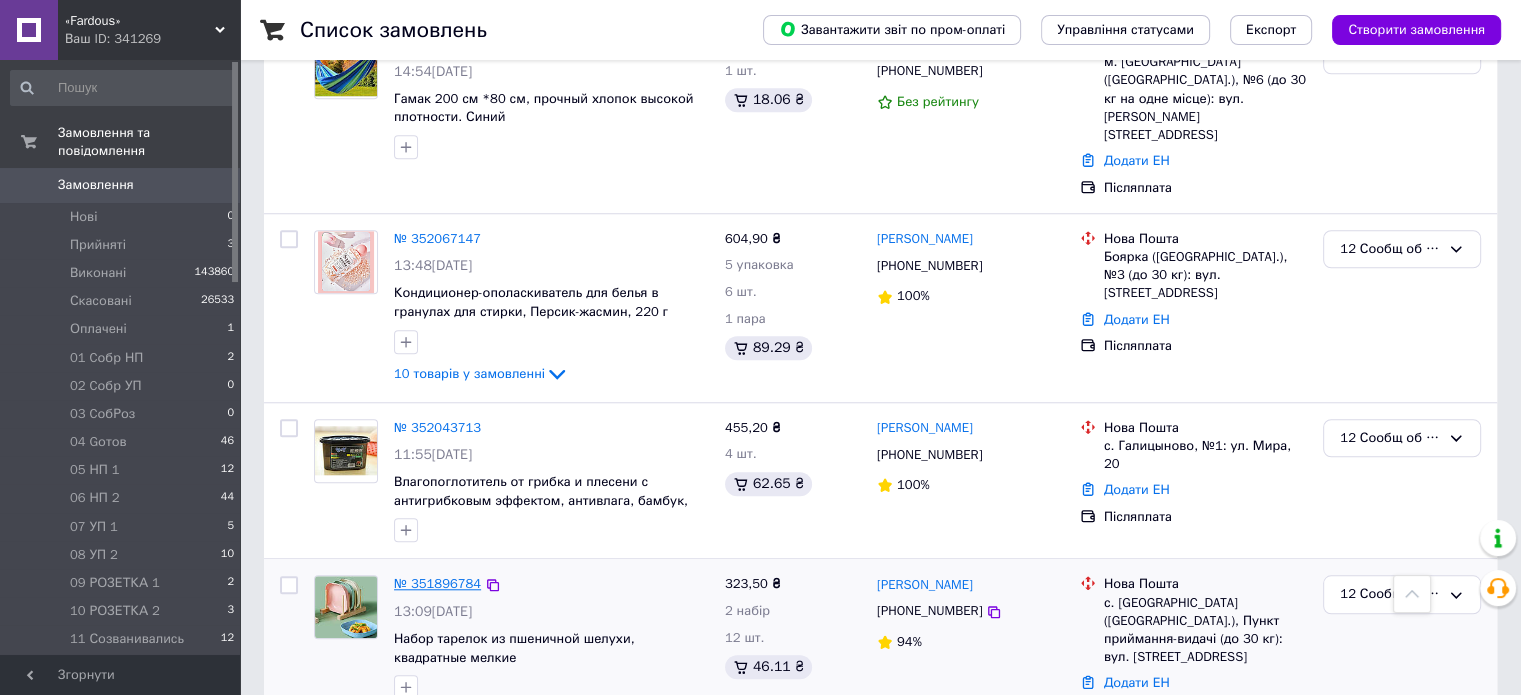 click on "№ 351896784" at bounding box center [437, 583] 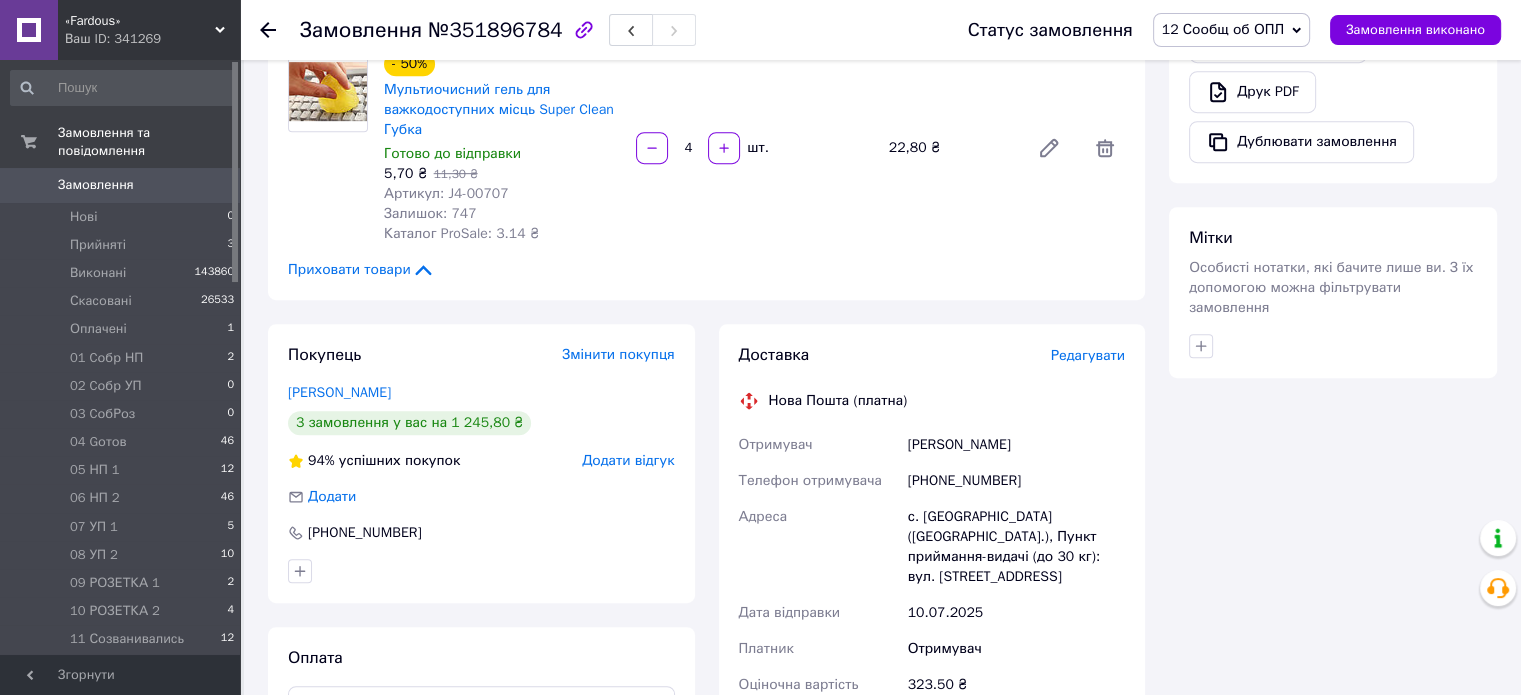 scroll, scrollTop: 1066, scrollLeft: 0, axis: vertical 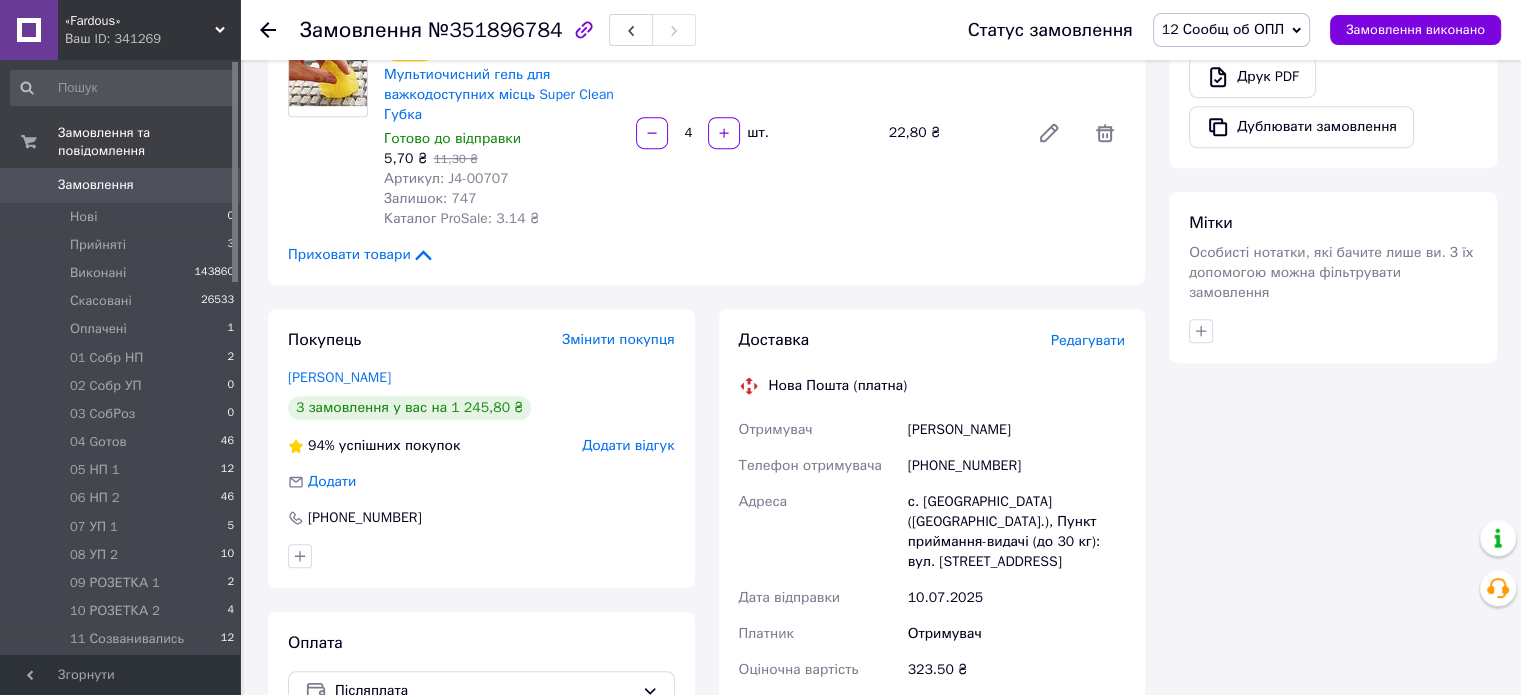 click on "12 Сообщ об ОПЛ" at bounding box center [1231, 30] 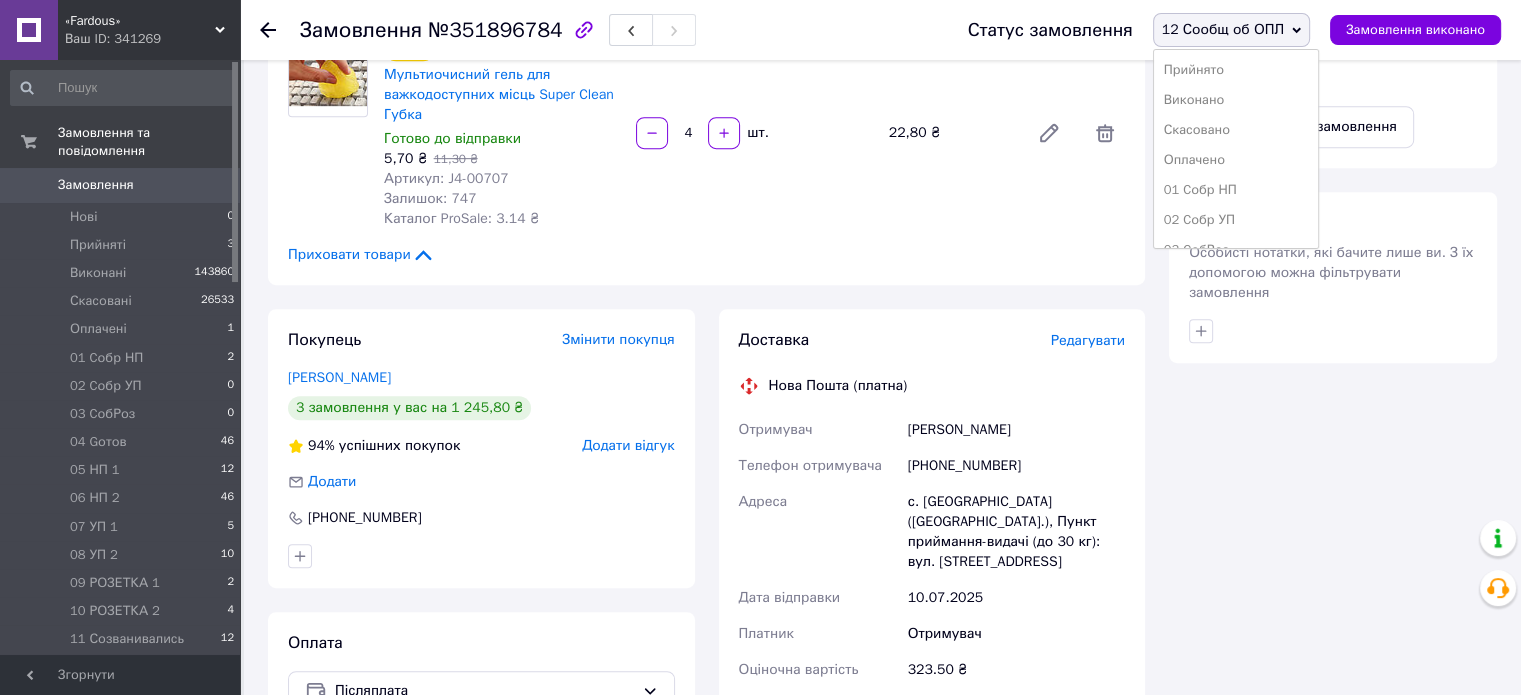 scroll, scrollTop: 173, scrollLeft: 0, axis: vertical 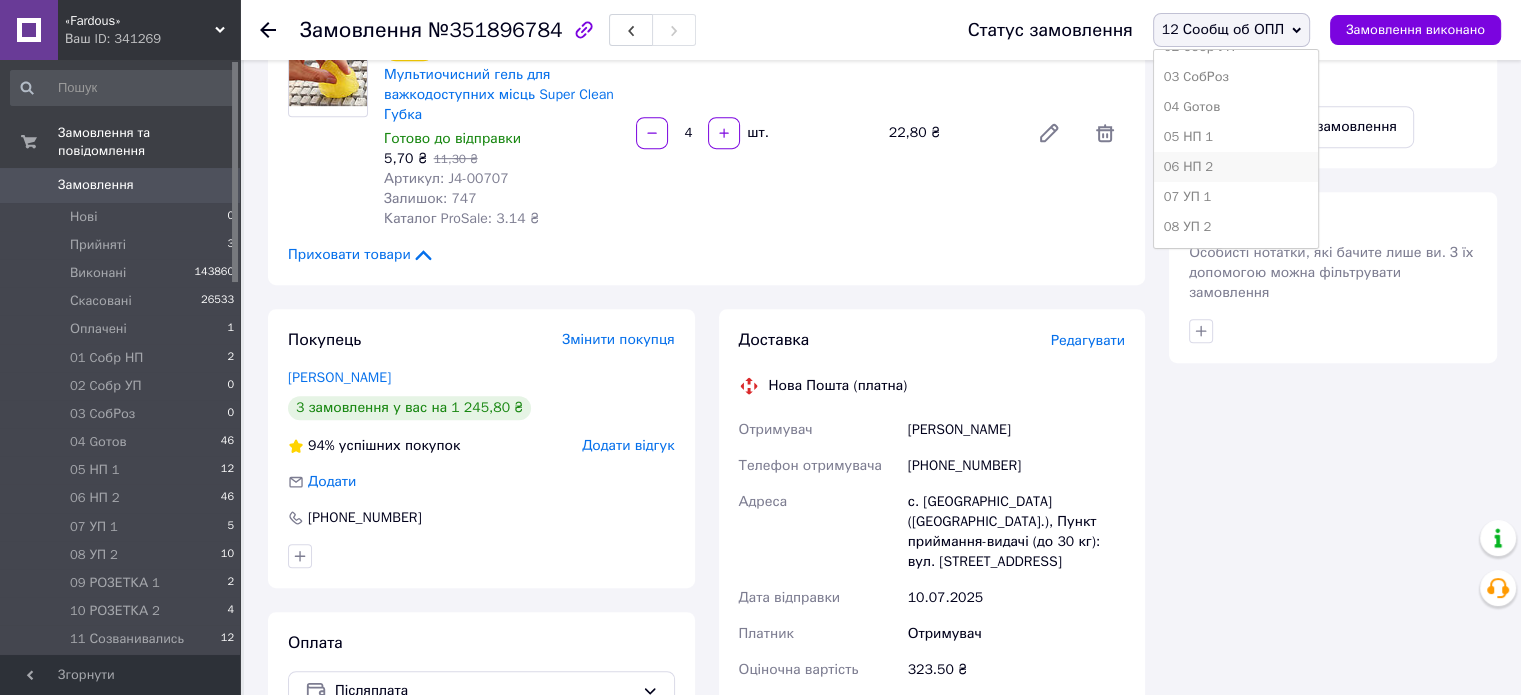 click on "06 НП 2" at bounding box center [1236, 167] 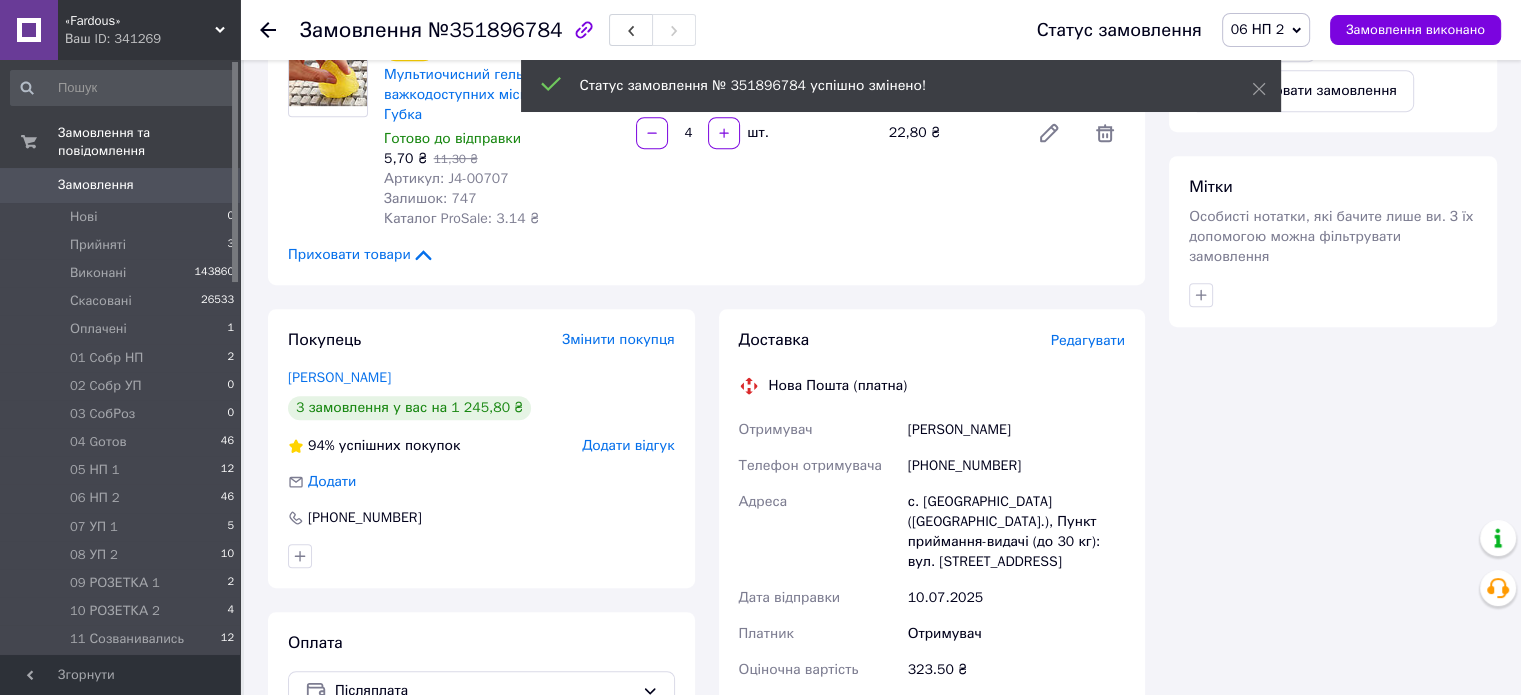 click on "12 Сообщ об ОПЛ 8" at bounding box center (123, 668) 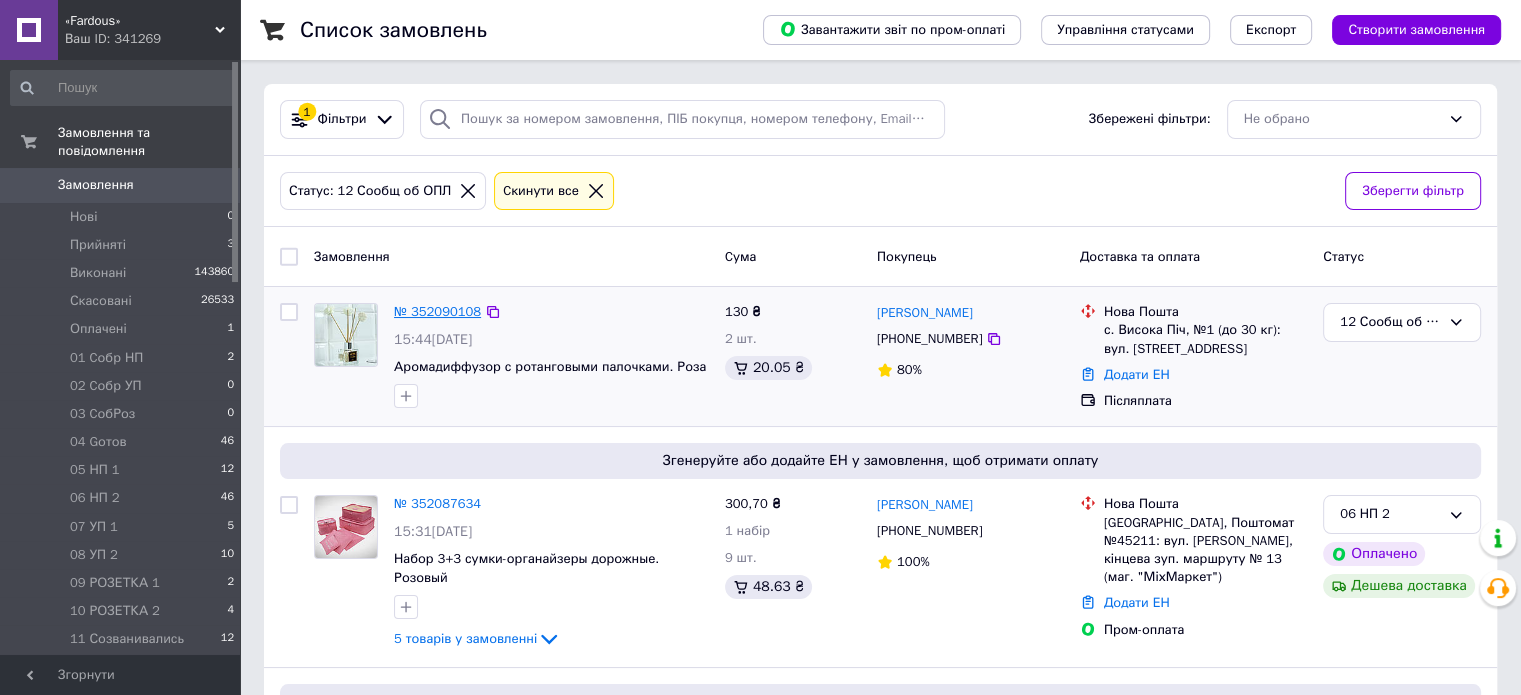 click on "№ 352090108" at bounding box center (437, 311) 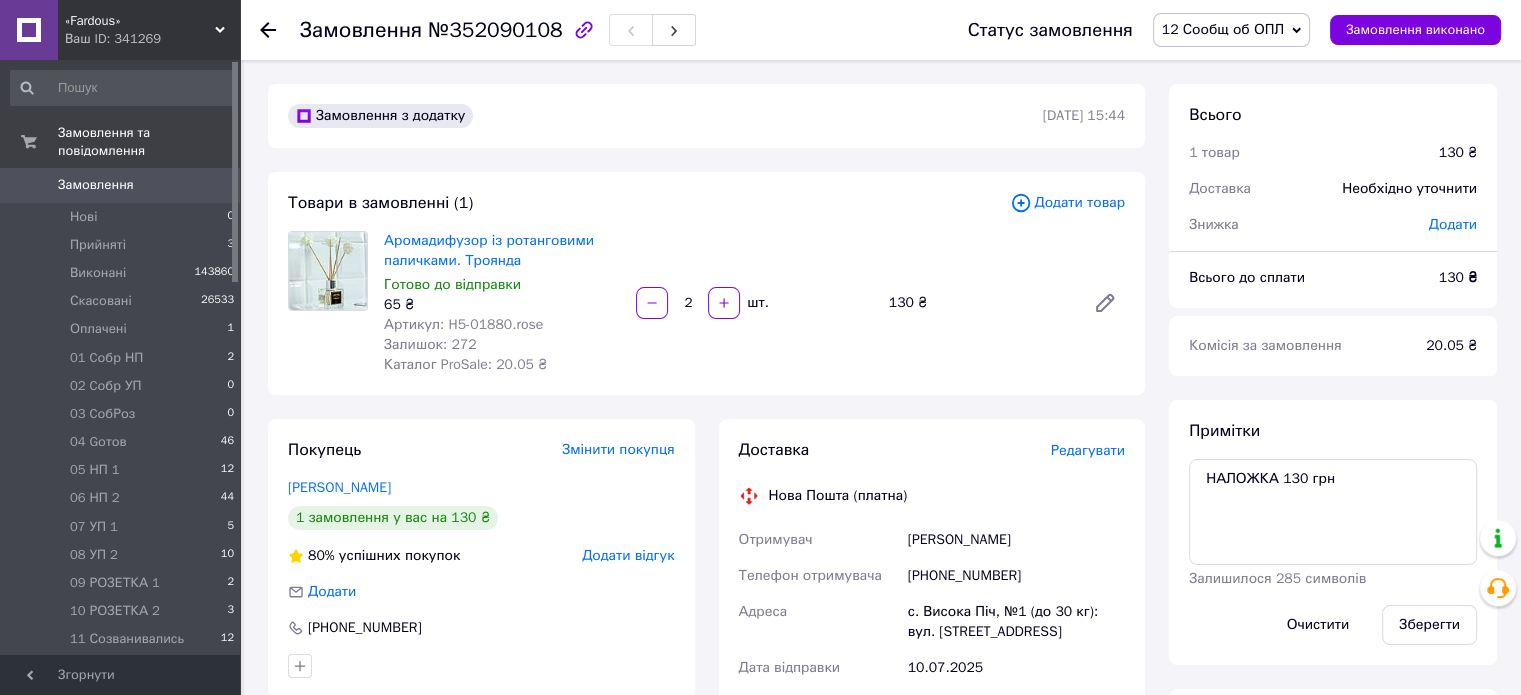click on "12 Сообщ об ОПЛ" at bounding box center [1223, 29] 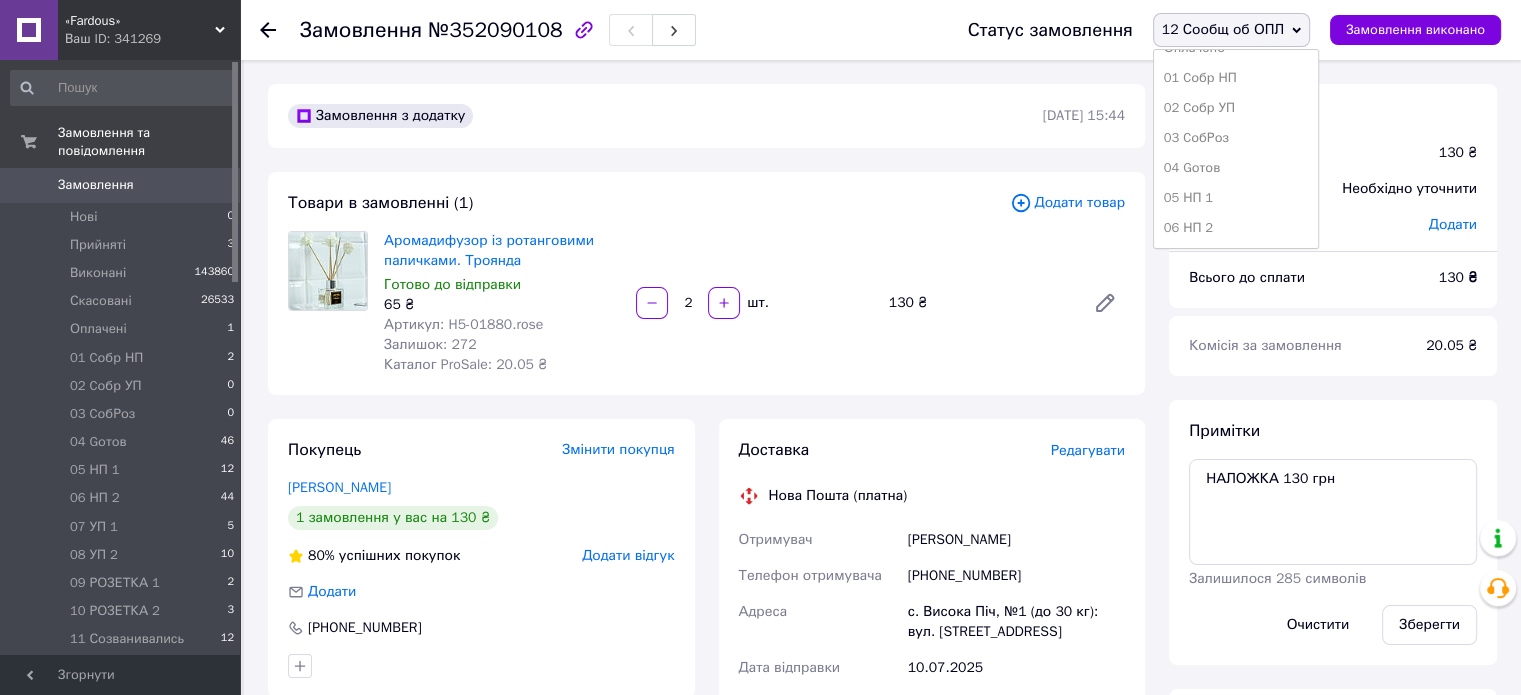 scroll, scrollTop: 173, scrollLeft: 0, axis: vertical 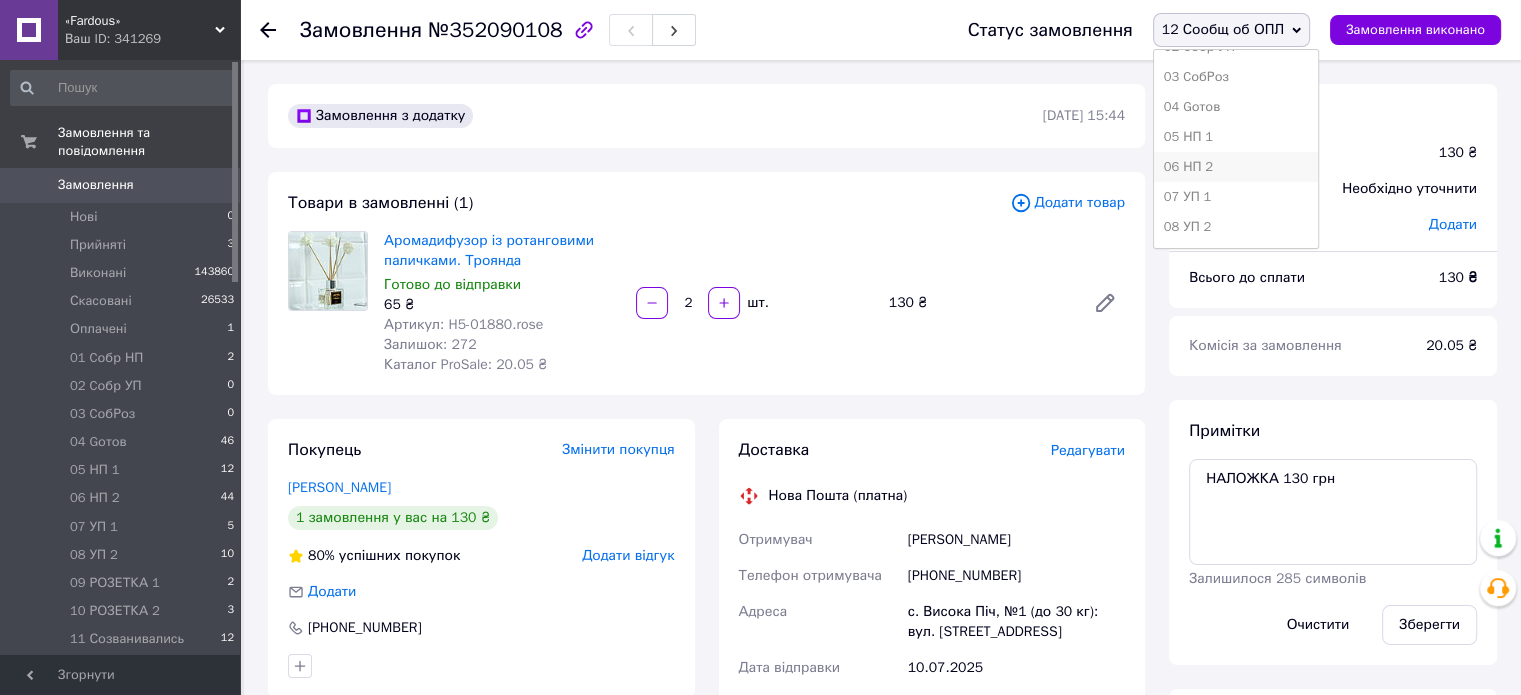 click on "06 НП 2" at bounding box center (1236, 167) 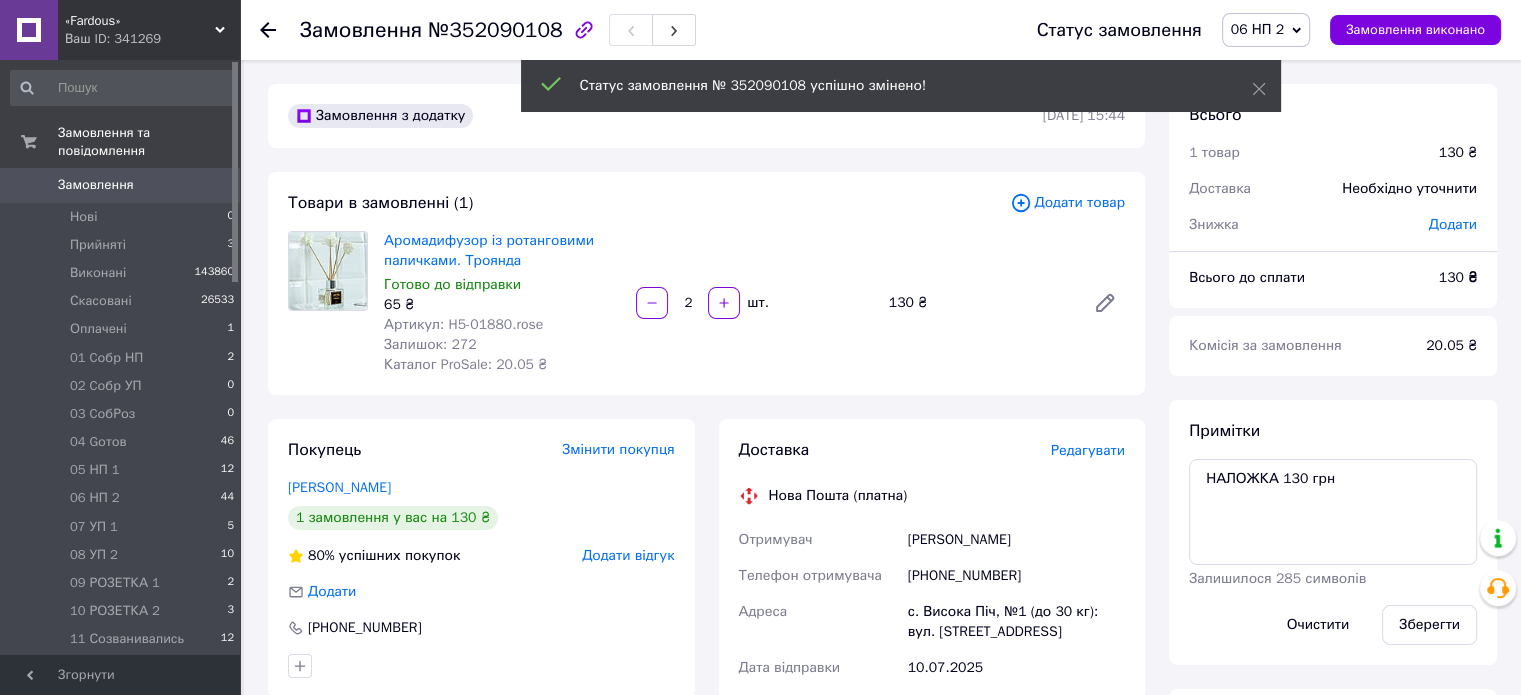 click on "12 Сообщ об ОПЛ 11" at bounding box center (123, 668) 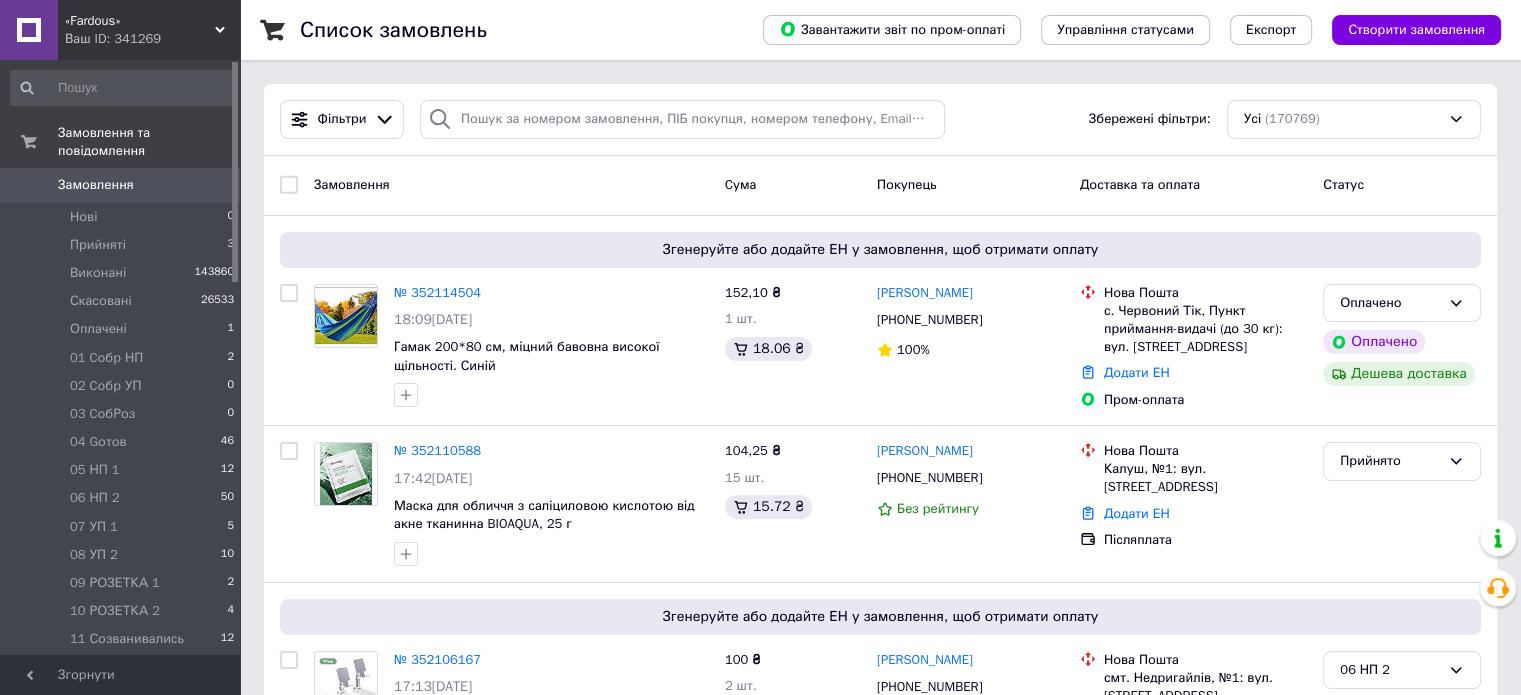 click on "12 Сообщ об ОПЛ 4" at bounding box center (123, 668) 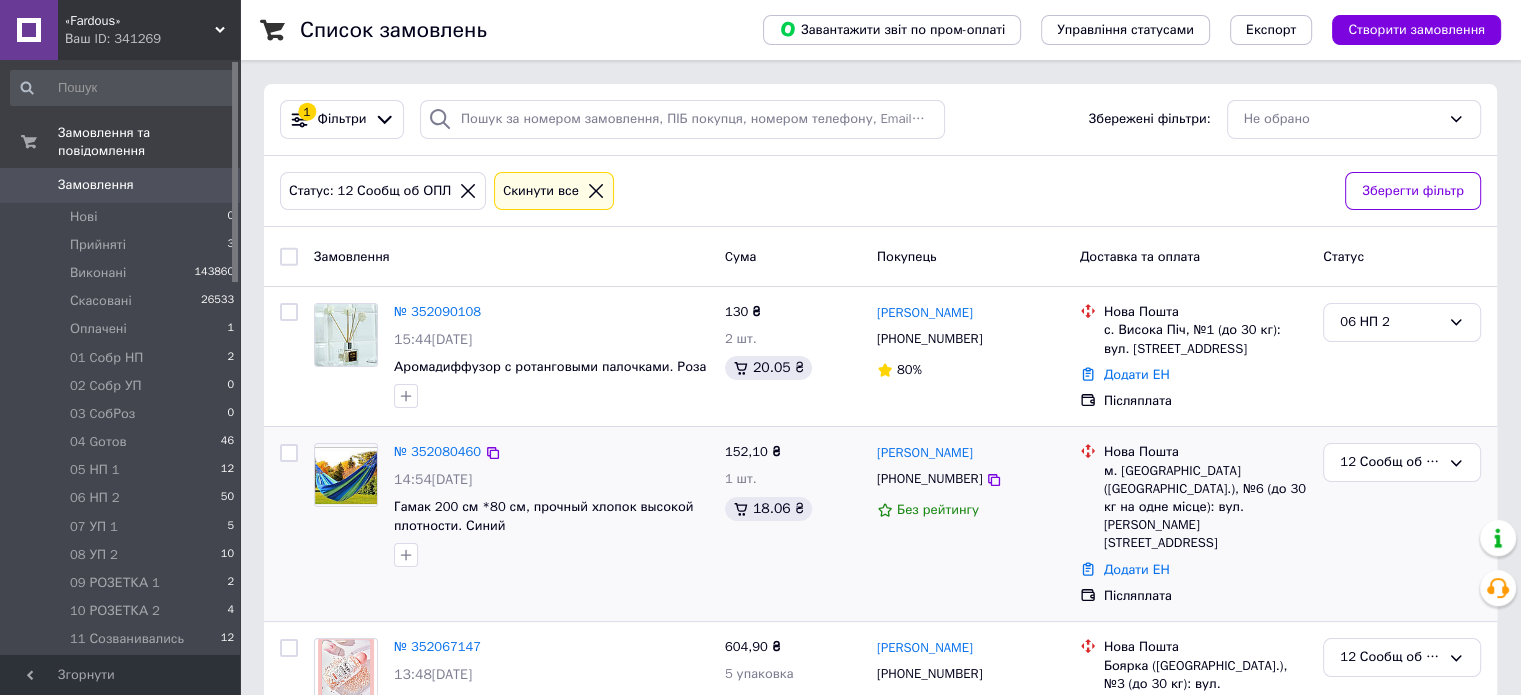 click on "№ 352080460" at bounding box center [437, 452] 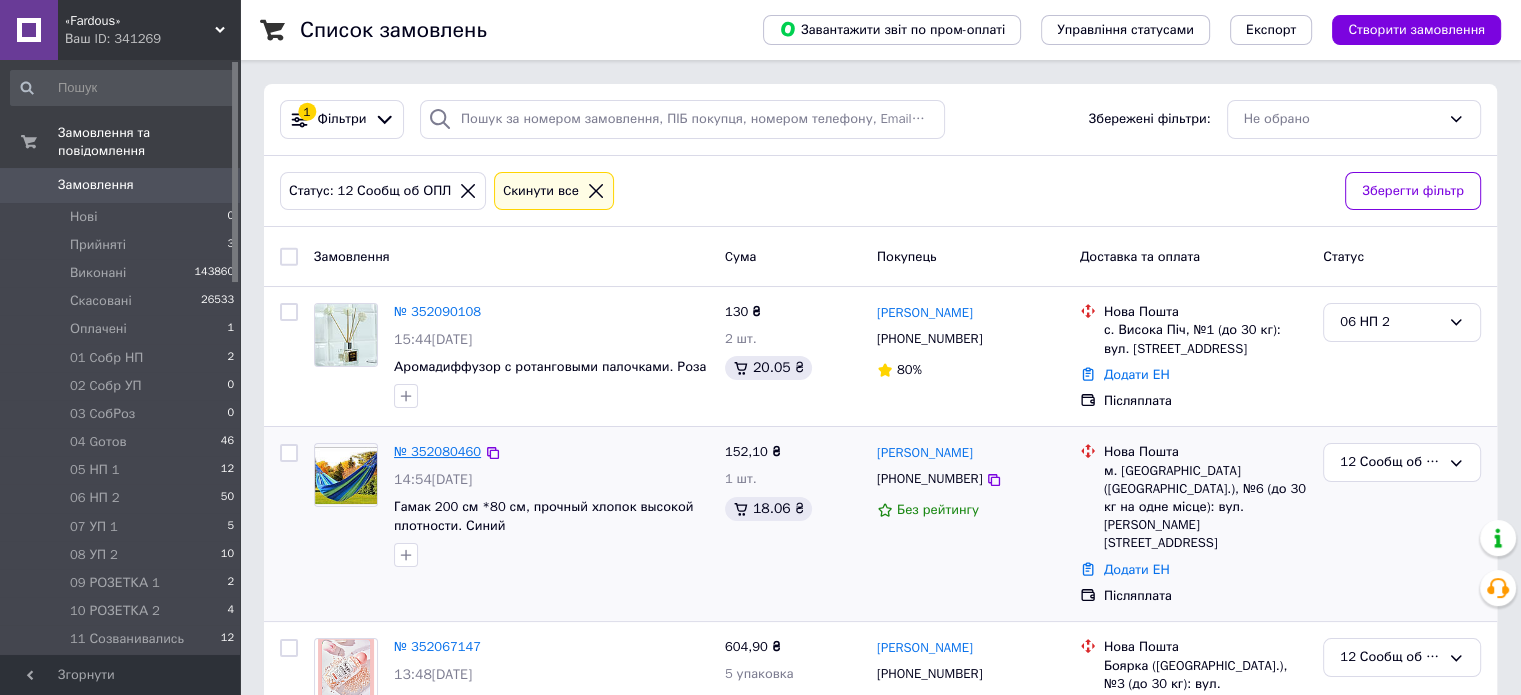 click on "№ 352080460" at bounding box center (437, 451) 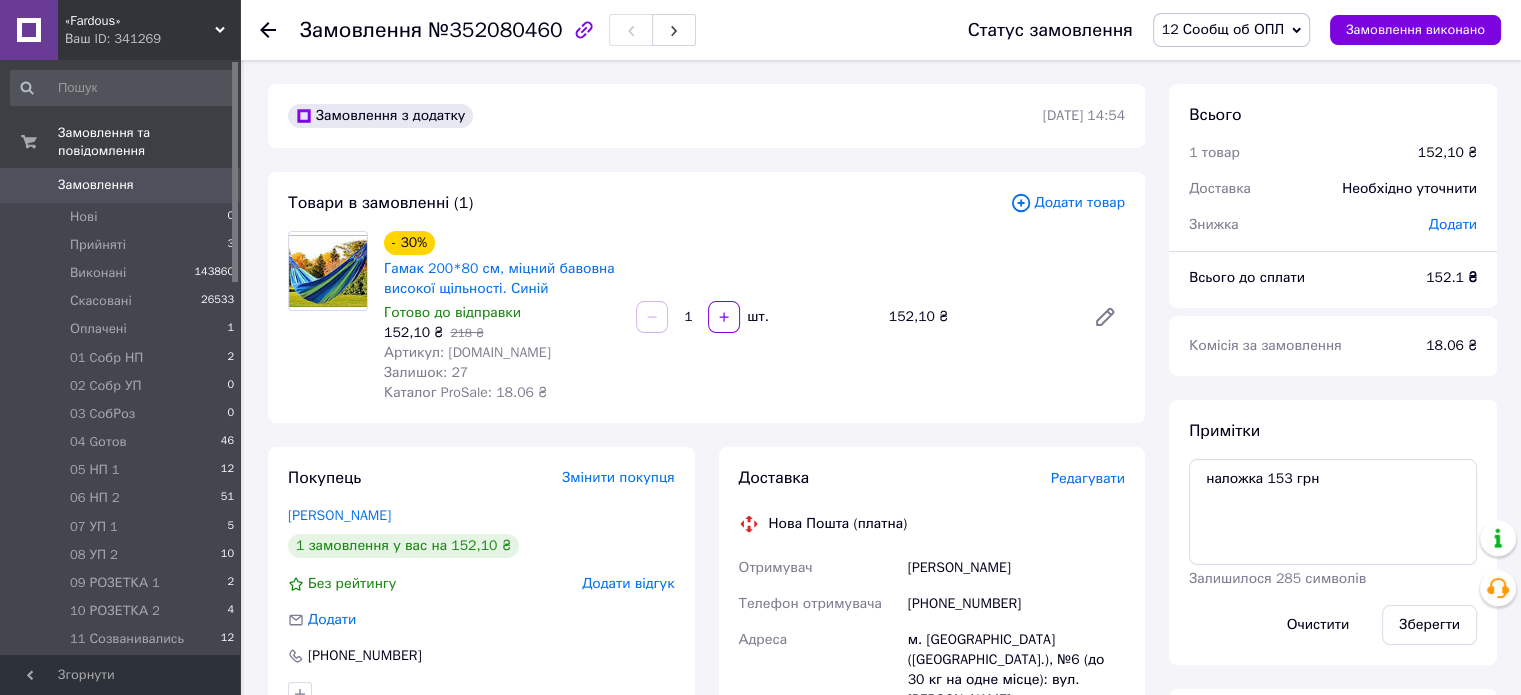 click on "12 Сообщ об ОПЛ" at bounding box center [1223, 29] 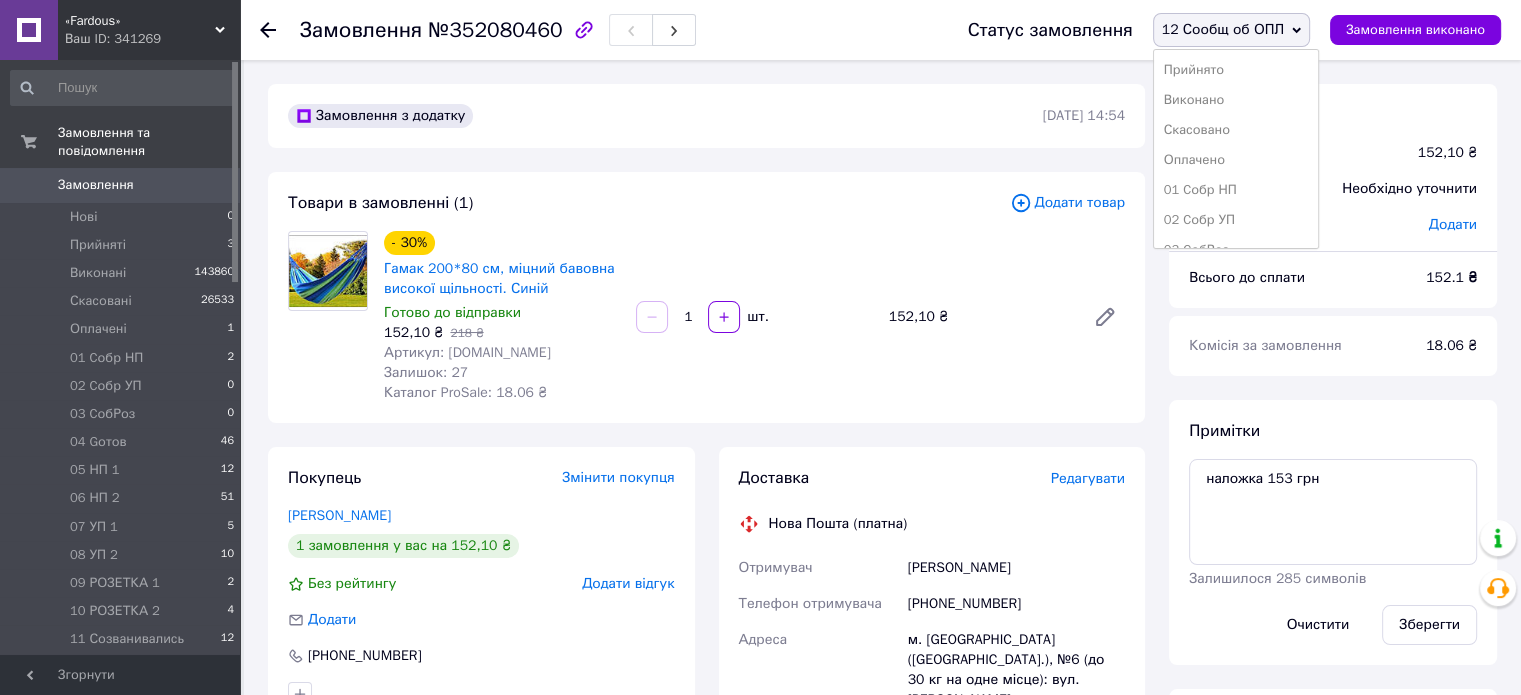 scroll, scrollTop: 173, scrollLeft: 0, axis: vertical 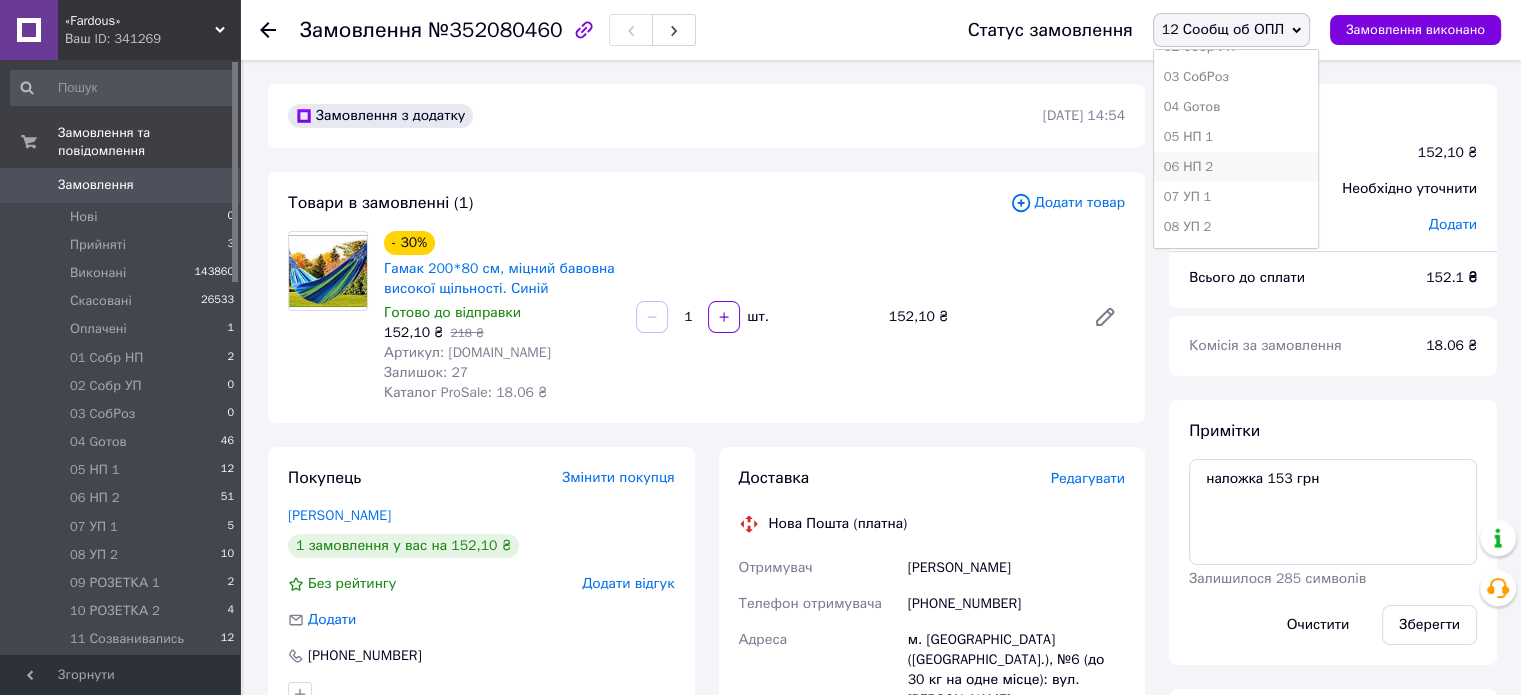 click on "06 НП 2" at bounding box center (1236, 167) 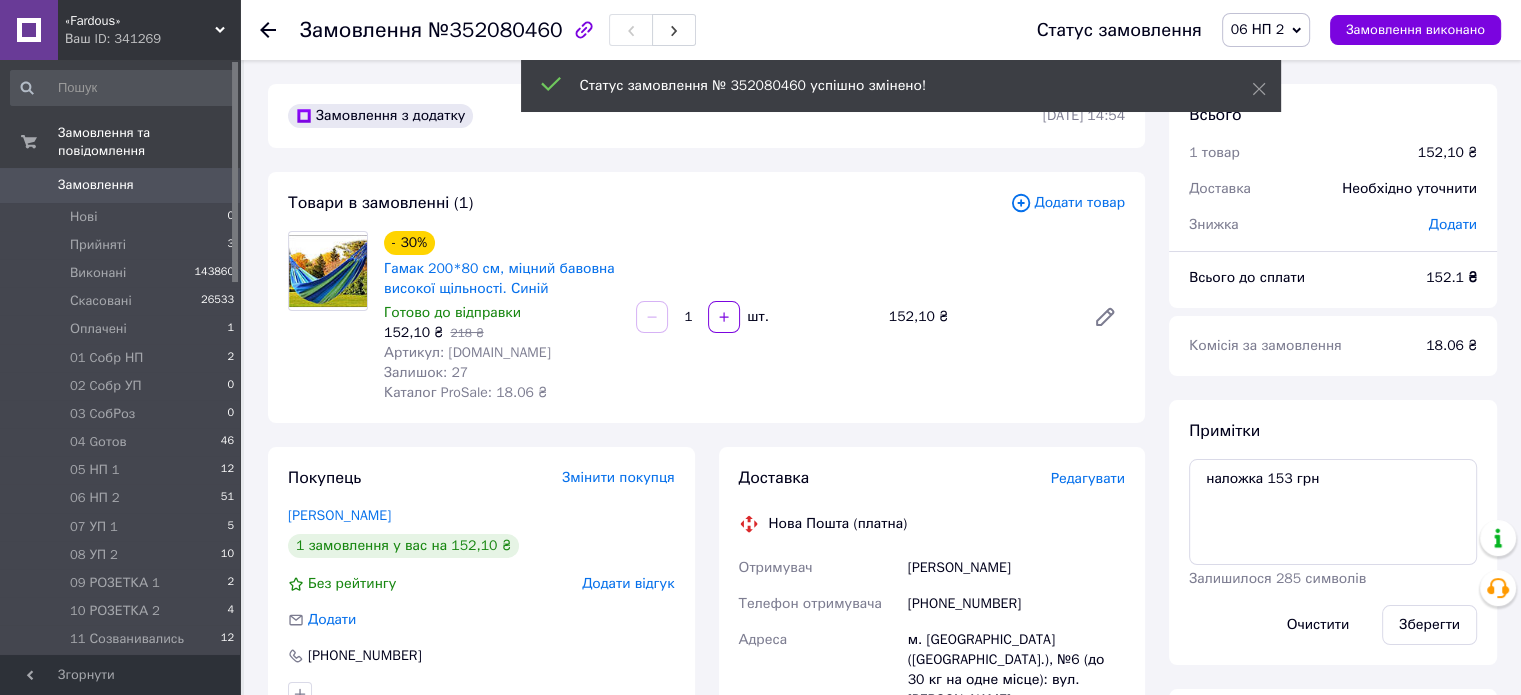 click on "12 Сообщ об ОПЛ" at bounding box center [127, 668] 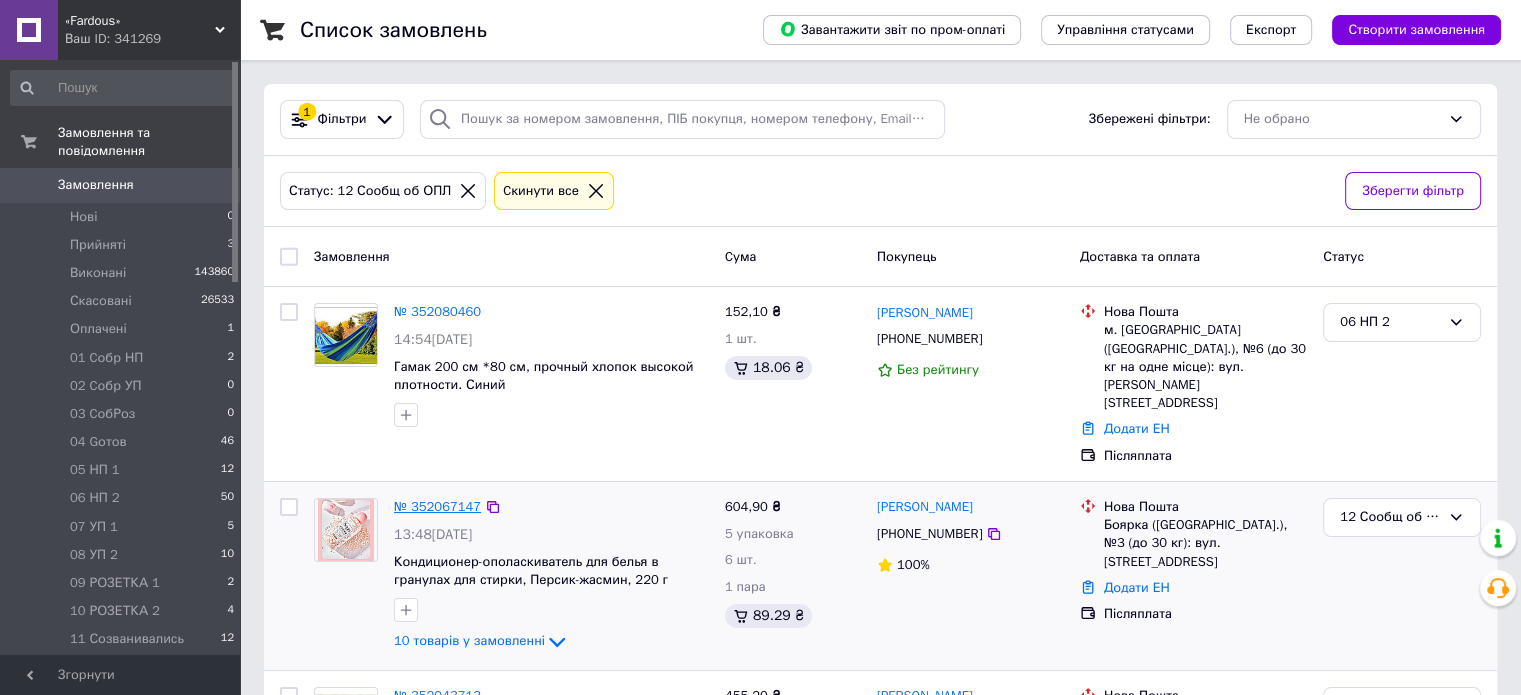 click on "№ 352067147" at bounding box center (437, 506) 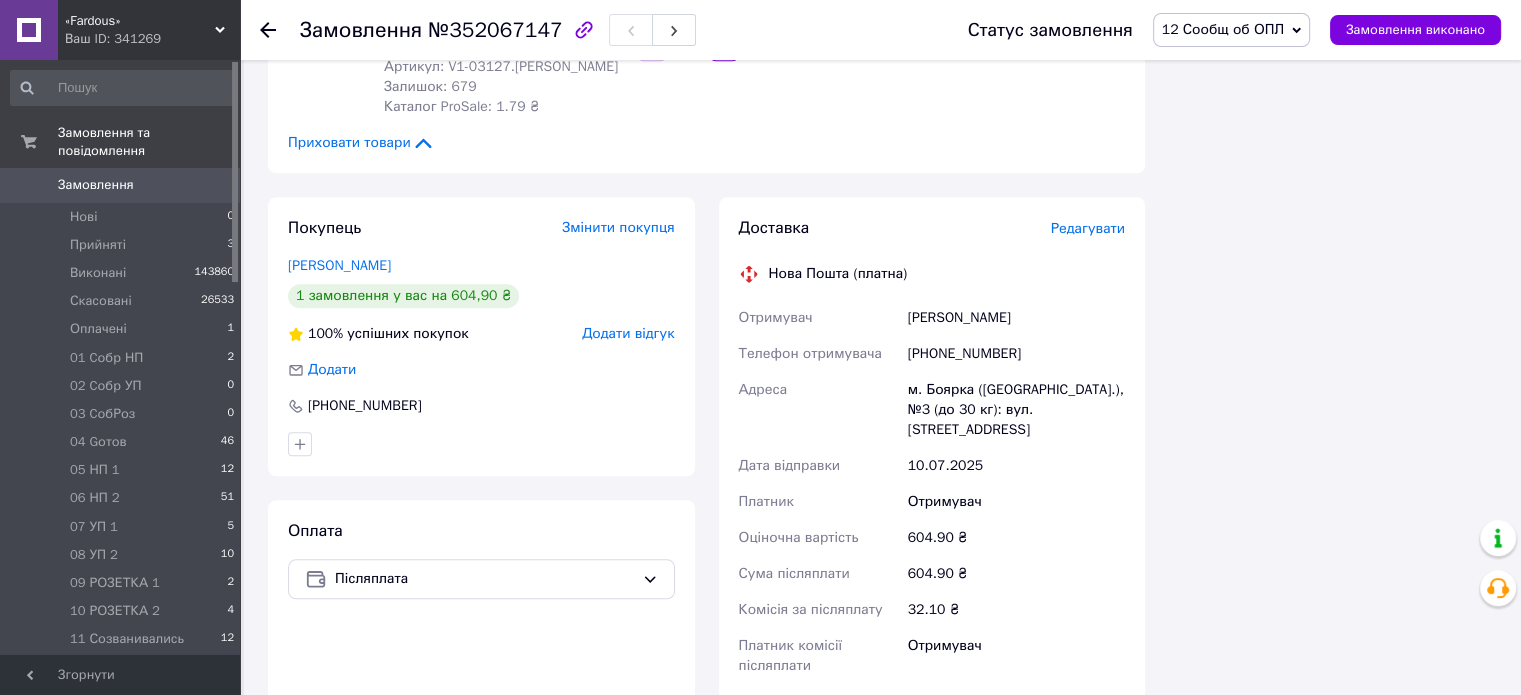 scroll, scrollTop: 2025, scrollLeft: 0, axis: vertical 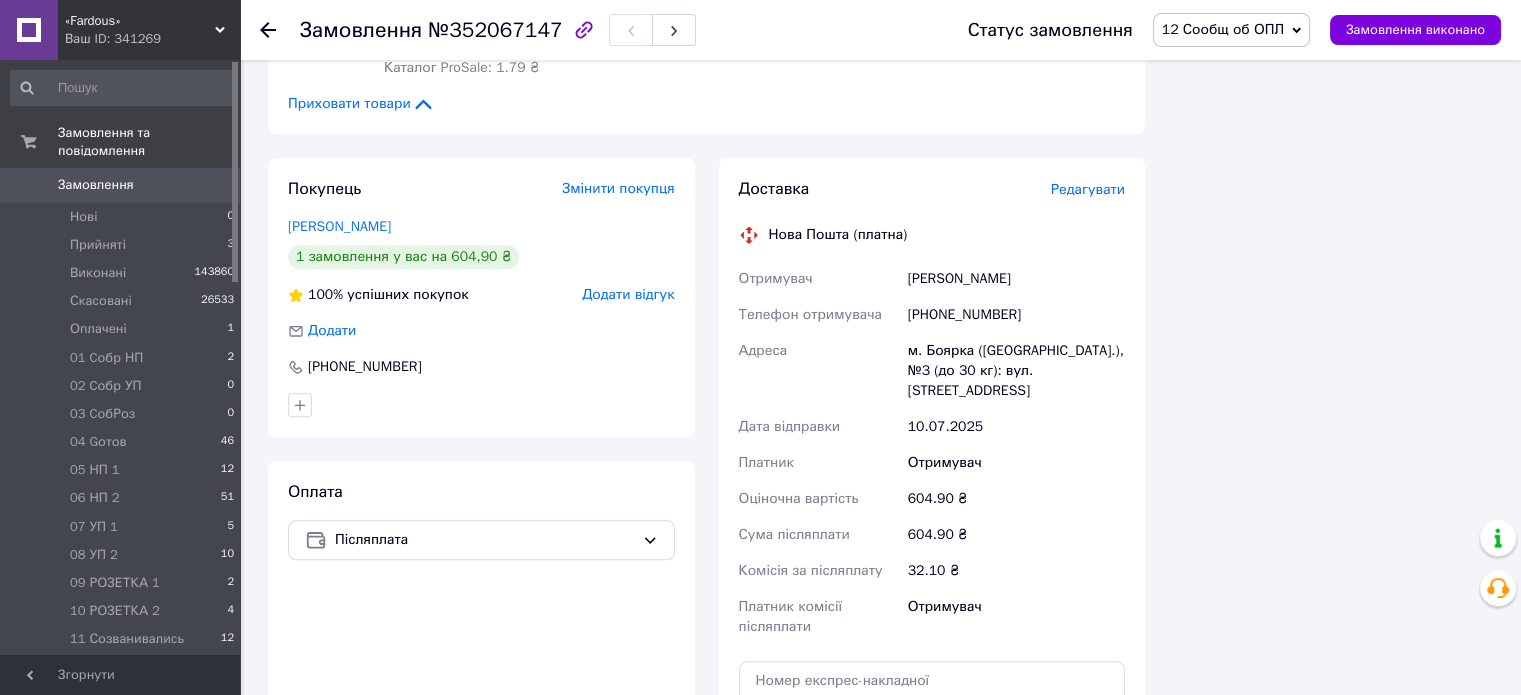click on "12 Сообщ об ОПЛ" at bounding box center (1231, 30) 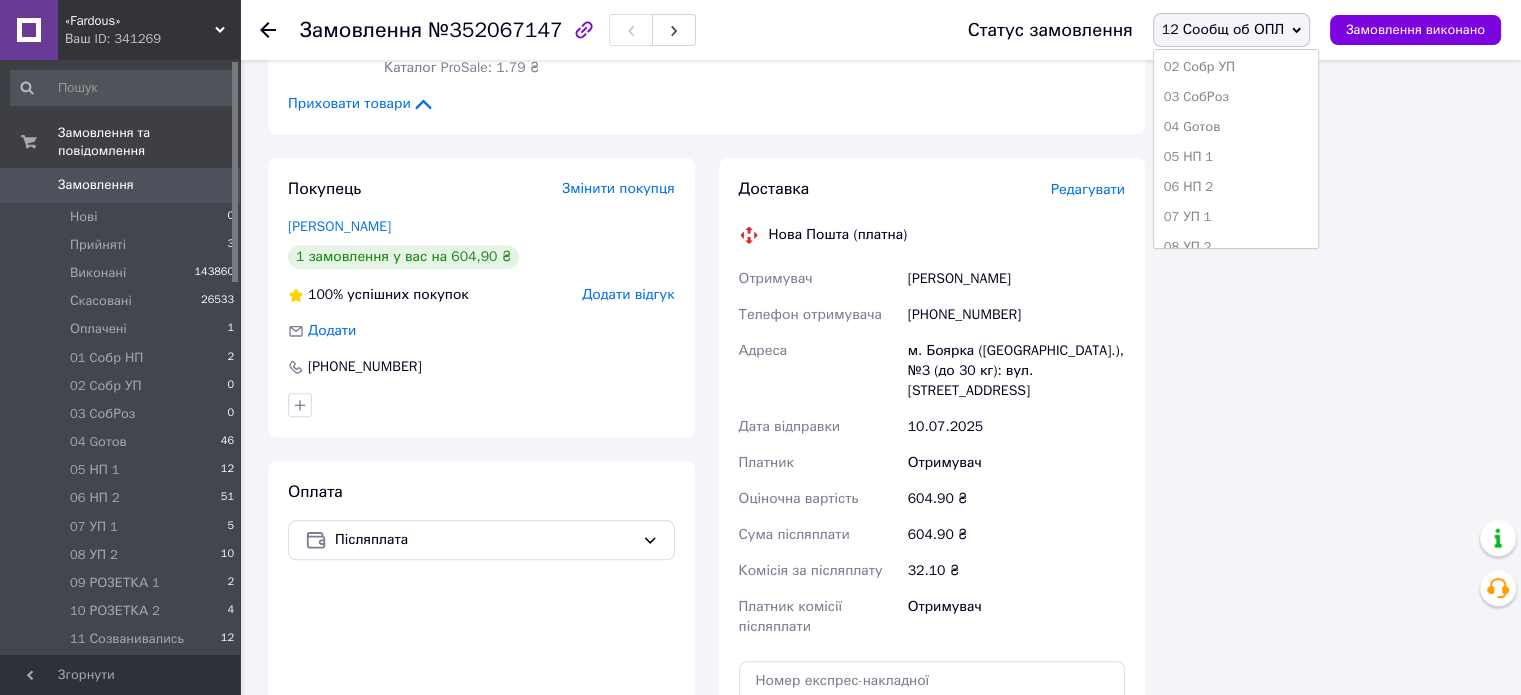 scroll, scrollTop: 173, scrollLeft: 0, axis: vertical 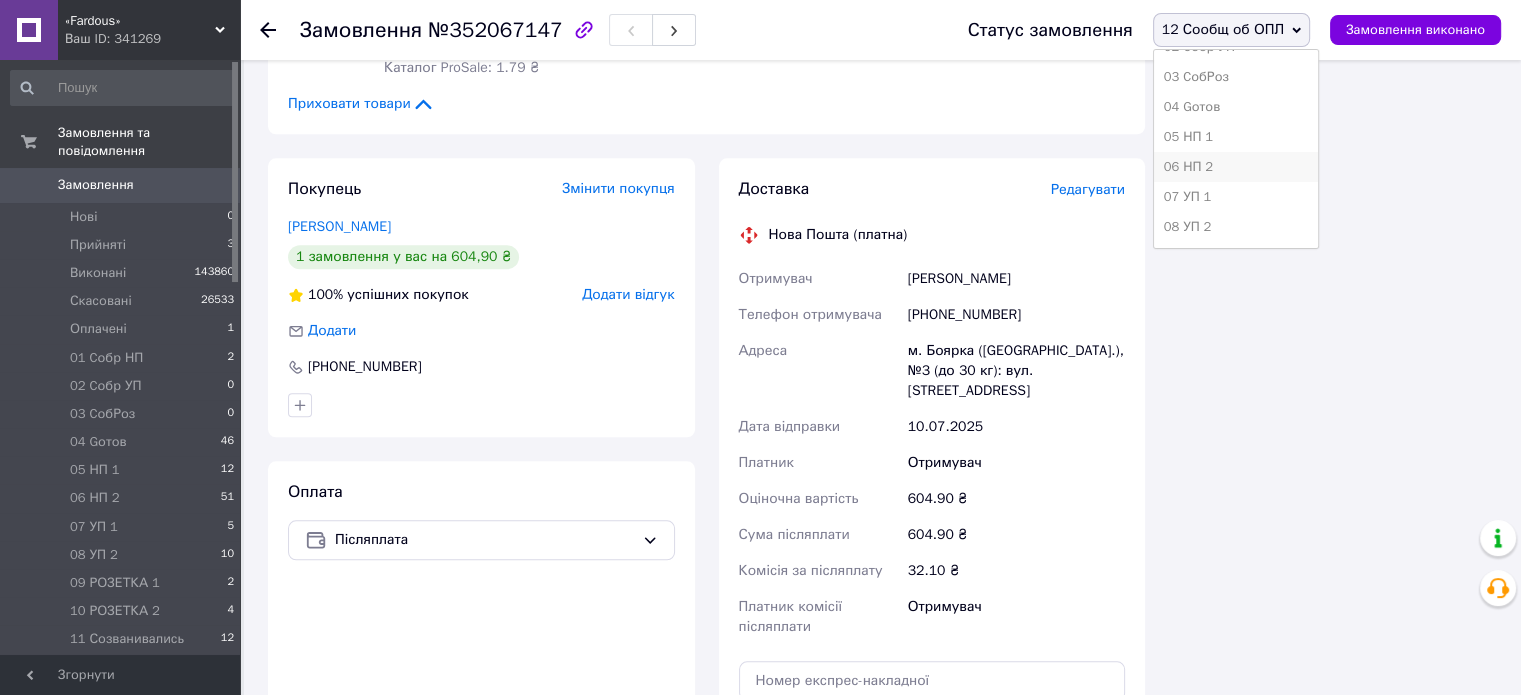 click on "06 НП 2" at bounding box center (1236, 167) 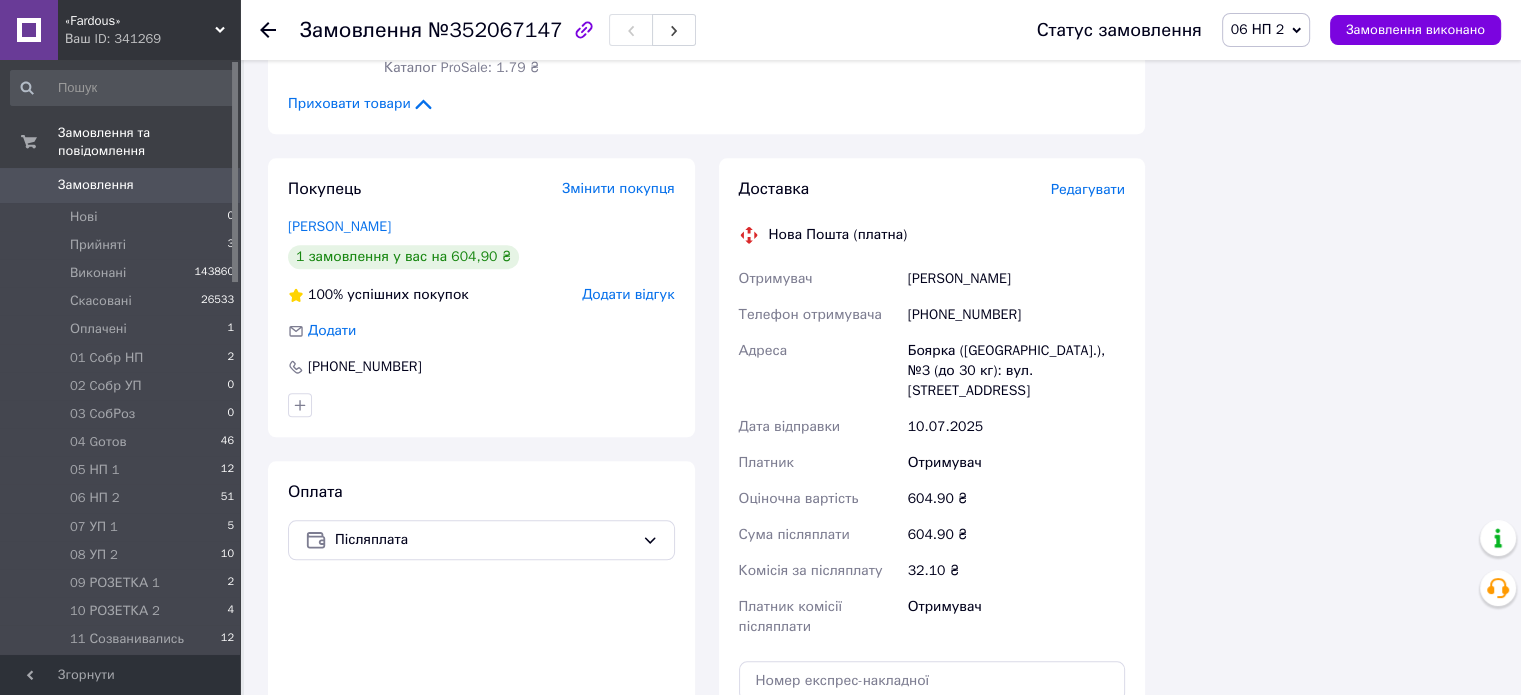 click on "12 Сообщ об ОПЛ 3" at bounding box center (123, 668) 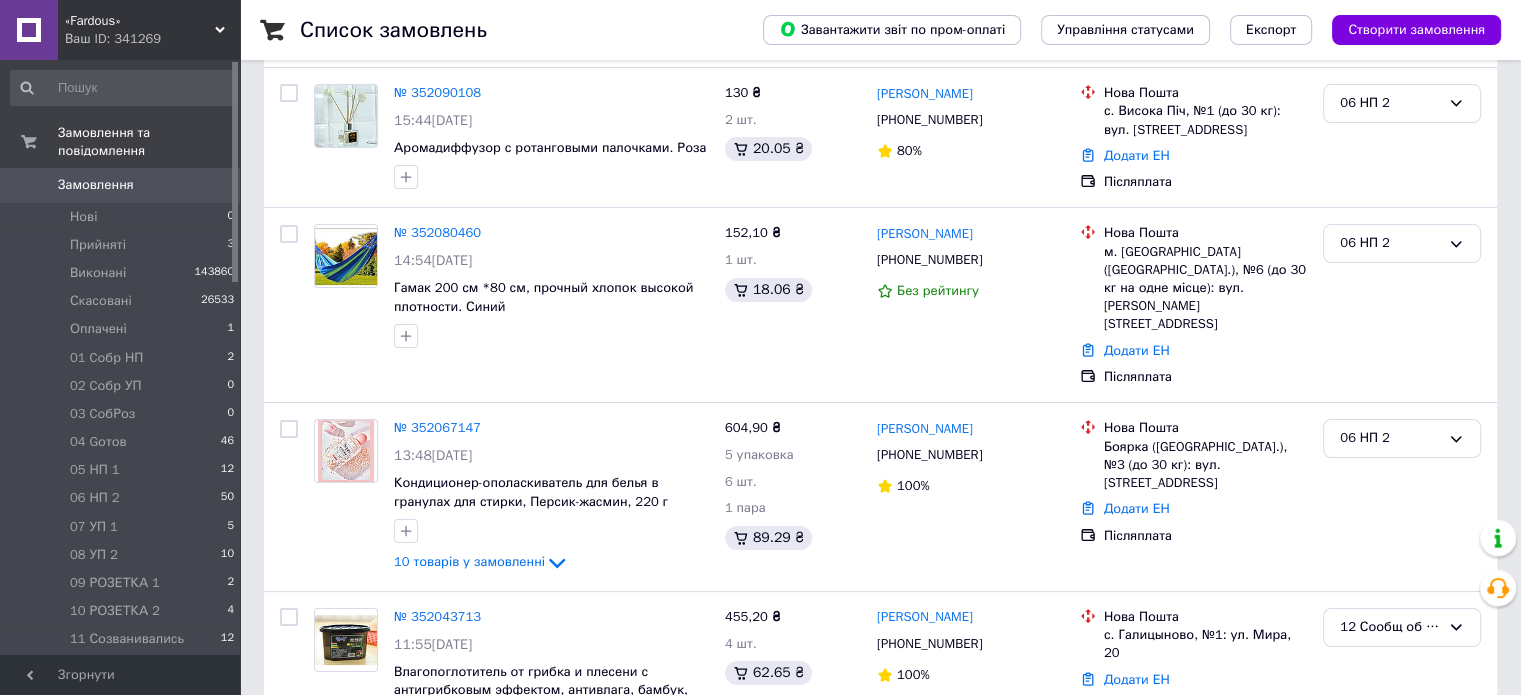 scroll, scrollTop: 257, scrollLeft: 0, axis: vertical 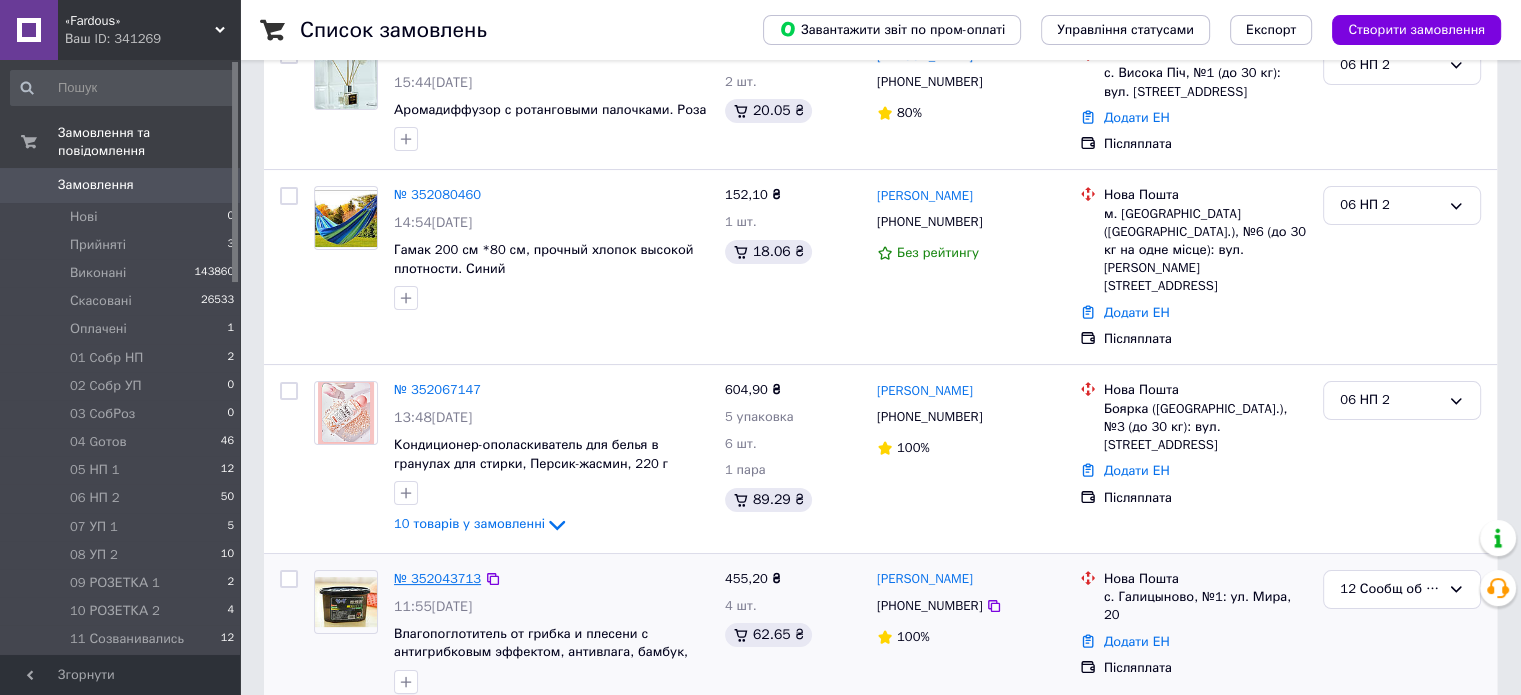 click on "№ 352043713" at bounding box center [437, 578] 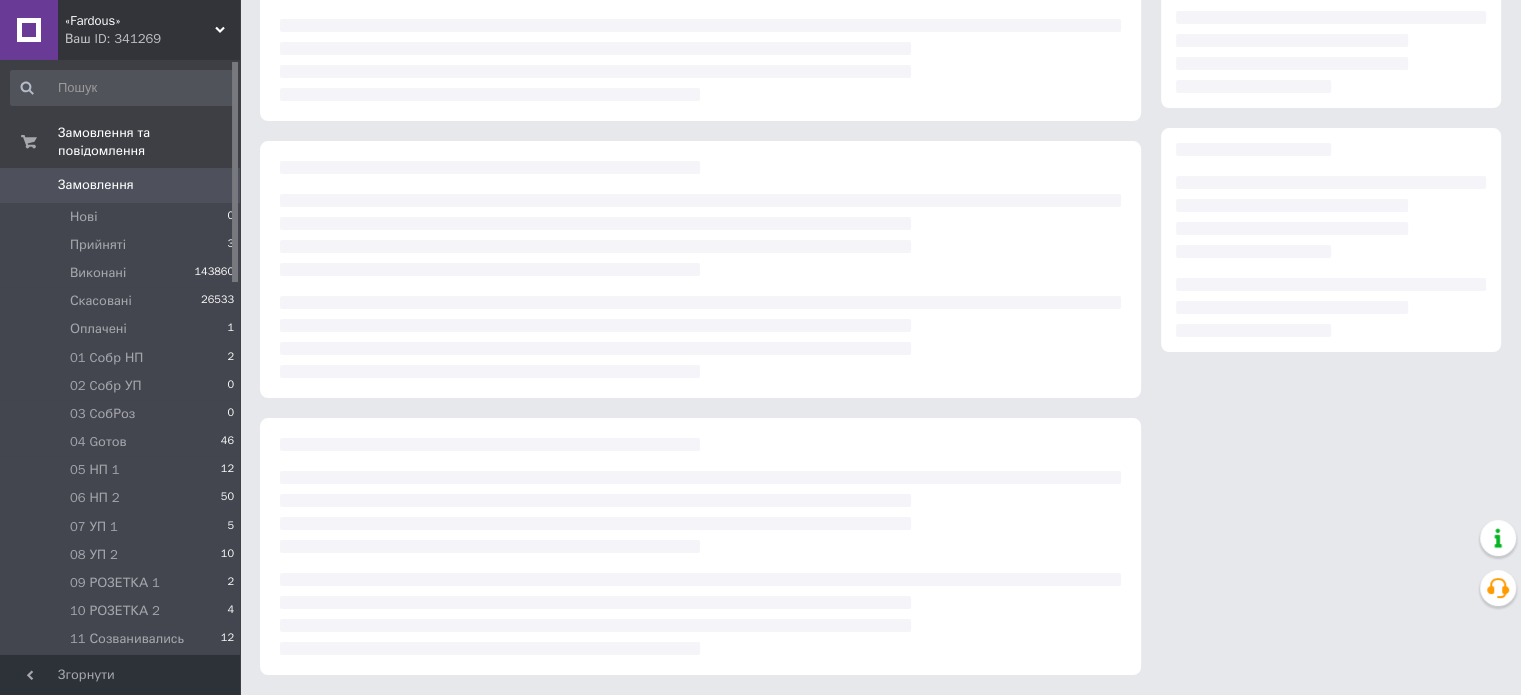scroll, scrollTop: 219, scrollLeft: 0, axis: vertical 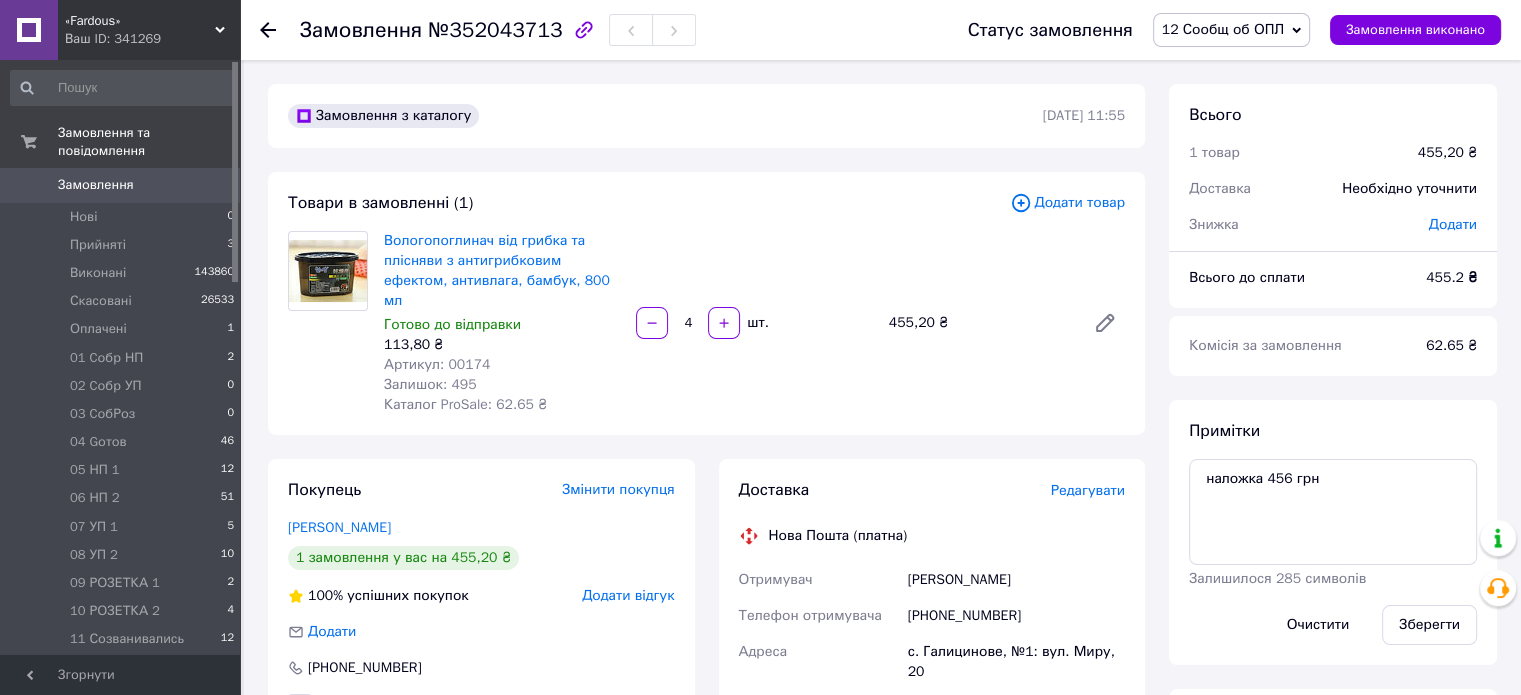 click on "12 Сообщ об ОПЛ" at bounding box center [1223, 29] 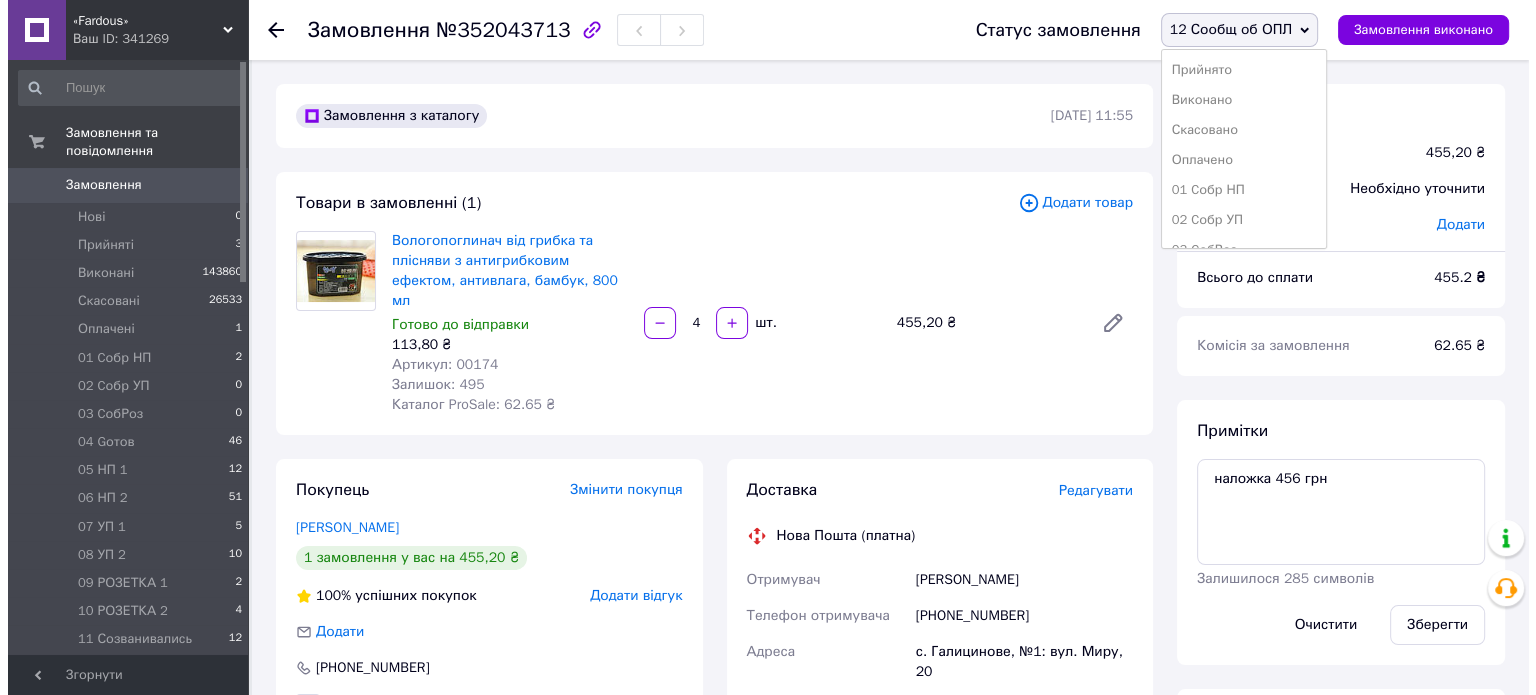 scroll, scrollTop: 173, scrollLeft: 0, axis: vertical 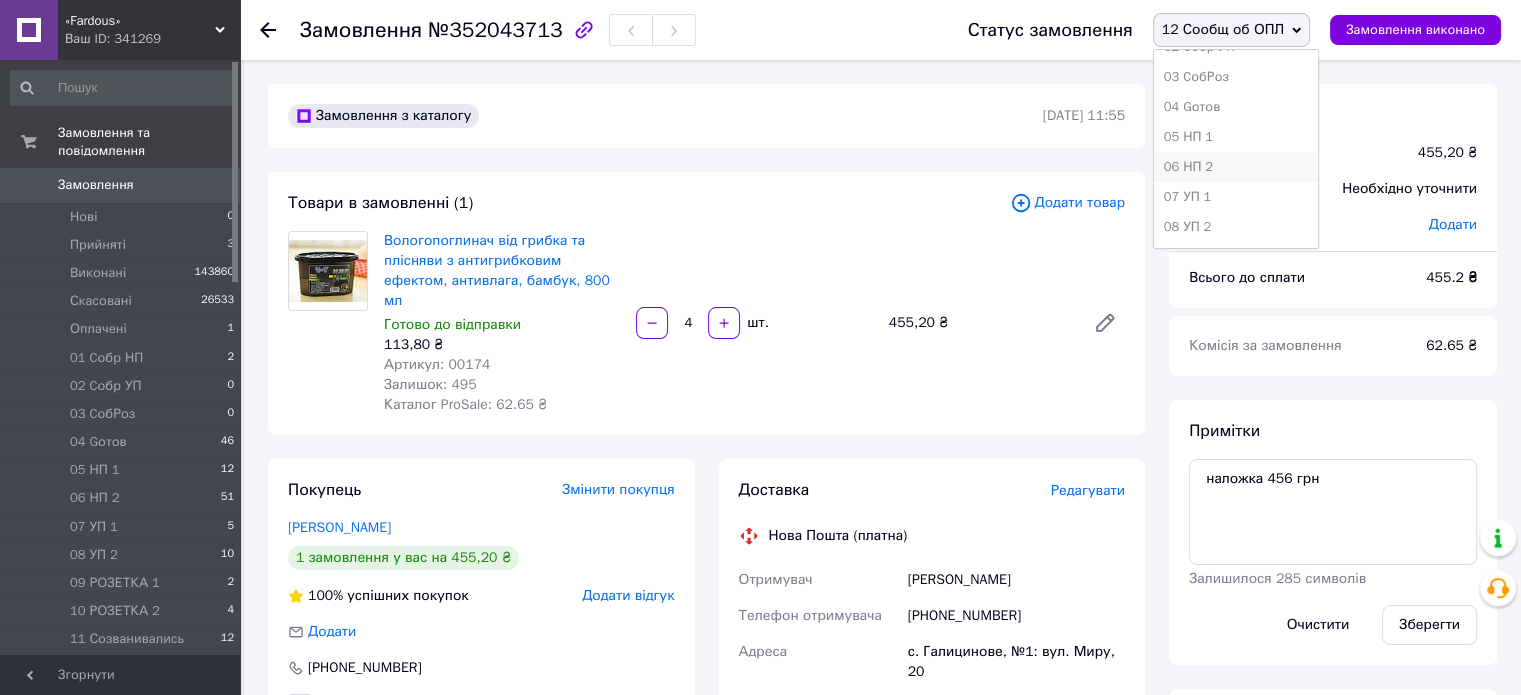 click on "06 НП 2" at bounding box center [1236, 167] 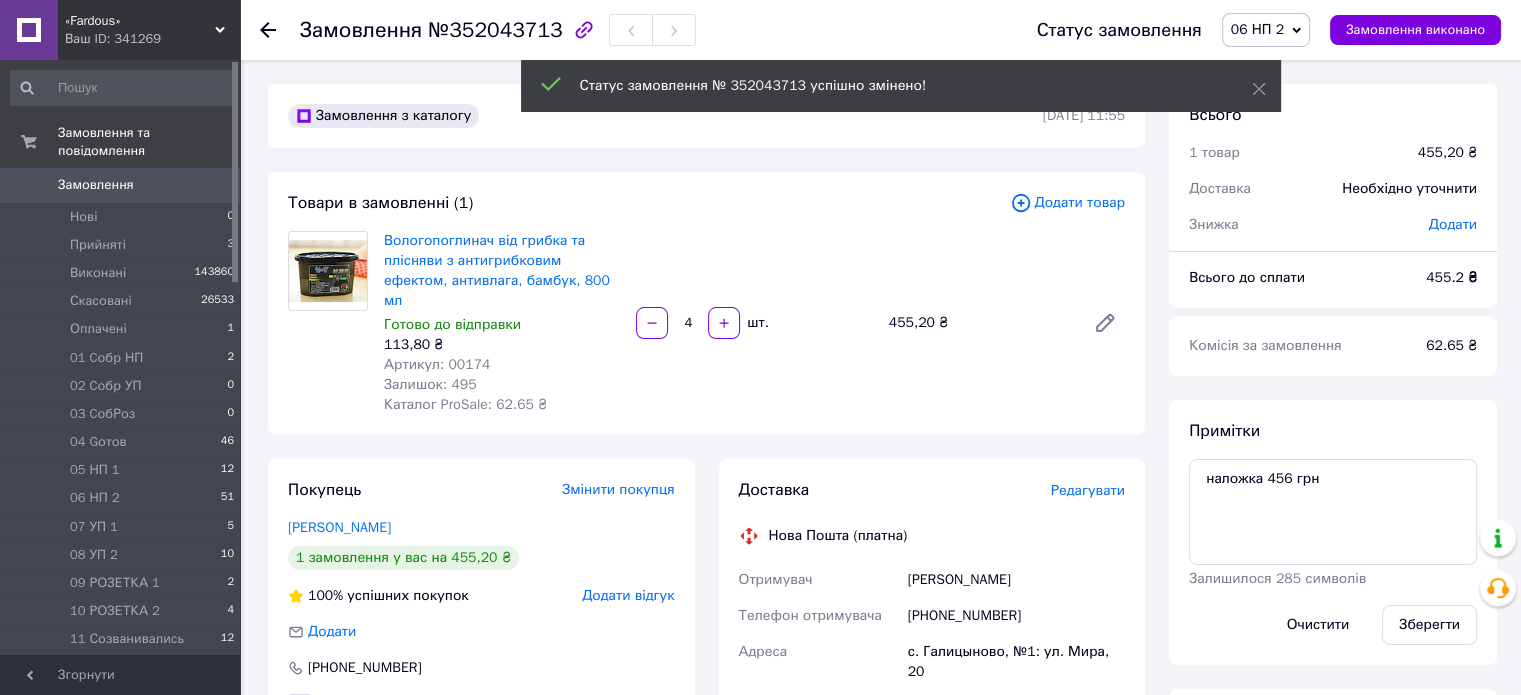 click on "12 Сообщ об ОПЛ 3" at bounding box center (123, 668) 